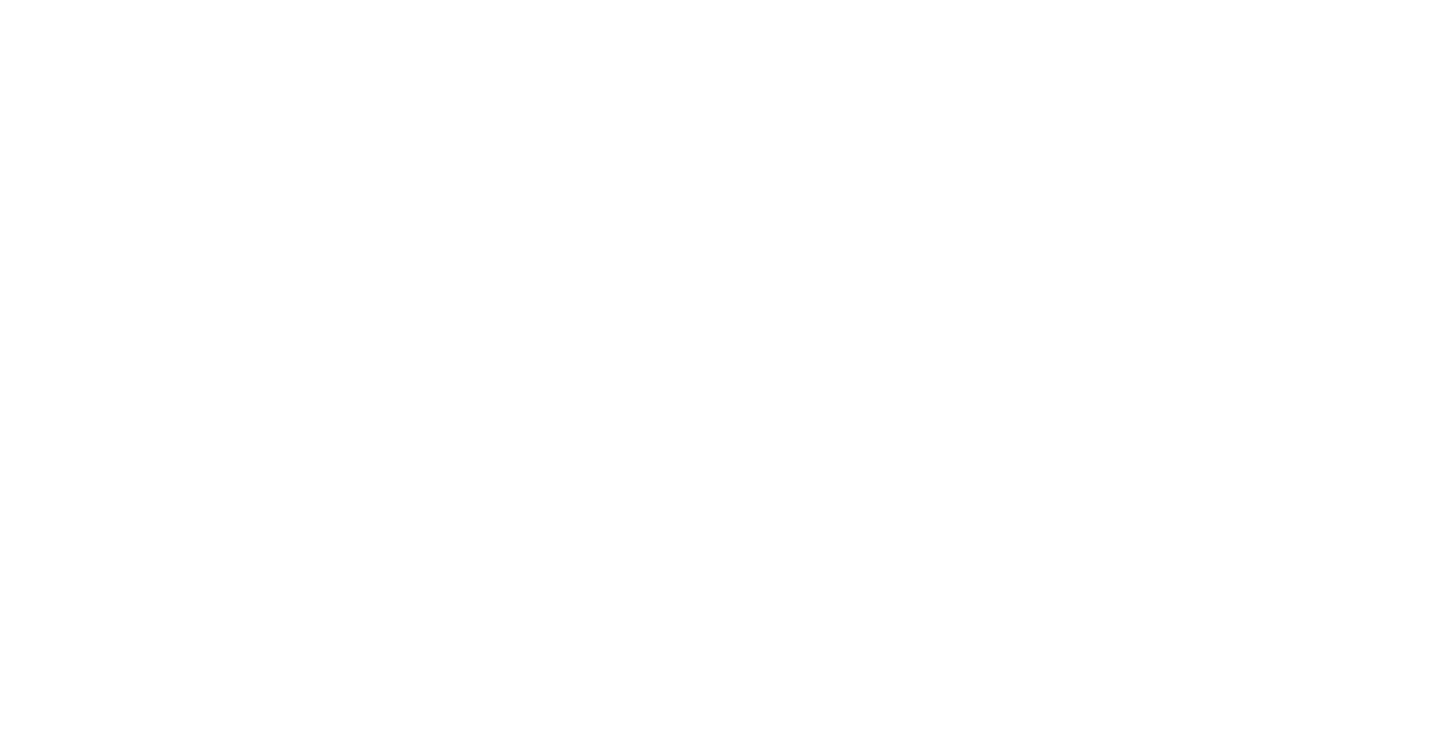 scroll, scrollTop: 0, scrollLeft: 0, axis: both 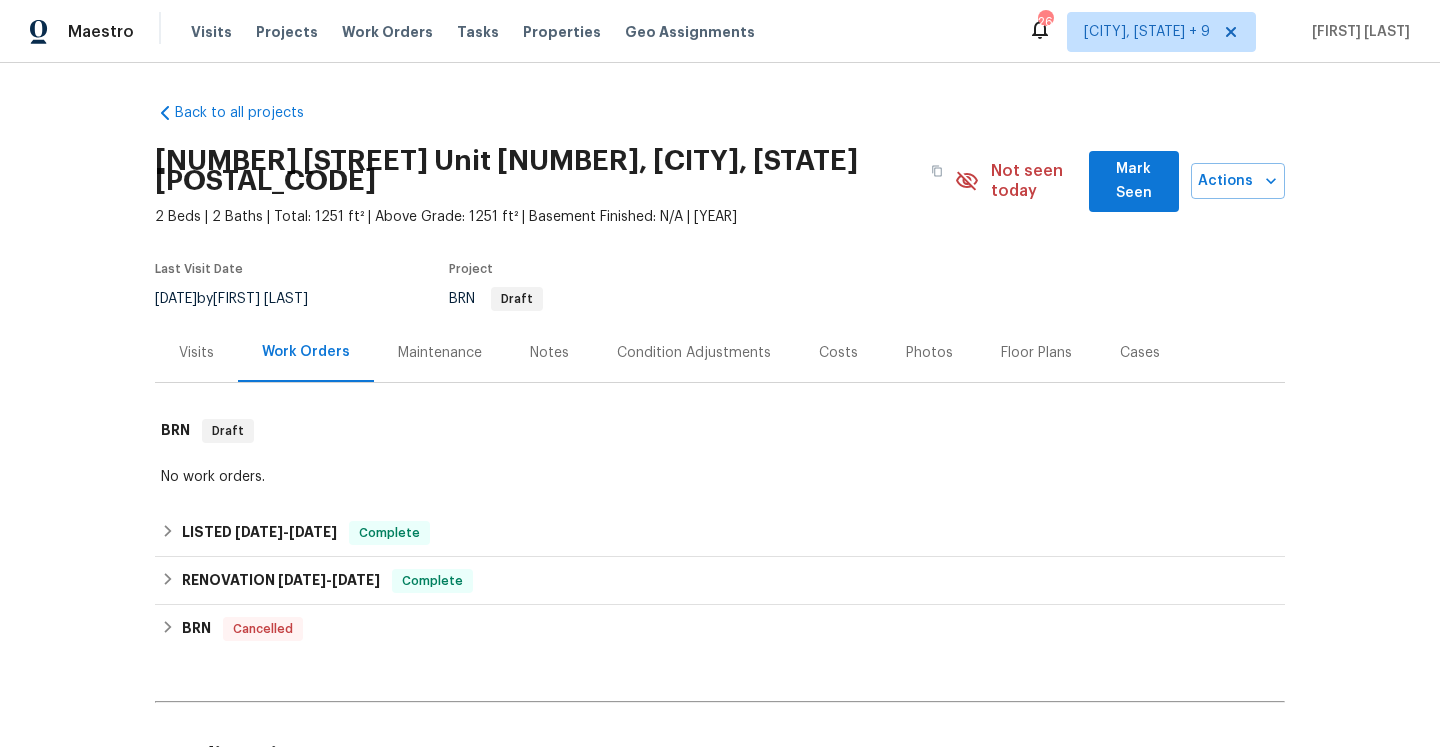 click on "Last Visit Date 7/9/2025  by  Brian Borntrager   Project BRN   Draft" at bounding box center (494, 287) 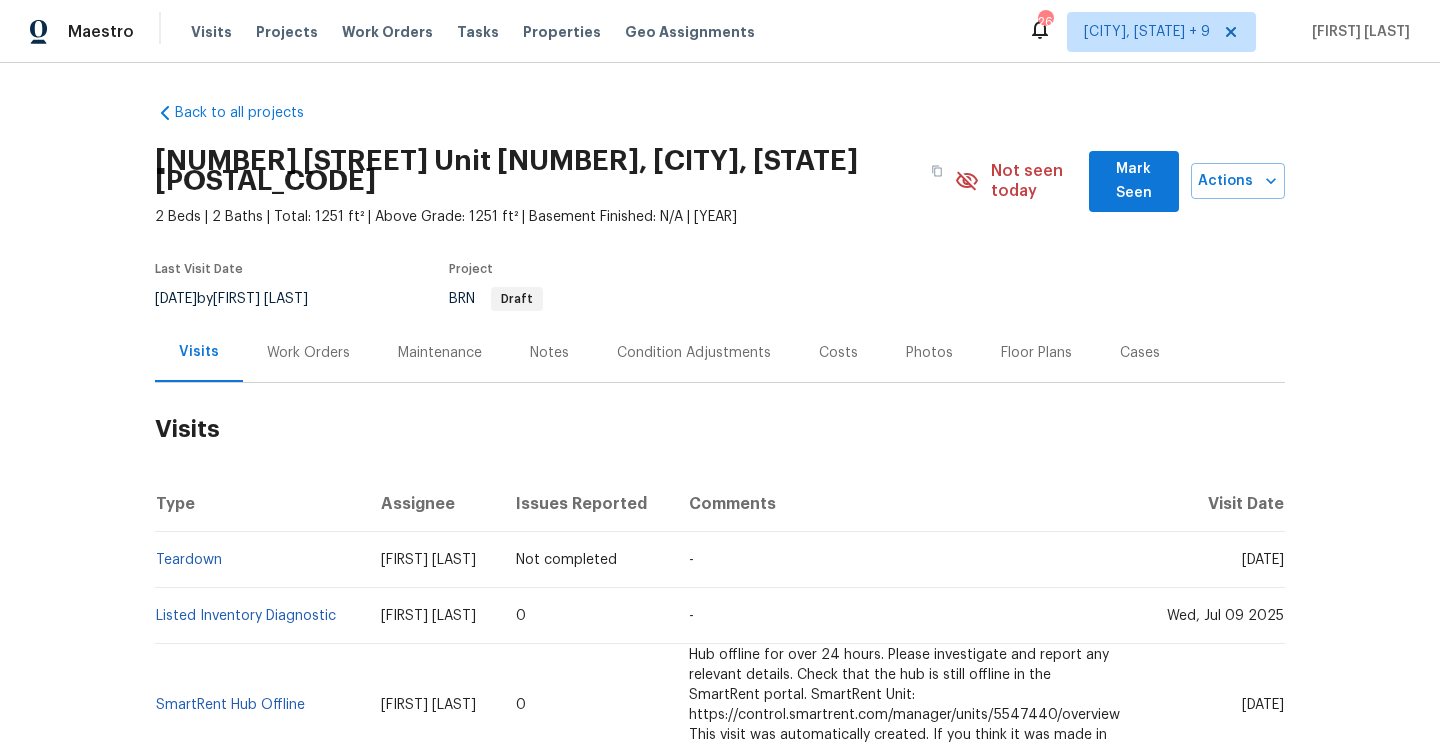 click on "Work Orders" at bounding box center [308, 352] 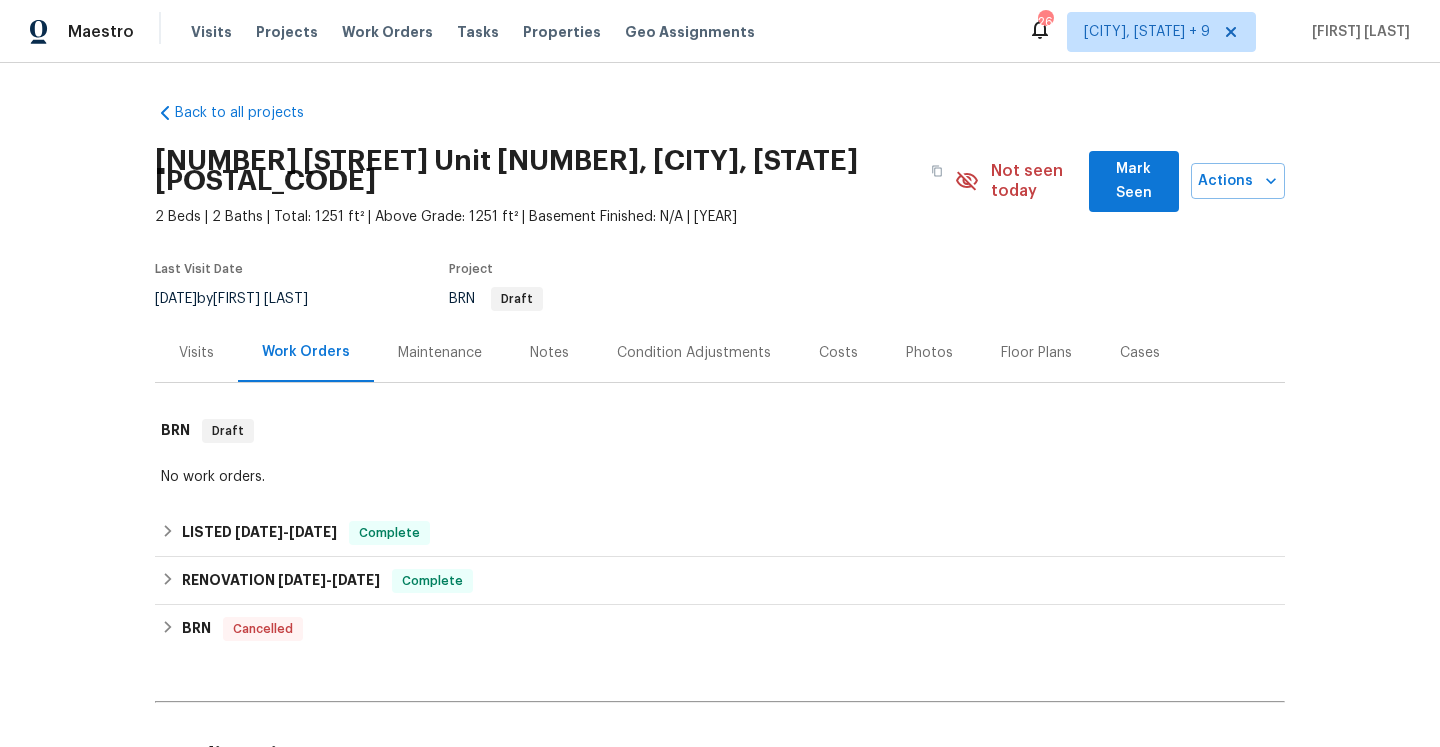click on "Visits" at bounding box center (196, 353) 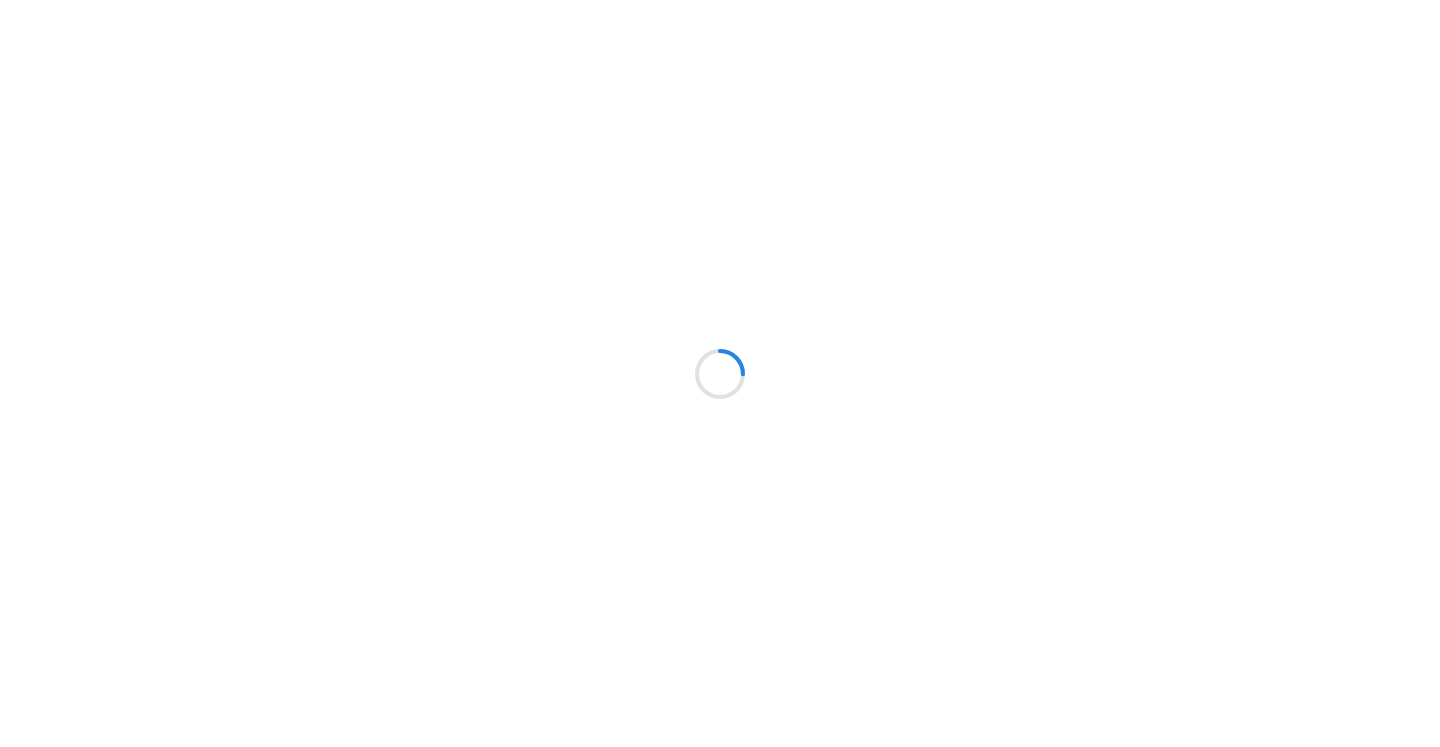 scroll, scrollTop: 0, scrollLeft: 0, axis: both 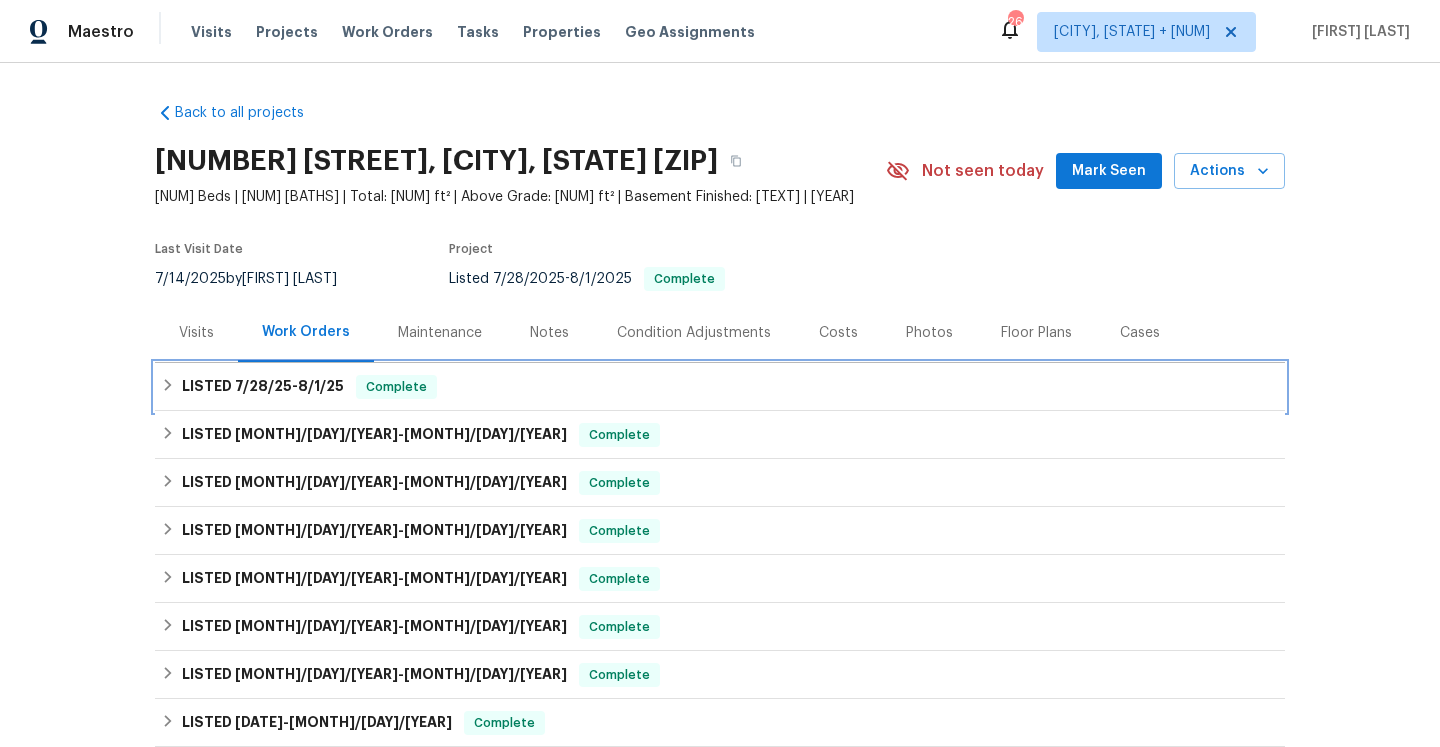 click on "LISTED   7/28/25  -  8/1/25 Complete" at bounding box center [720, 387] 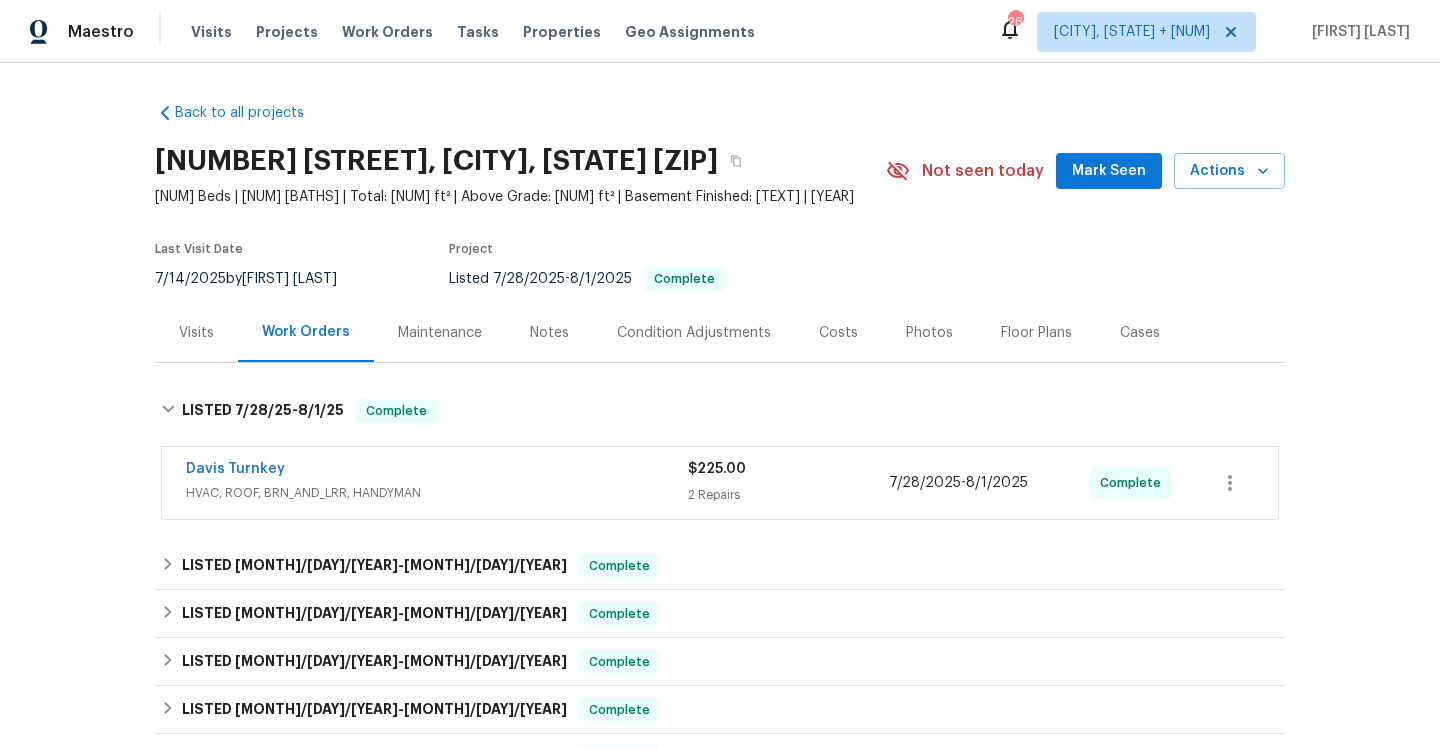 click on "Davis Turnkey" at bounding box center (437, 471) 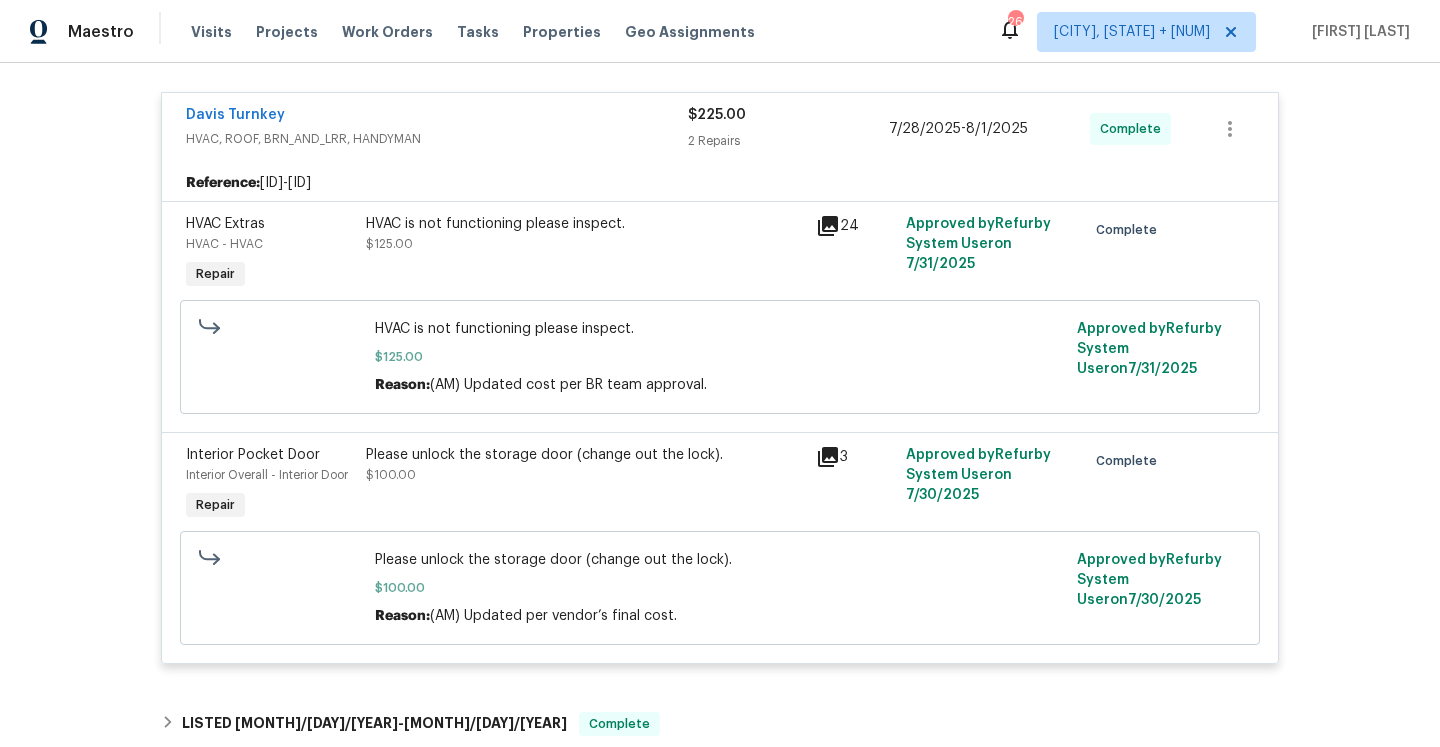 scroll, scrollTop: 66, scrollLeft: 0, axis: vertical 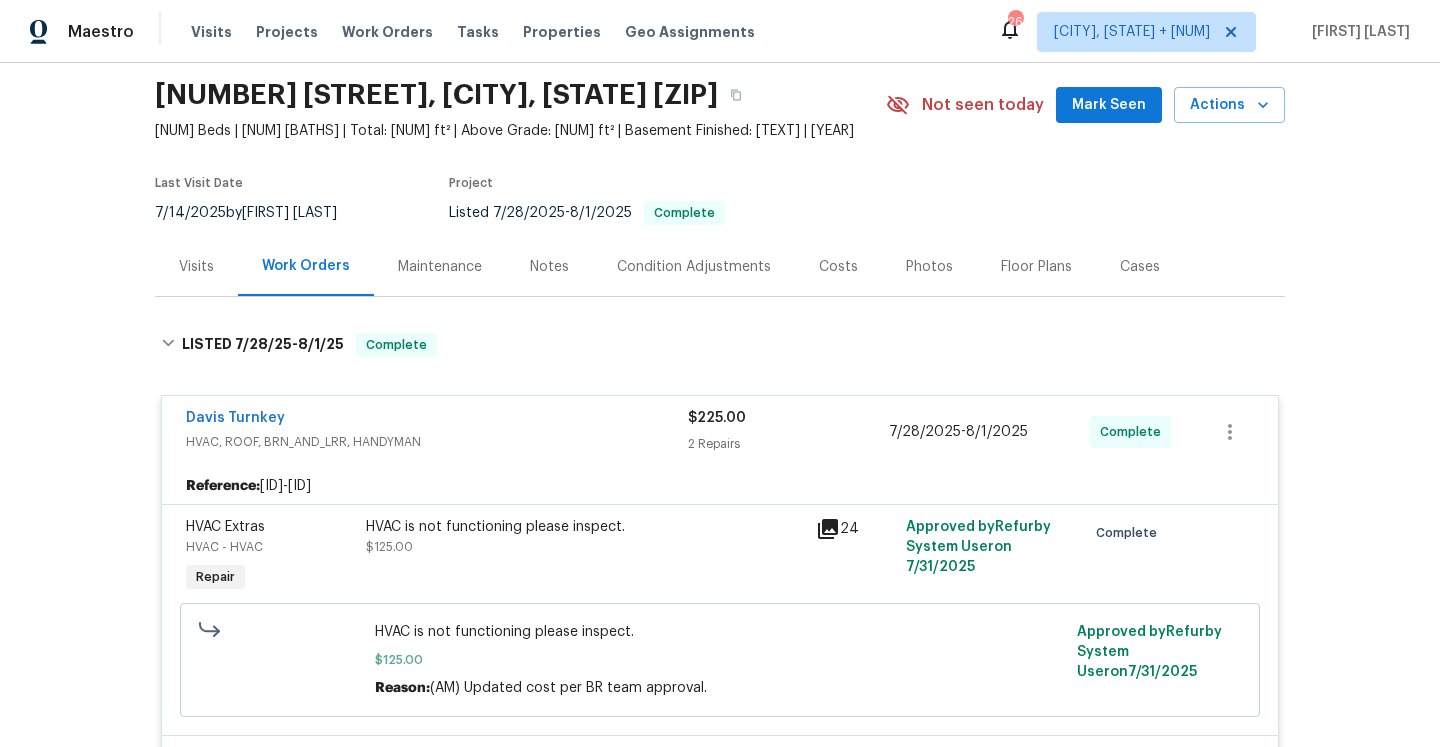 click on "Davis Turnkey" at bounding box center [437, 420] 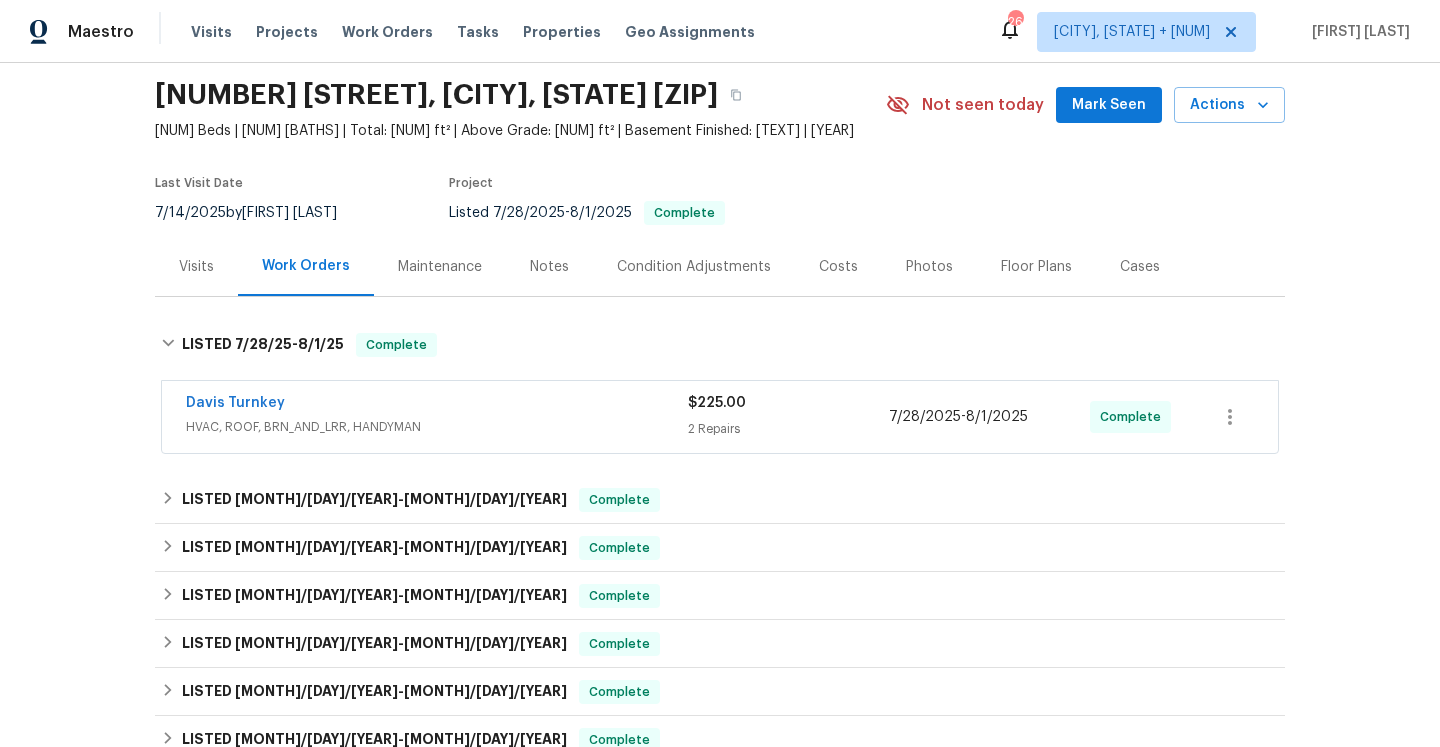 click on "Visits" at bounding box center (196, 266) 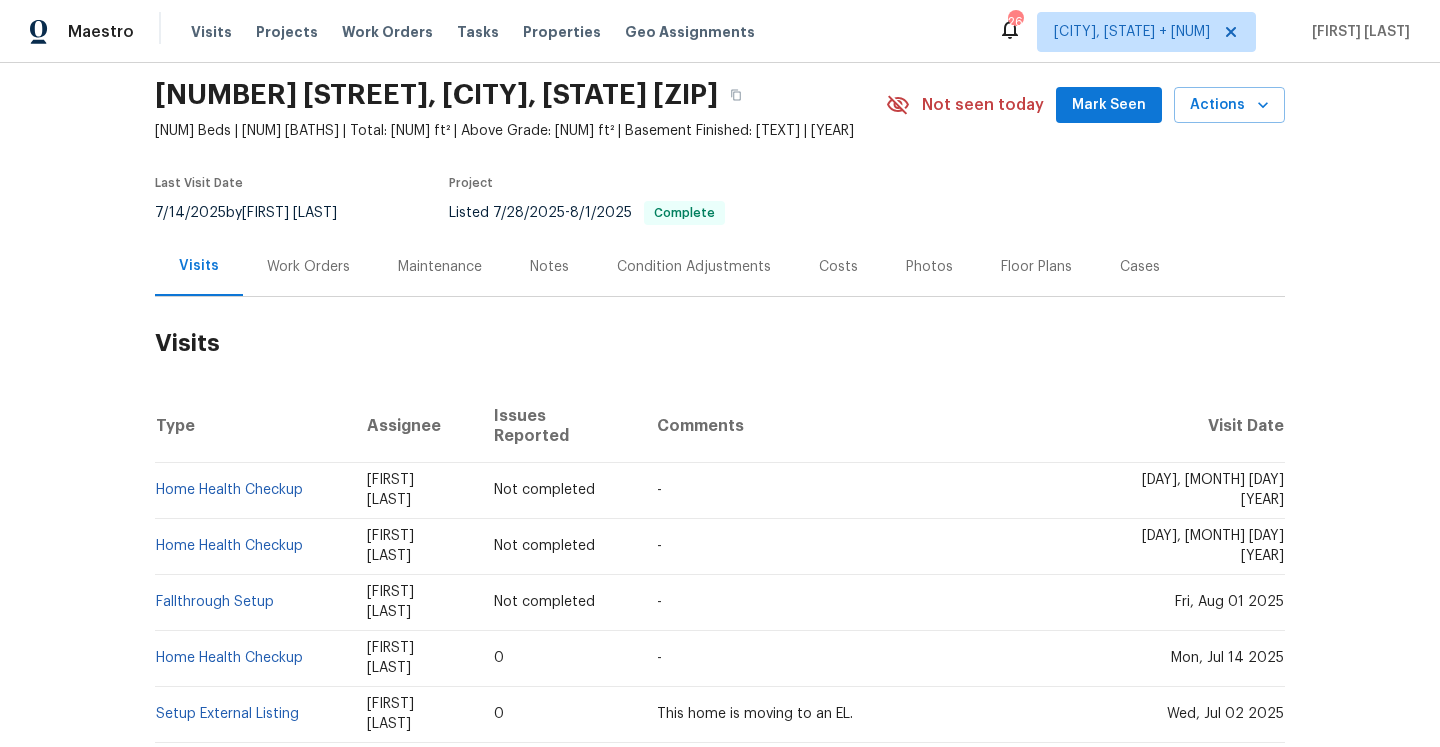 click on "Work Orders" at bounding box center (308, 266) 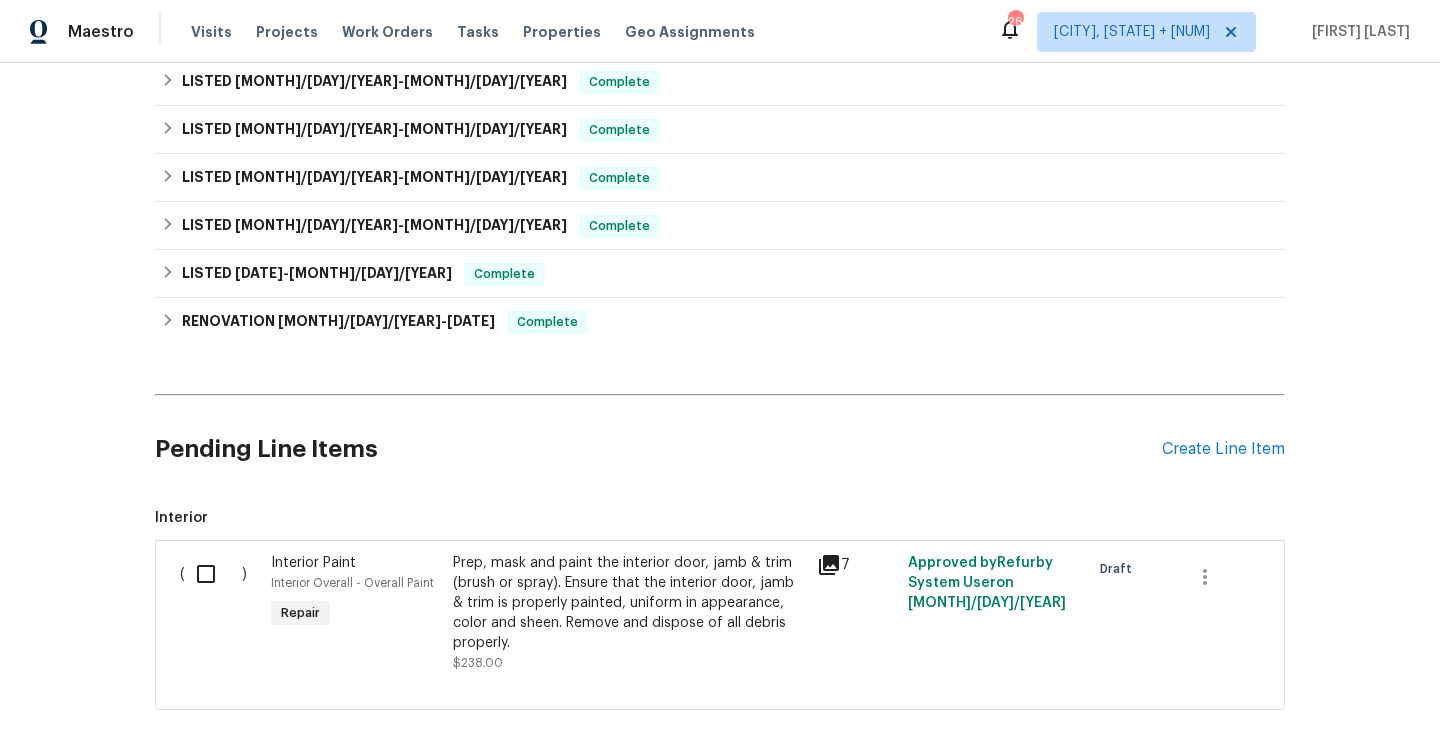 scroll, scrollTop: 537, scrollLeft: 0, axis: vertical 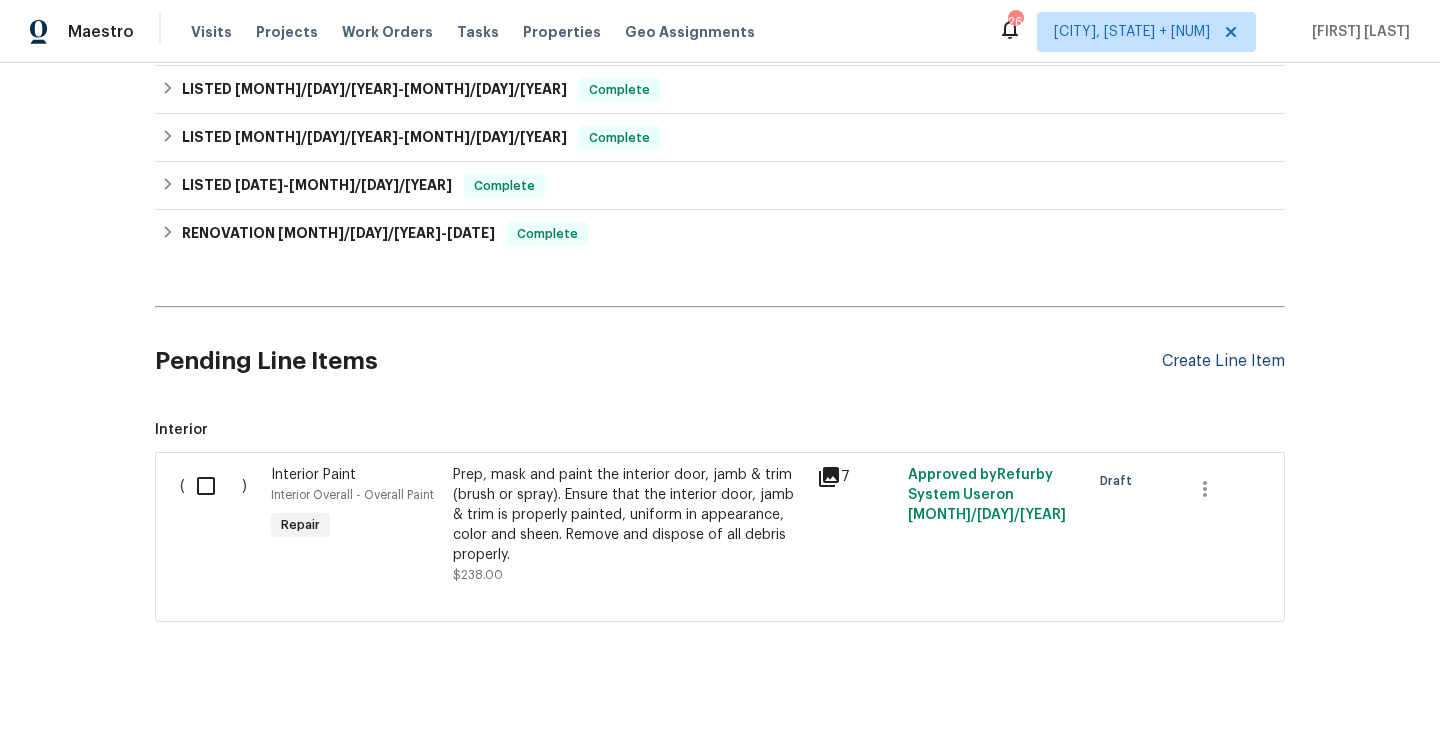 click on "Create Line Item" at bounding box center [1223, 361] 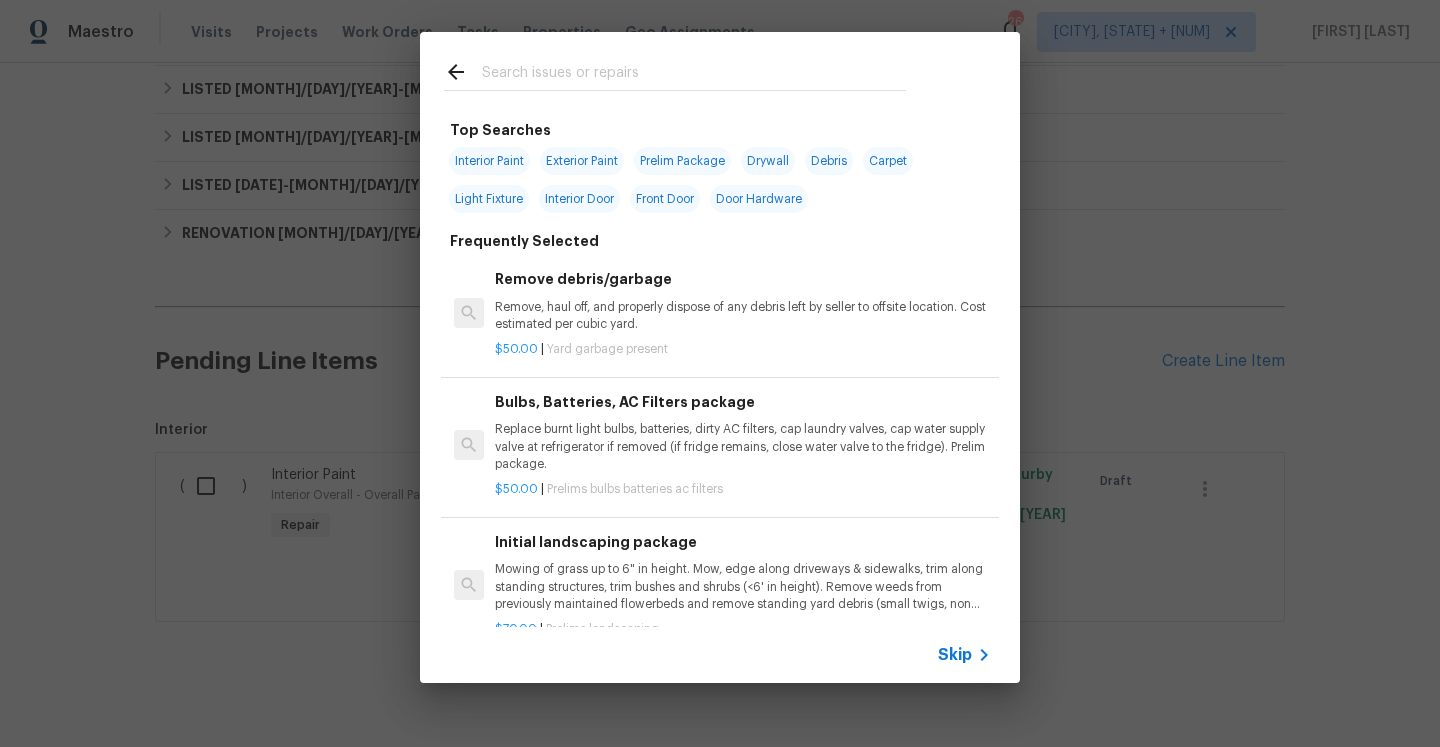 click on "Skip" at bounding box center (967, 655) 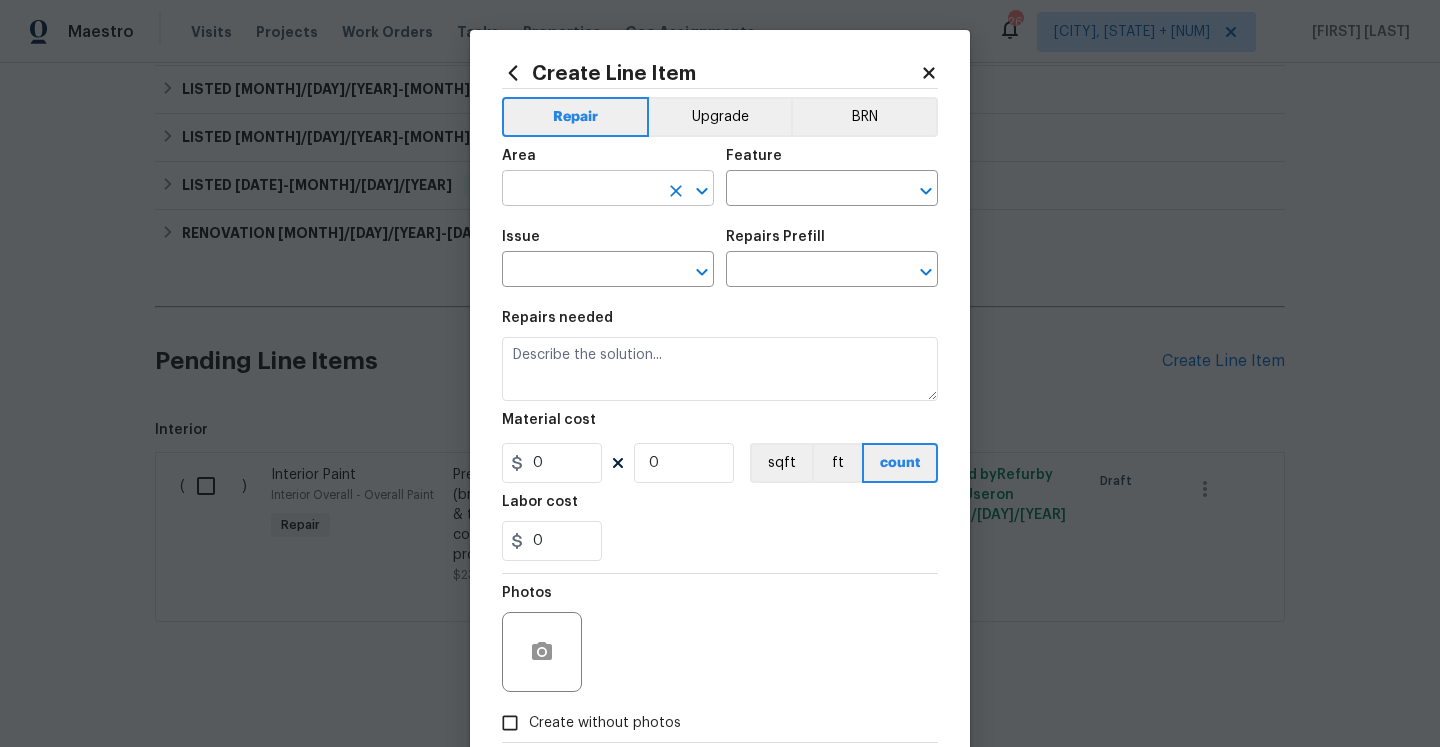 click at bounding box center (580, 190) 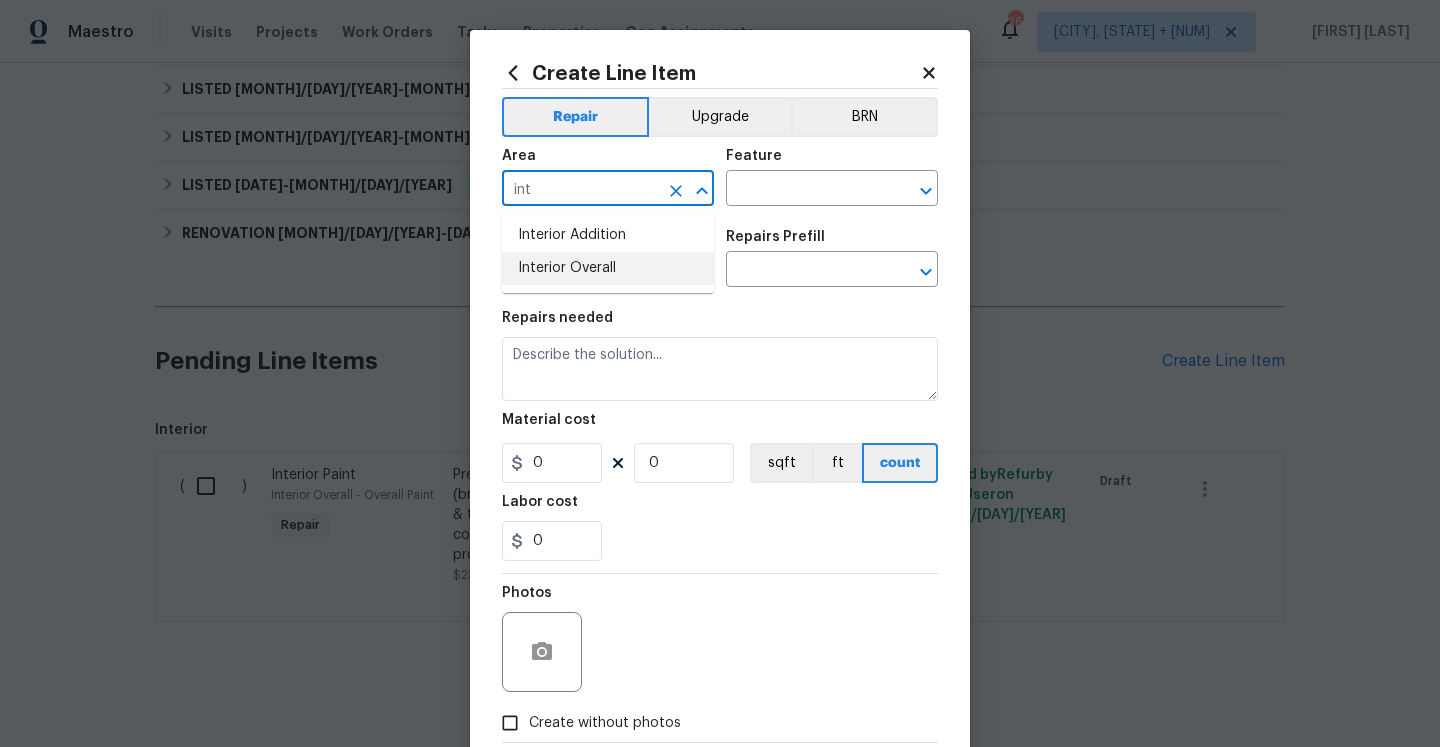 click on "Interior Overall" at bounding box center (608, 268) 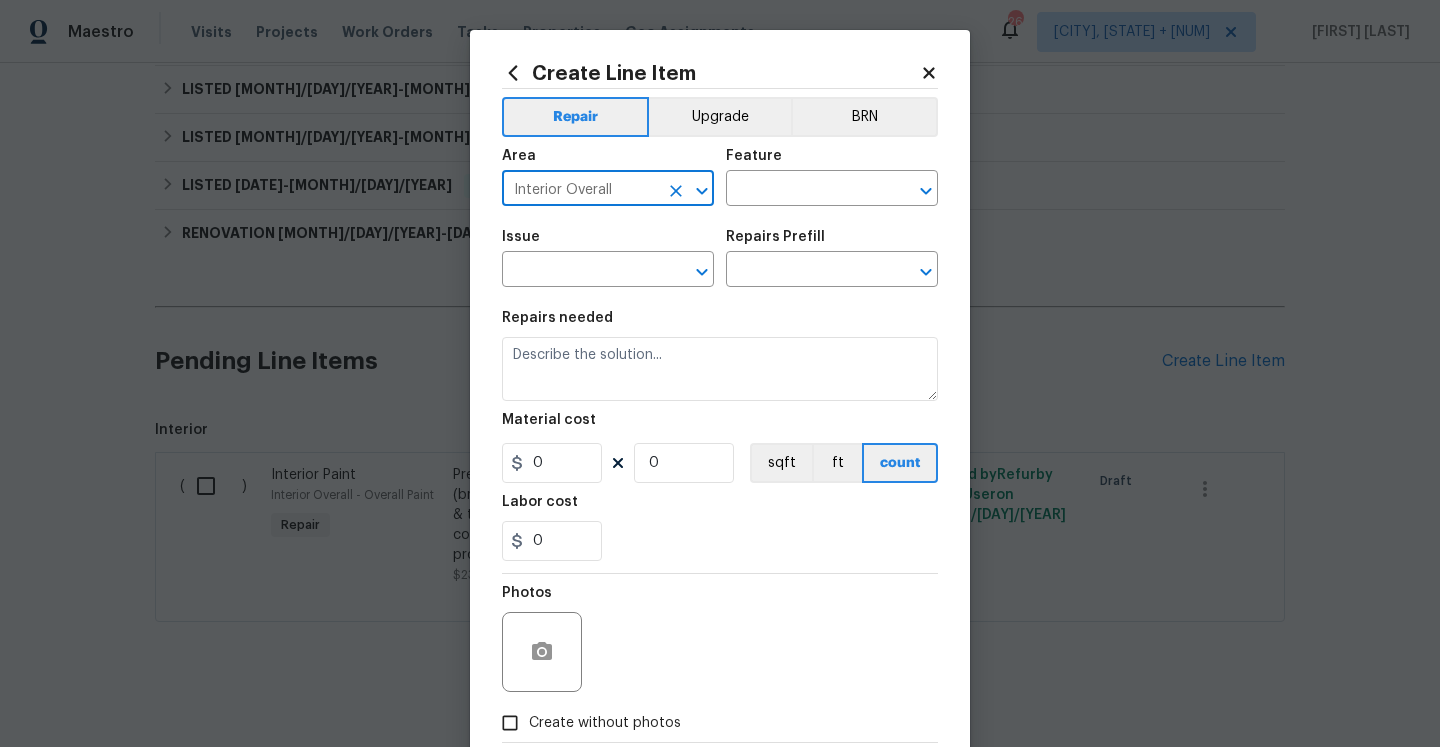 type on "Interior Overall" 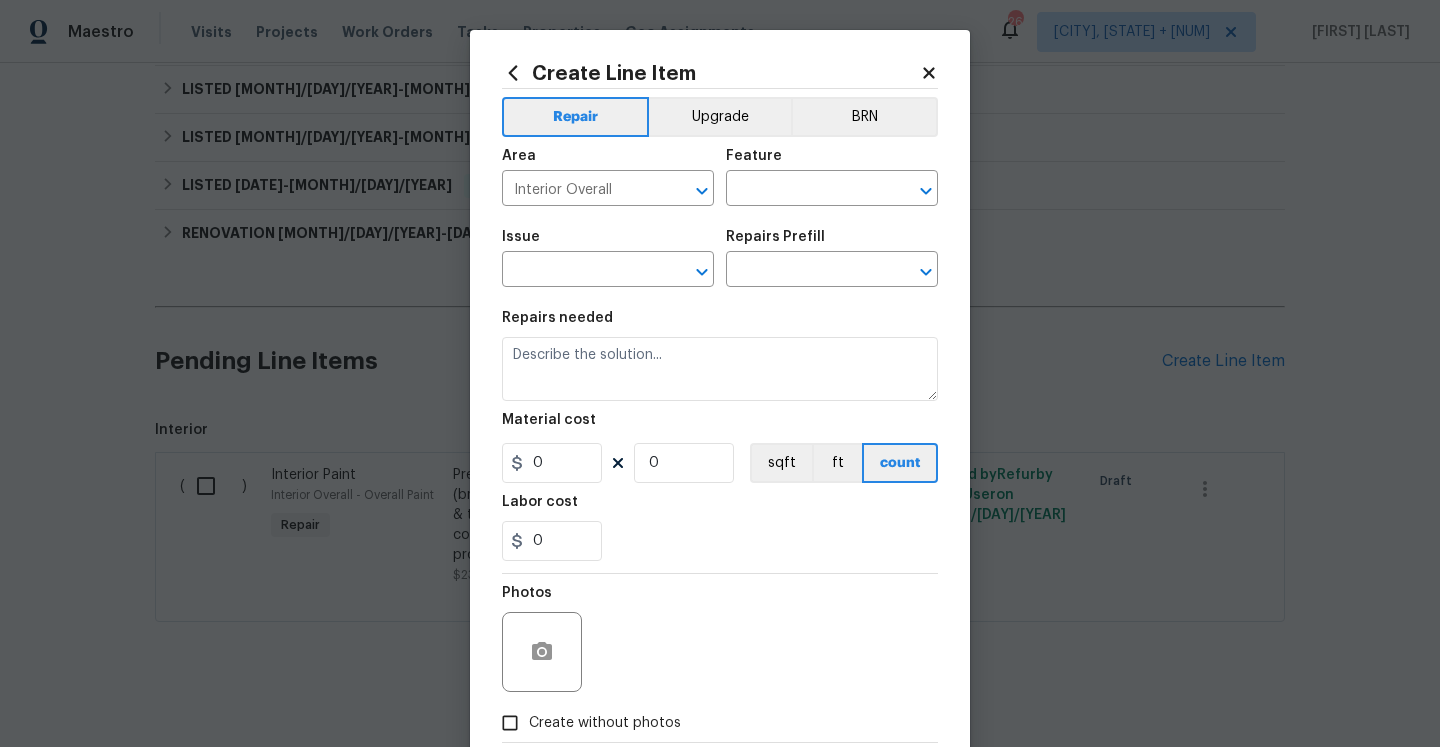 click on "Feature" at bounding box center [832, 162] 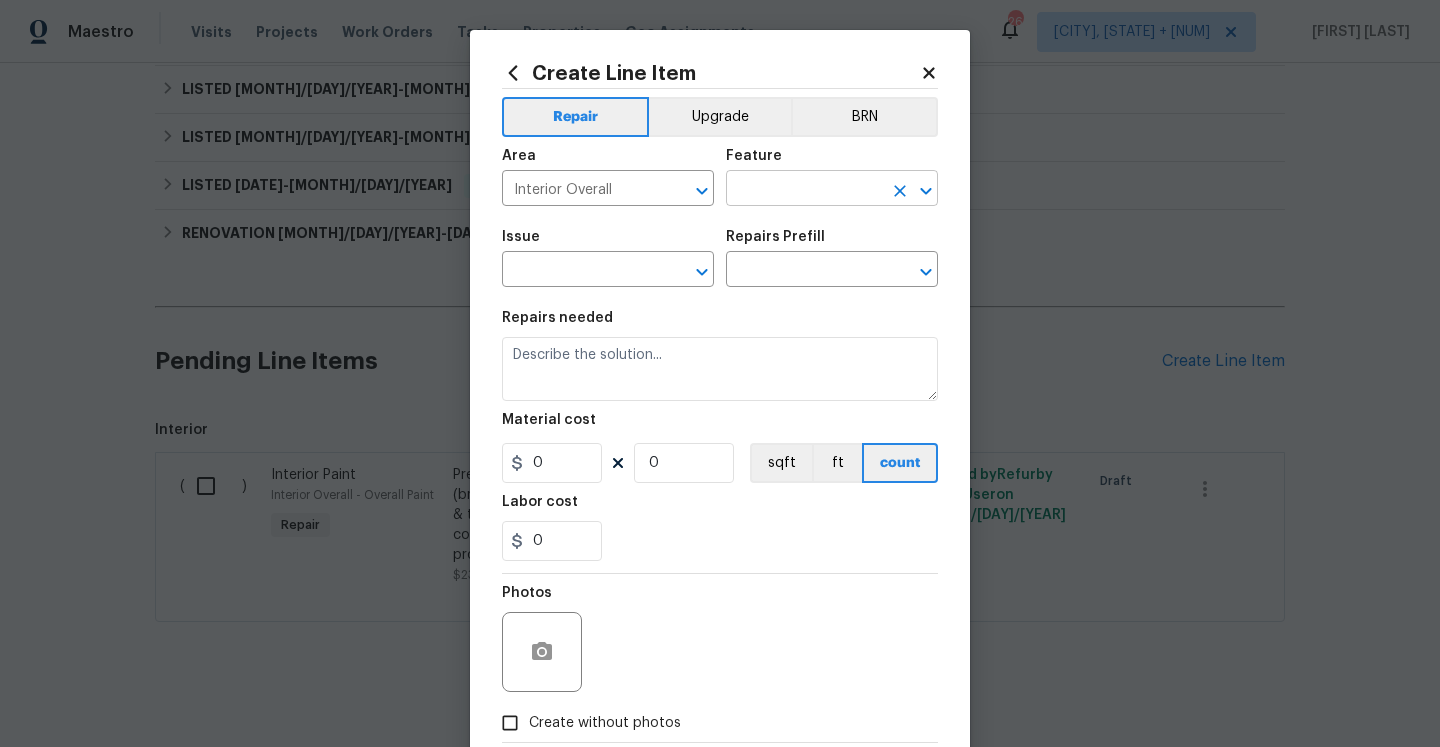 click at bounding box center [804, 190] 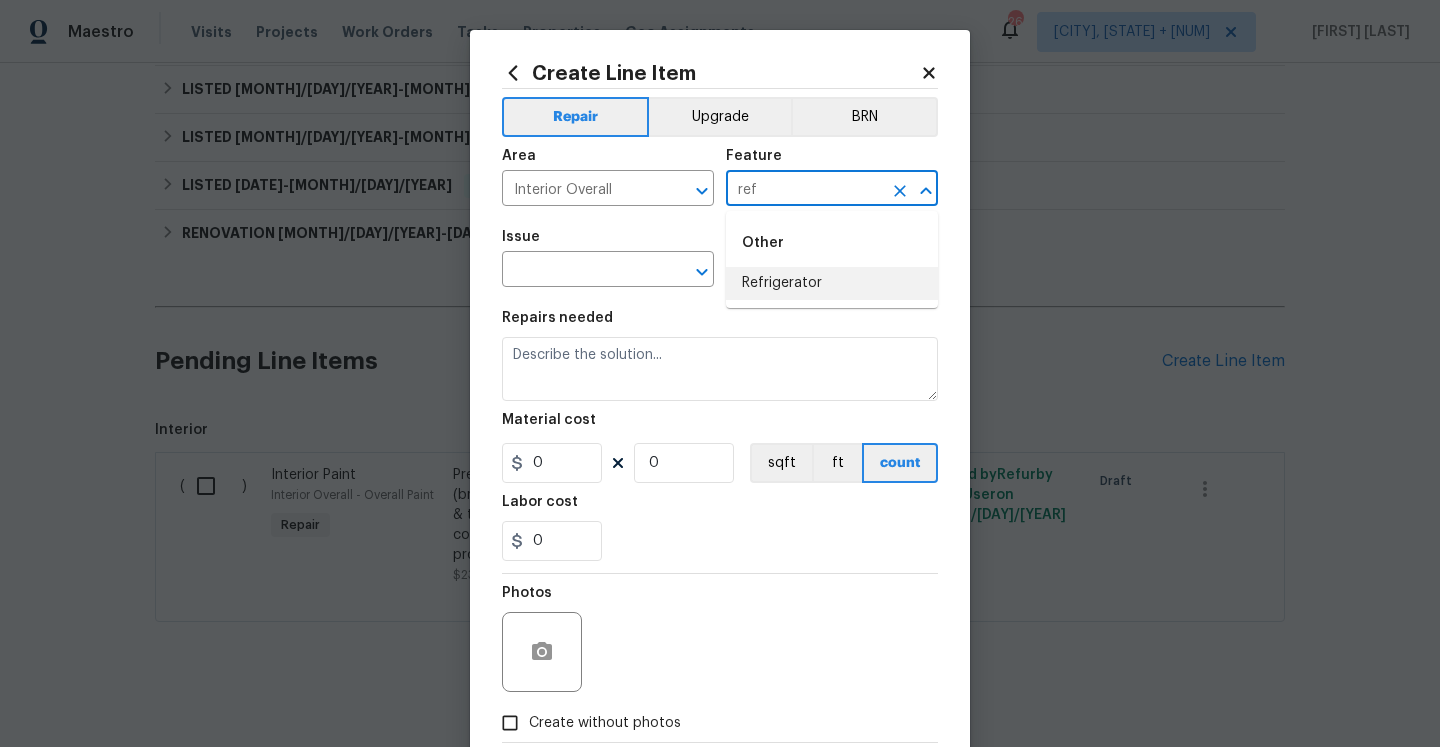 click on "Refrigerator" at bounding box center [832, 283] 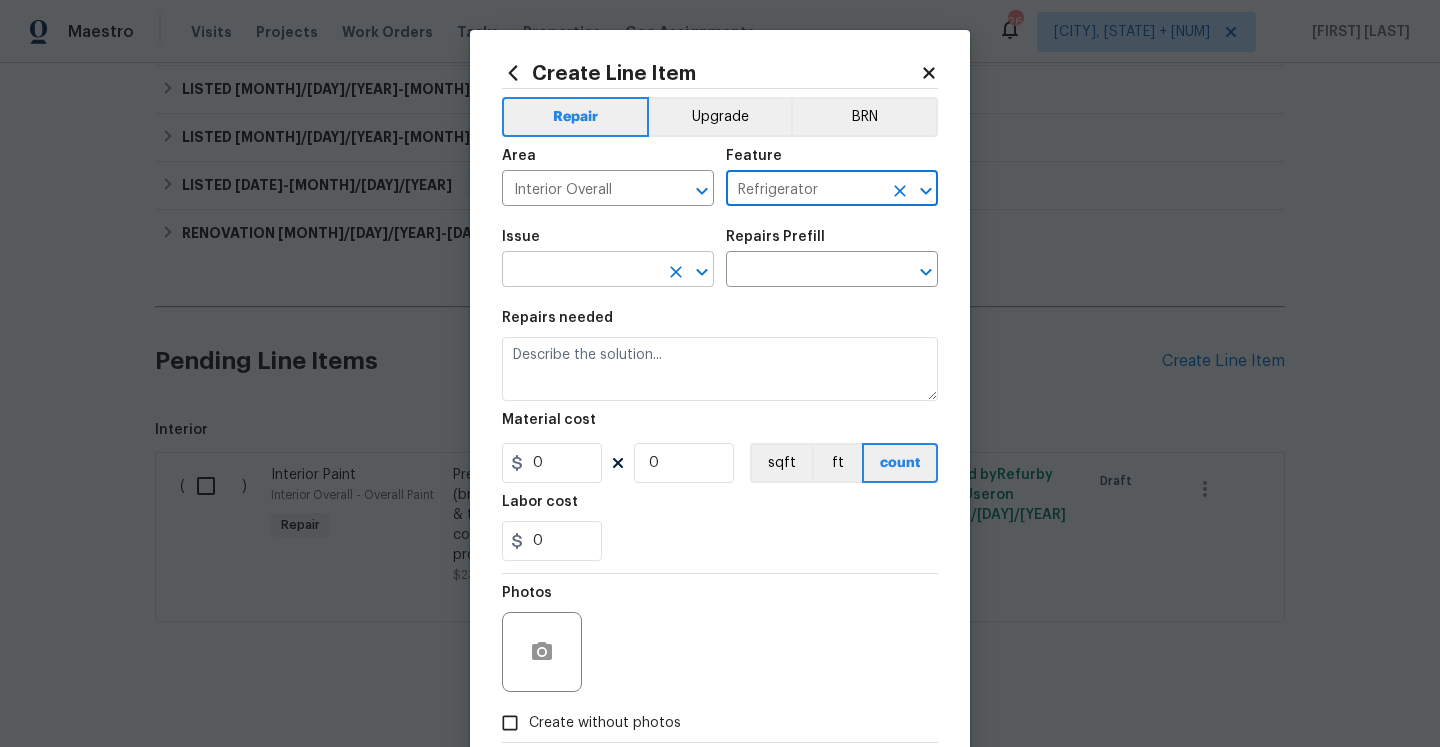 type on "Refrigerator" 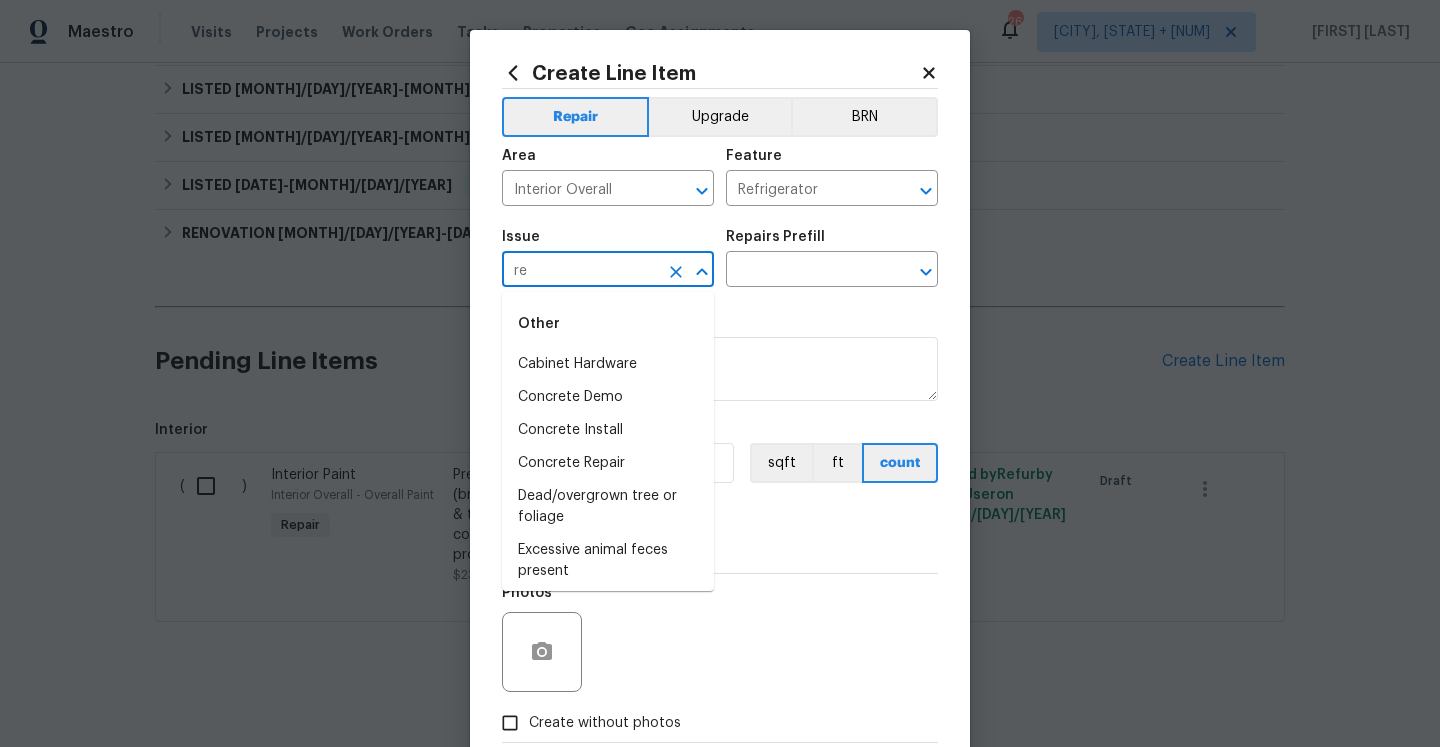 type on "r" 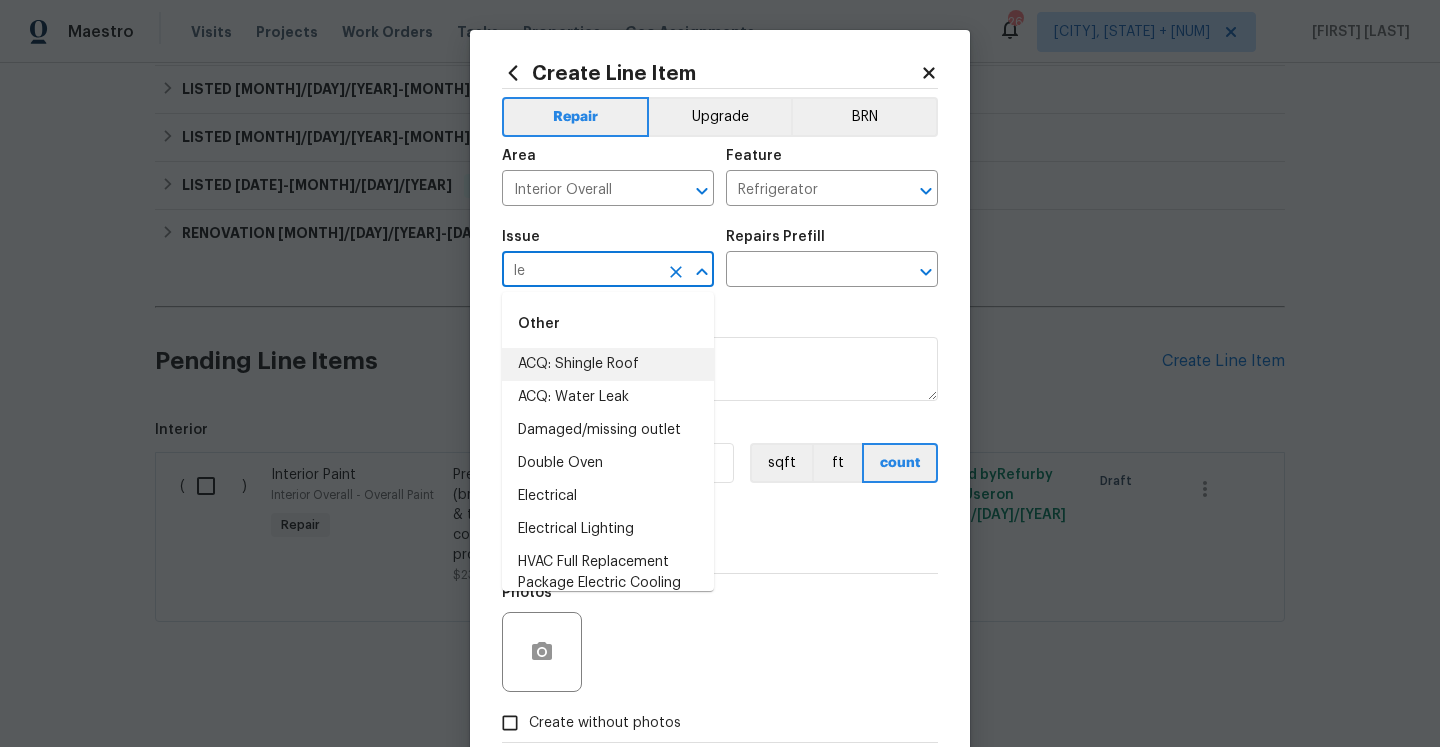 type on "l" 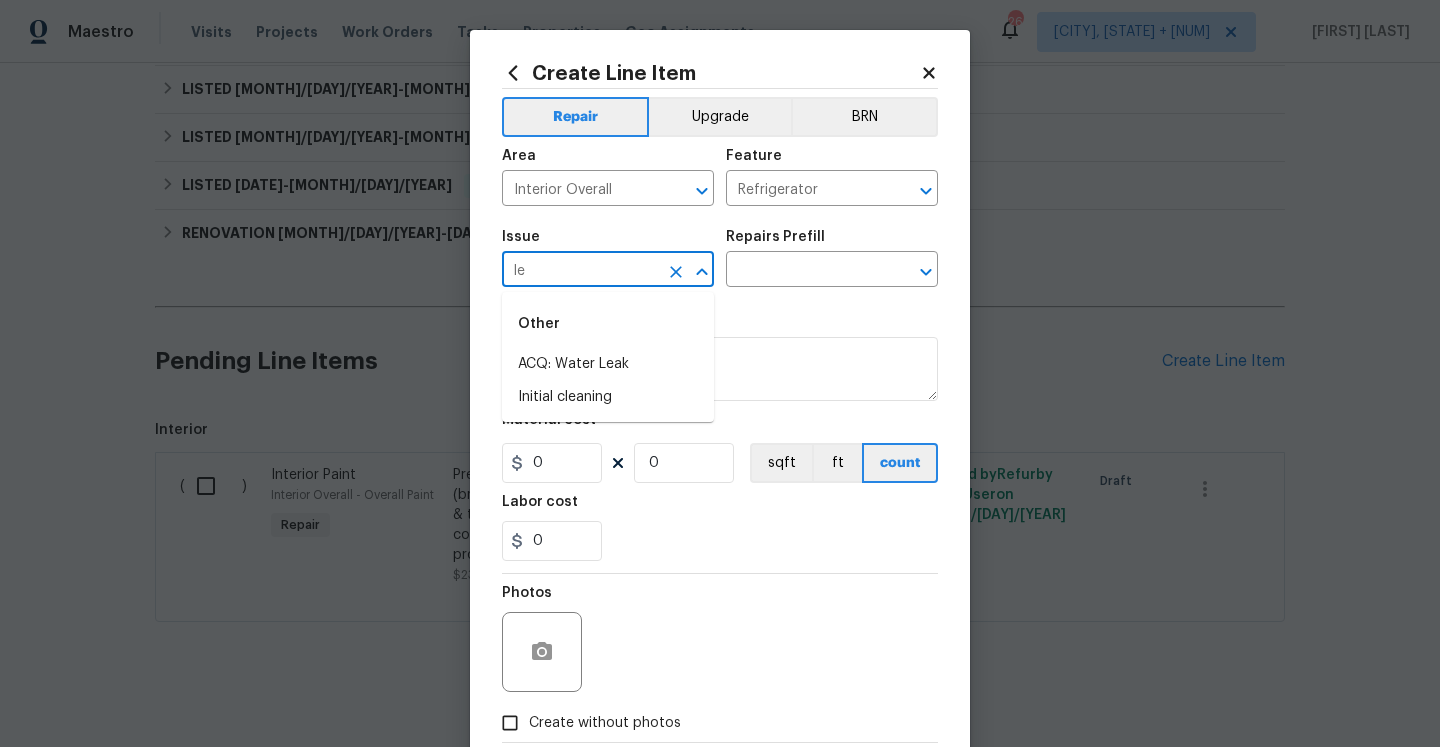 type on "l" 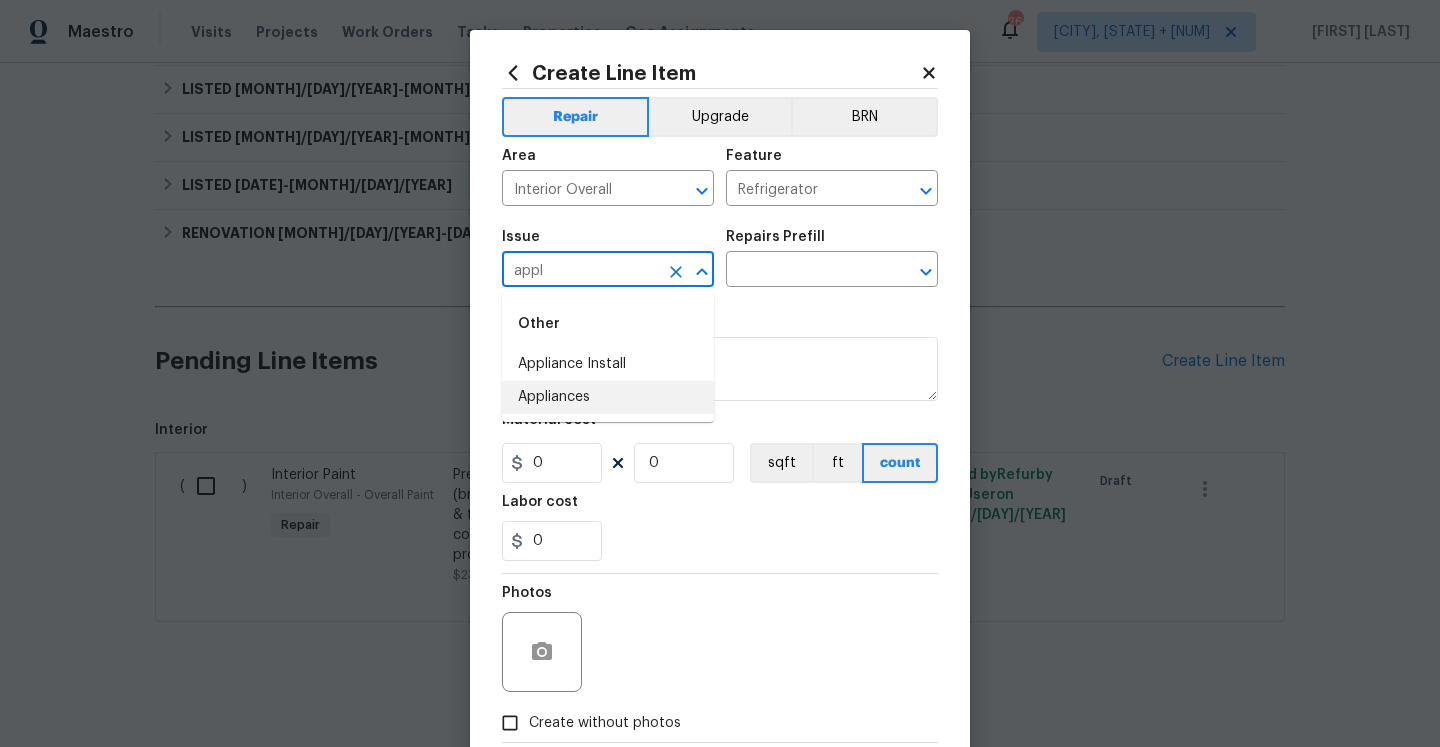 click on "Appliances" at bounding box center [608, 397] 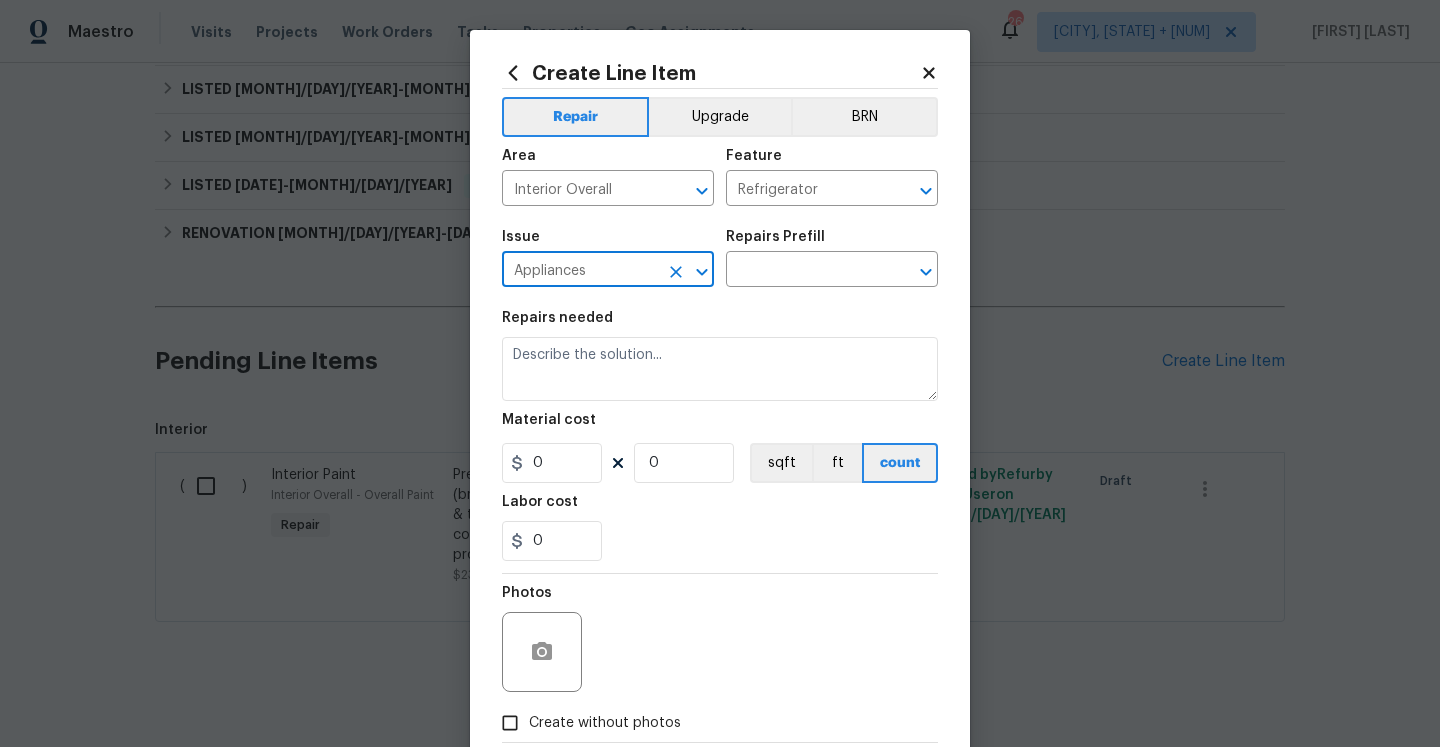 type on "Appliances" 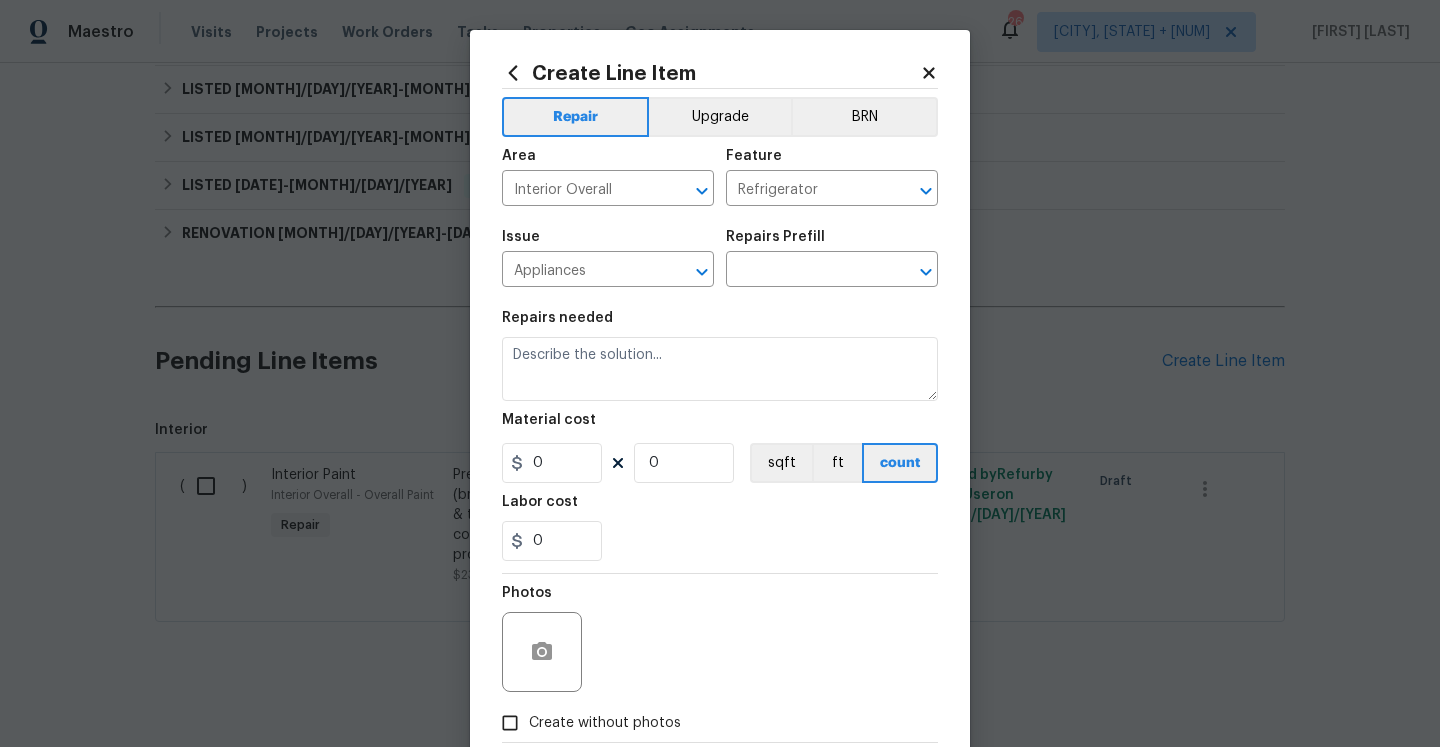 click on "Issue Appliances ​ Repairs Prefill ​" at bounding box center (720, 258) 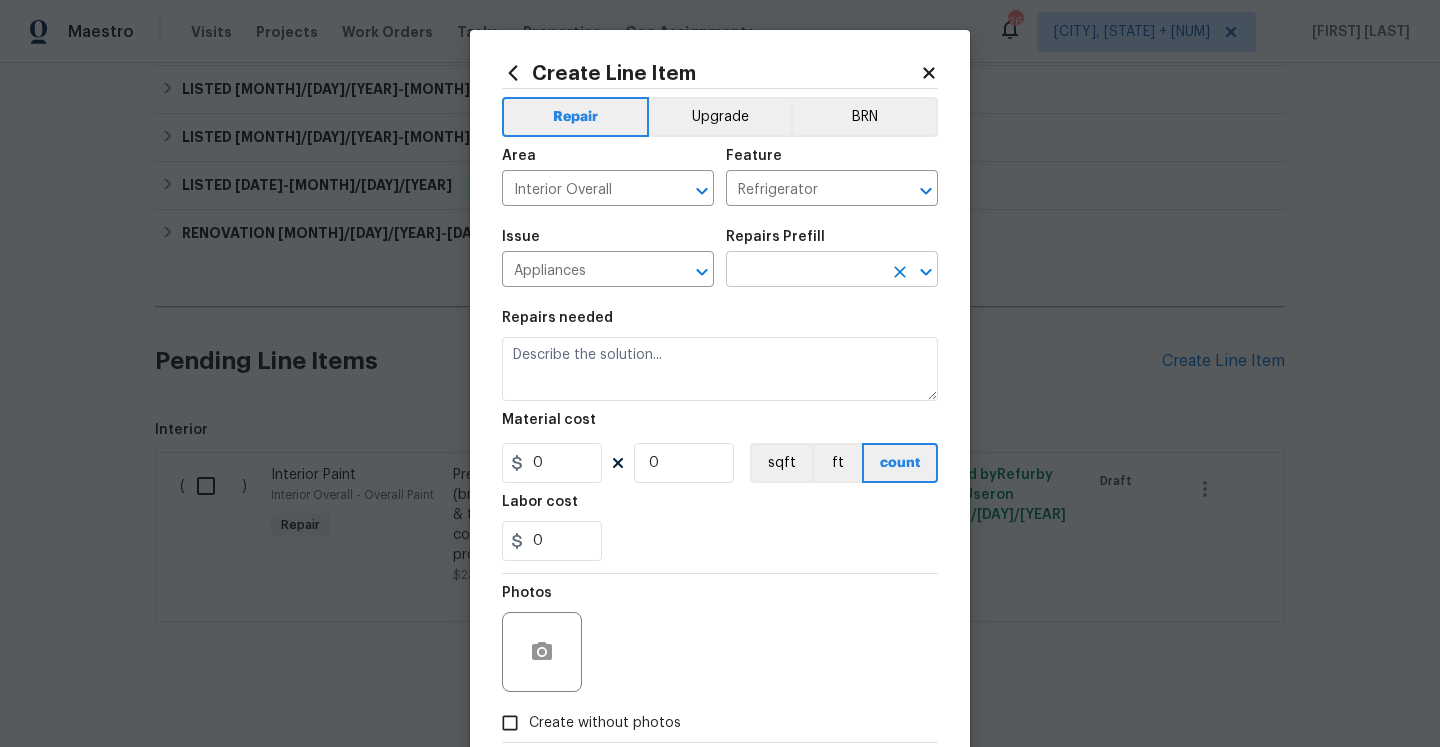 click at bounding box center (804, 271) 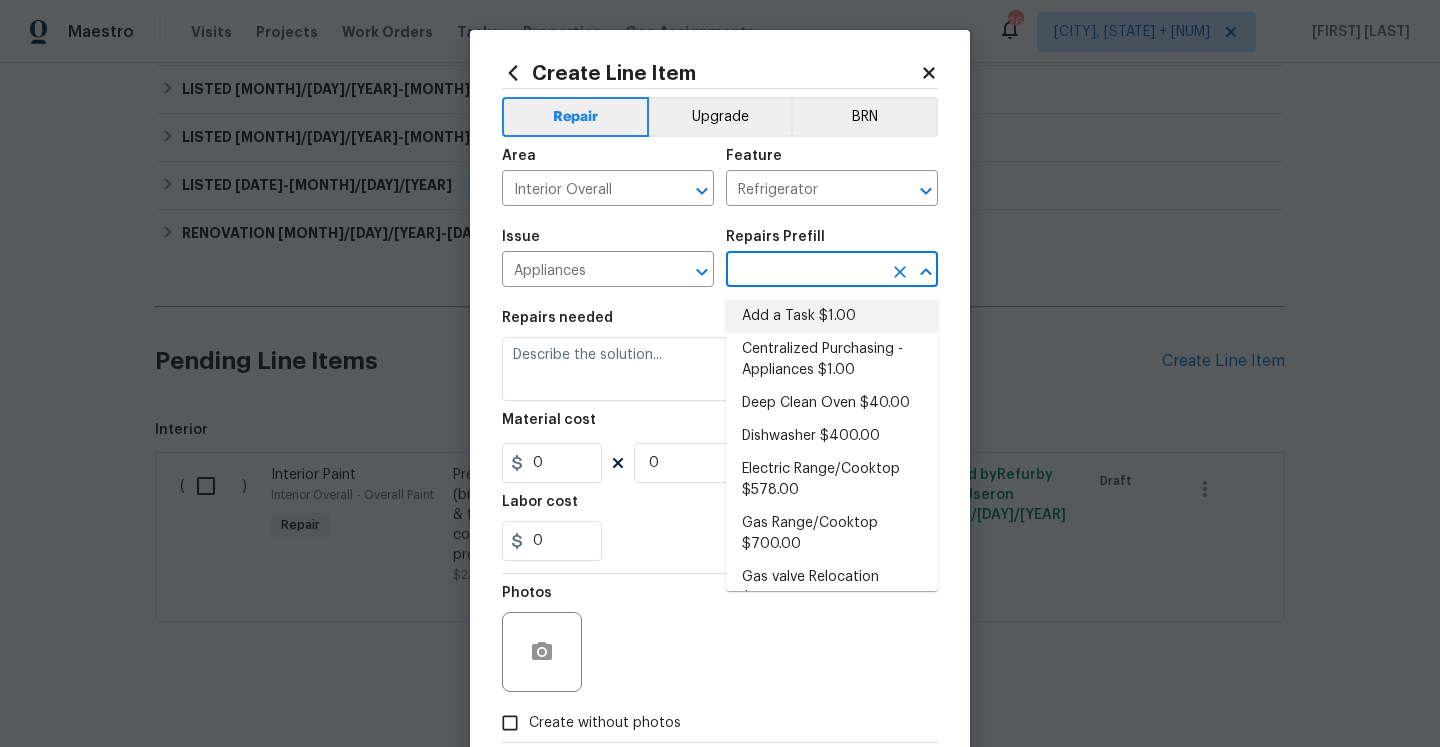 click on "Add a Task $1.00" at bounding box center (832, 316) 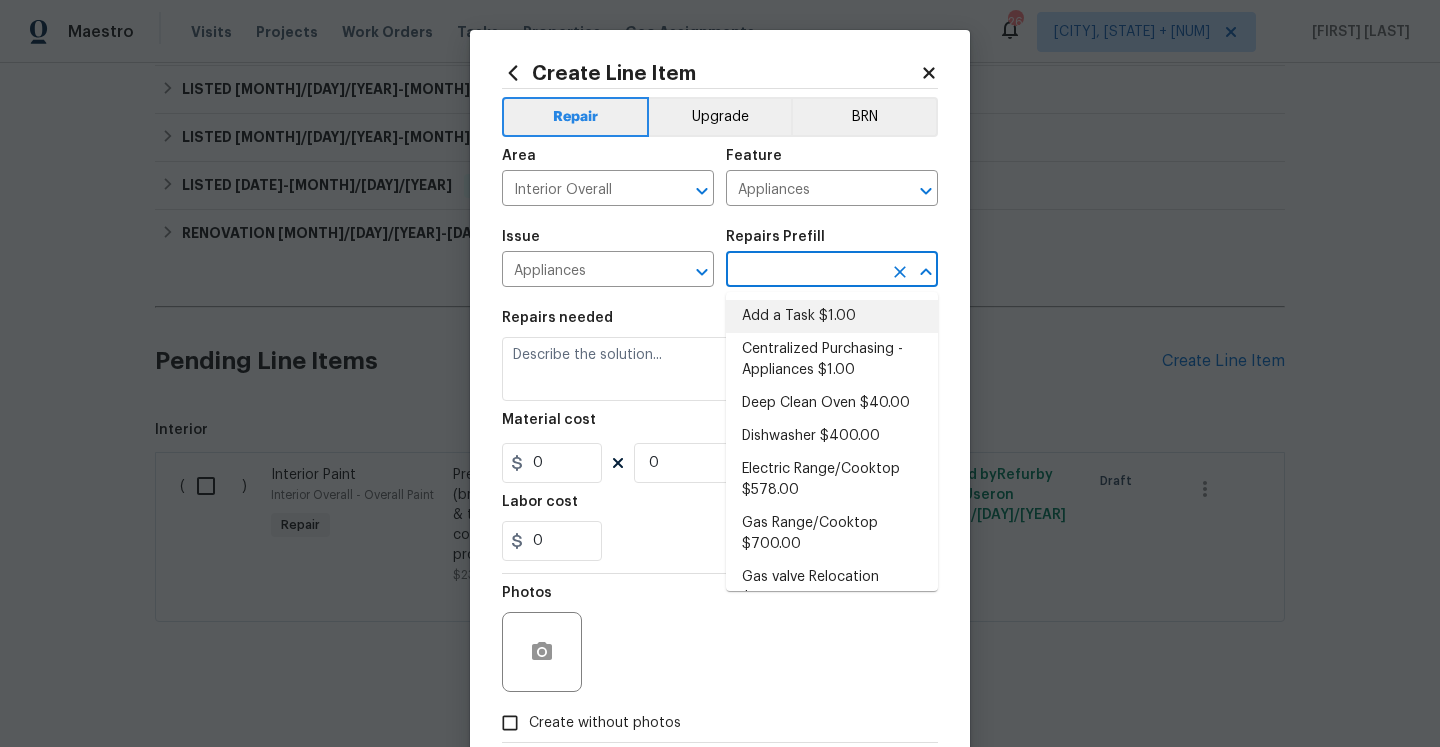 type on "Add a Task $1.00" 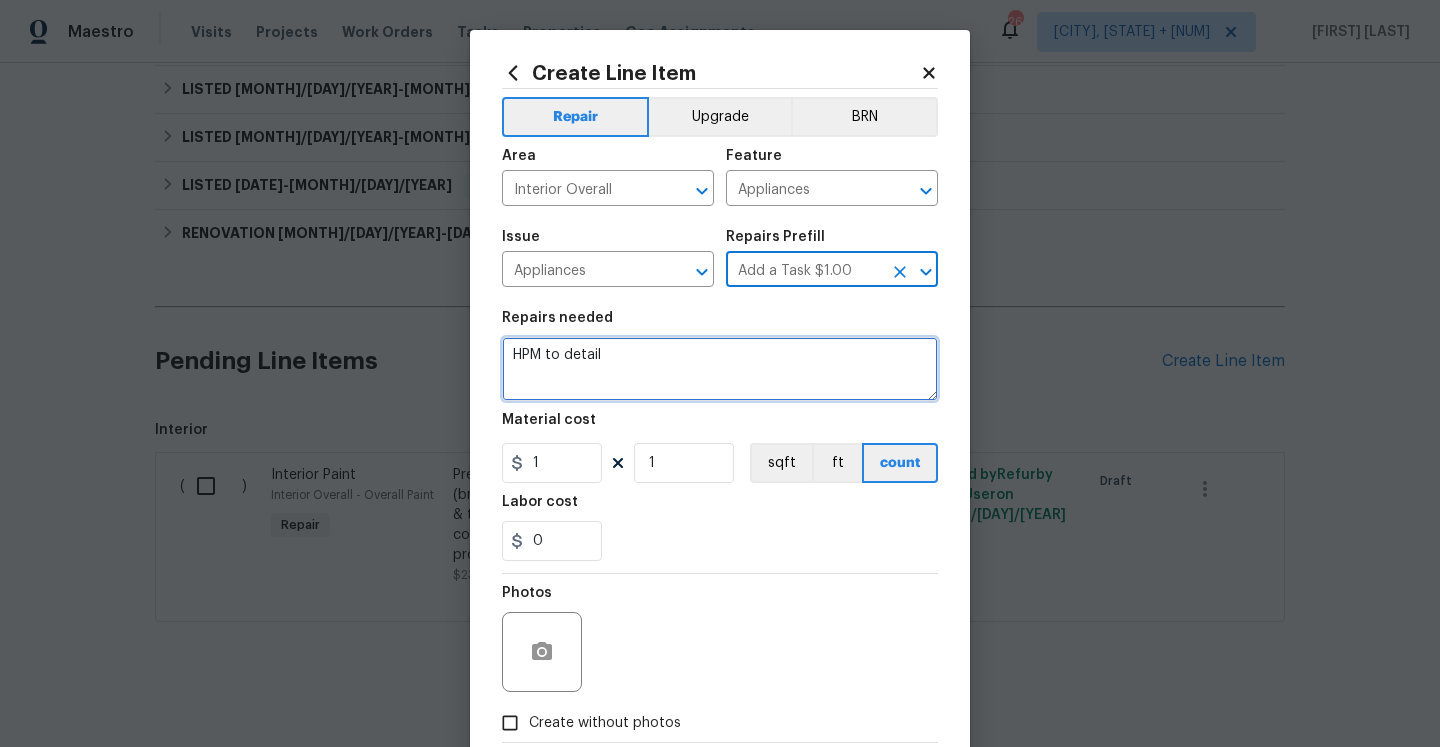 click on "HPM to detail" at bounding box center [720, 369] 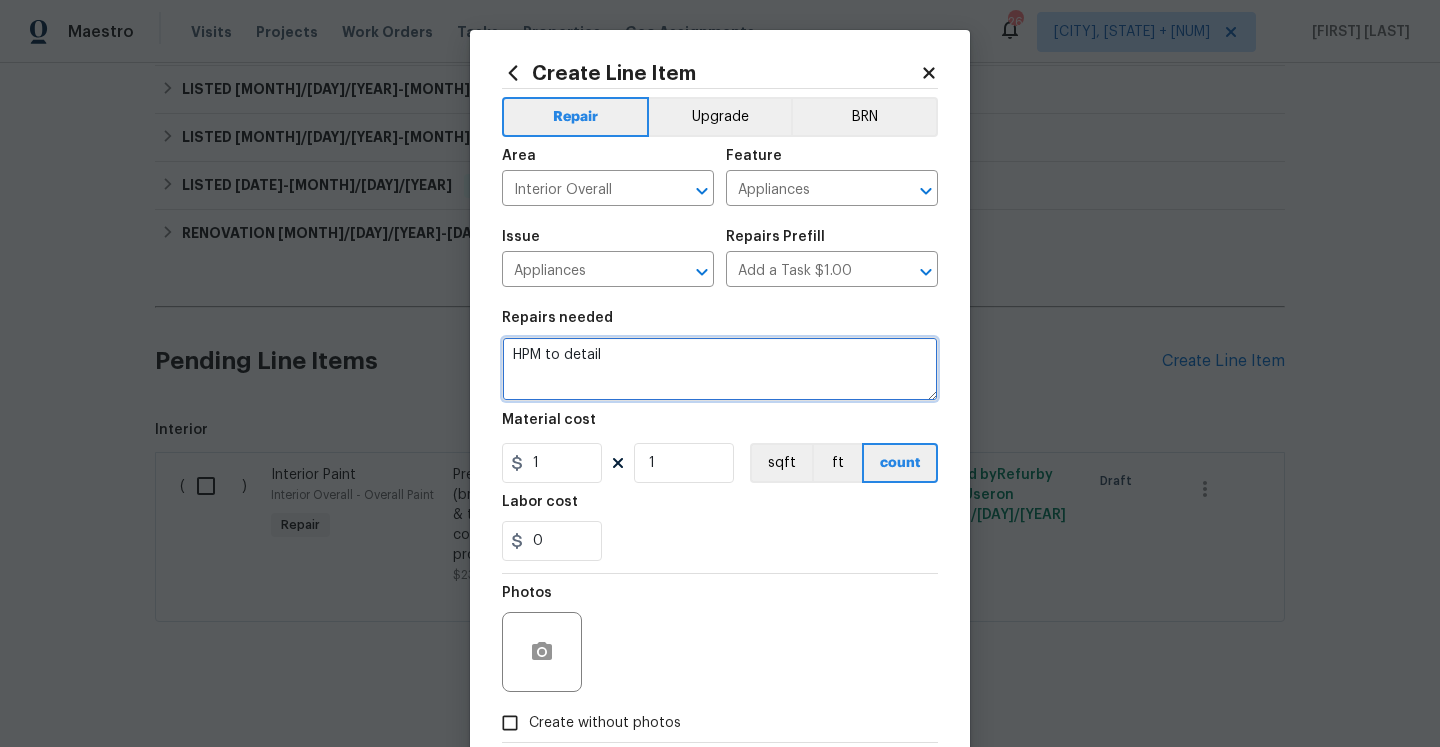 click on "HPM to detail" at bounding box center (720, 369) 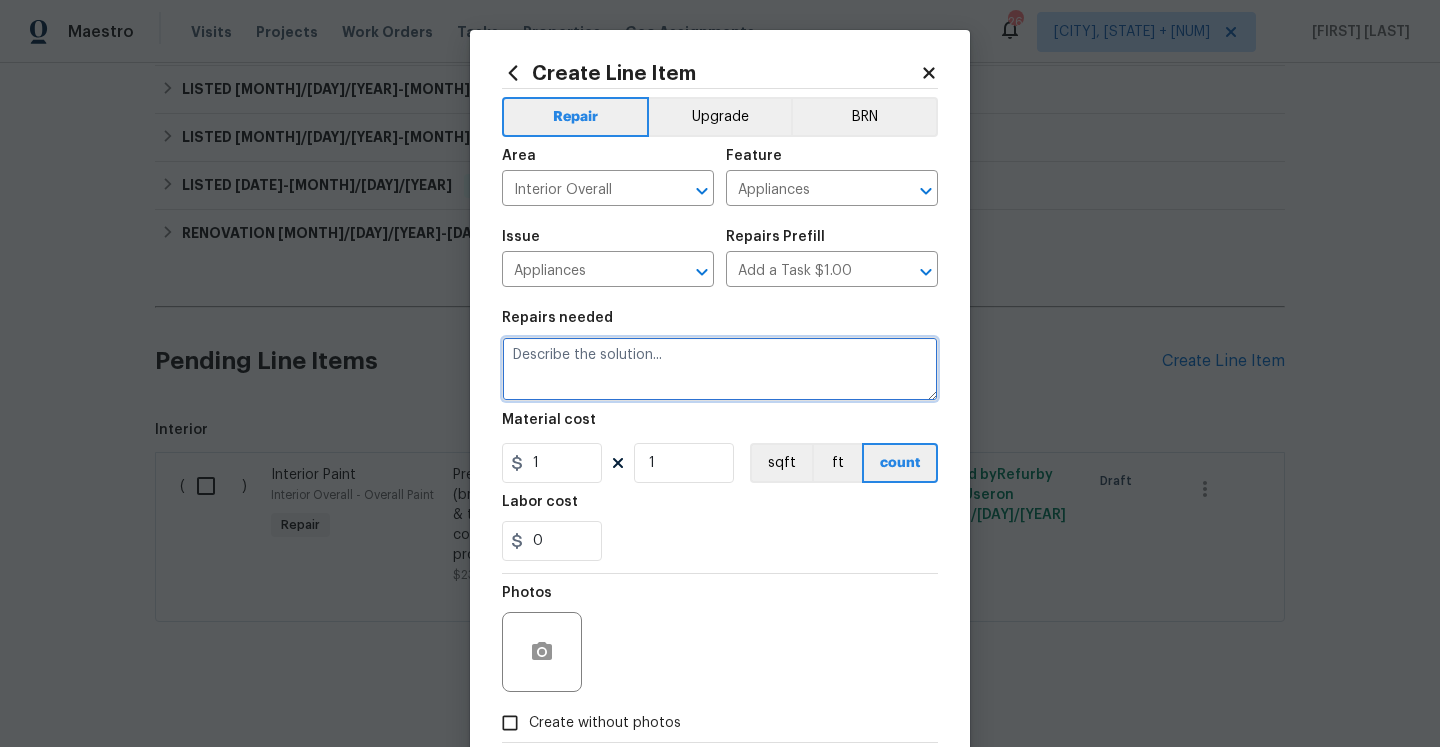 type on "R" 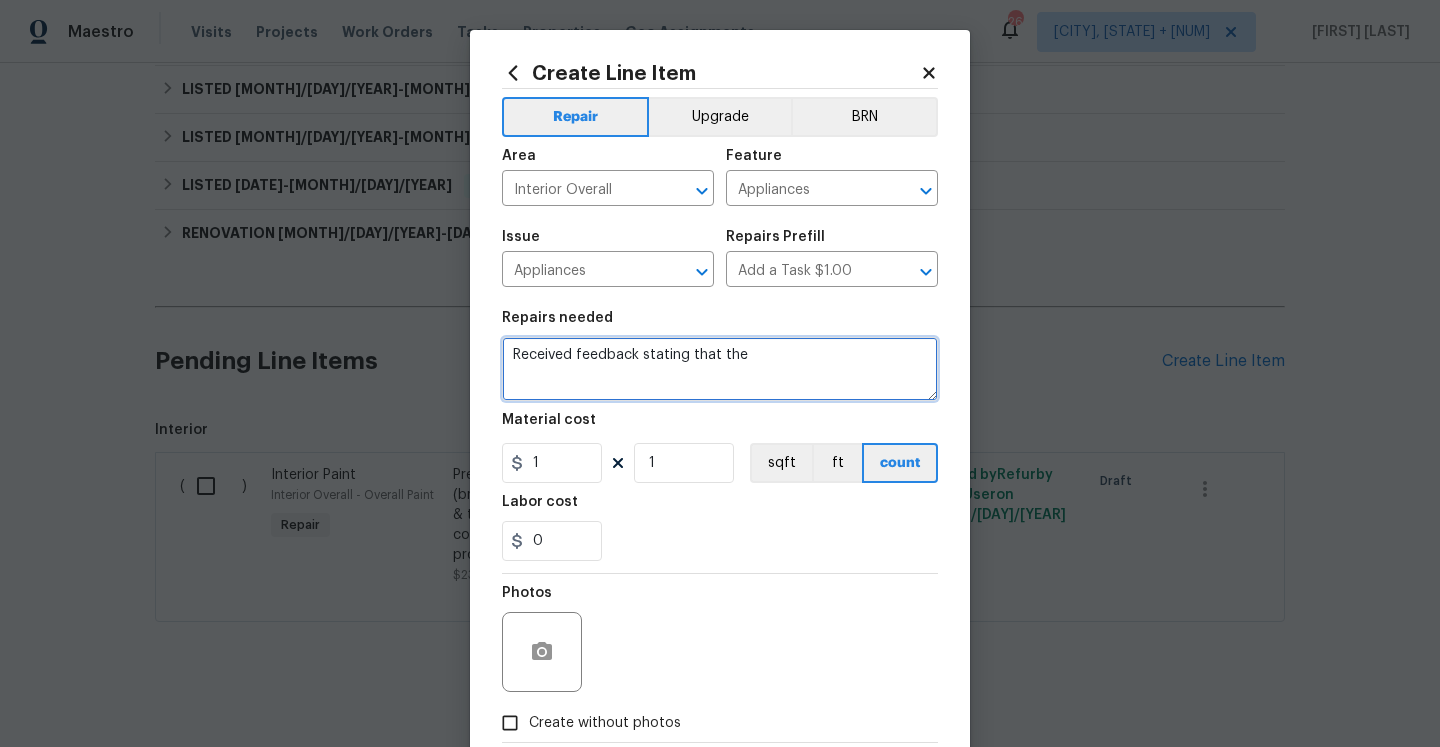paste on "water leak from under the refrigerator. Temperatures inside the house are extremely hot." 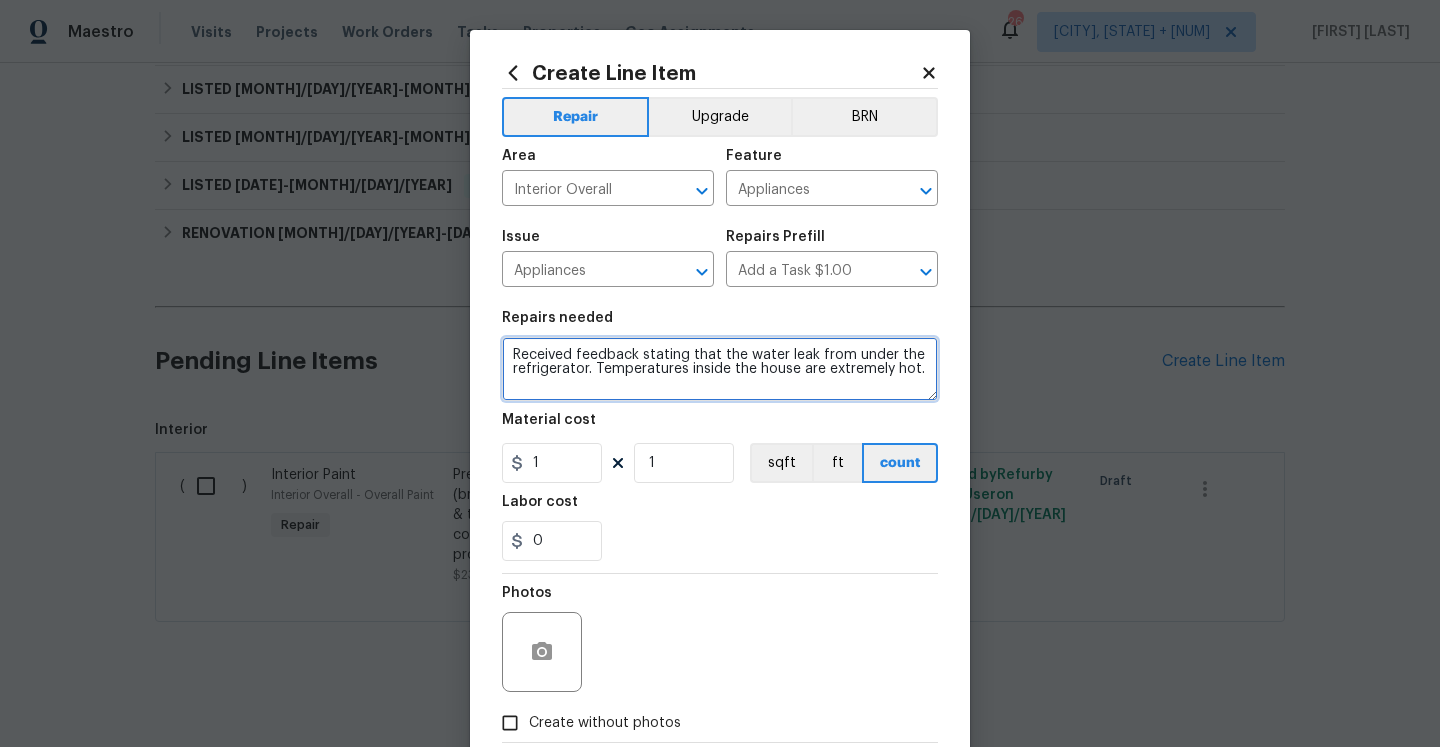click on "Add a word" 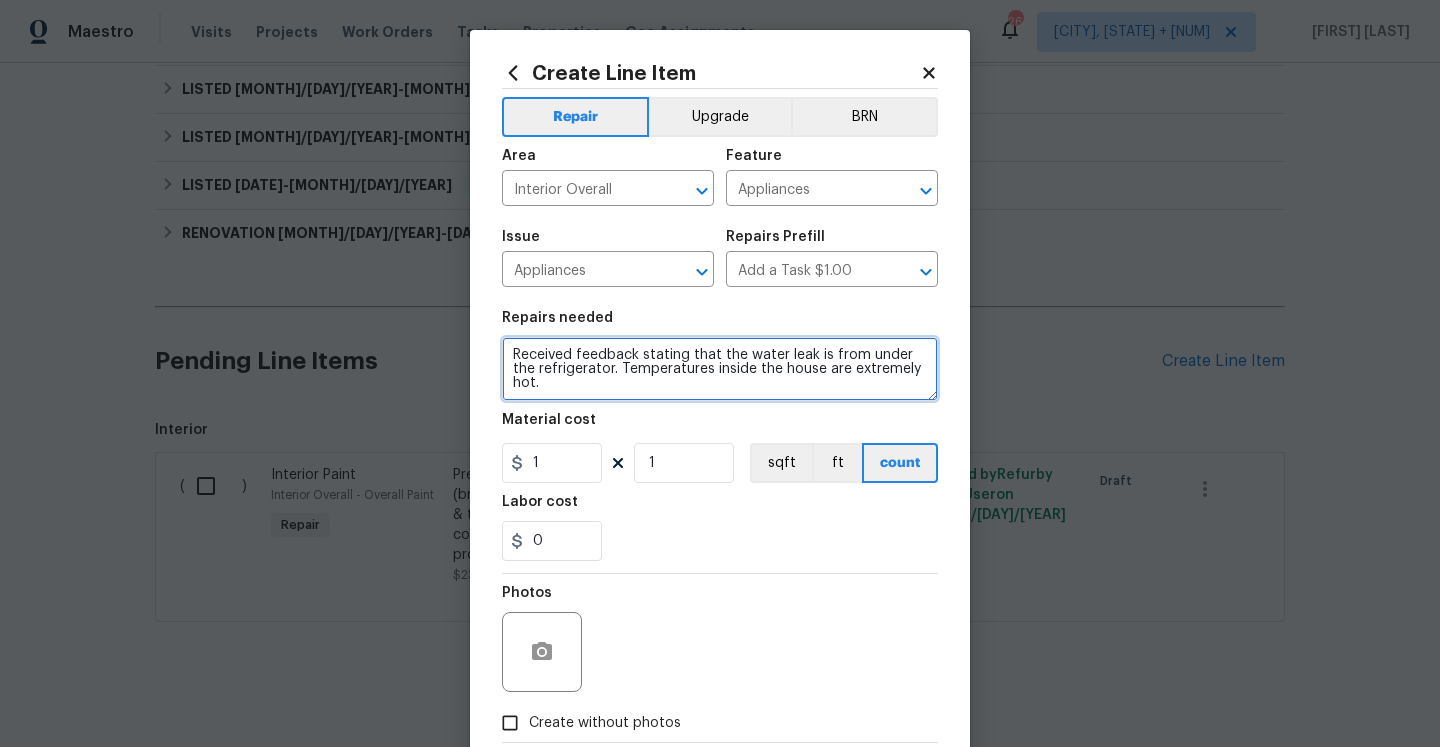 click on "Received feedback stating that the water leak is from under the refrigerator. Temperatures inside the house are extremely hot." at bounding box center [720, 369] 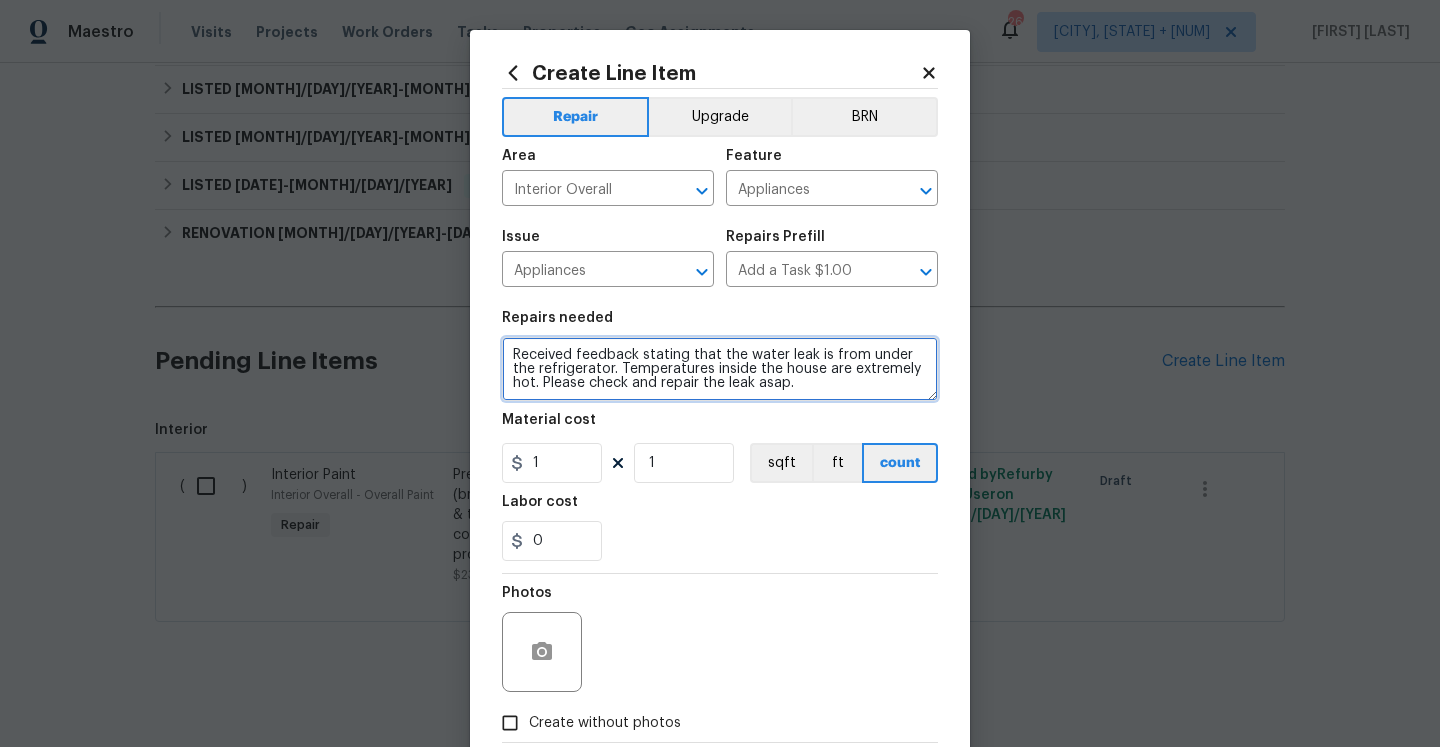 type on "Received feedback stating that the water leak is from under the refrigerator. Temperatures inside the house are extremely hot. Please check and repair the leak asap." 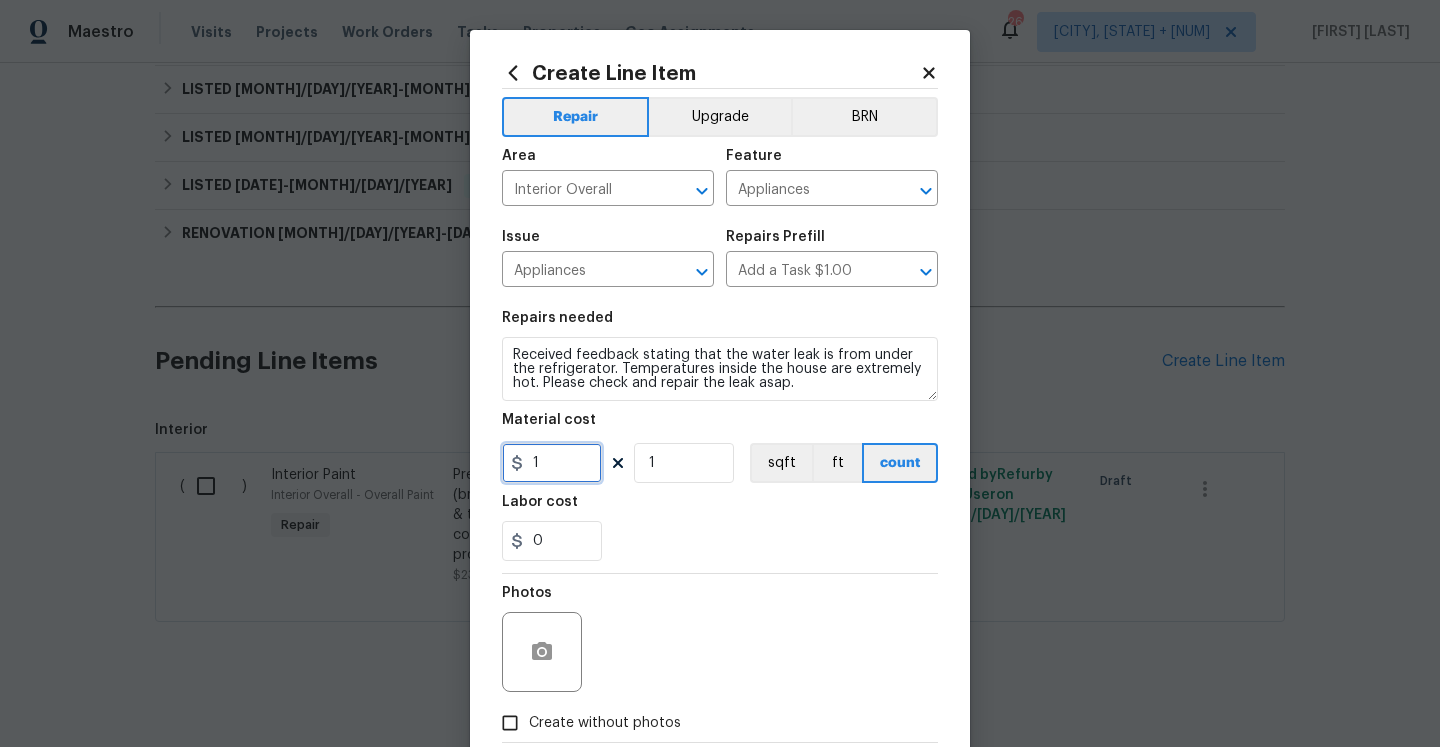 click on "1" at bounding box center (552, 463) 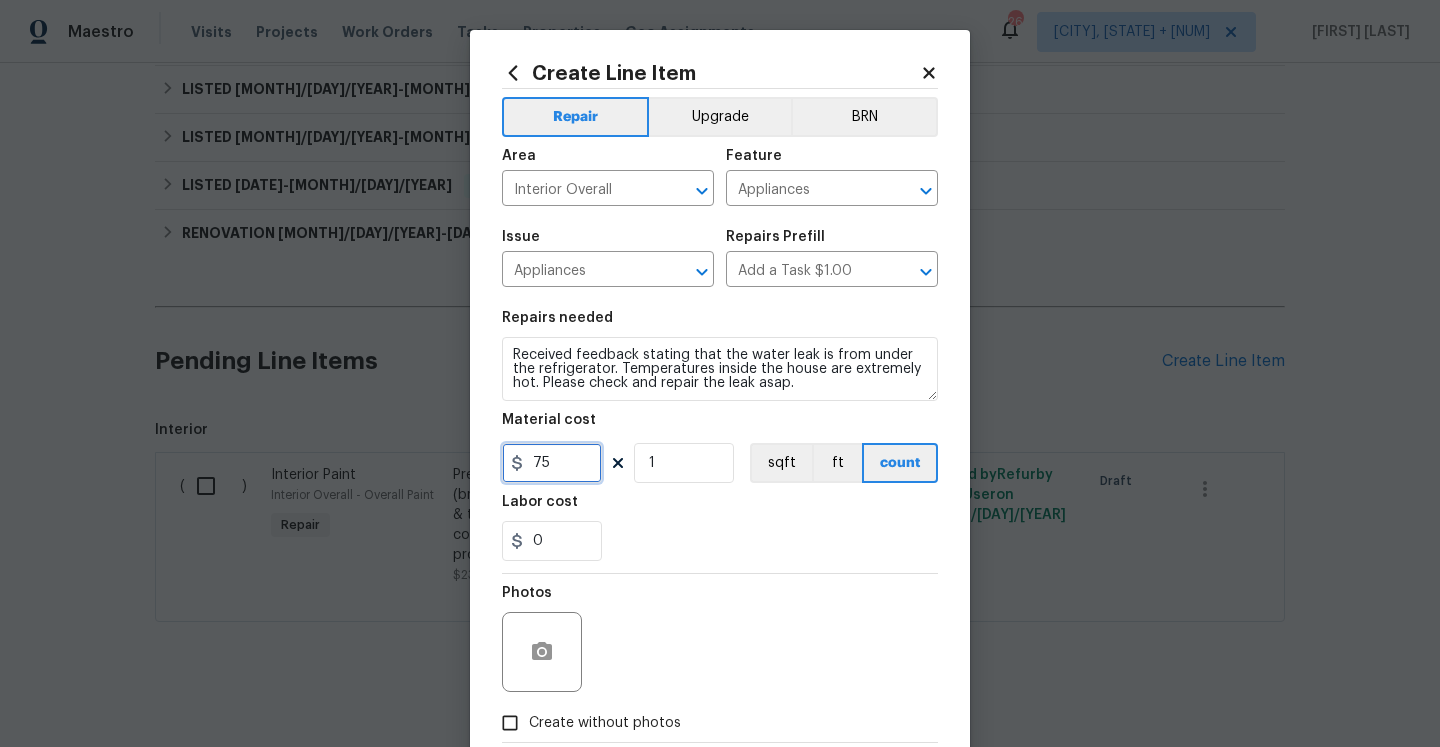 scroll, scrollTop: 115, scrollLeft: 0, axis: vertical 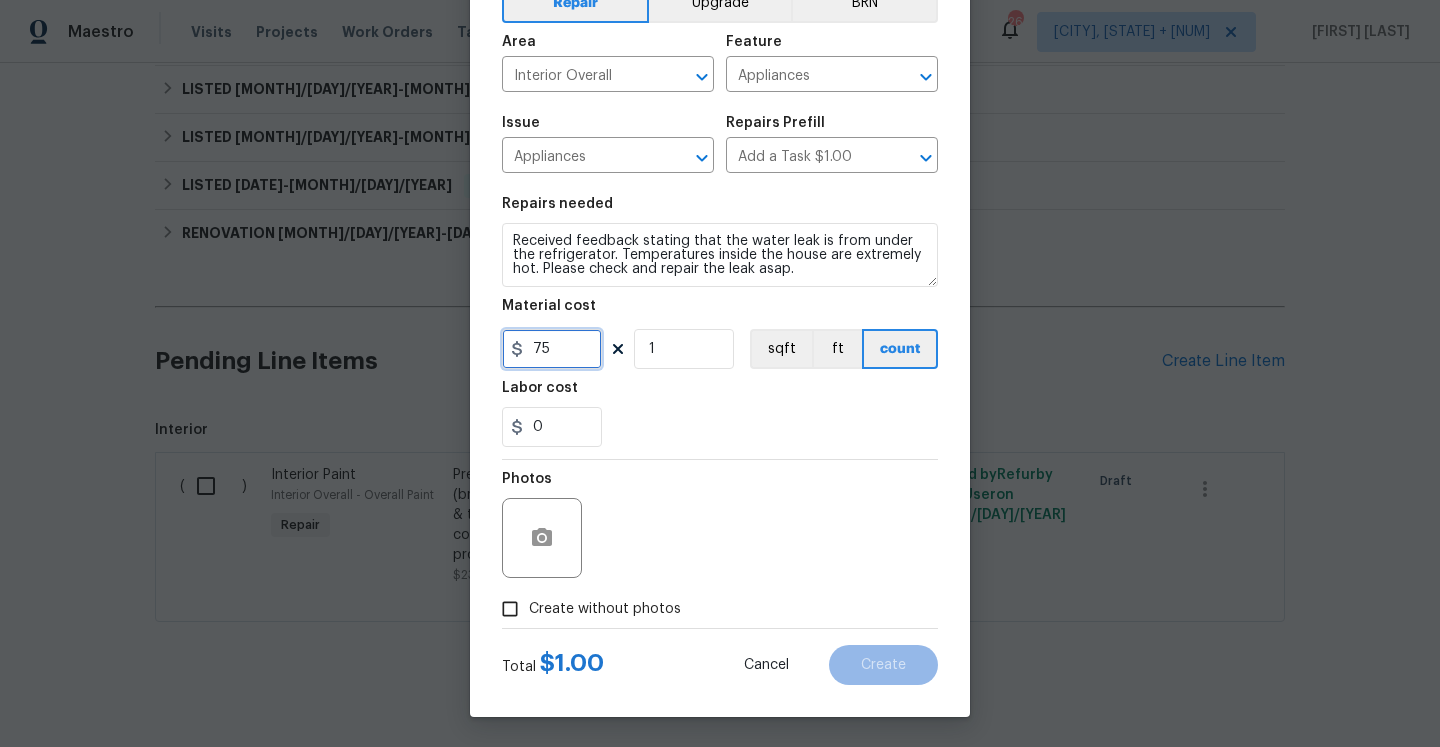 type on "75" 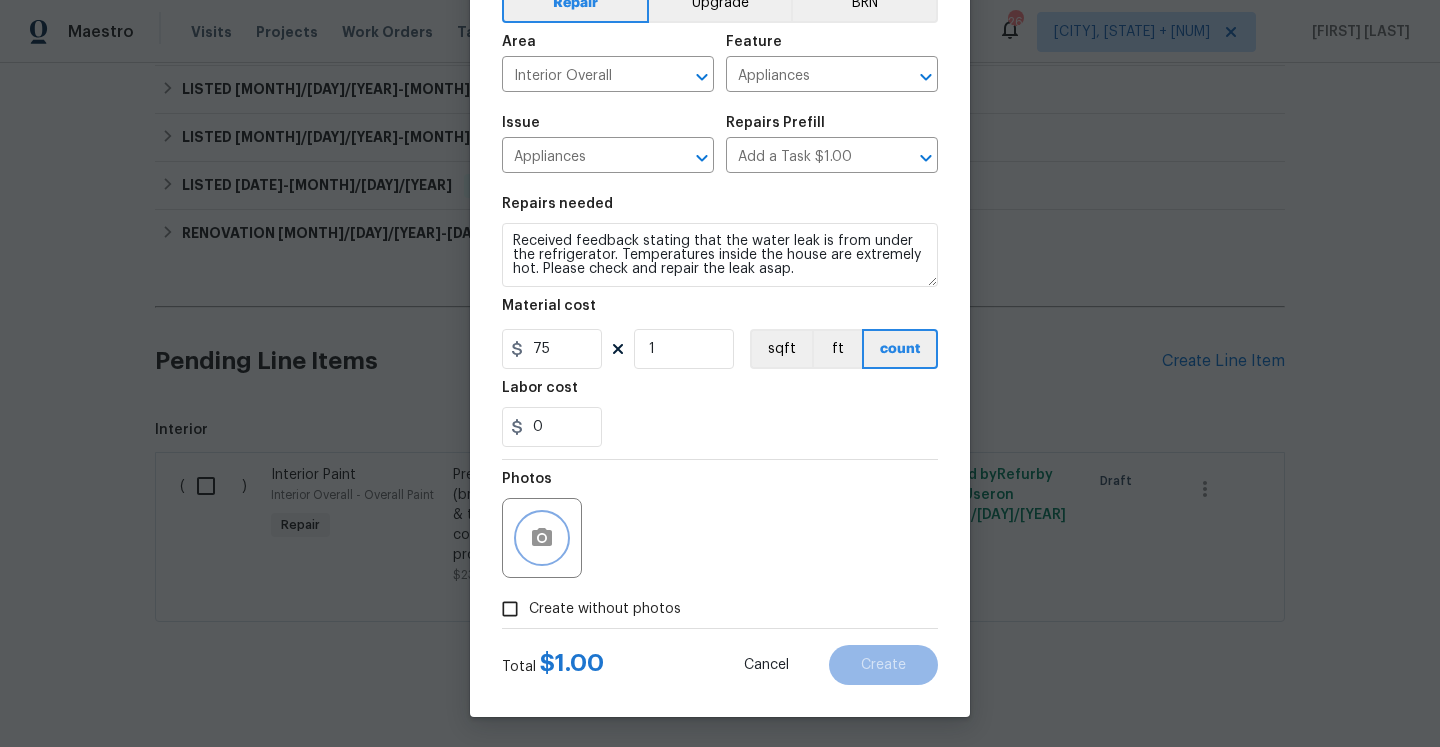 click 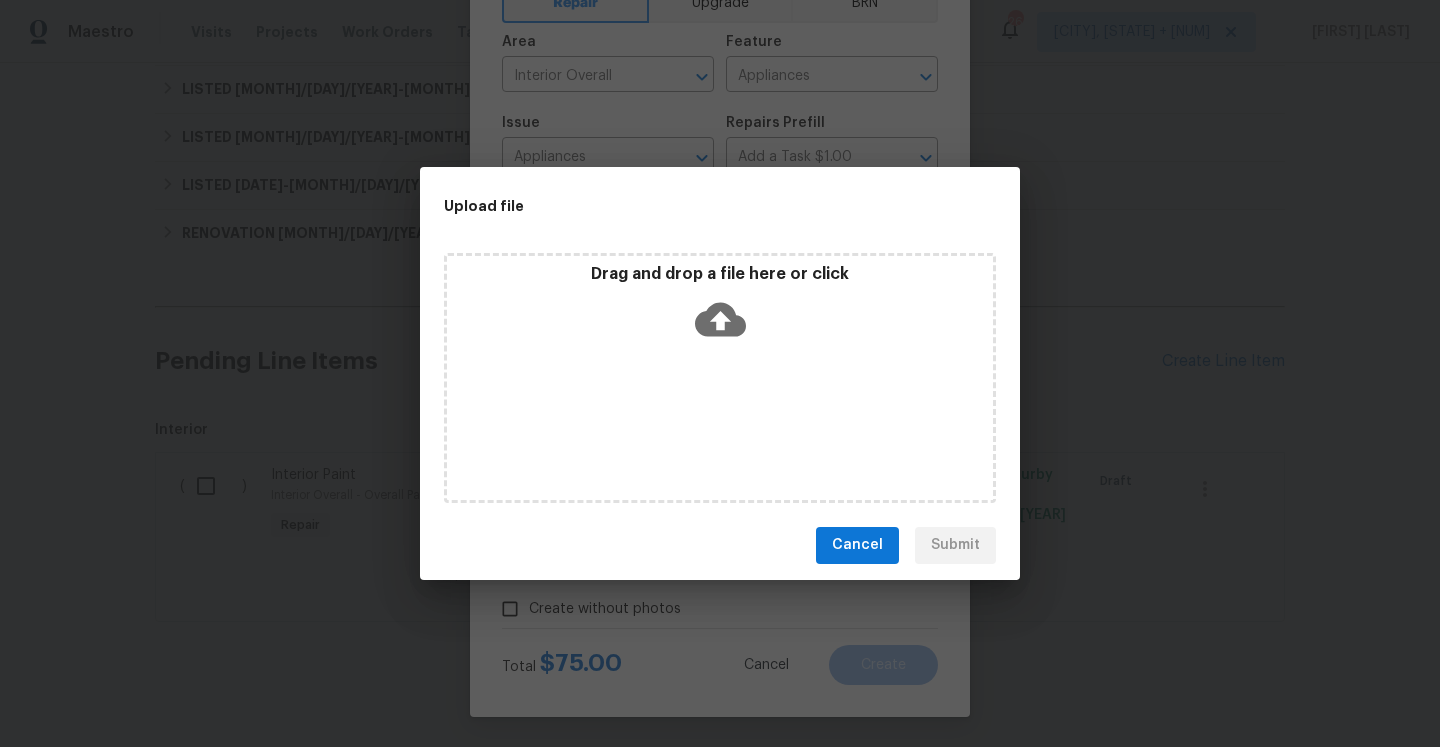 click 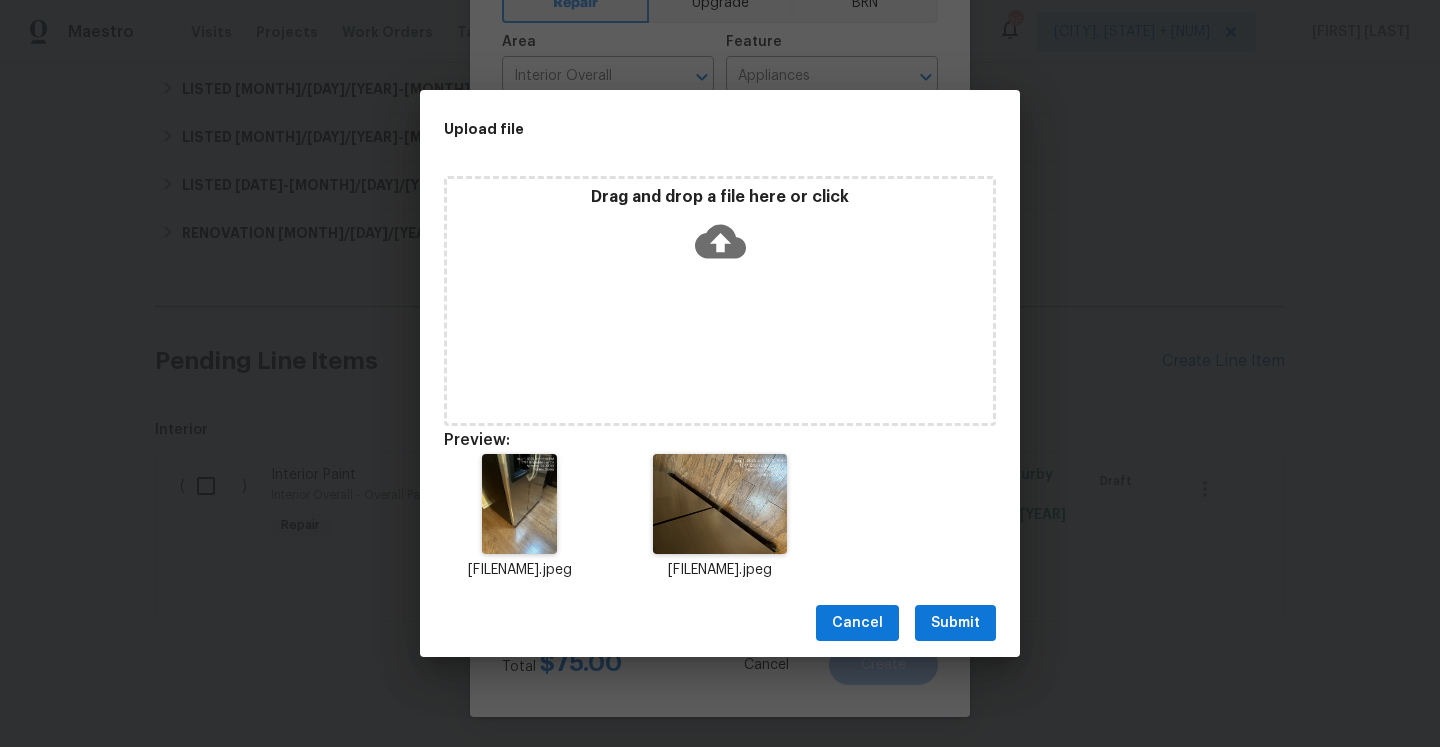 click on "Submit" at bounding box center (955, 623) 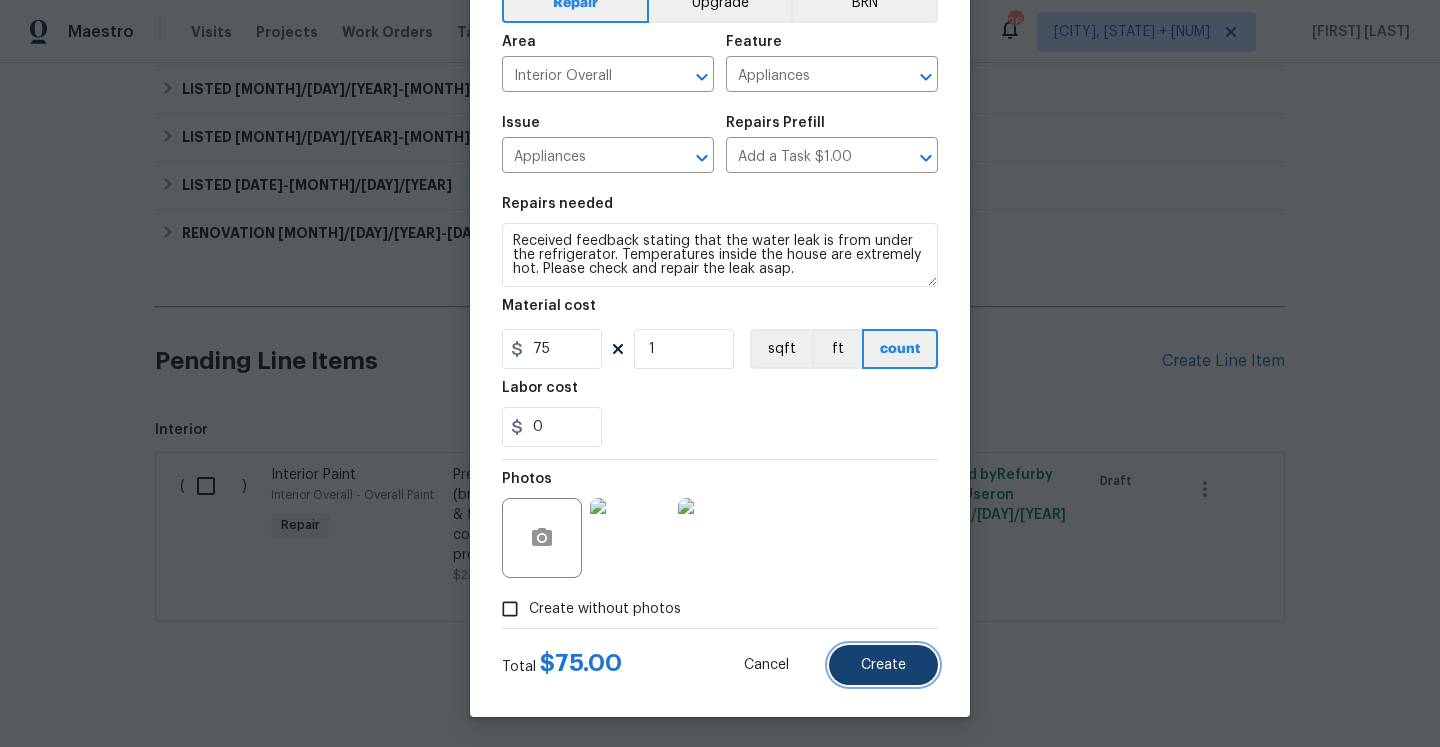 click on "Create" at bounding box center (883, 665) 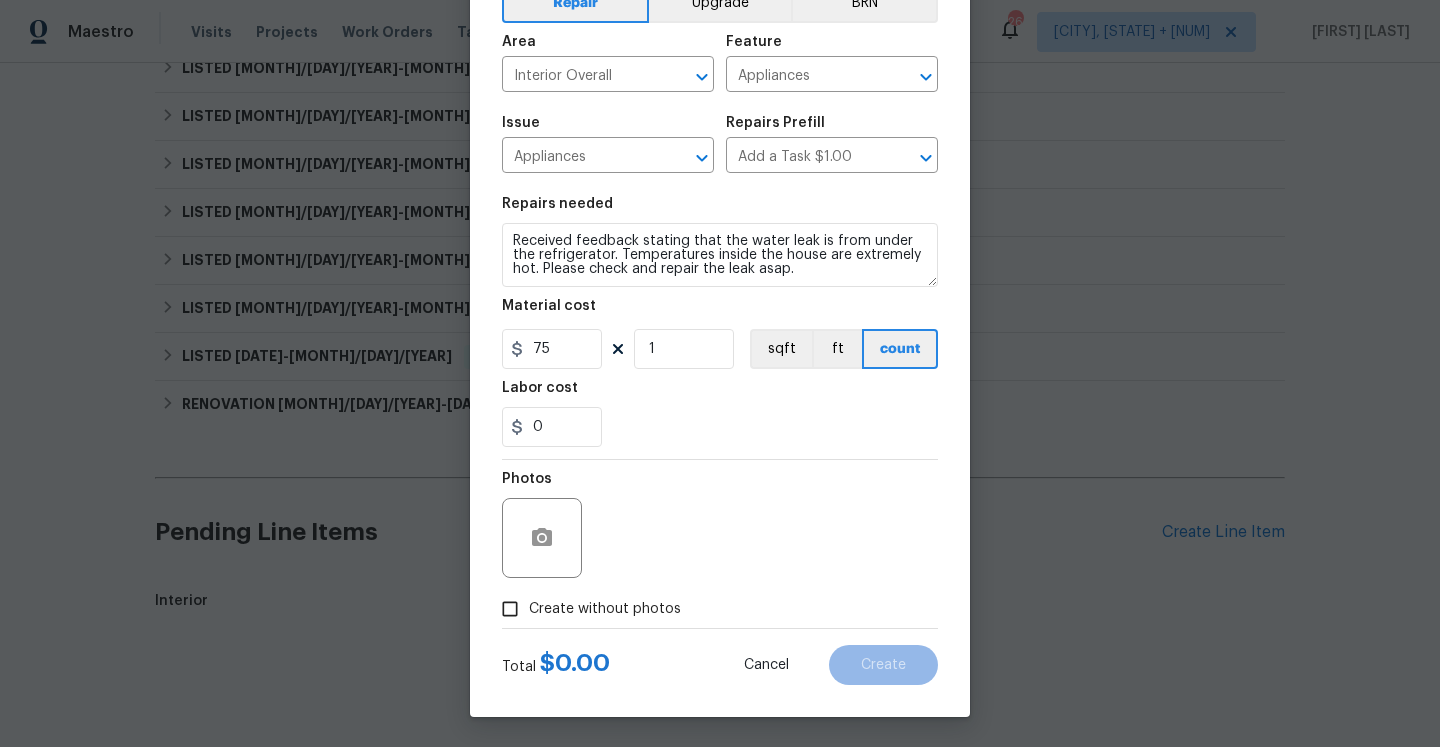 type 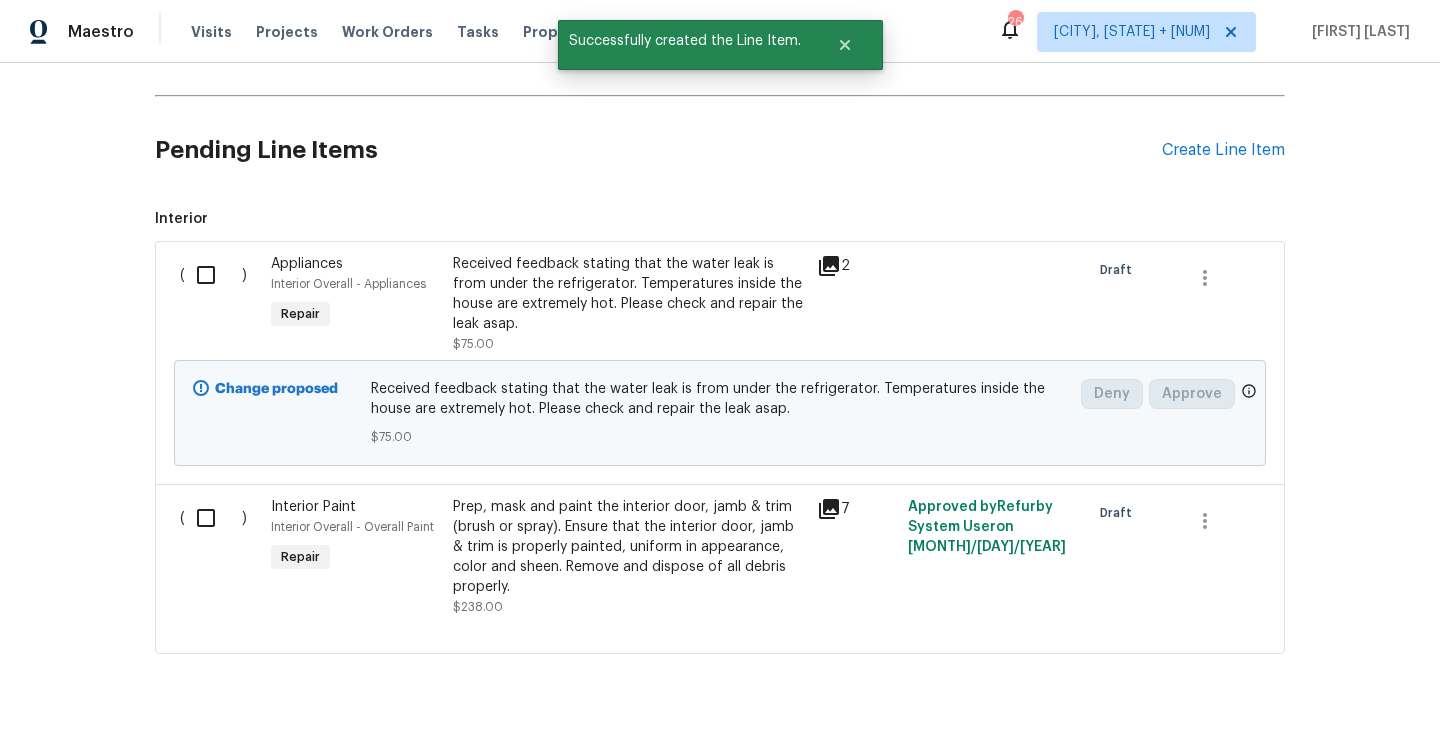 scroll, scrollTop: 792, scrollLeft: 0, axis: vertical 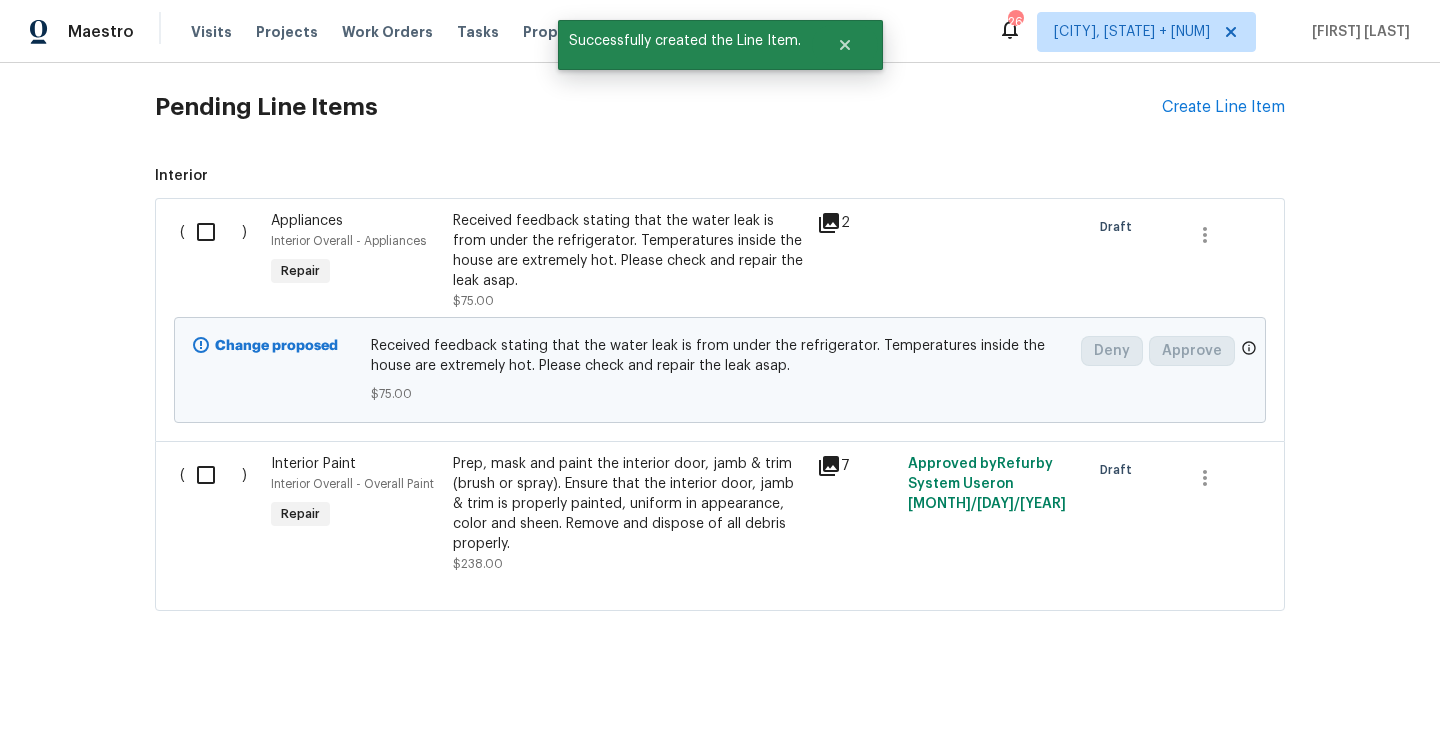 click at bounding box center [213, 232] 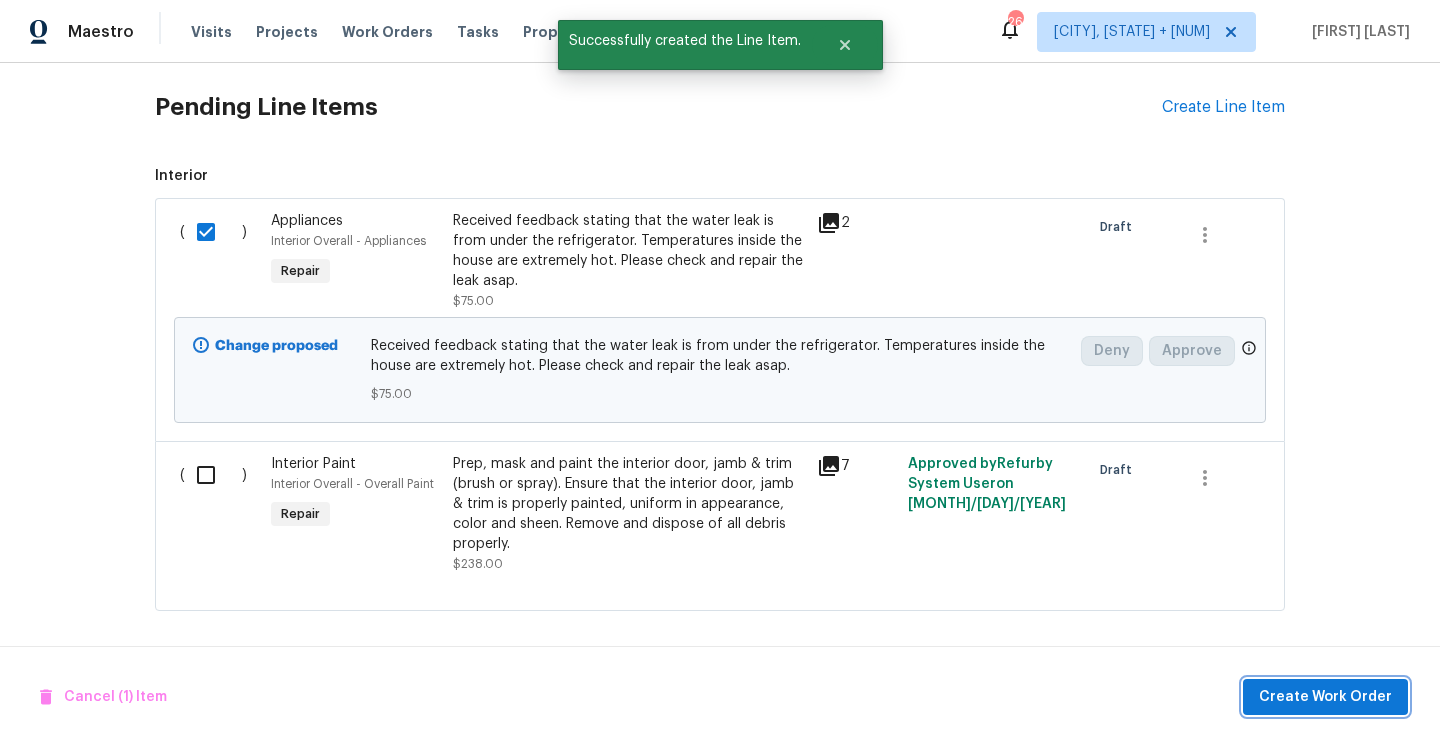 click on "Create Work Order" at bounding box center (1325, 697) 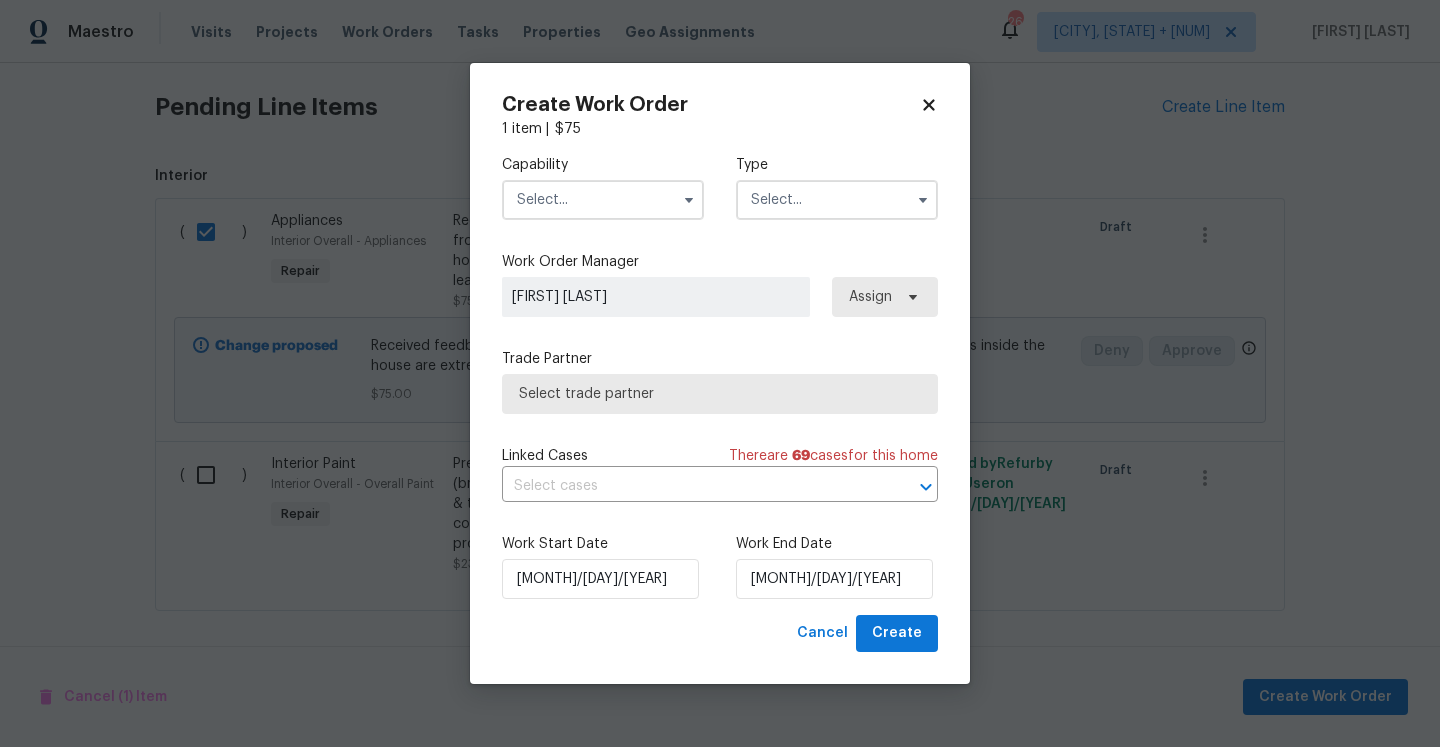 click at bounding box center [603, 200] 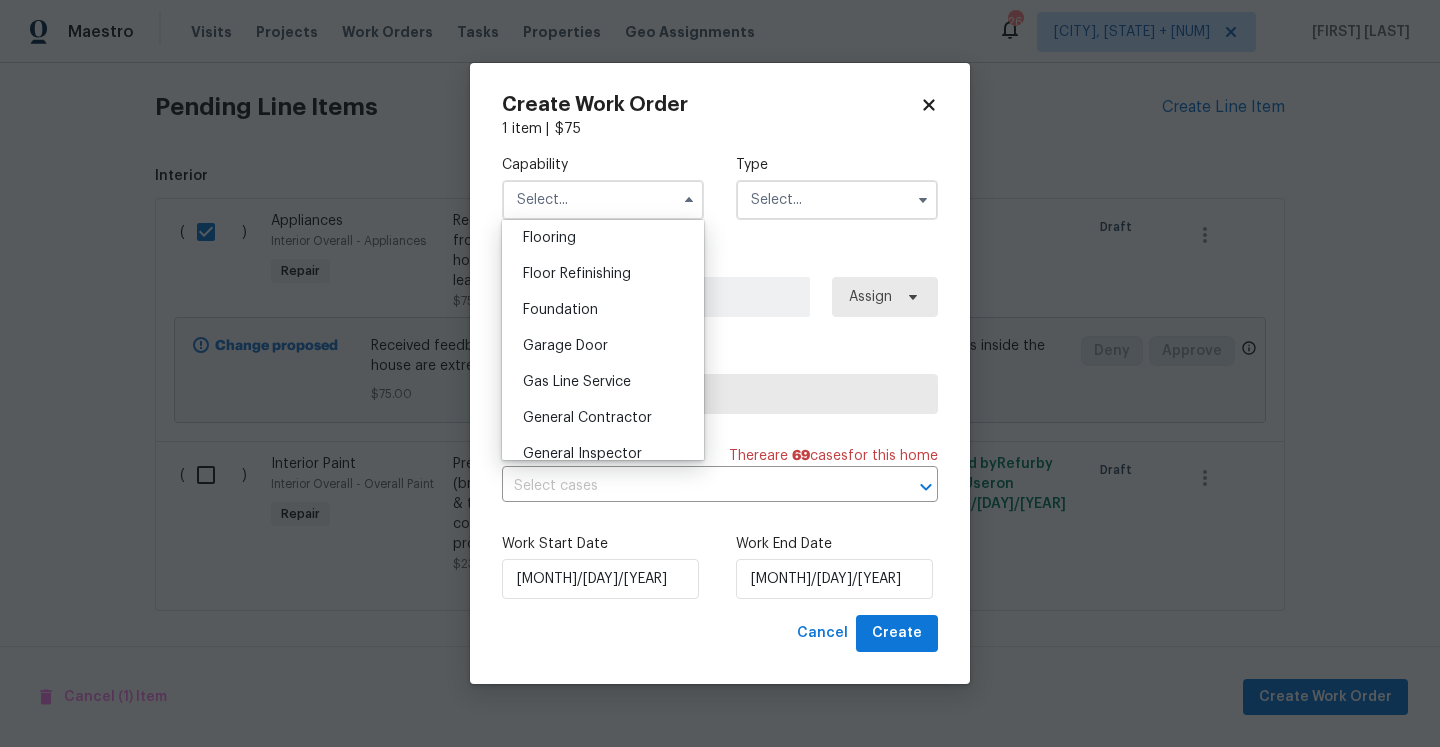 scroll, scrollTop: 794, scrollLeft: 0, axis: vertical 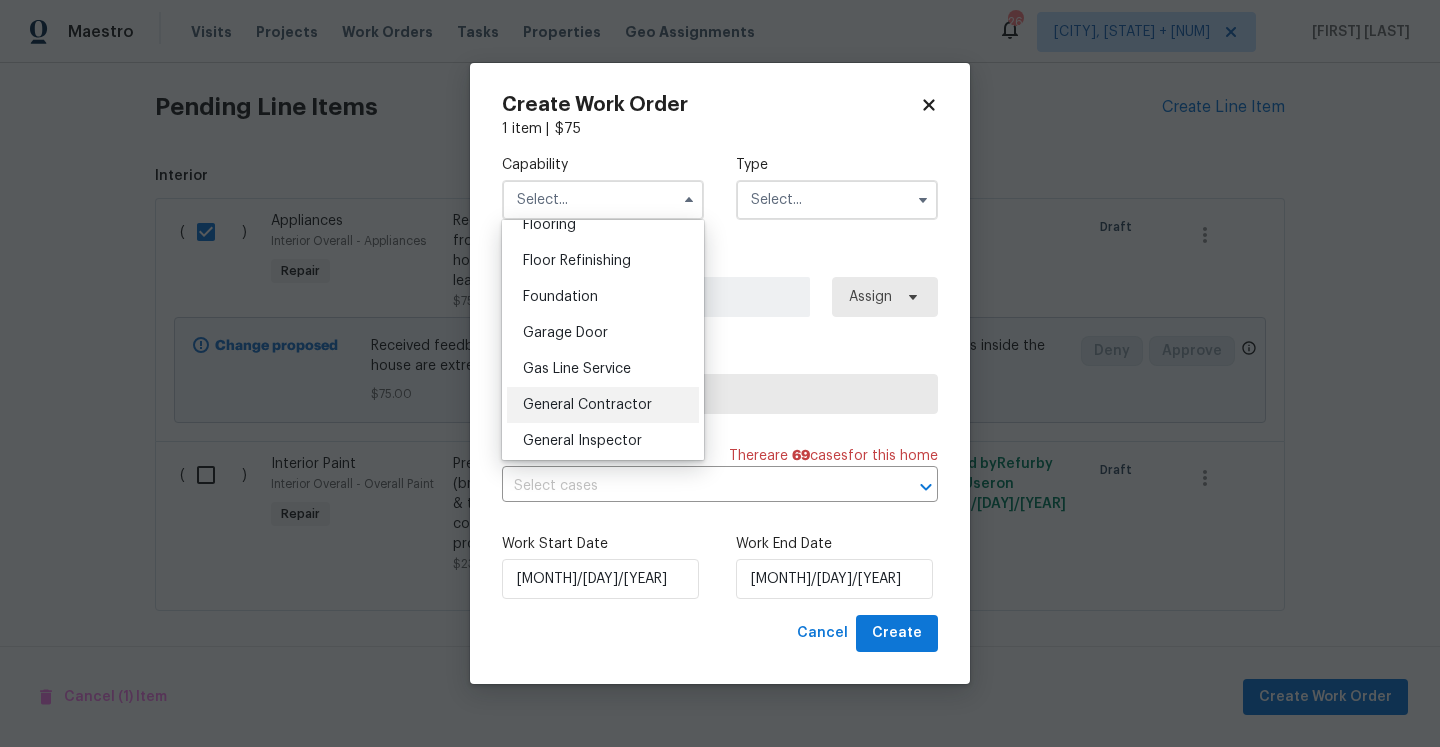 click on "General Contractor" at bounding box center (587, 405) 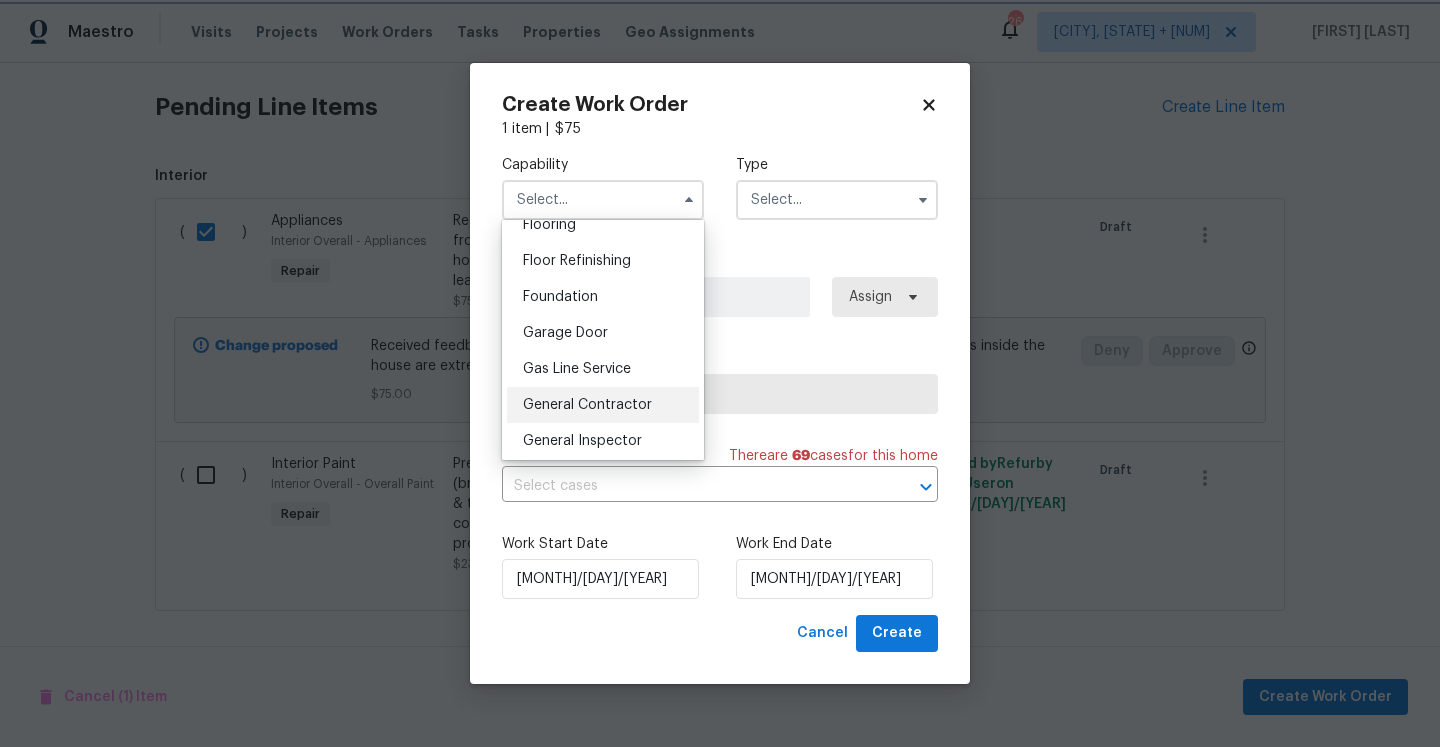 type on "General Contractor" 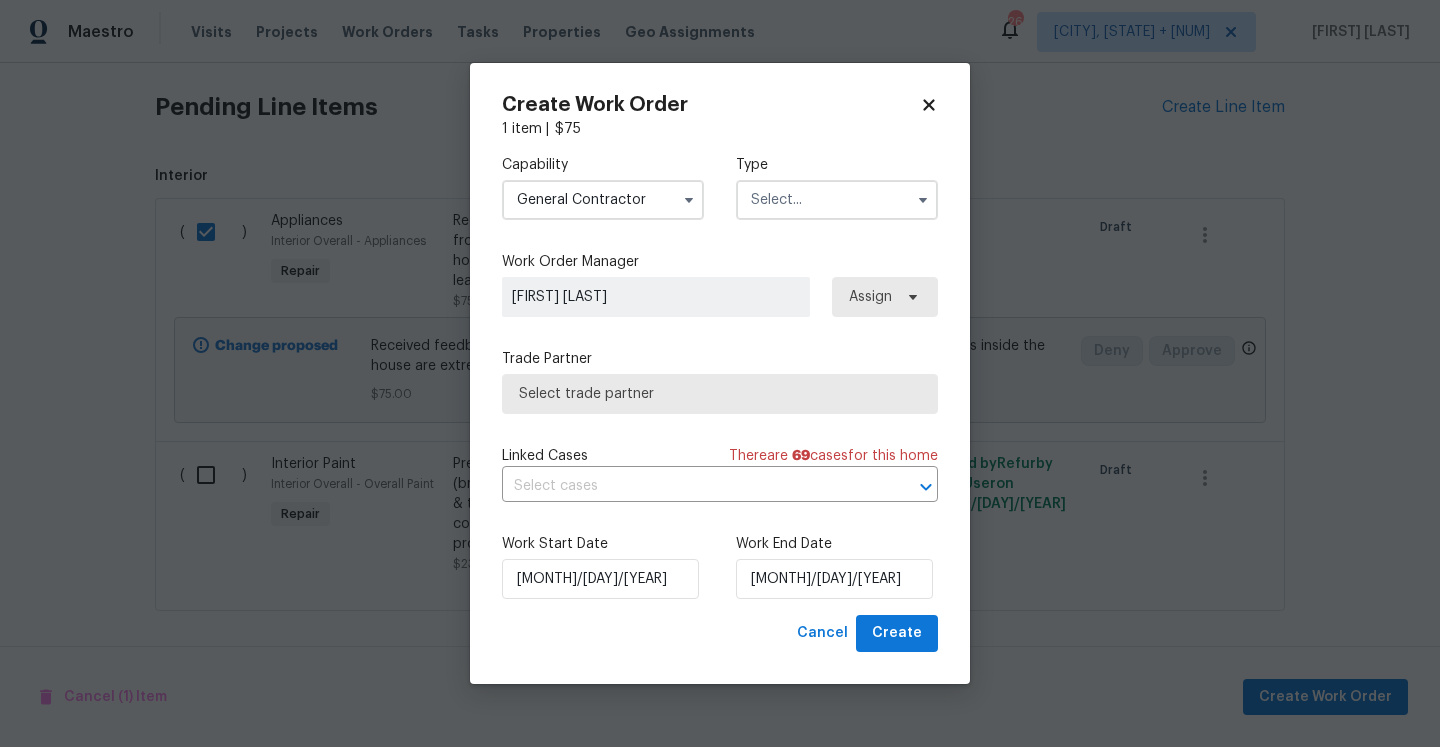 click at bounding box center (837, 200) 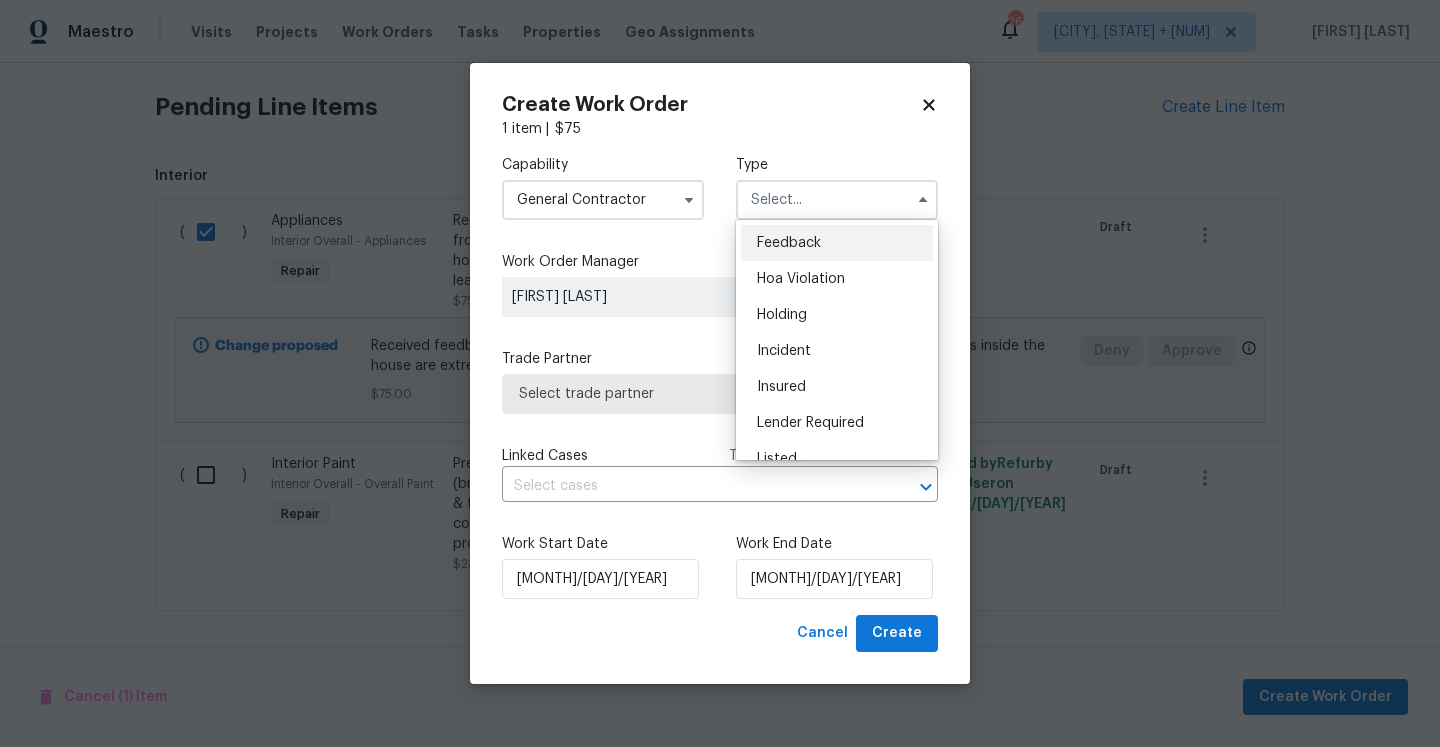 click on "Feedback" at bounding box center (837, 243) 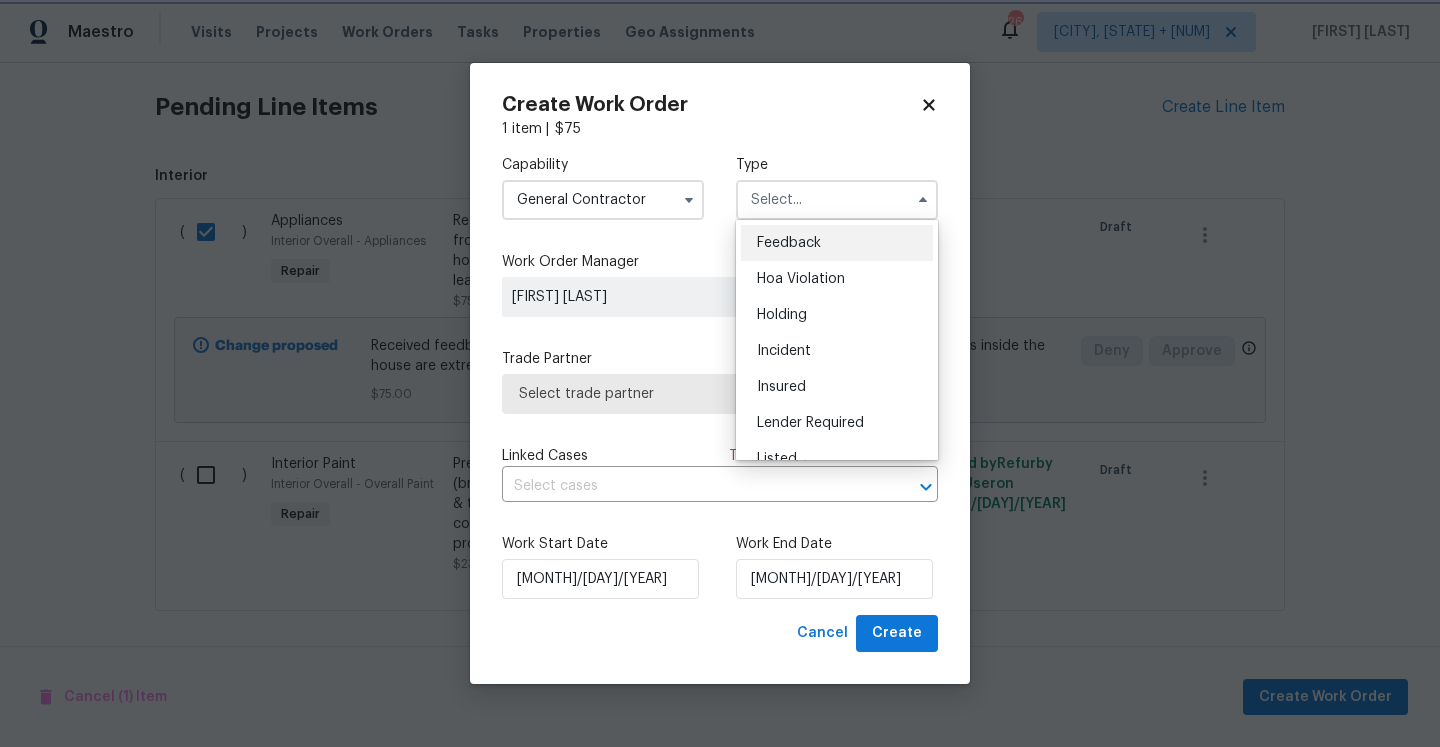 type on "Feedback" 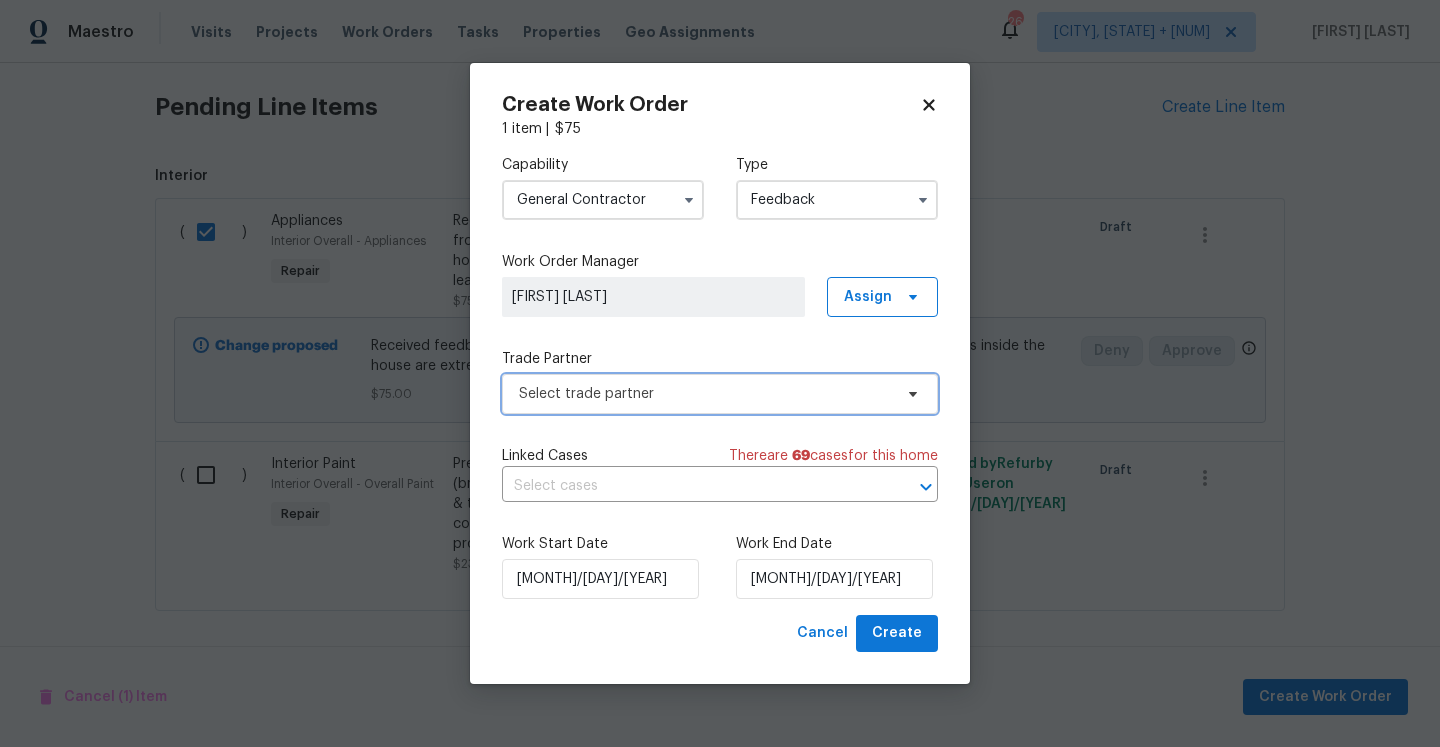 click on "Select trade partner" at bounding box center [720, 394] 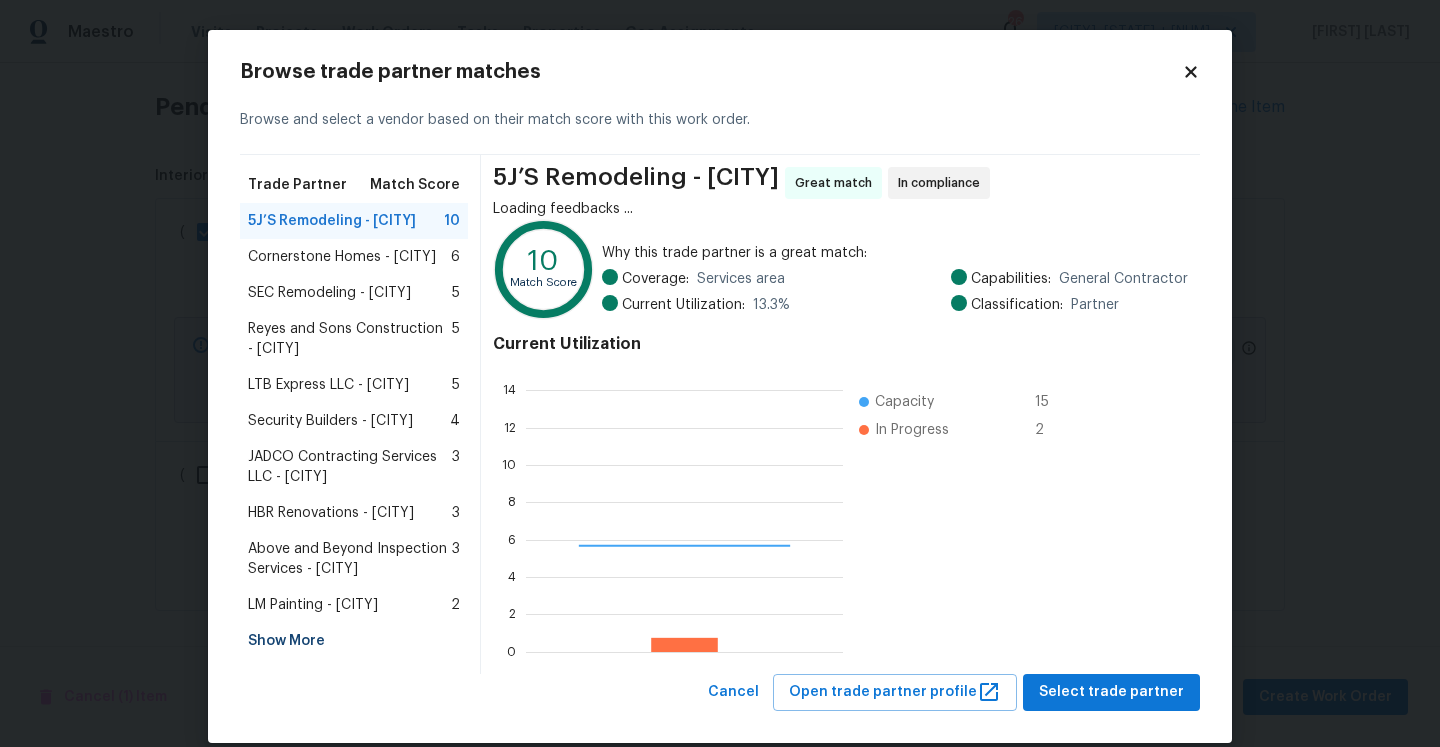 scroll, scrollTop: 2, scrollLeft: 2, axis: both 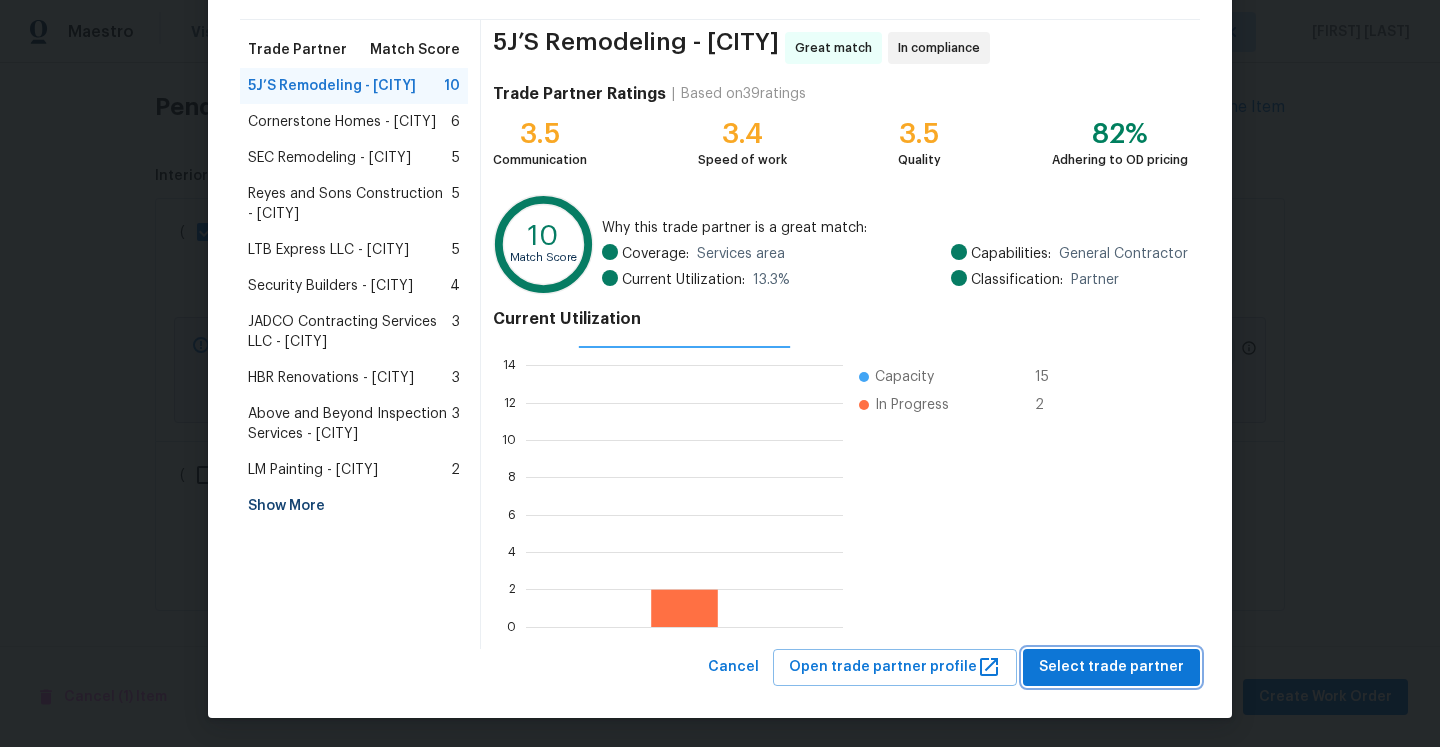 click on "Select trade partner" at bounding box center (1111, 667) 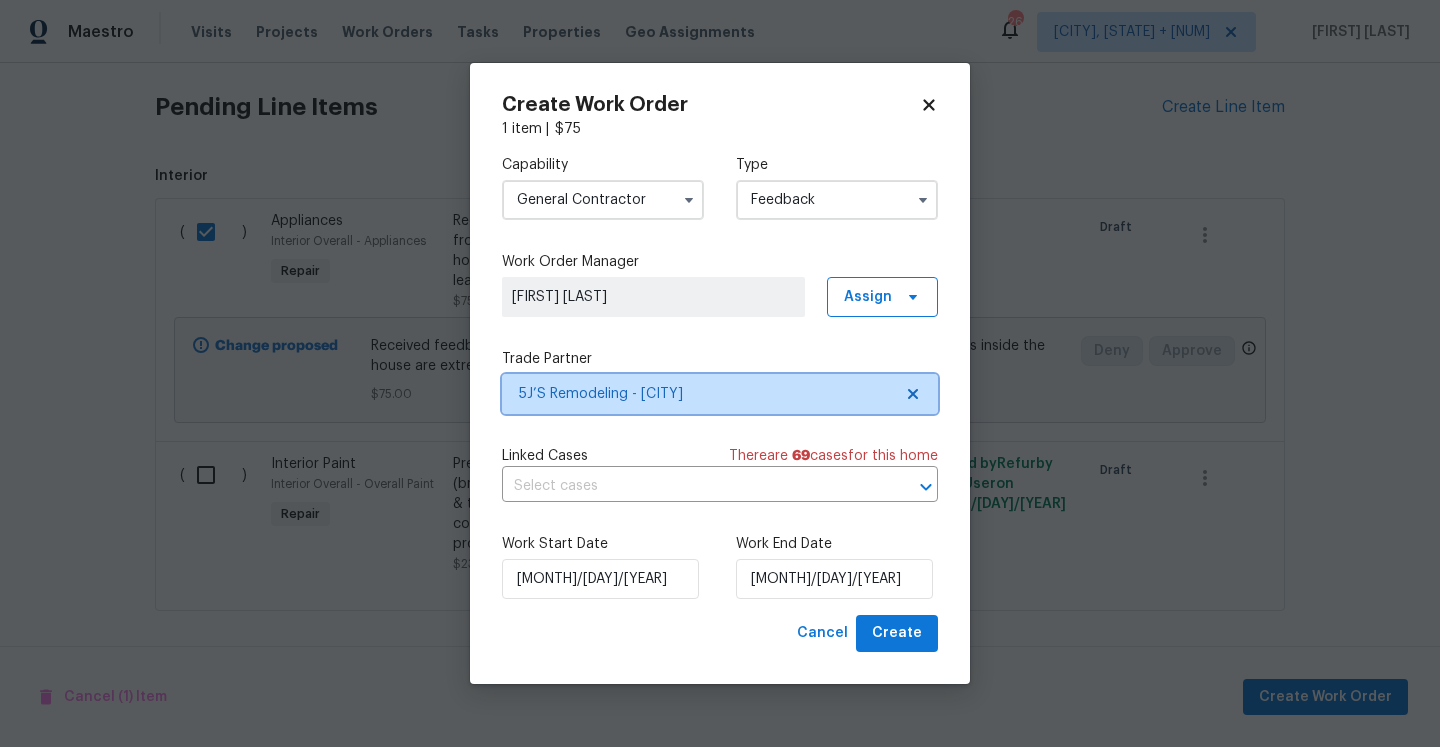 scroll, scrollTop: 0, scrollLeft: 0, axis: both 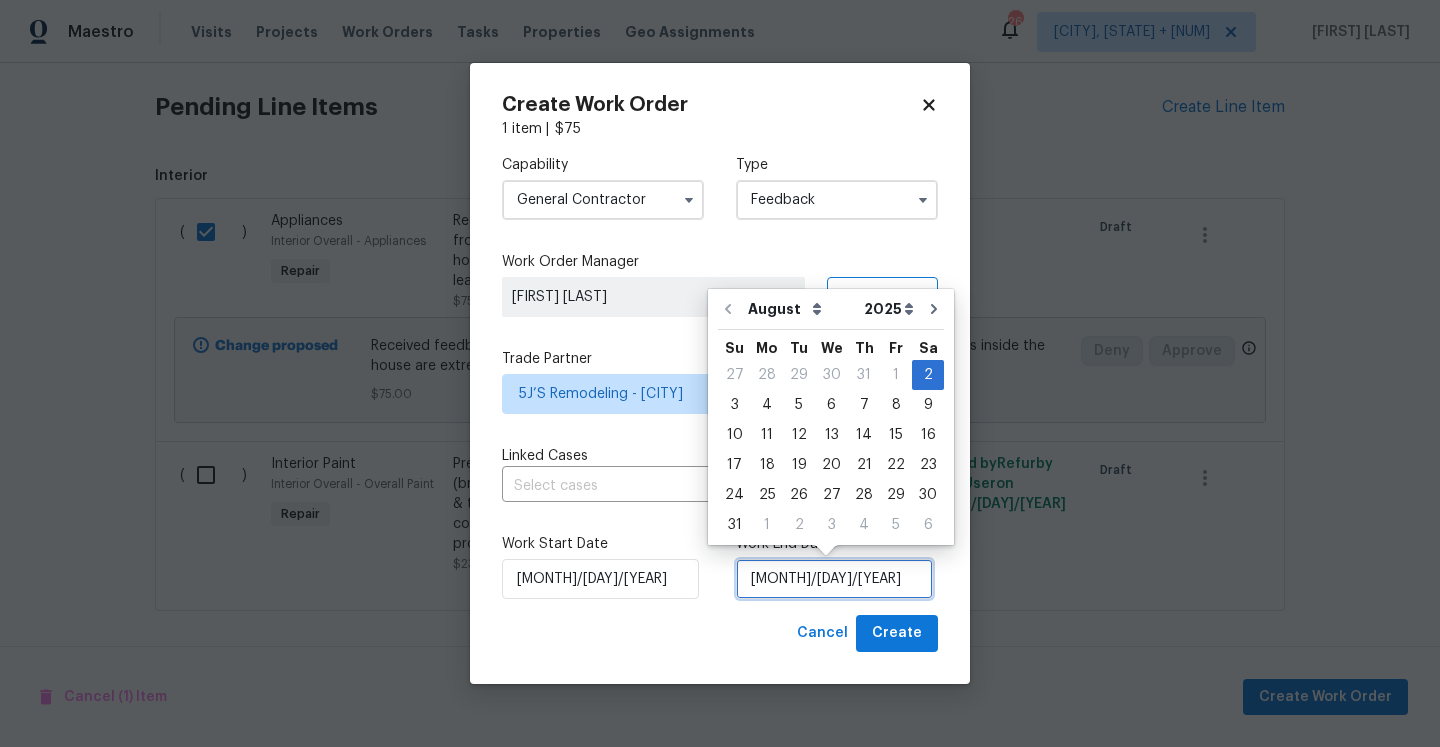 click on "8/2/2025" at bounding box center (834, 579) 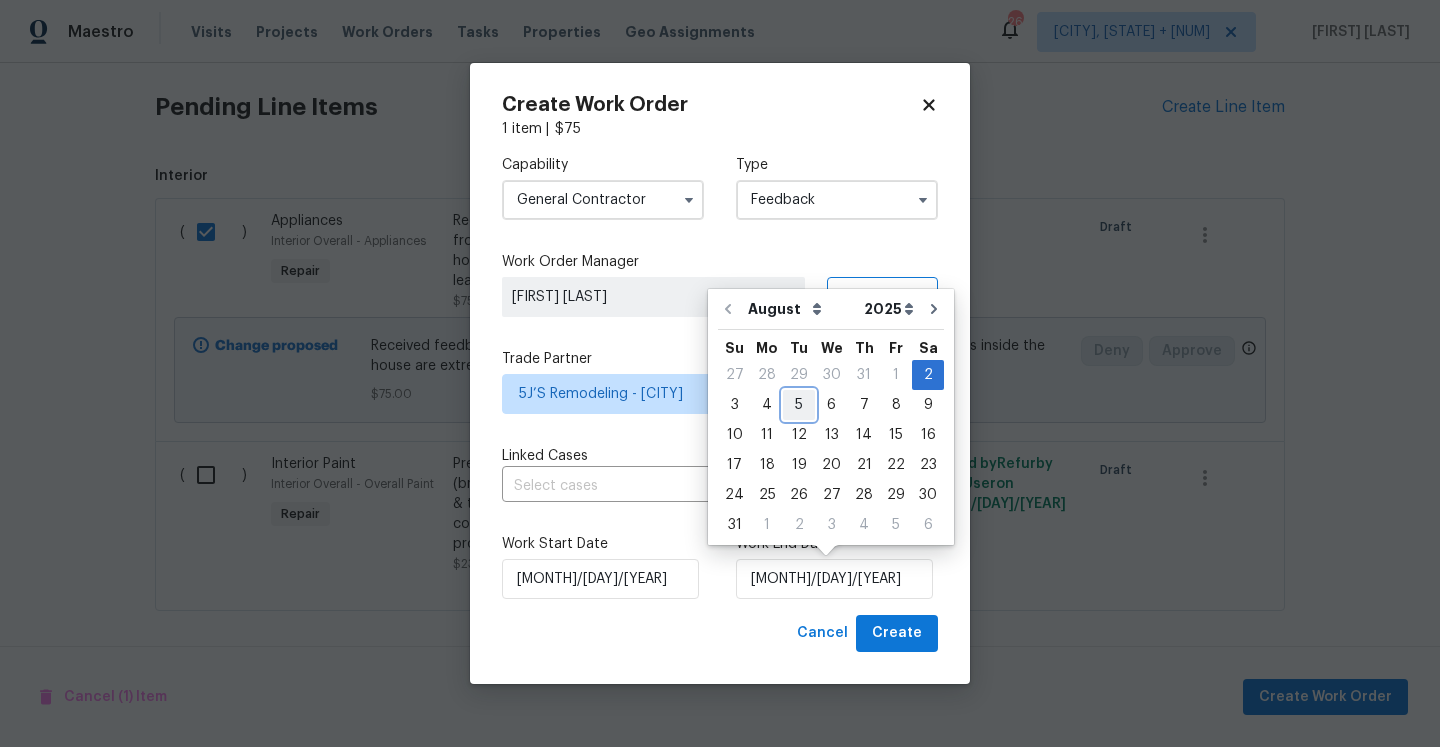 click on "5" at bounding box center [799, 405] 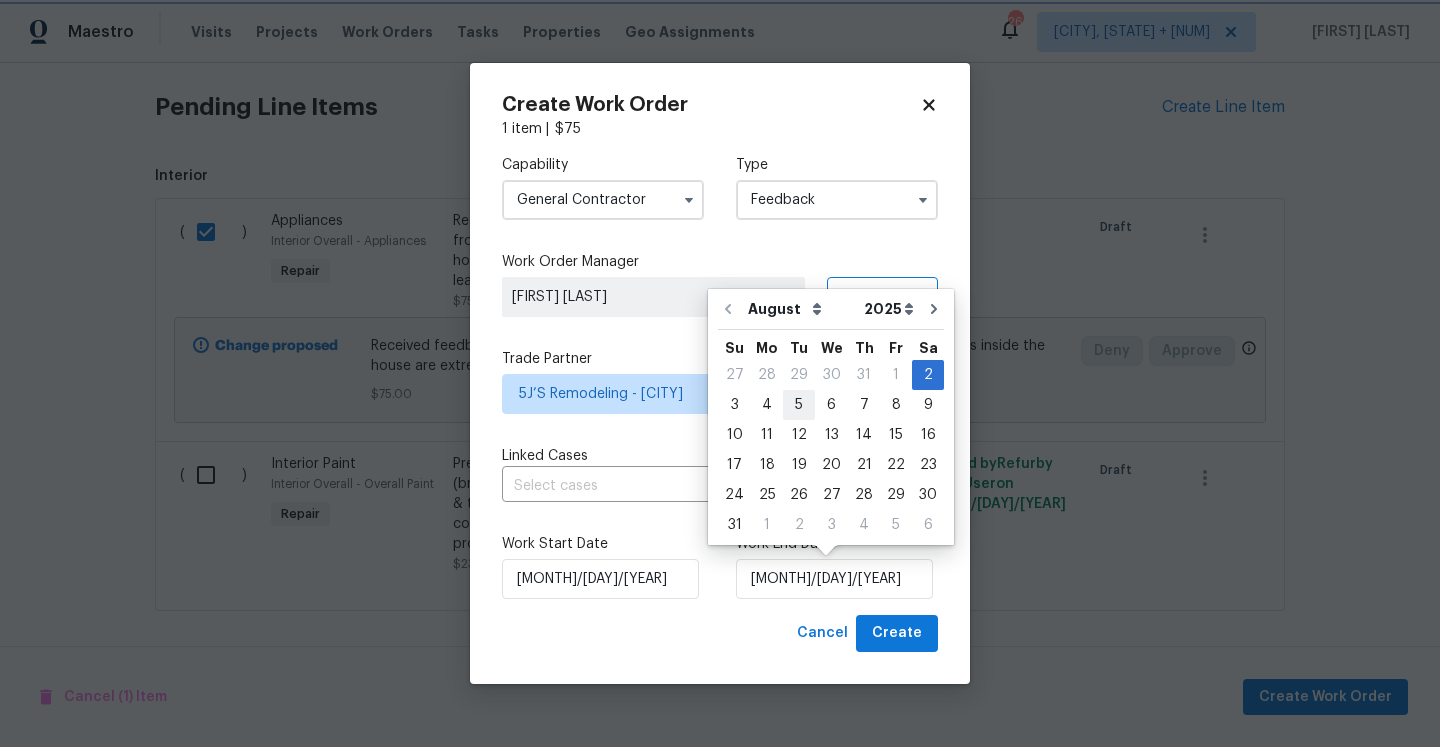 type on "8/5/2025" 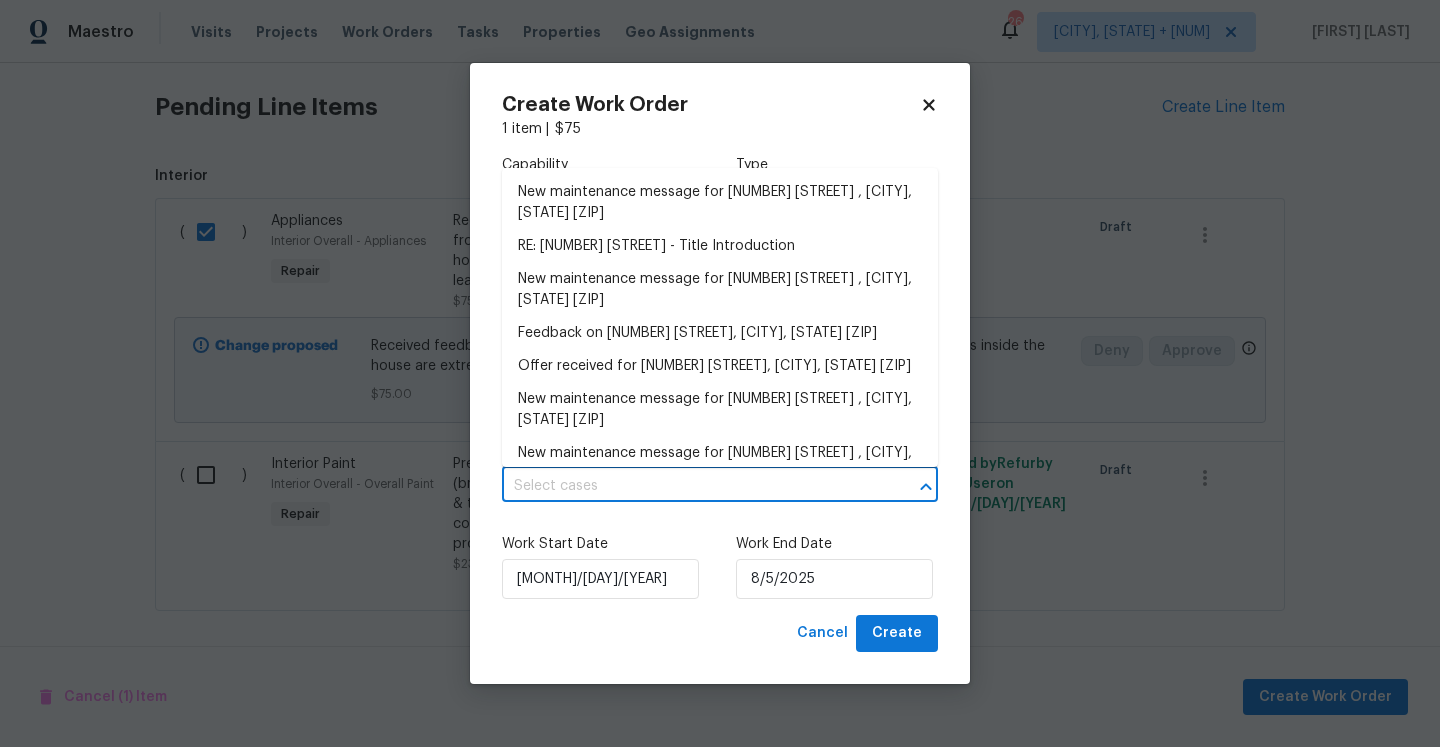 click at bounding box center [692, 486] 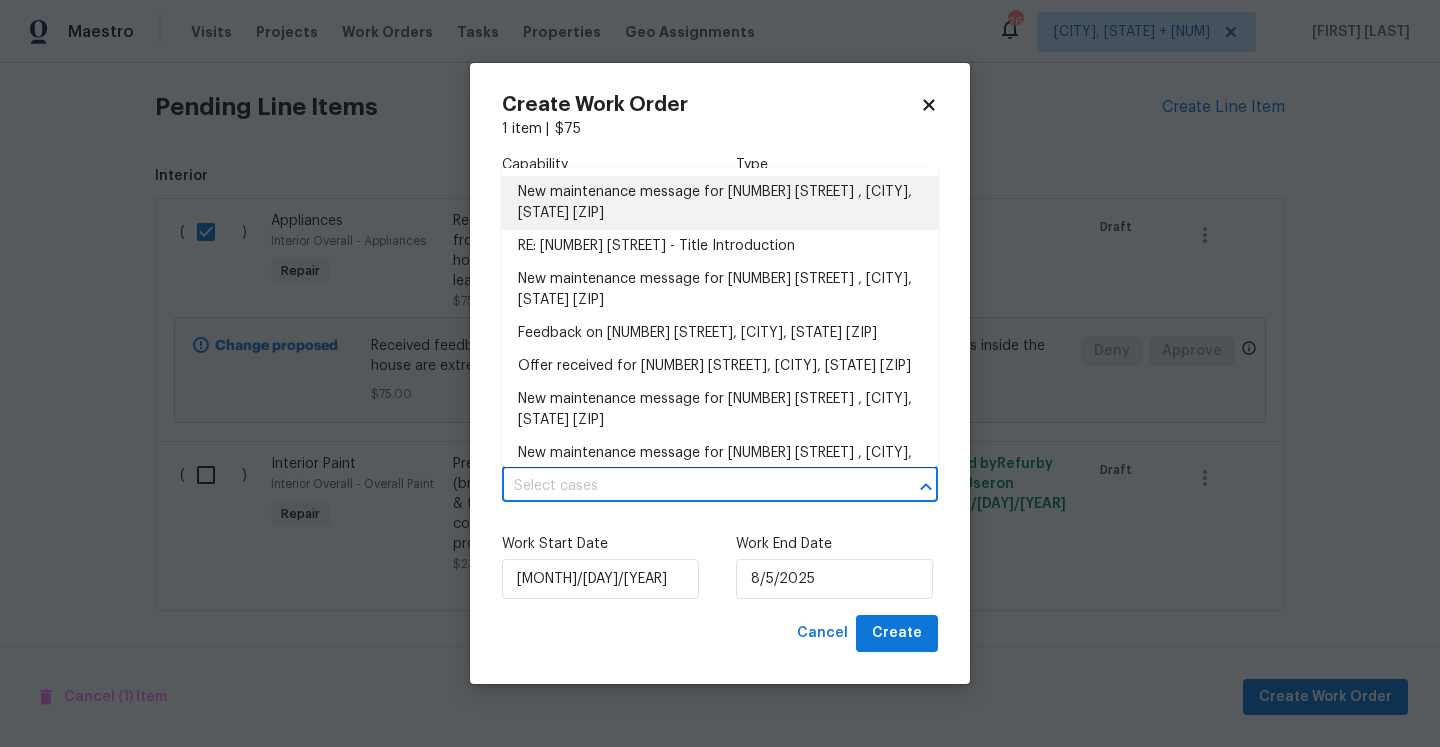 click on "New maintenance message for 1734 Brookside Lay Cir , Norcross, GA 30093" at bounding box center (720, 203) 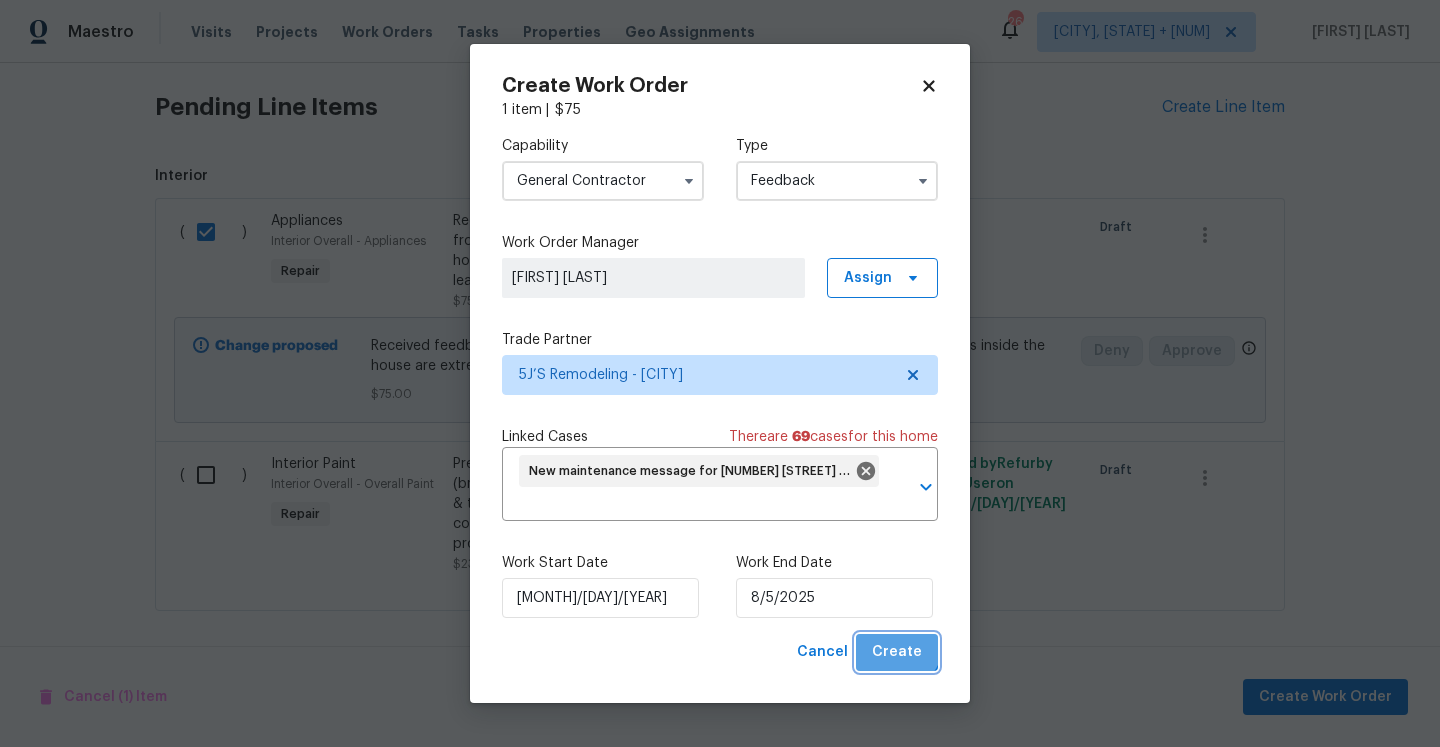 click on "Create" at bounding box center [897, 652] 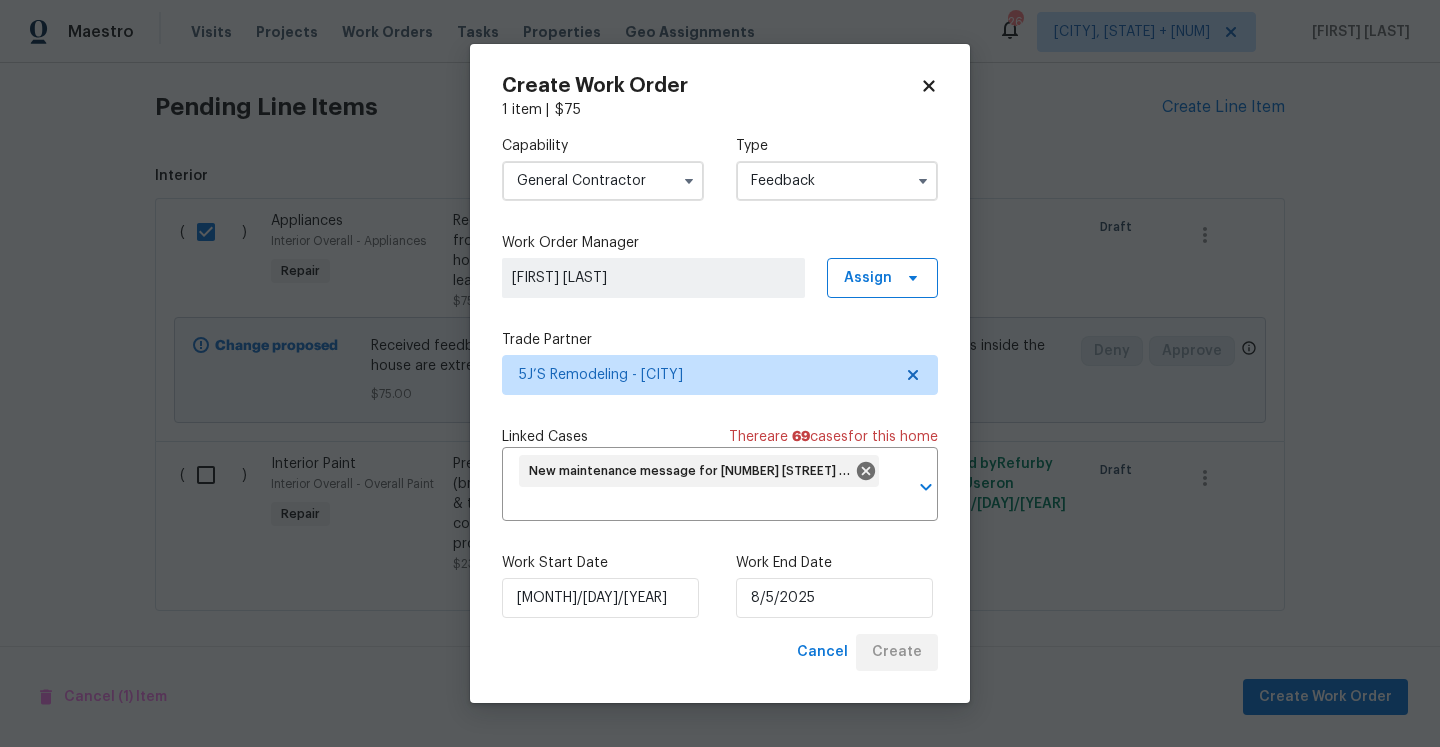 checkbox on "false" 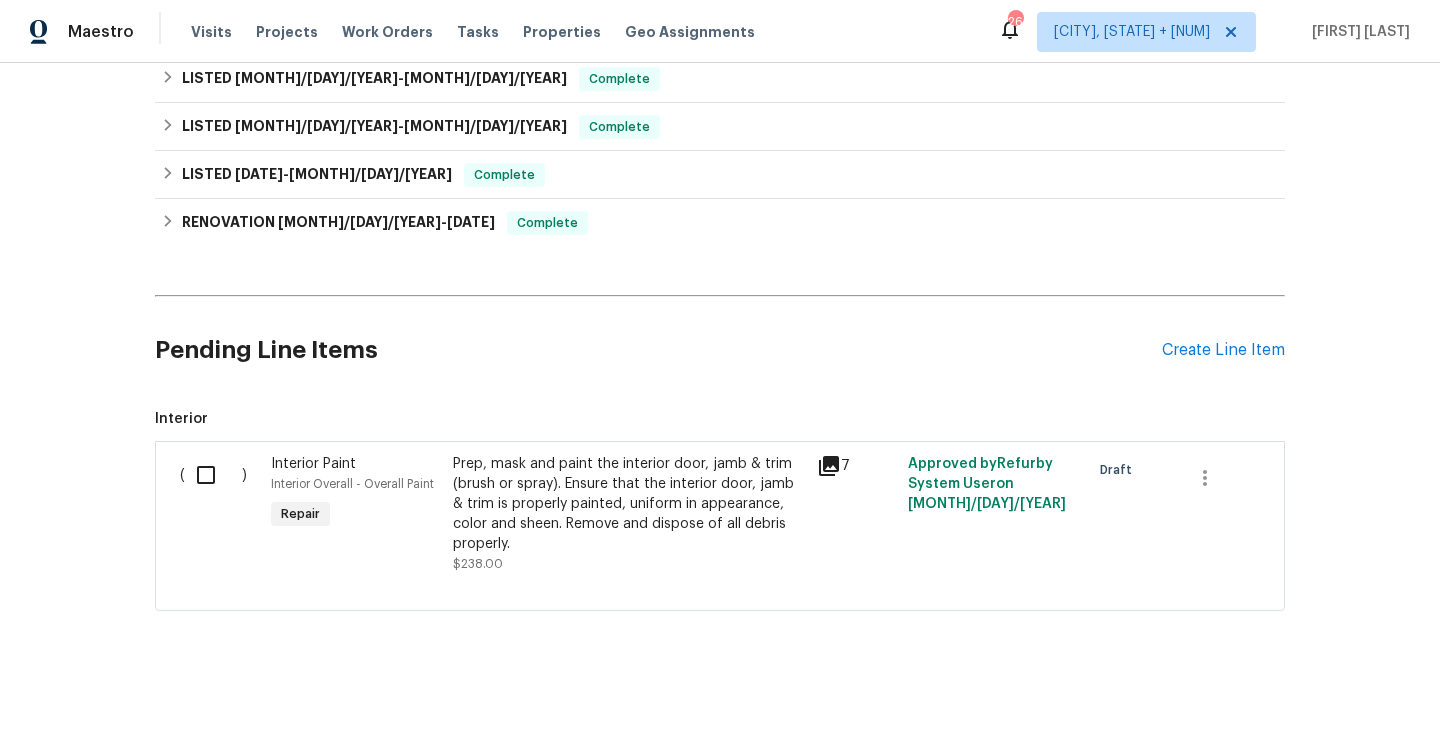 scroll, scrollTop: 0, scrollLeft: 0, axis: both 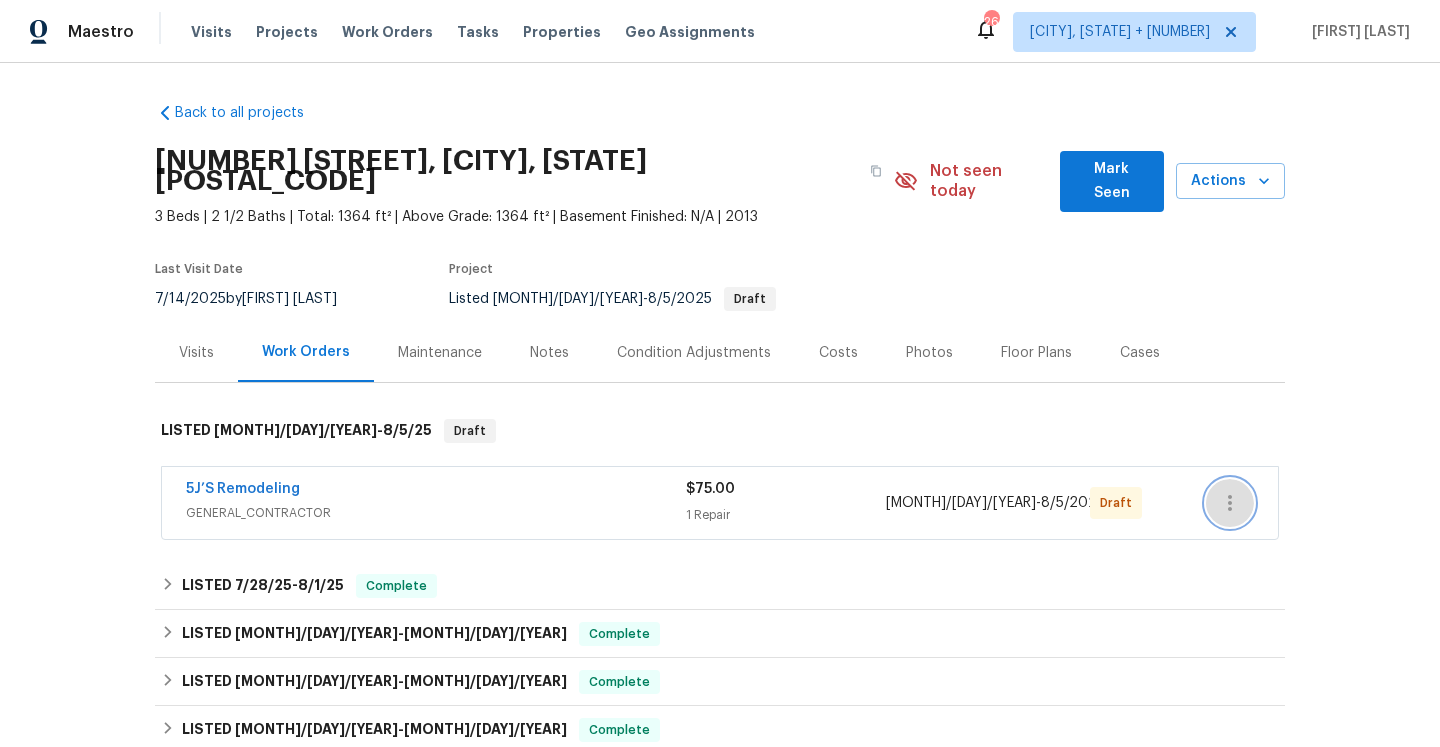click 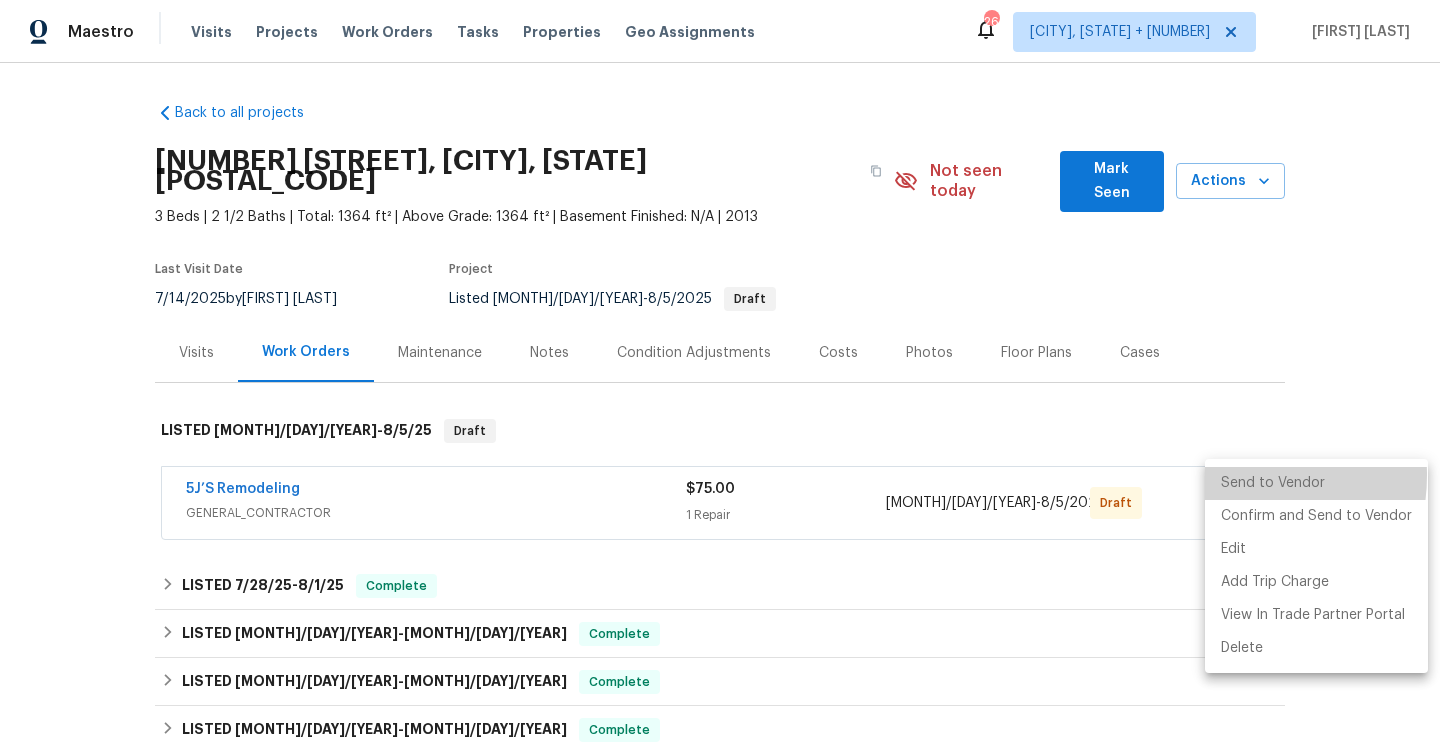 click on "Send to Vendor" at bounding box center [1316, 483] 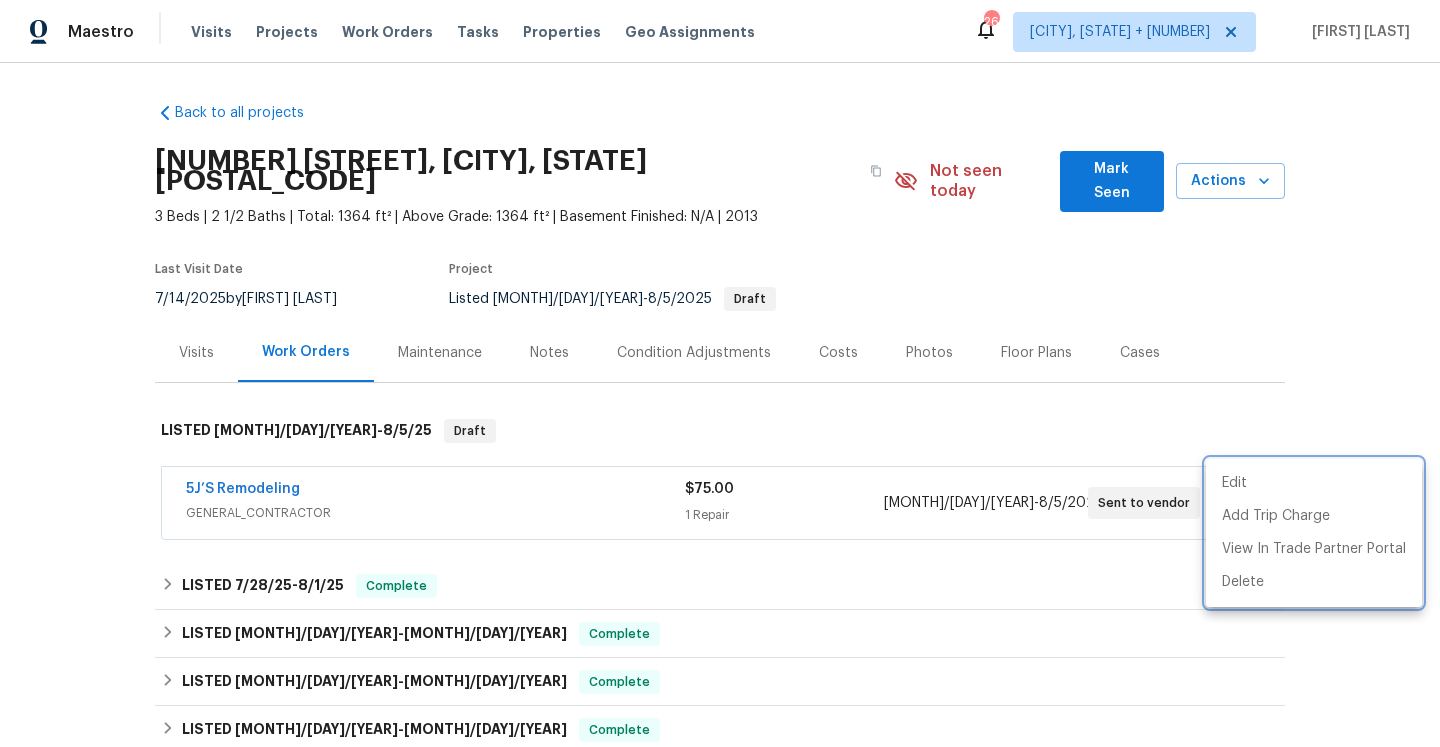 click at bounding box center [720, 373] 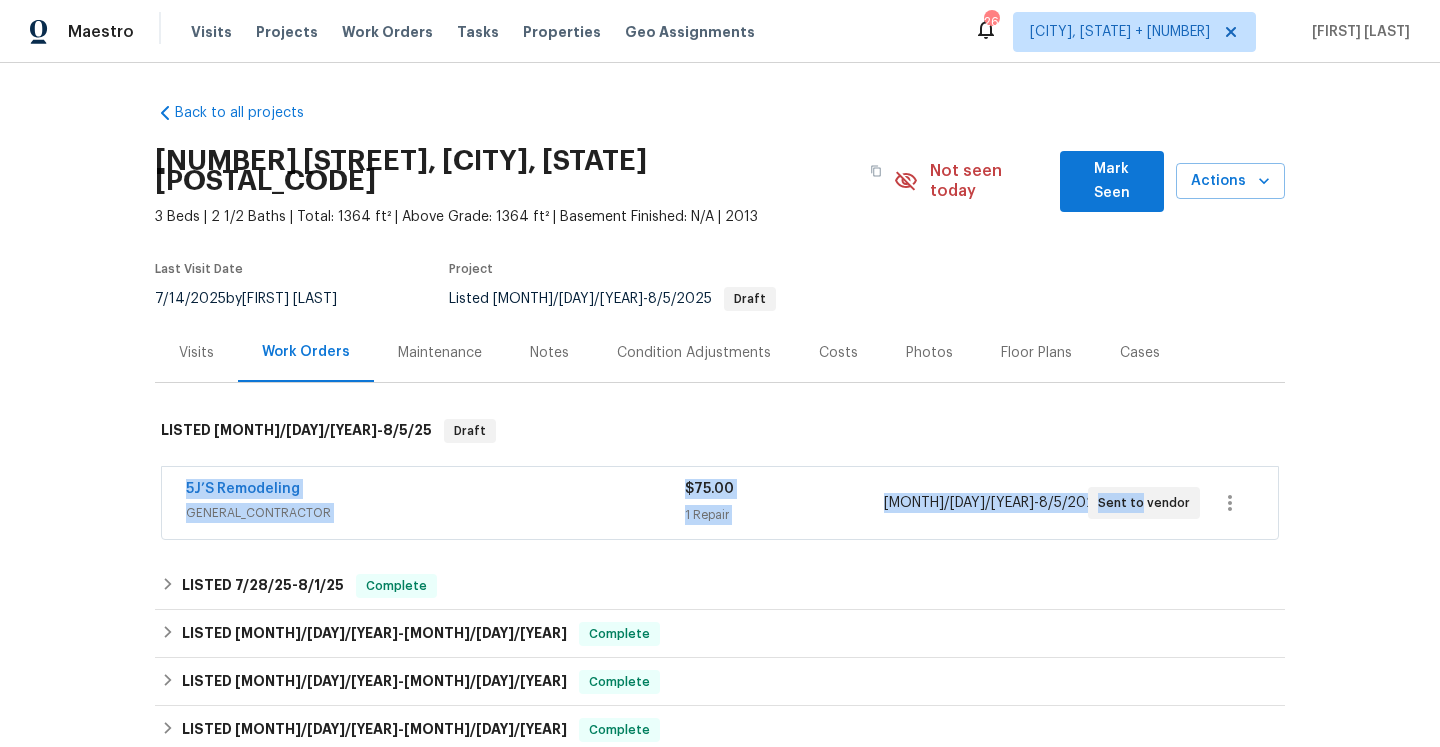 drag, startPoint x: 169, startPoint y: 473, endPoint x: 1136, endPoint y: 483, distance: 967.0517 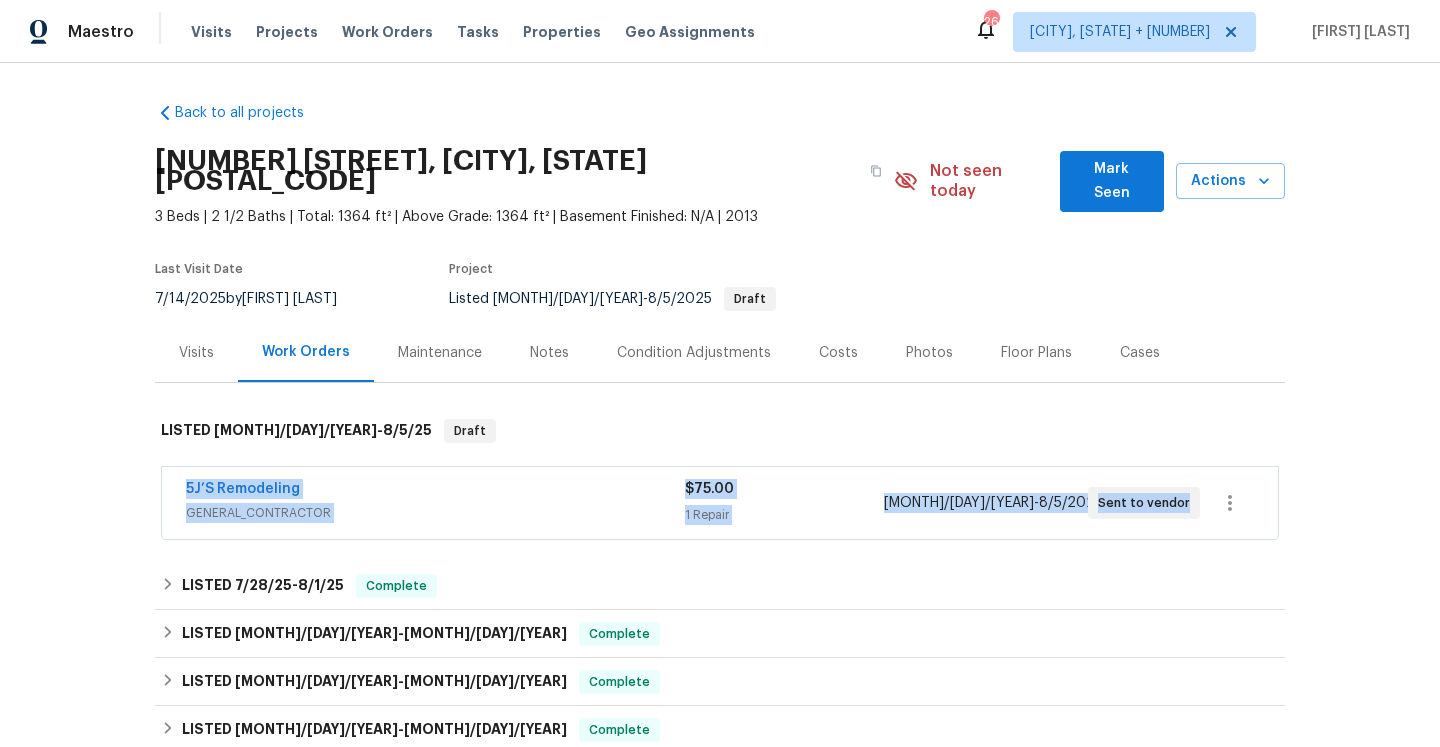 copy on "[COMPANY] [SERVICE] [PRICE] [NUMBER] [SERVICE] [DATE] - [DATE] [STATUS]" 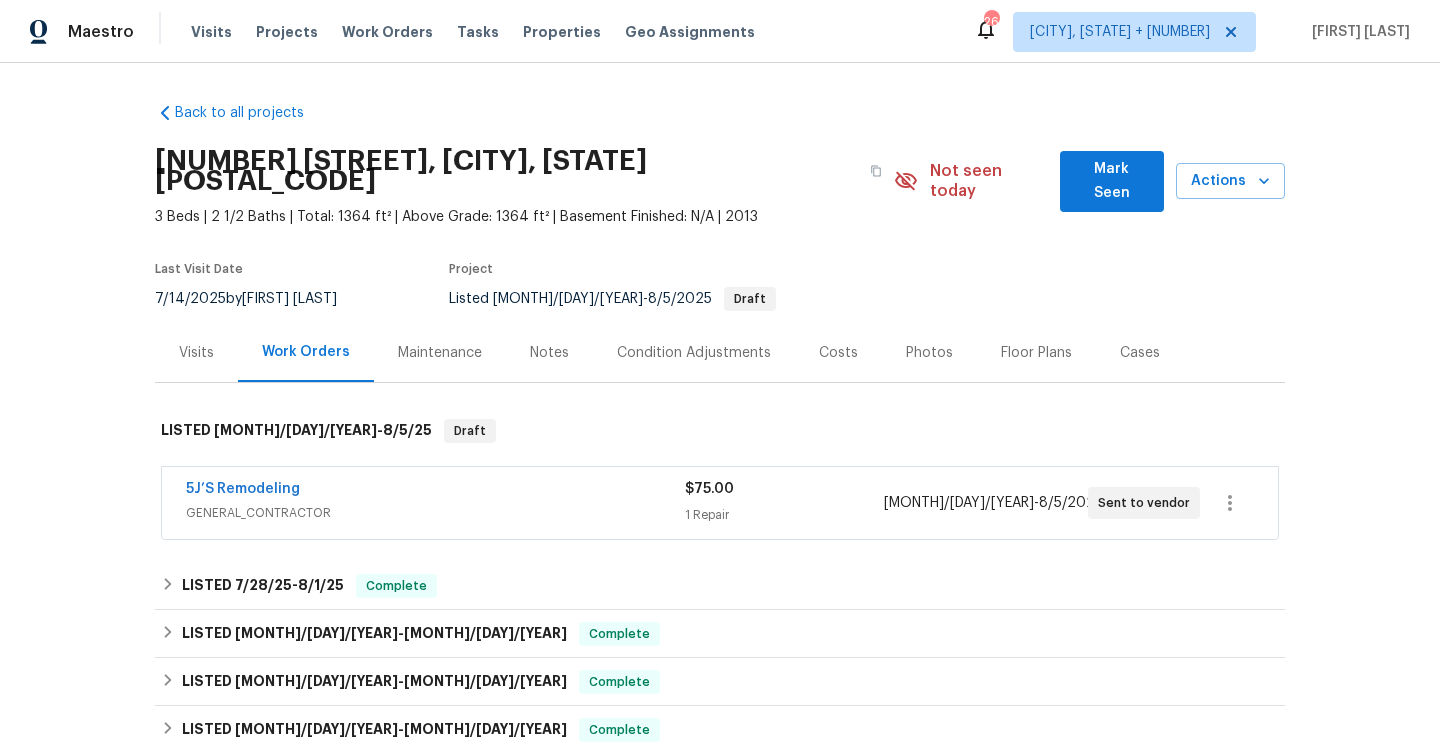 click on "Visits" at bounding box center (196, 353) 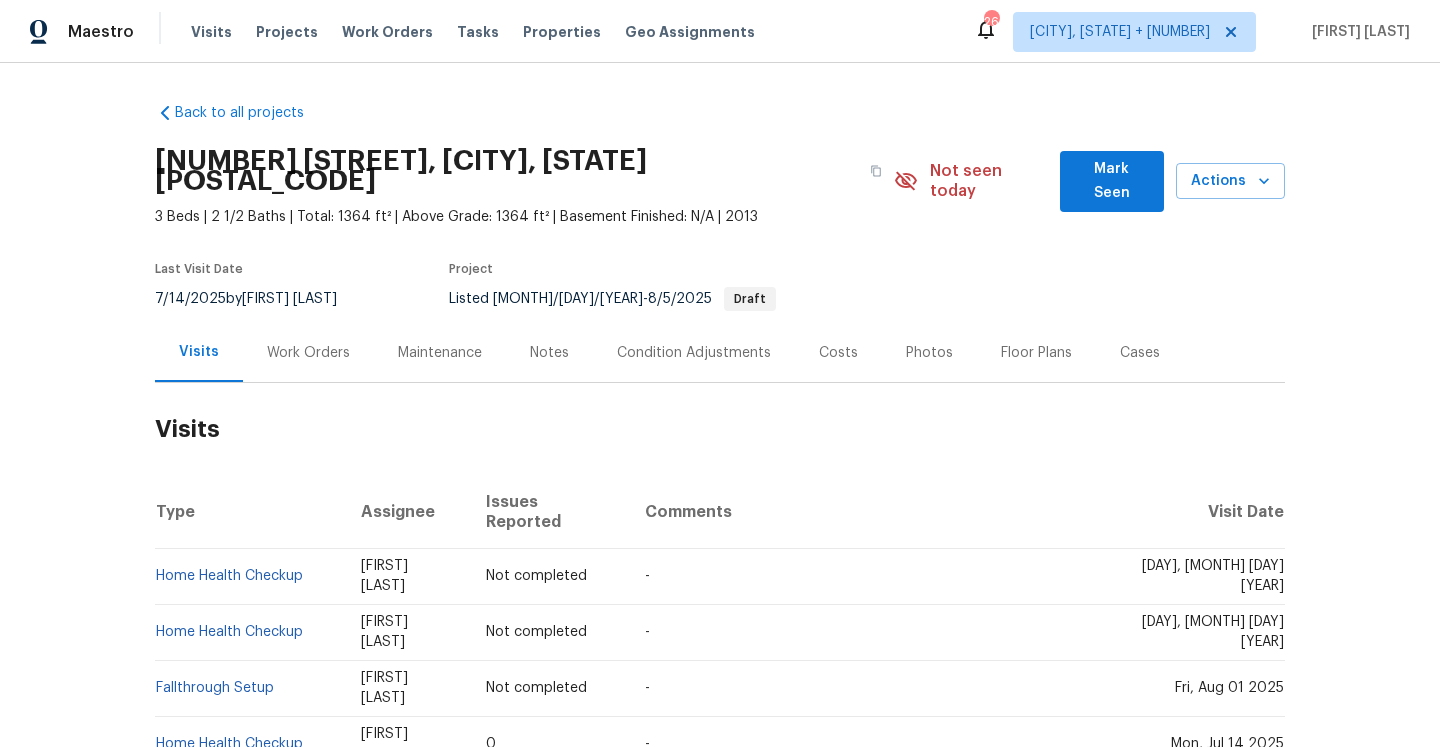 click on "Work Orders" at bounding box center (308, 353) 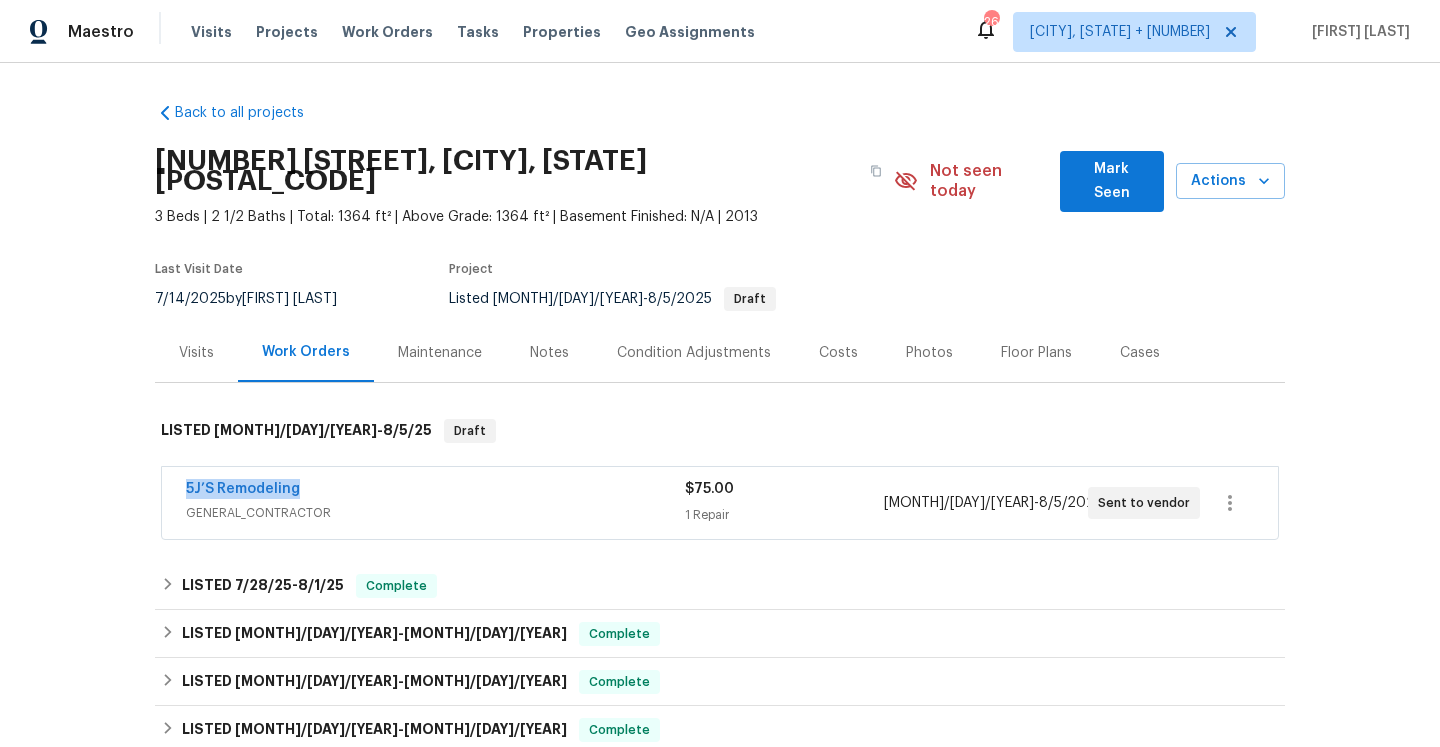 drag, startPoint x: 169, startPoint y: 471, endPoint x: 308, endPoint y: 472, distance: 139.0036 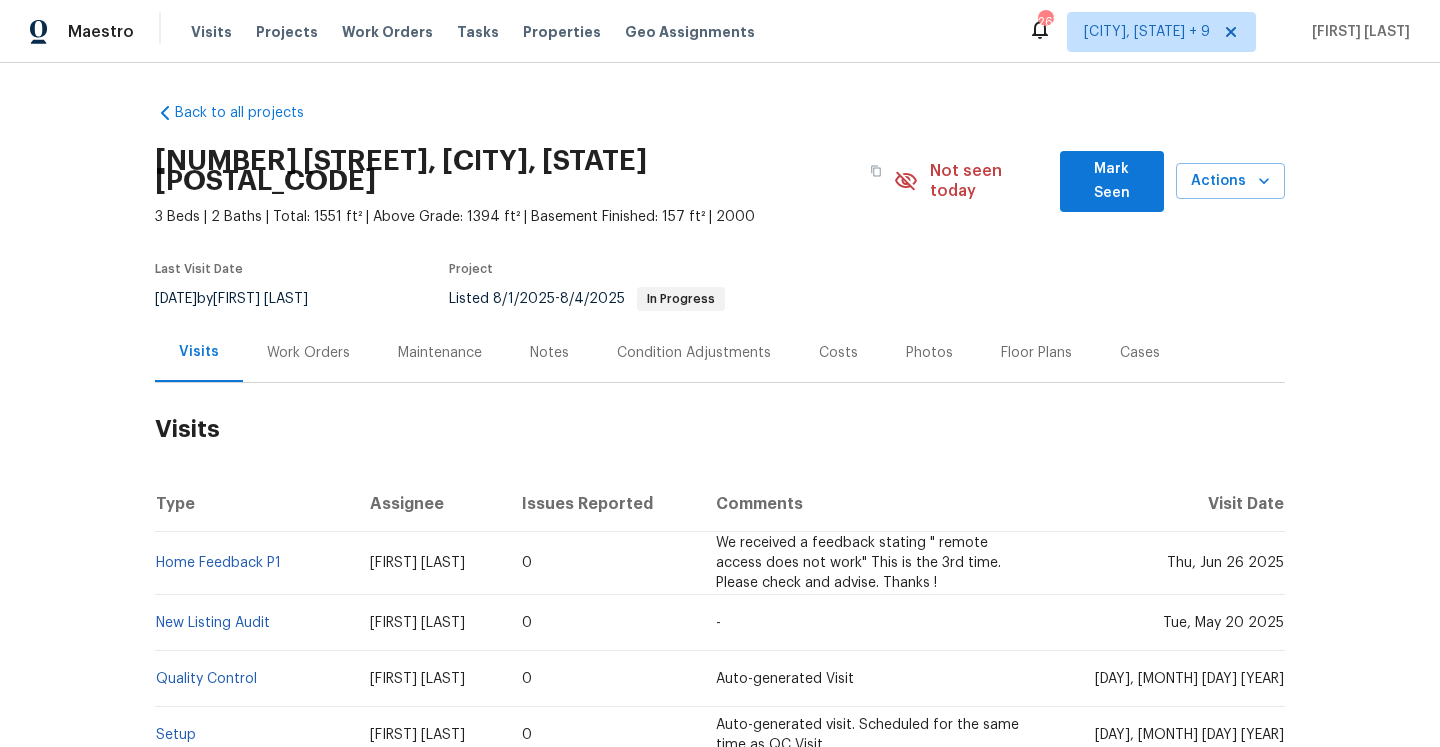 scroll, scrollTop: 0, scrollLeft: 0, axis: both 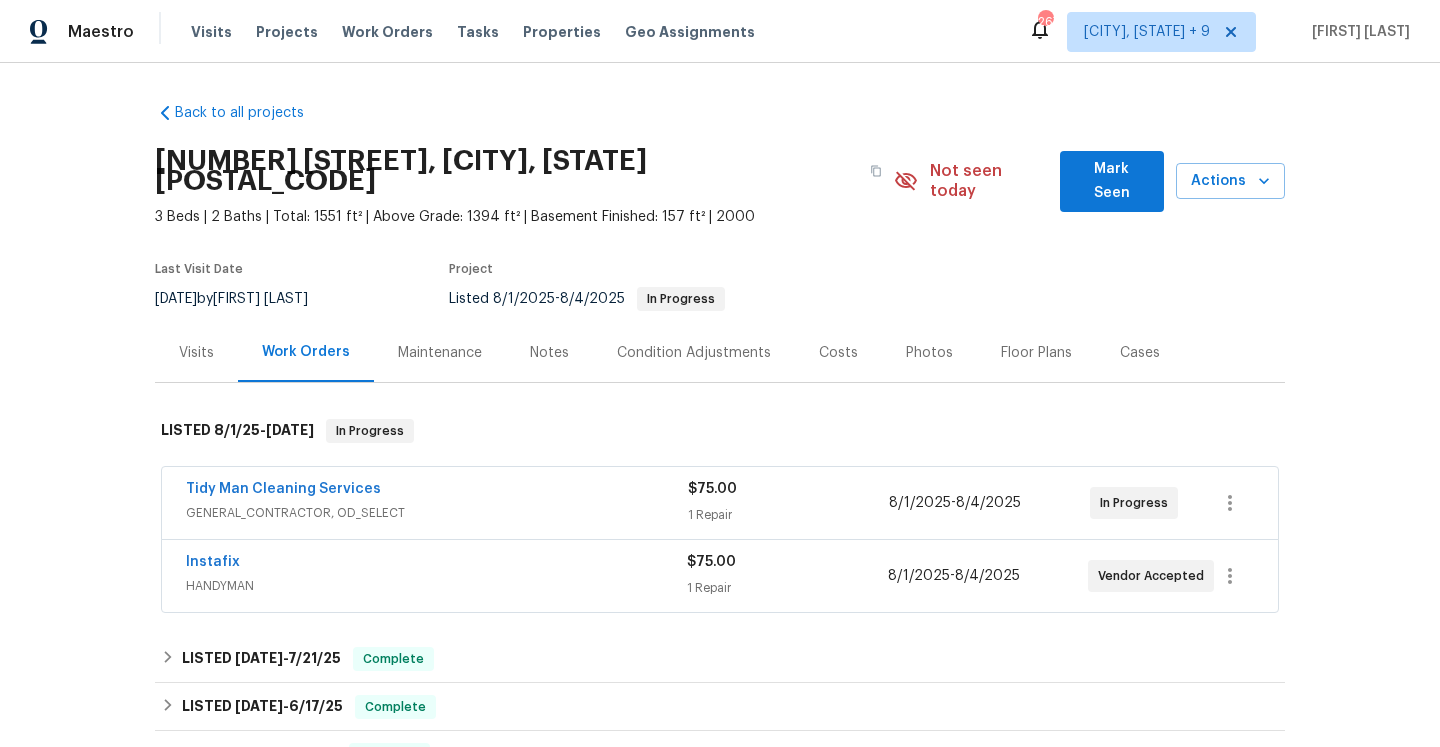 click on "Instafix" at bounding box center [436, 564] 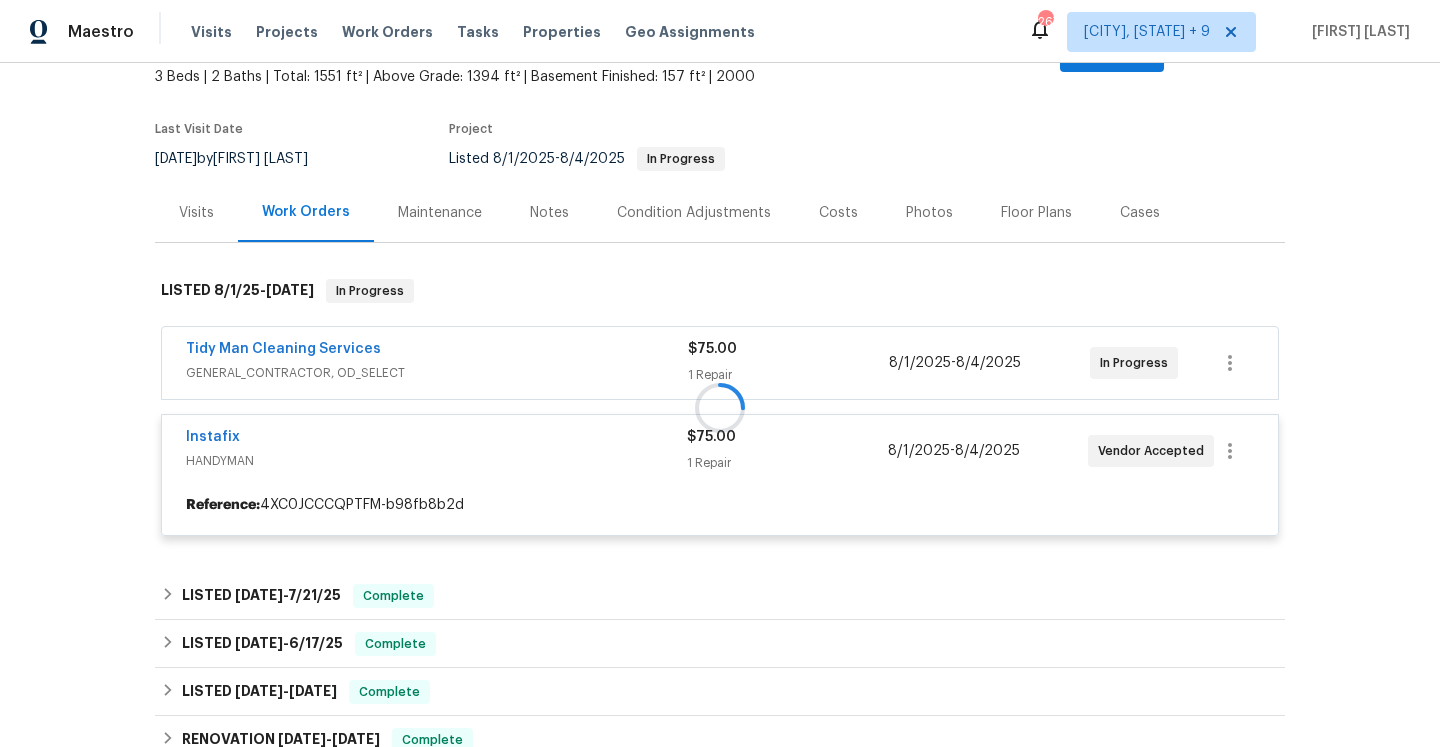 scroll, scrollTop: 153, scrollLeft: 0, axis: vertical 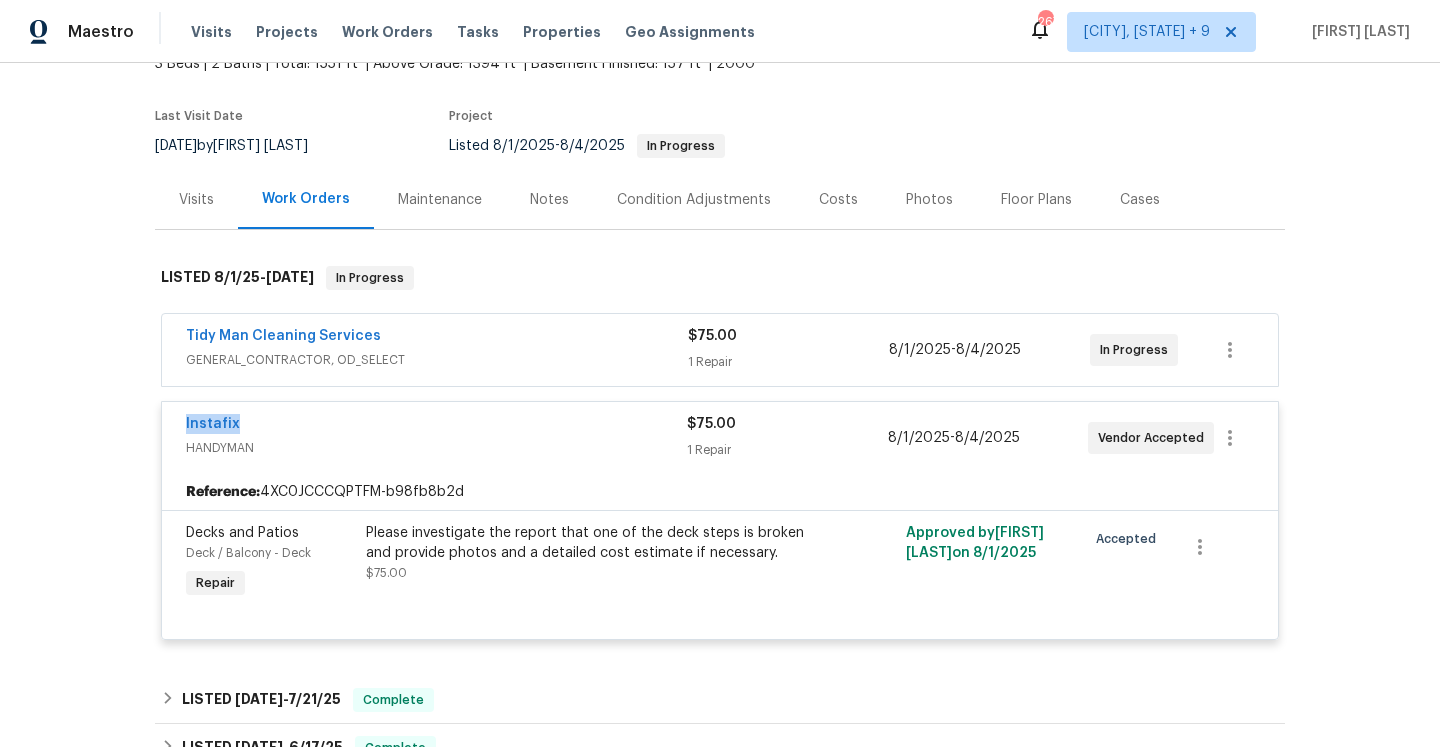 drag, startPoint x: 261, startPoint y: 405, endPoint x: 179, endPoint y: 402, distance: 82.05486 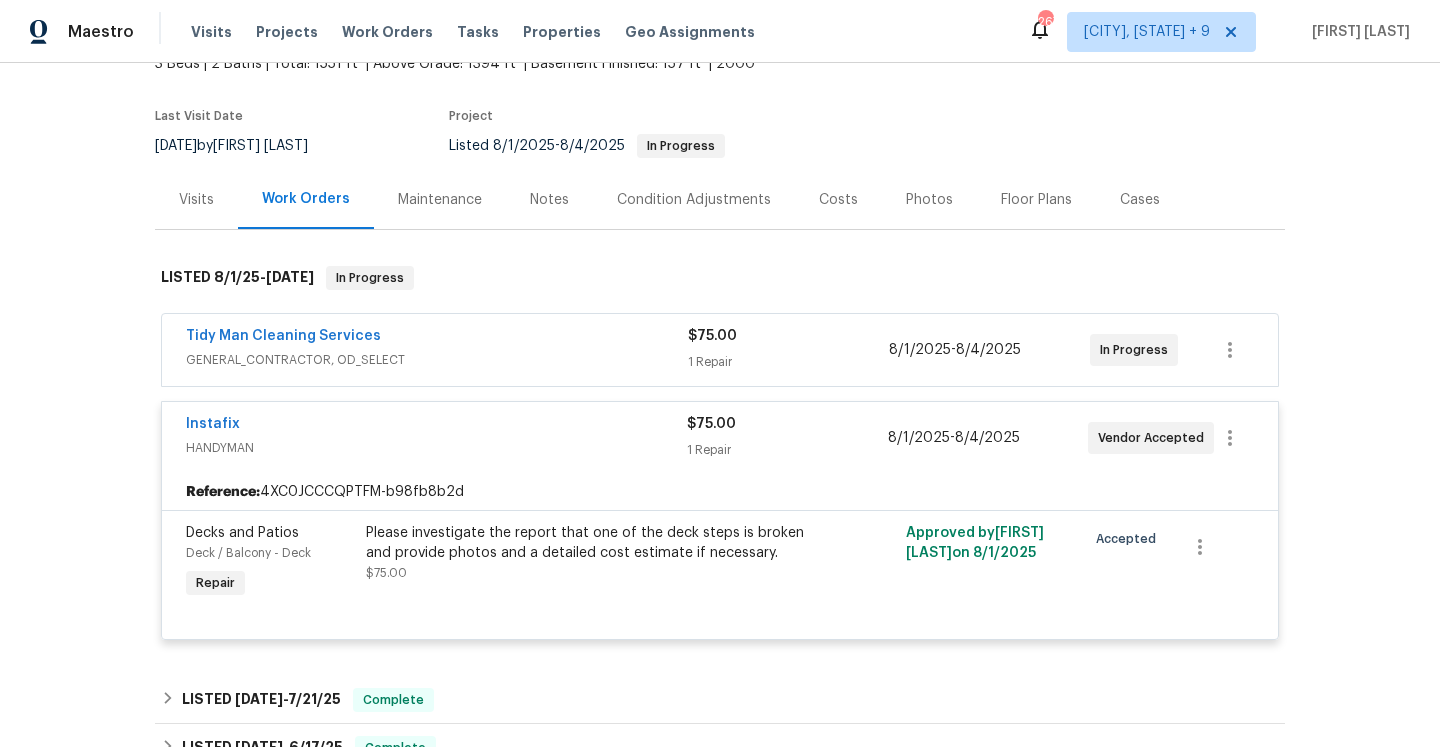 click on "HANDYMAN" at bounding box center [436, 448] 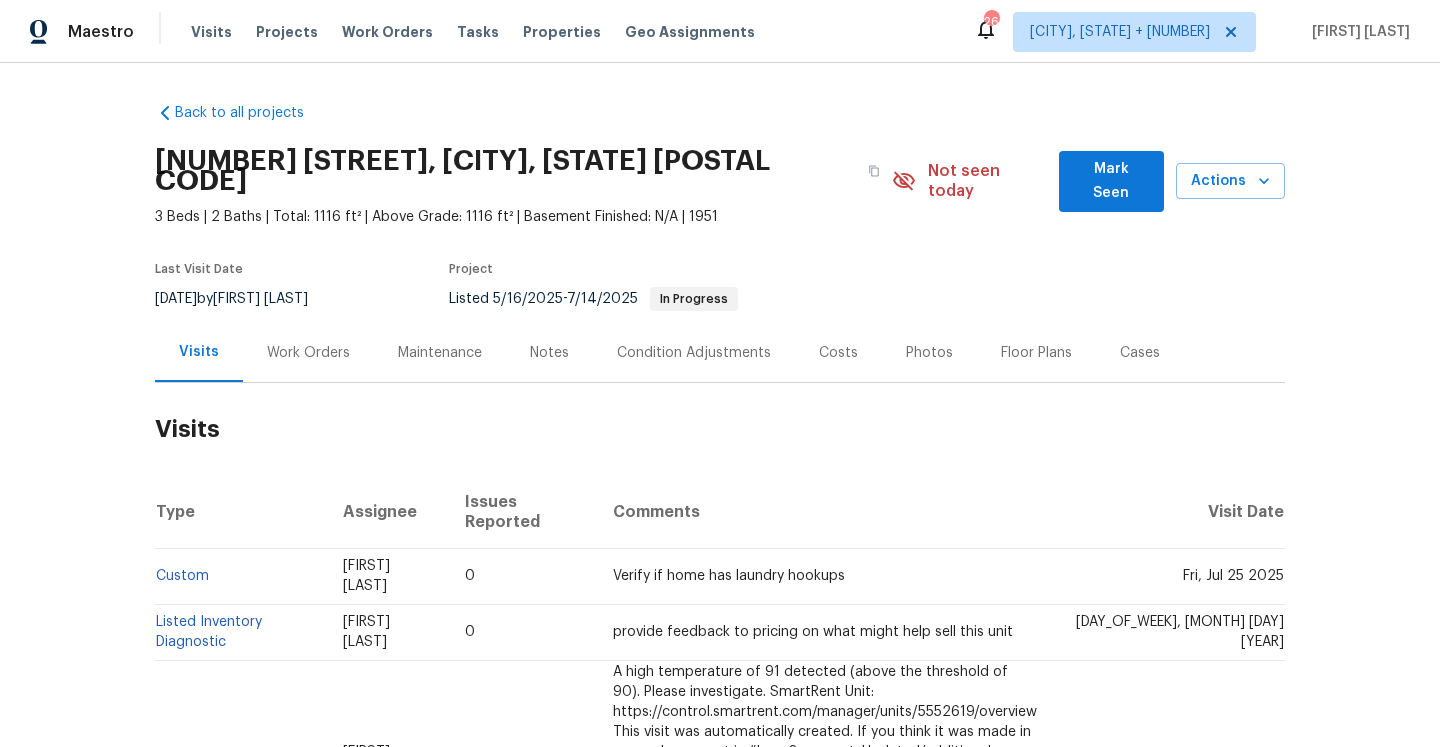 scroll, scrollTop: 0, scrollLeft: 0, axis: both 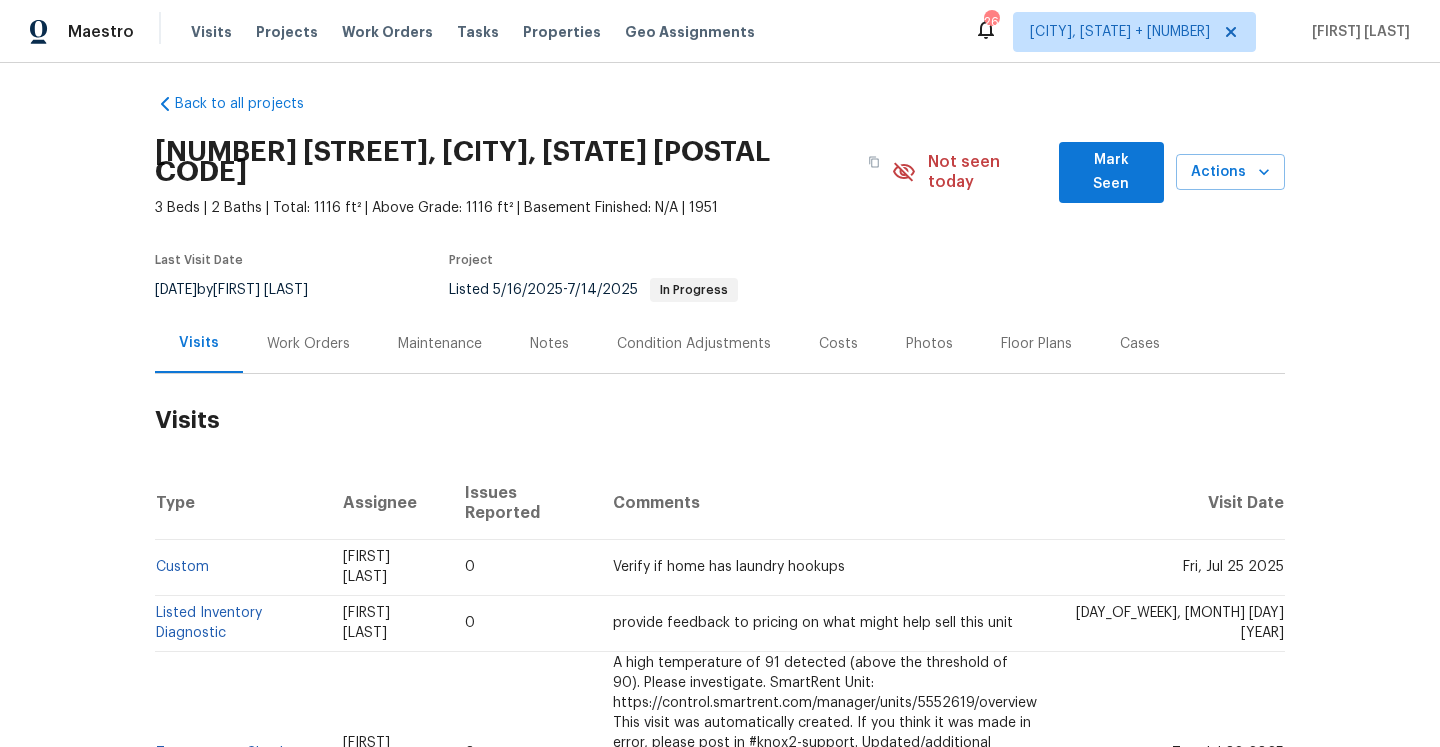 click on "Visits Work Orders Maintenance Notes Condition Adjustments Costs Photos Floor Plans Cases" at bounding box center (720, 344) 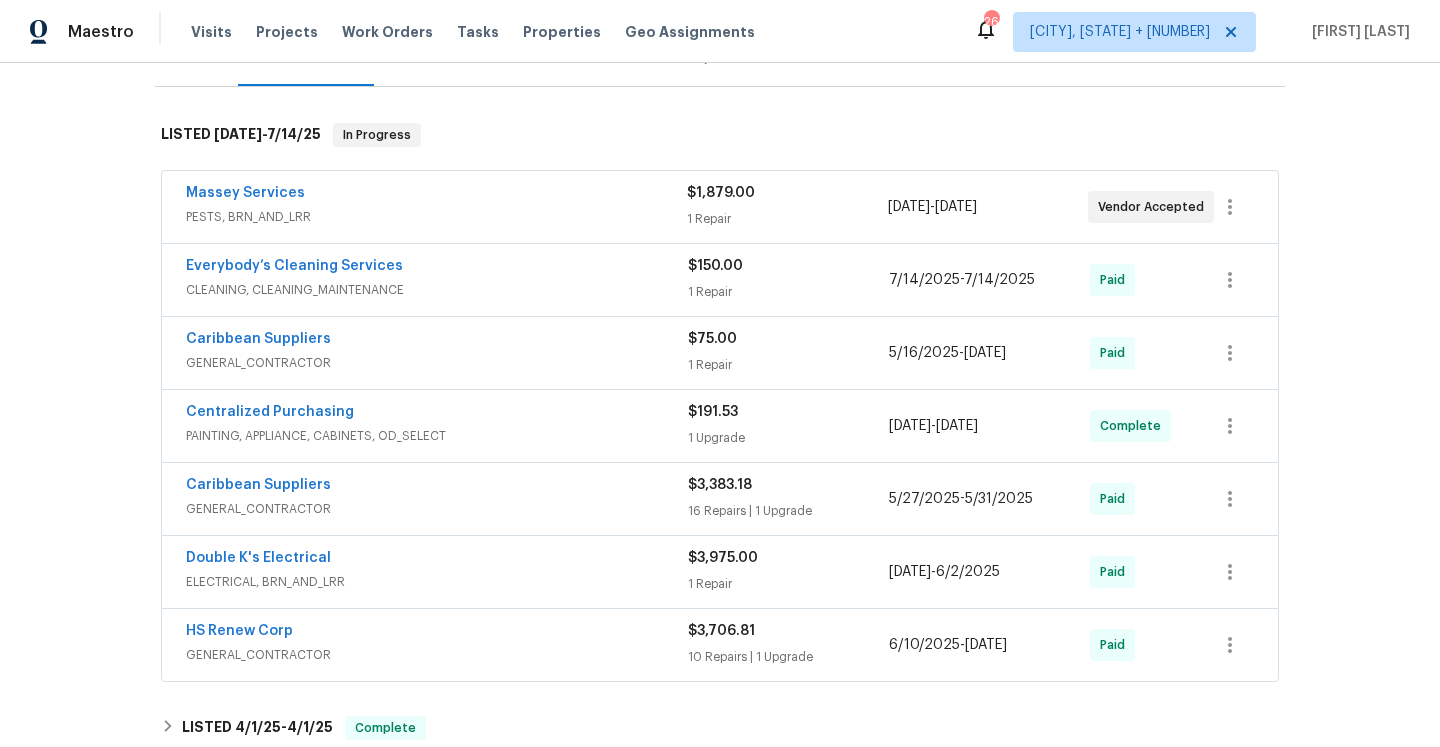 scroll, scrollTop: 0, scrollLeft: 0, axis: both 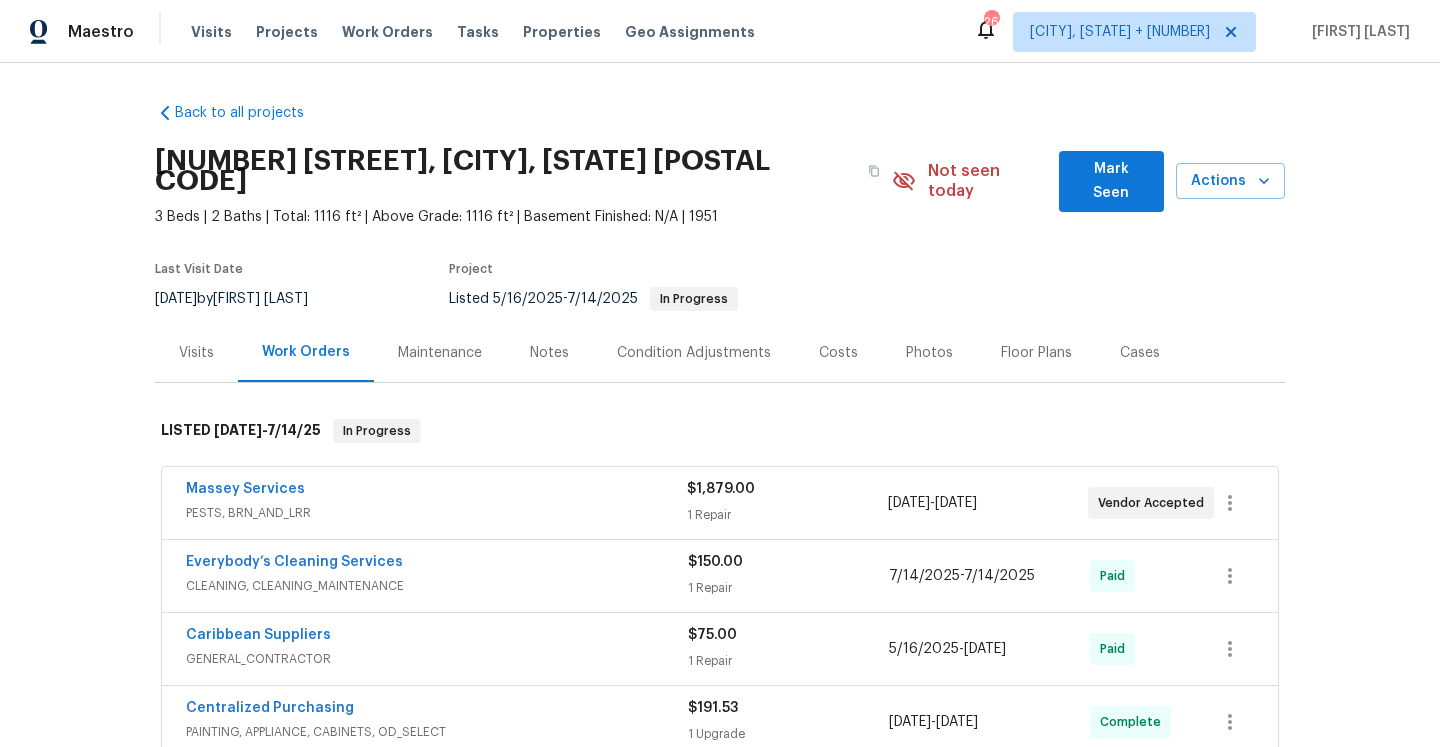 click on "Visits" at bounding box center (196, 352) 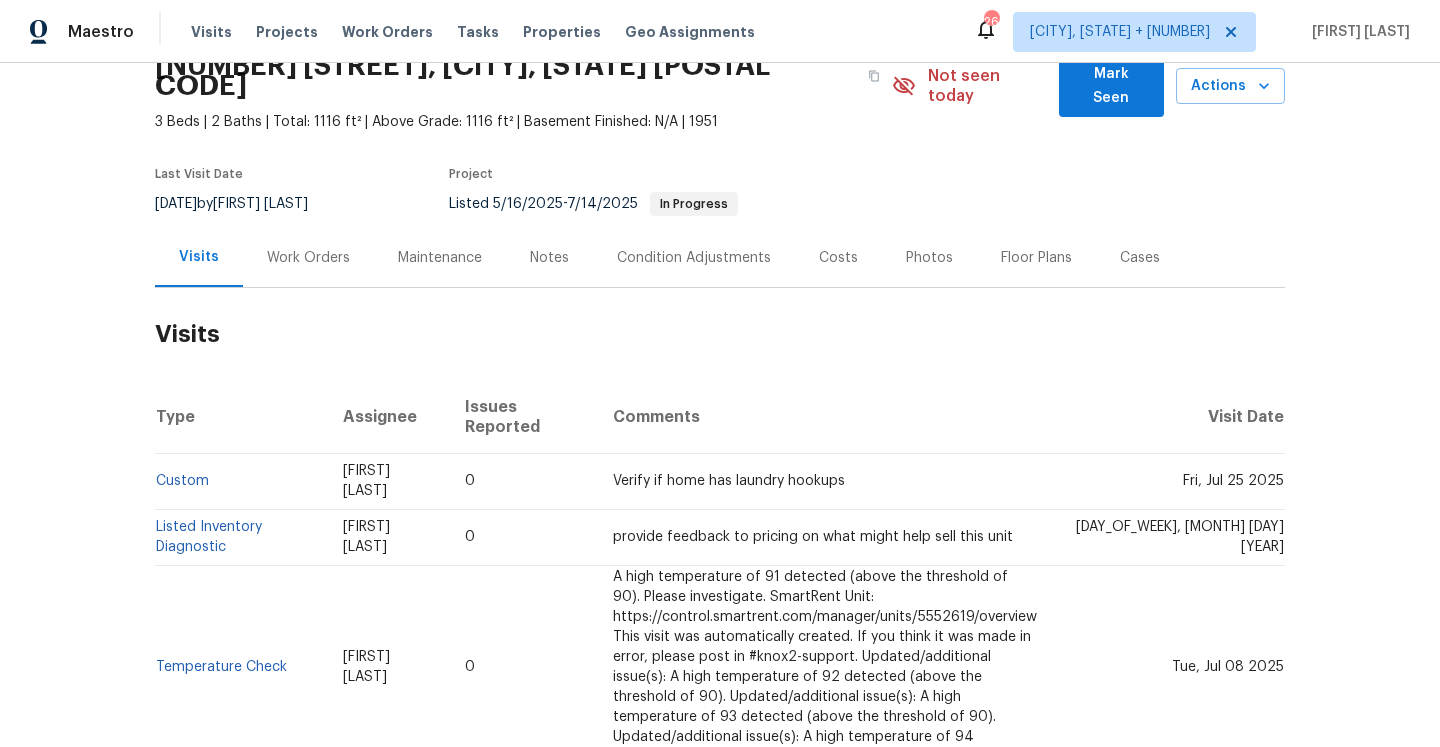 scroll, scrollTop: 101, scrollLeft: 0, axis: vertical 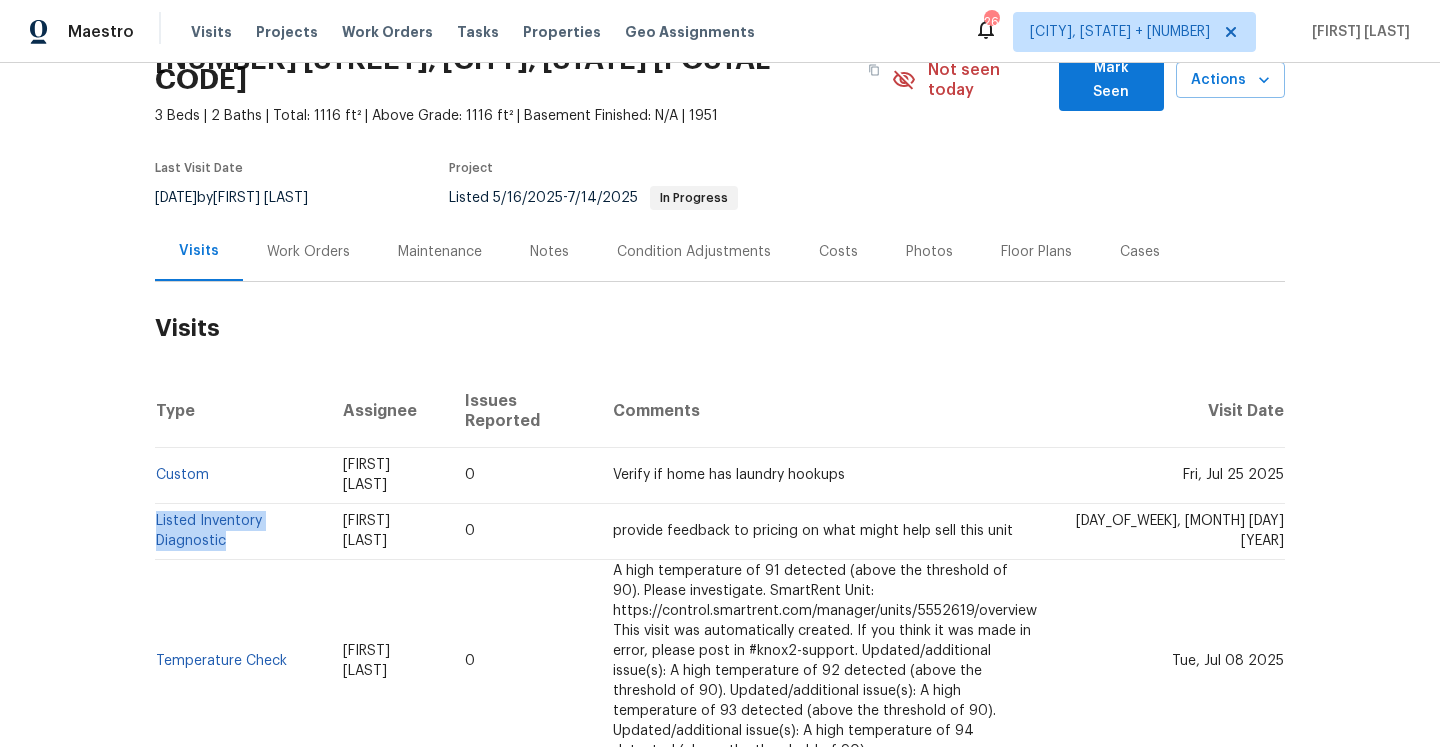 drag, startPoint x: 346, startPoint y: 500, endPoint x: 159, endPoint y: 502, distance: 187.0107 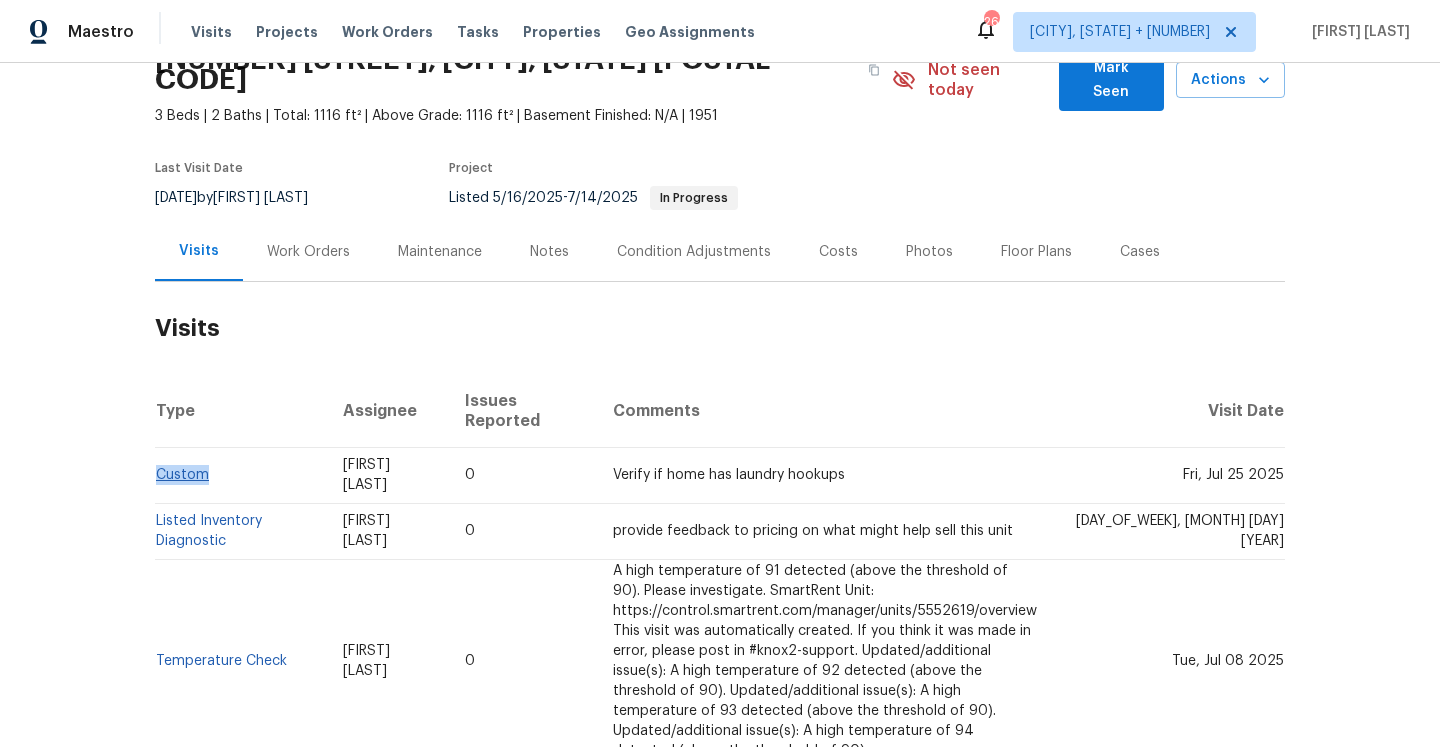 drag, startPoint x: 245, startPoint y: 442, endPoint x: 155, endPoint y: 441, distance: 90.005554 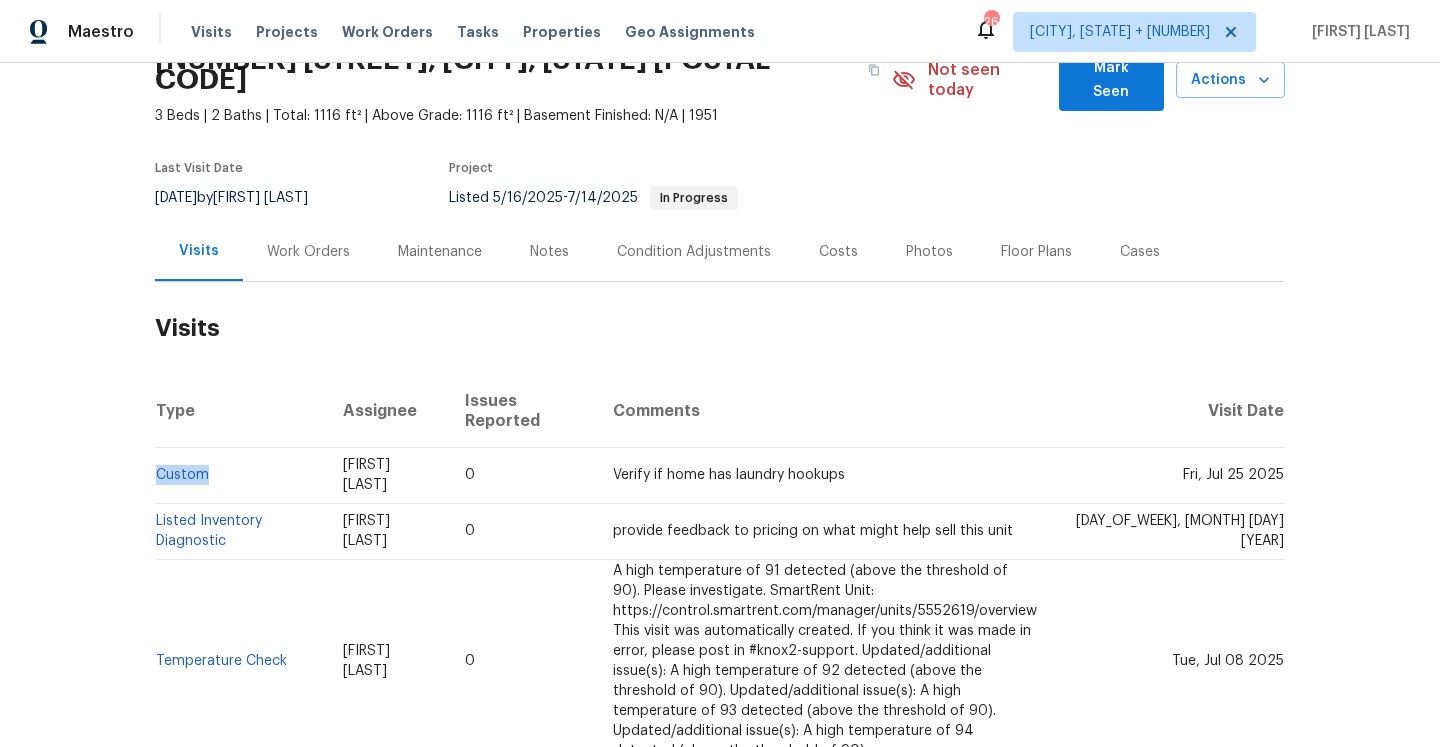 copy on "Custom" 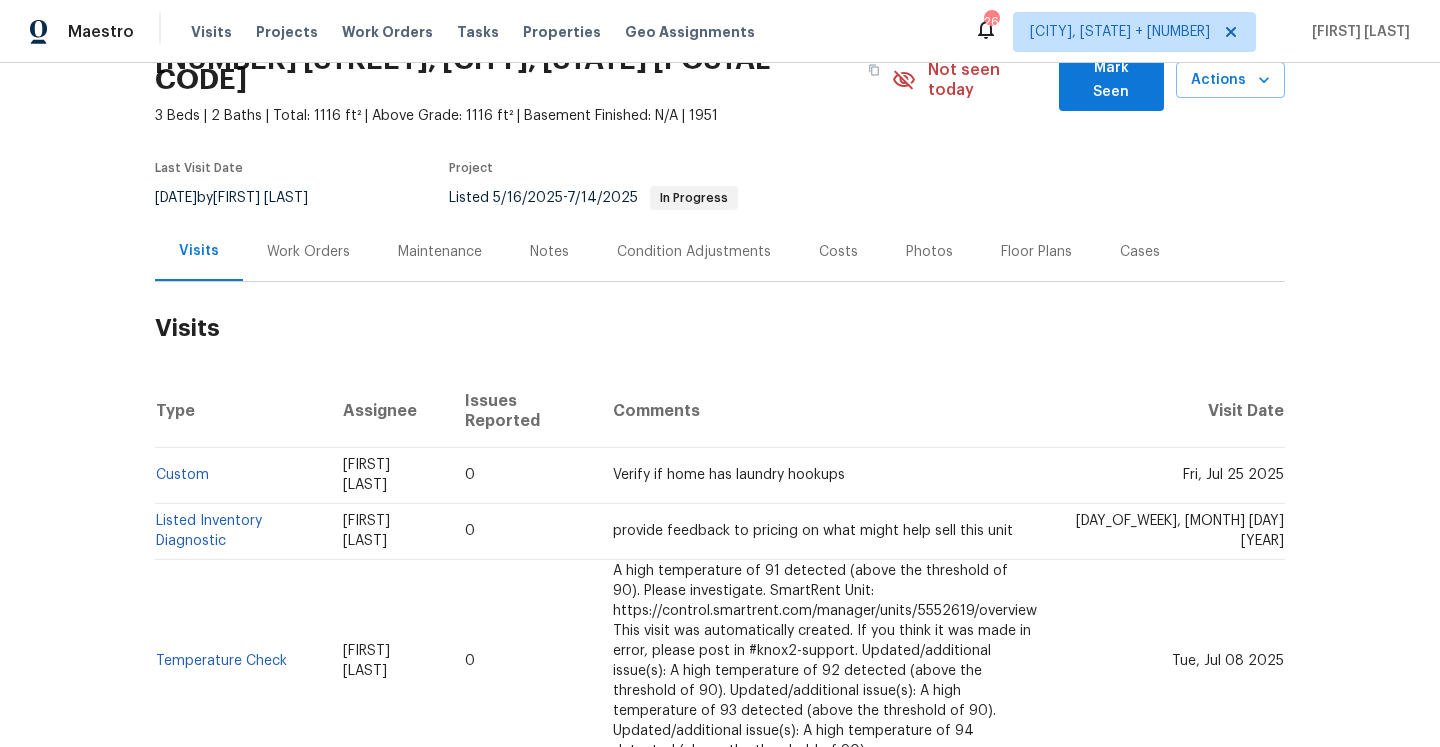click on "Work Orders" at bounding box center [308, 251] 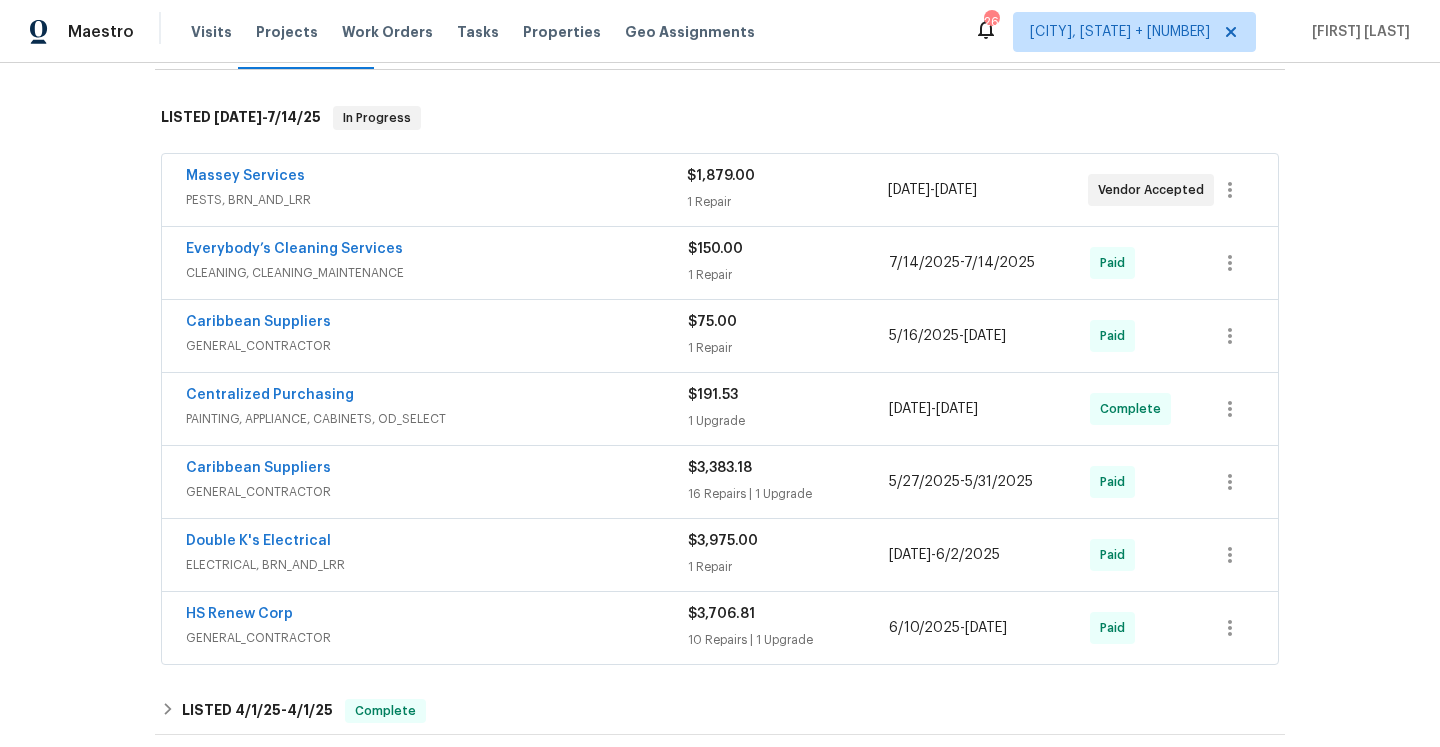 scroll, scrollTop: 310, scrollLeft: 0, axis: vertical 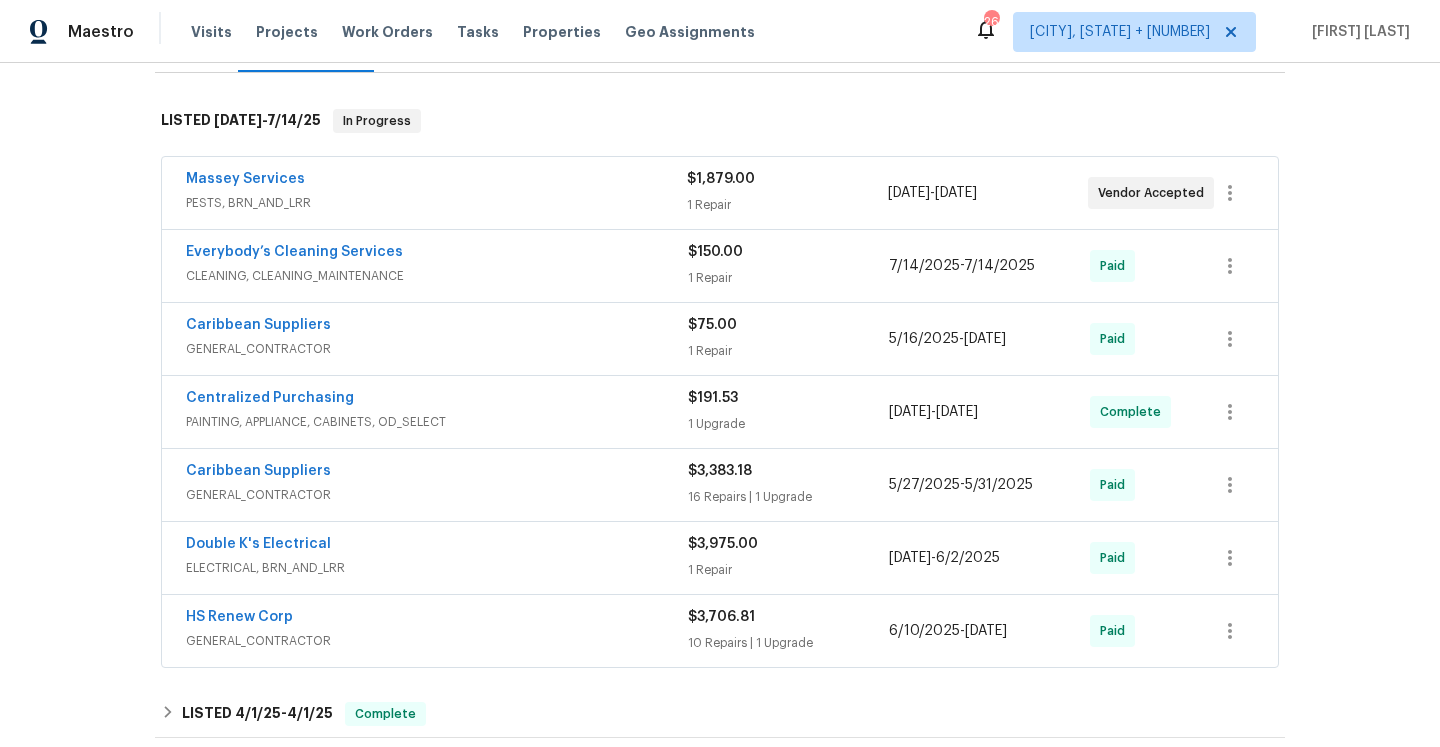 click on "Everybody’s Cleaning Services CLEANING, CLEANING_MAINTENANCE $150.00 1 Repair 7/14/2025  -  7/14/2025 Paid" at bounding box center (720, 266) 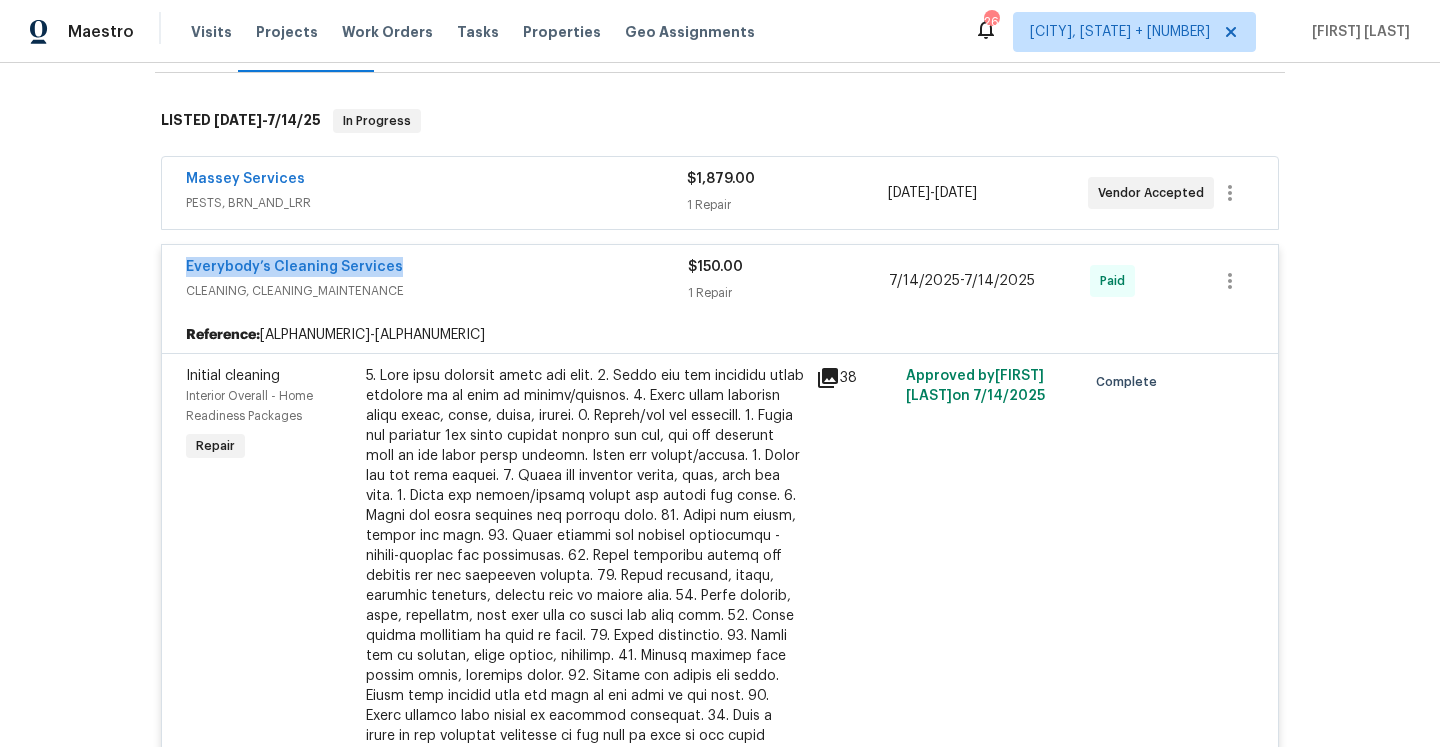 drag, startPoint x: 177, startPoint y: 248, endPoint x: 398, endPoint y: 247, distance: 221.00226 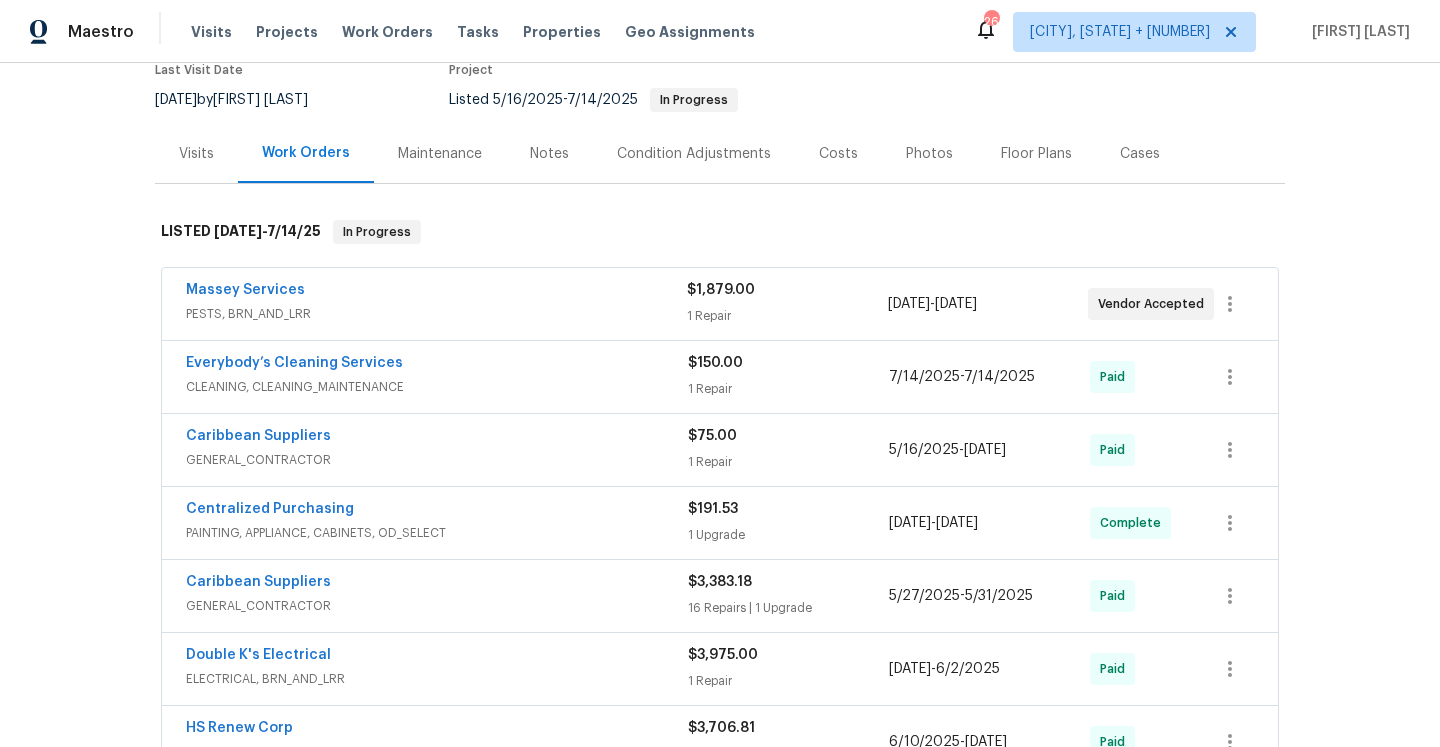 scroll, scrollTop: 59, scrollLeft: 0, axis: vertical 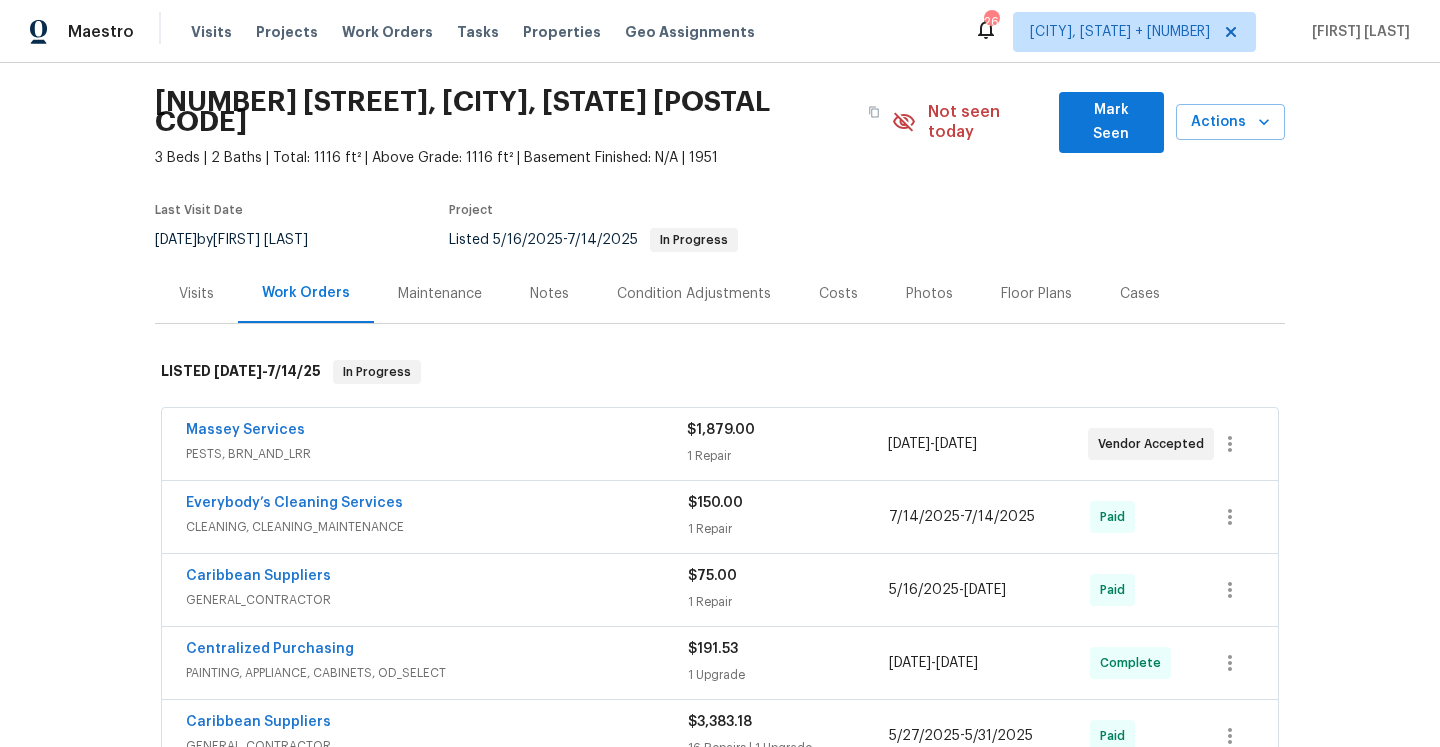 click on "Visits" at bounding box center (196, 293) 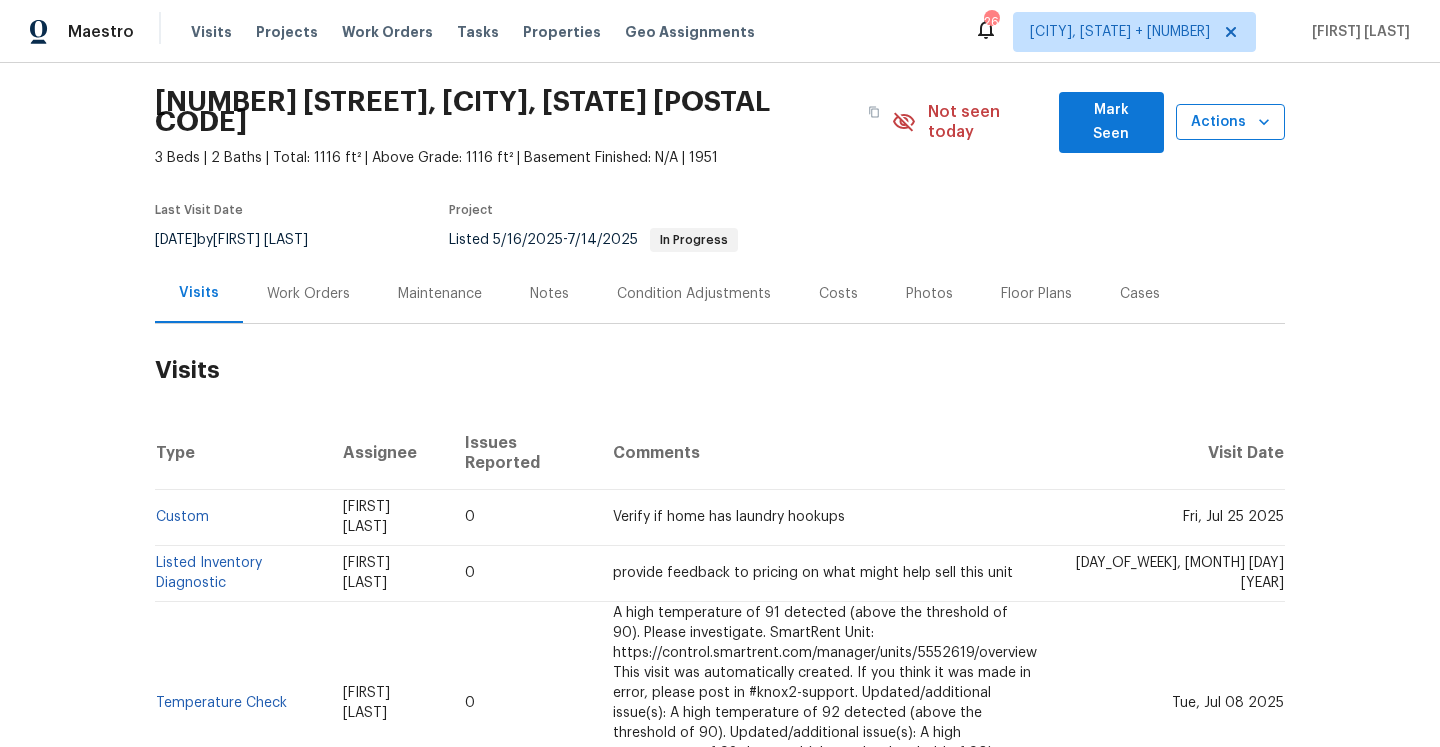 click on "Actions" at bounding box center [1230, 122] 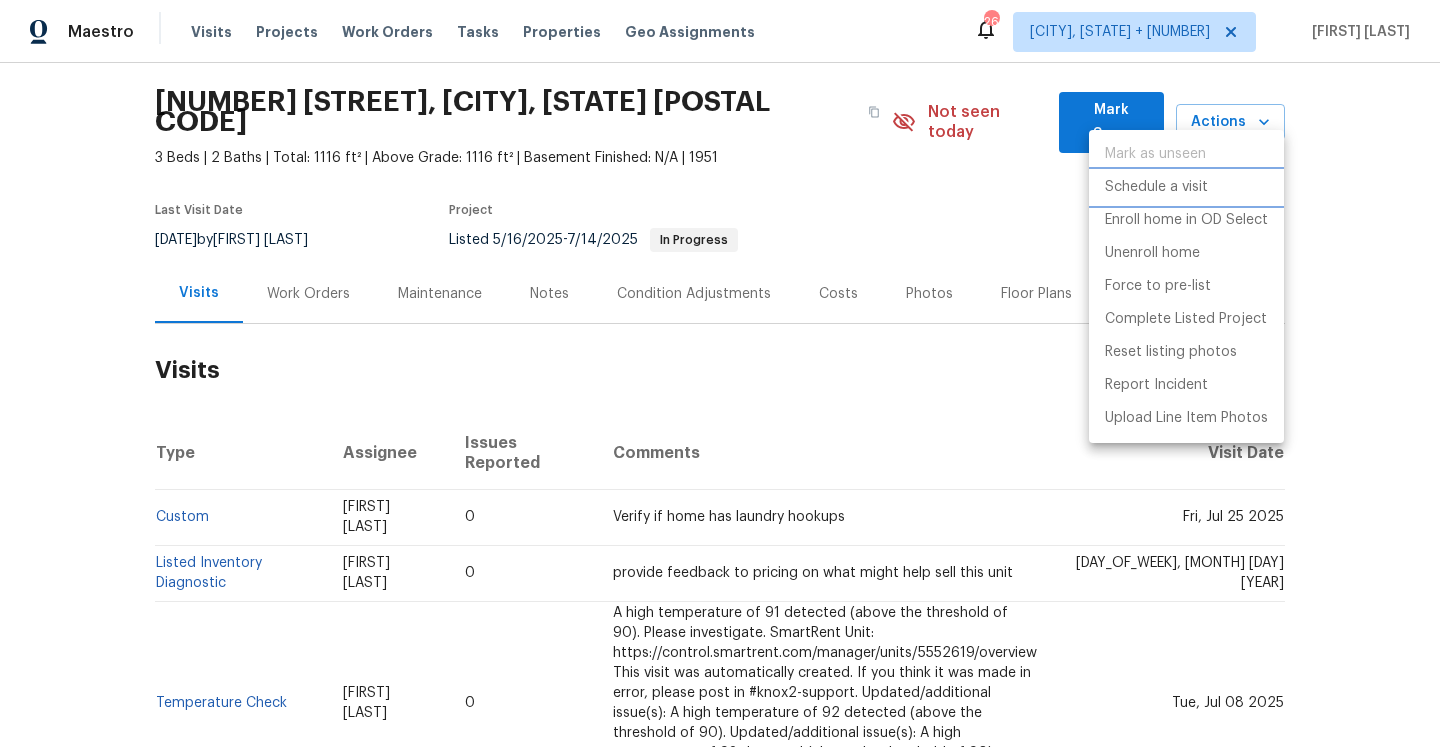 click on "Schedule a visit" at bounding box center [1156, 187] 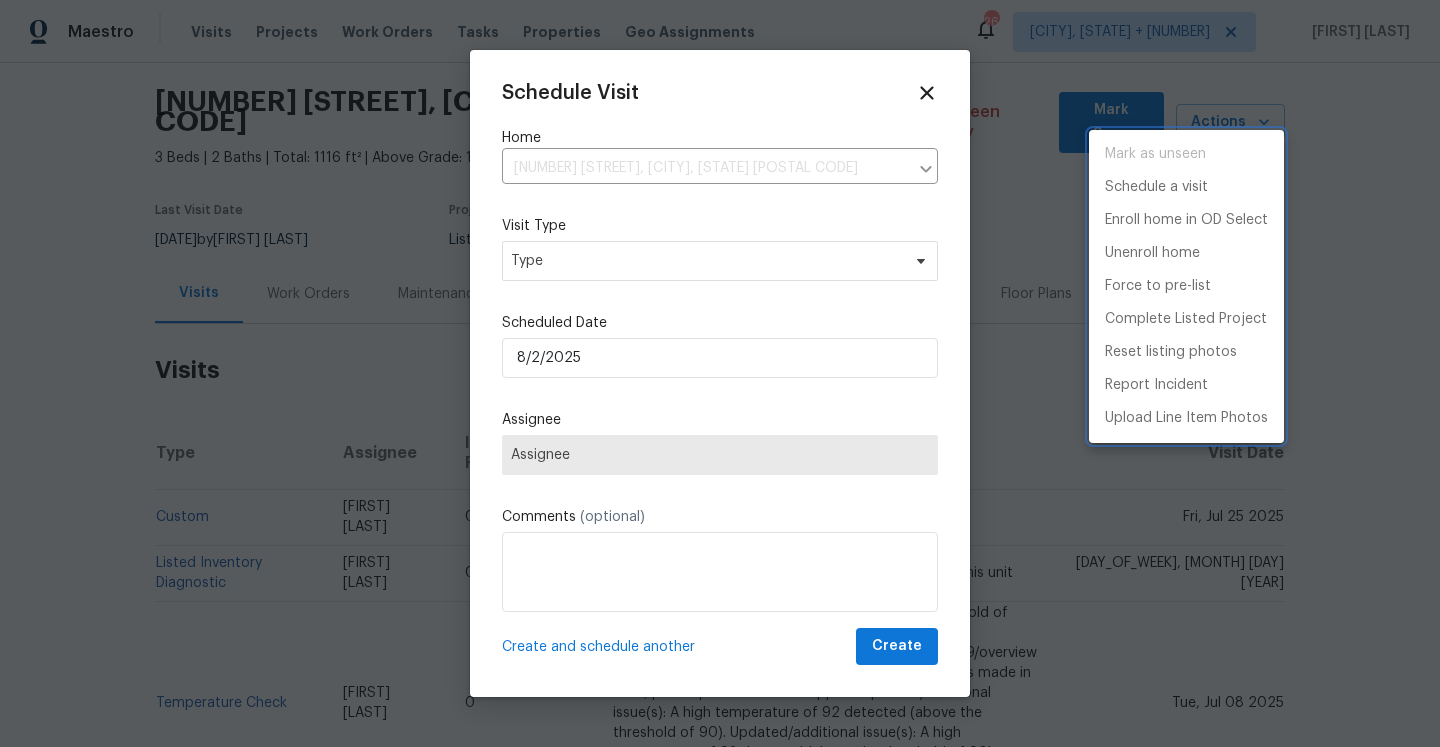 click at bounding box center (720, 373) 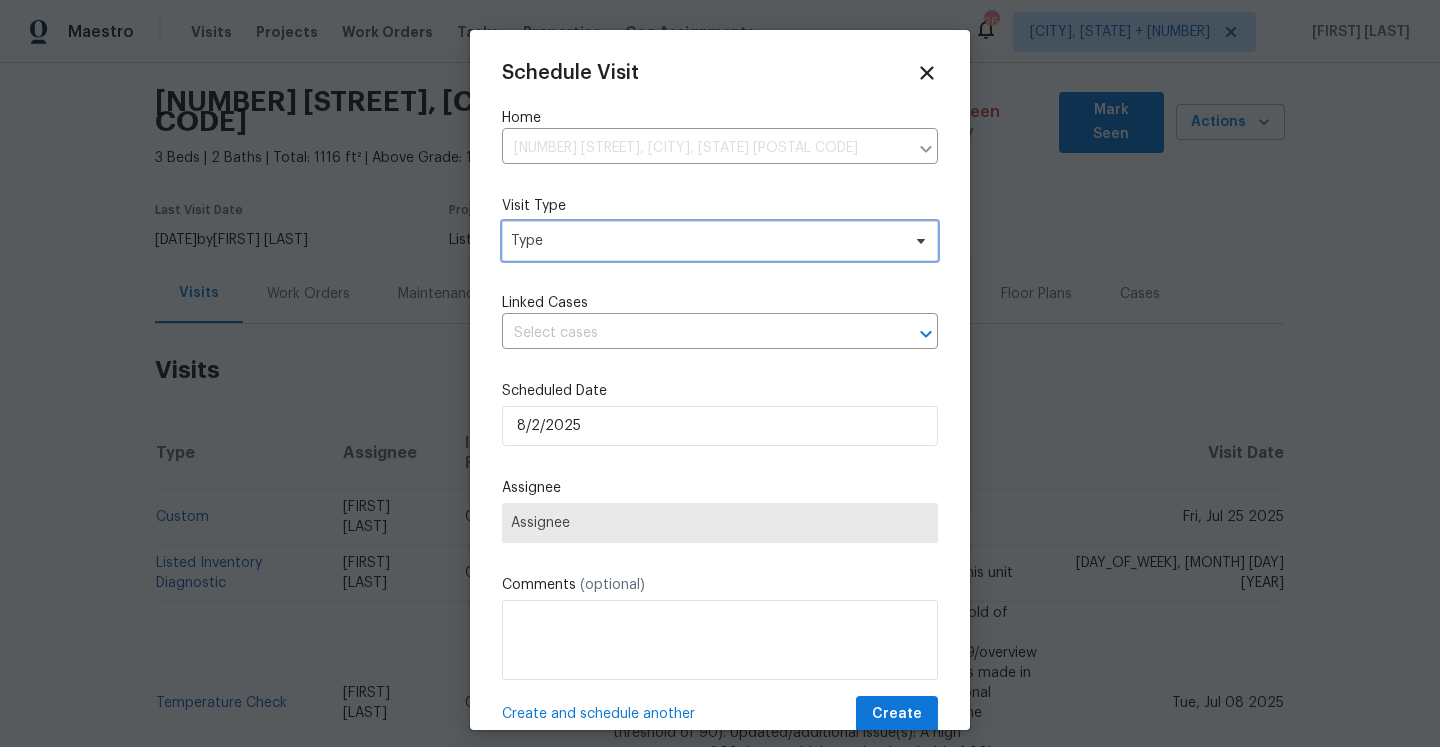 click on "Type" at bounding box center [705, 241] 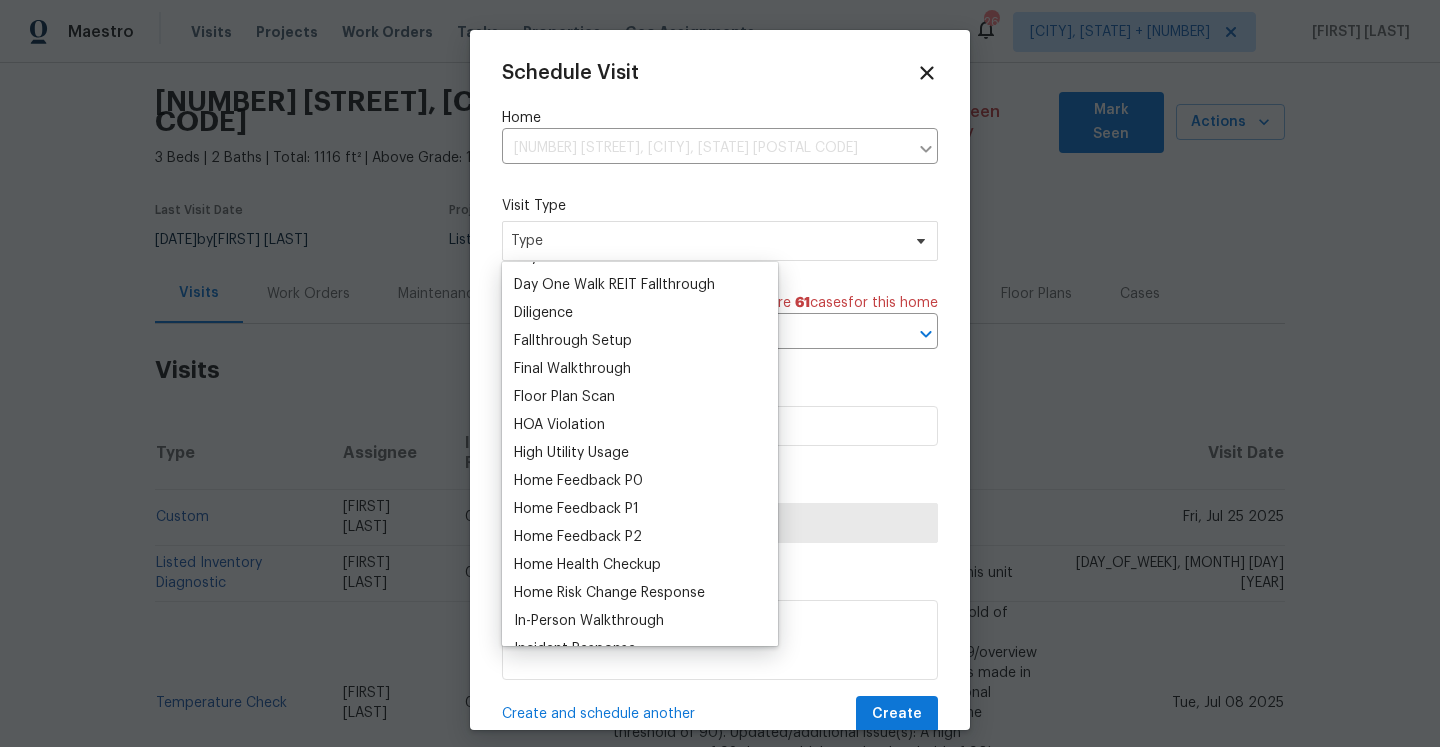 scroll, scrollTop: 479, scrollLeft: 0, axis: vertical 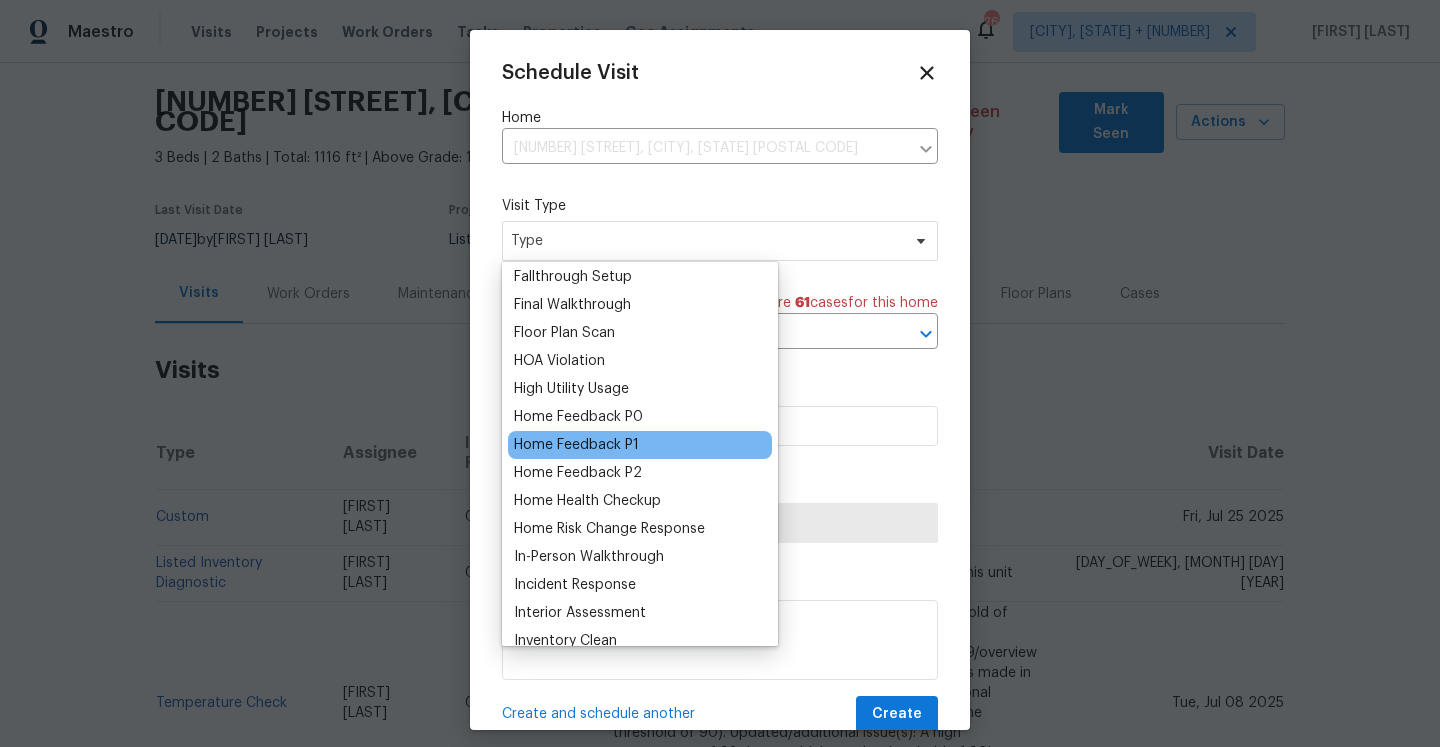 click on "Home Feedback P1" at bounding box center (576, 445) 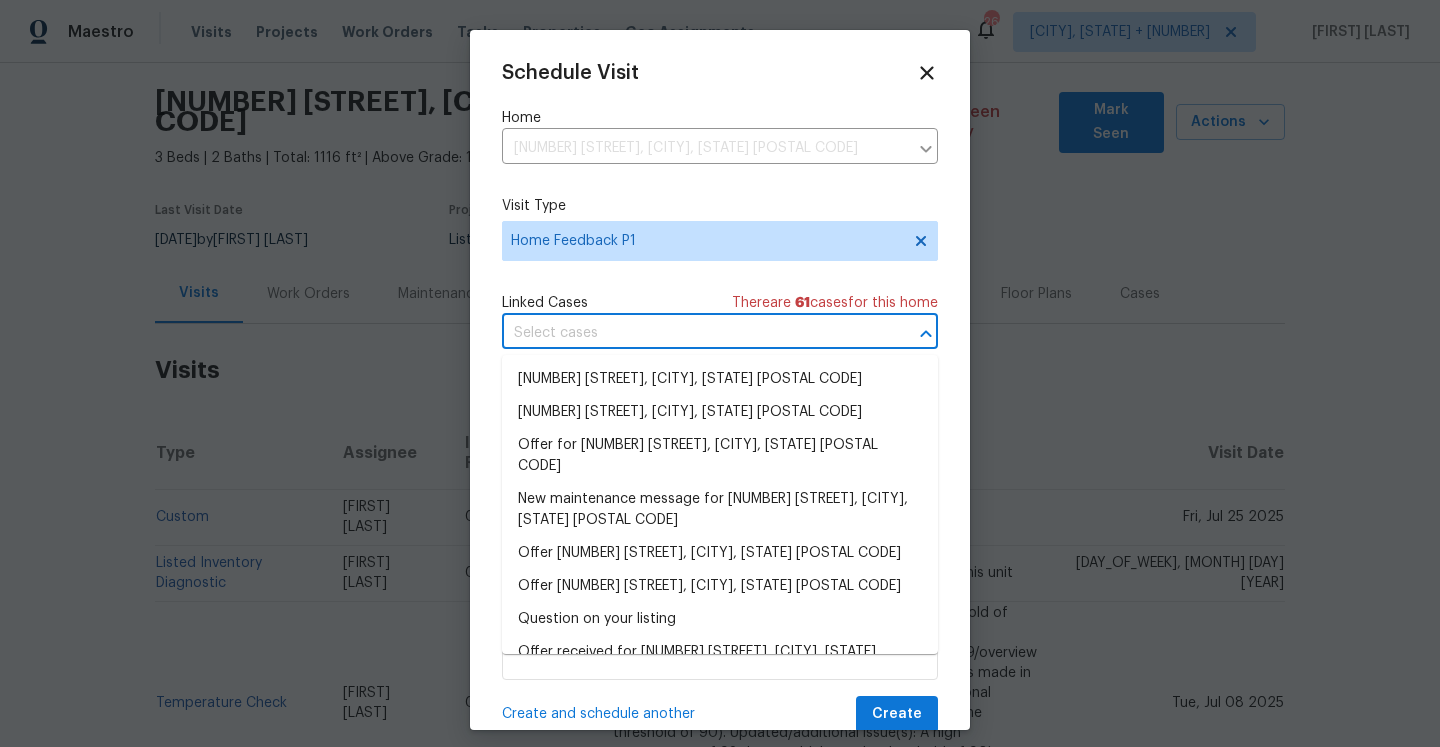 click at bounding box center (692, 333) 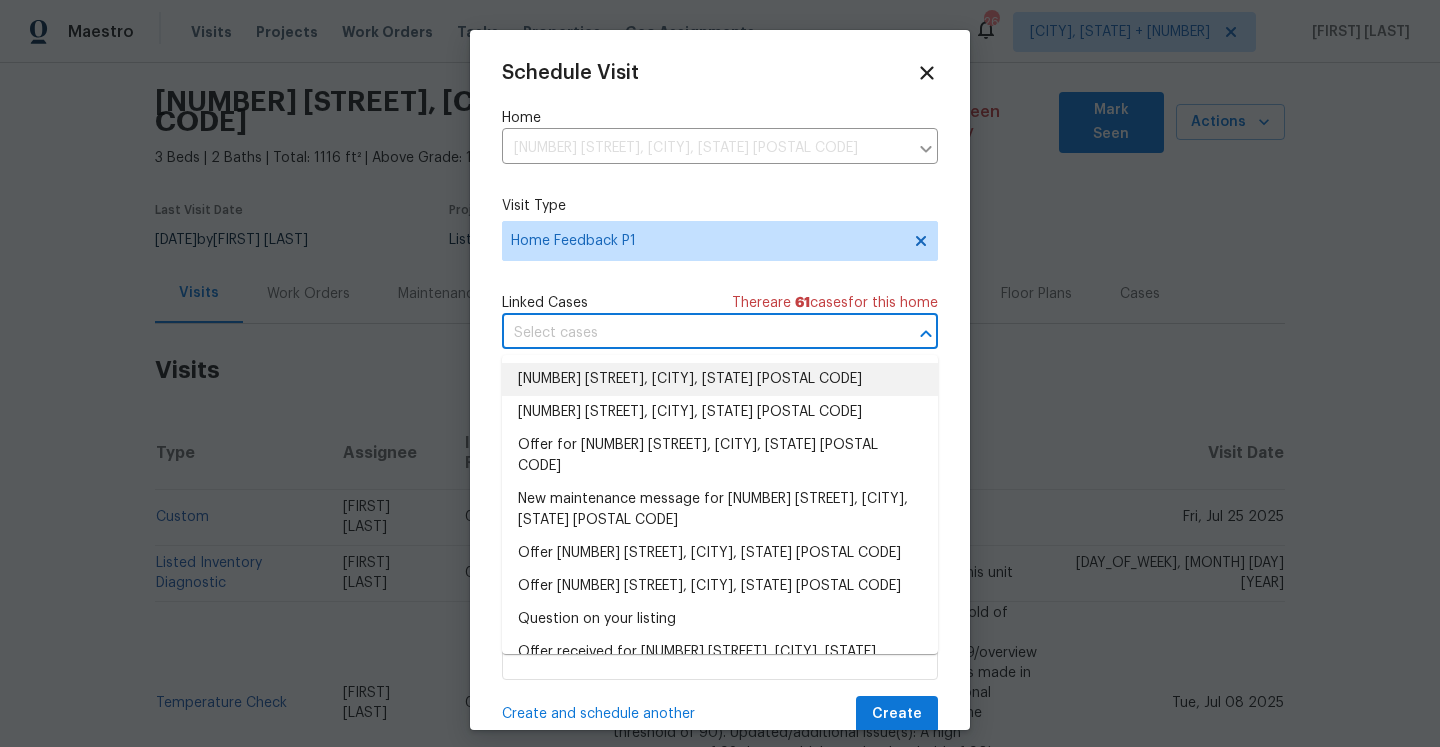 click on "Feedback on 548 47th Ave N, Saint Petersburg, FL 33703" at bounding box center [720, 379] 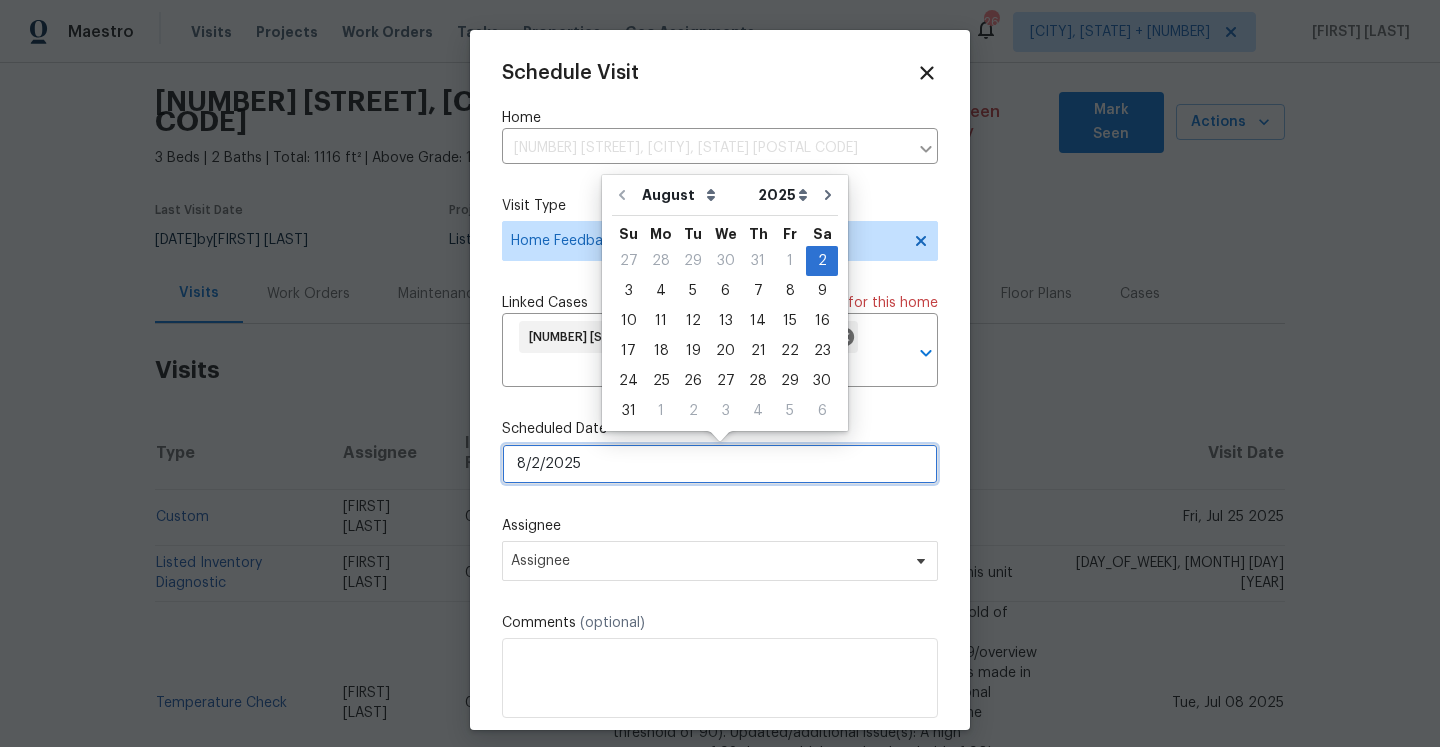 click on "8/2/2025" at bounding box center (720, 464) 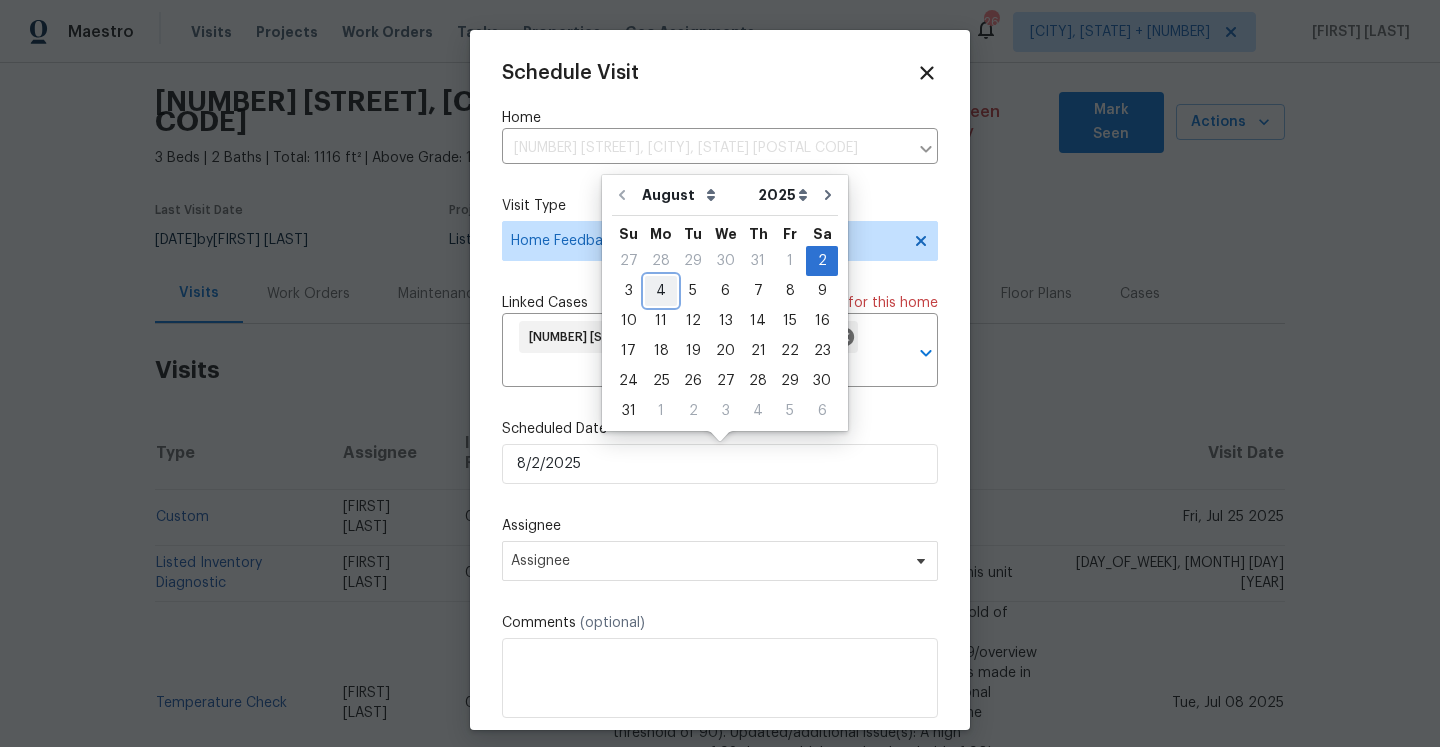 click on "4" at bounding box center [661, 291] 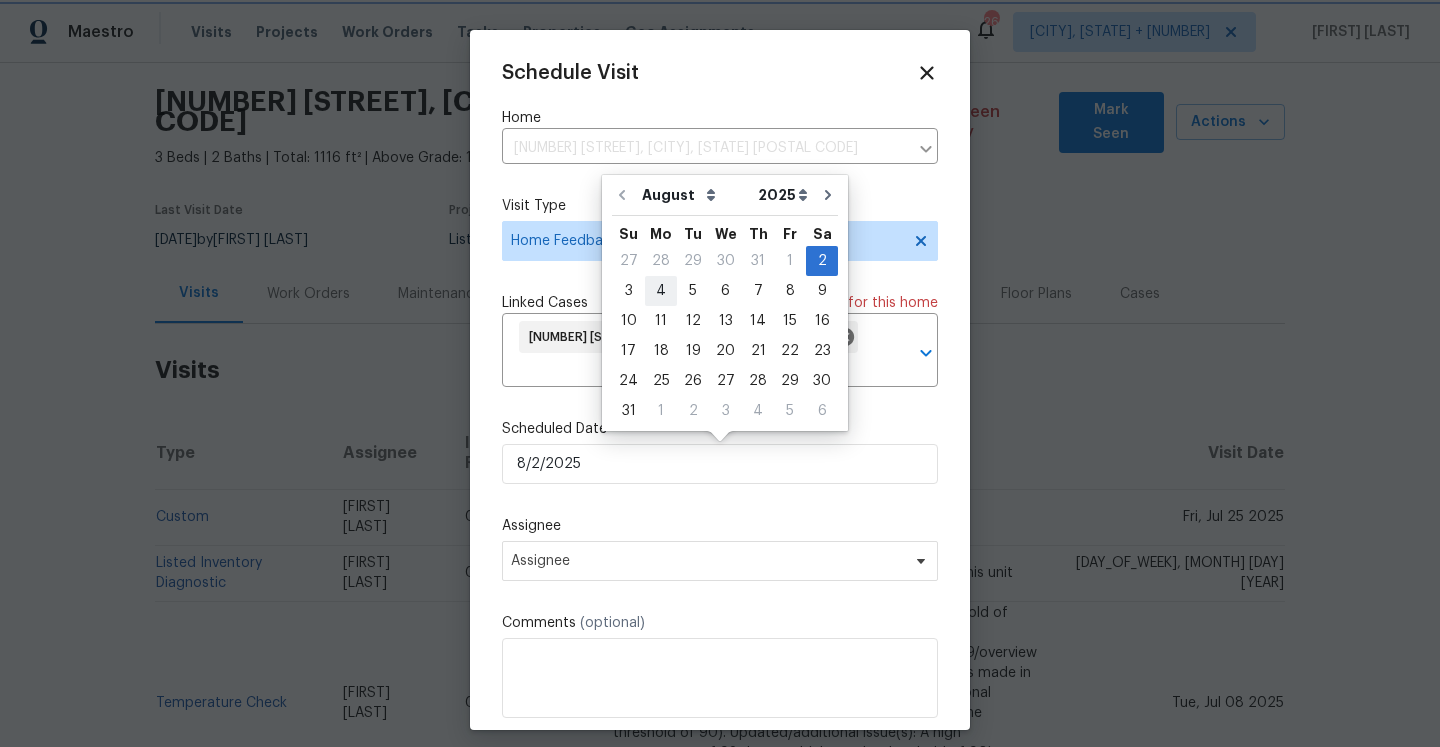 type on "8/4/2025" 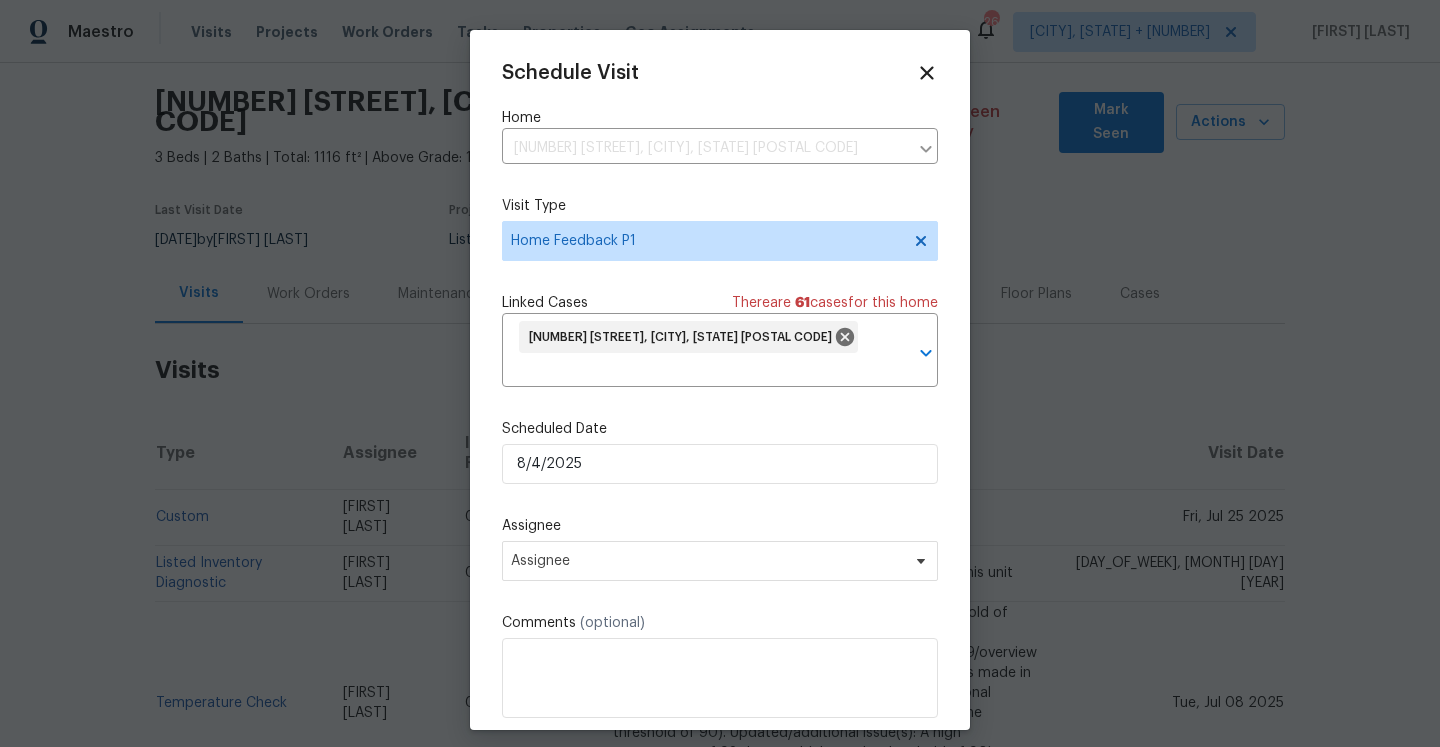 click on "Assignee" at bounding box center [720, 526] 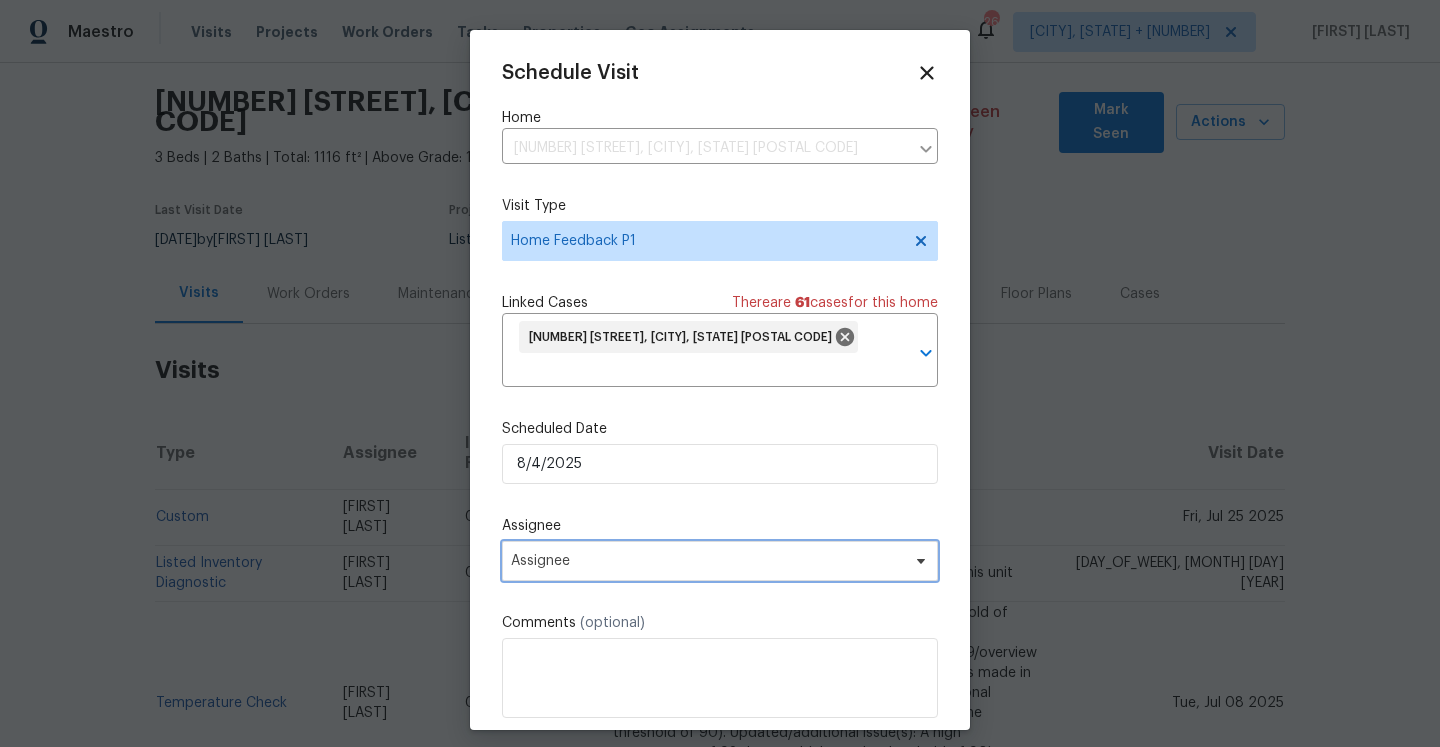 click on "Assignee" at bounding box center (720, 561) 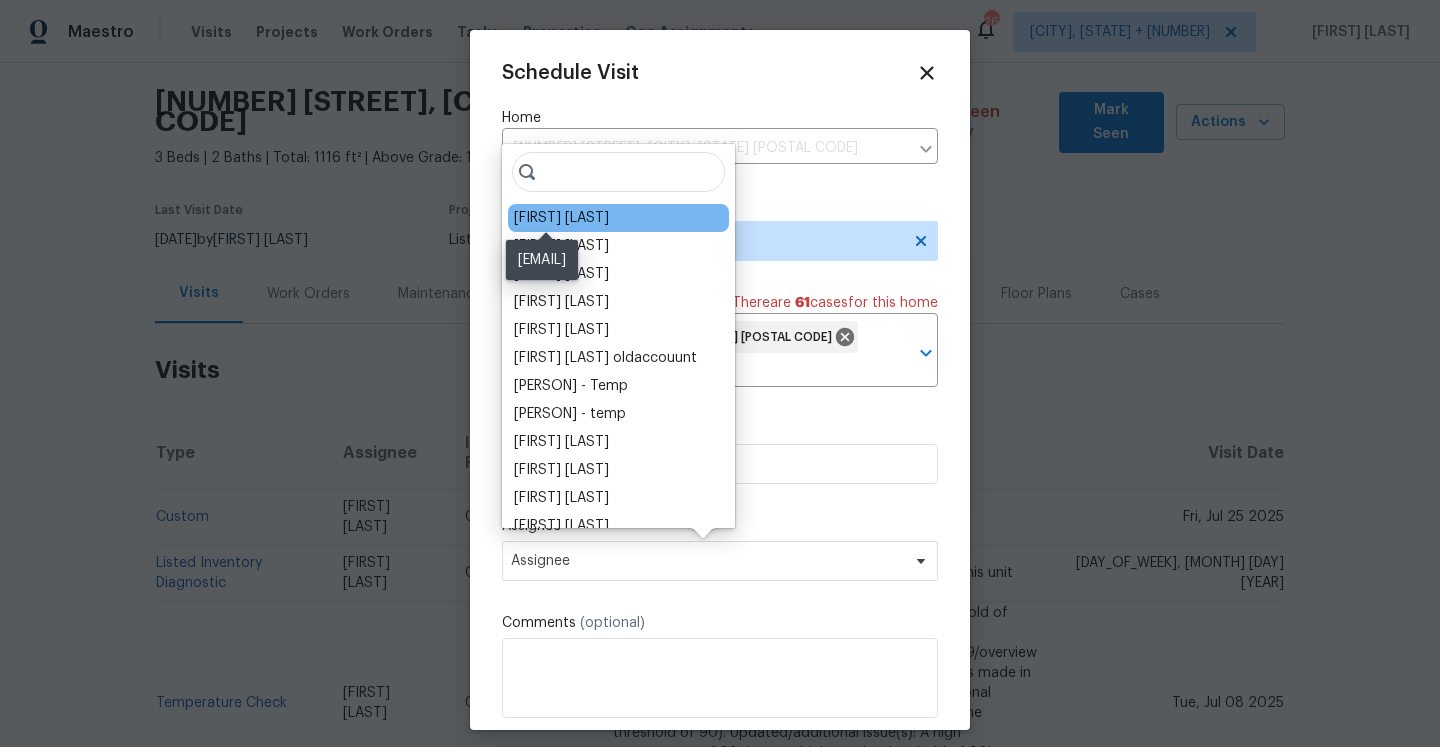 click on "Mat Smith" at bounding box center [561, 218] 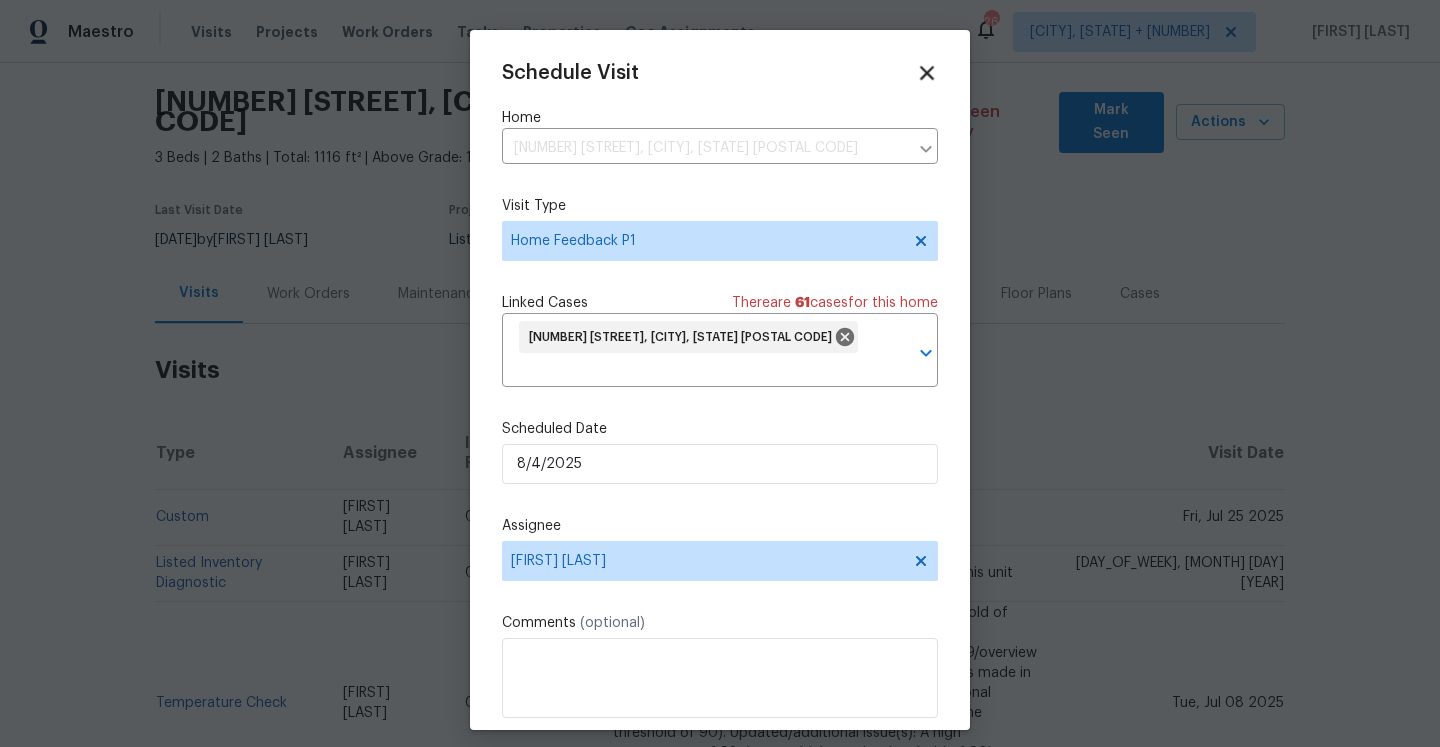 click 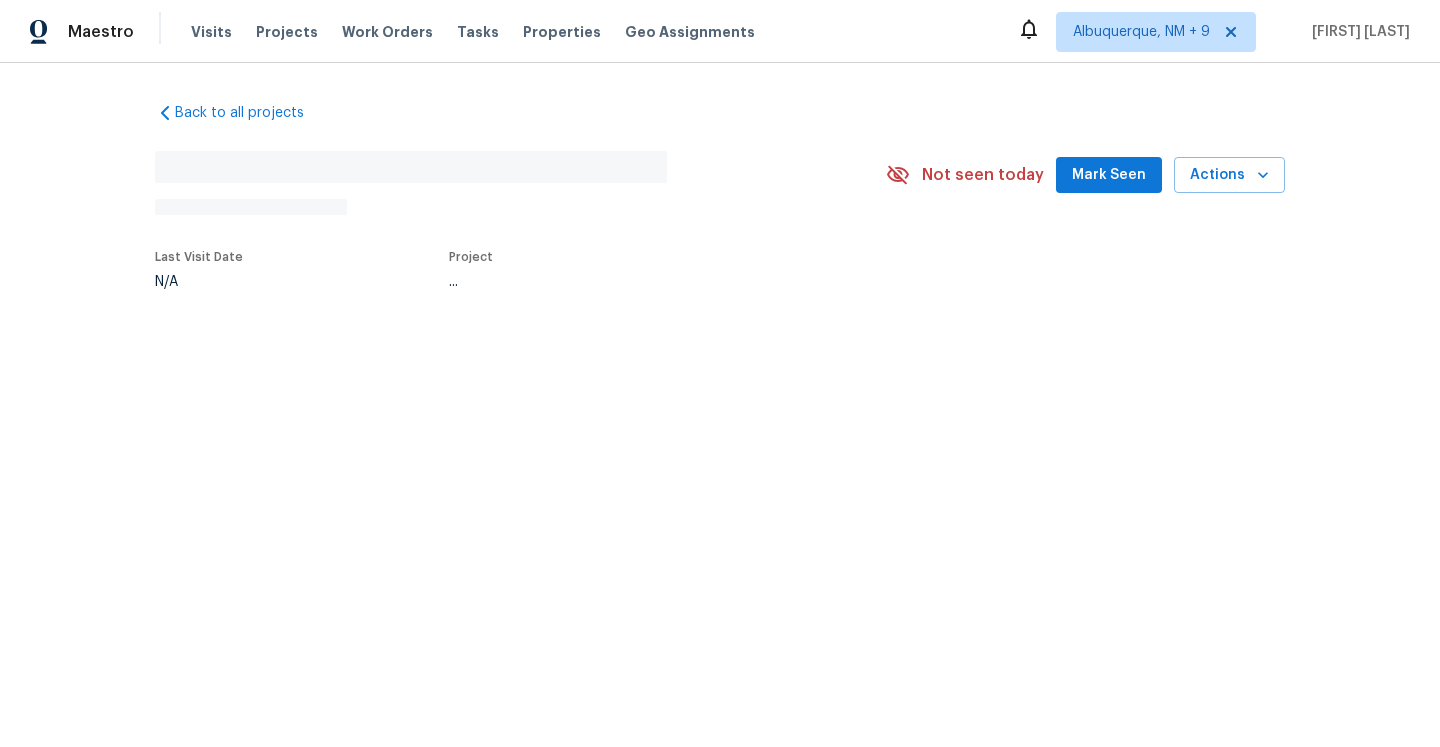 scroll, scrollTop: 0, scrollLeft: 0, axis: both 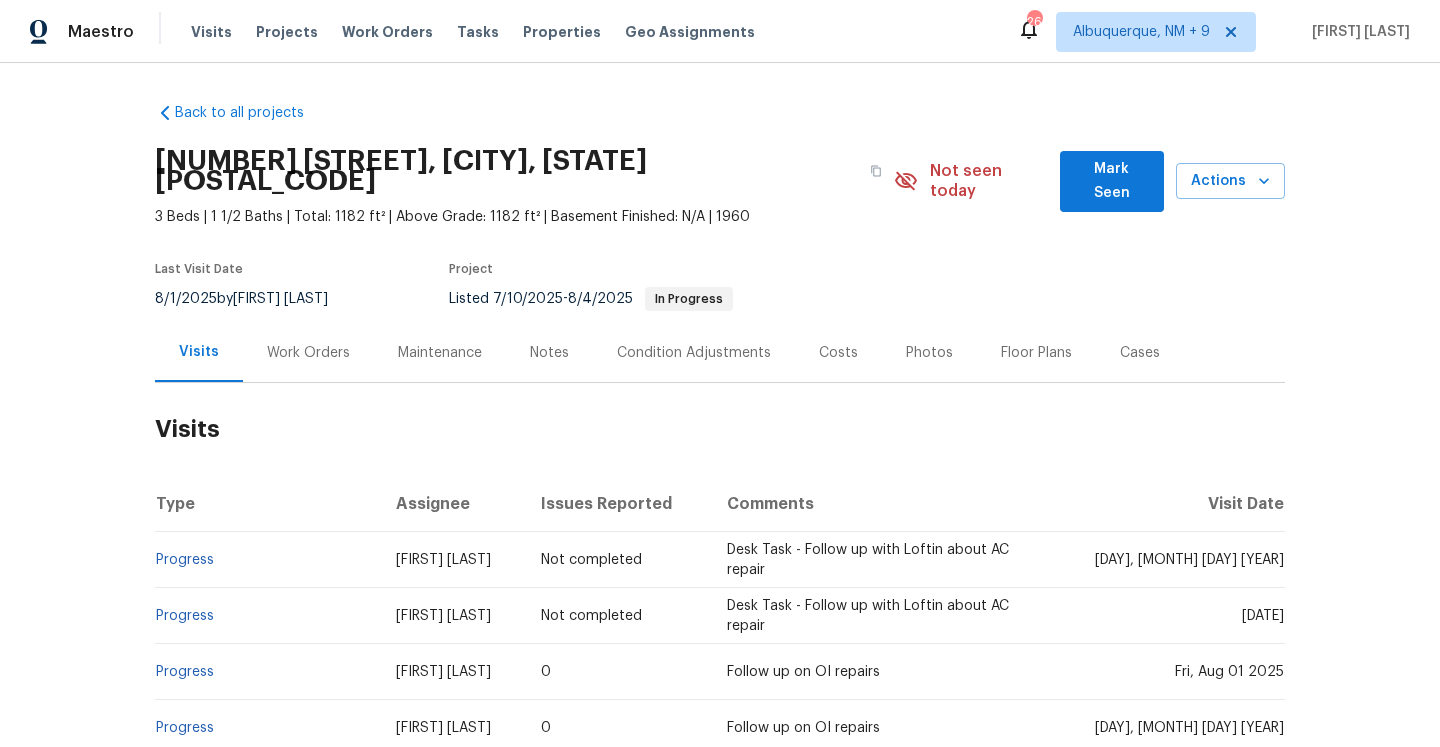 click on "Work Orders" at bounding box center (308, 352) 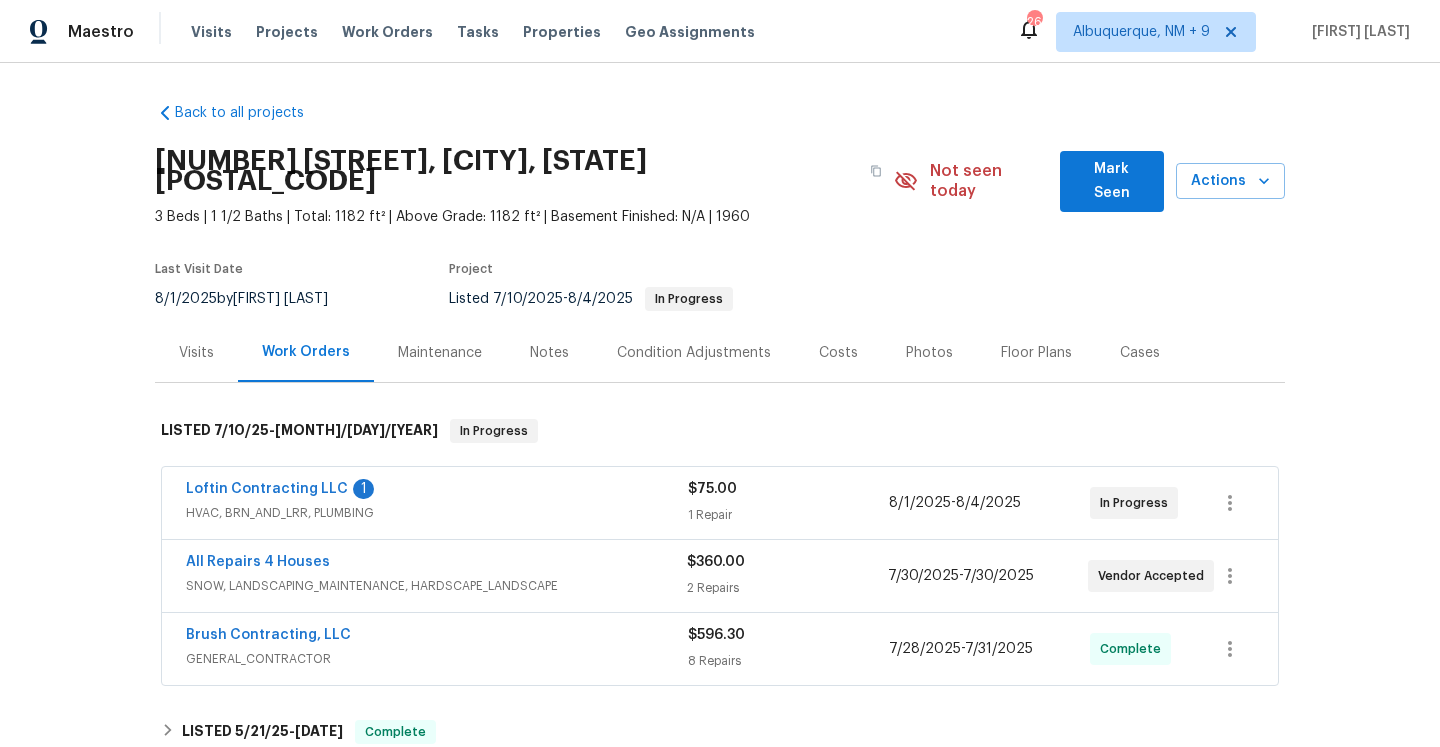 click on "HVAC, BRN_AND_LRR, PLUMBING" at bounding box center (437, 513) 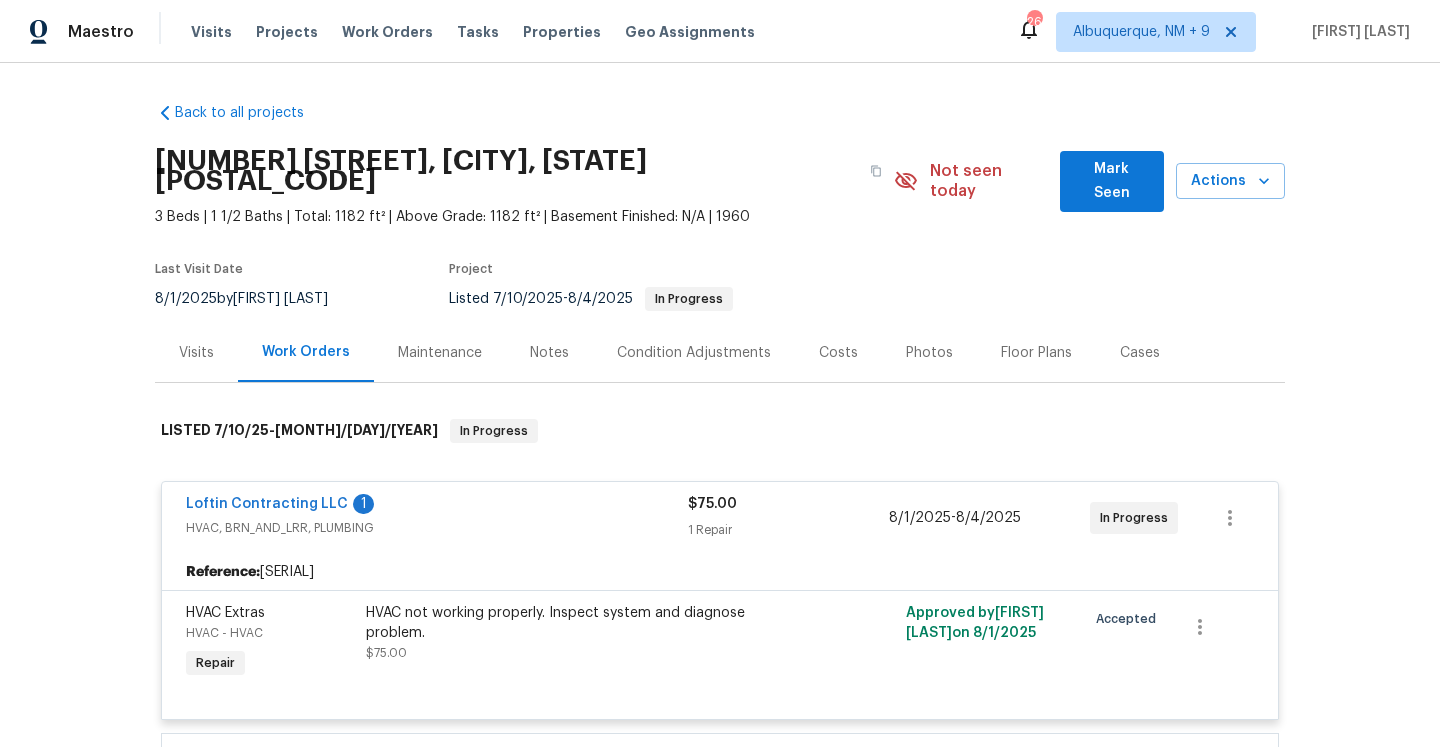 click on "Loftin Contracting LLC 1" at bounding box center (437, 506) 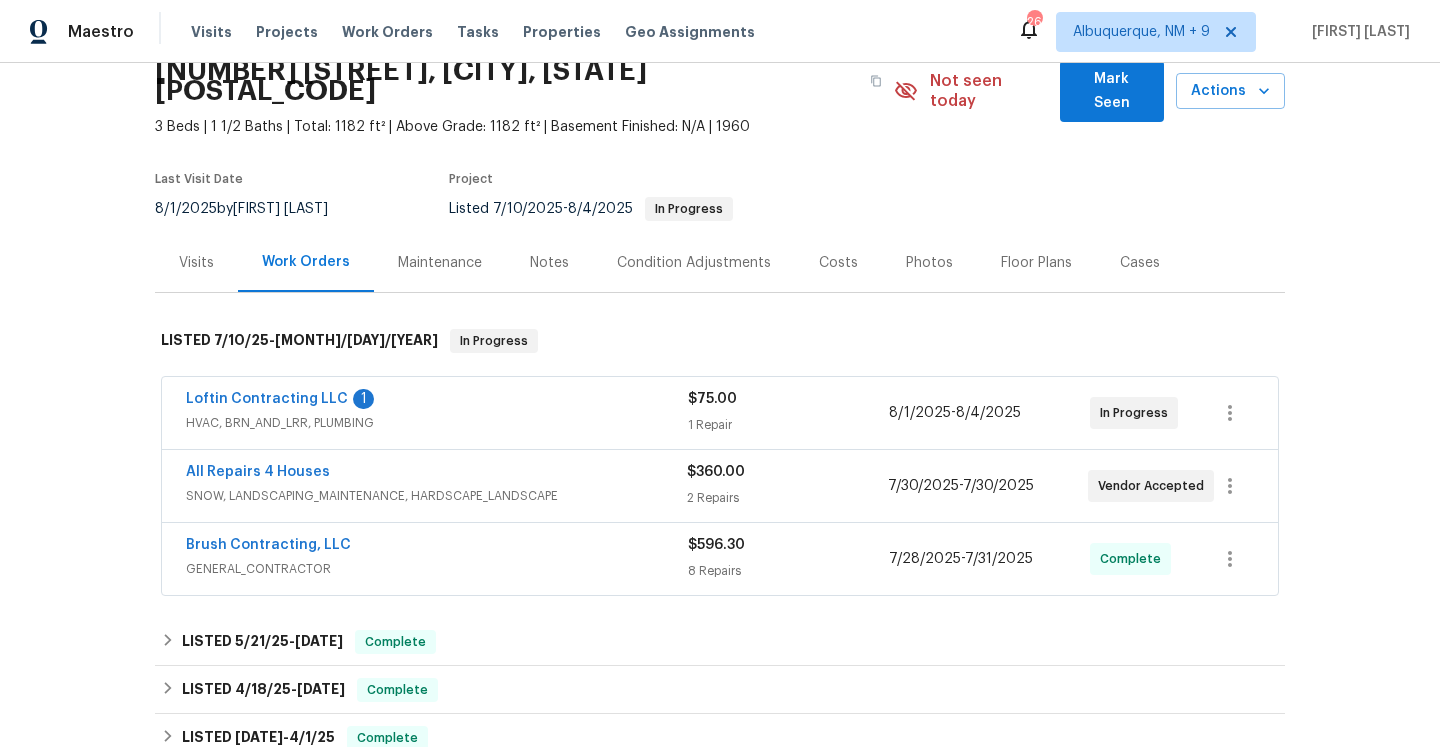 scroll, scrollTop: 106, scrollLeft: 0, axis: vertical 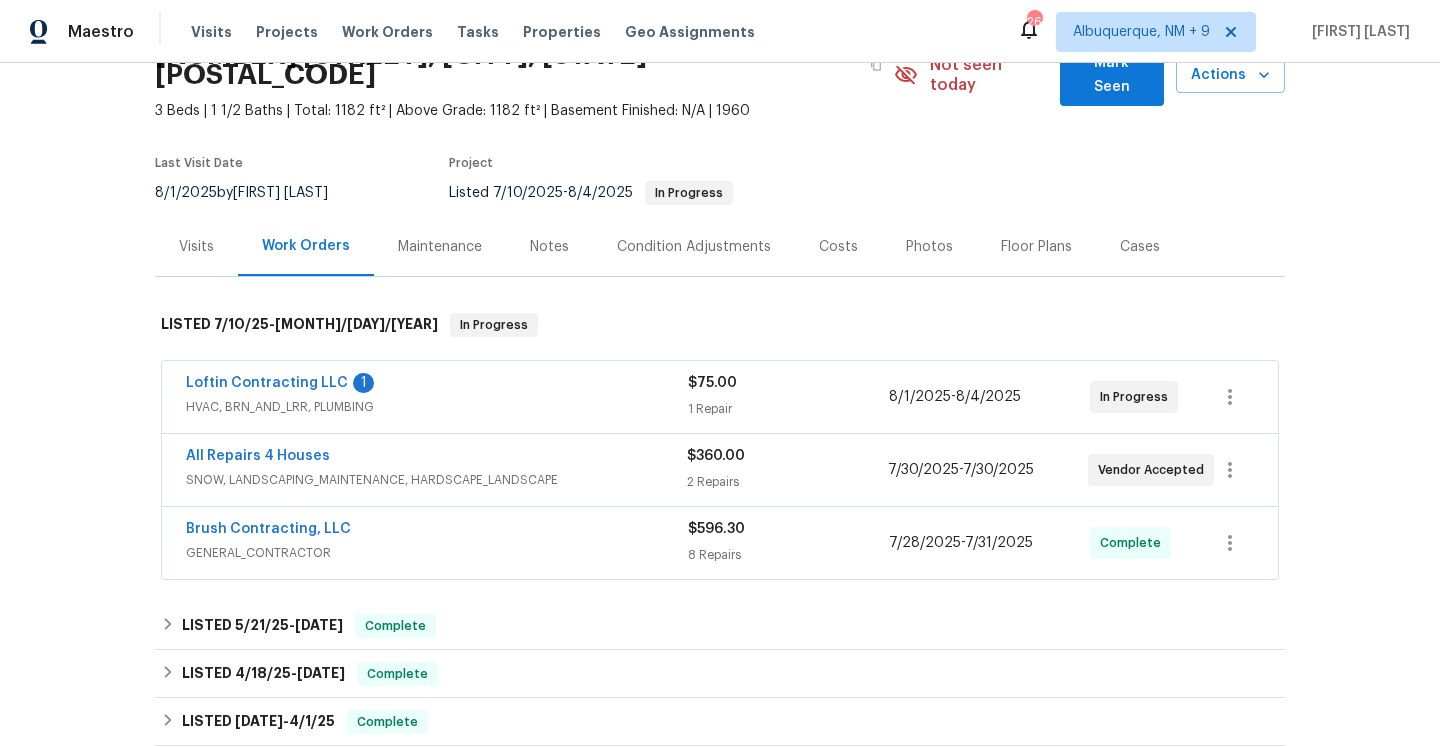 click on "SNOW, LANDSCAPING_MAINTENANCE, HARDSCAPE_LANDSCAPE" at bounding box center [436, 480] 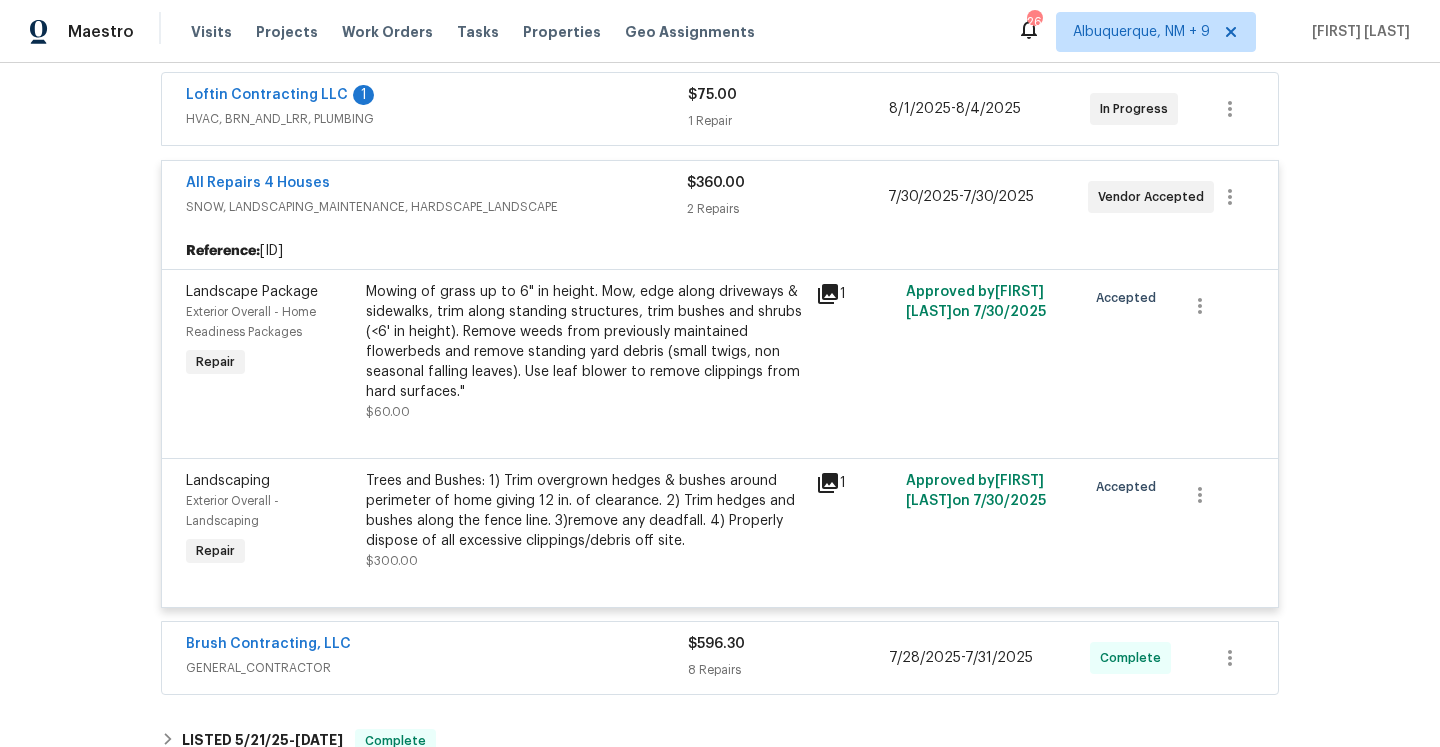 scroll, scrollTop: 424, scrollLeft: 0, axis: vertical 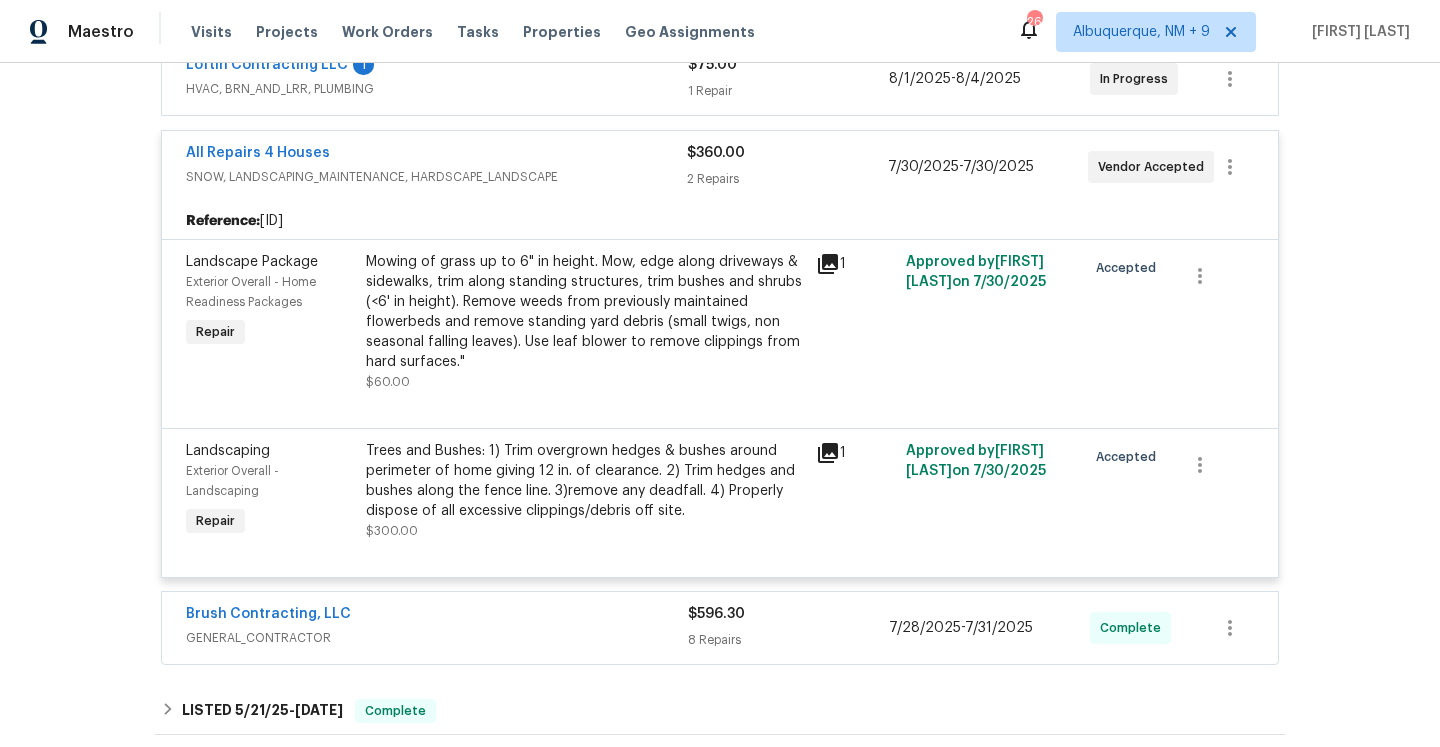click on "All Repairs 4 Houses" at bounding box center (436, 155) 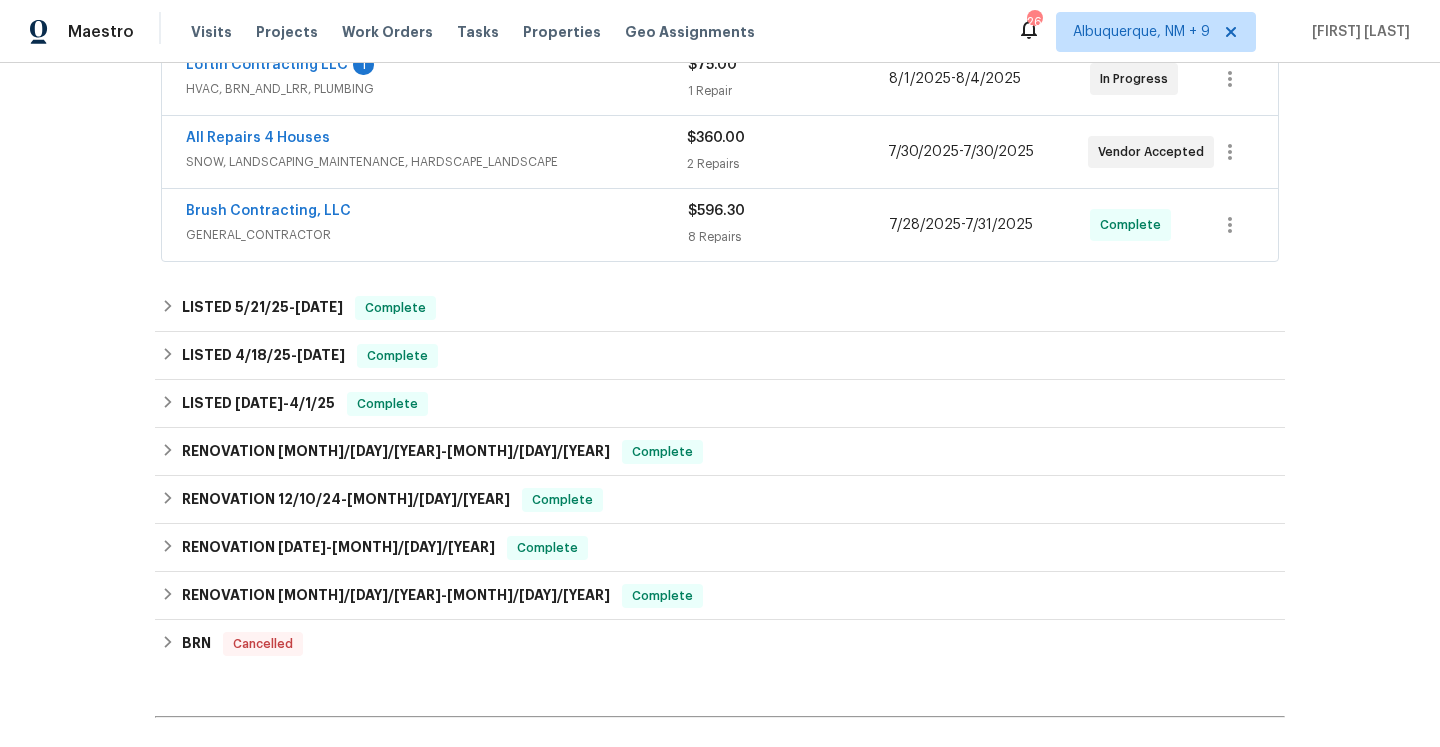 click on "Brush Contracting, LLC" at bounding box center (437, 213) 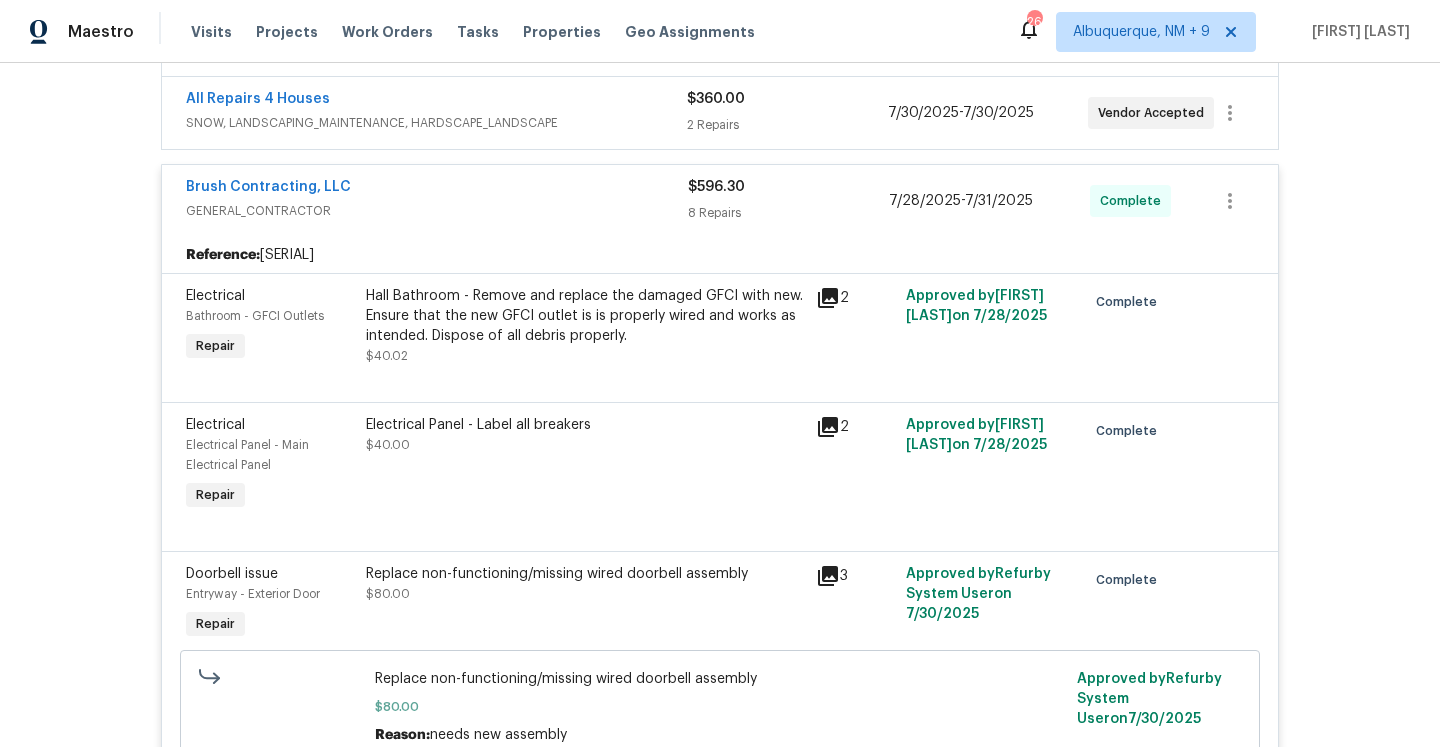 scroll, scrollTop: 203, scrollLeft: 0, axis: vertical 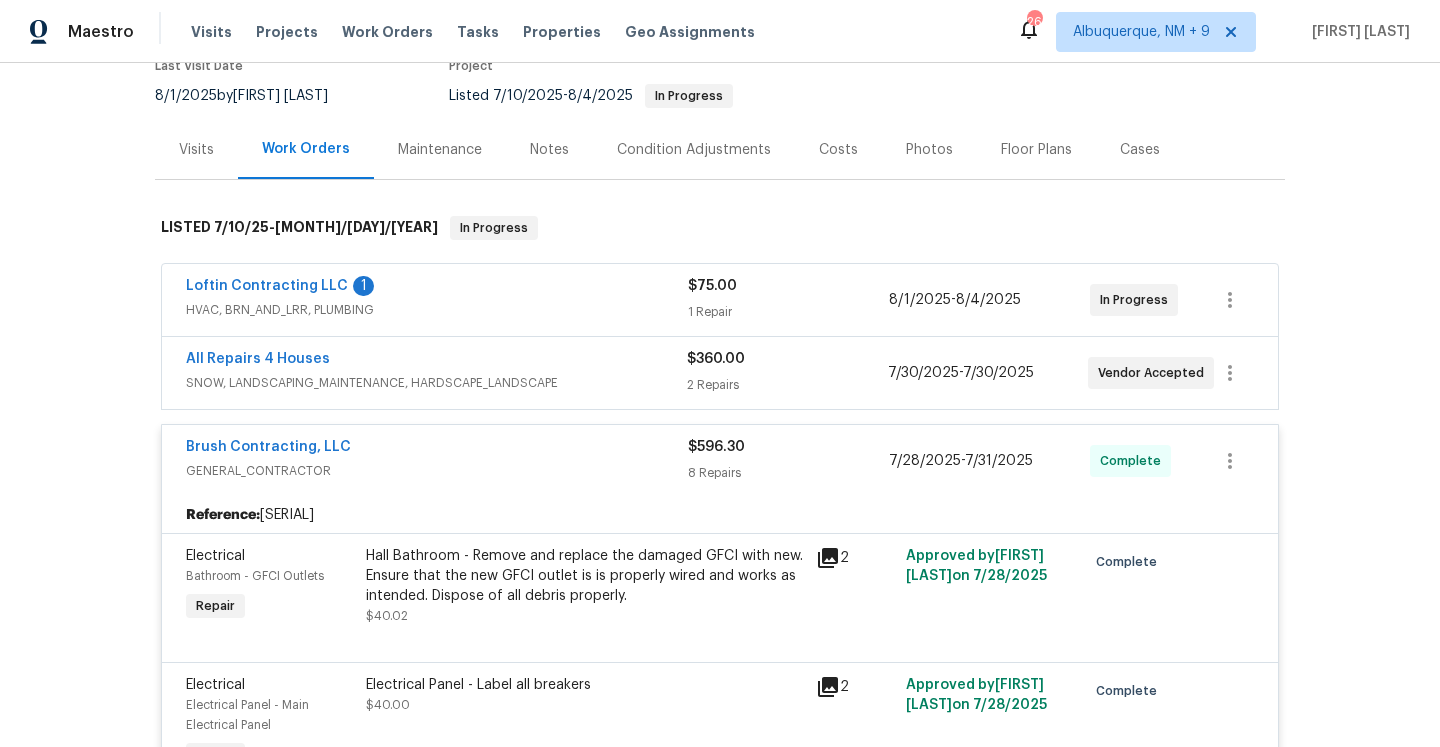 click on "Brush Contracting, LLC GENERAL_CONTRACTOR $596.30 8 Repairs 7/28/2025  -  7/31/2025 Complete" at bounding box center (720, 461) 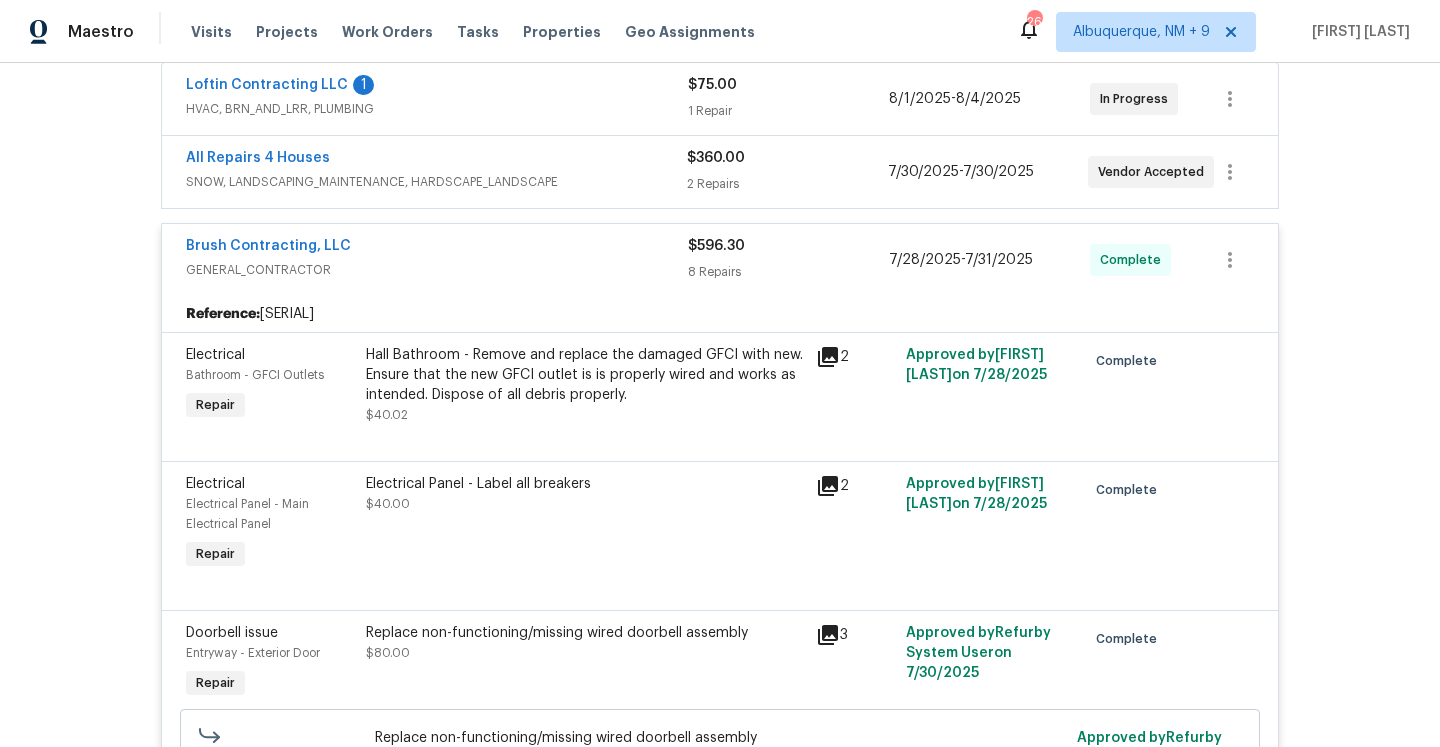 scroll, scrollTop: 0, scrollLeft: 0, axis: both 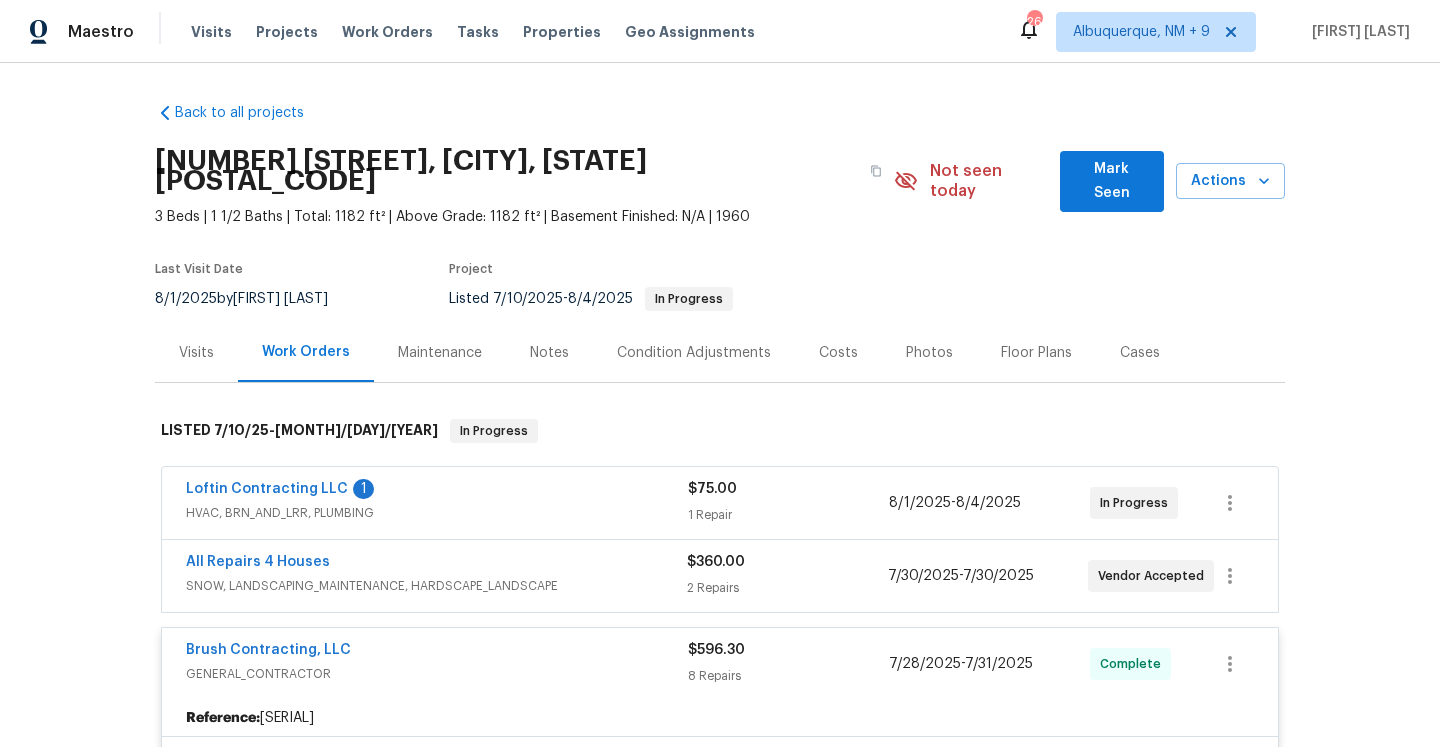 click on "GENERAL_CONTRACTOR" at bounding box center (437, 674) 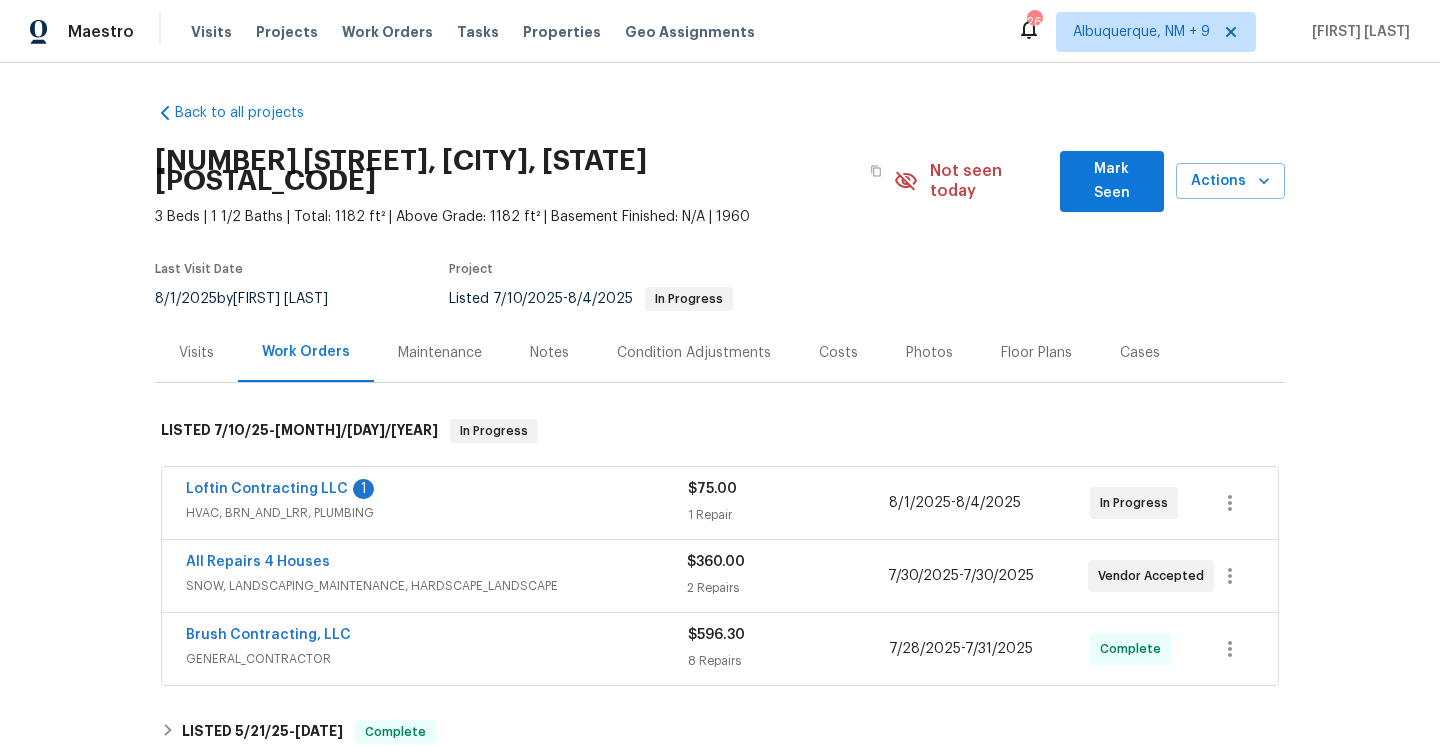 click on "Loftin Contracting LLC 1" at bounding box center [437, 491] 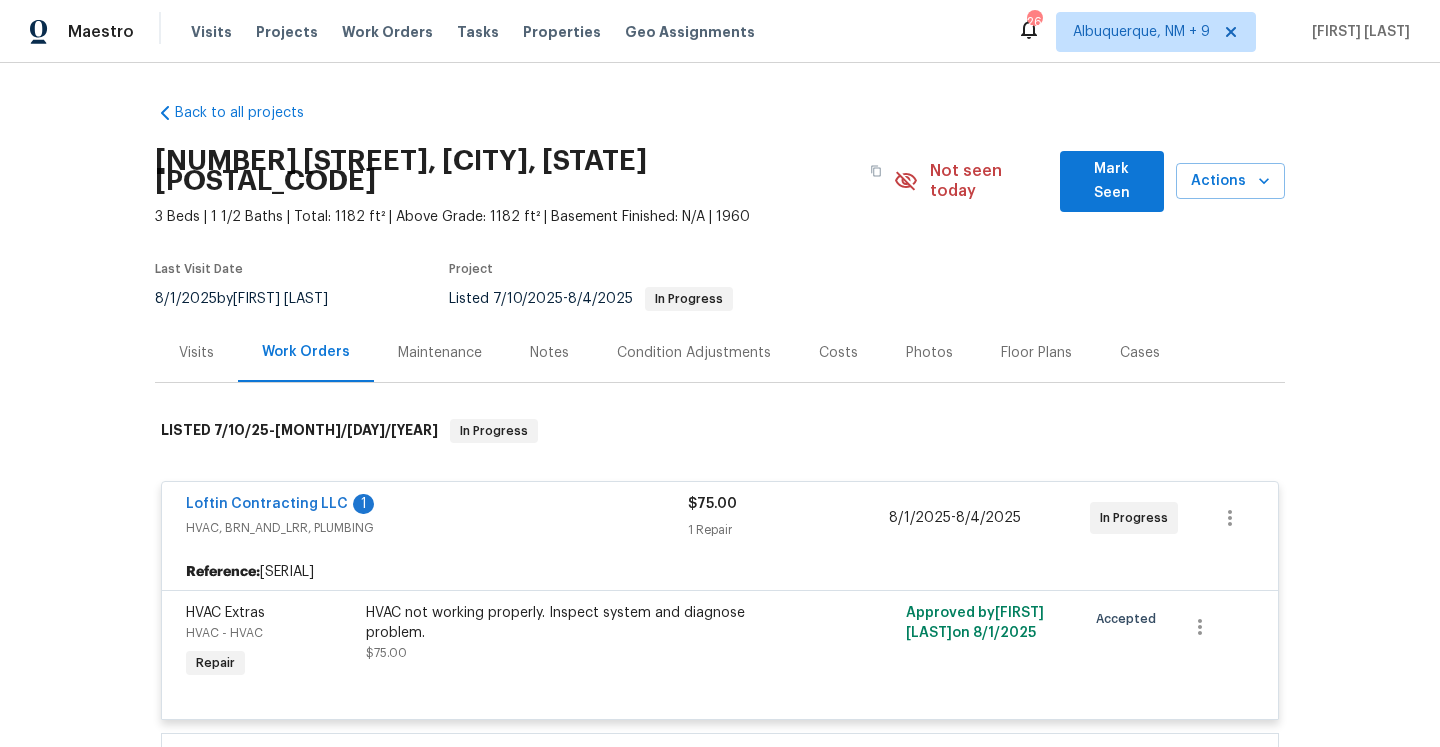 click on "Loftin Contracting LLC 1" at bounding box center (437, 506) 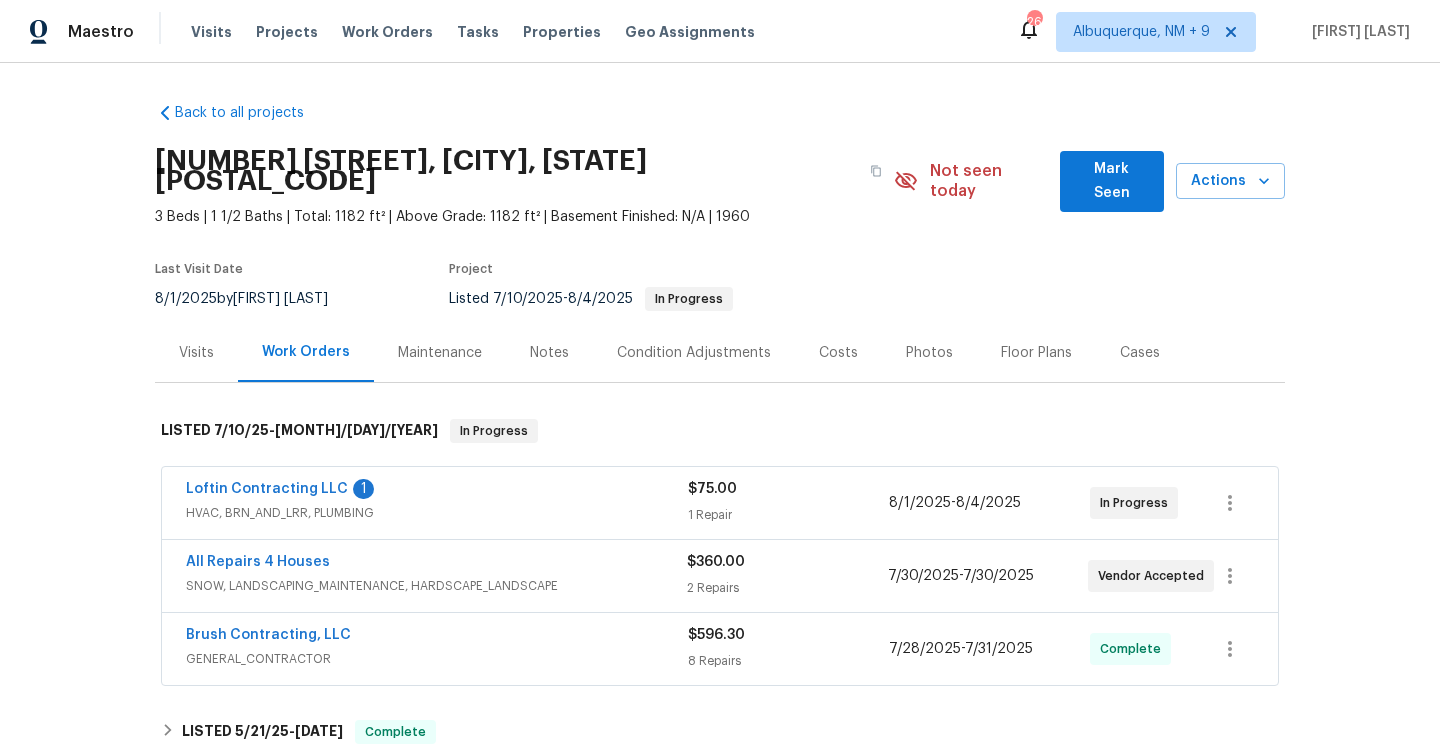 click on "Visits" at bounding box center [196, 352] 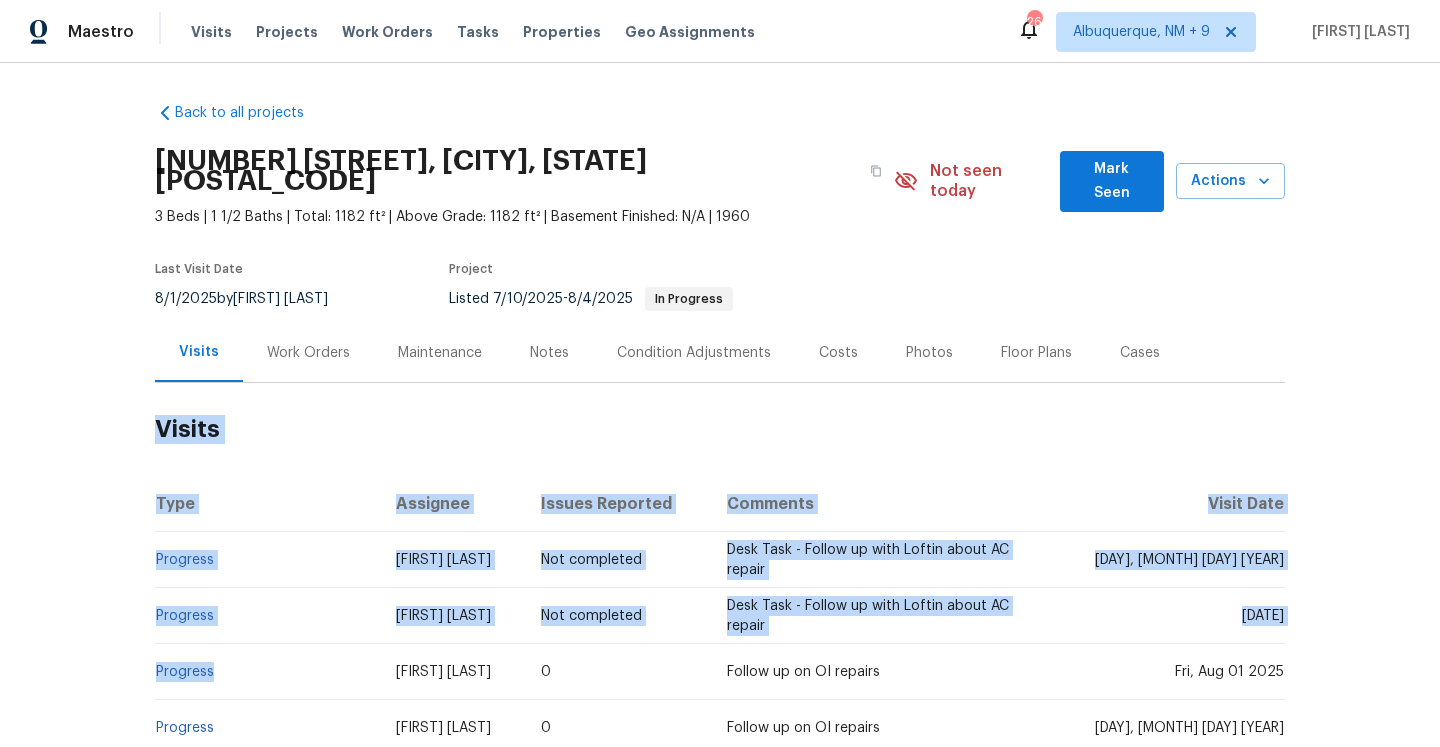 drag, startPoint x: 229, startPoint y: 659, endPoint x: 155, endPoint y: 652, distance: 74.330345 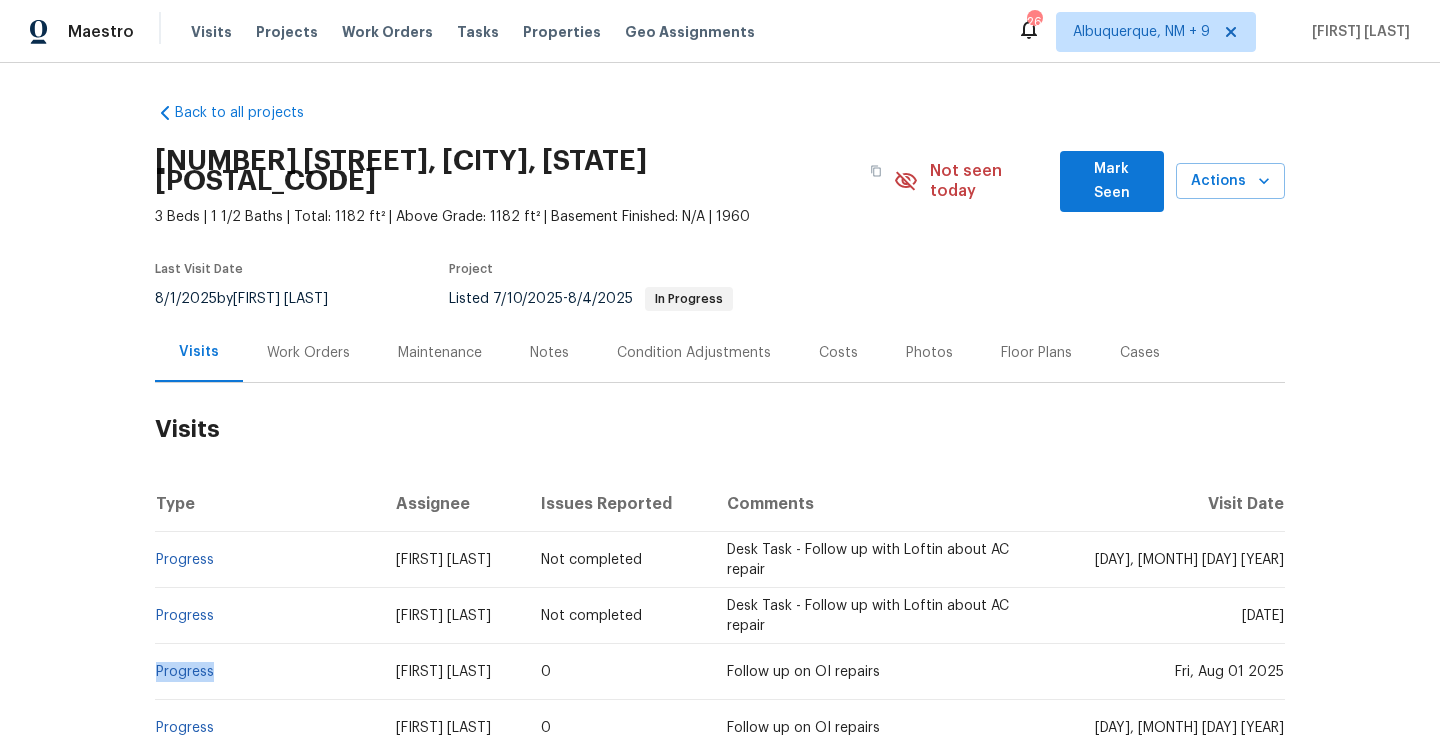 copy on "Progress" 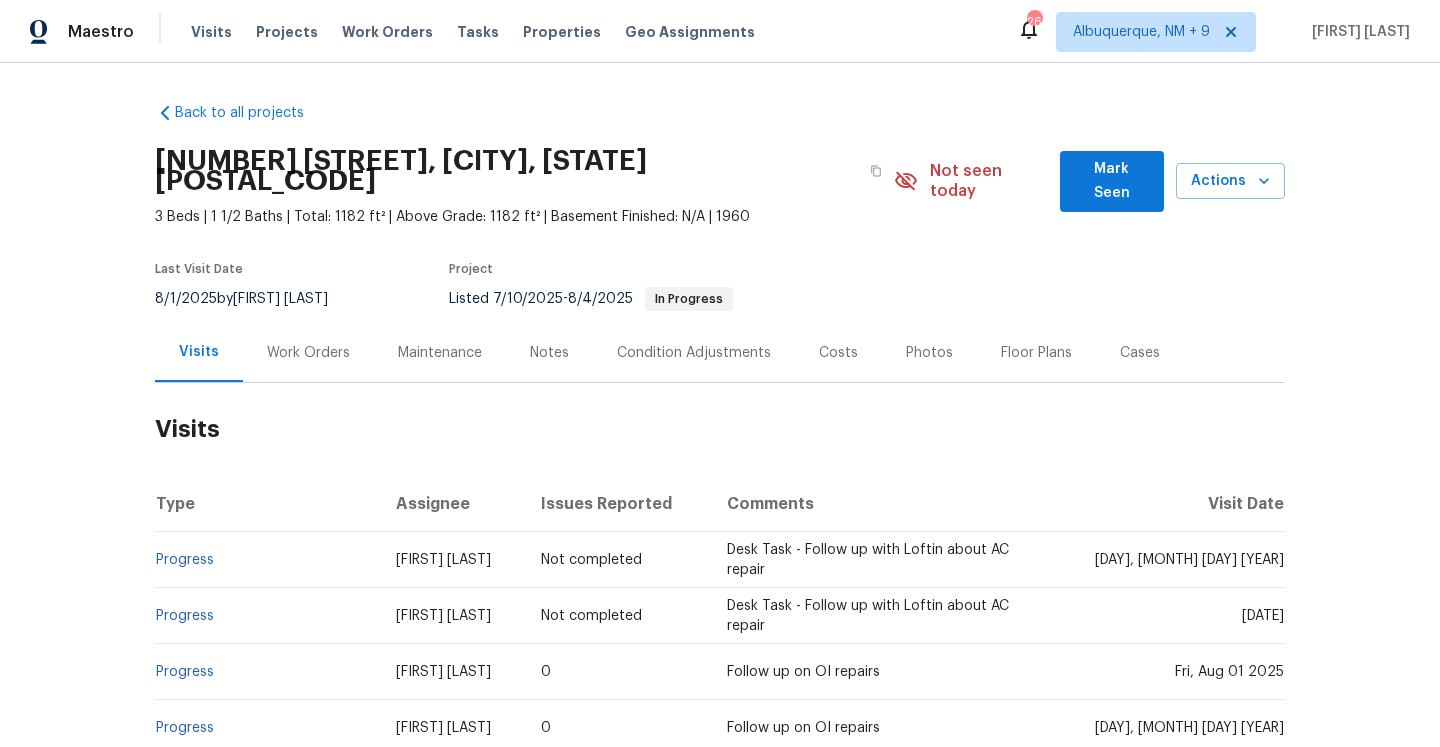 click on "Work Orders" at bounding box center [308, 352] 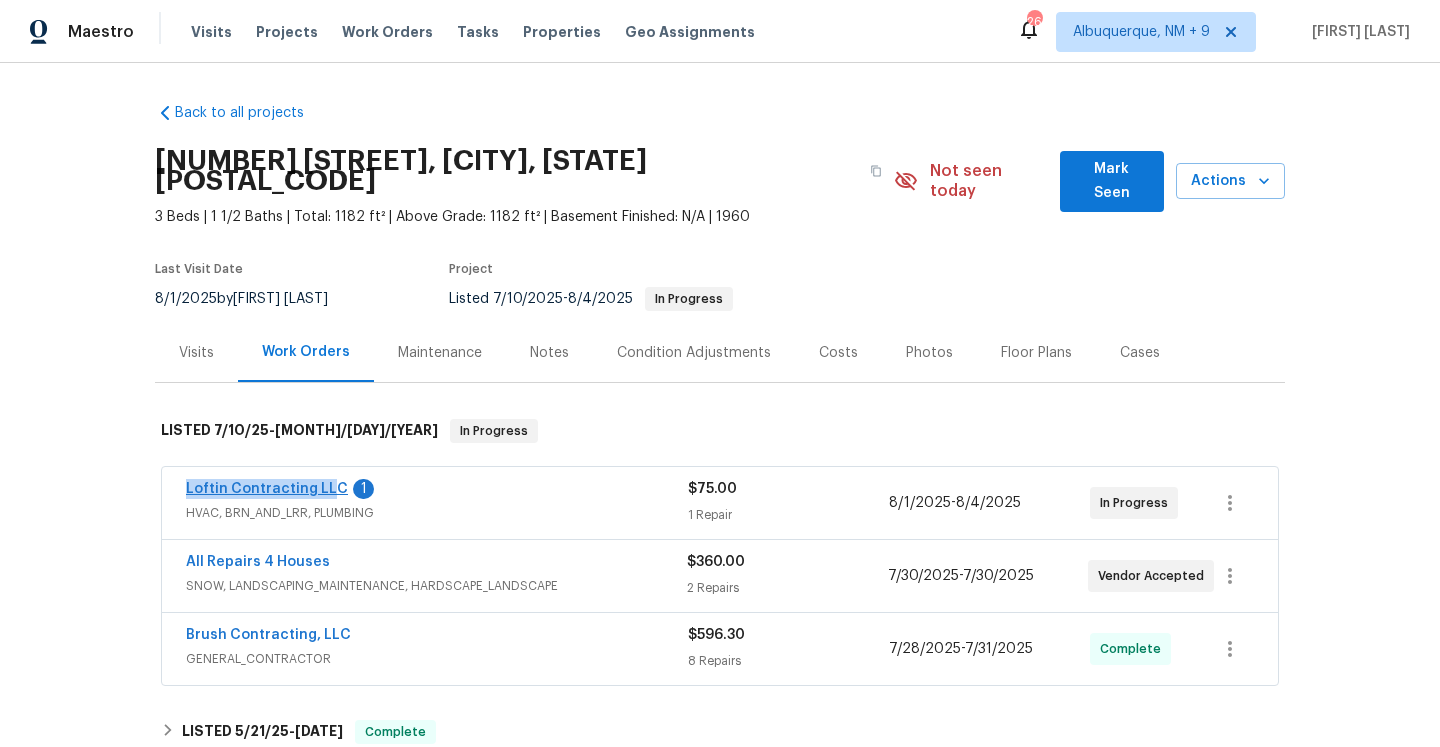 drag, startPoint x: 172, startPoint y: 475, endPoint x: 329, endPoint y: 474, distance: 157.00319 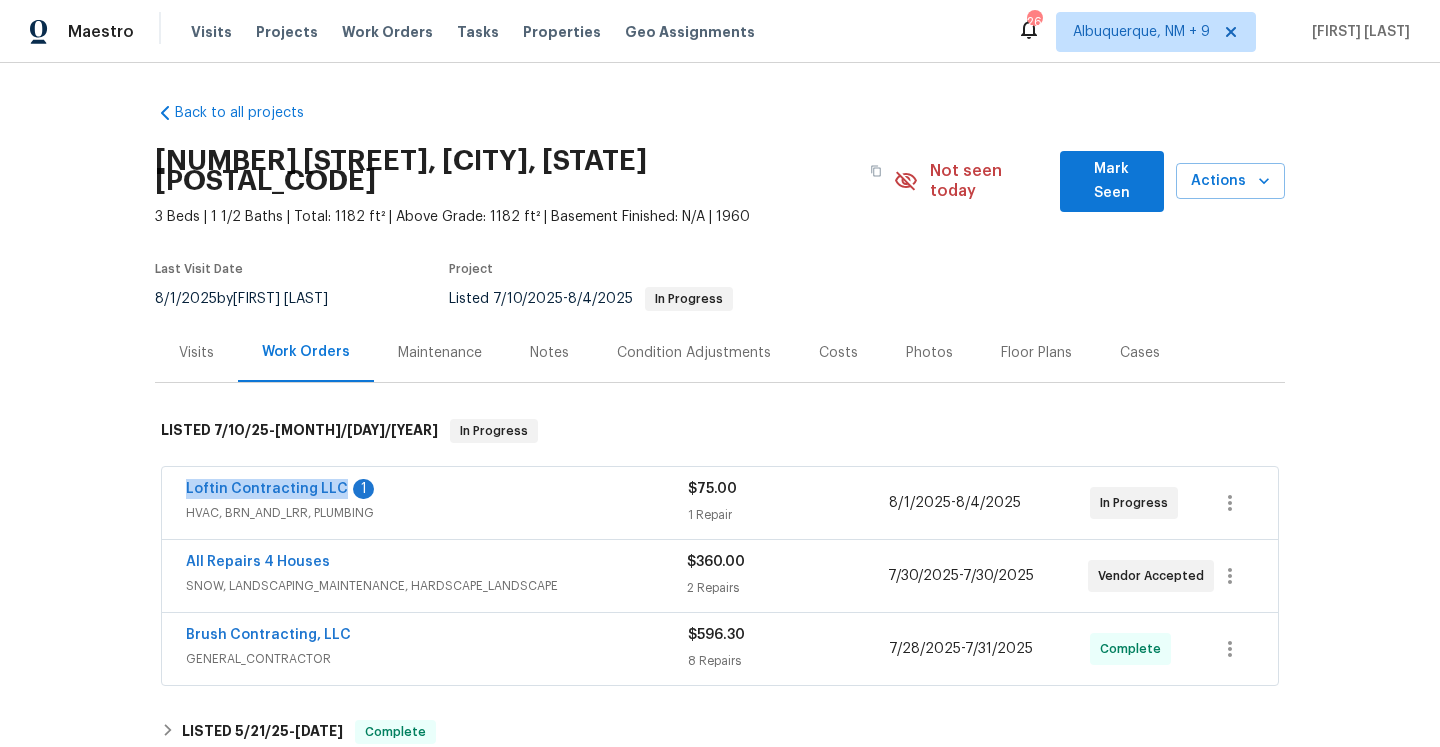 copy on "Loftin Contracting LLC" 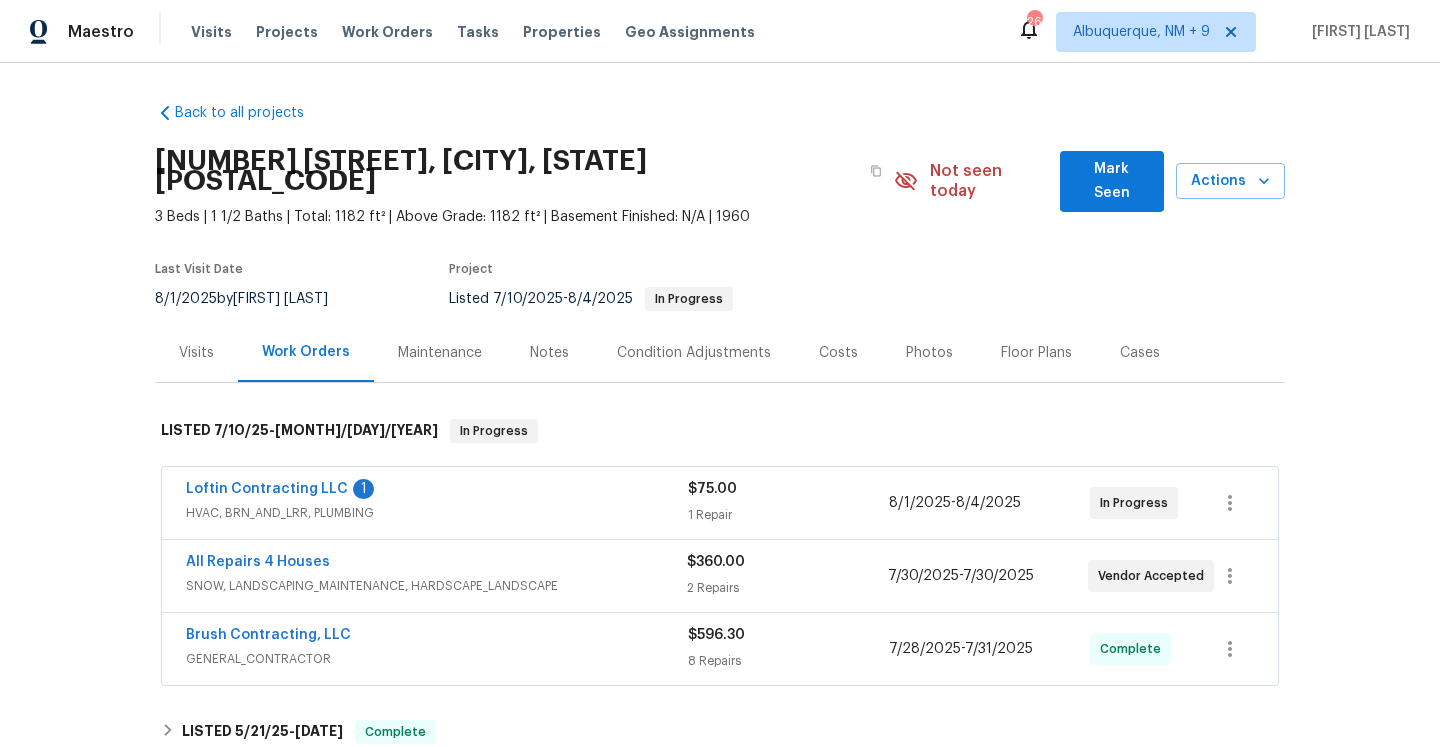 click on "Loftin Contracting LLC 1 HVAC, BRN_AND_LRR, PLUMBING $75.00 1 Repair 8/1/2025  -  8/4/2025 In Progress" at bounding box center (720, 503) 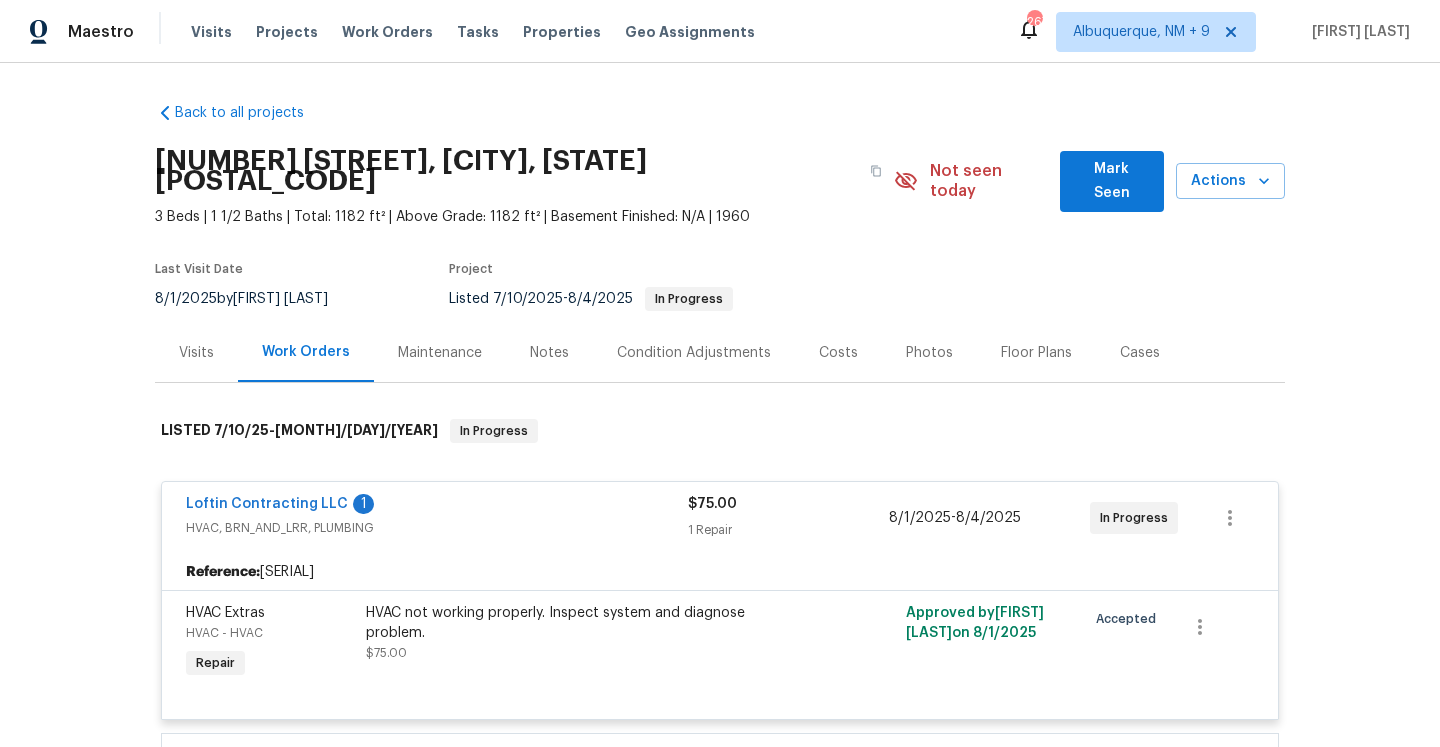 click on "HVAC, BRN_AND_LRR, PLUMBING" at bounding box center (437, 528) 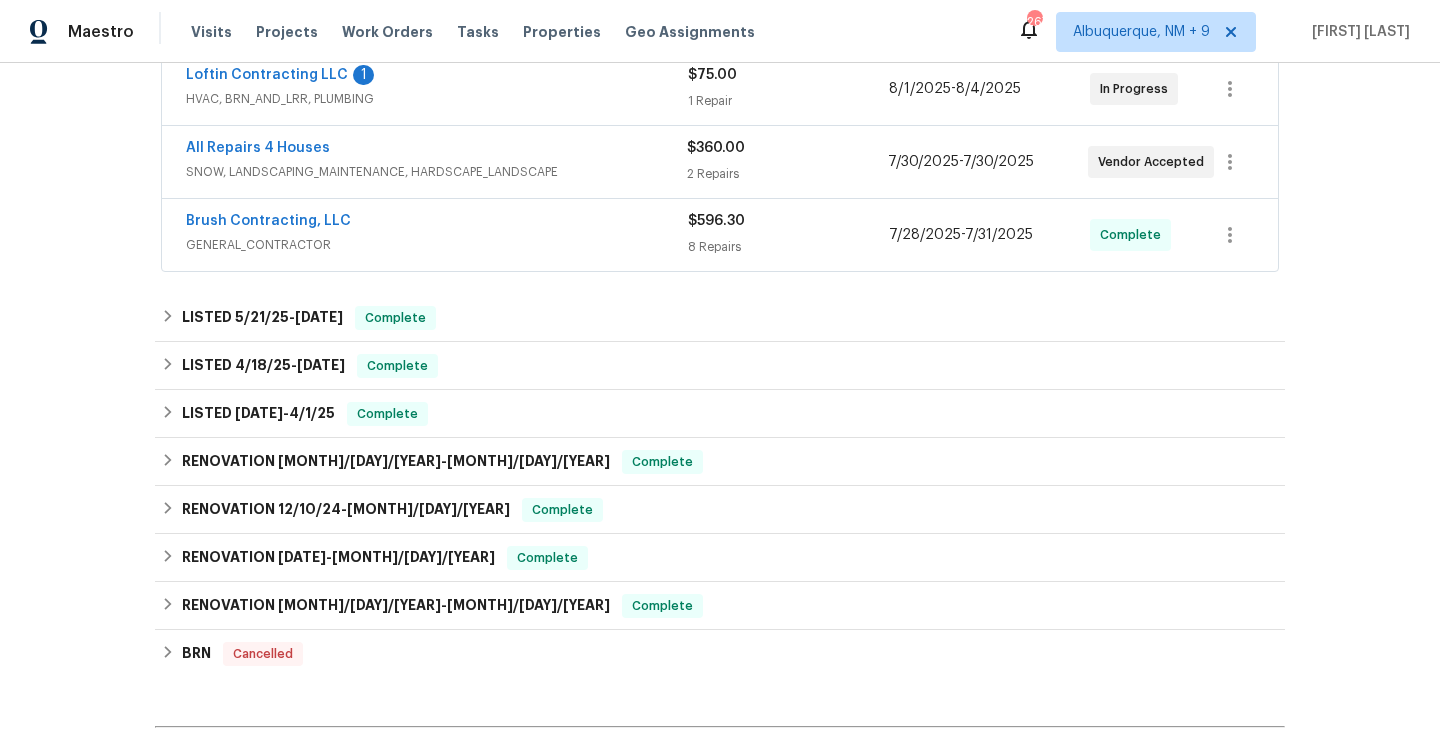 scroll, scrollTop: 631, scrollLeft: 0, axis: vertical 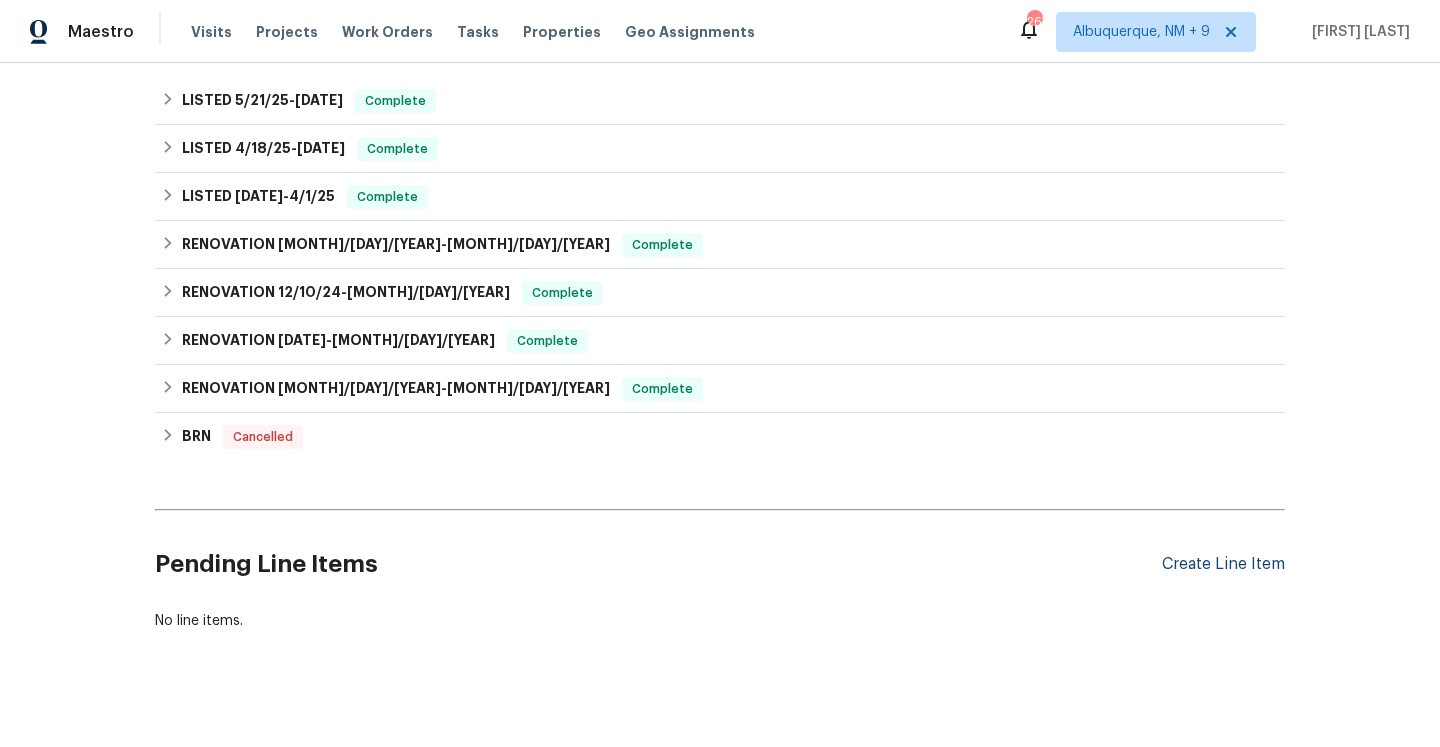 click on "Create Line Item" at bounding box center [1223, 564] 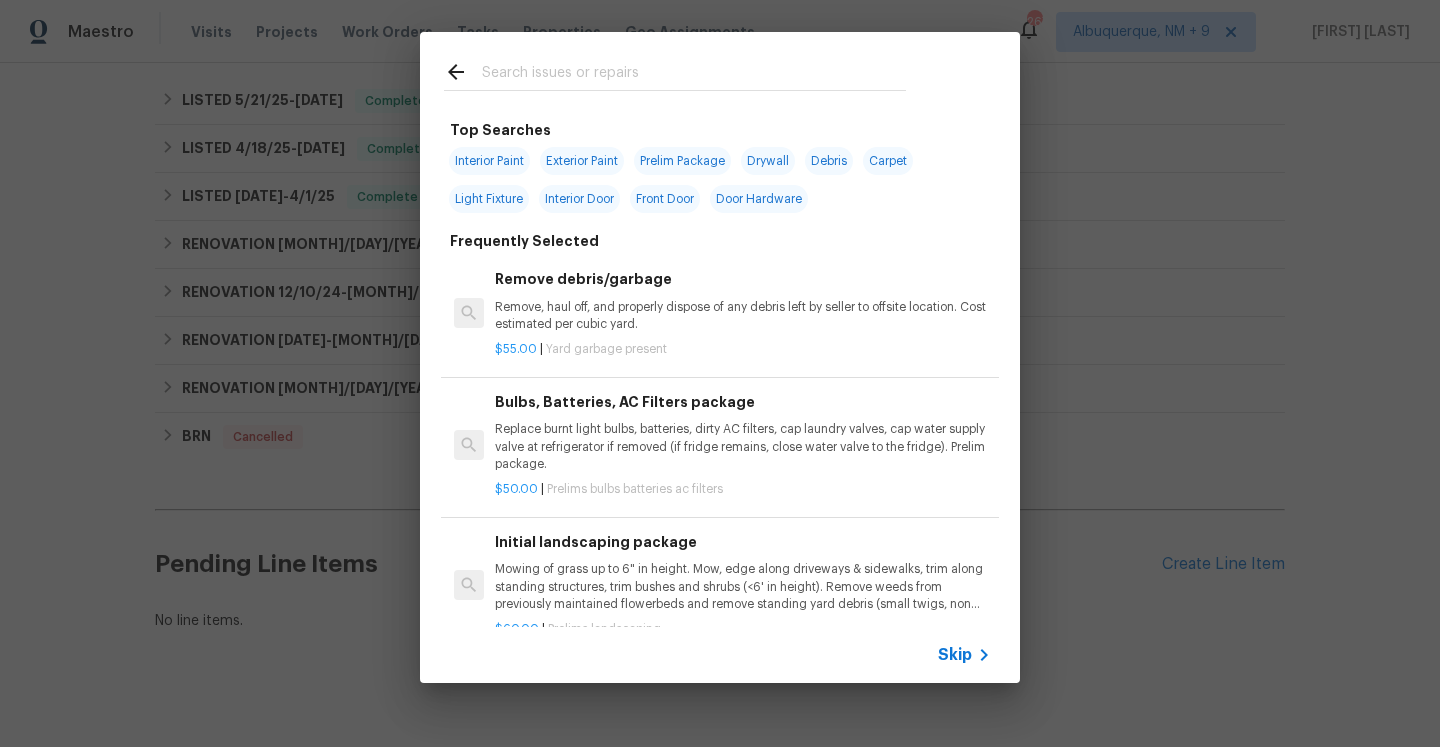 click on "Skip" at bounding box center [955, 655] 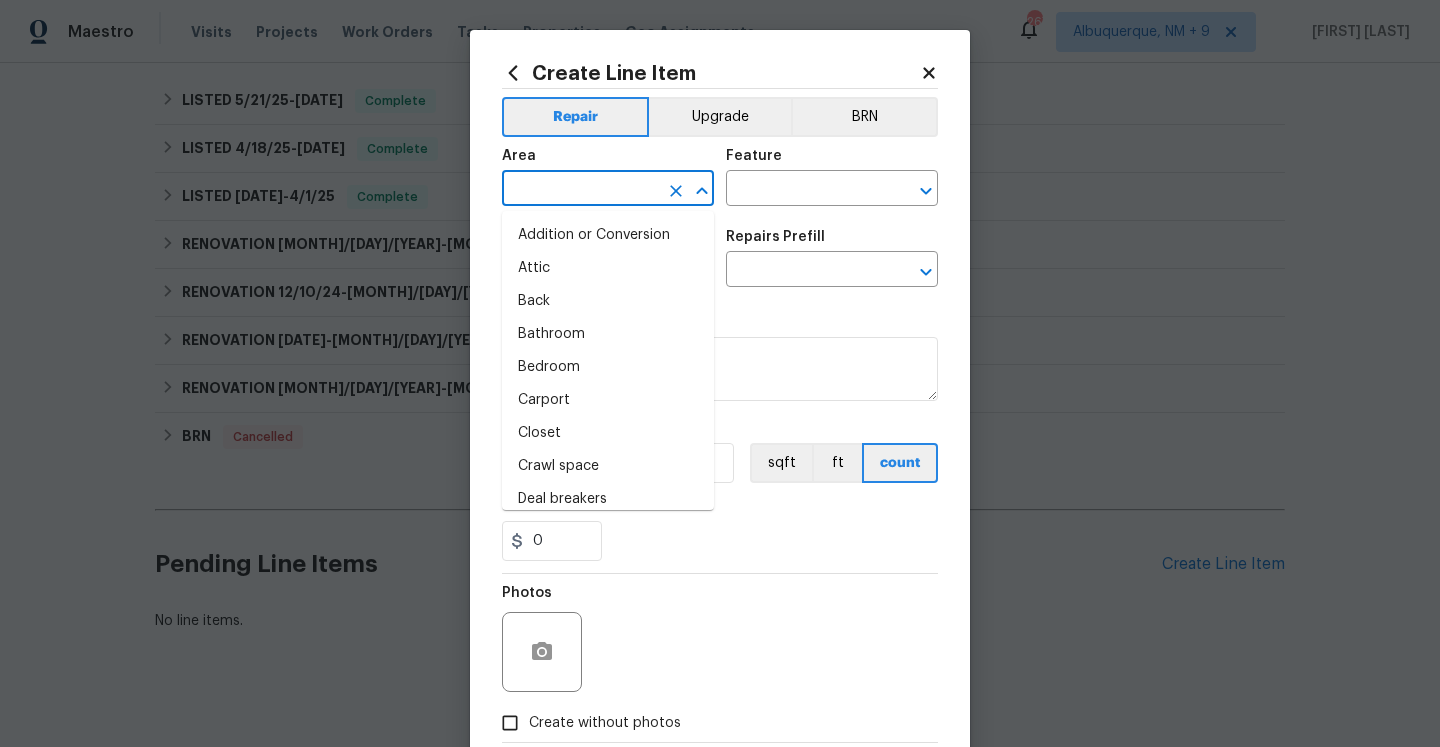 click at bounding box center (580, 190) 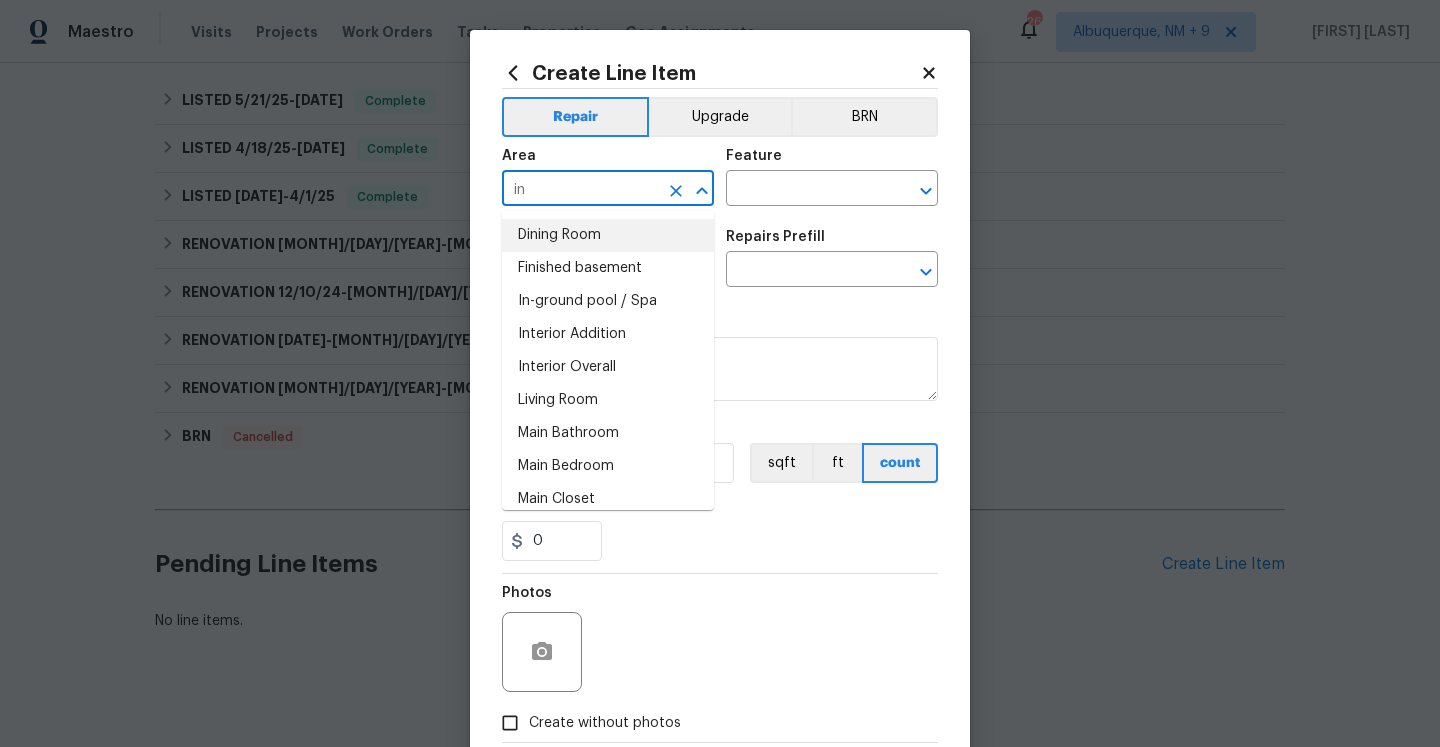 type on "in" 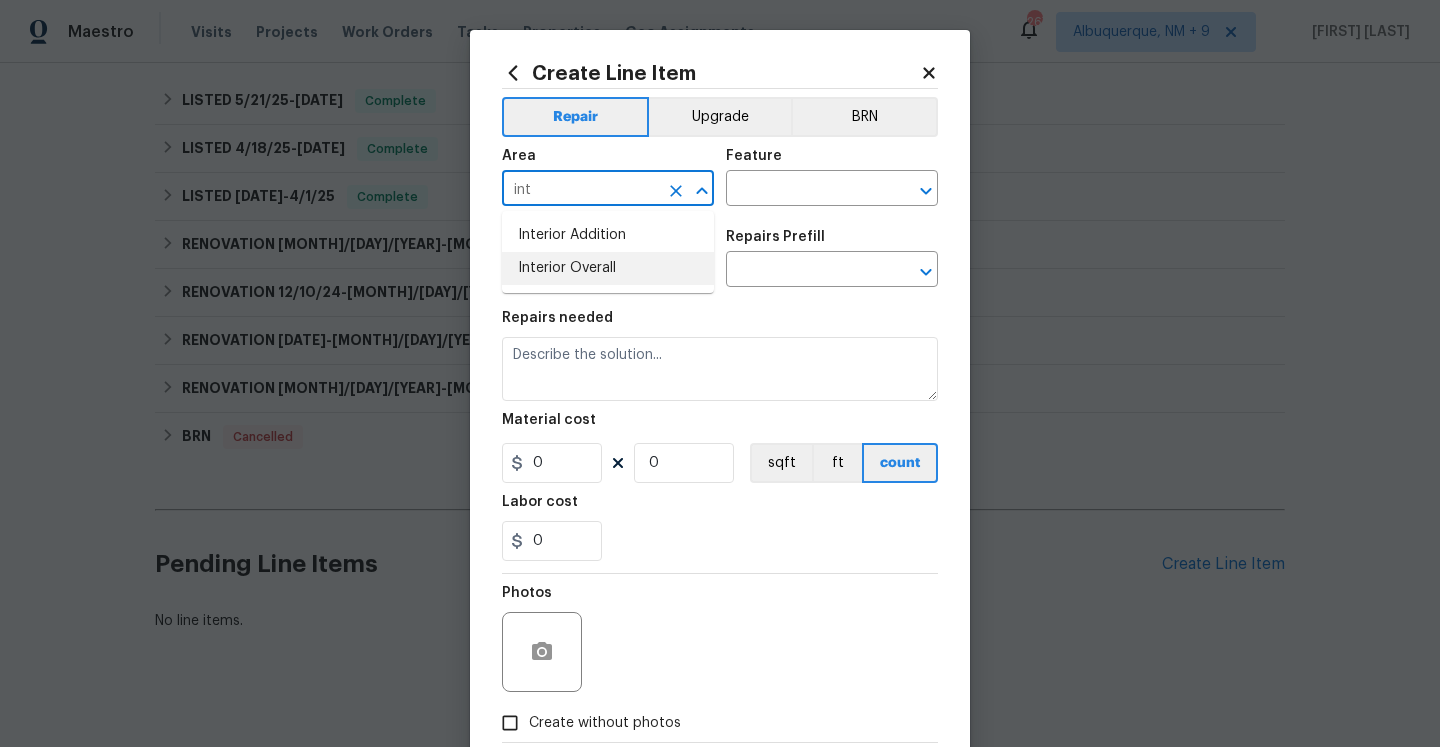 click on "Interior Overall" at bounding box center (608, 268) 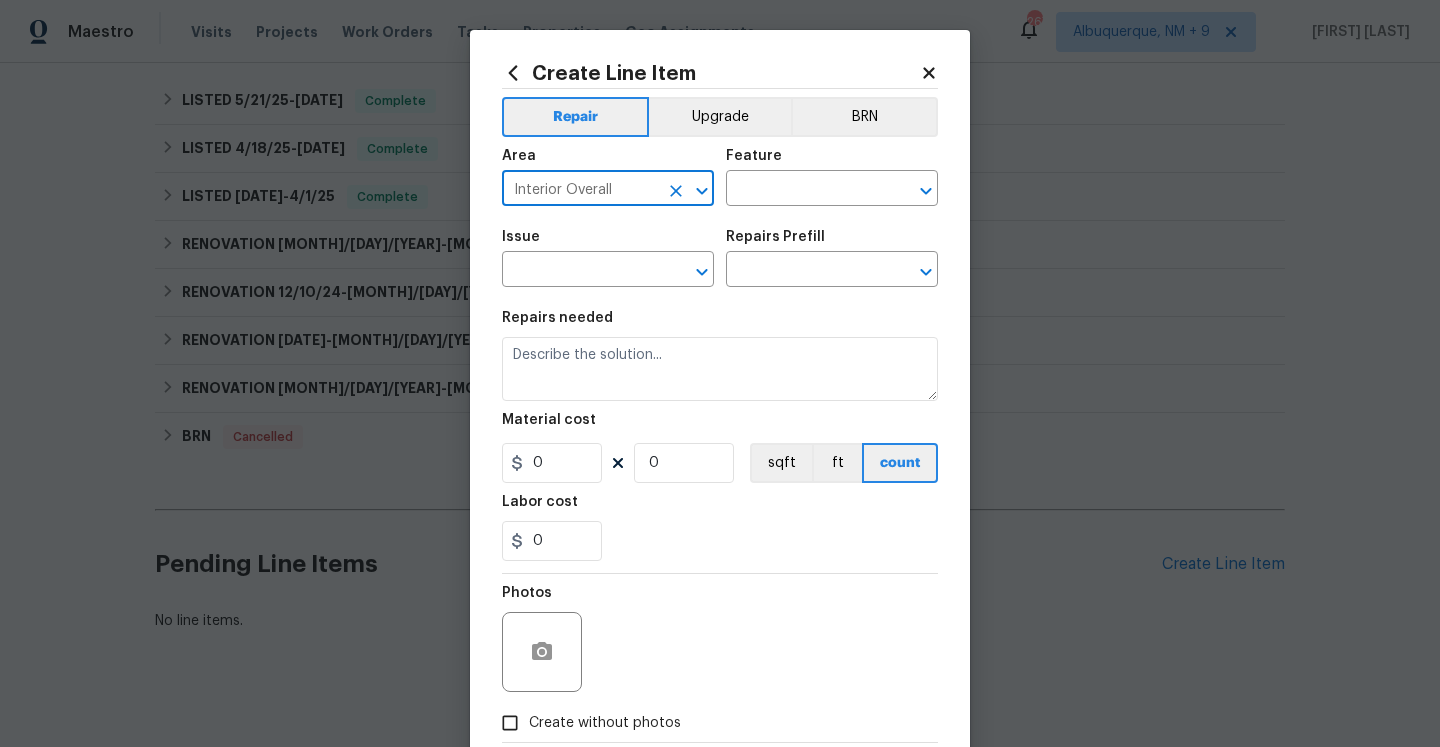 type on "Interior Overall" 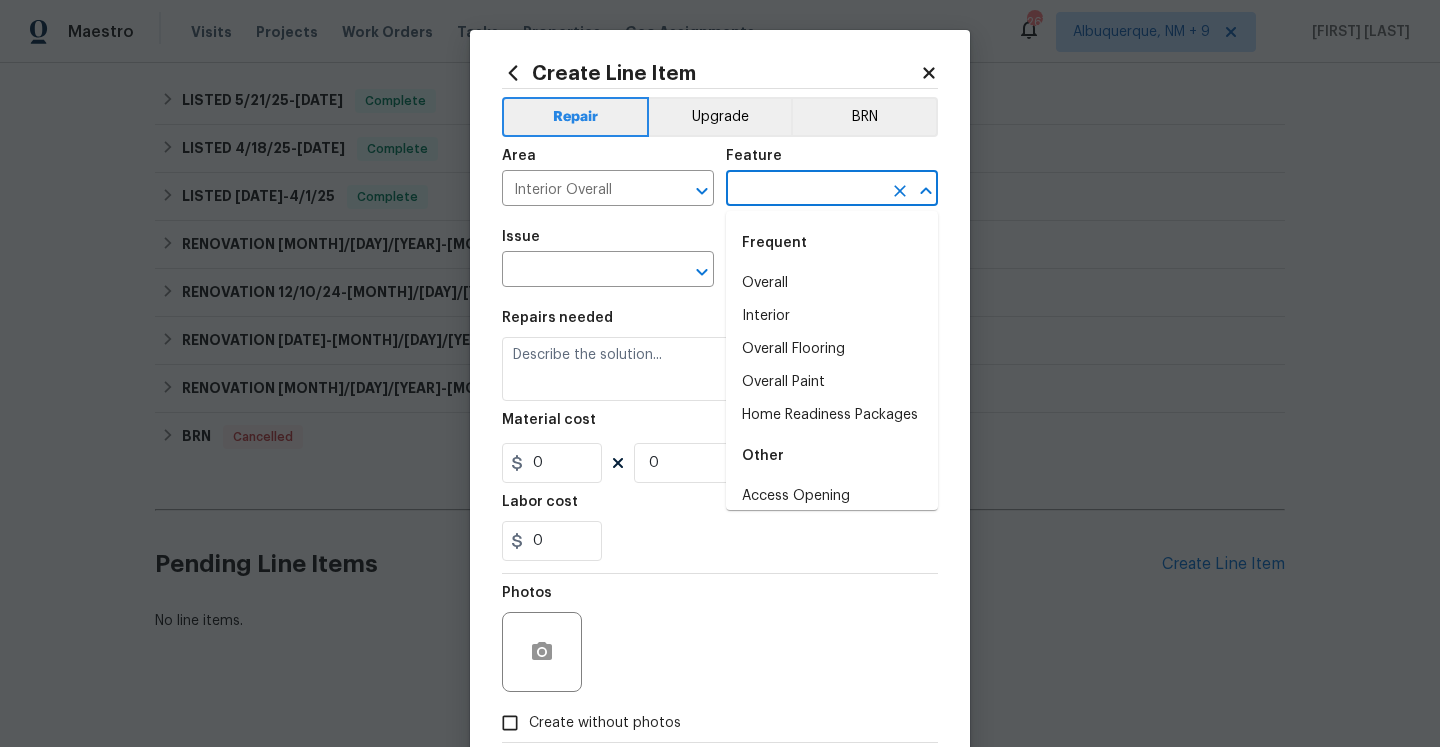 click at bounding box center (804, 190) 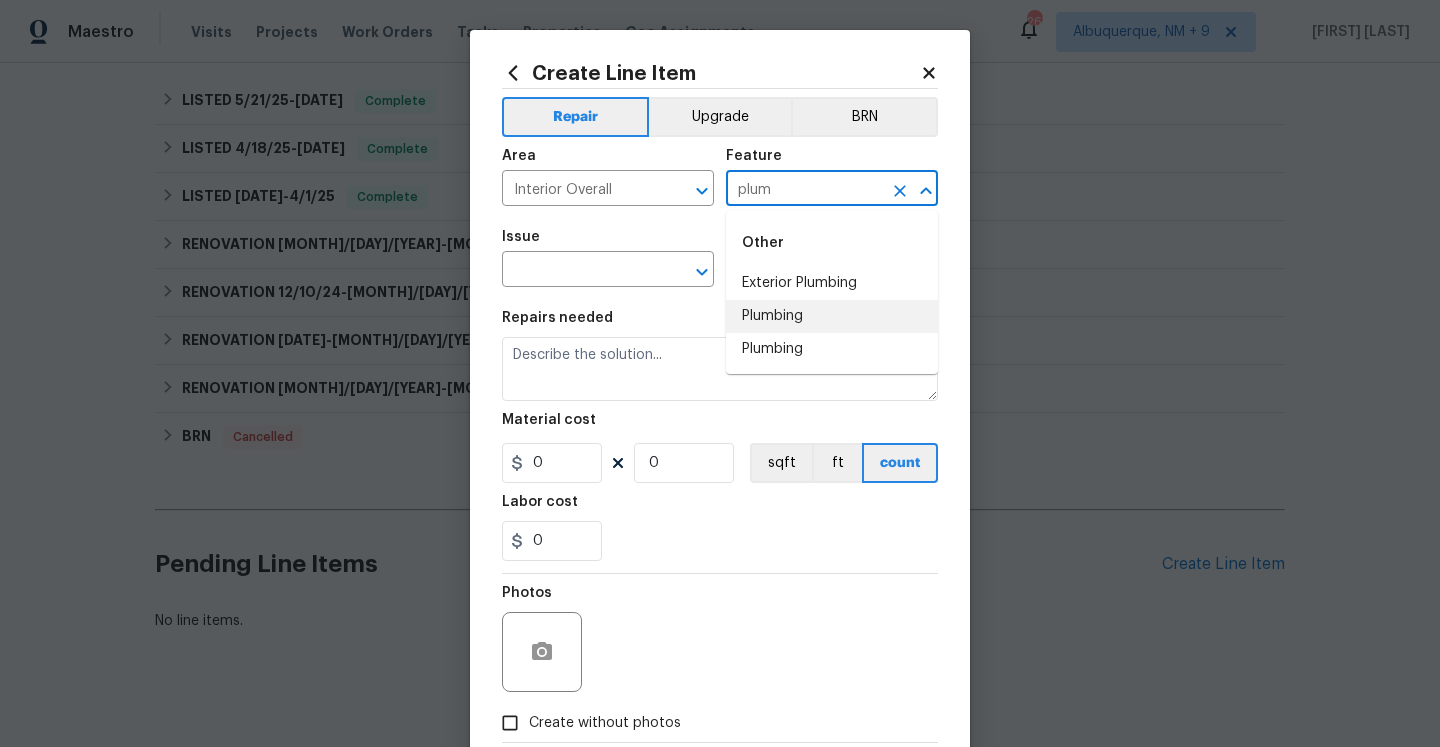 click on "Plumbing" at bounding box center (832, 316) 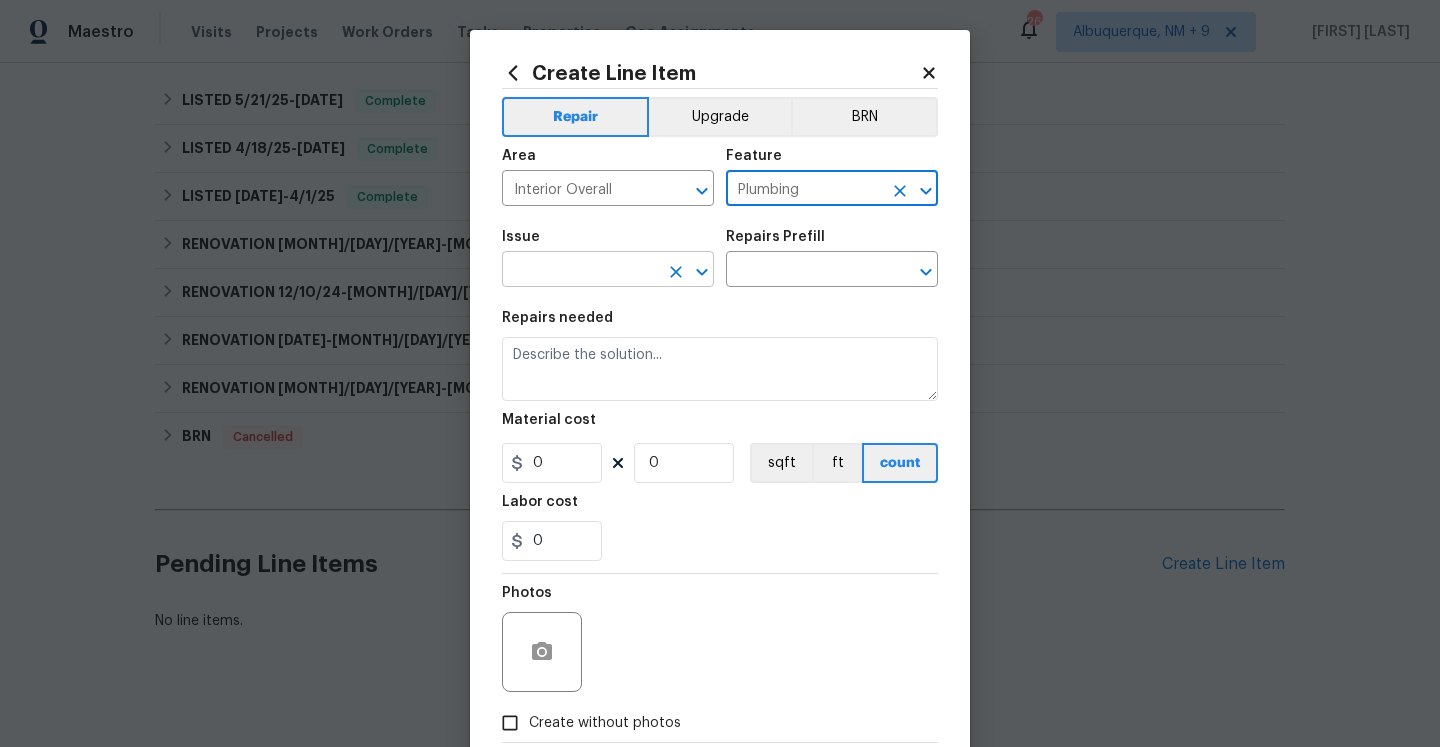 type on "Plumbing" 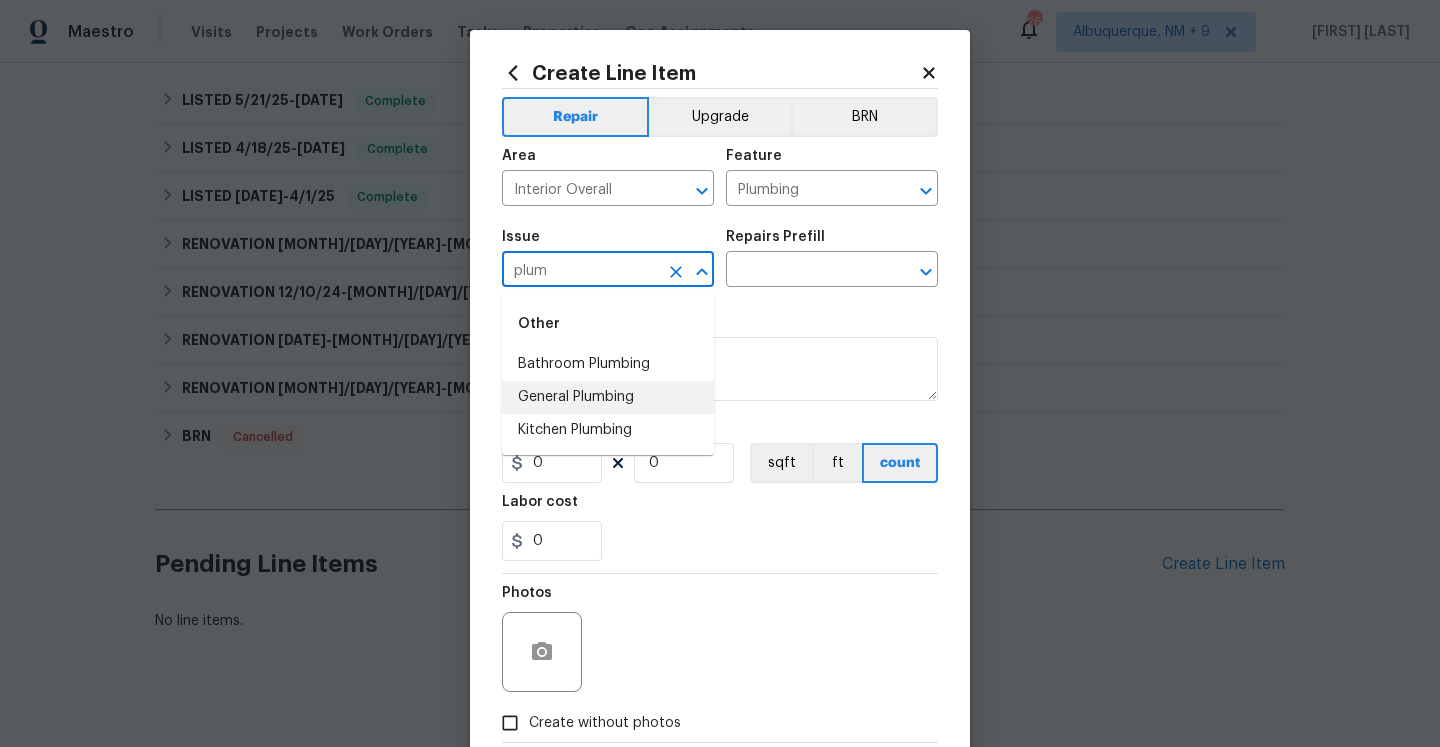 click on "General Plumbing" at bounding box center [608, 397] 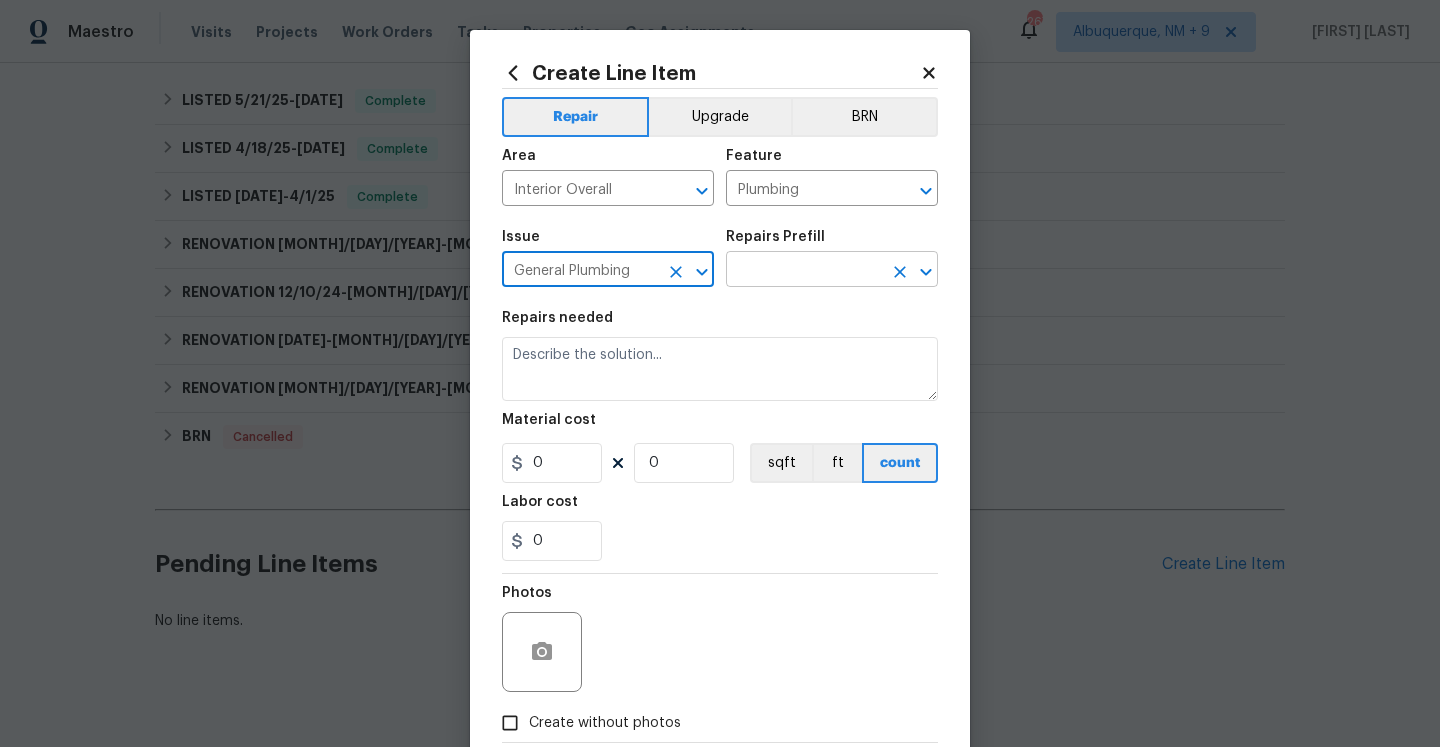 type on "General Plumbing" 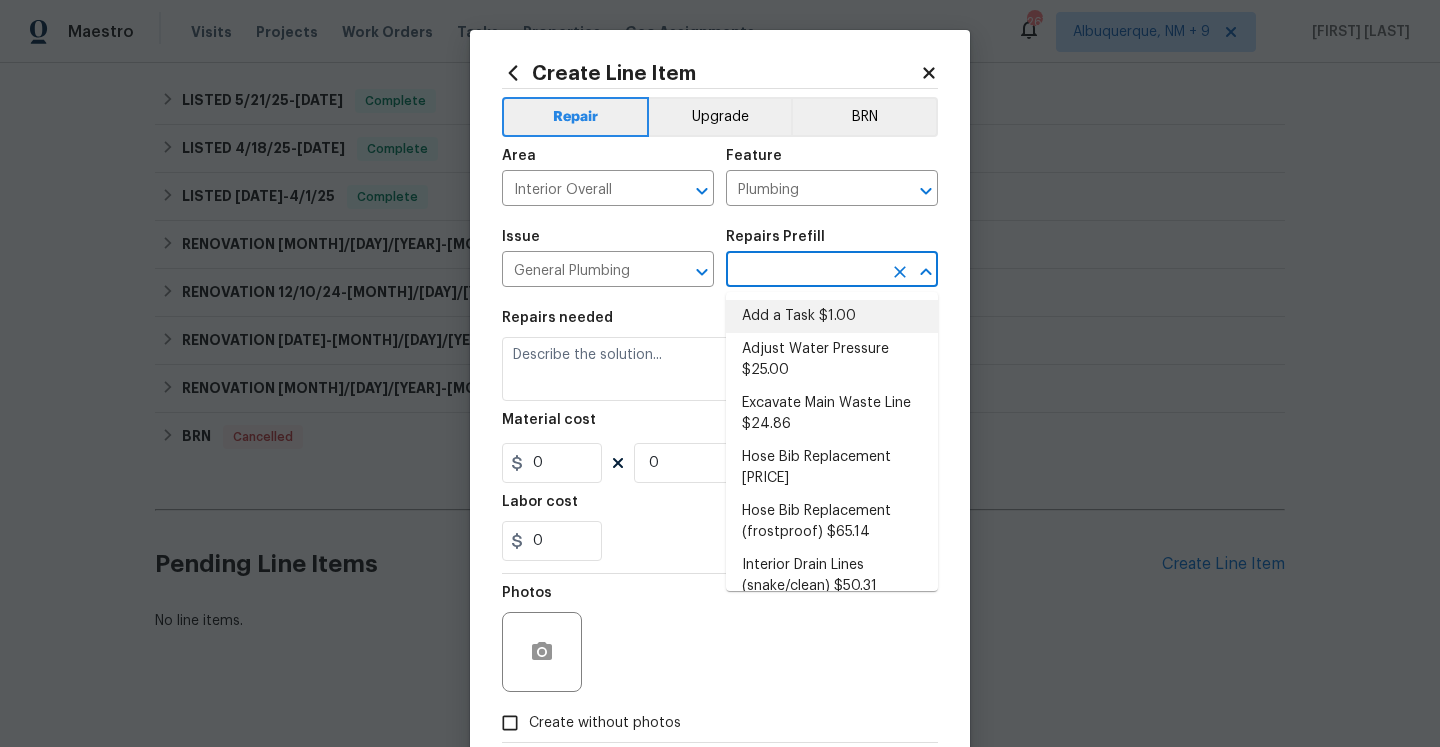 click on "Add a Task $1.00" at bounding box center [832, 316] 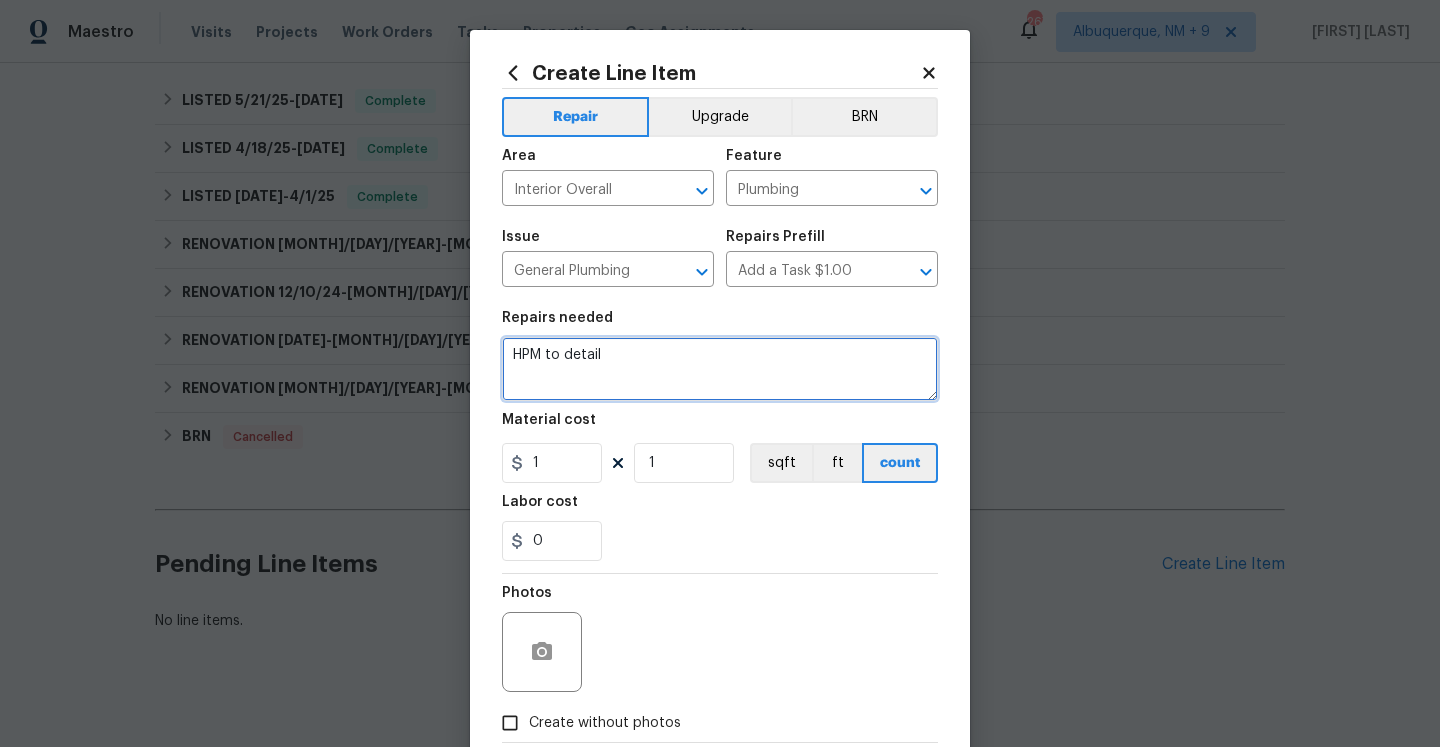 click on "HPM to detail" at bounding box center (720, 369) 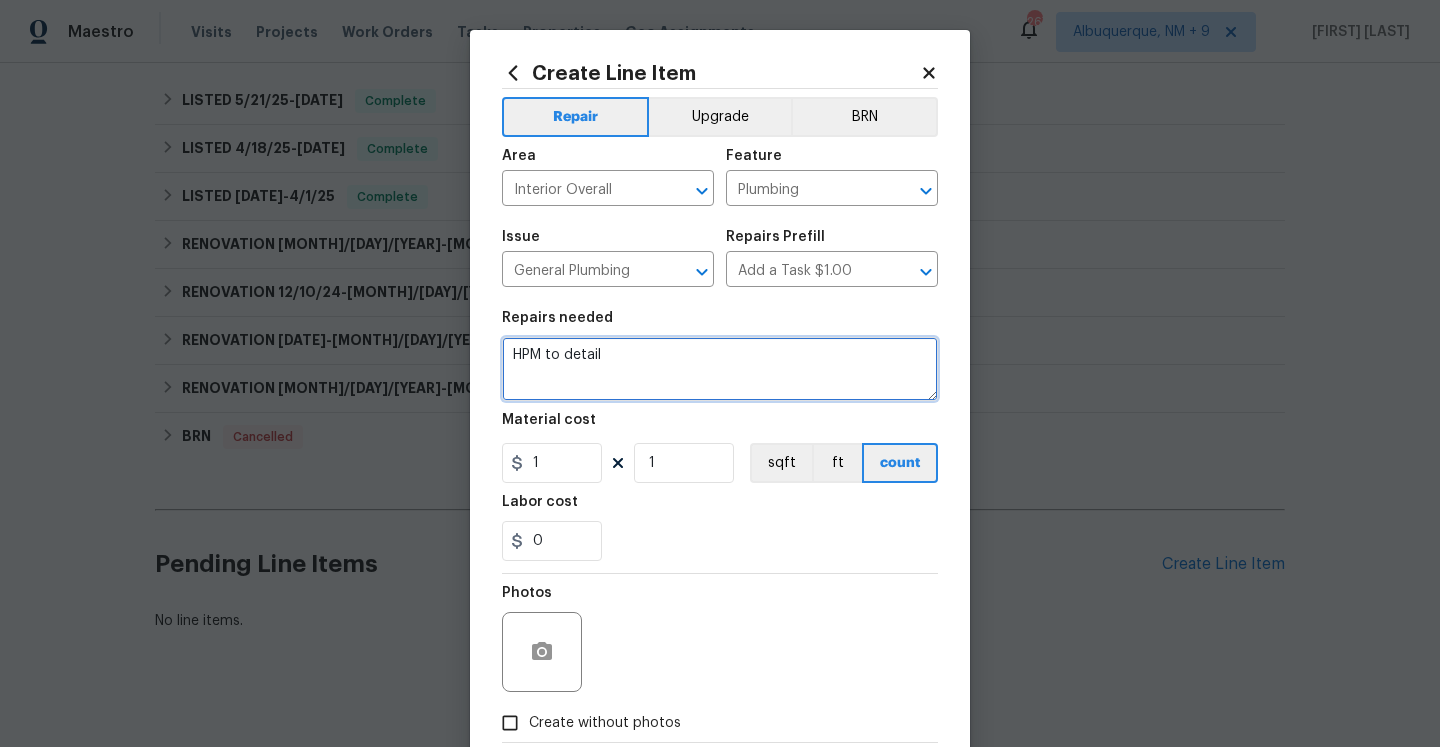 click on "HPM to detail" at bounding box center [720, 369] 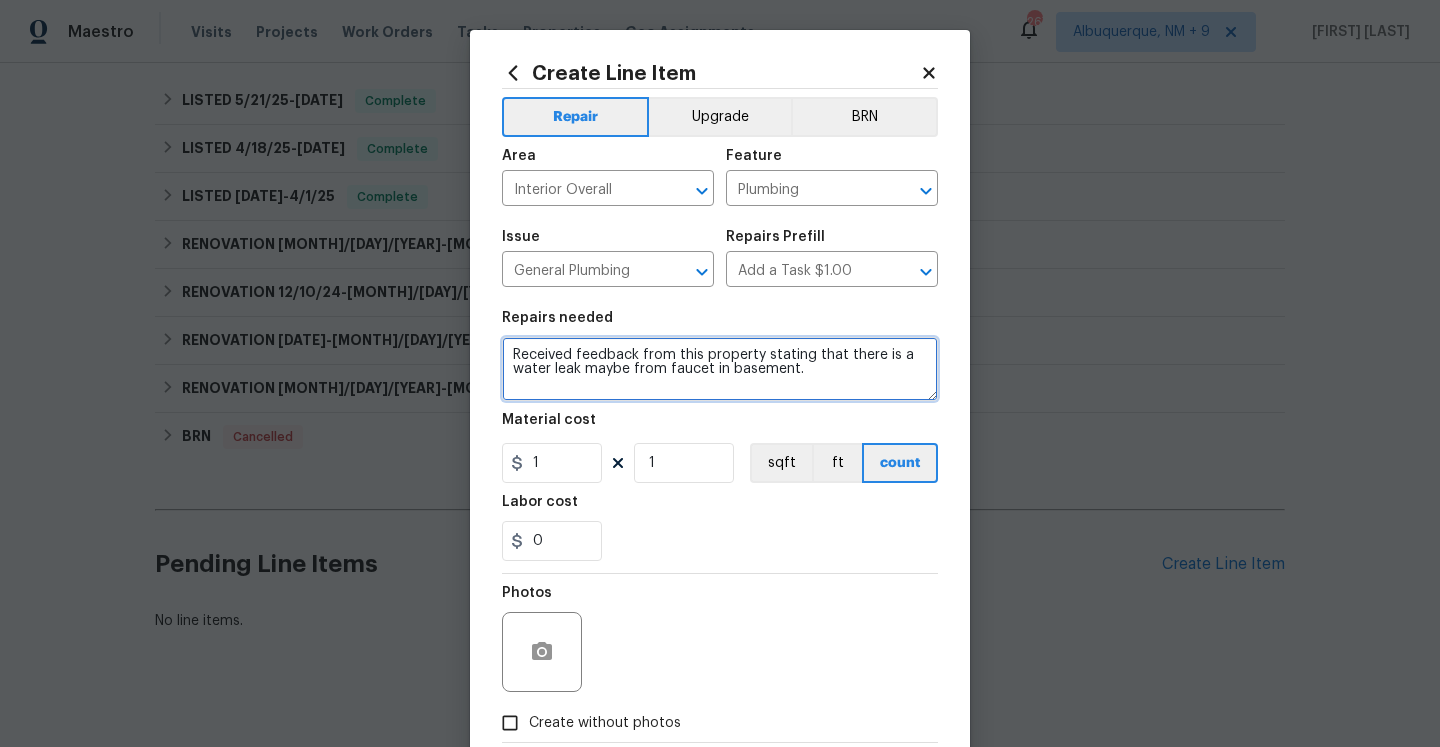 click on "faucet" 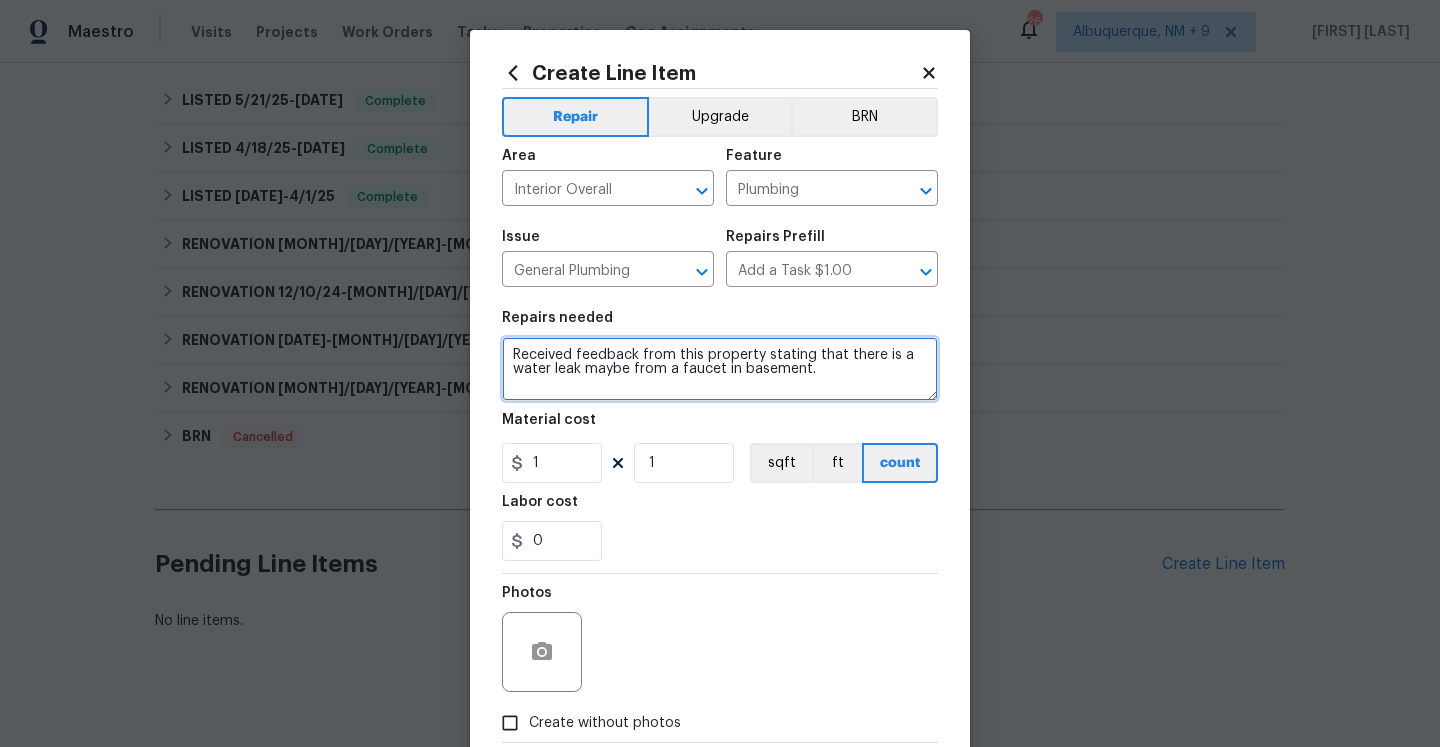 click on "Correct the article the  basement." 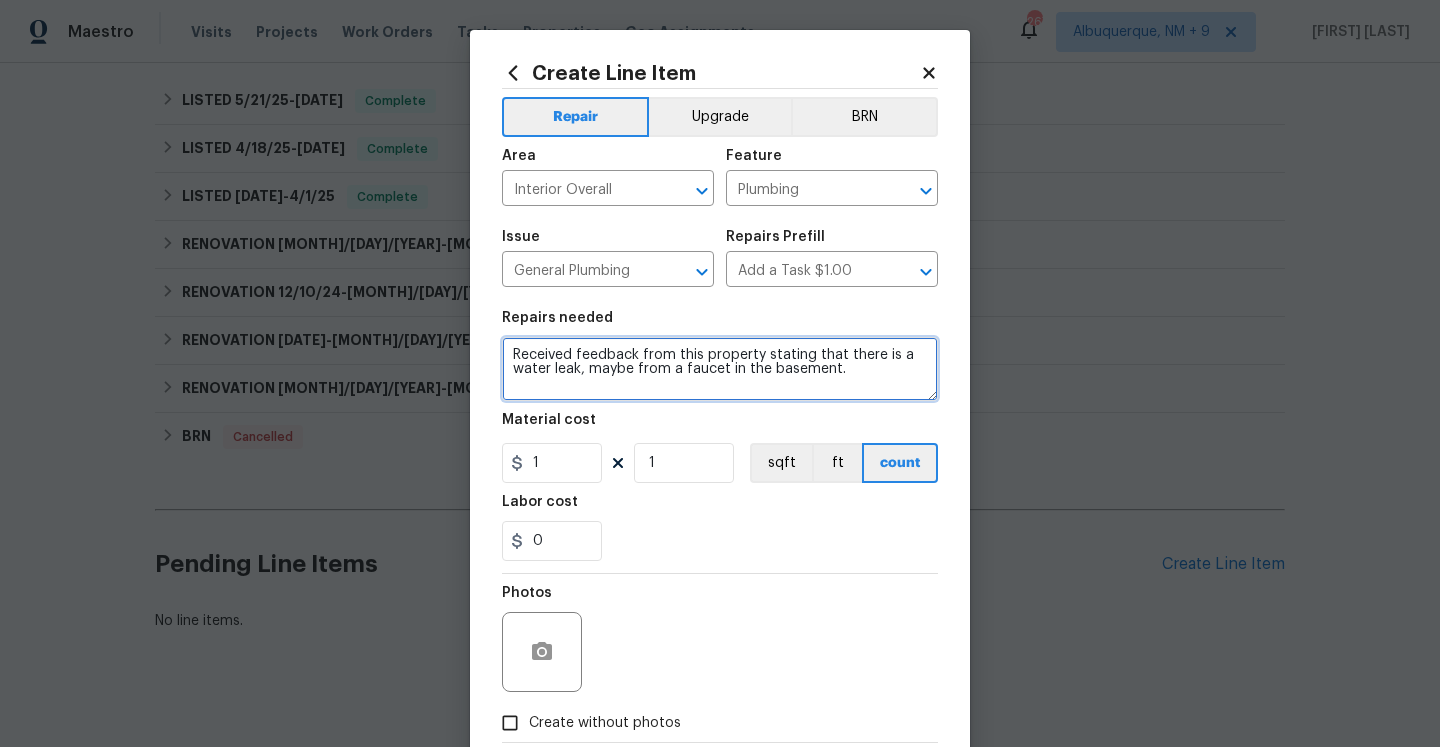 click on "Add Punctuation" 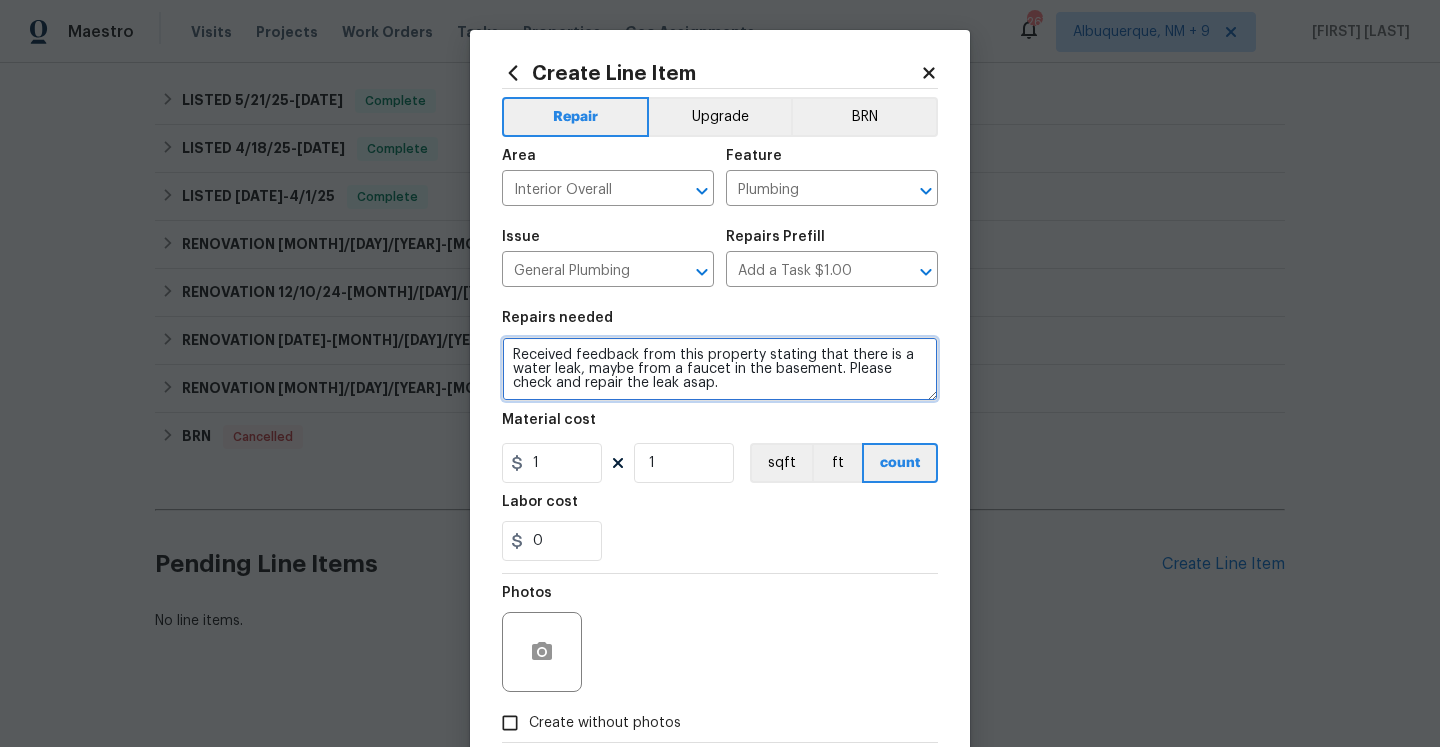 type on "Received feedback from this property stating that there is a water leak, maybe from a faucet in the basement. Please check and repair the leak asap." 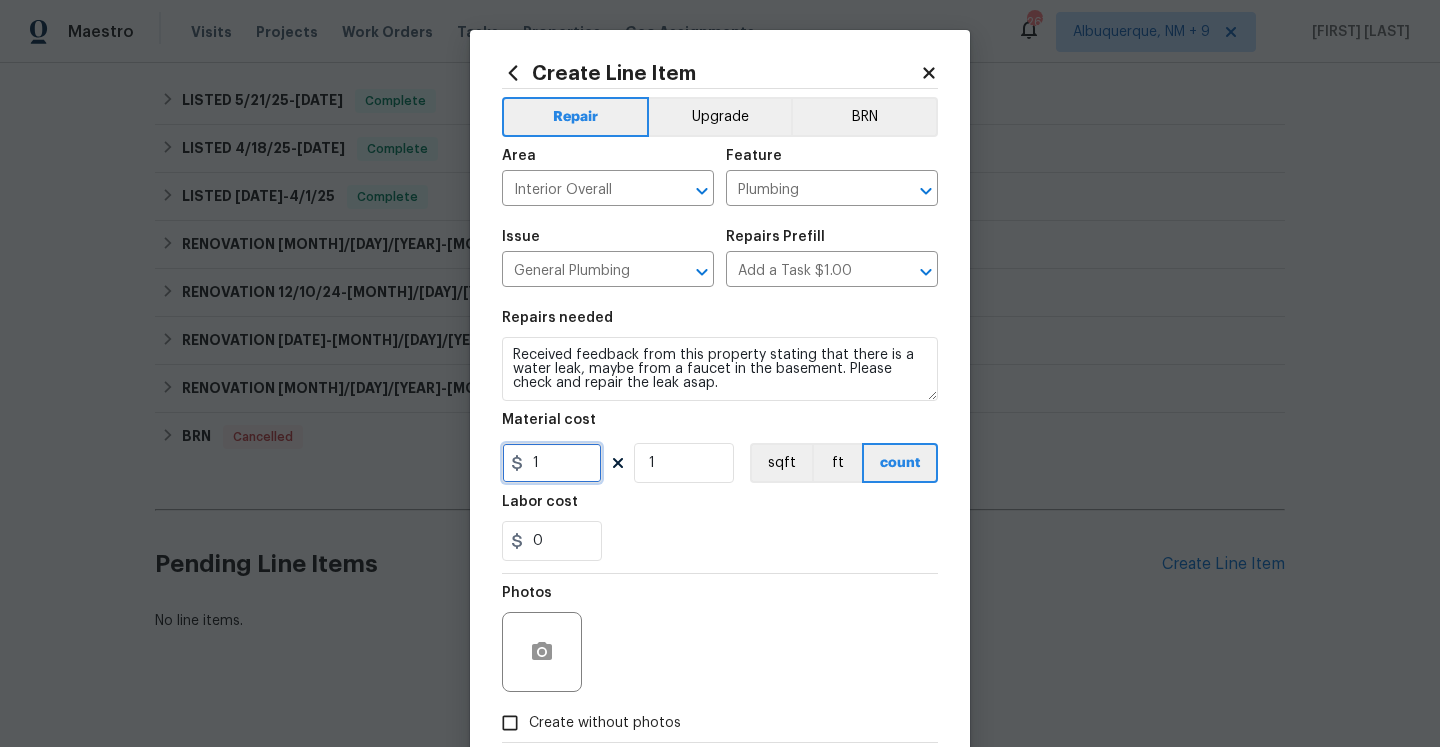 click on "1" at bounding box center (552, 463) 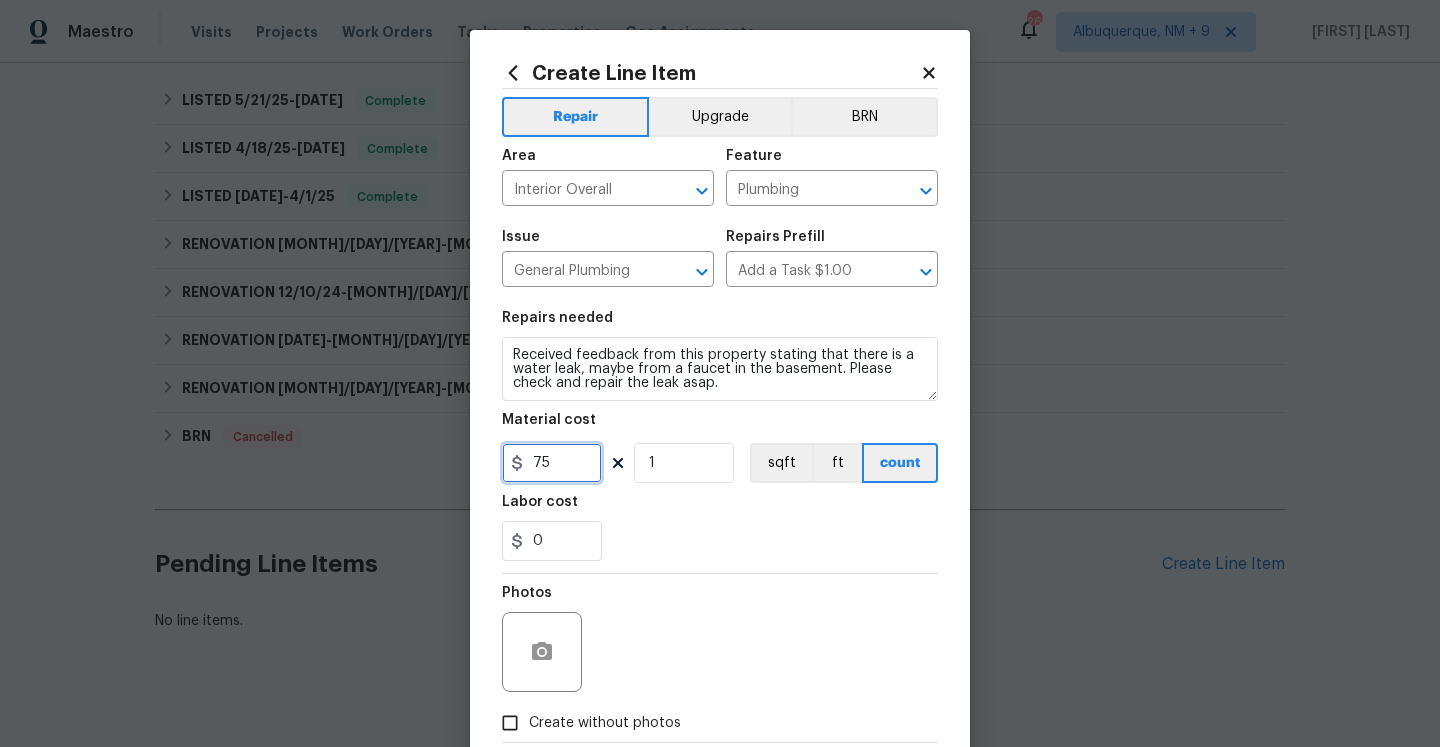 scroll, scrollTop: 115, scrollLeft: 0, axis: vertical 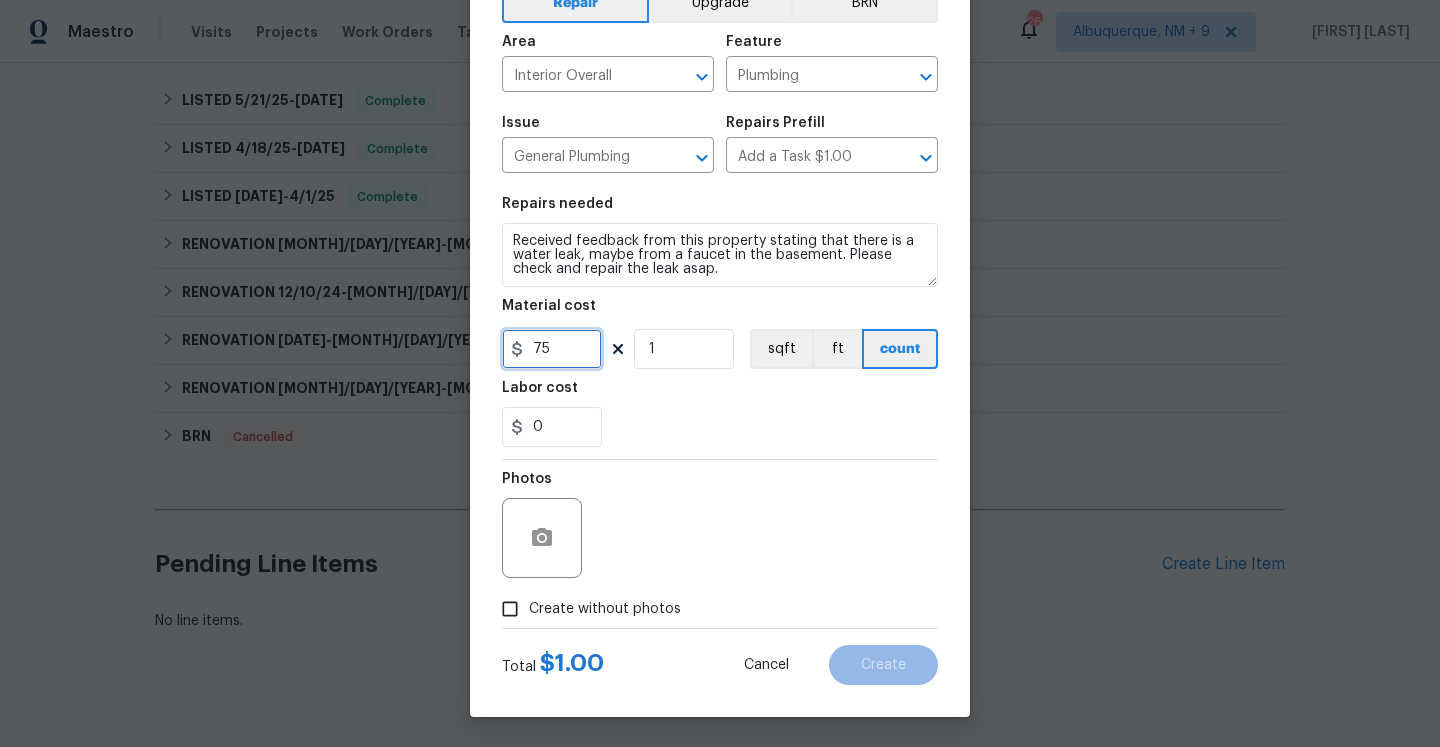 type on "75" 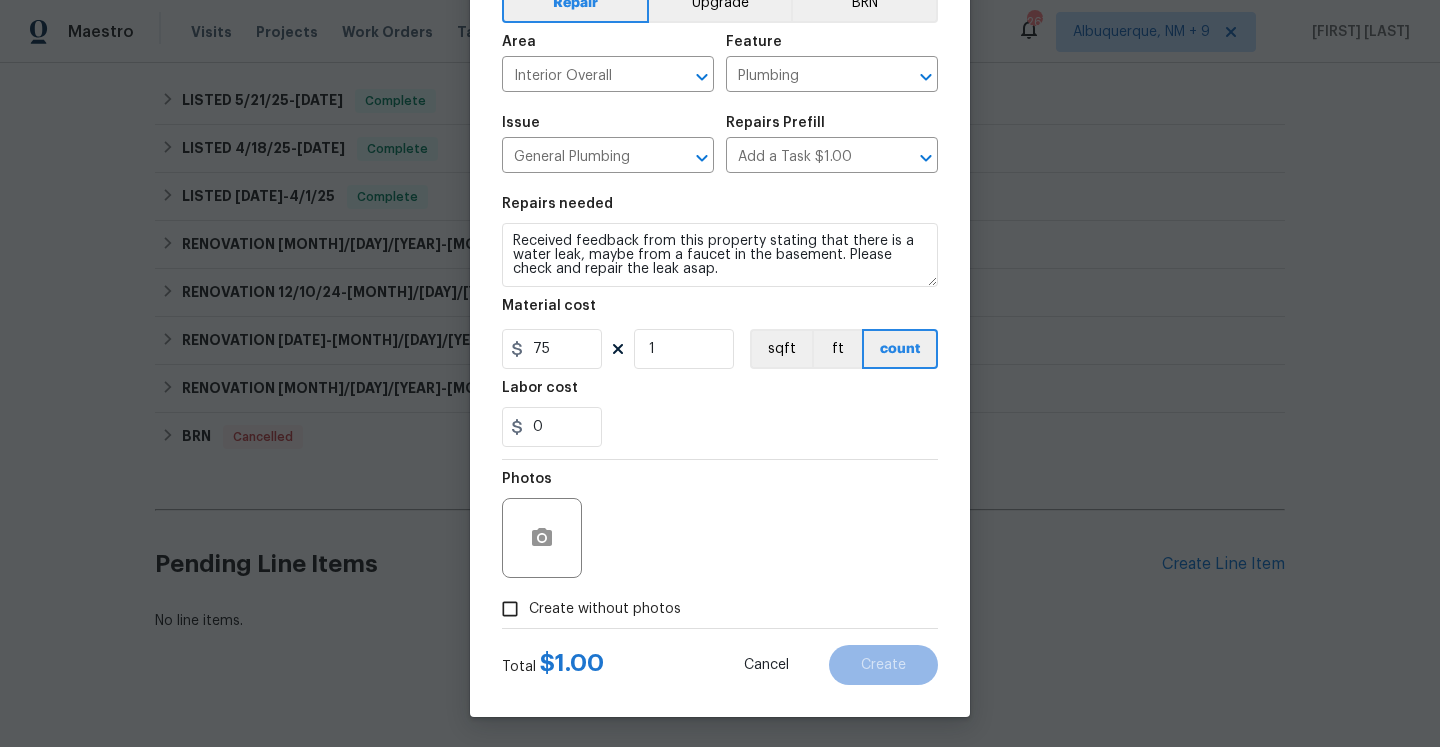 click on "Create without photos" at bounding box center (605, 609) 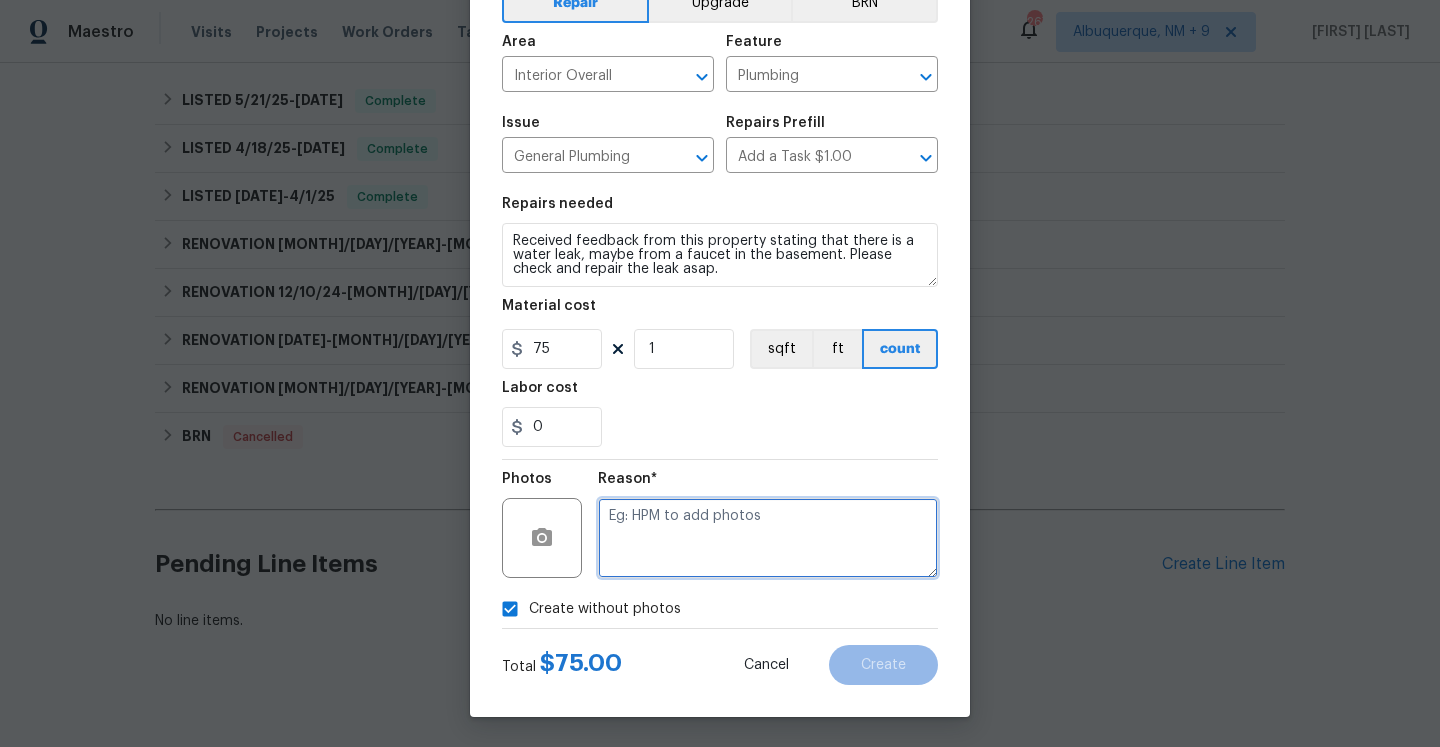 click at bounding box center [768, 538] 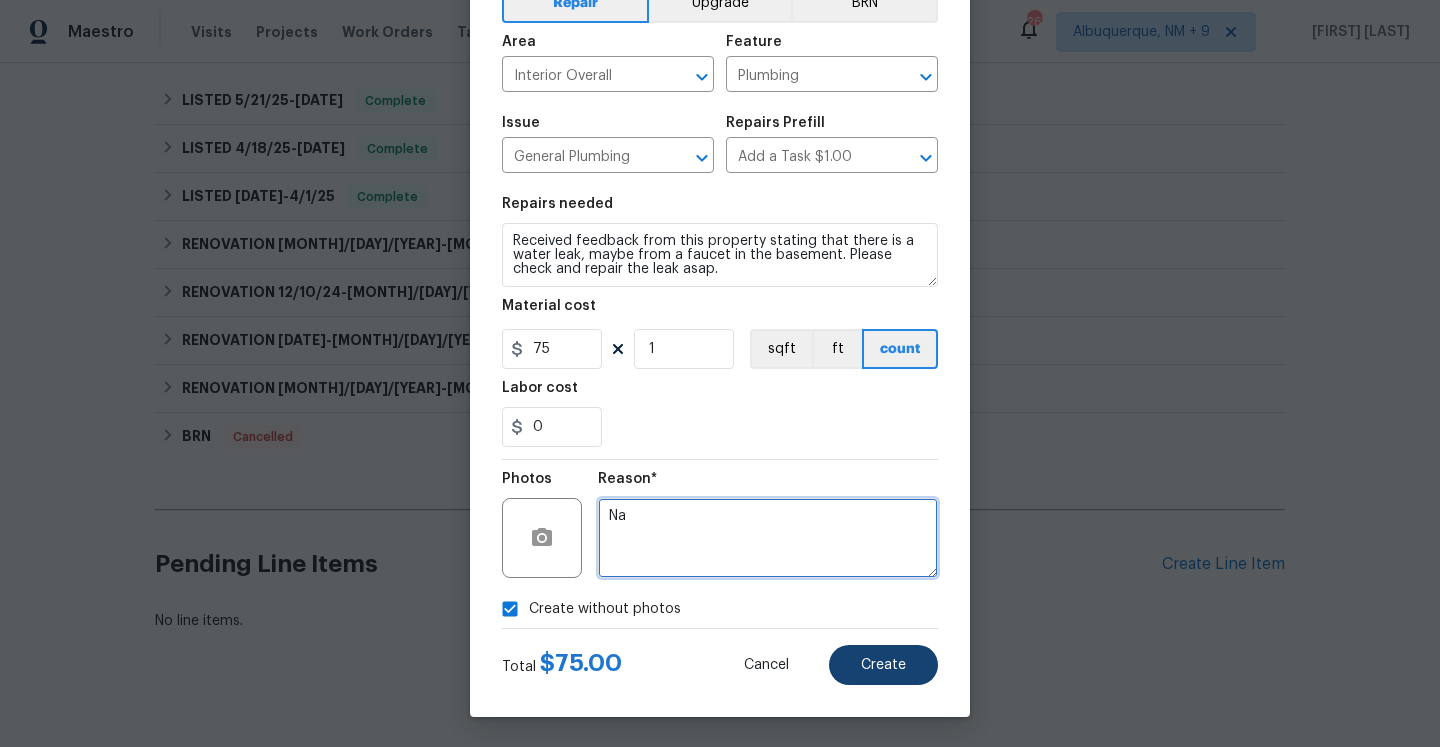 type on "Na" 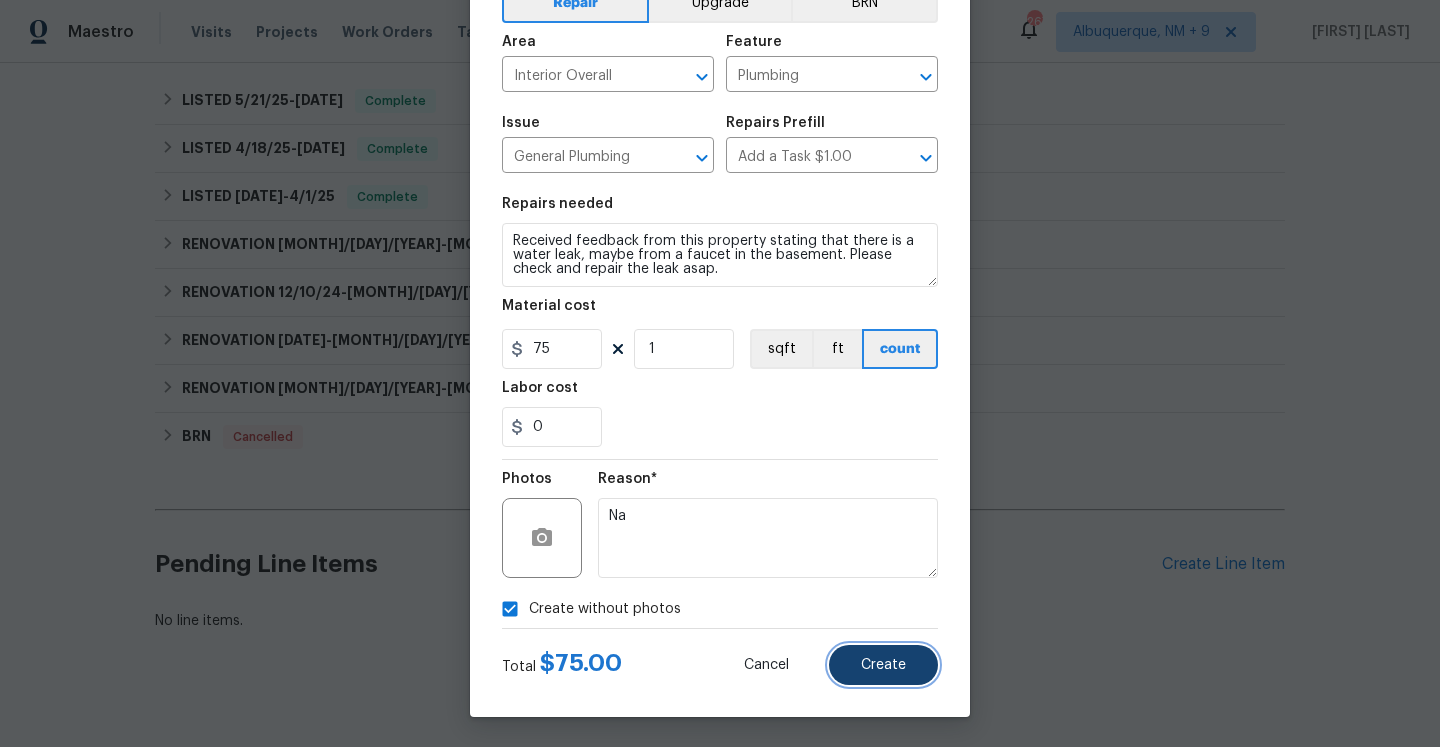 click on "Create" at bounding box center [883, 665] 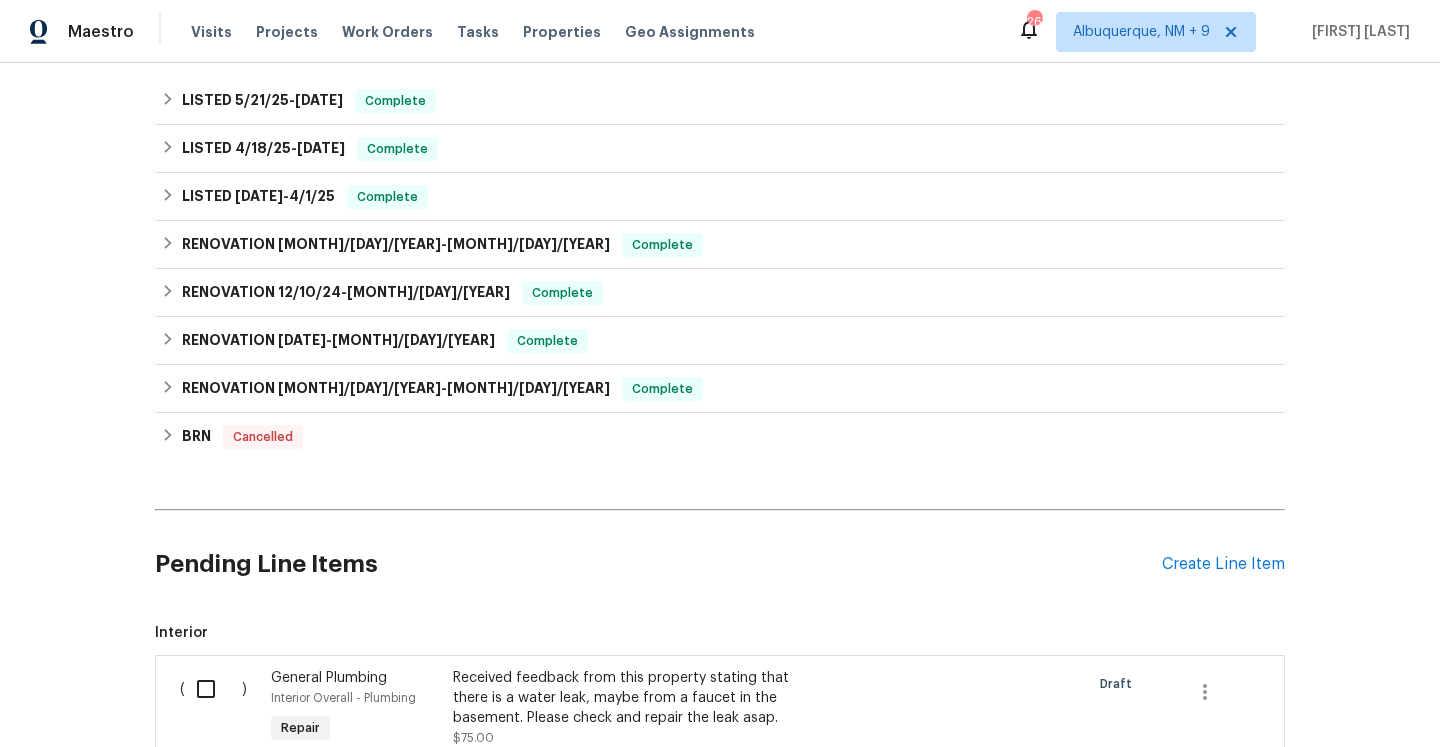 scroll, scrollTop: 879, scrollLeft: 0, axis: vertical 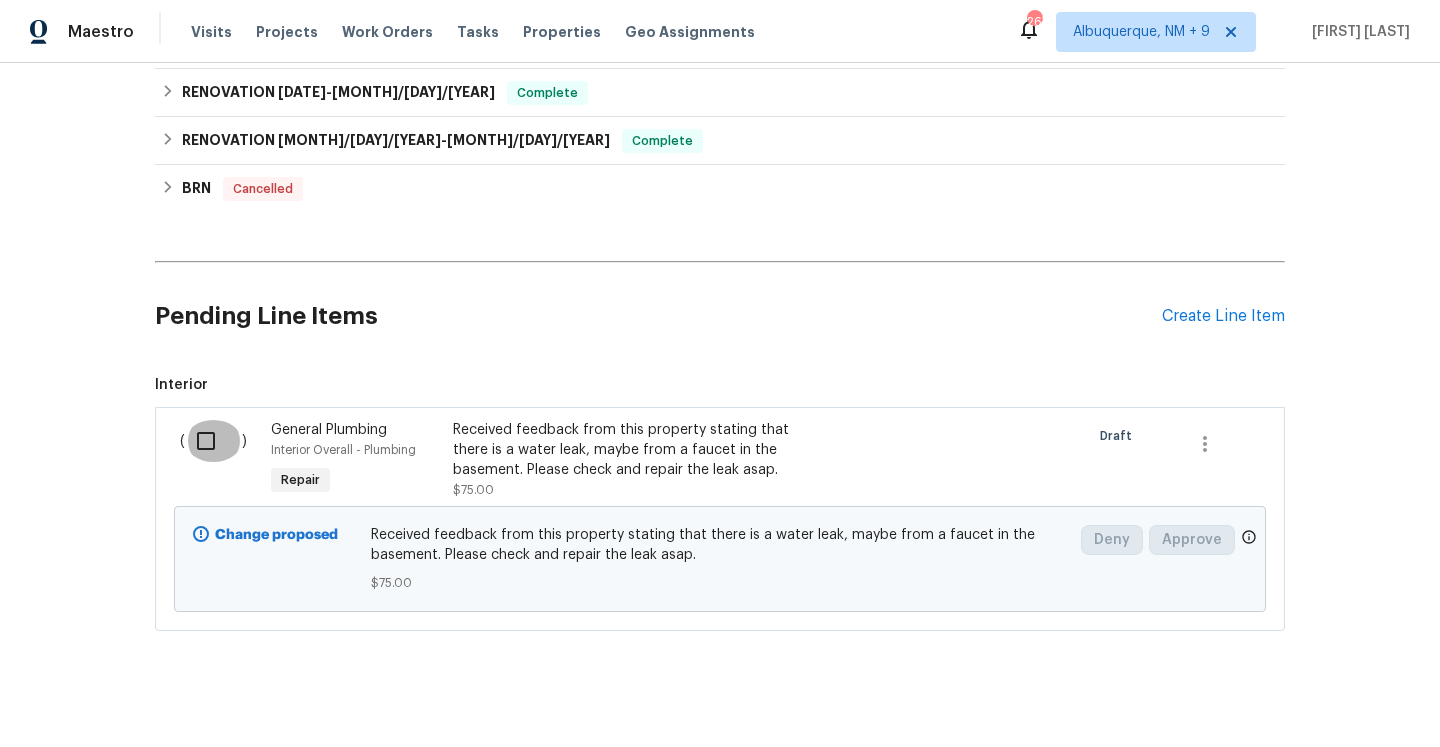click at bounding box center [213, 441] 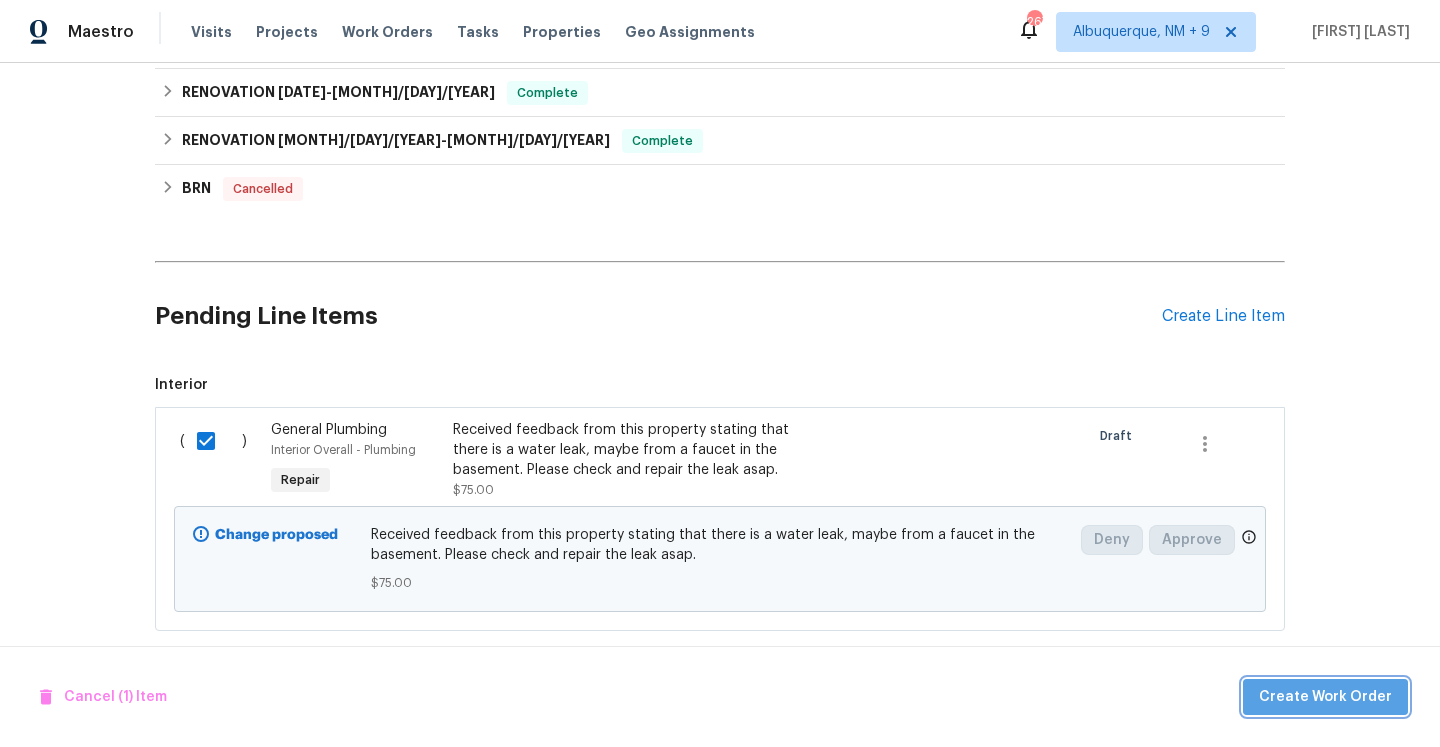 click on "Create Work Order" at bounding box center [1325, 697] 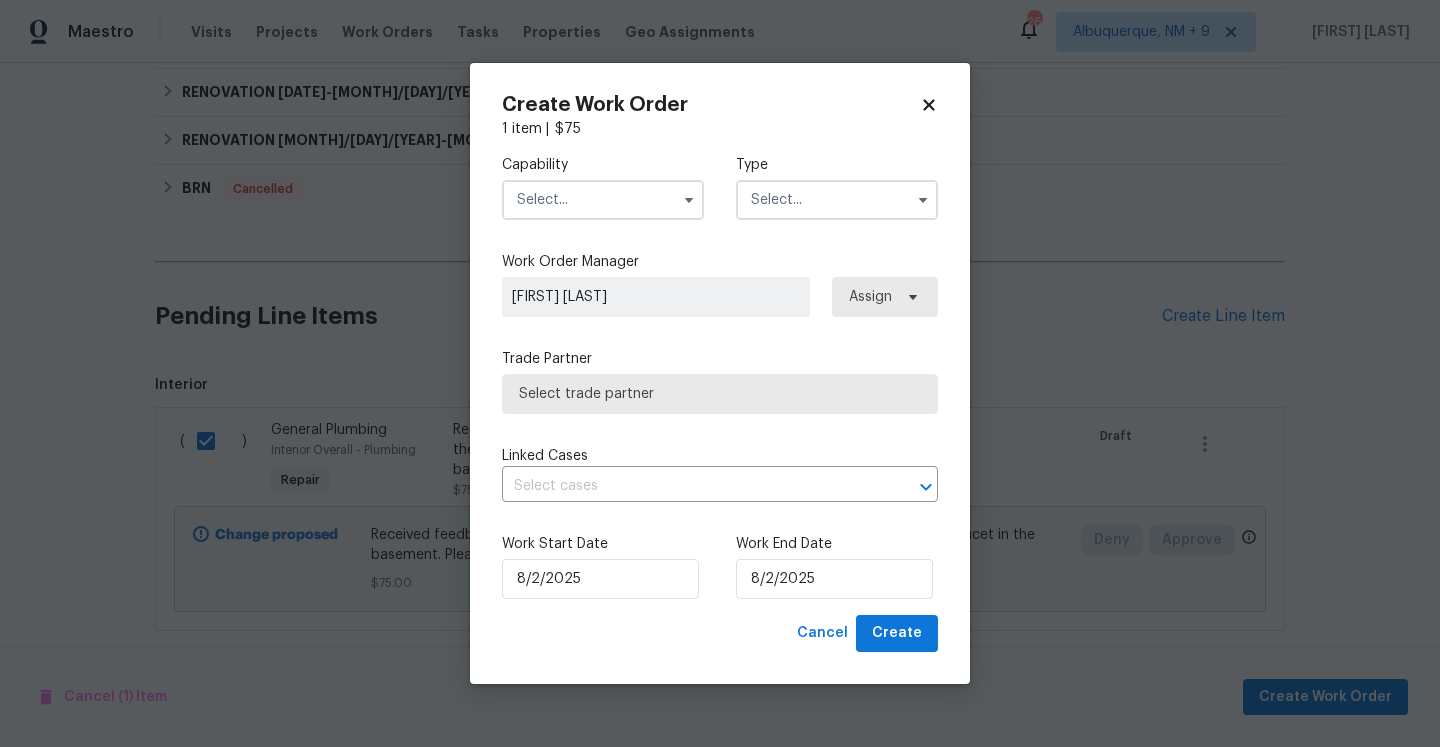 click at bounding box center (603, 200) 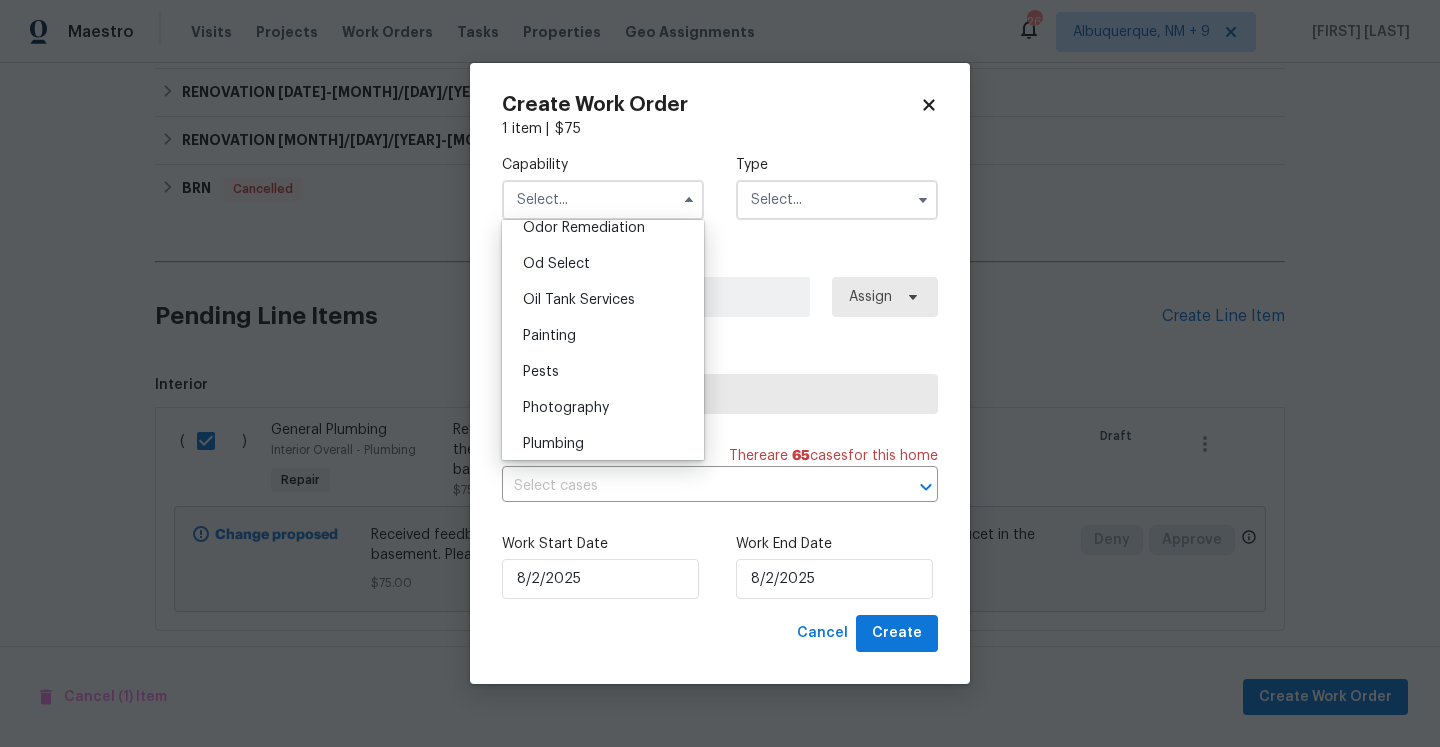 scroll, scrollTop: 1596, scrollLeft: 0, axis: vertical 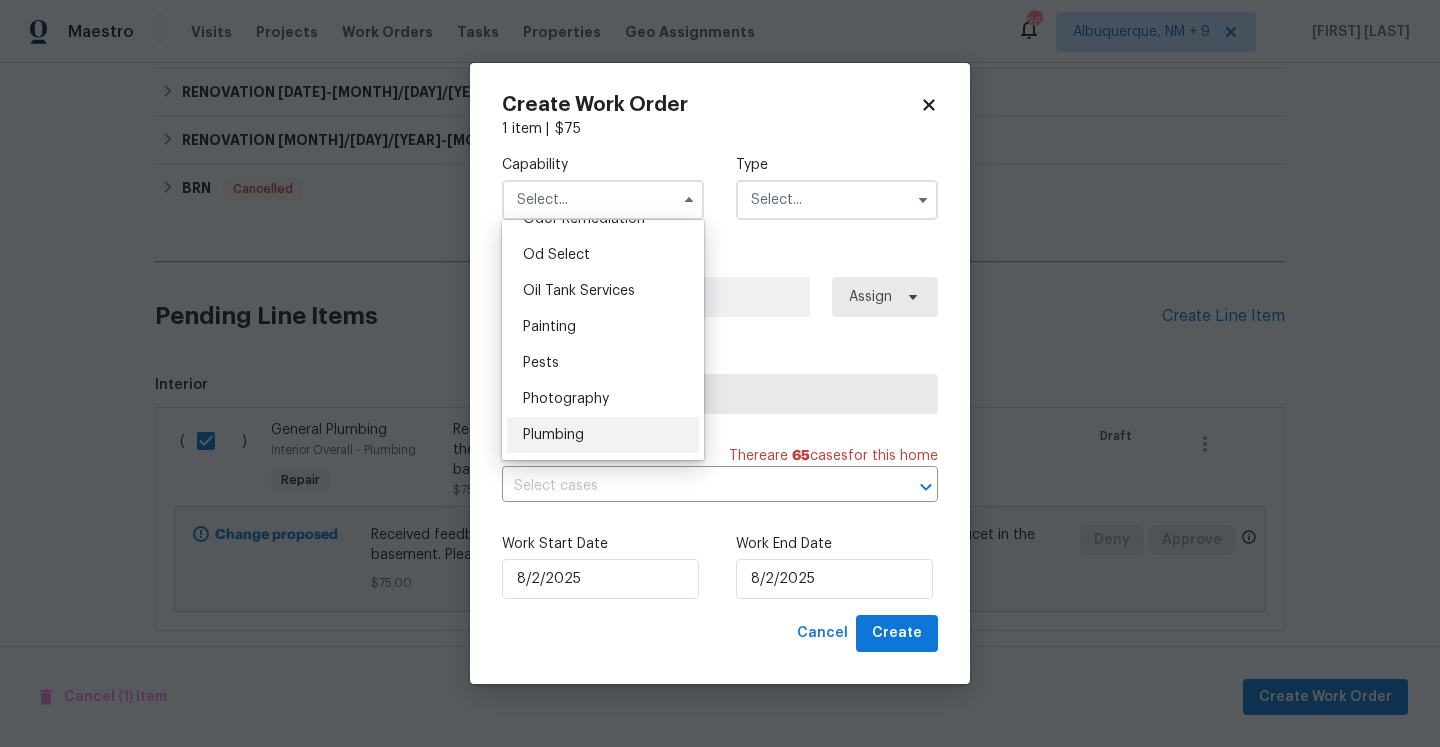 click on "Plumbing" at bounding box center (603, 435) 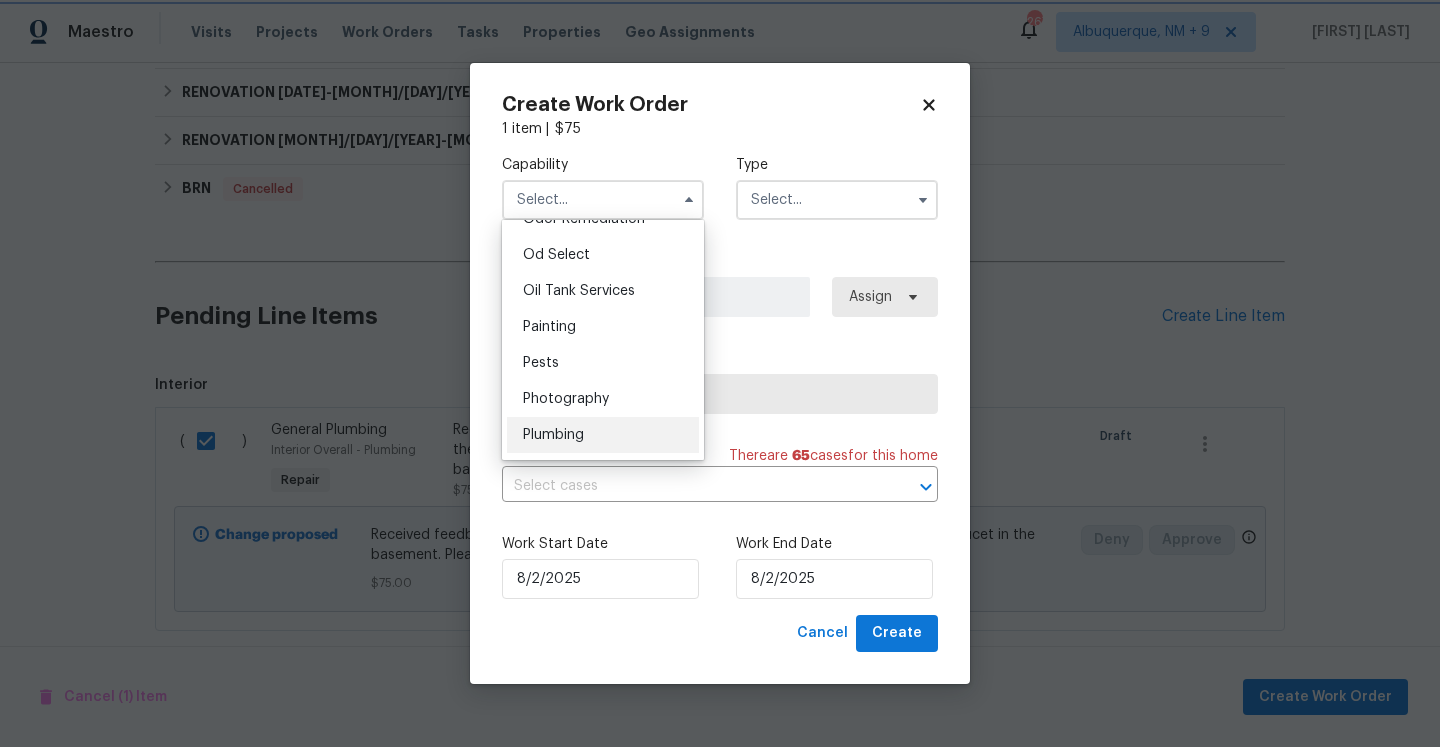 type on "Plumbing" 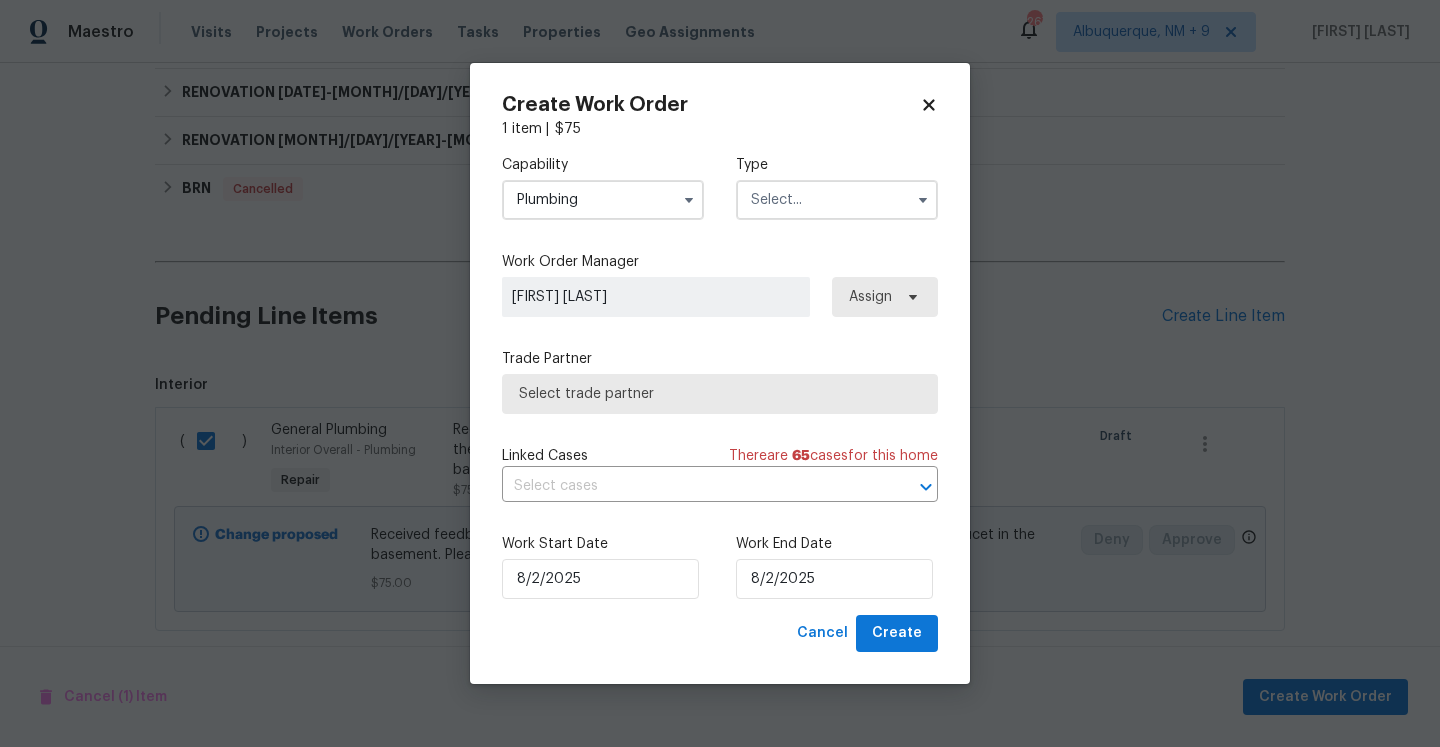 click at bounding box center (837, 200) 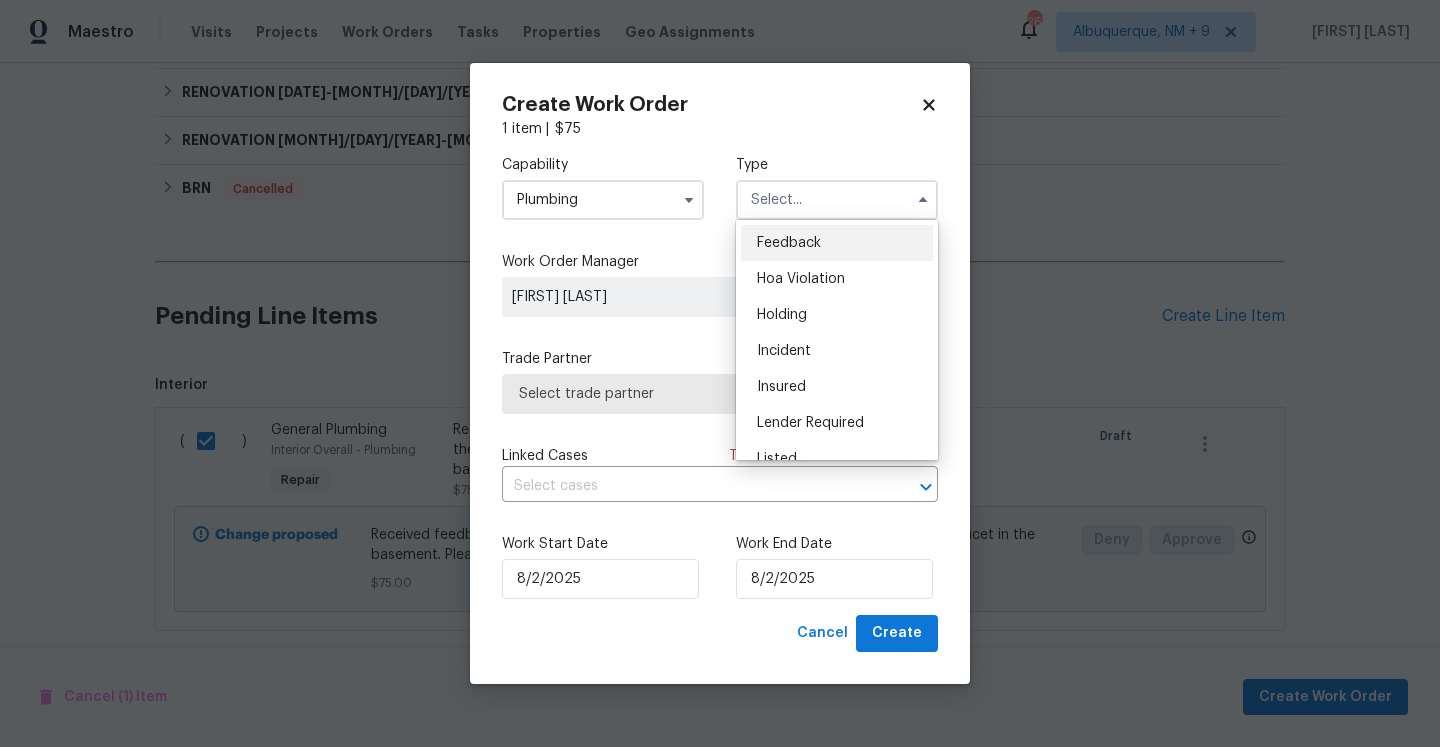 click on "Feedback" at bounding box center [837, 243] 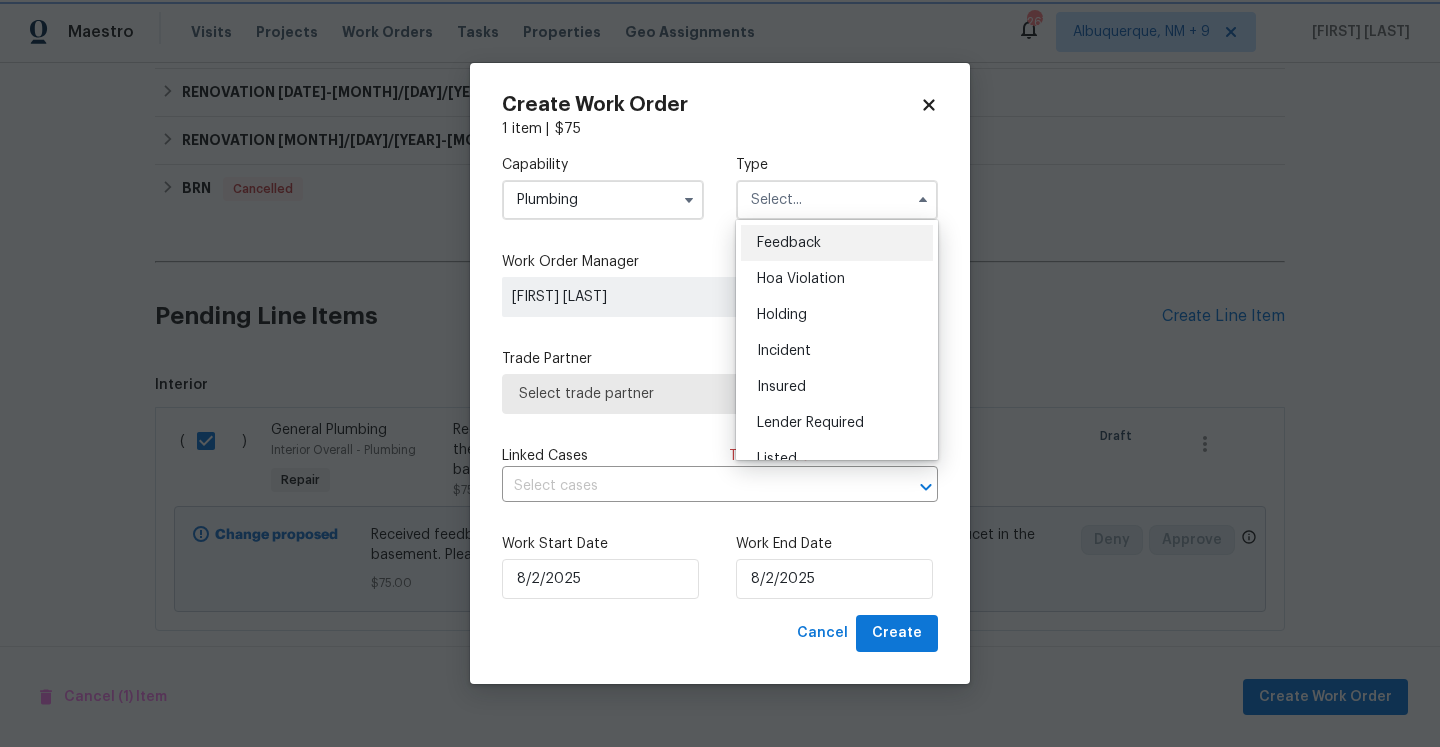 type on "Feedback" 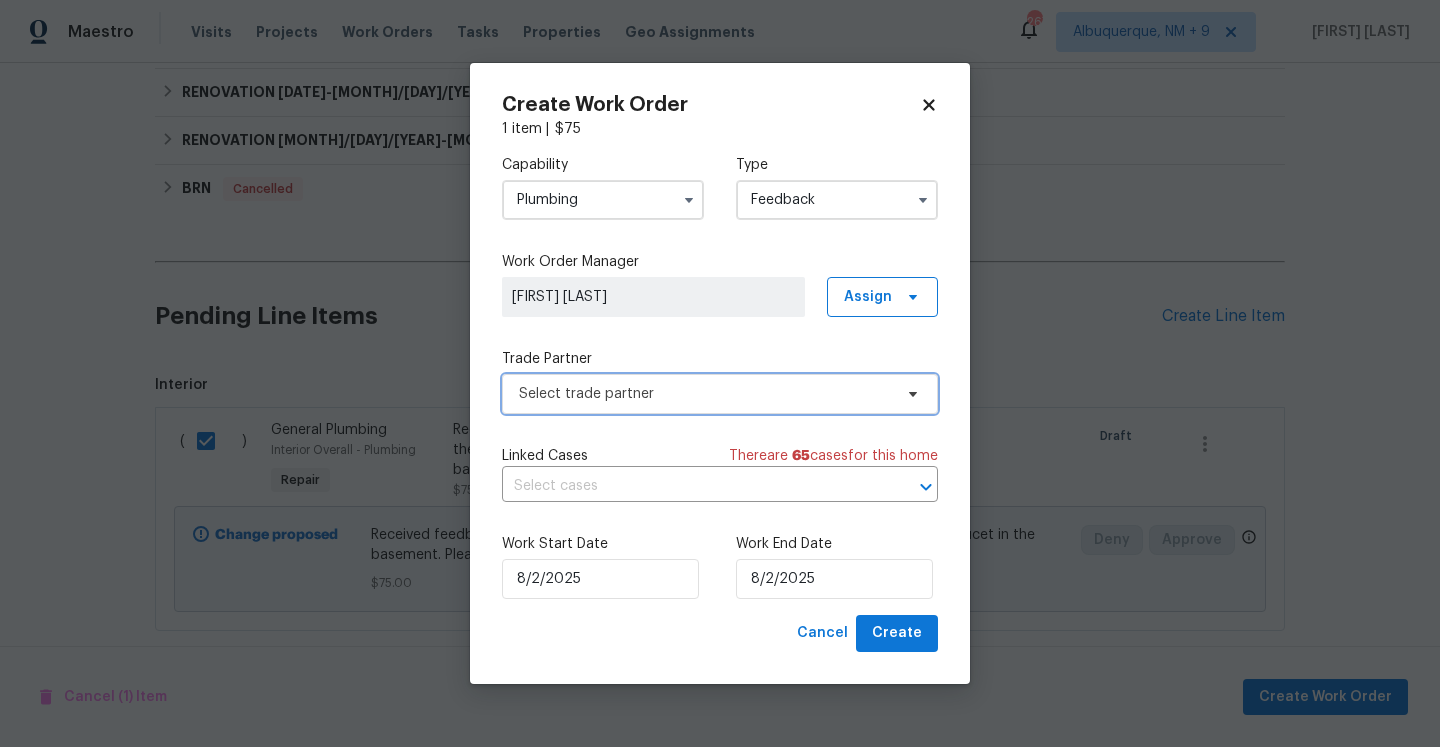 click on "Select trade partner" at bounding box center (720, 394) 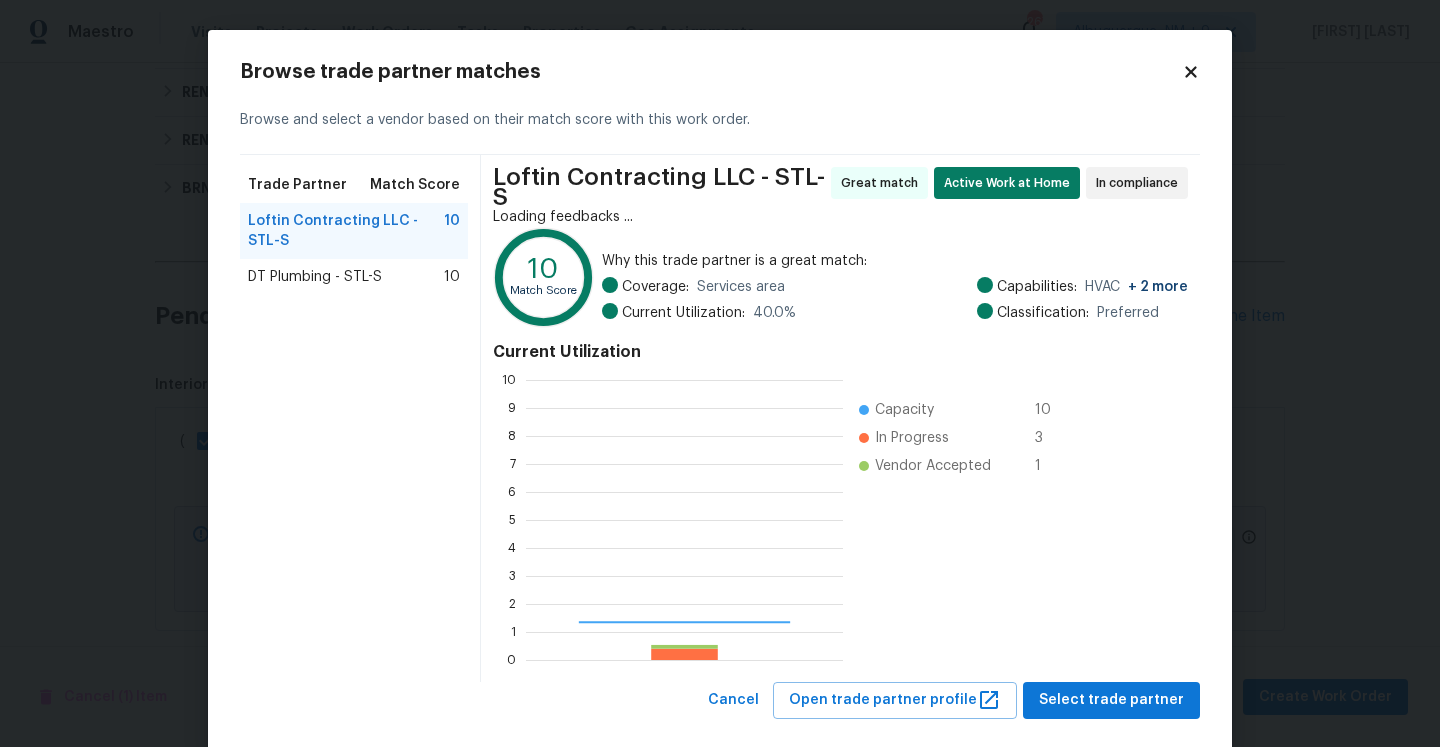 scroll, scrollTop: 2, scrollLeft: 2, axis: both 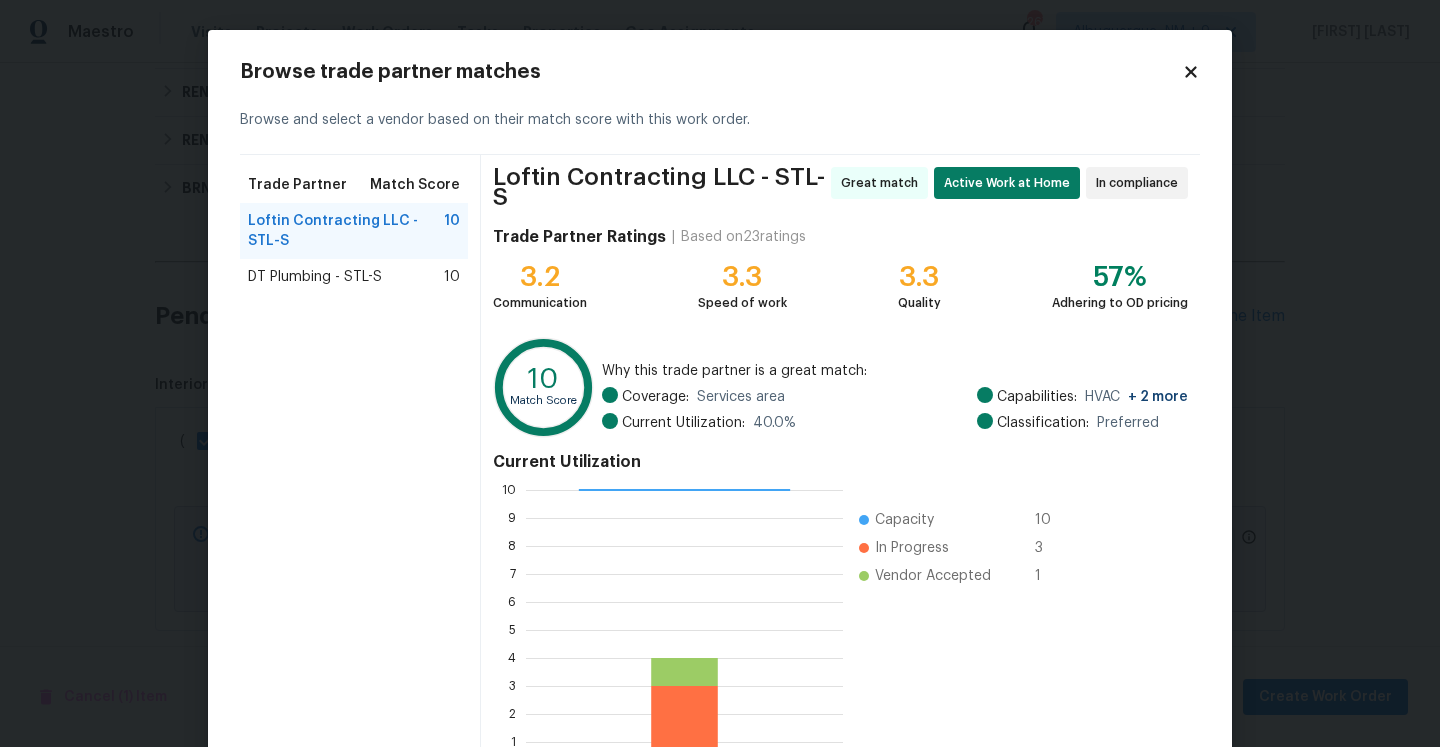 click 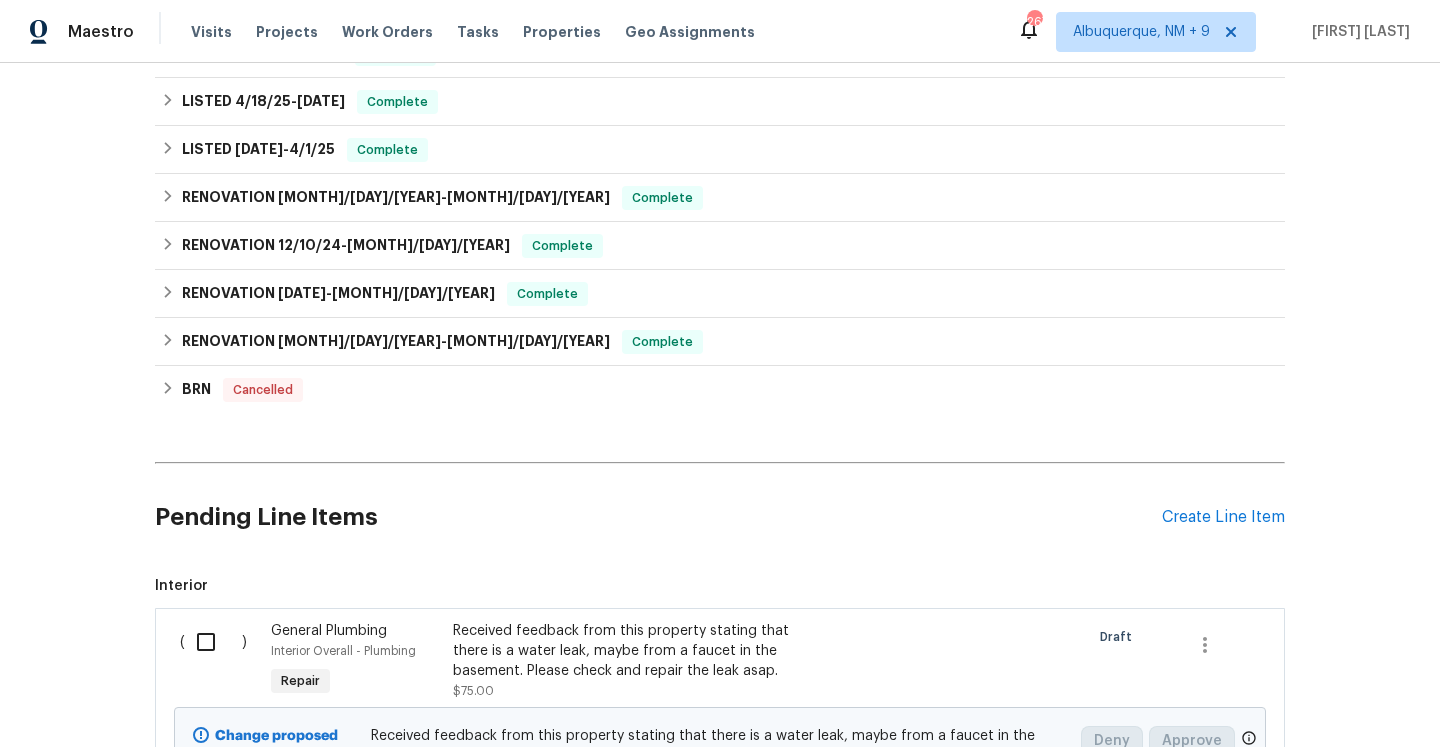 scroll, scrollTop: 879, scrollLeft: 0, axis: vertical 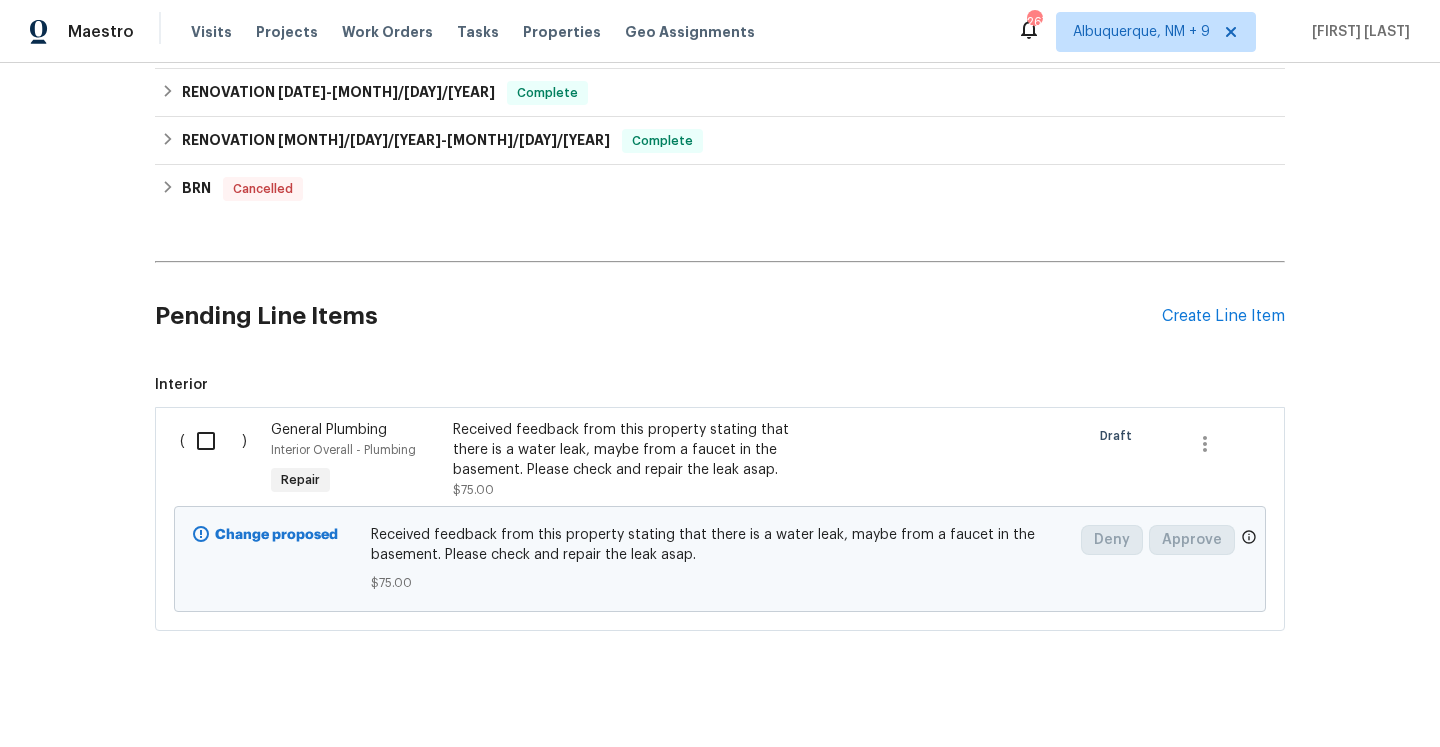 click at bounding box center (213, 441) 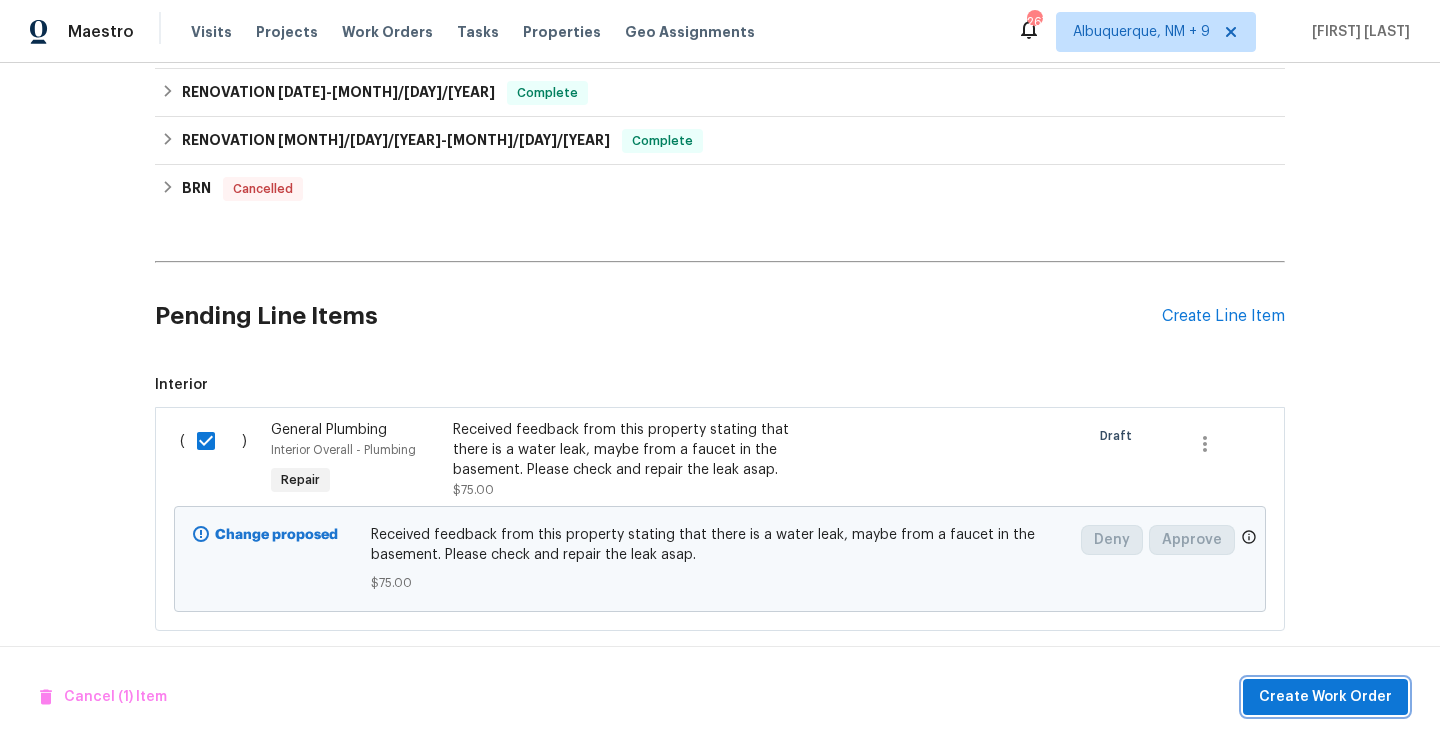 click on "Create Work Order" at bounding box center [1325, 697] 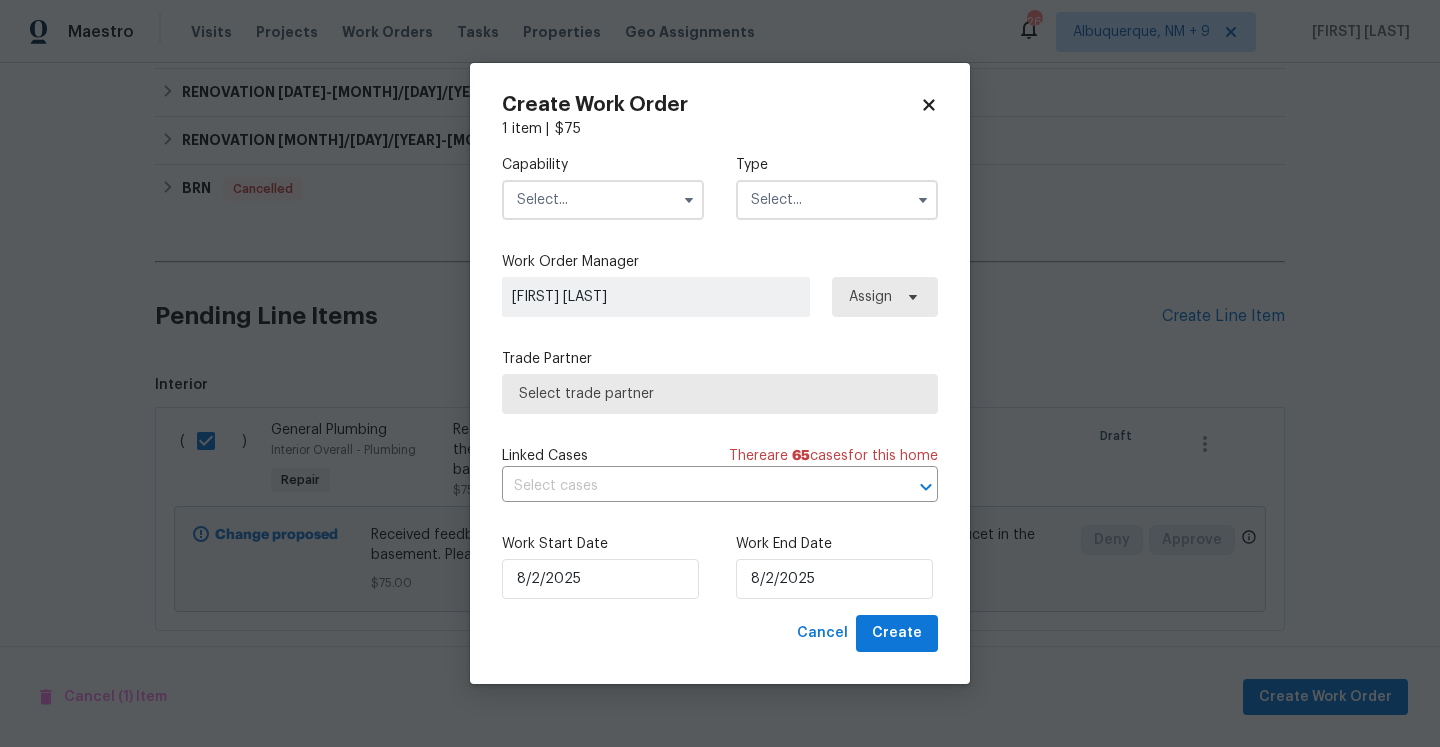 click at bounding box center [603, 200] 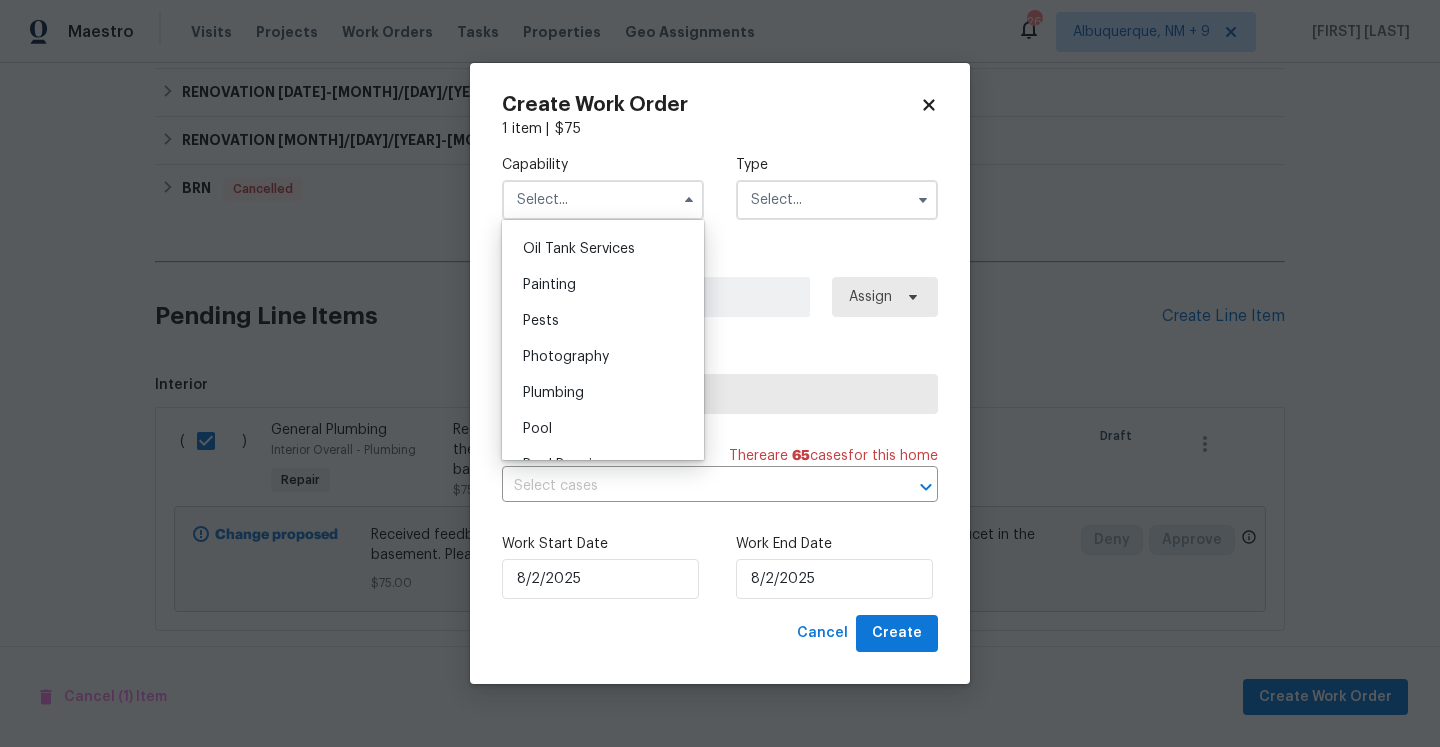 scroll, scrollTop: 1655, scrollLeft: 0, axis: vertical 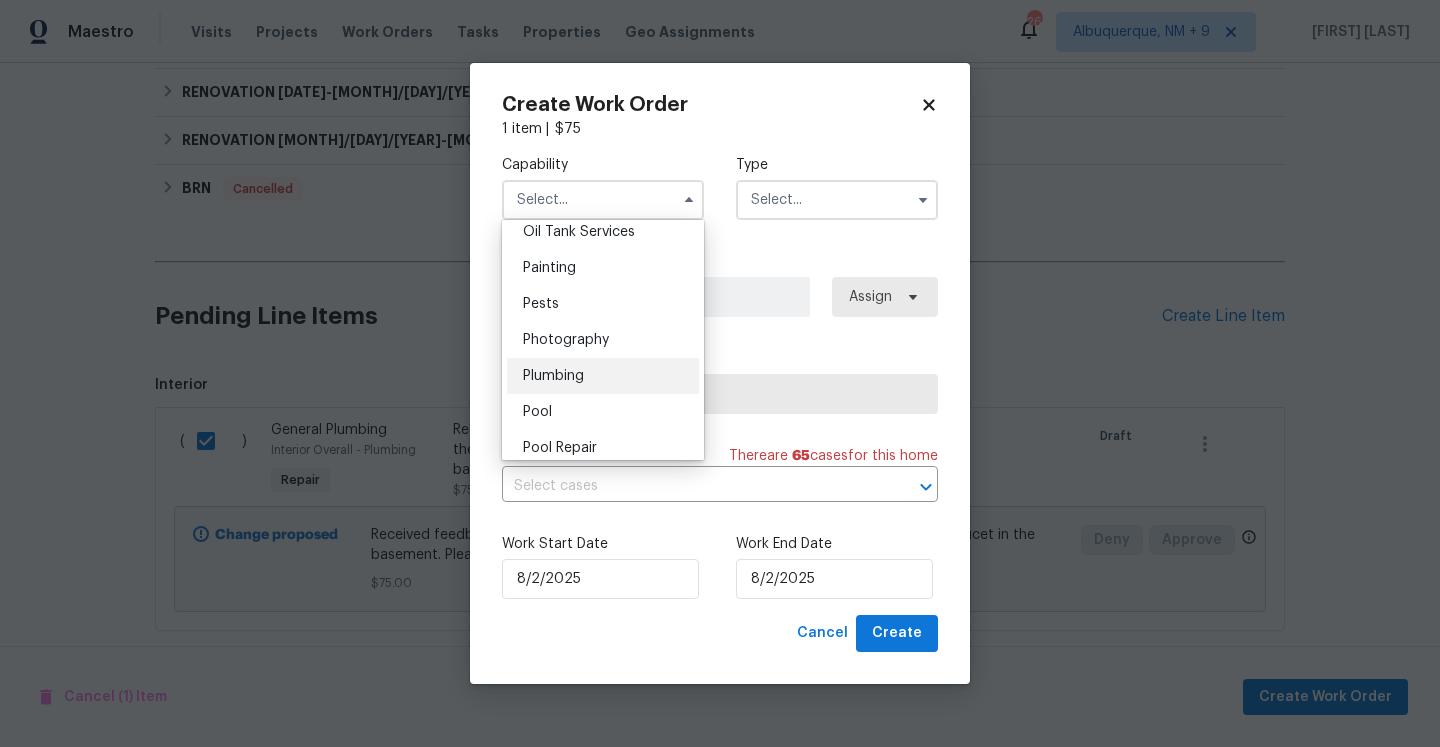click on "Plumbing" at bounding box center (603, 376) 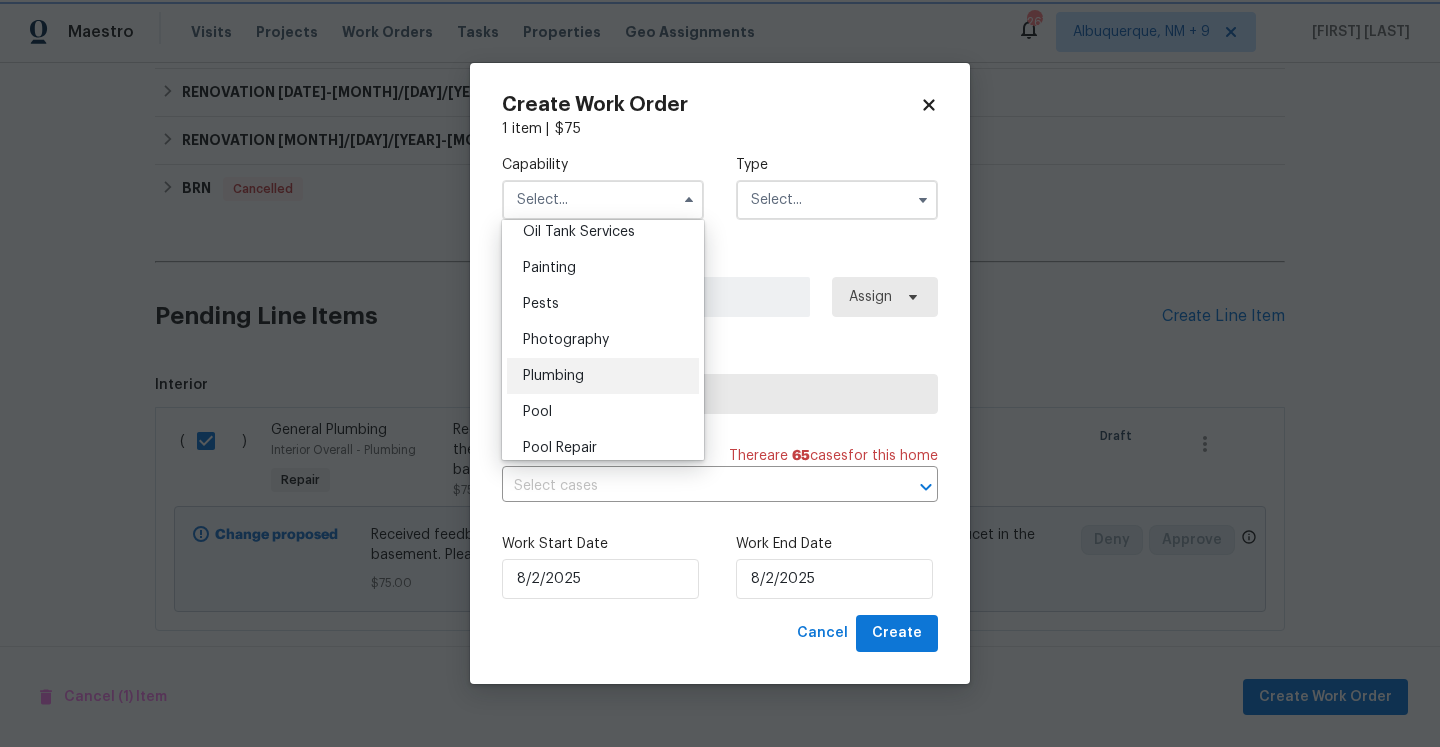 type on "Plumbing" 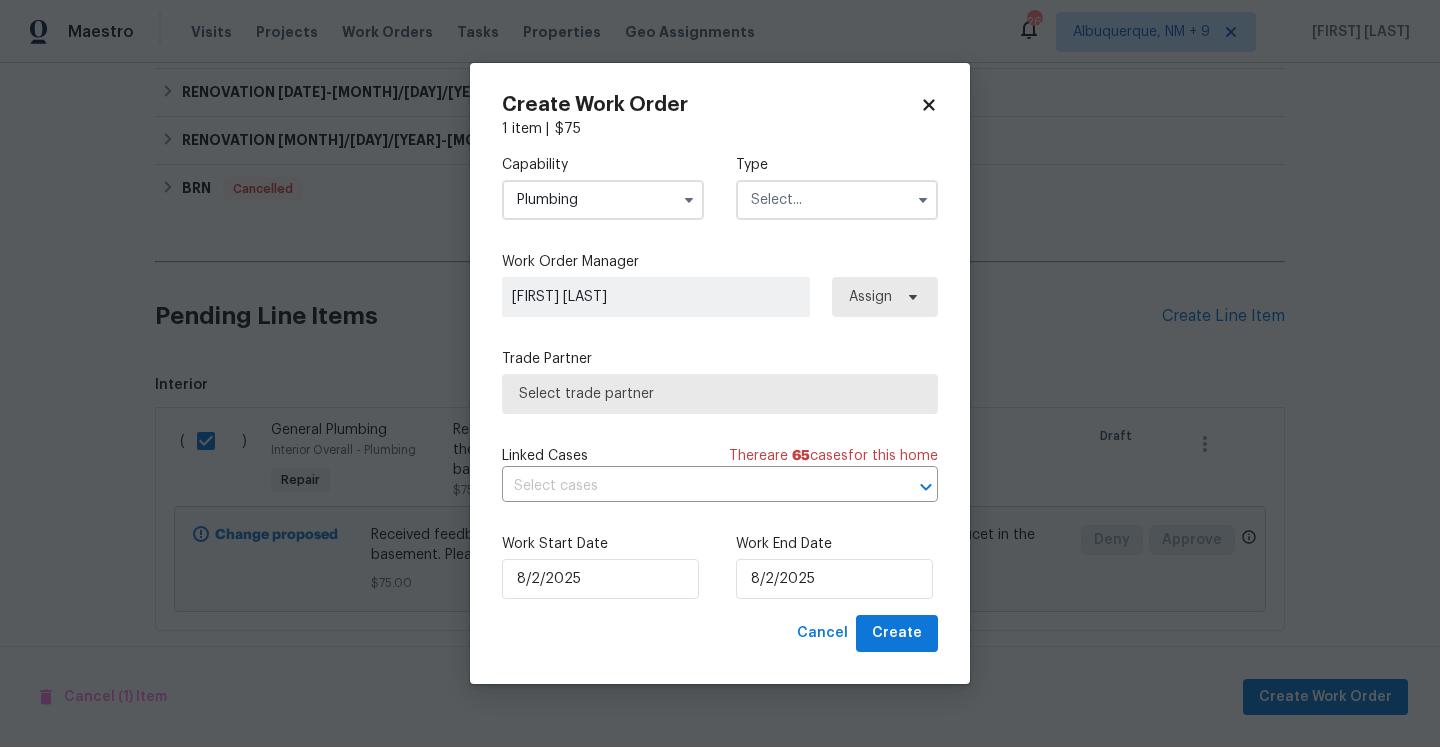 click at bounding box center [837, 200] 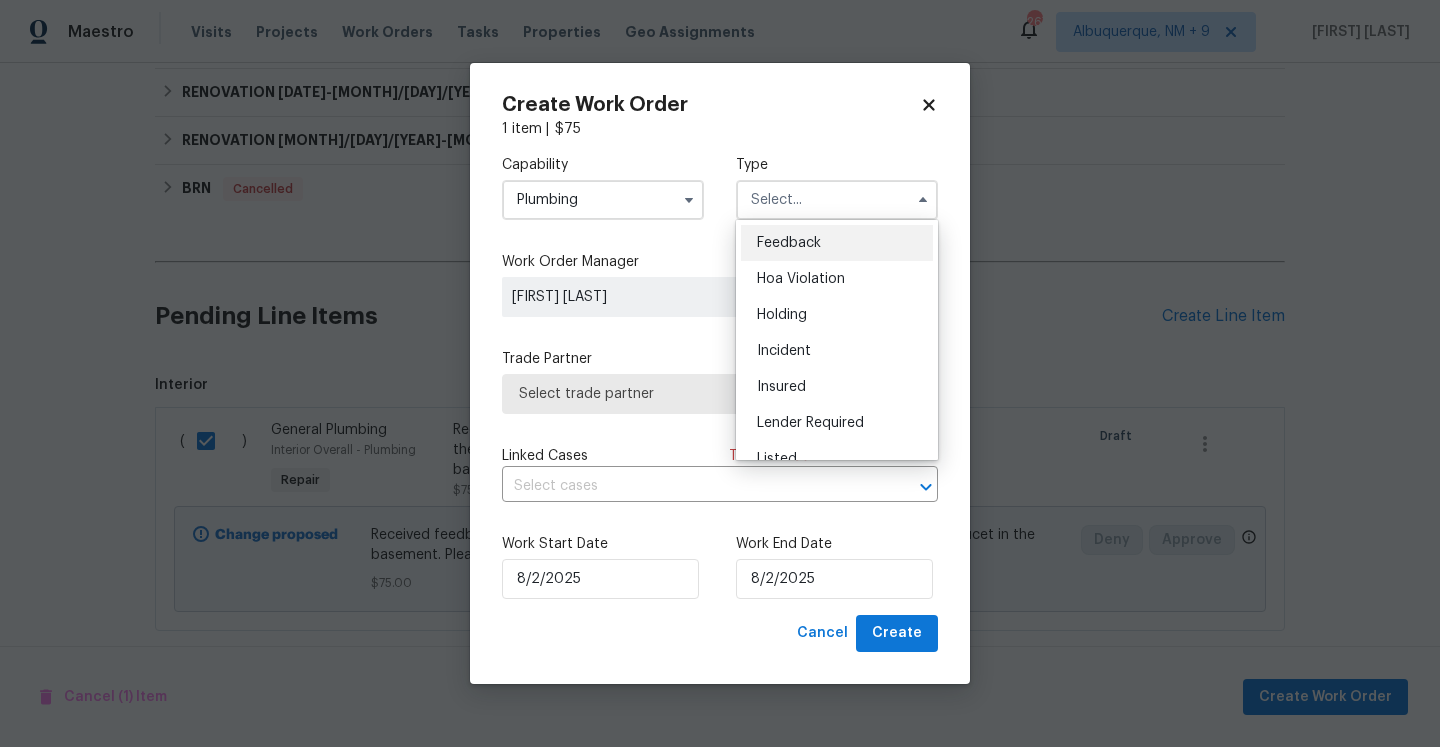 click on "Feedback" at bounding box center [837, 243] 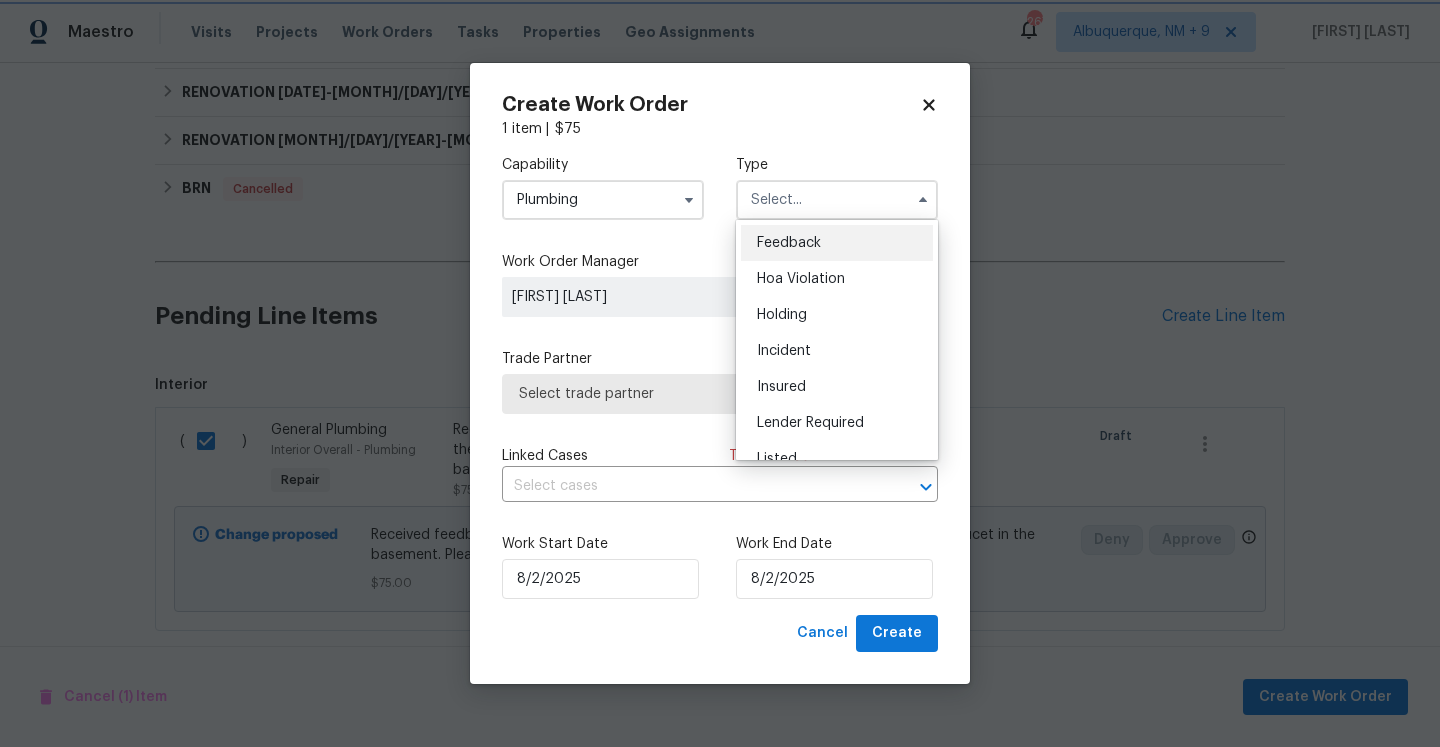 type on "Feedback" 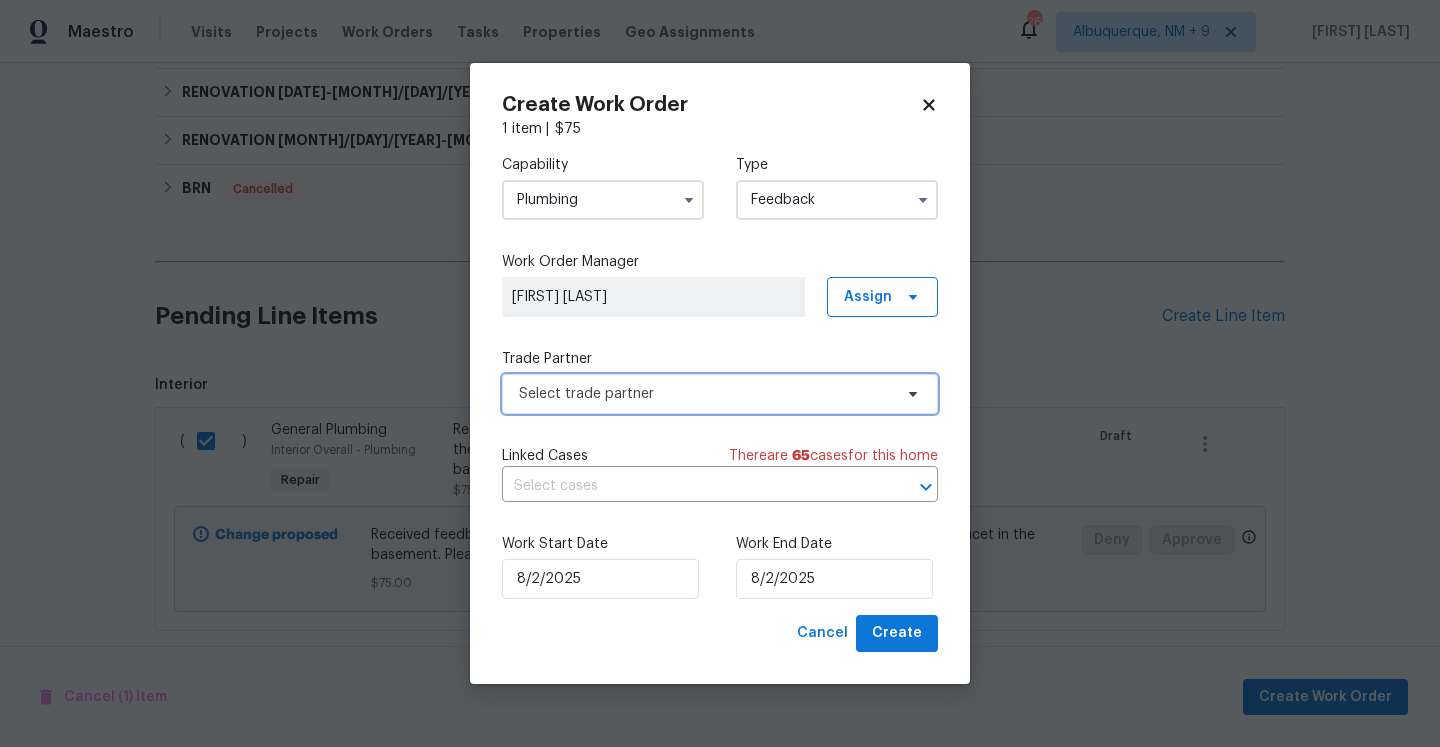 click on "Select trade partner" at bounding box center [705, 394] 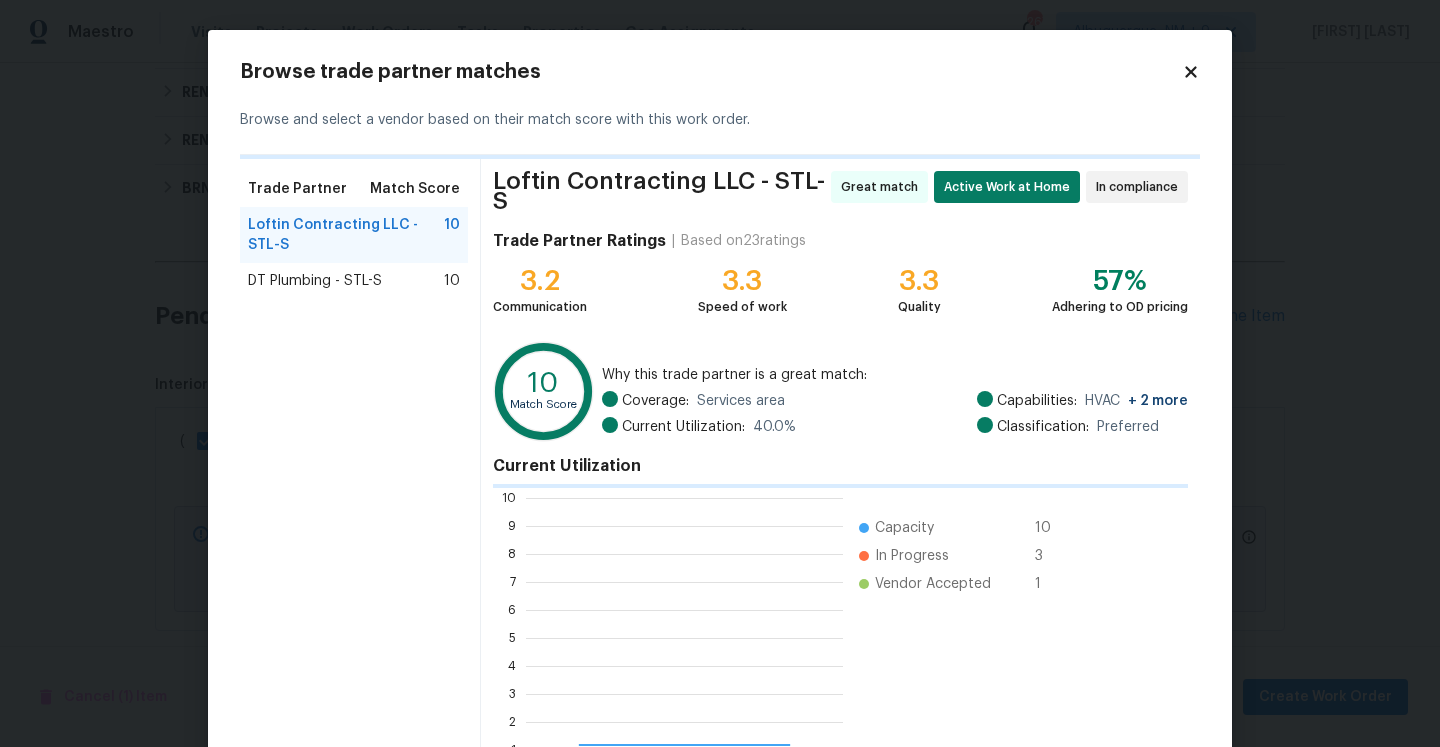 scroll, scrollTop: 2, scrollLeft: 2, axis: both 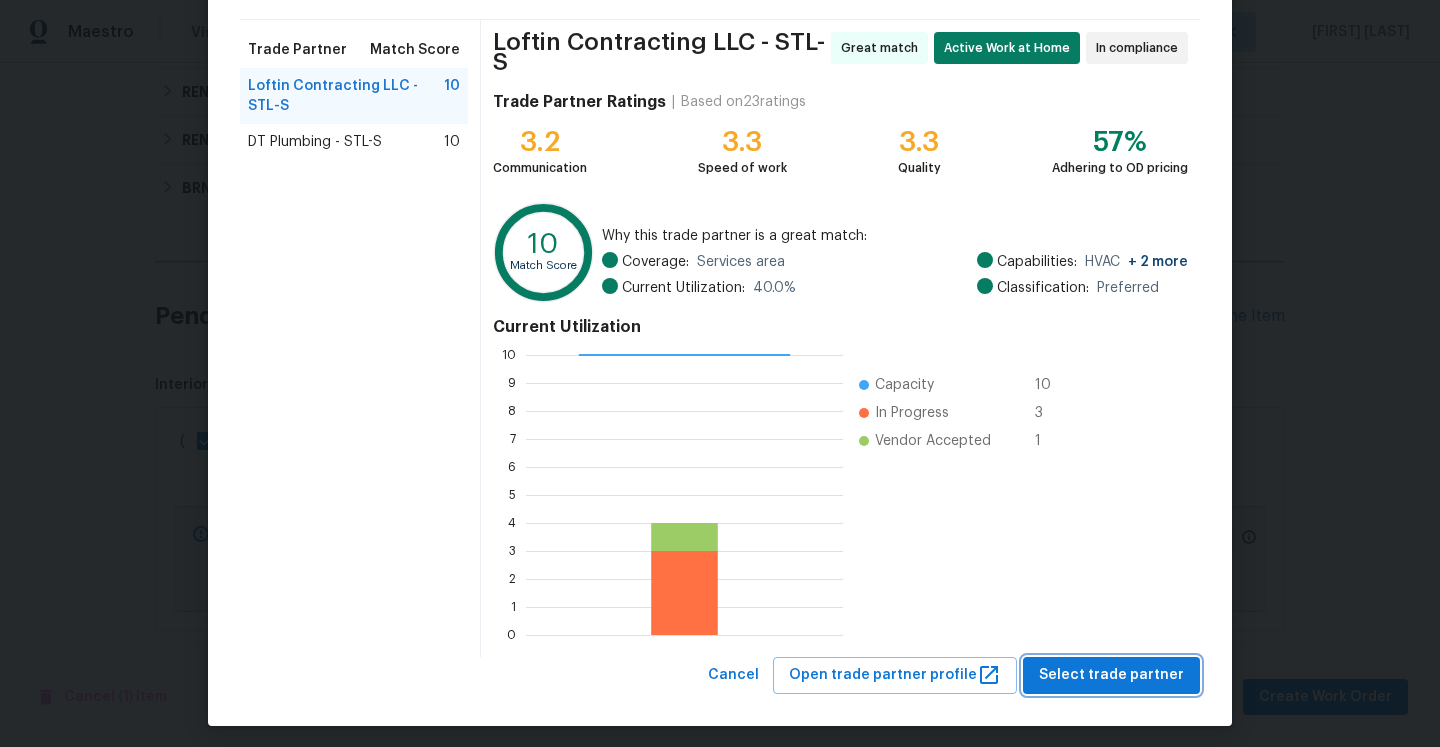 click on "Select trade partner" at bounding box center [1111, 675] 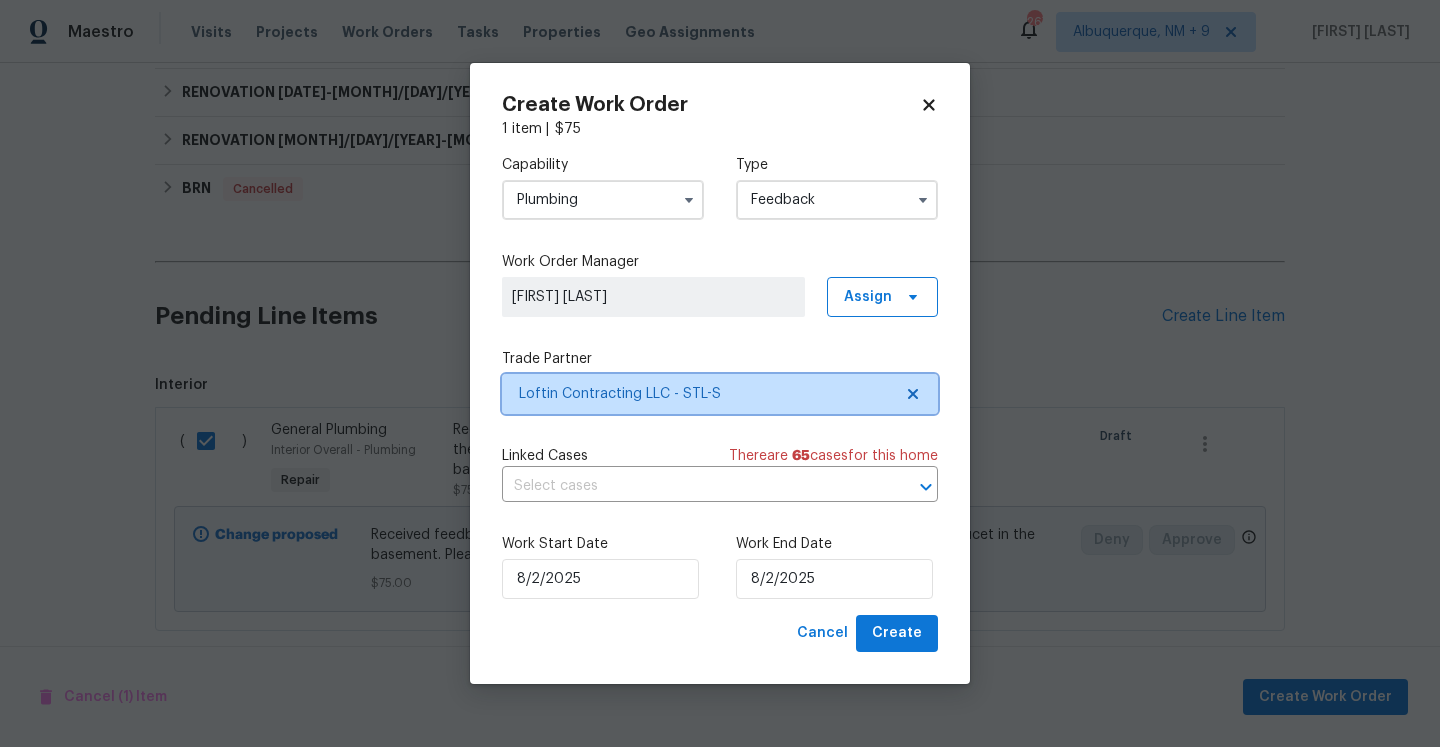 scroll, scrollTop: 0, scrollLeft: 0, axis: both 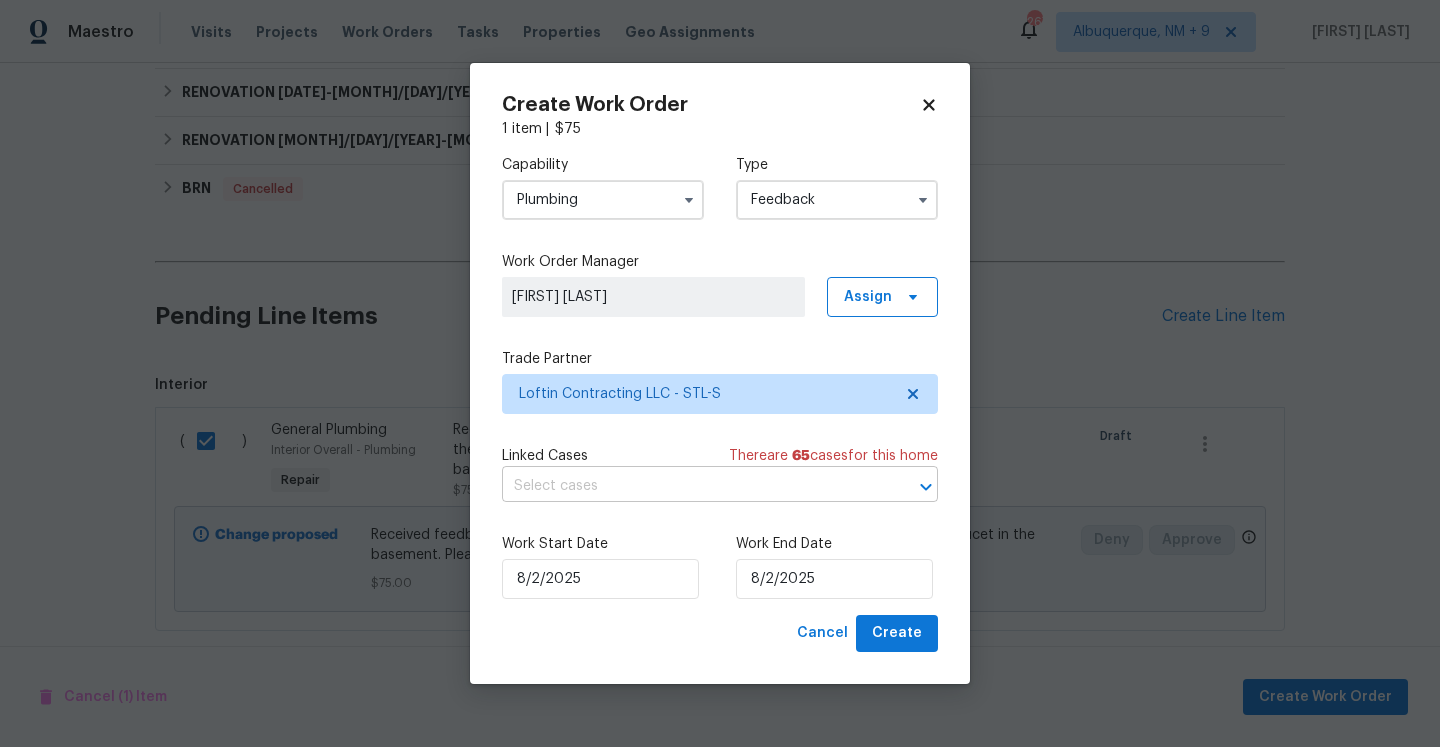 click at bounding box center (692, 486) 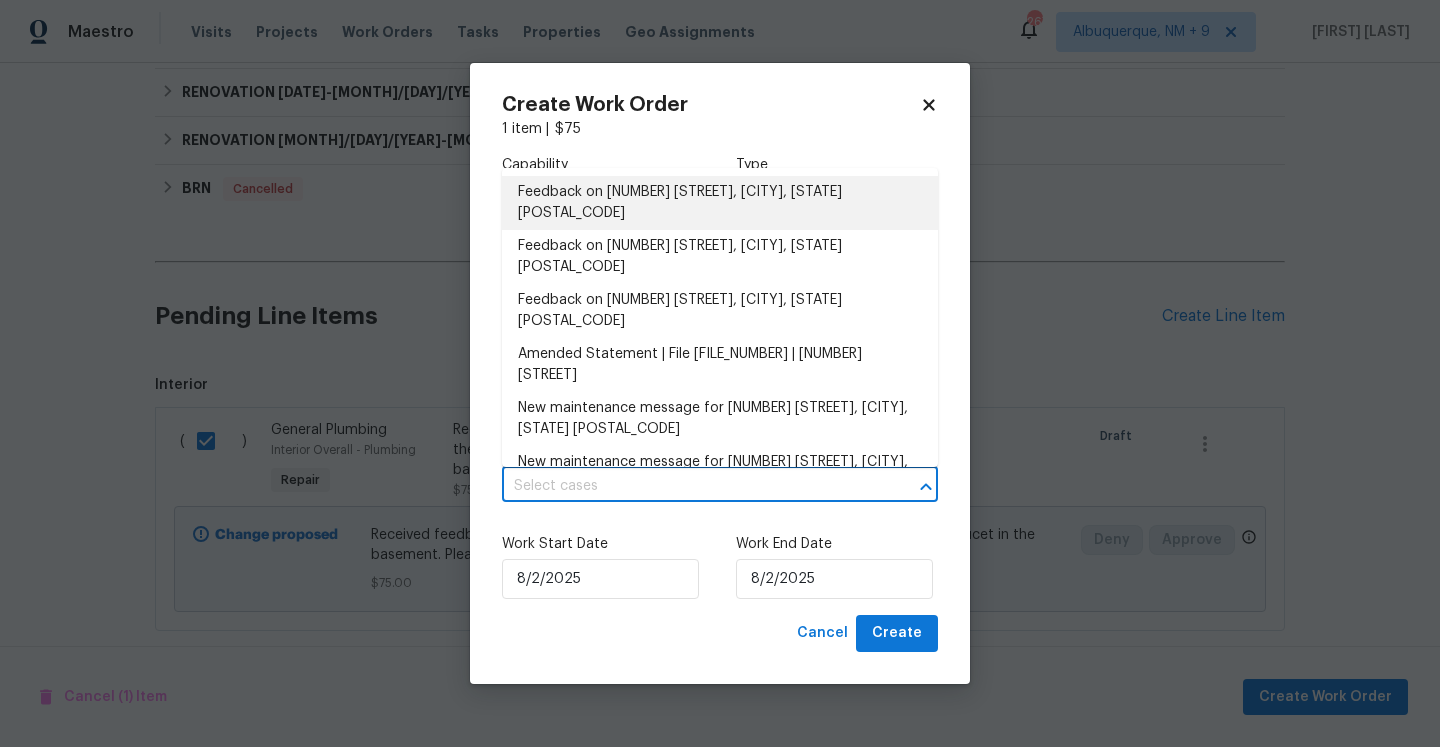 click on "Feedback on 817 Lightwood Dr, Hazelwood, MO 63042" at bounding box center (720, 203) 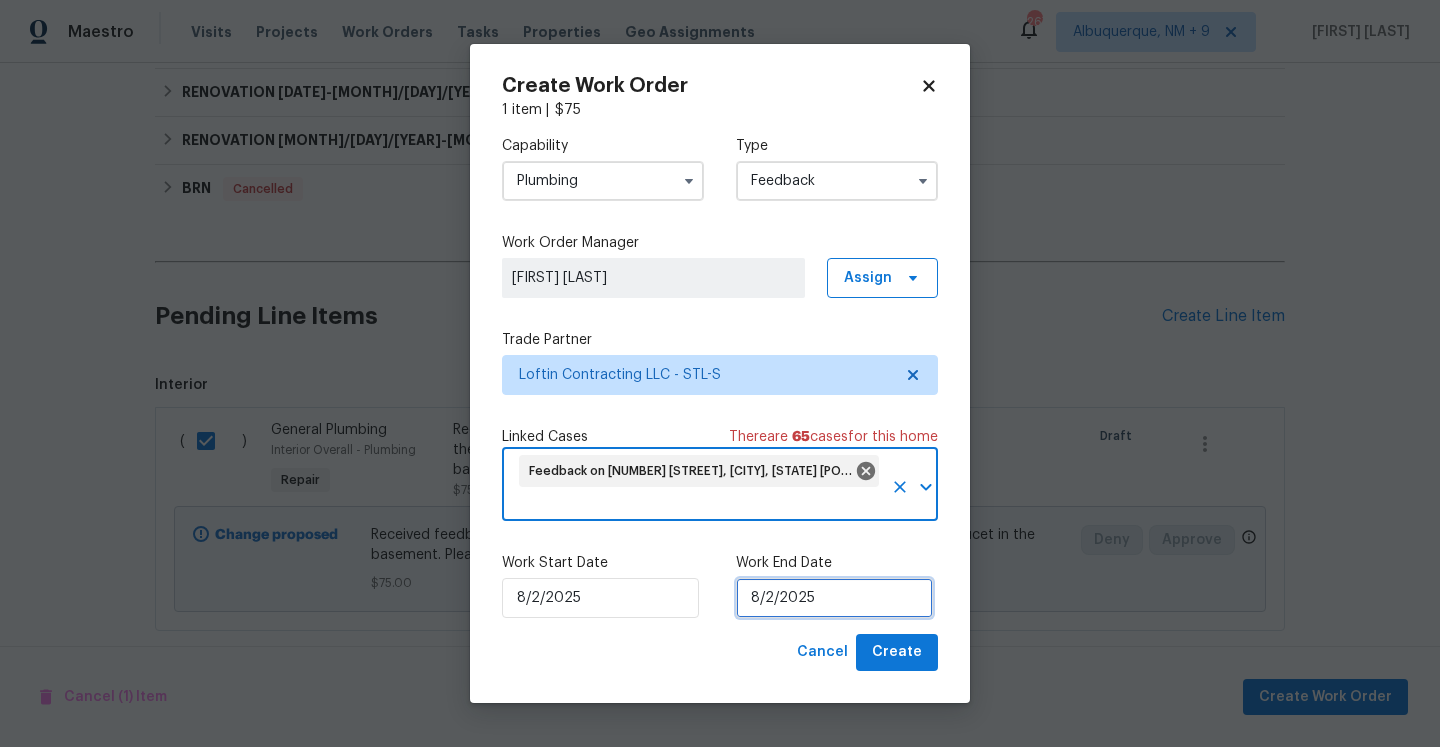 click on "8/2/2025" at bounding box center [834, 598] 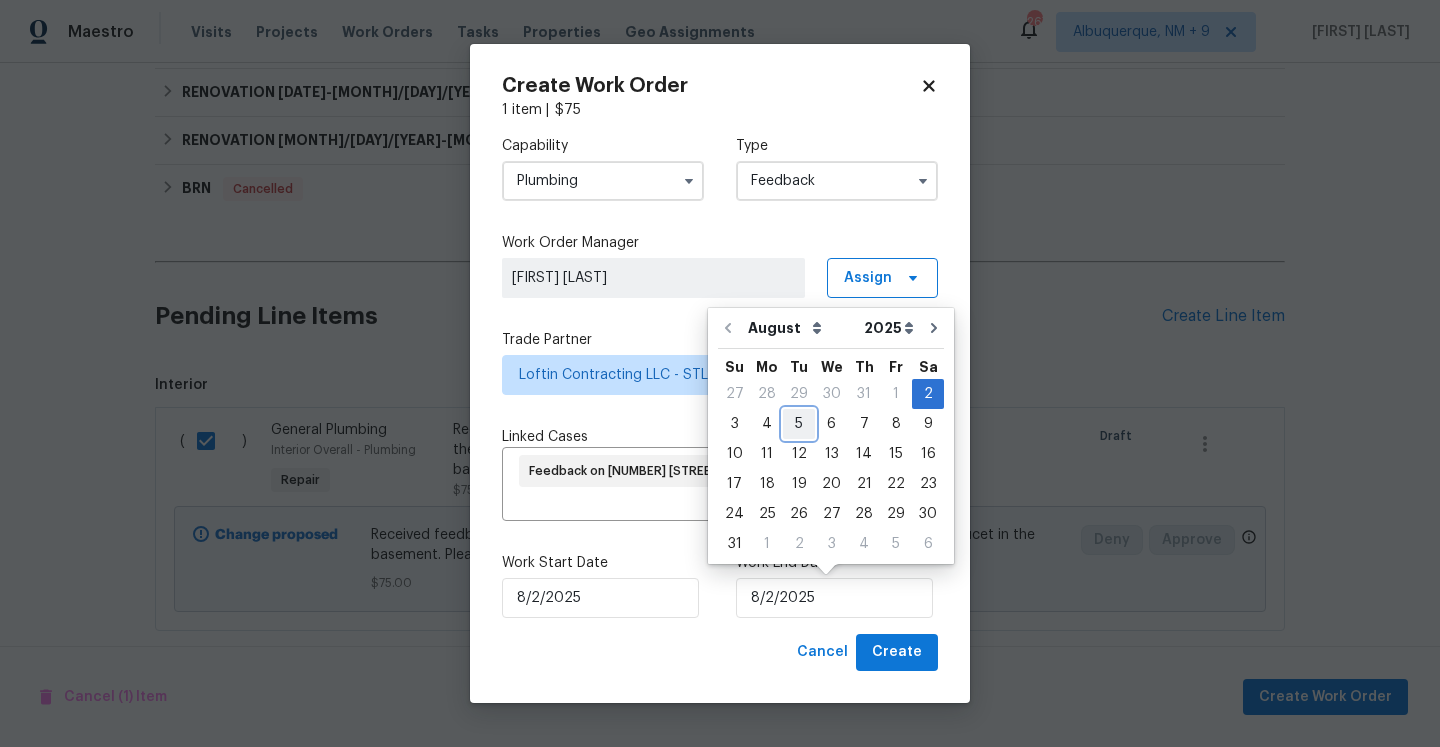 click on "5" at bounding box center (799, 424) 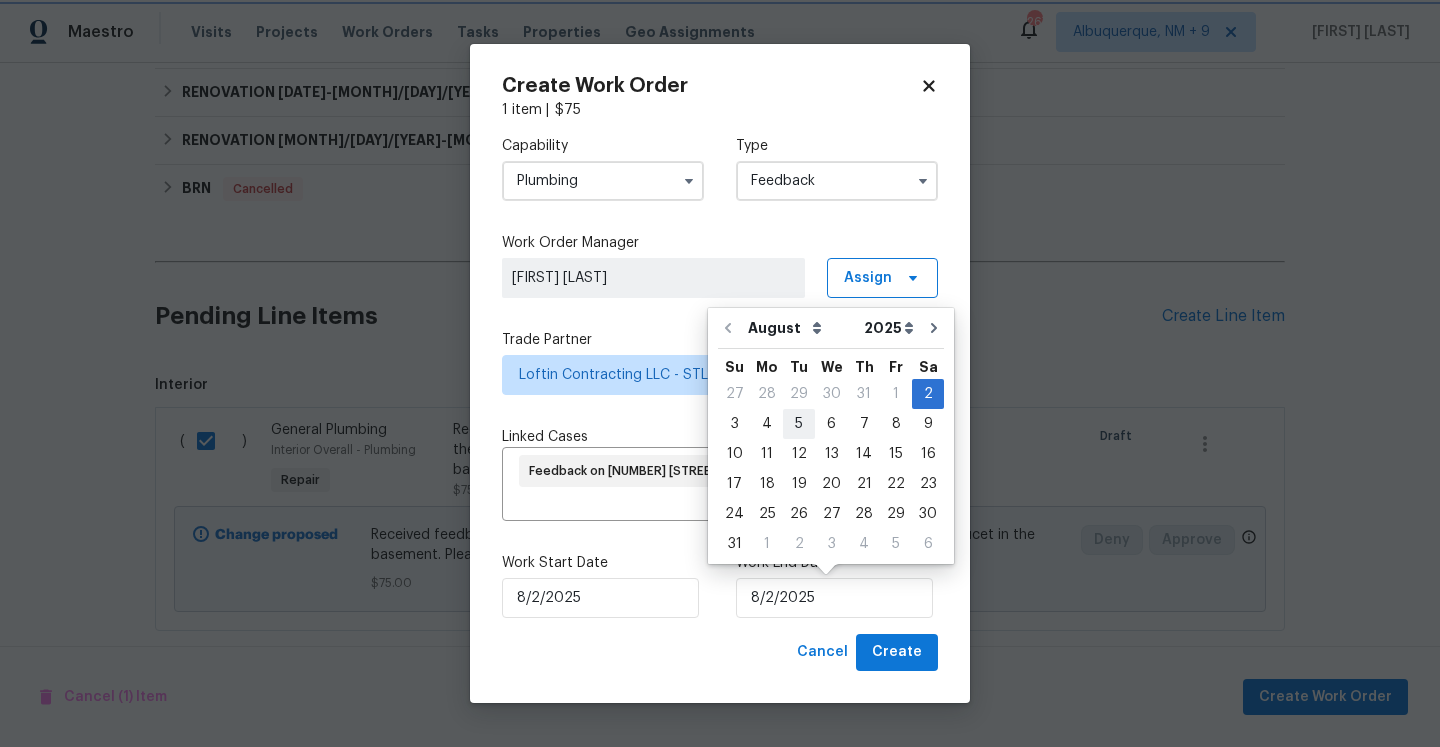 type on "8/5/2025" 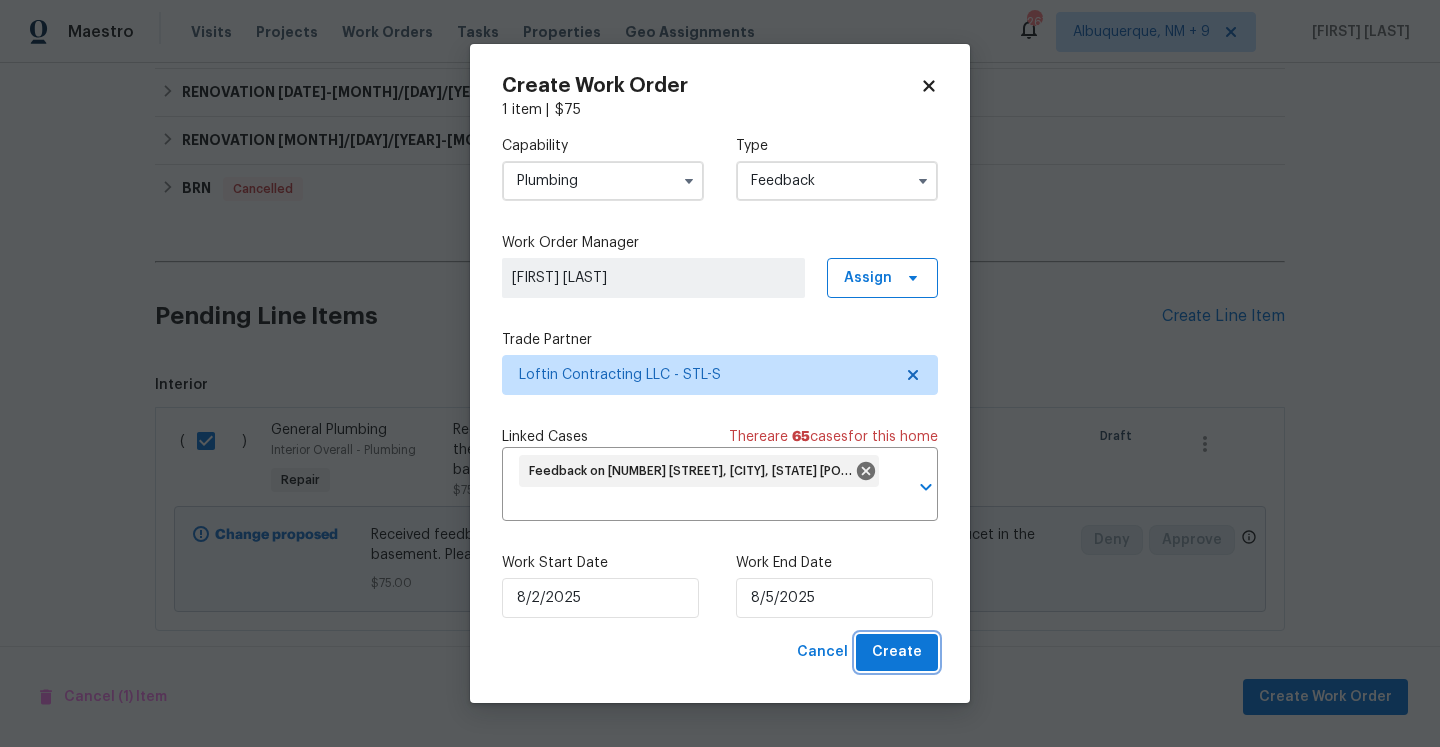 click on "Create" at bounding box center (897, 652) 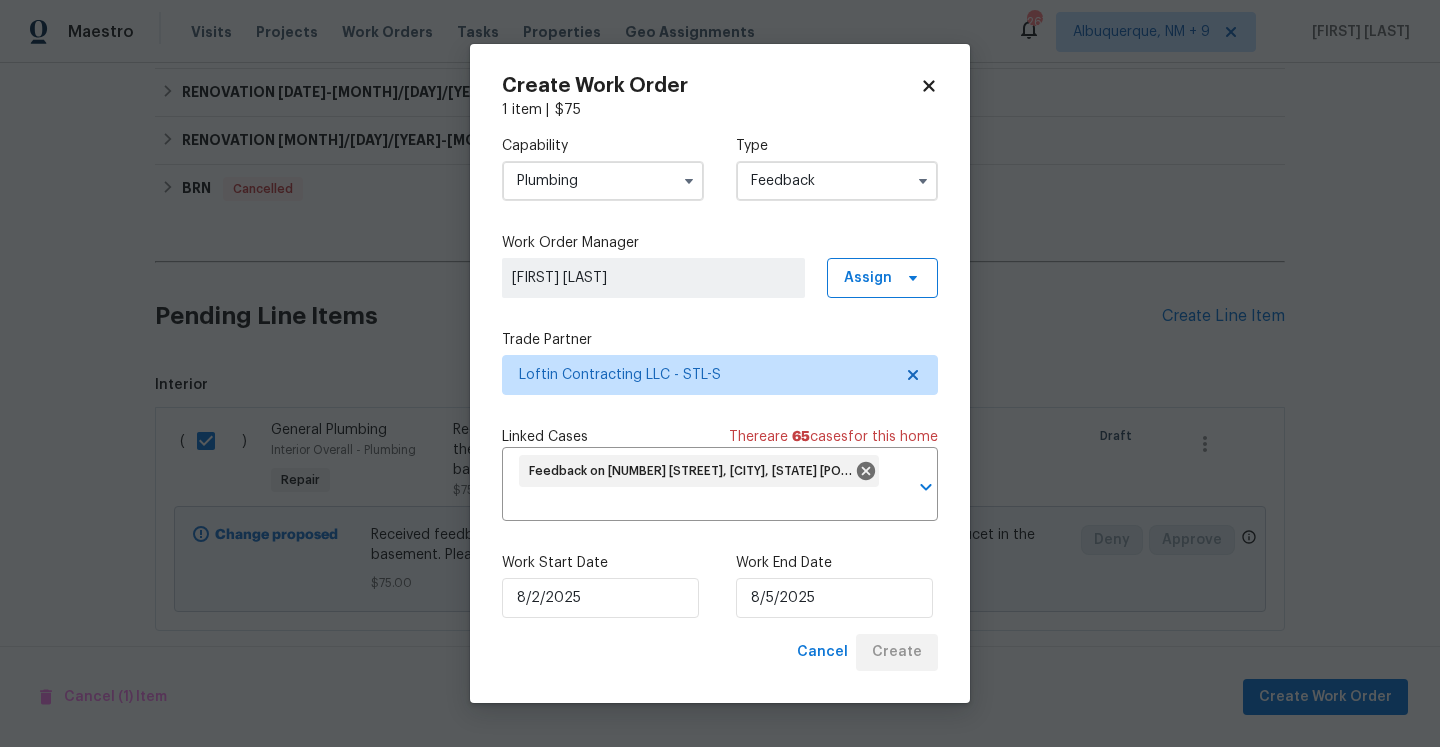 checkbox on "false" 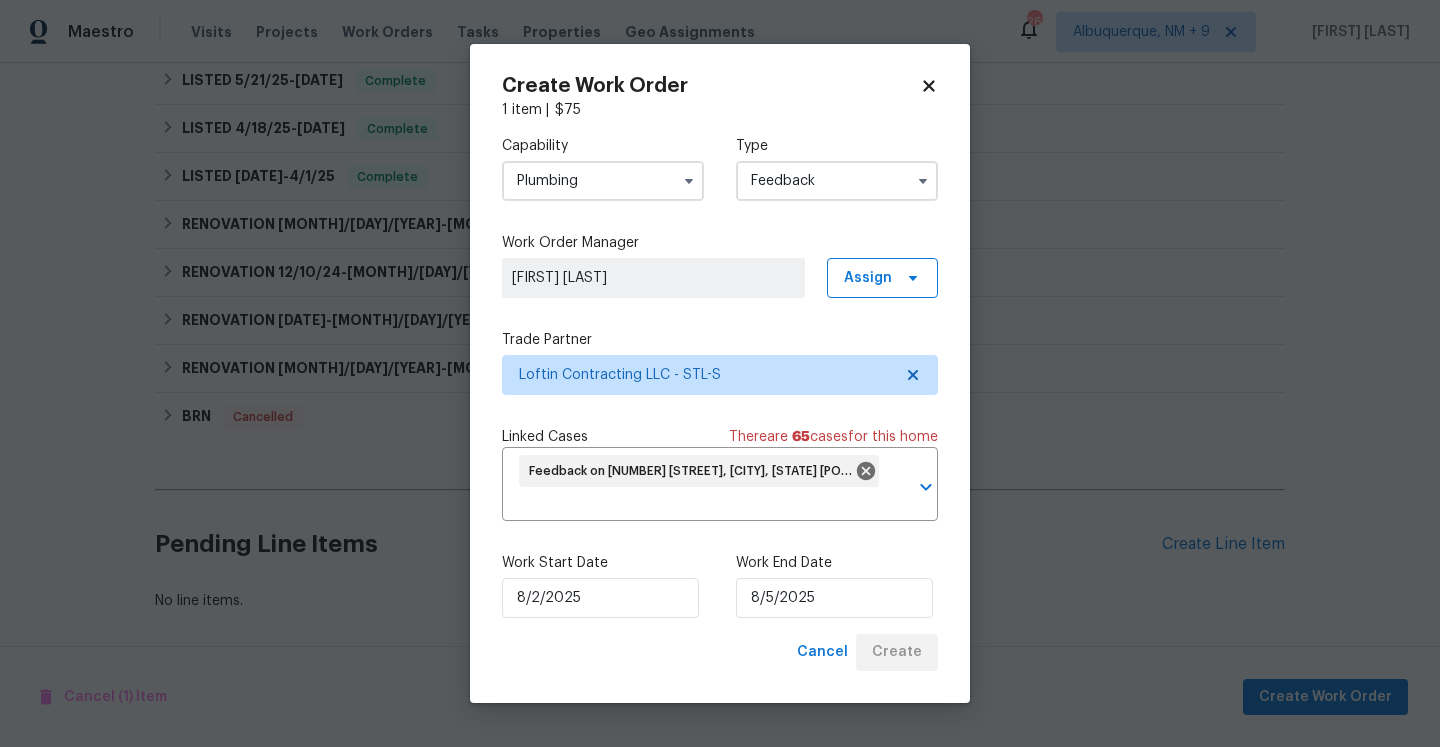 scroll, scrollTop: 704, scrollLeft: 0, axis: vertical 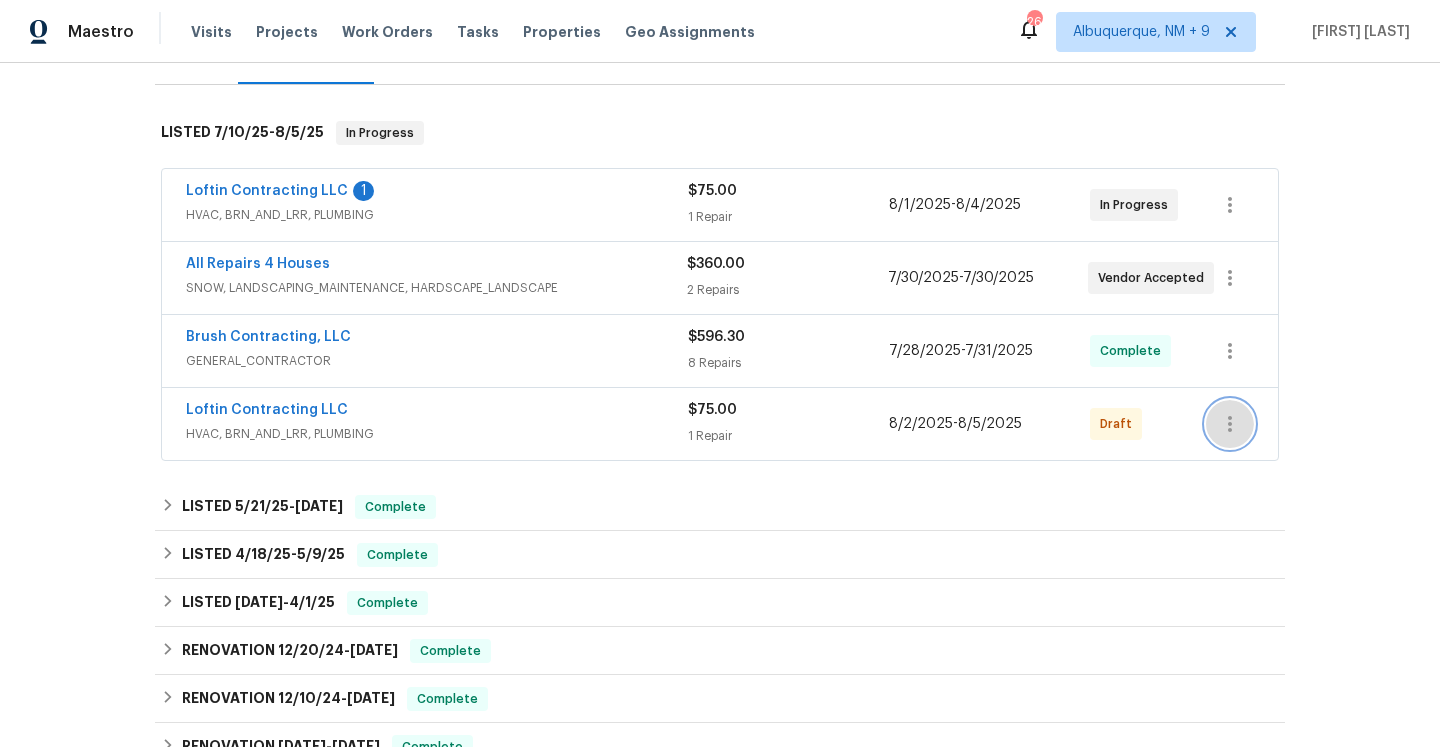 click at bounding box center [1230, 424] 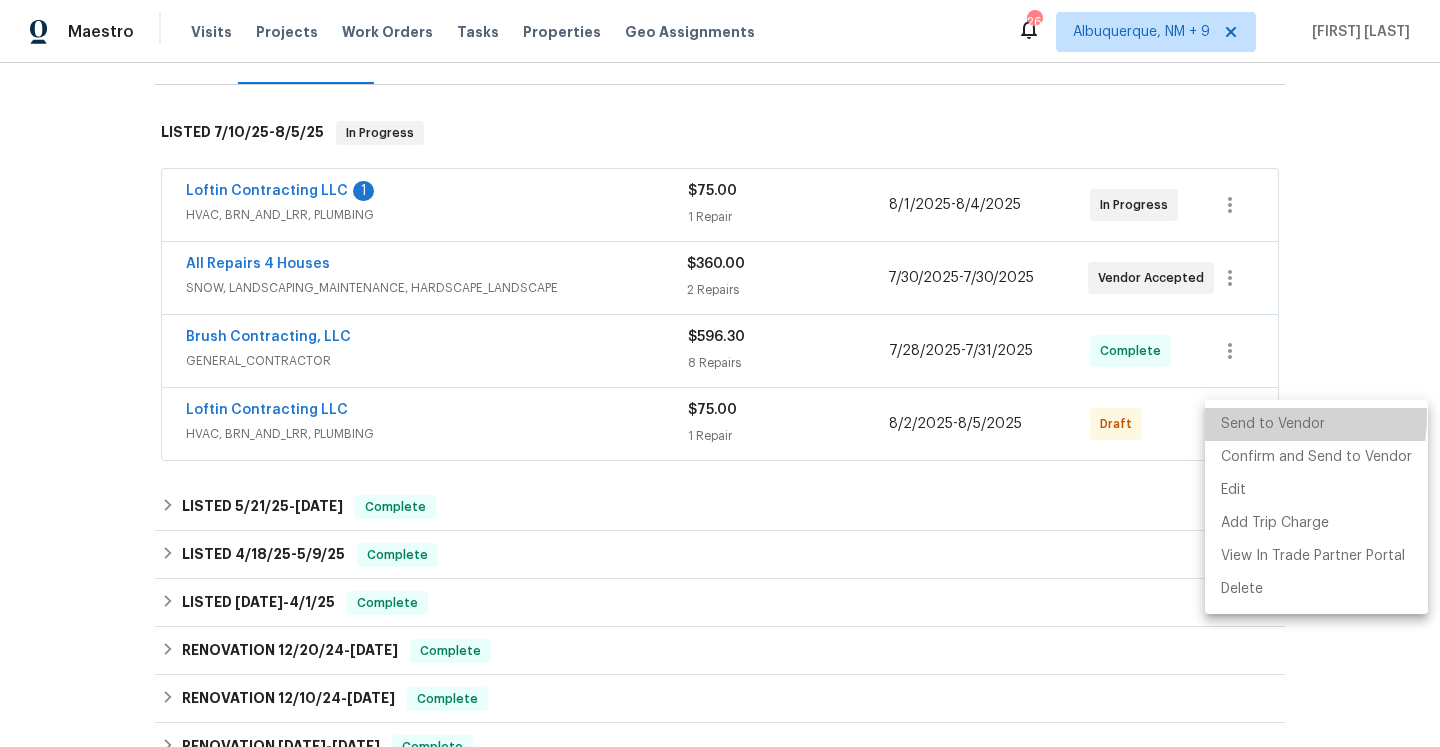click on "Send to Vendor" at bounding box center [1316, 424] 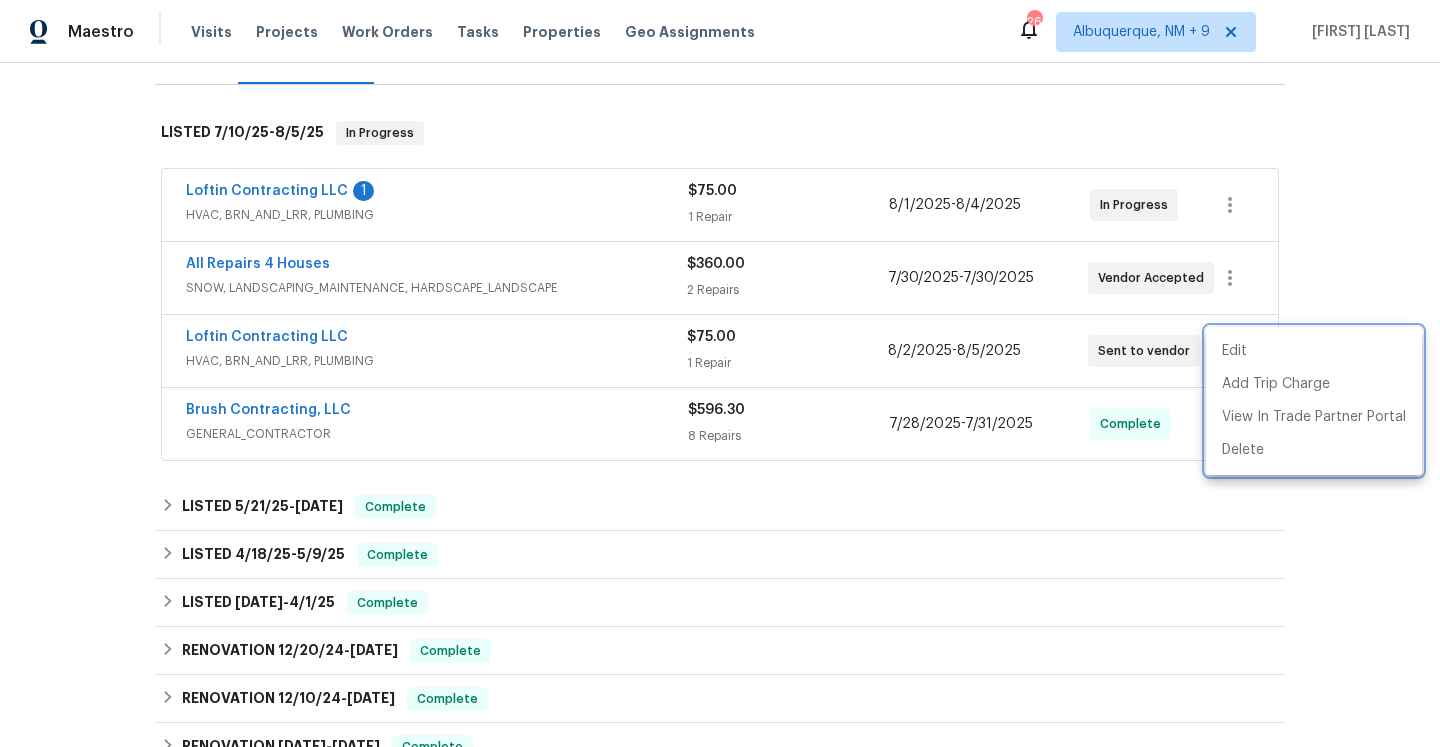 click at bounding box center [720, 373] 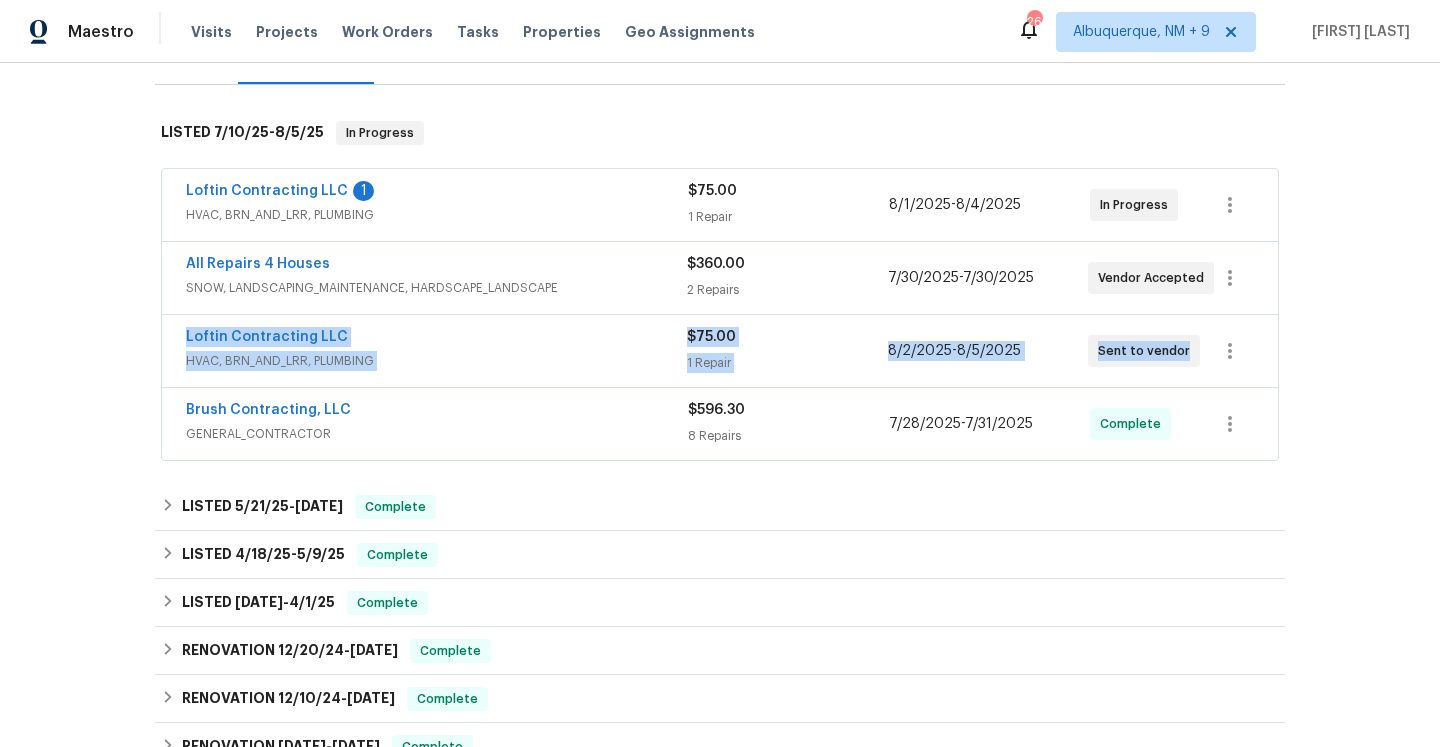 drag, startPoint x: 181, startPoint y: 341, endPoint x: 1181, endPoint y: 356, distance: 1000.1125 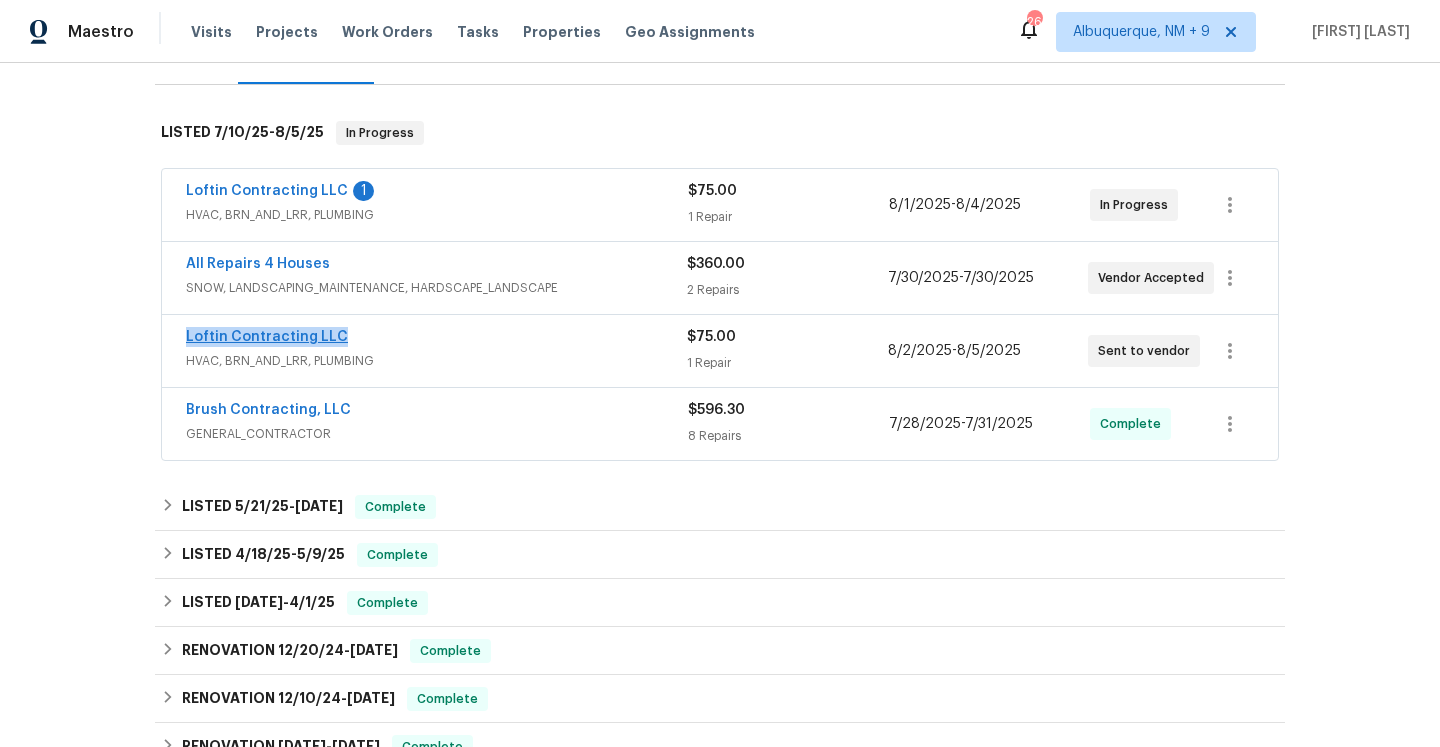 drag, startPoint x: 351, startPoint y: 336, endPoint x: 188, endPoint y: 338, distance: 163.01227 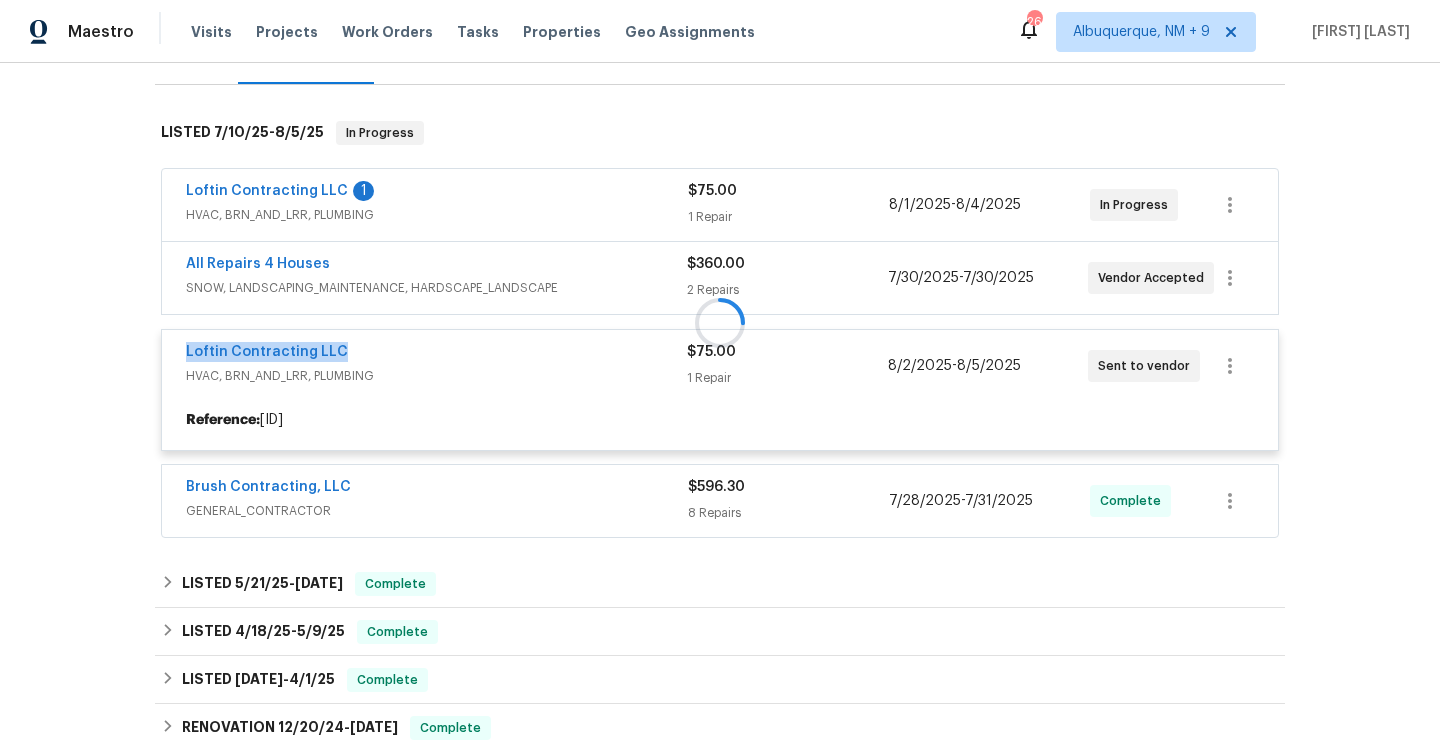 copy on "Loftin Contracting LLC" 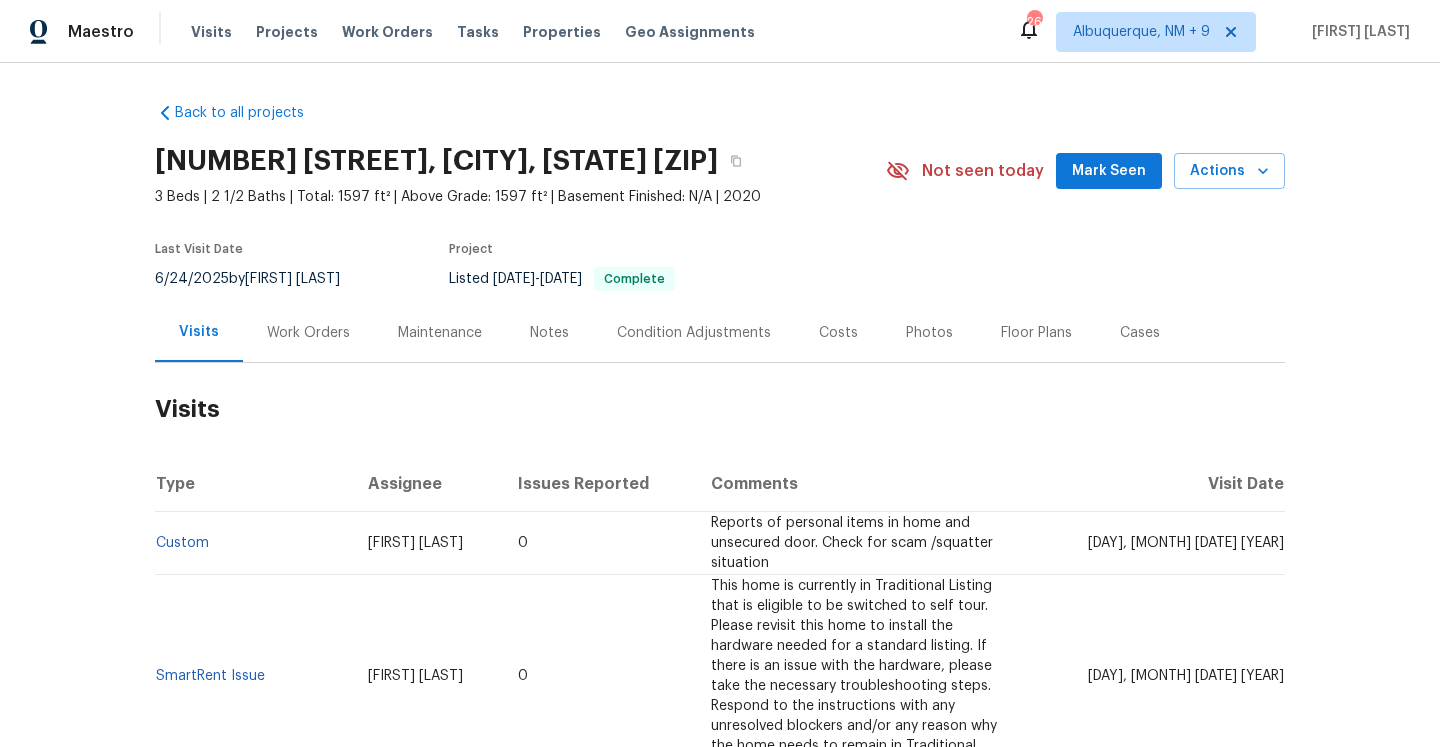 scroll, scrollTop: 0, scrollLeft: 0, axis: both 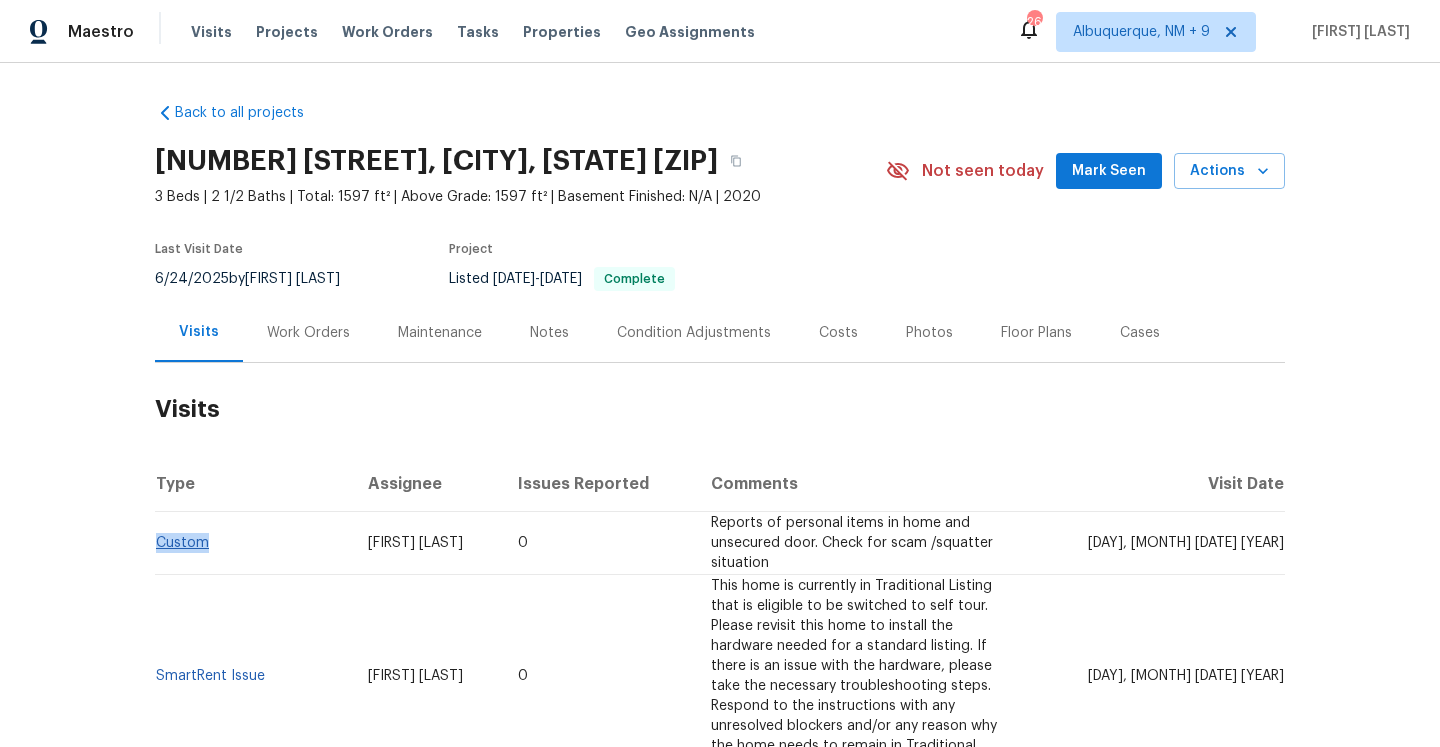 drag, startPoint x: 220, startPoint y: 549, endPoint x: 156, endPoint y: 544, distance: 64.195015 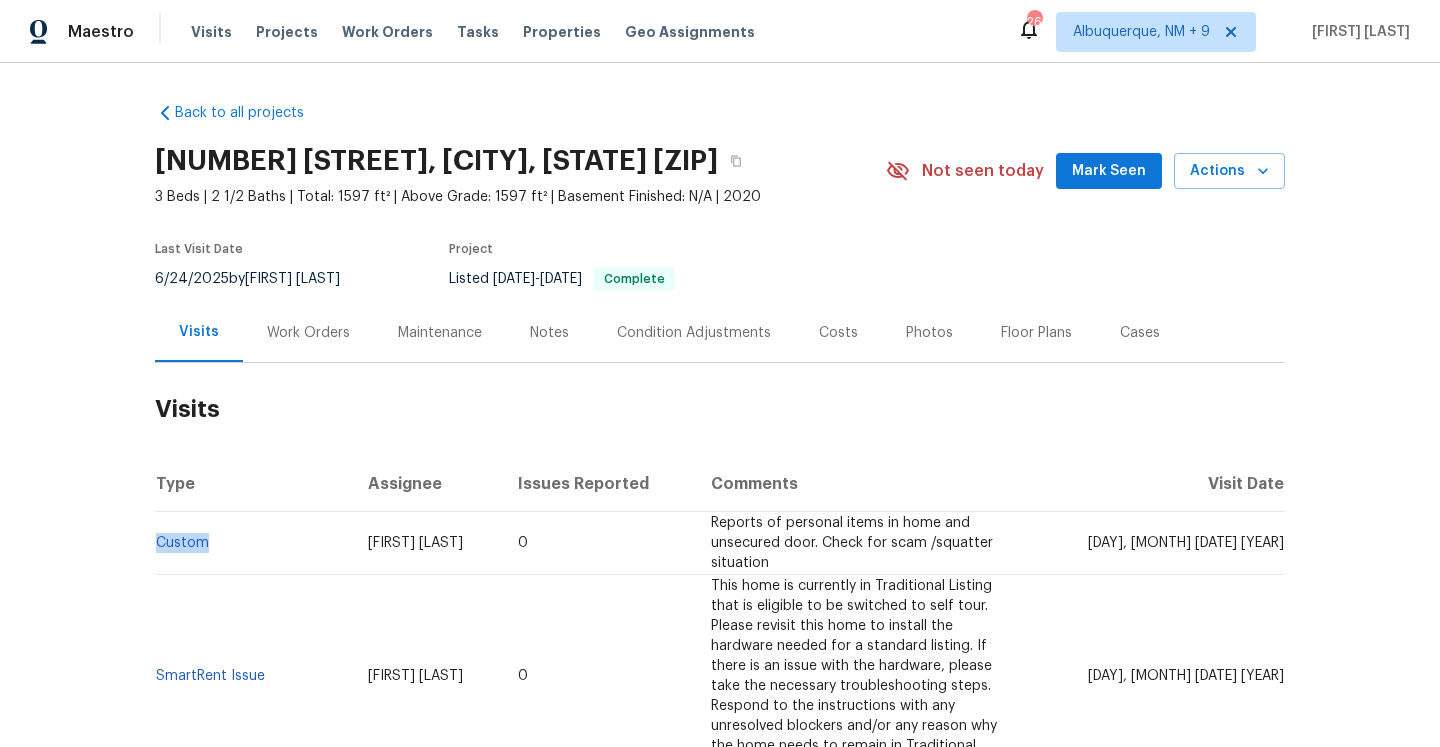 copy on "Custom" 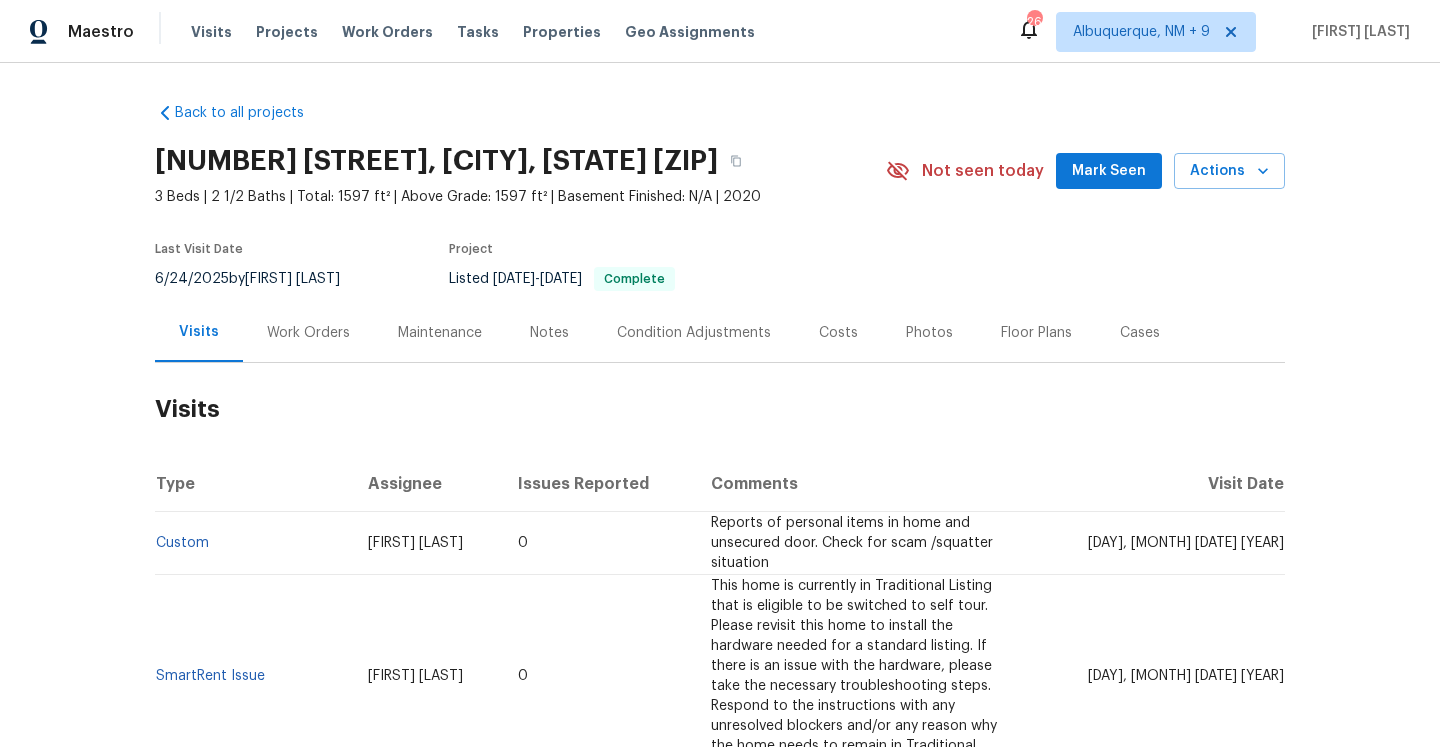 click on "Work Orders" at bounding box center (308, 333) 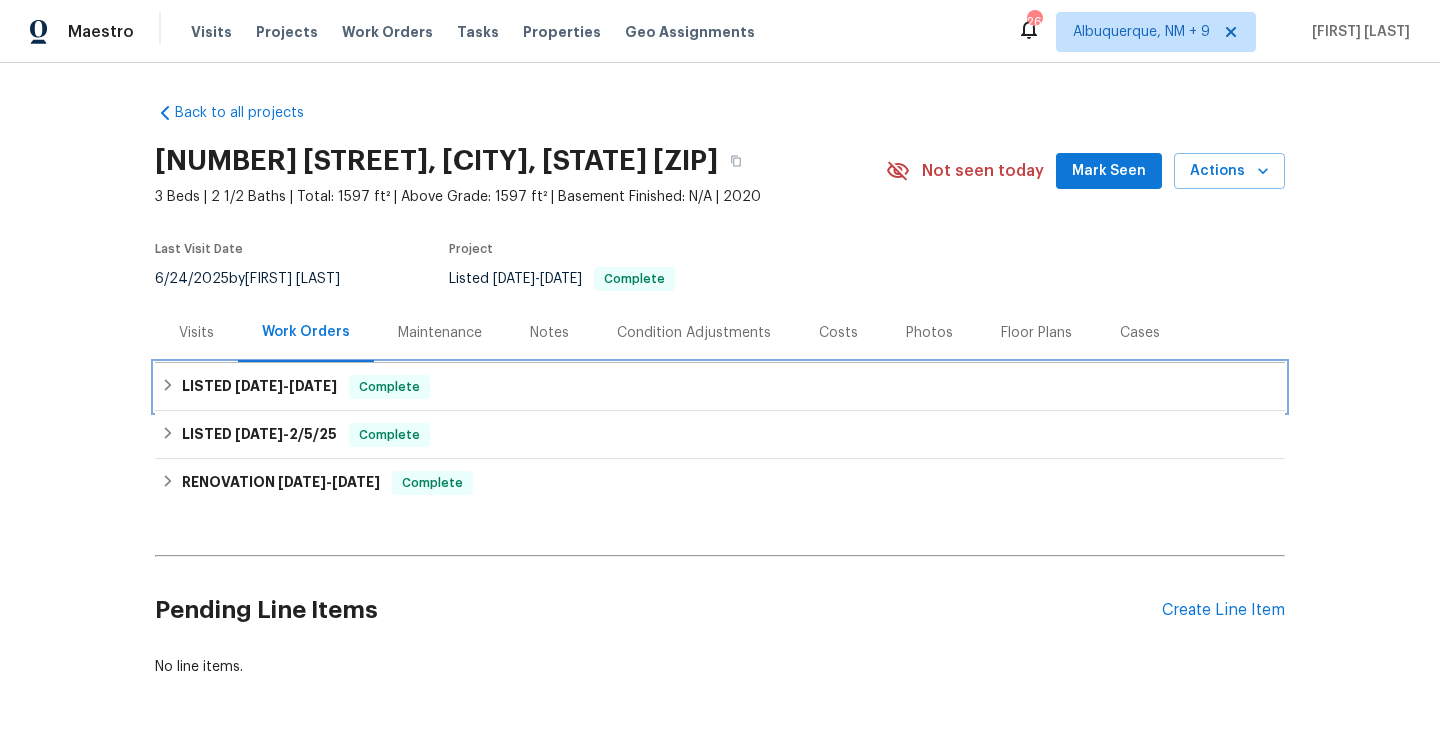 click on "4/23/25" at bounding box center [313, 386] 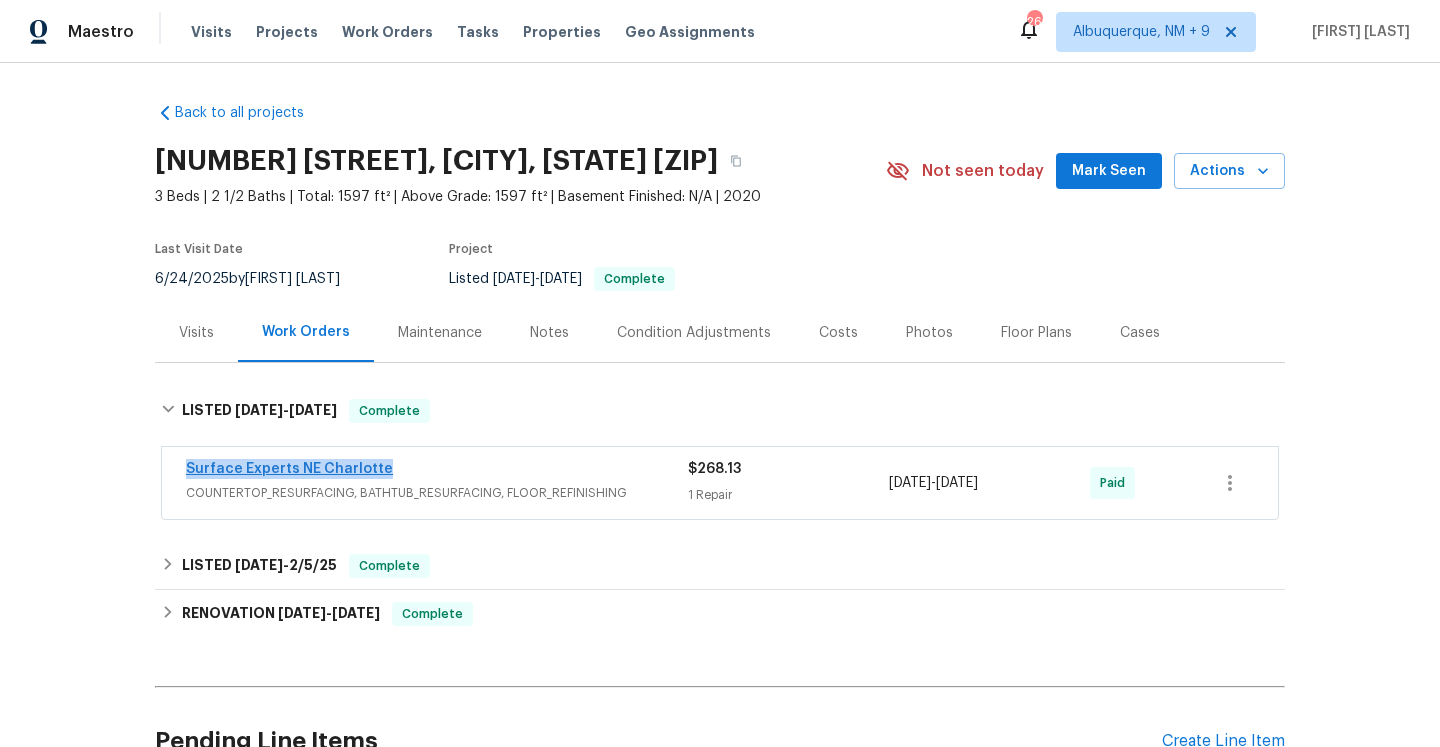 drag, startPoint x: 396, startPoint y: 468, endPoint x: 189, endPoint y: 471, distance: 207.02174 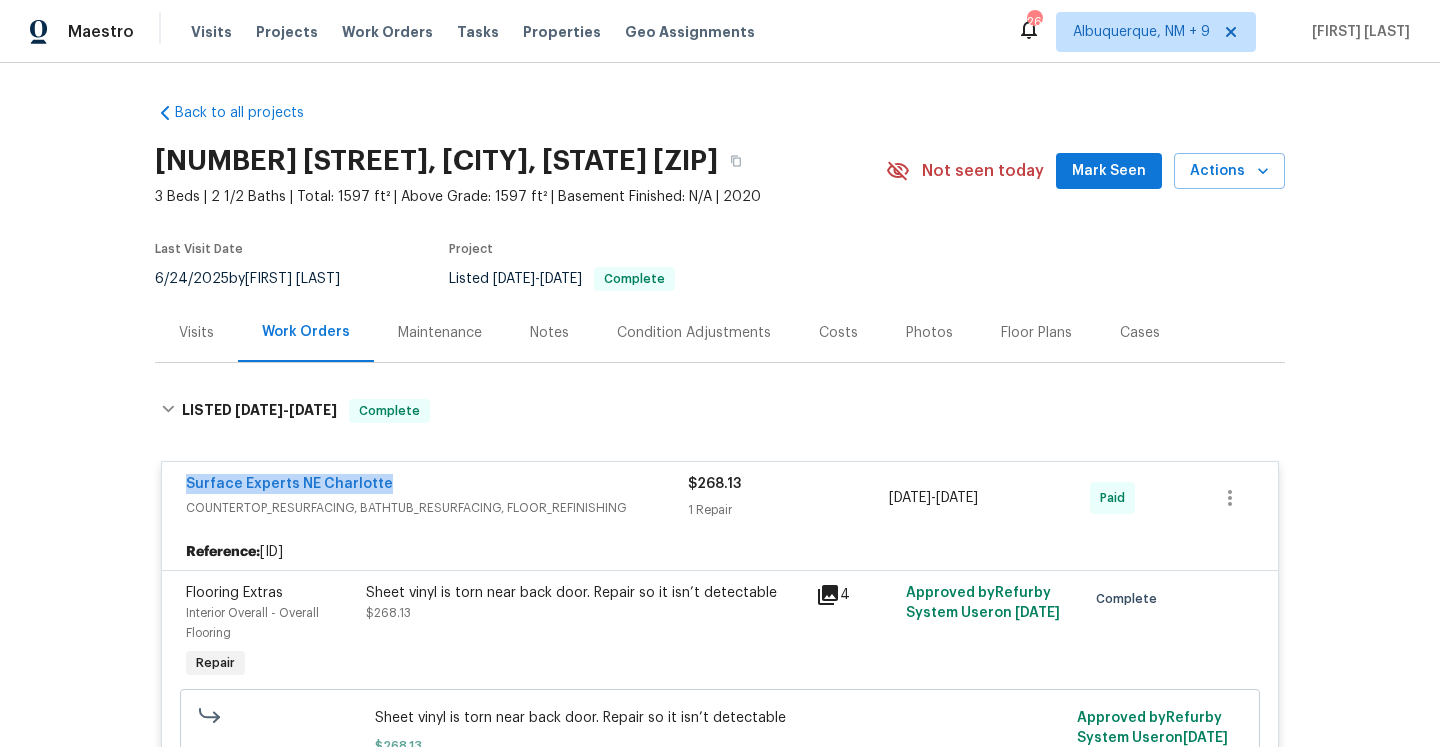 copy on "Surface Experts NE Charlotte" 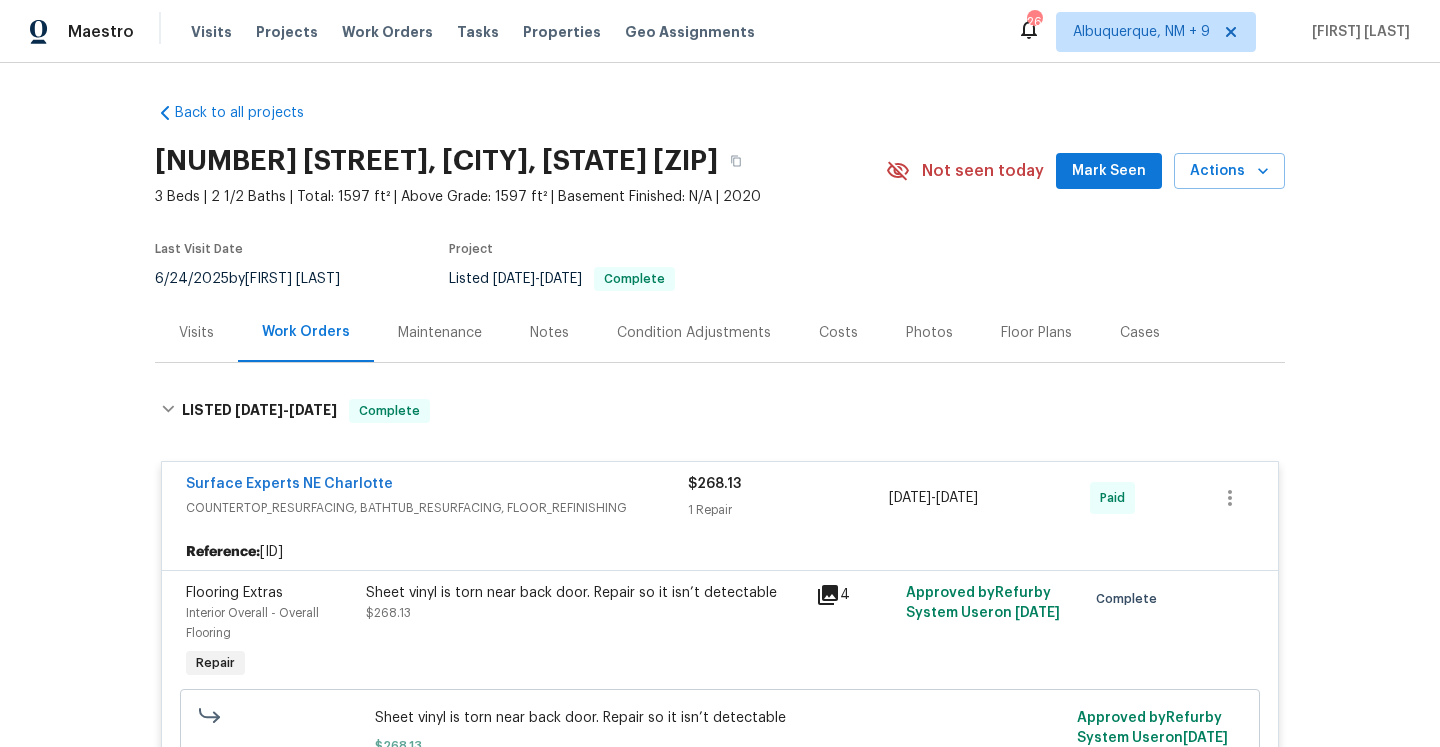 click on "Visits" at bounding box center [196, 332] 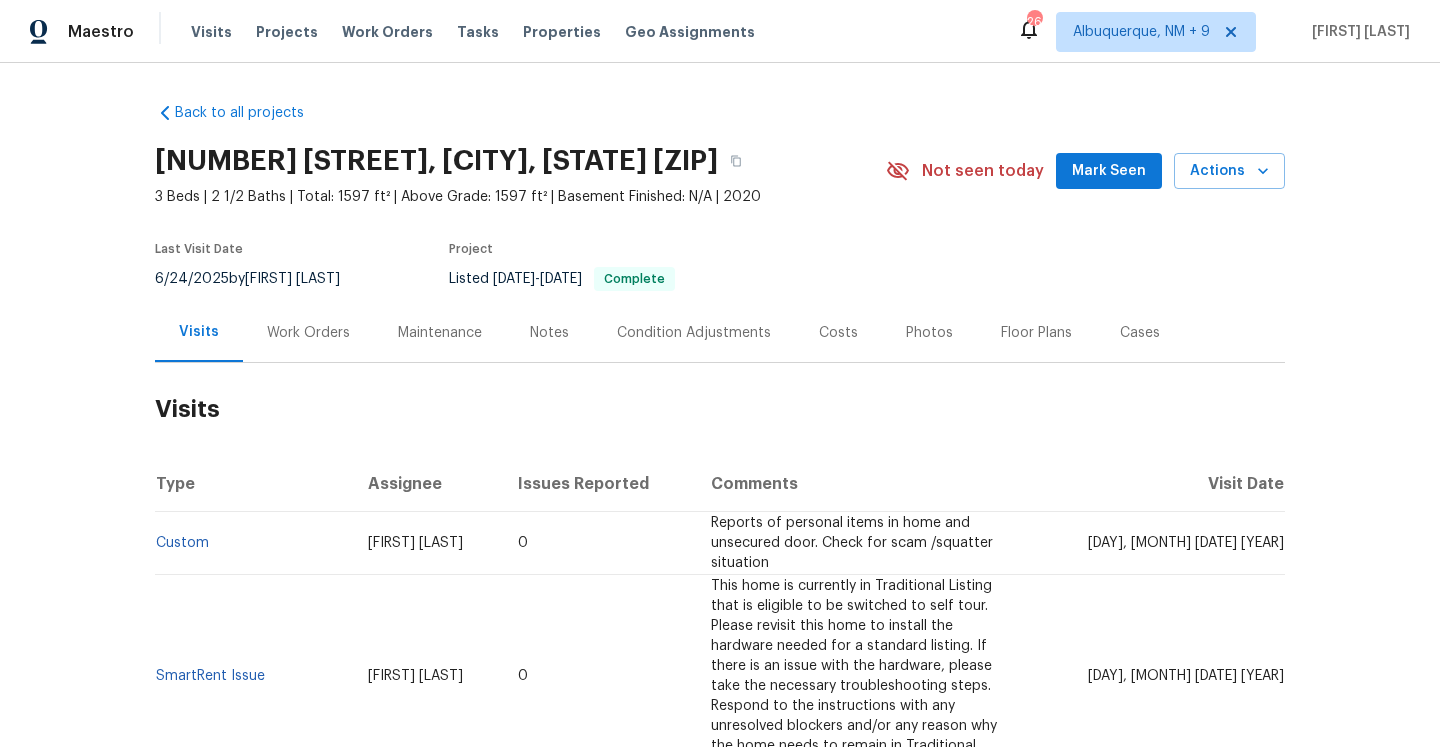 click on "Work Orders" at bounding box center [308, 332] 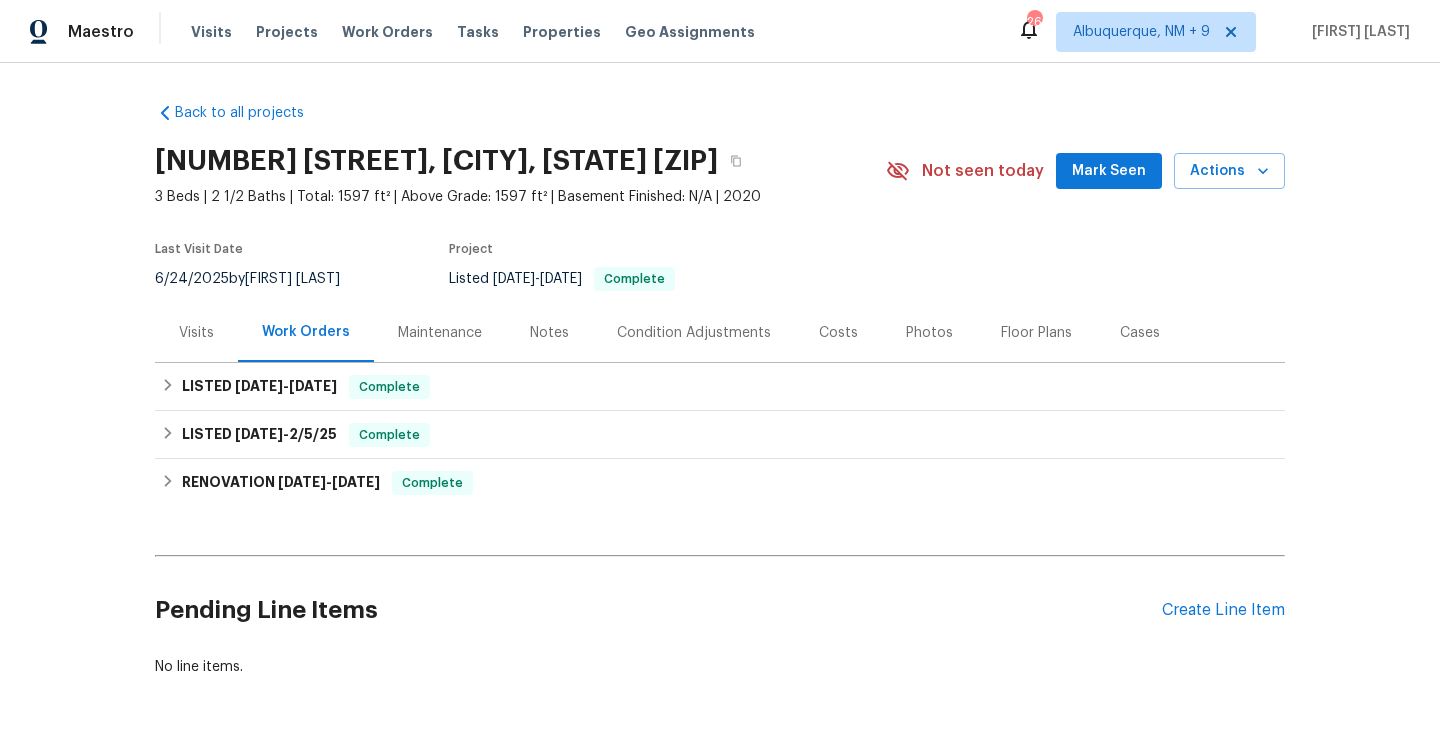 click on "Work Orders" at bounding box center [306, 332] 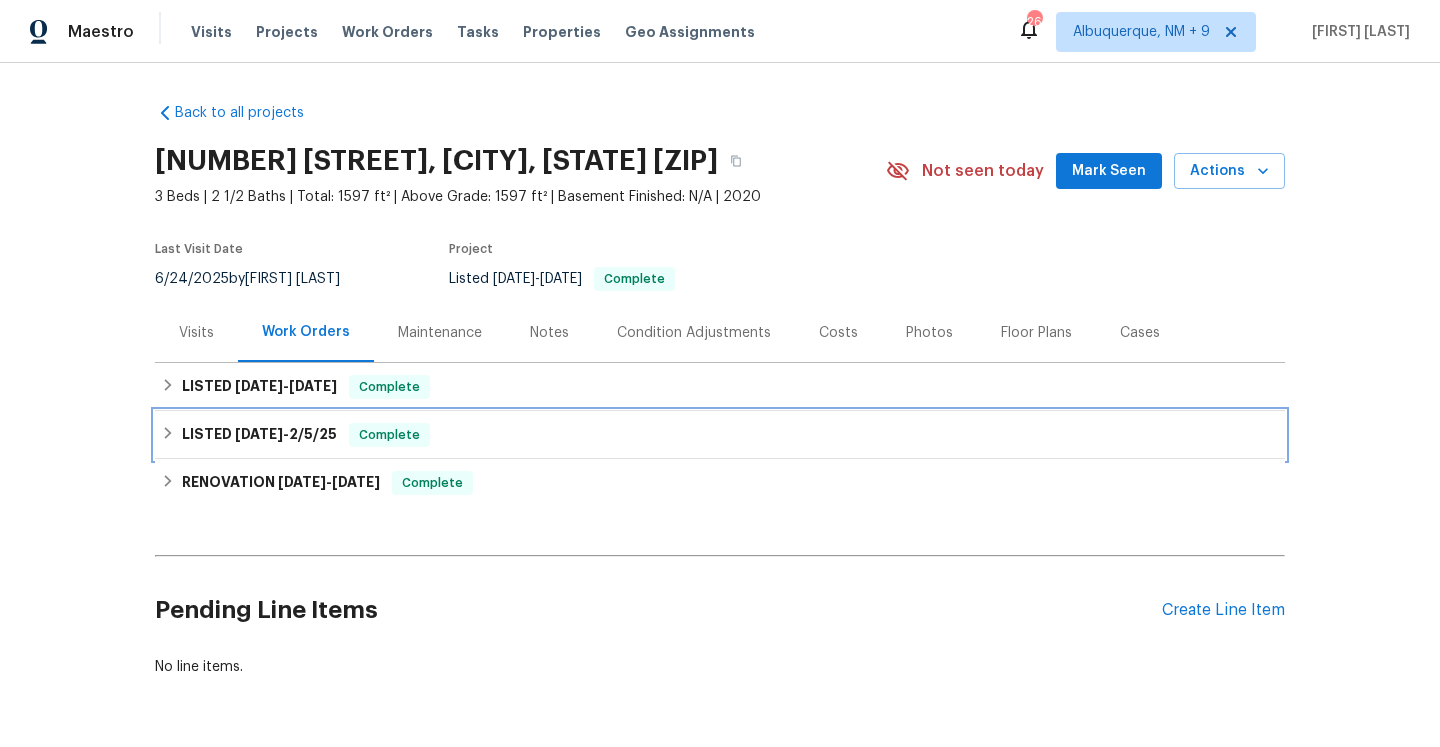 click on "Complete" at bounding box center [389, 435] 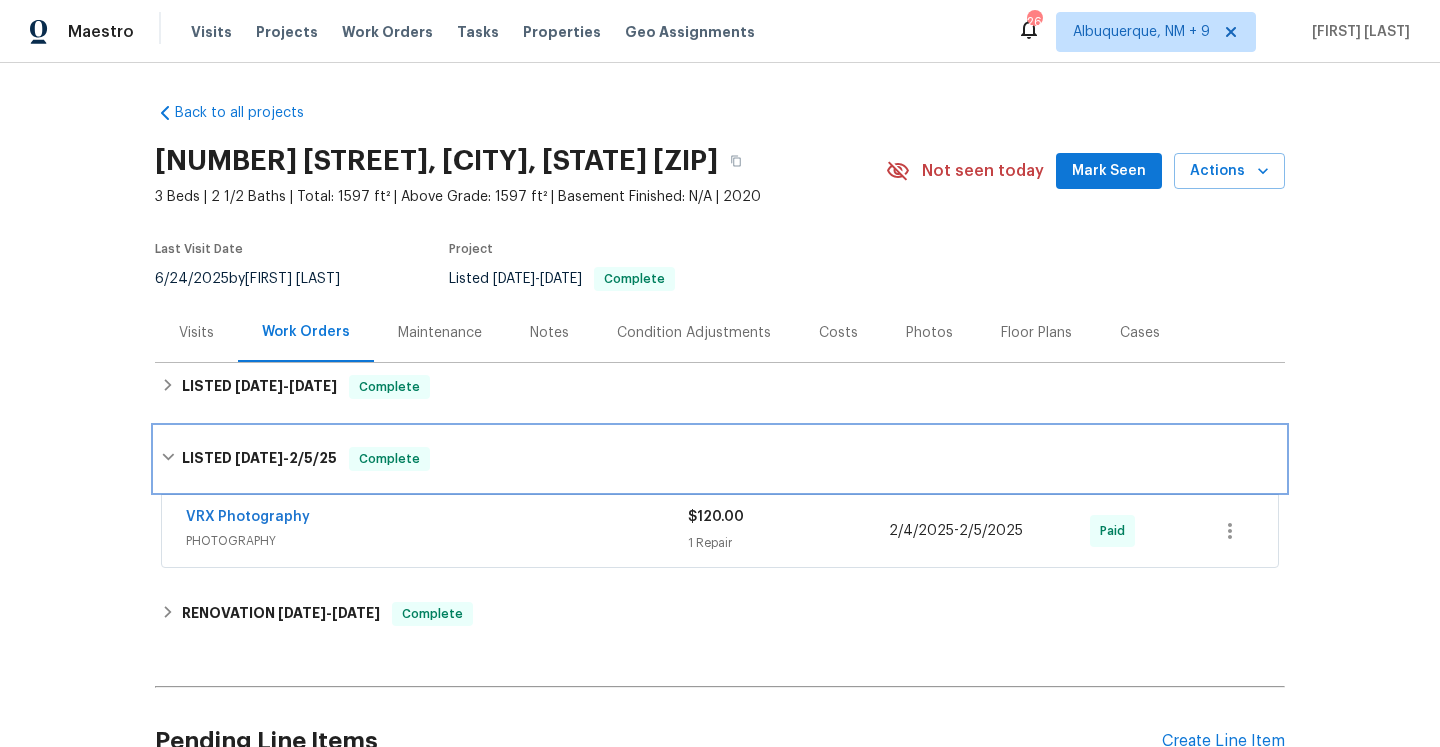 click on "Complete" at bounding box center (389, 459) 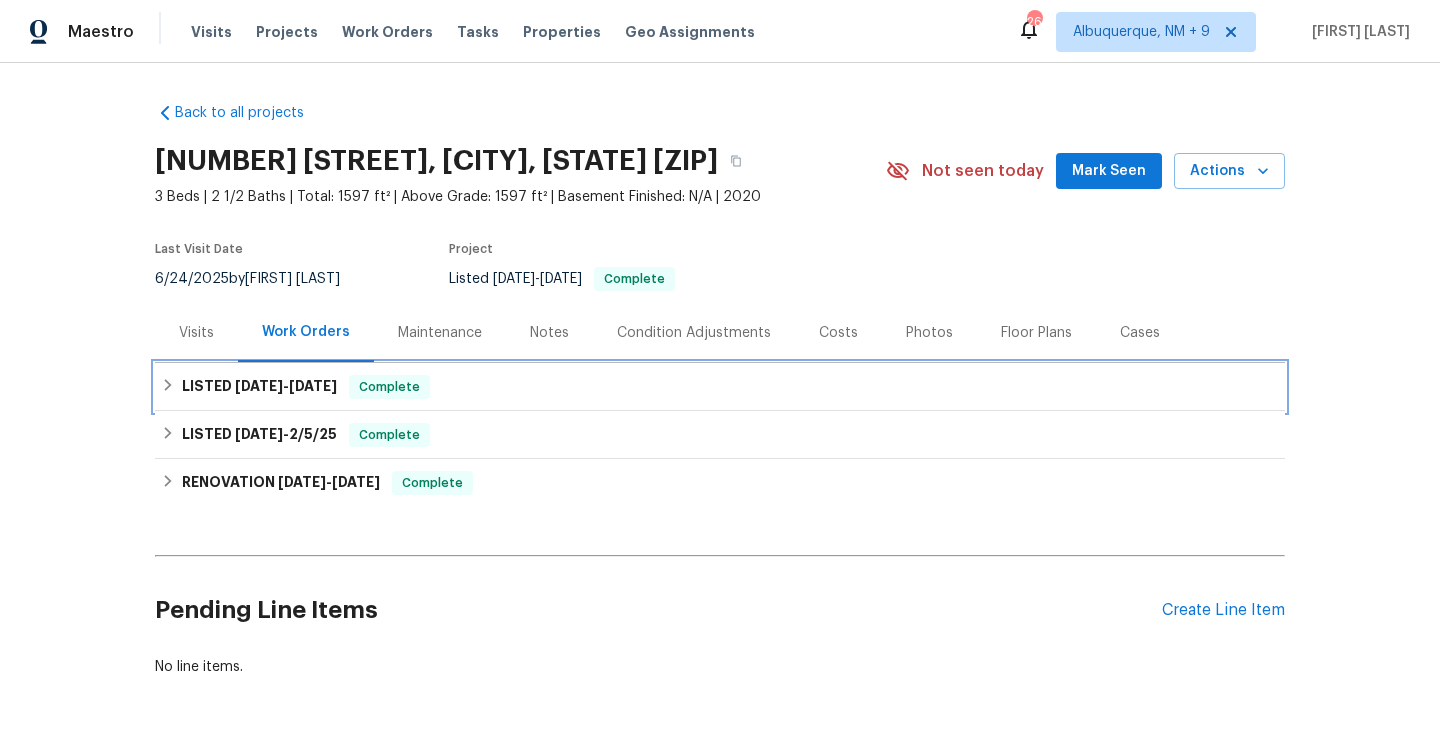 click on "LISTED   4/23/25  -  4/23/25 Complete" at bounding box center (720, 387) 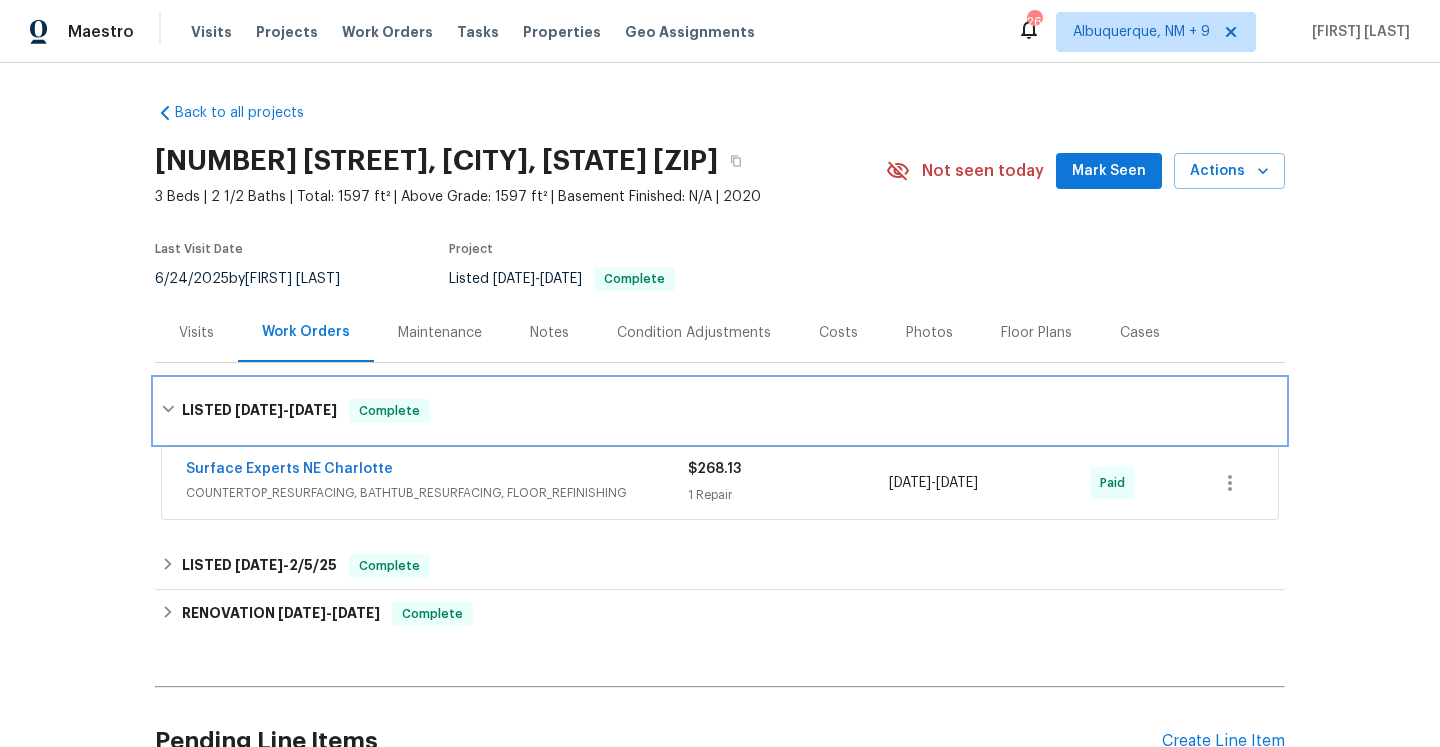 click on "LISTED   4/23/25  -  4/23/25 Complete" at bounding box center (720, 411) 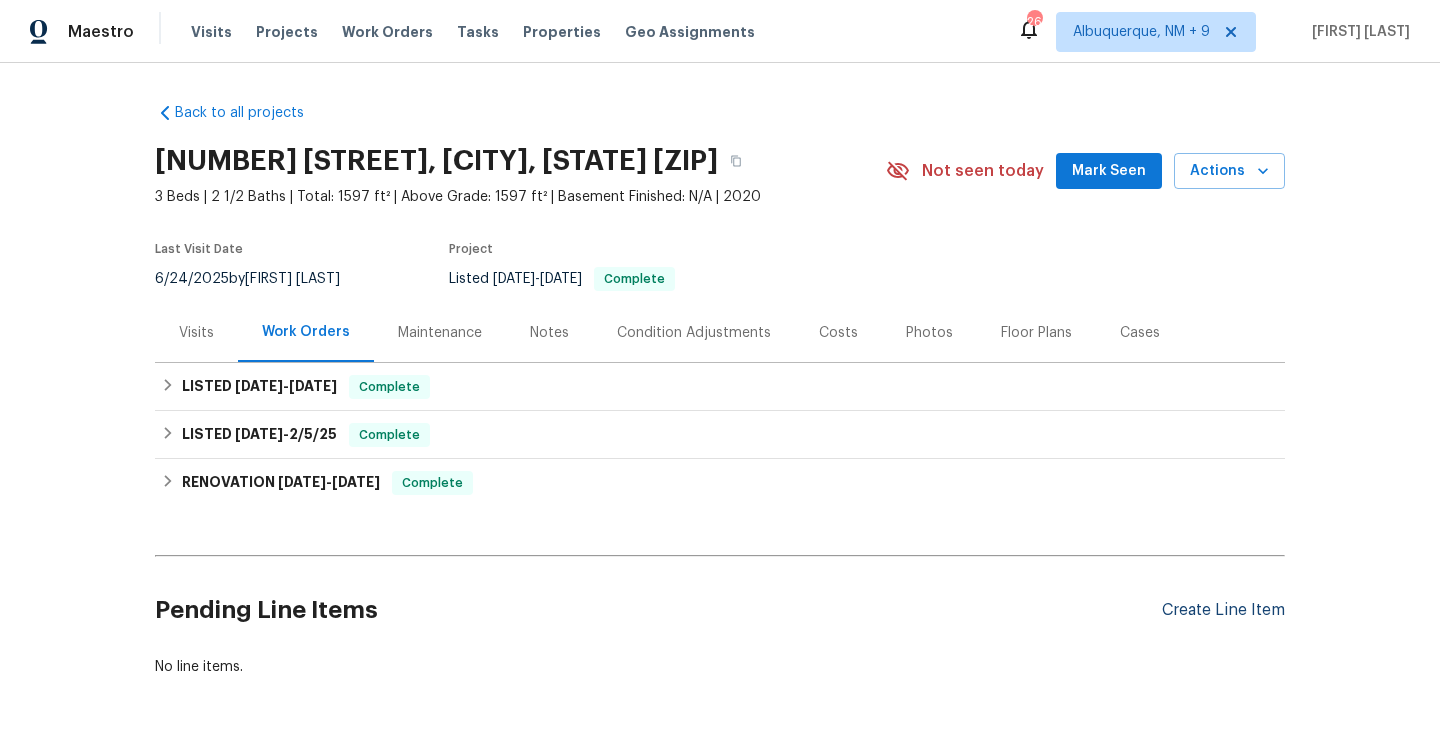 click on "Create Line Item" at bounding box center [1223, 610] 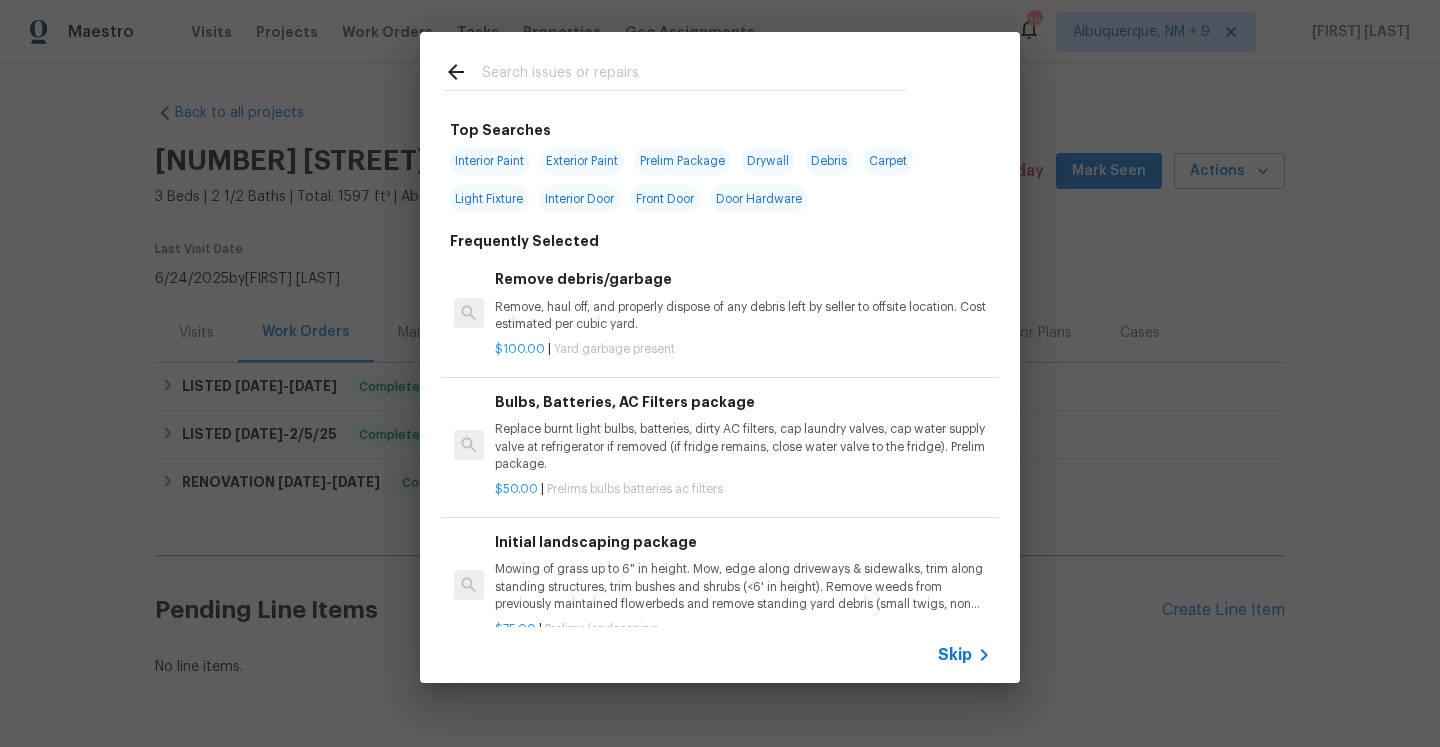 click on "Skip" at bounding box center (955, 655) 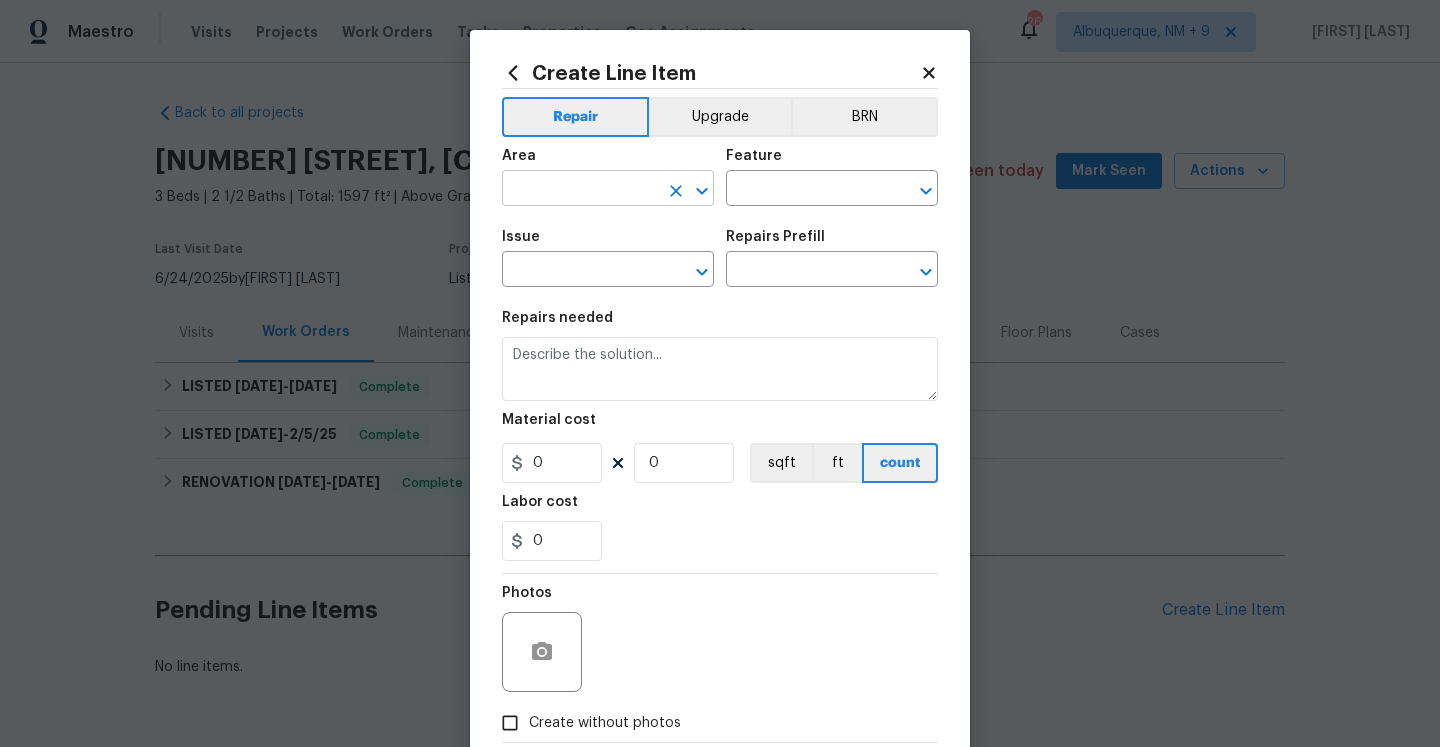 click at bounding box center (580, 190) 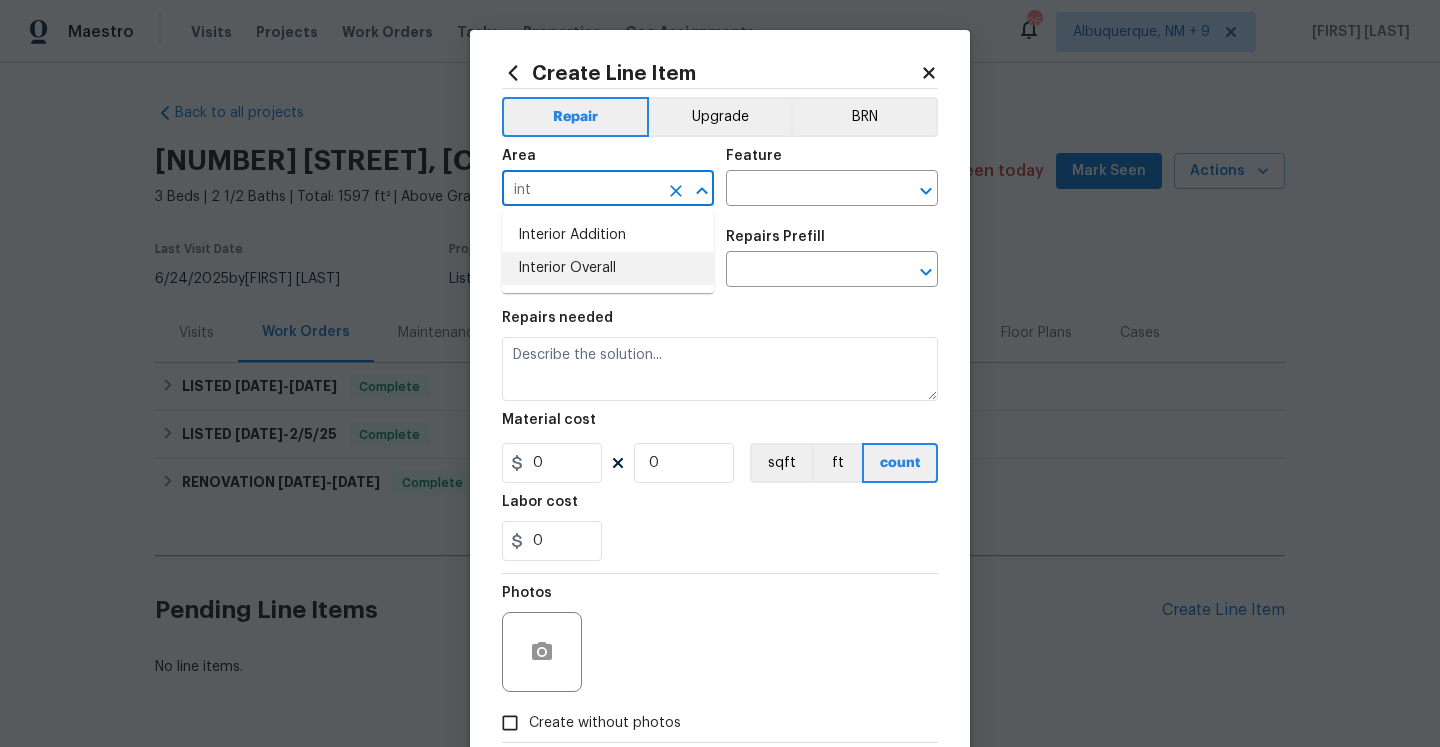 click on "Interior Overall" at bounding box center [608, 268] 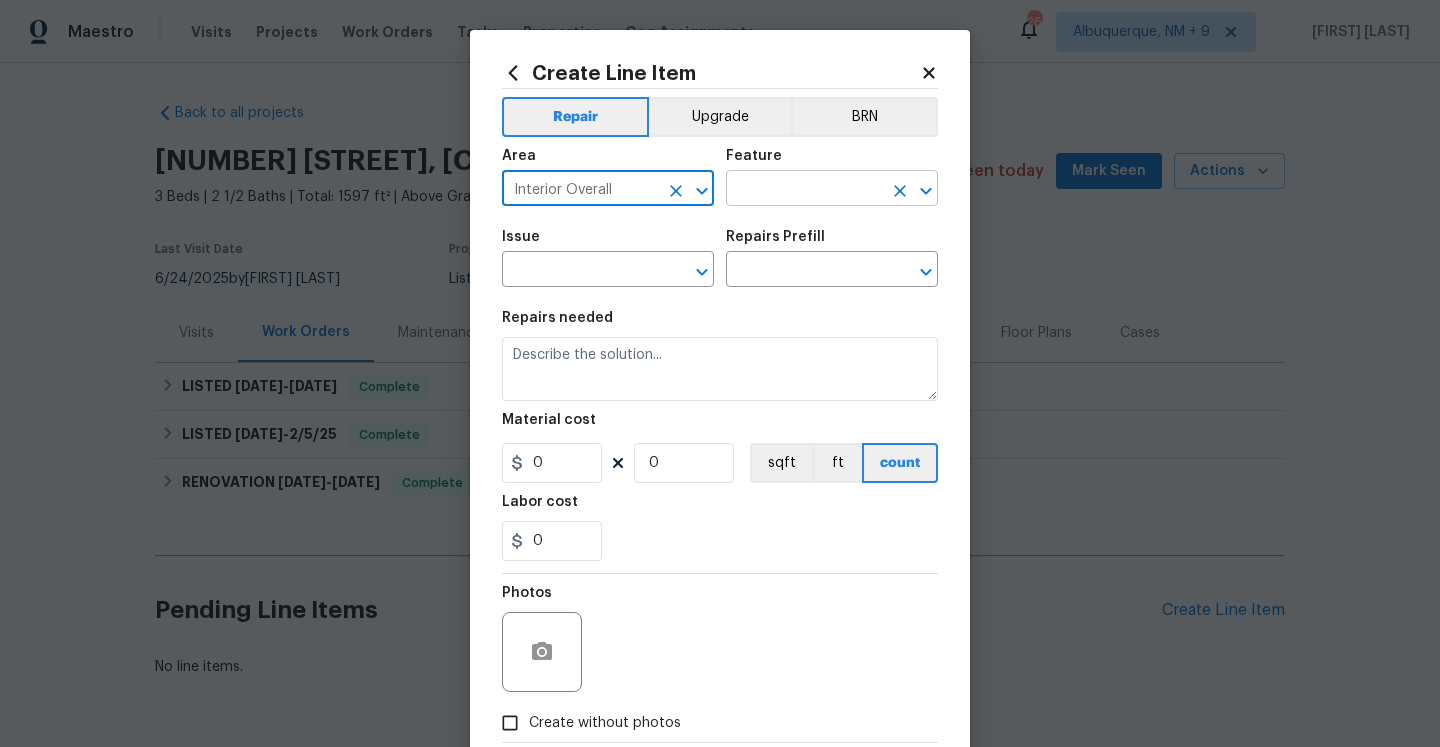 type on "Interior Overall" 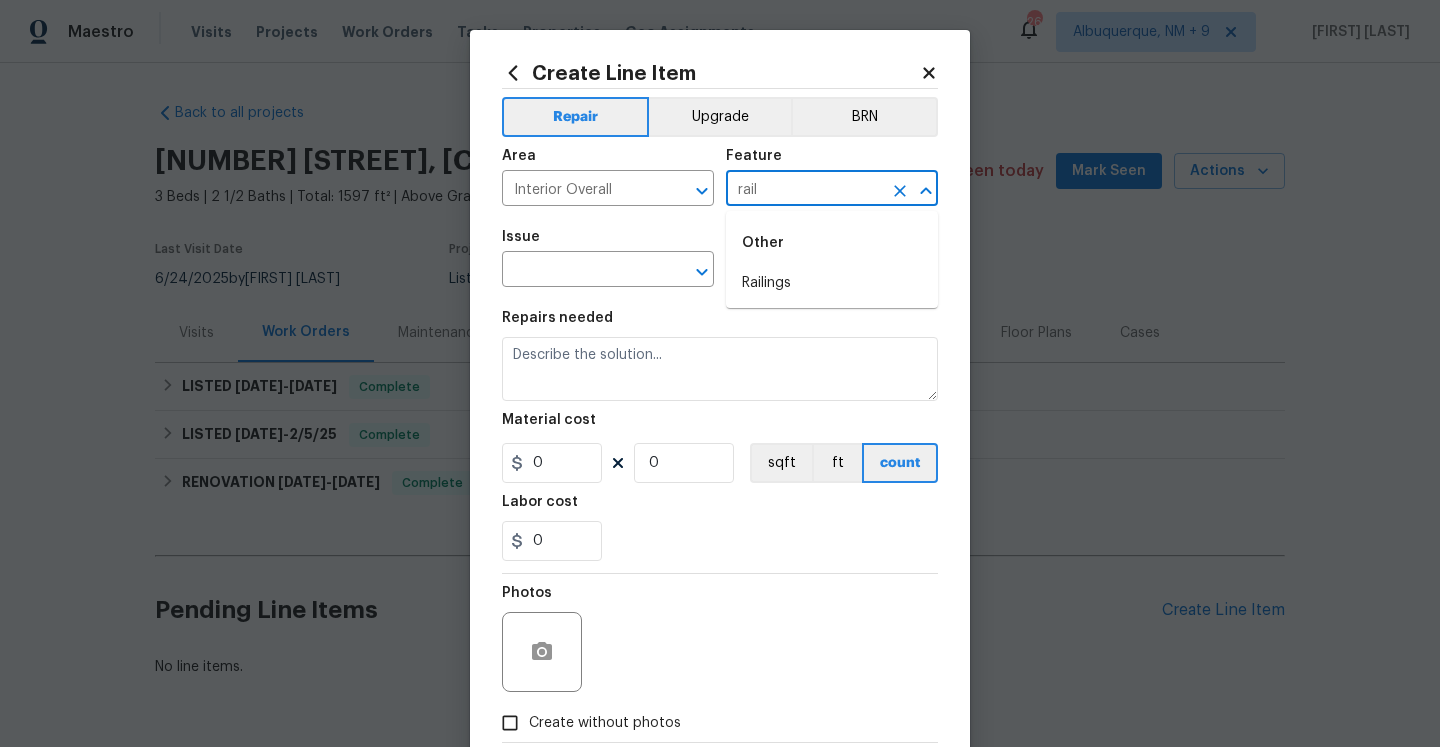 click on "Railings" at bounding box center (832, 283) 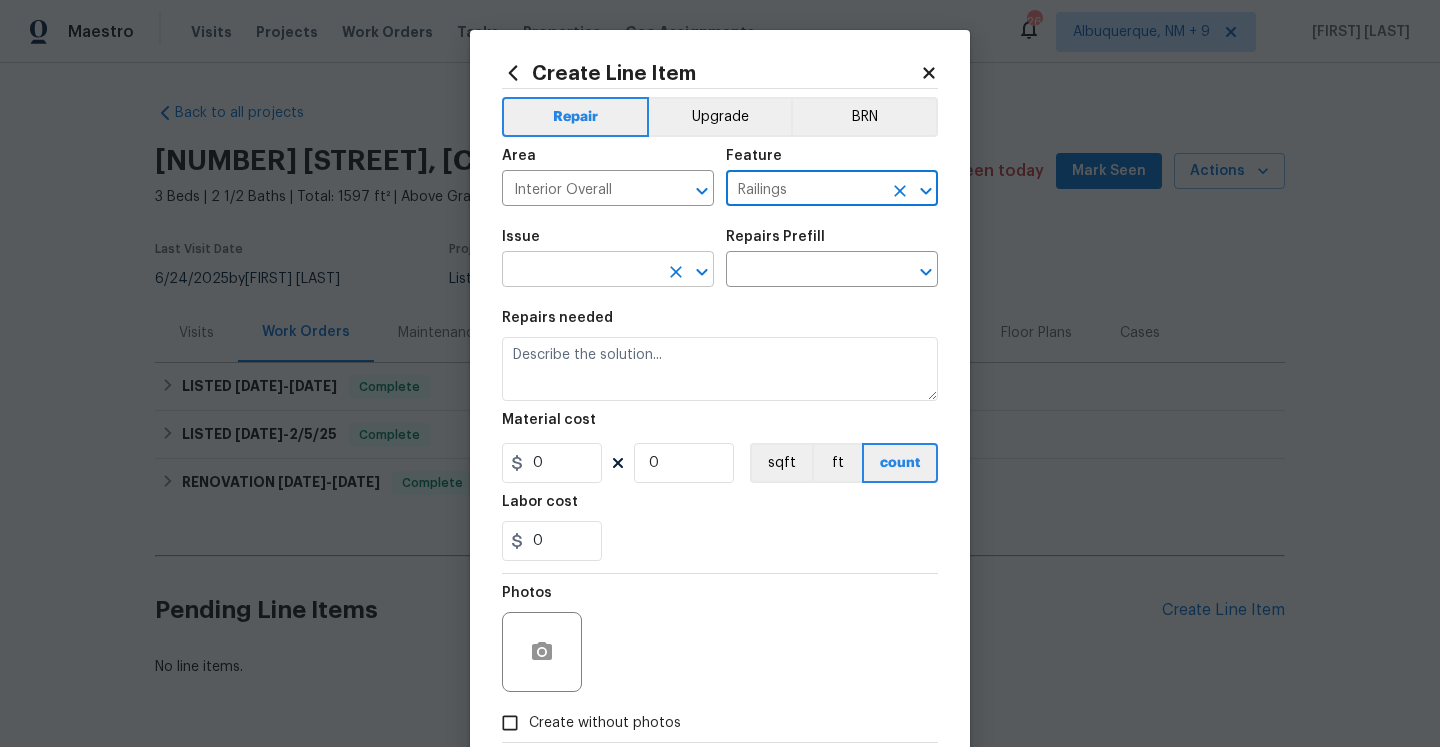 type on "Railings" 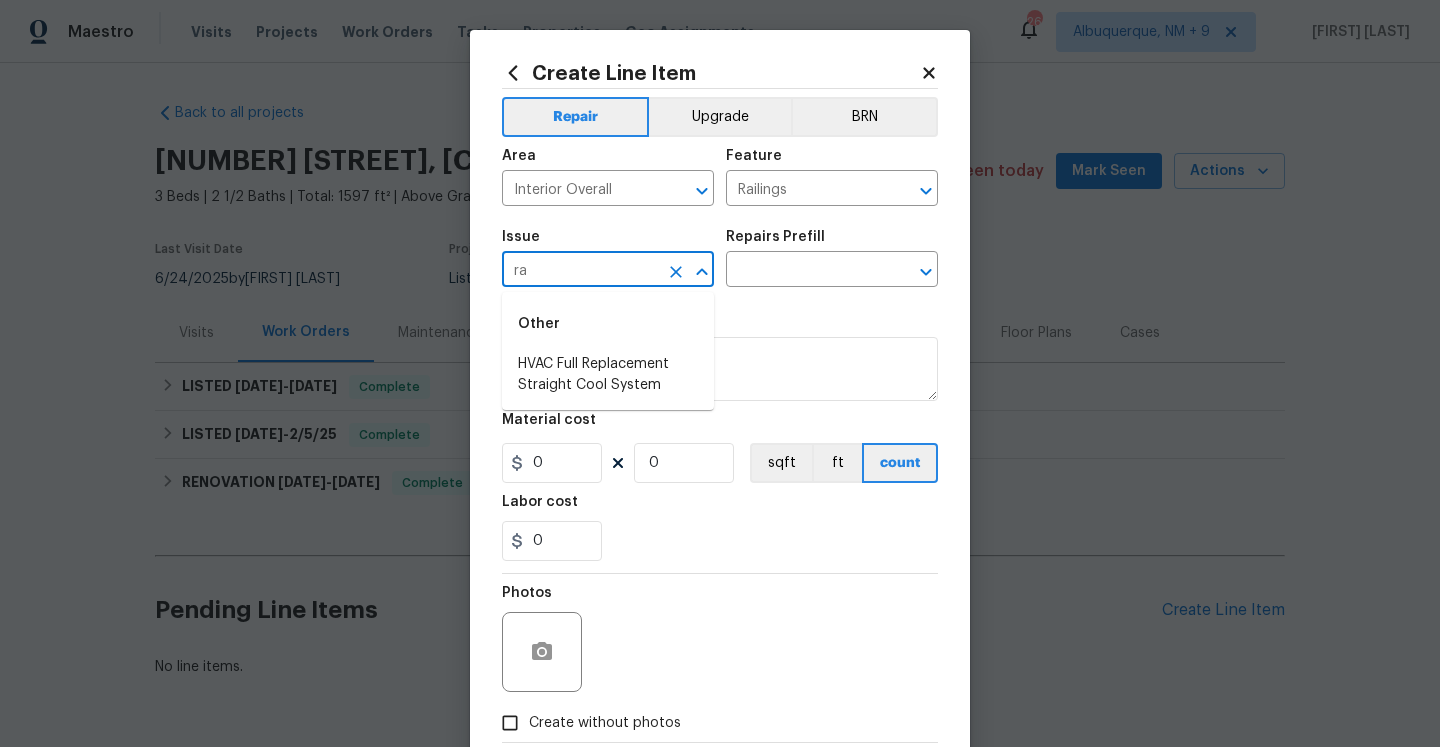 type on "r" 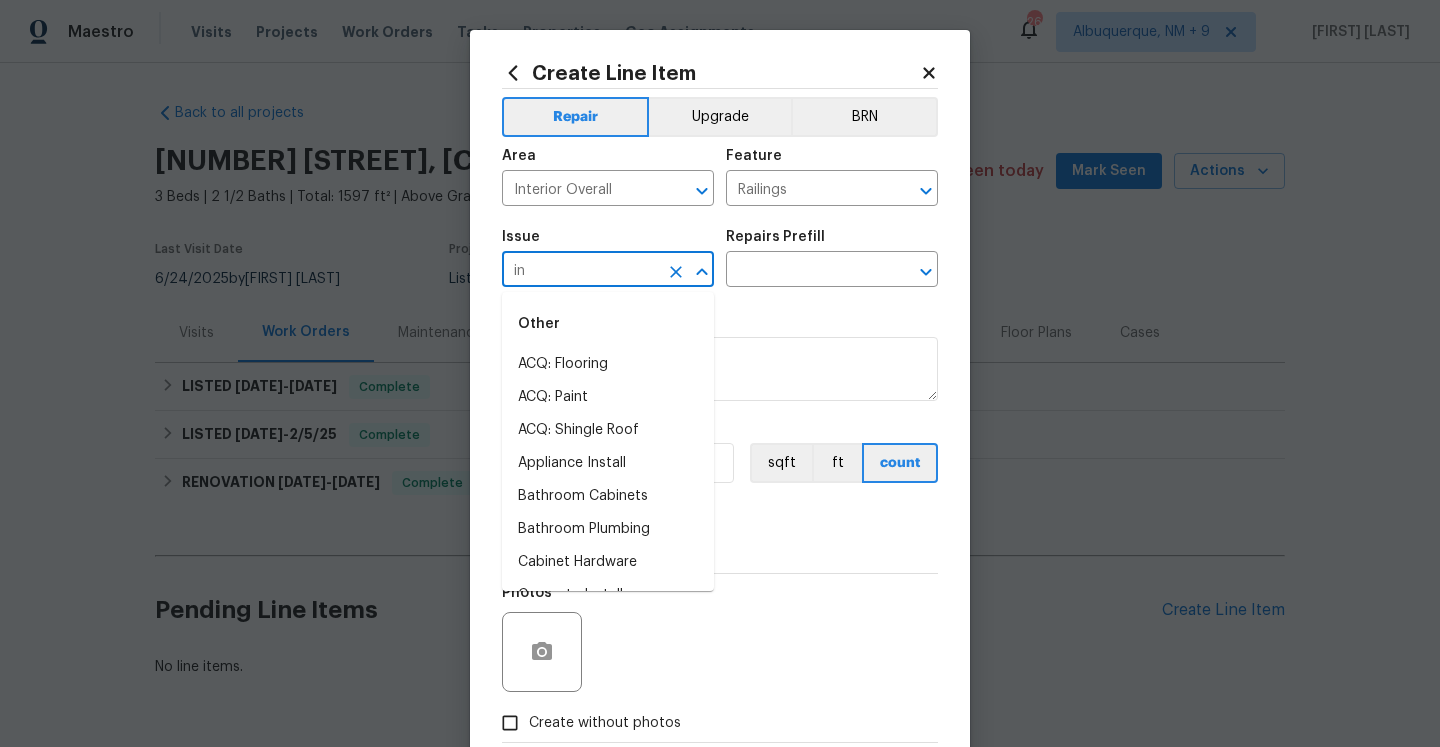 type on "i" 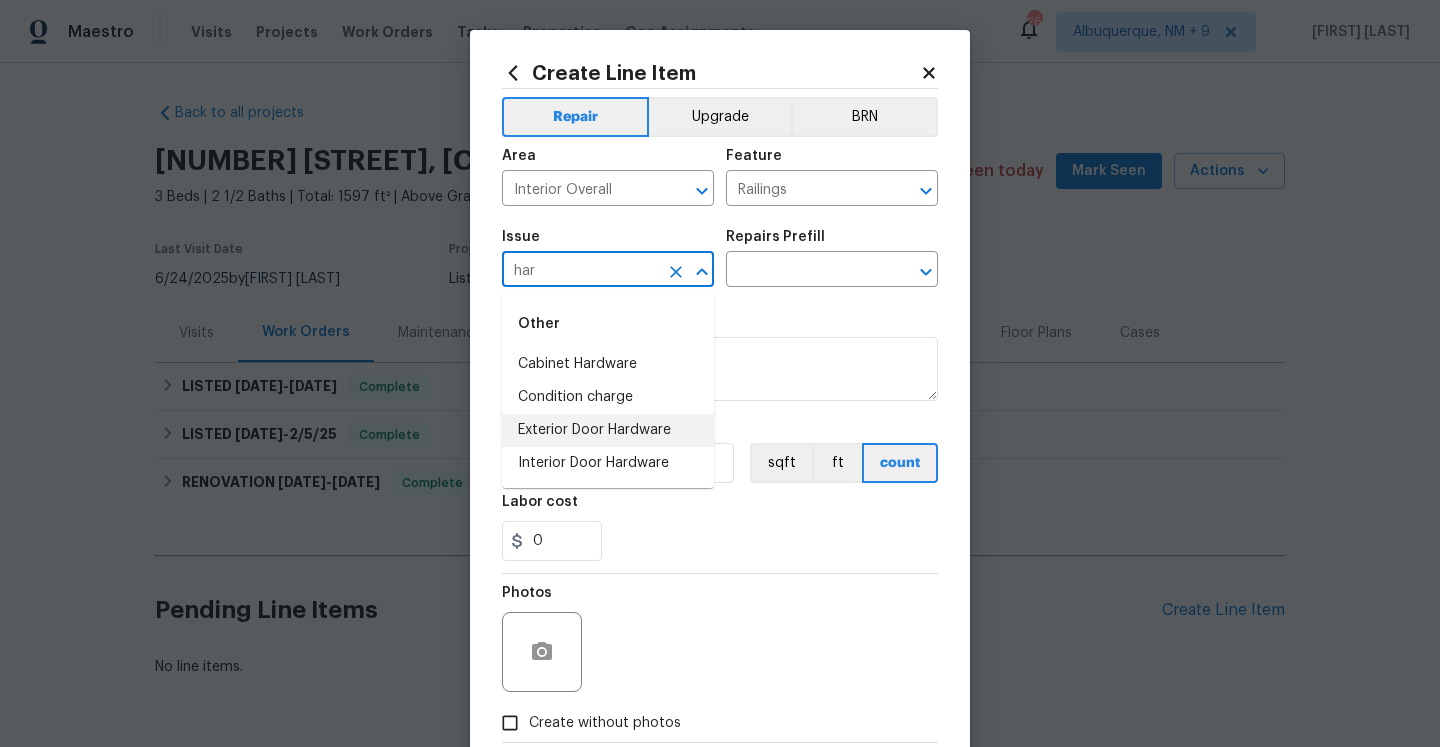 click on "Interior Door Hardware" at bounding box center (608, 463) 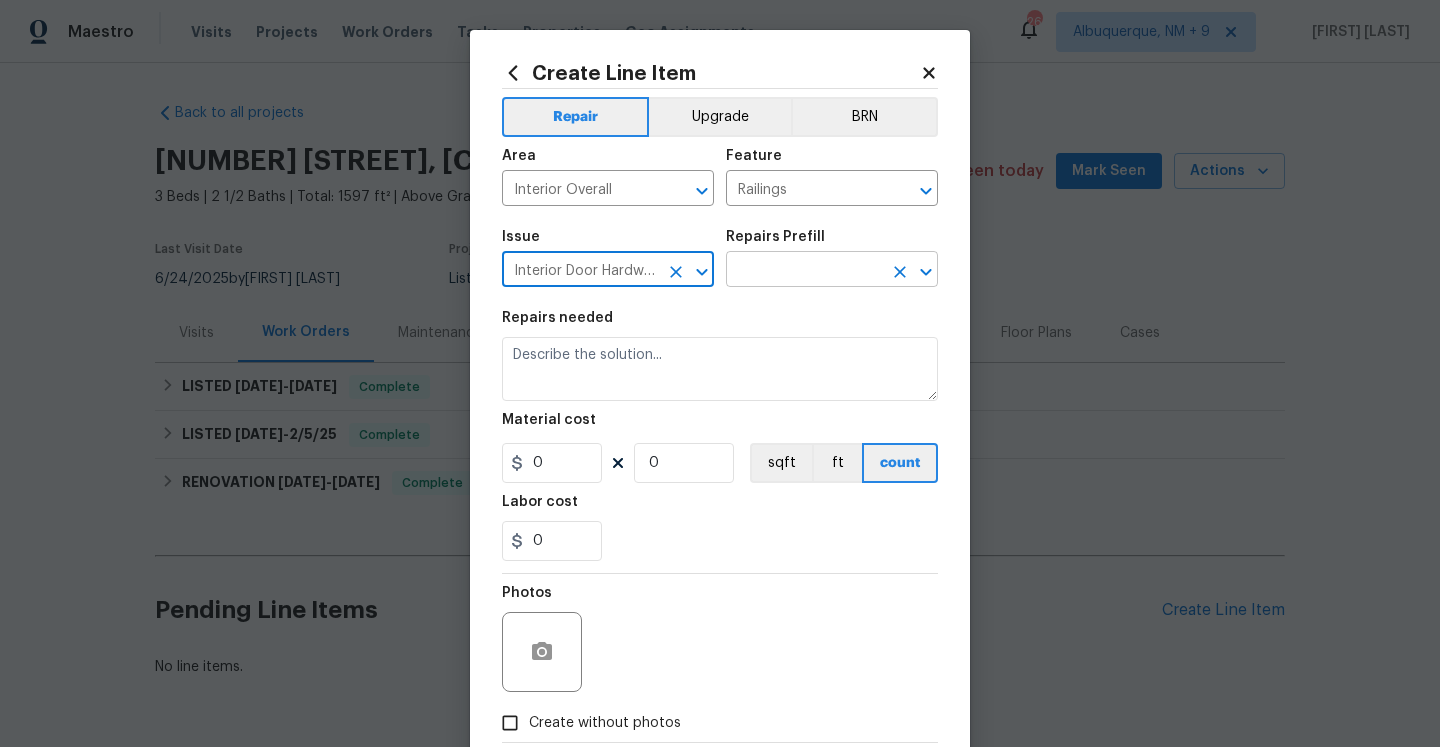 type on "Interior Door Hardware" 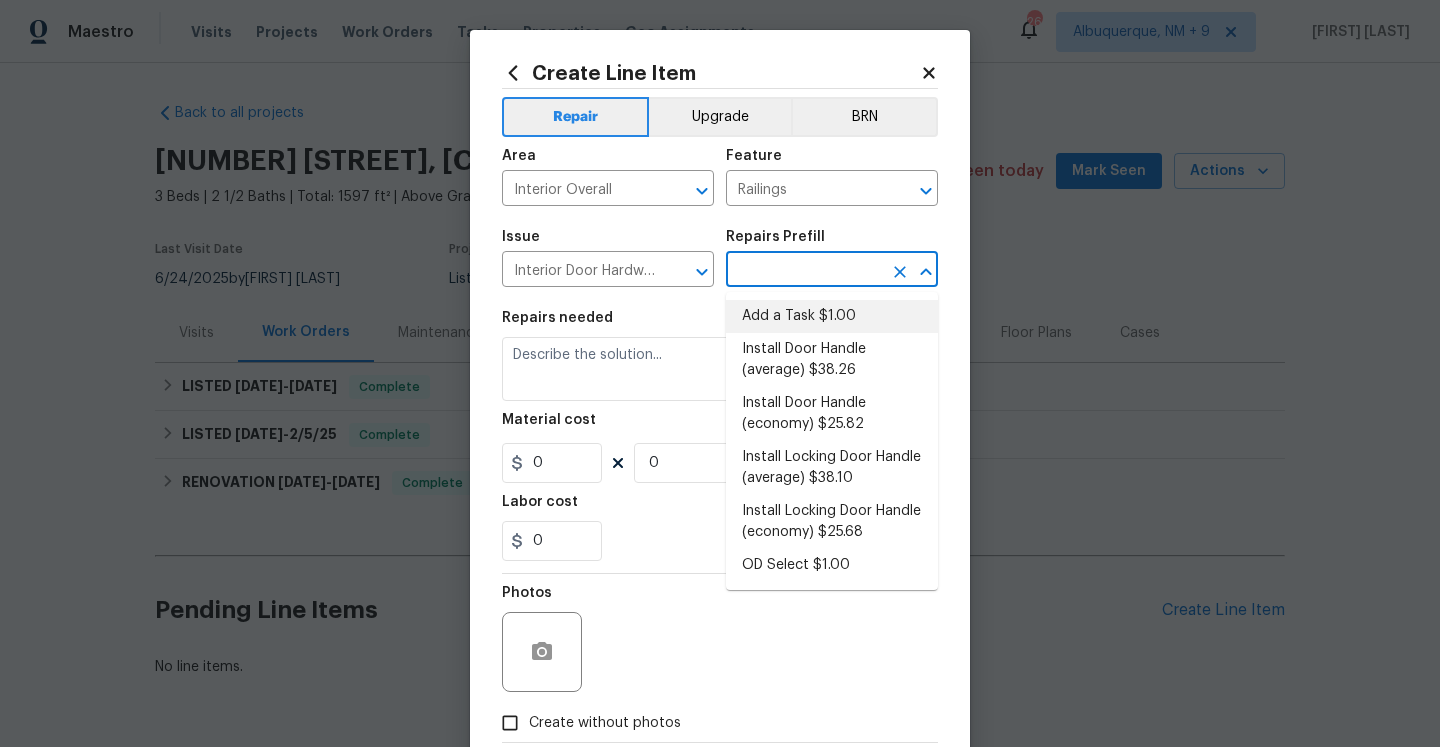 click on "Add a Task $1.00" at bounding box center [832, 316] 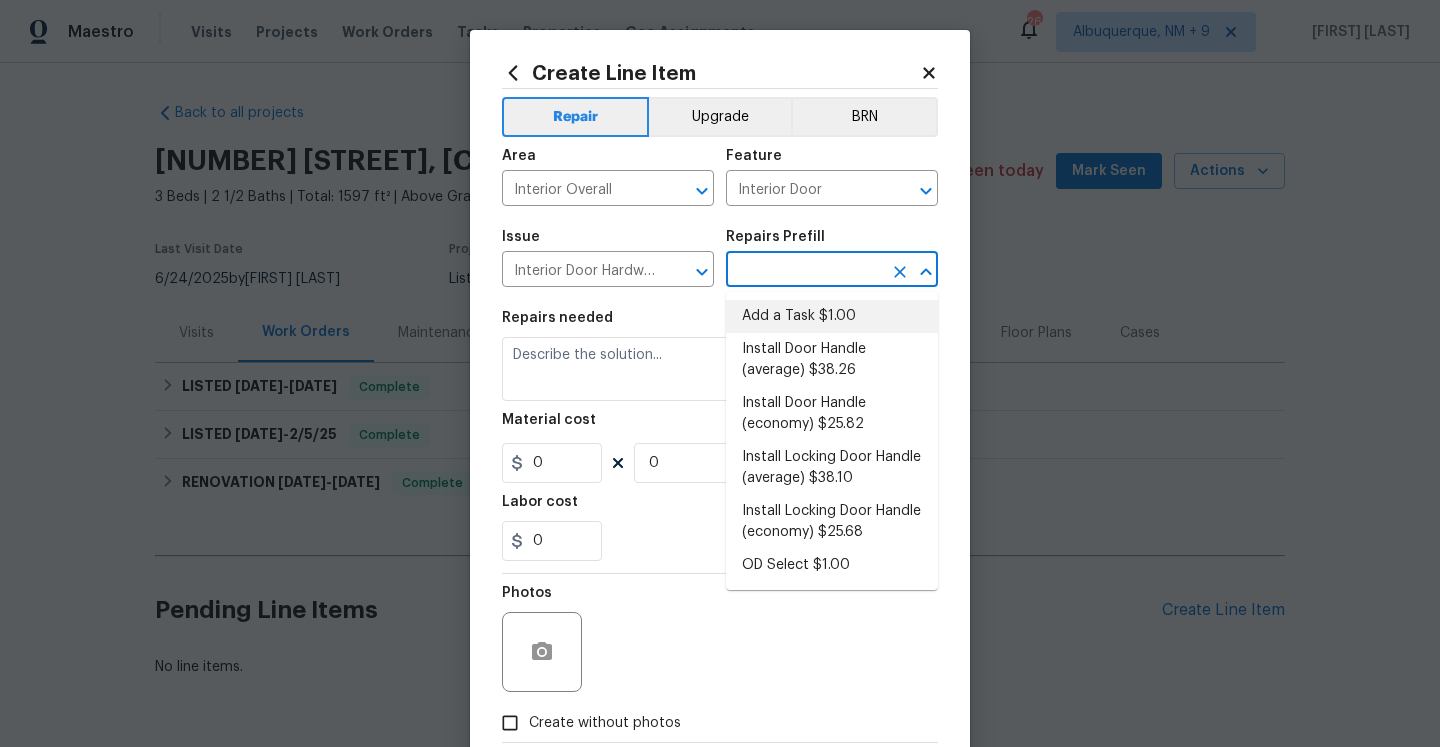 type on "Add a Task $1.00" 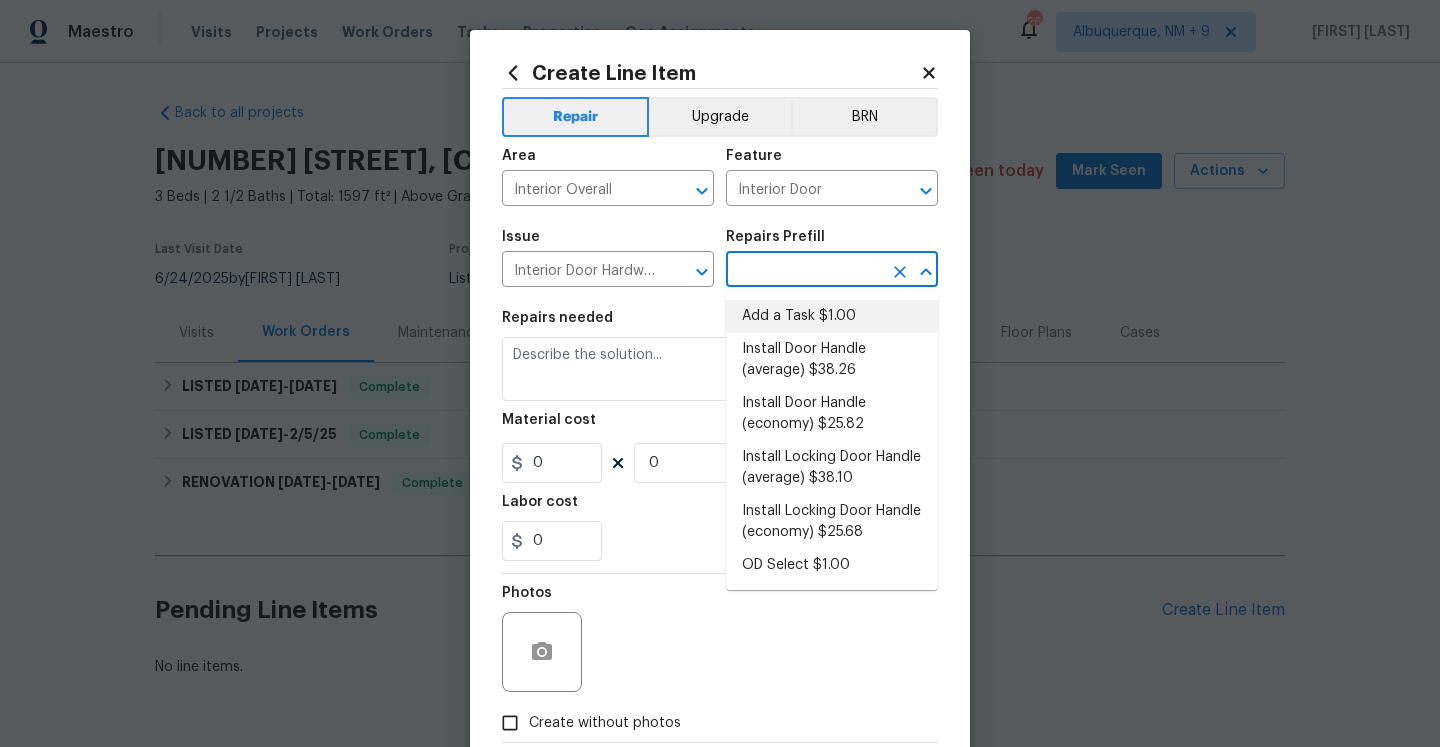 type on "HPM to detail" 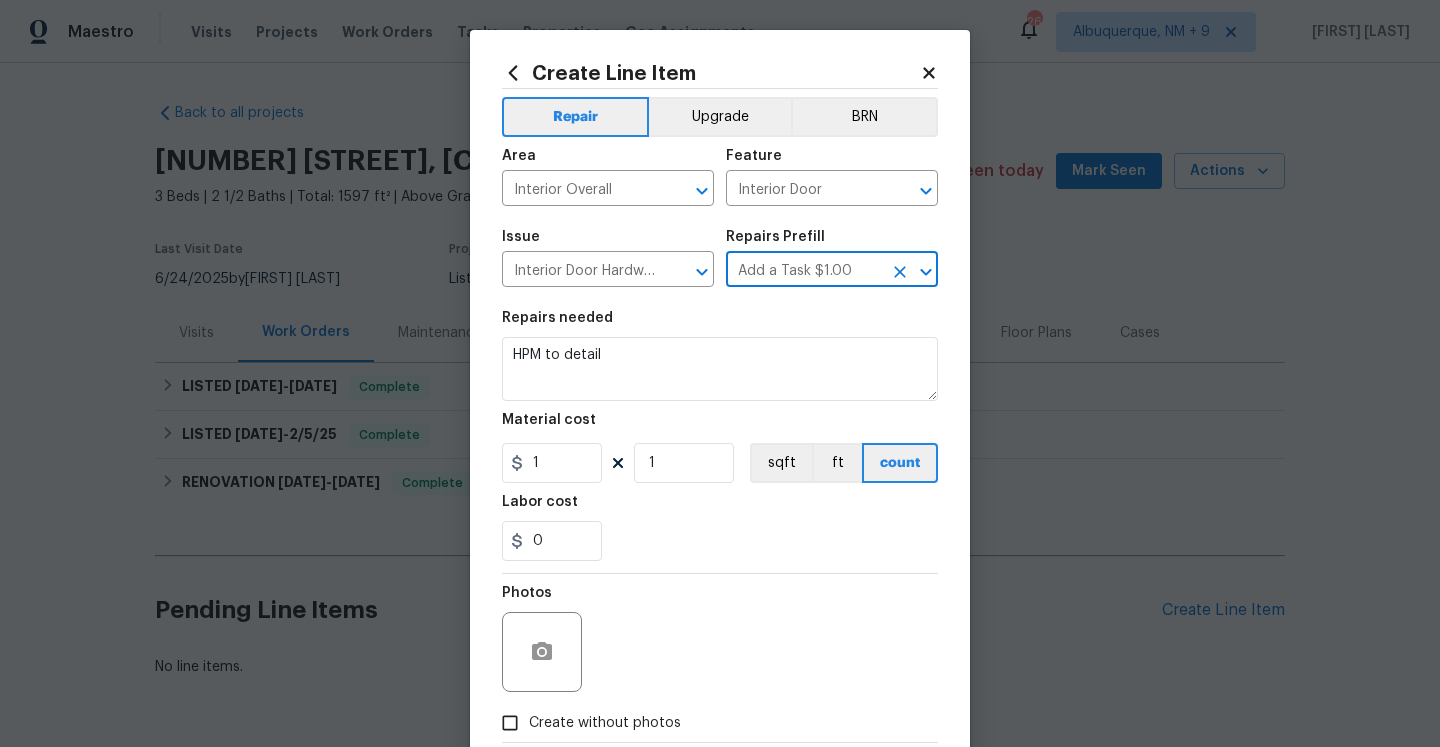 click on "Feature" at bounding box center (832, 162) 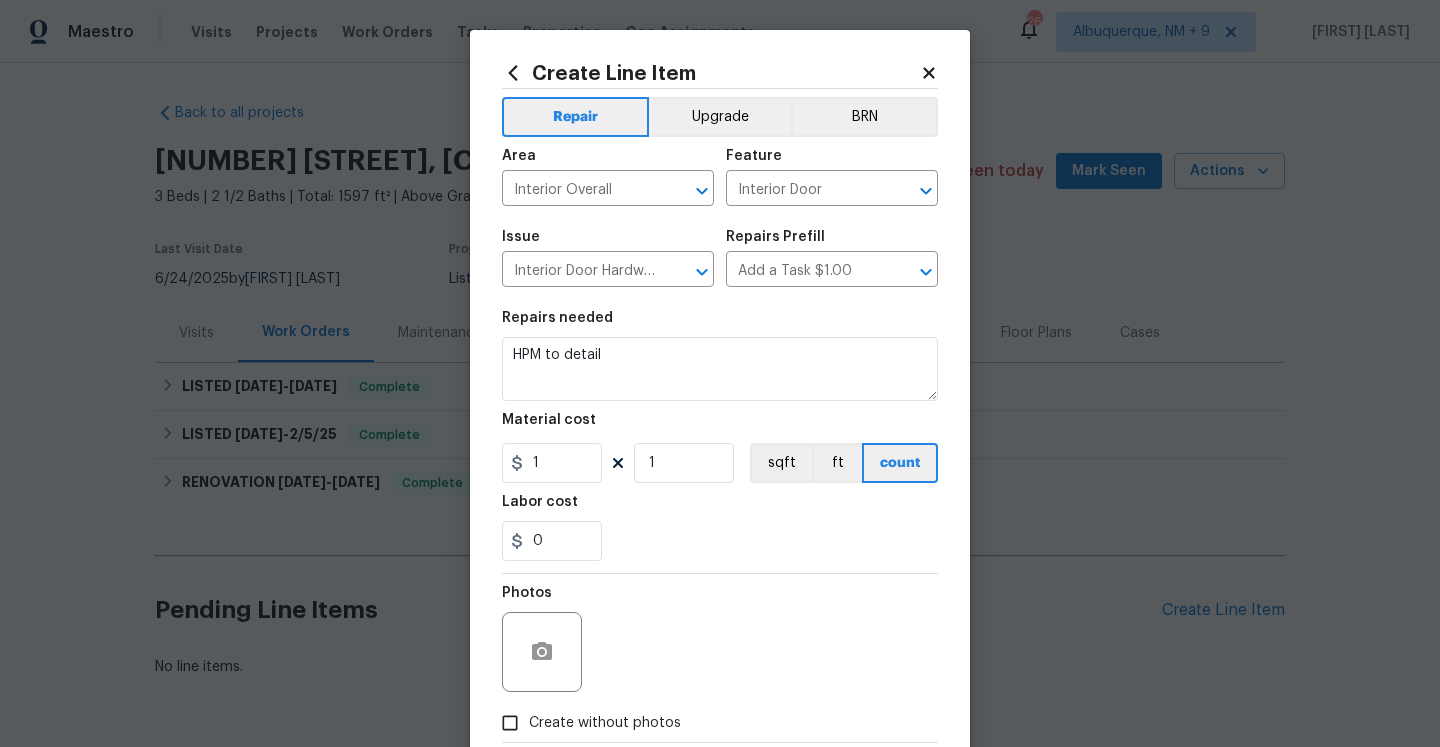 click on "Feature" at bounding box center (832, 162) 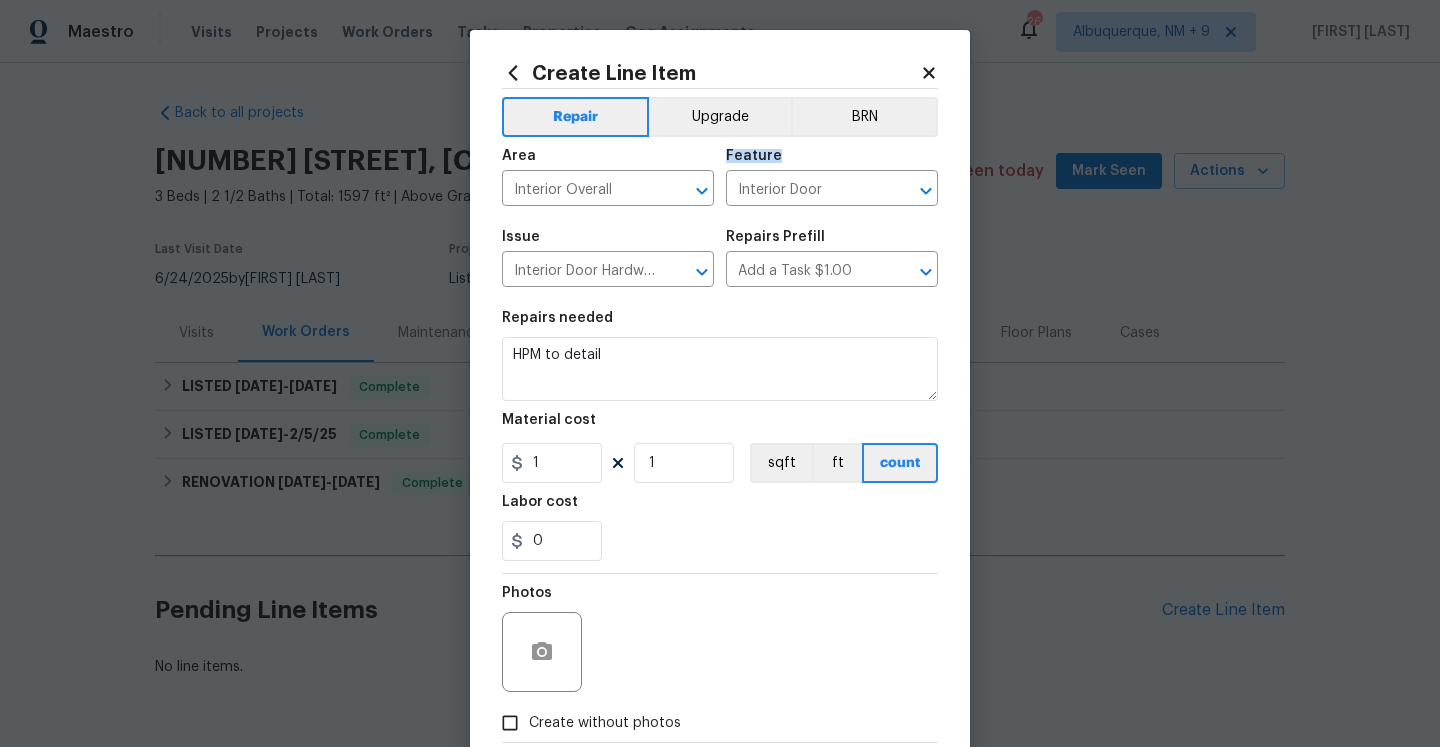 click on "Feature" at bounding box center [832, 162] 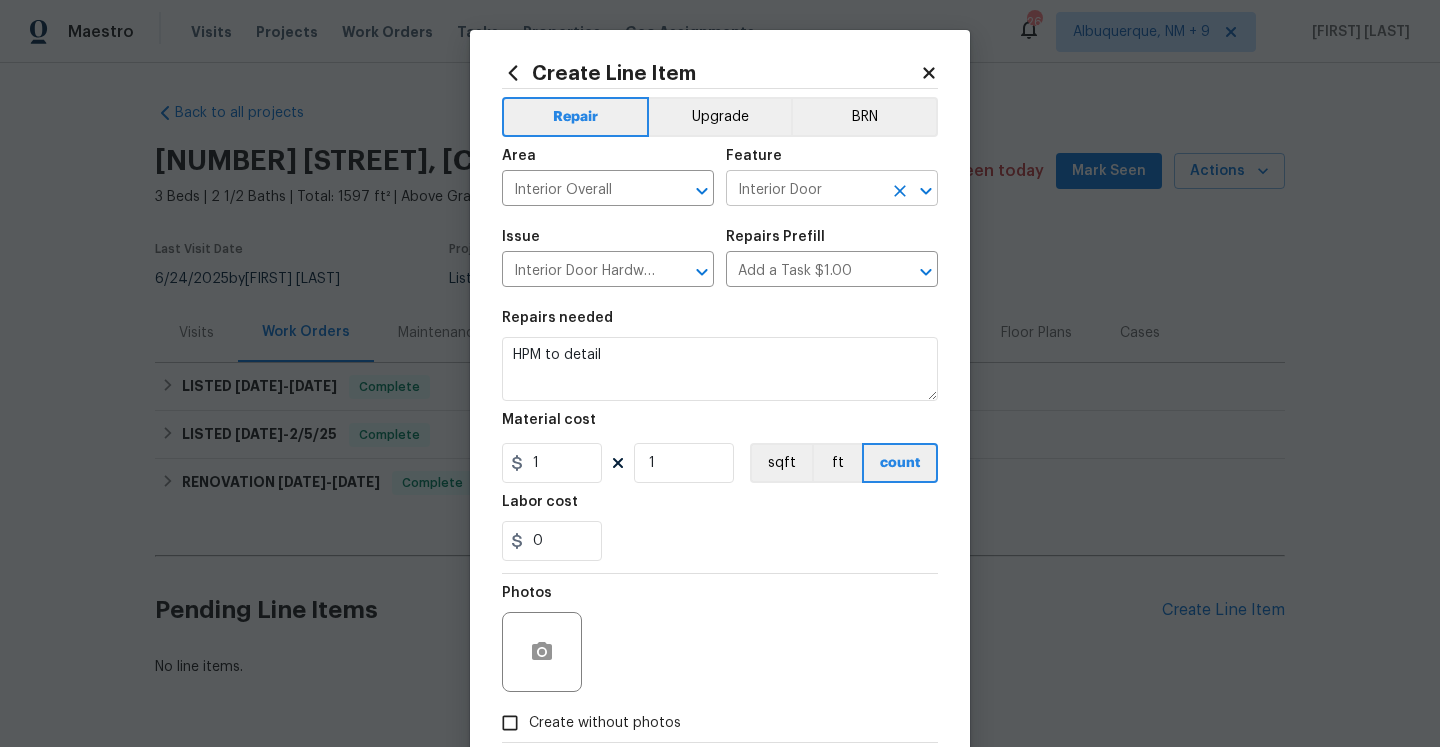 click on "Interior Door" at bounding box center (804, 190) 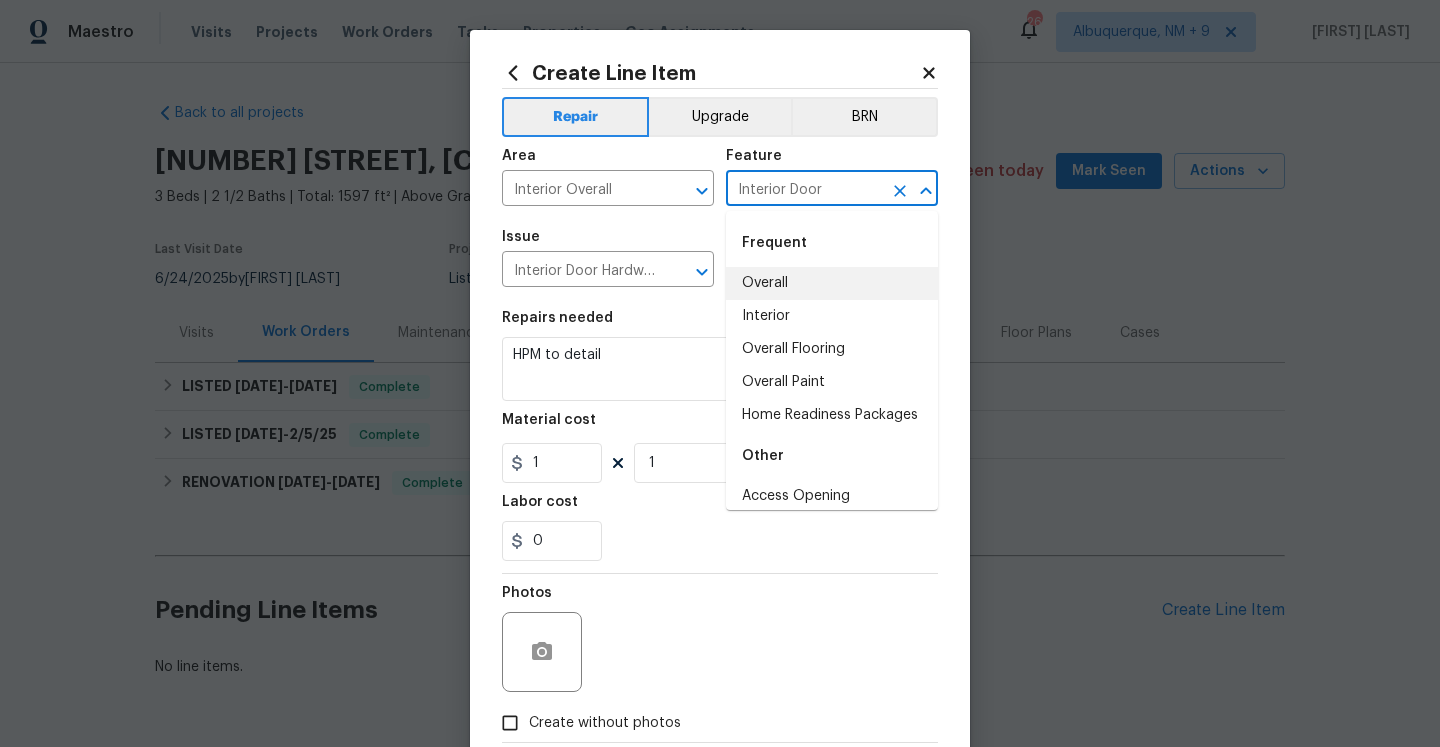 click on "Interior Door" at bounding box center [804, 190] 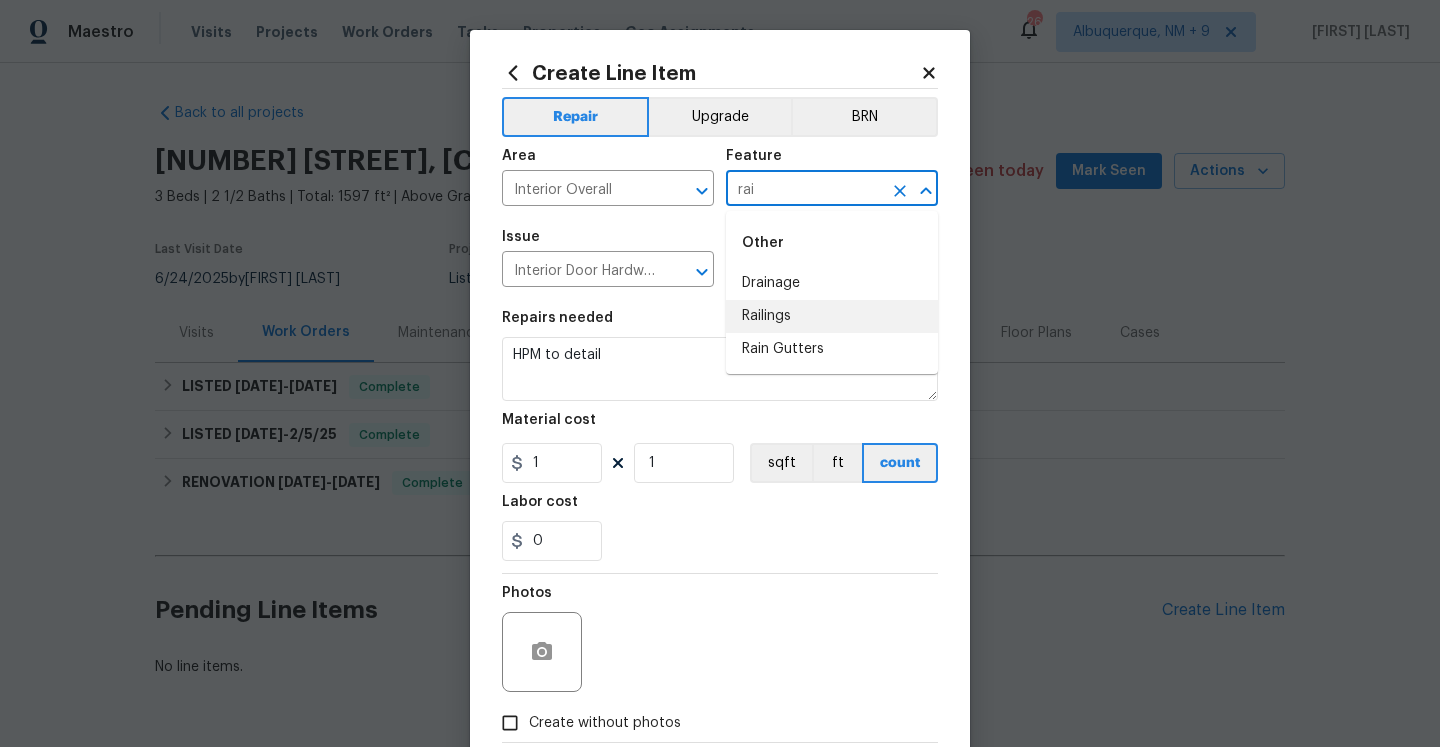 click on "Railings" at bounding box center (832, 316) 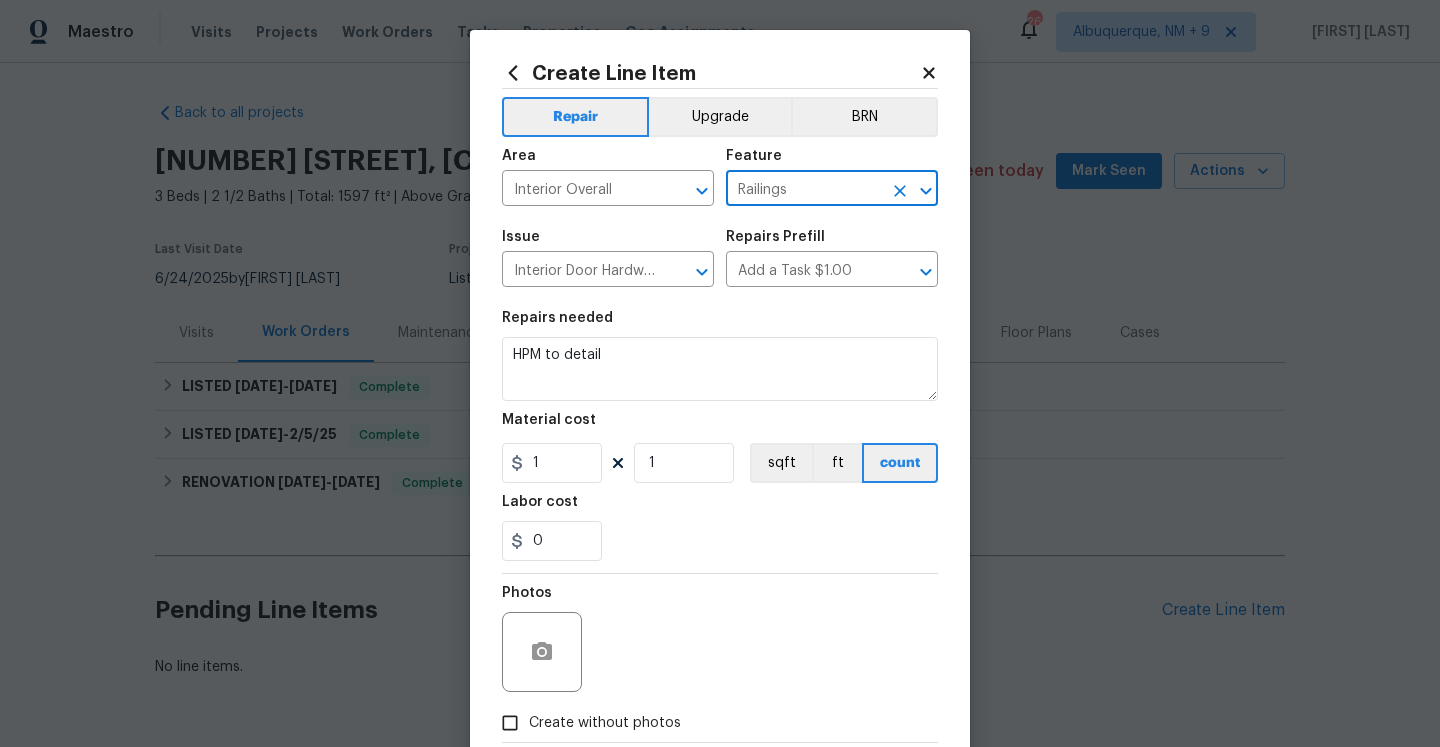type on "Railings" 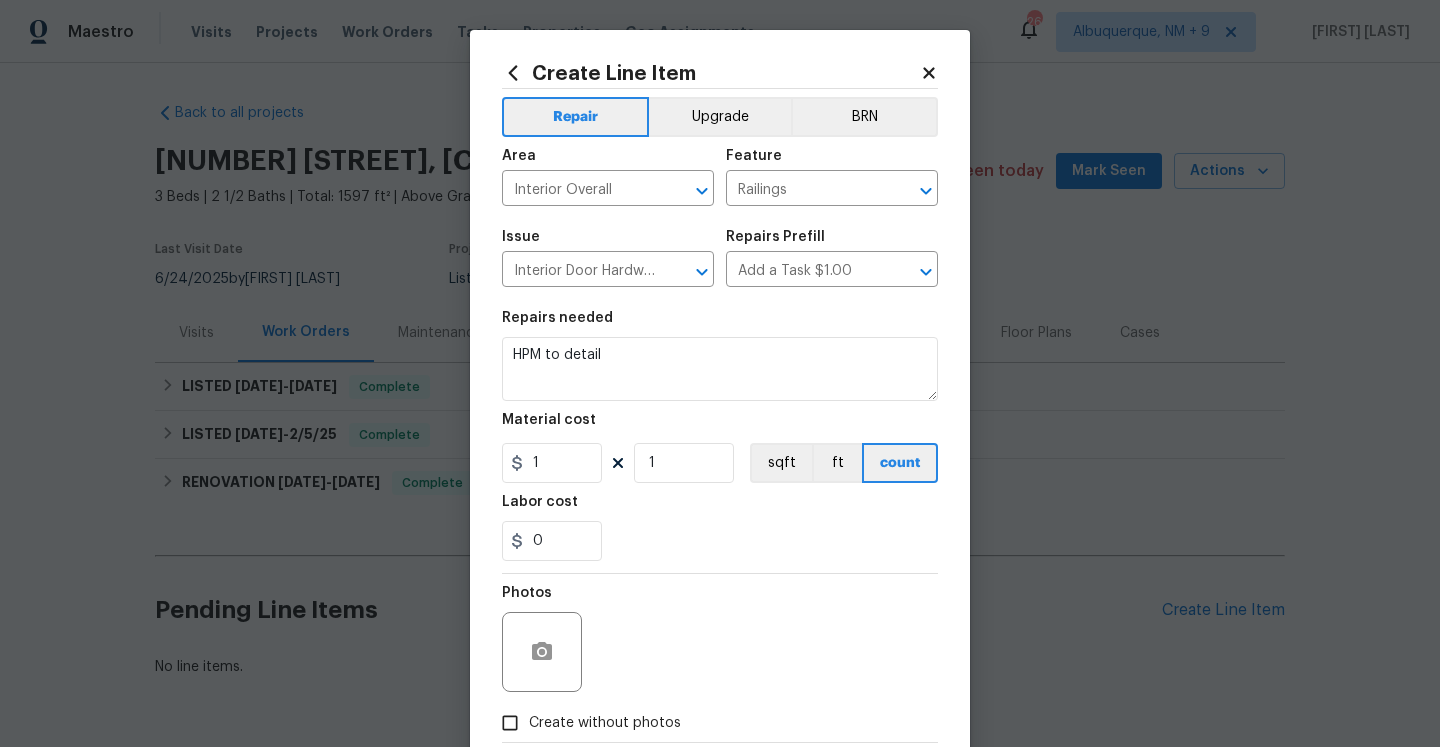click on "Repairs needed" at bounding box center [720, 324] 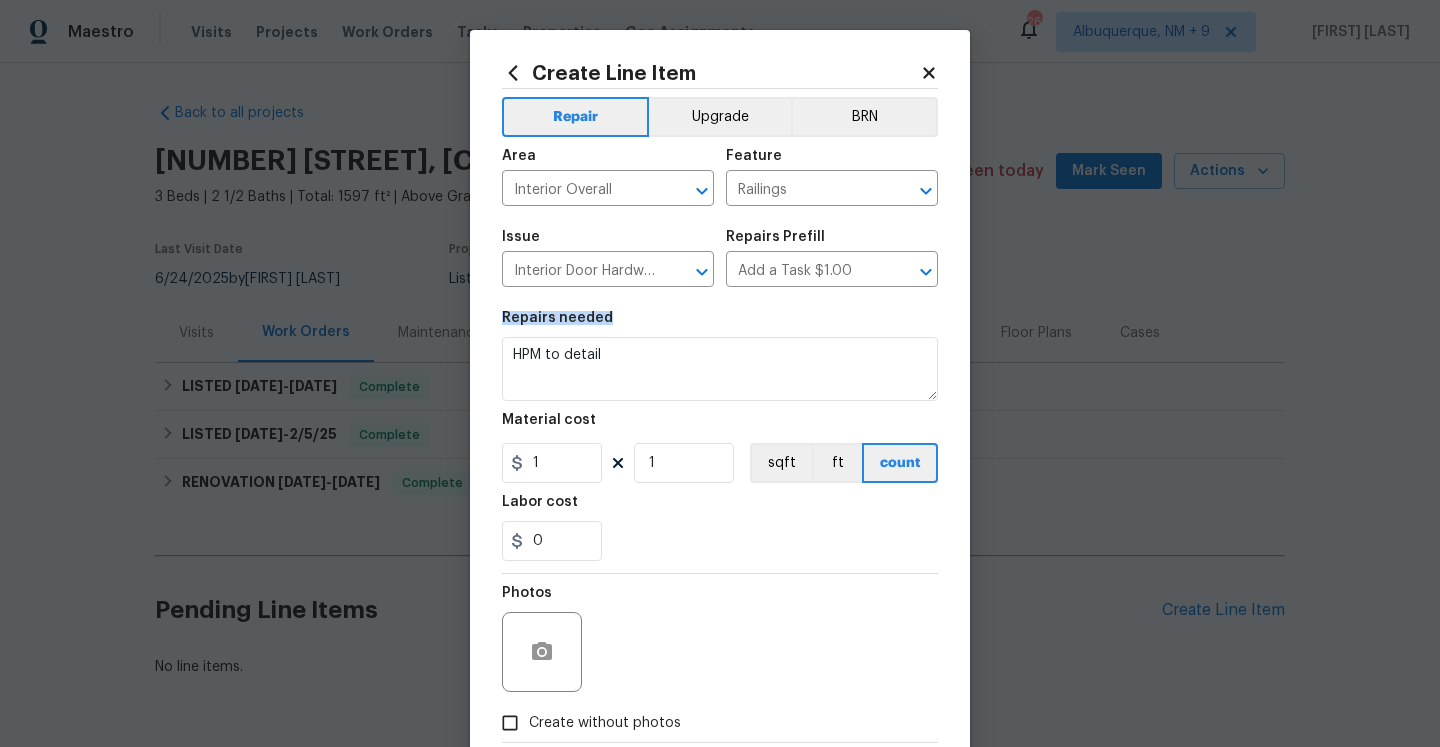 click on "Repairs needed" at bounding box center [720, 324] 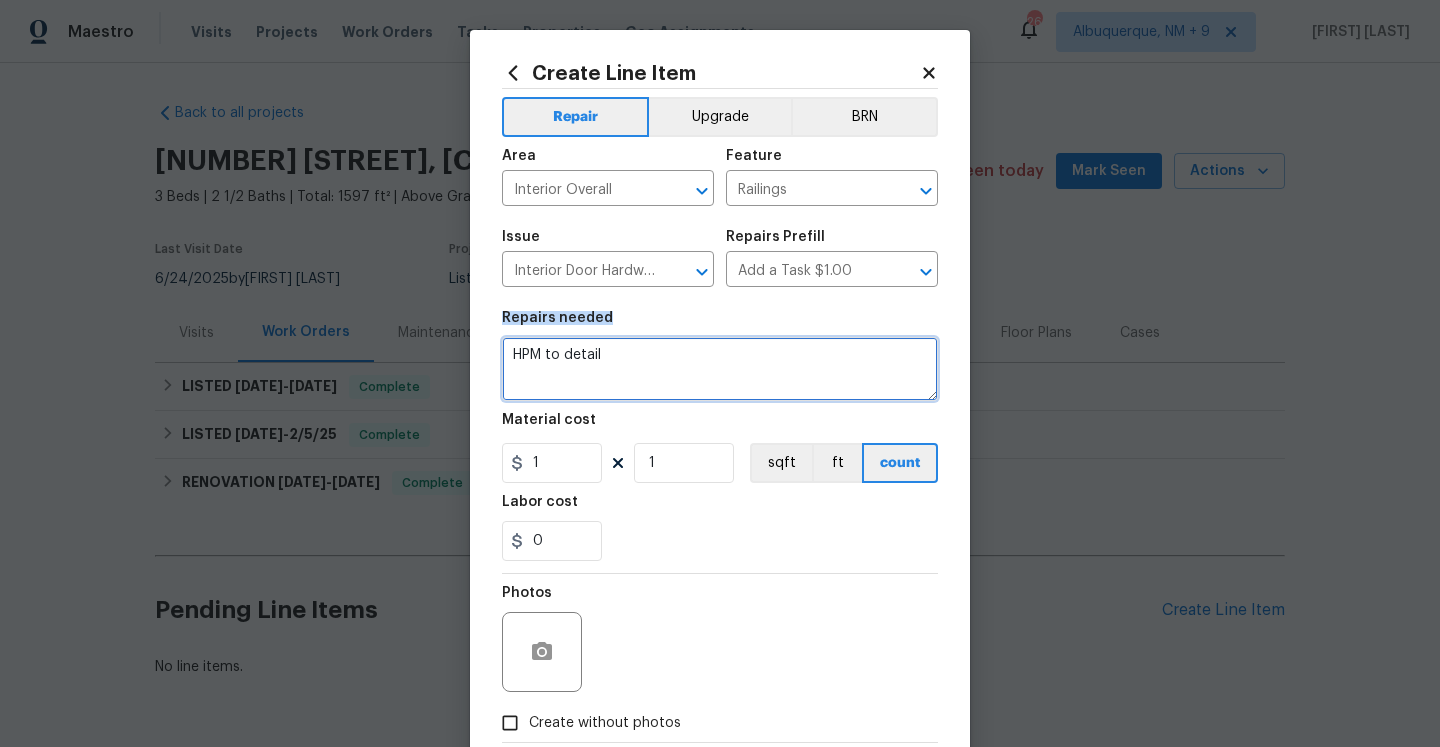 click on "HPM to detail" at bounding box center [720, 369] 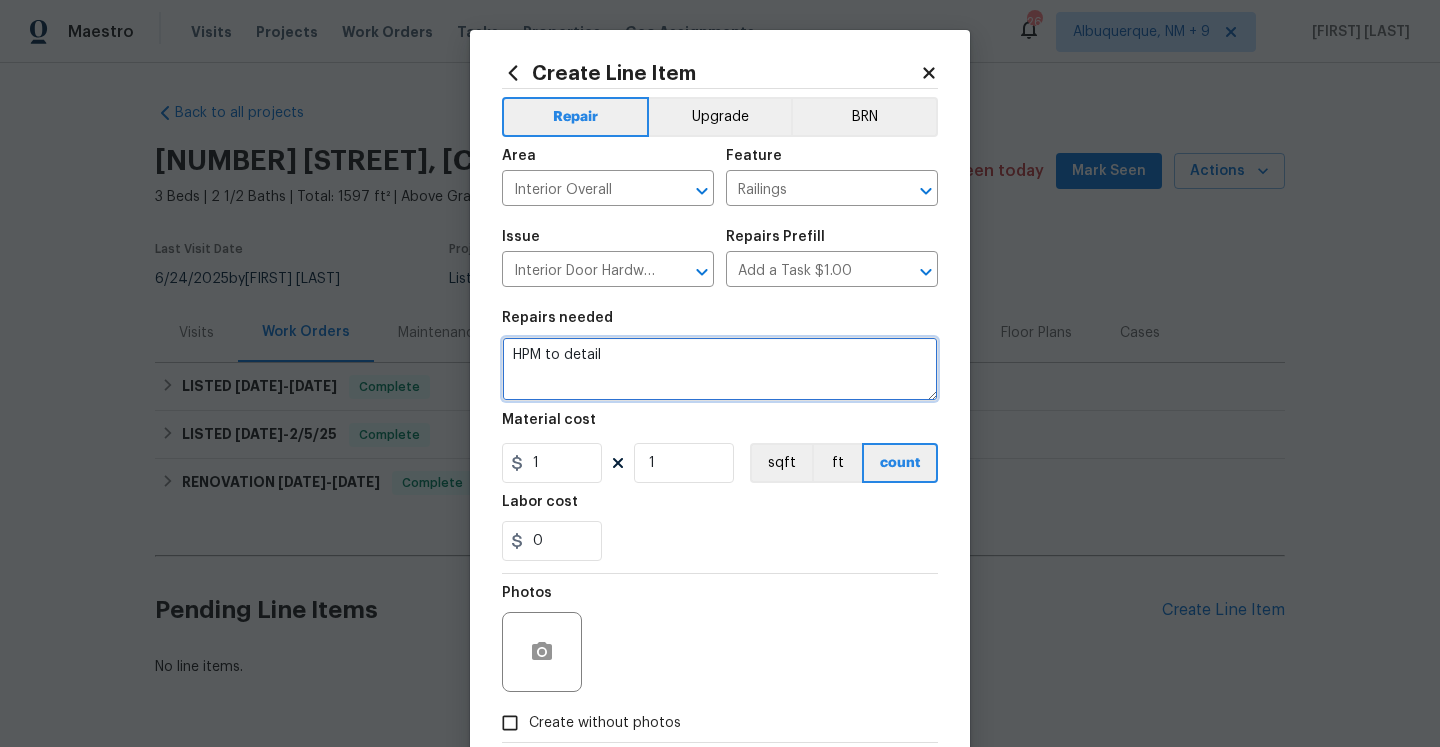 click on "HPM to detail" at bounding box center [720, 369] 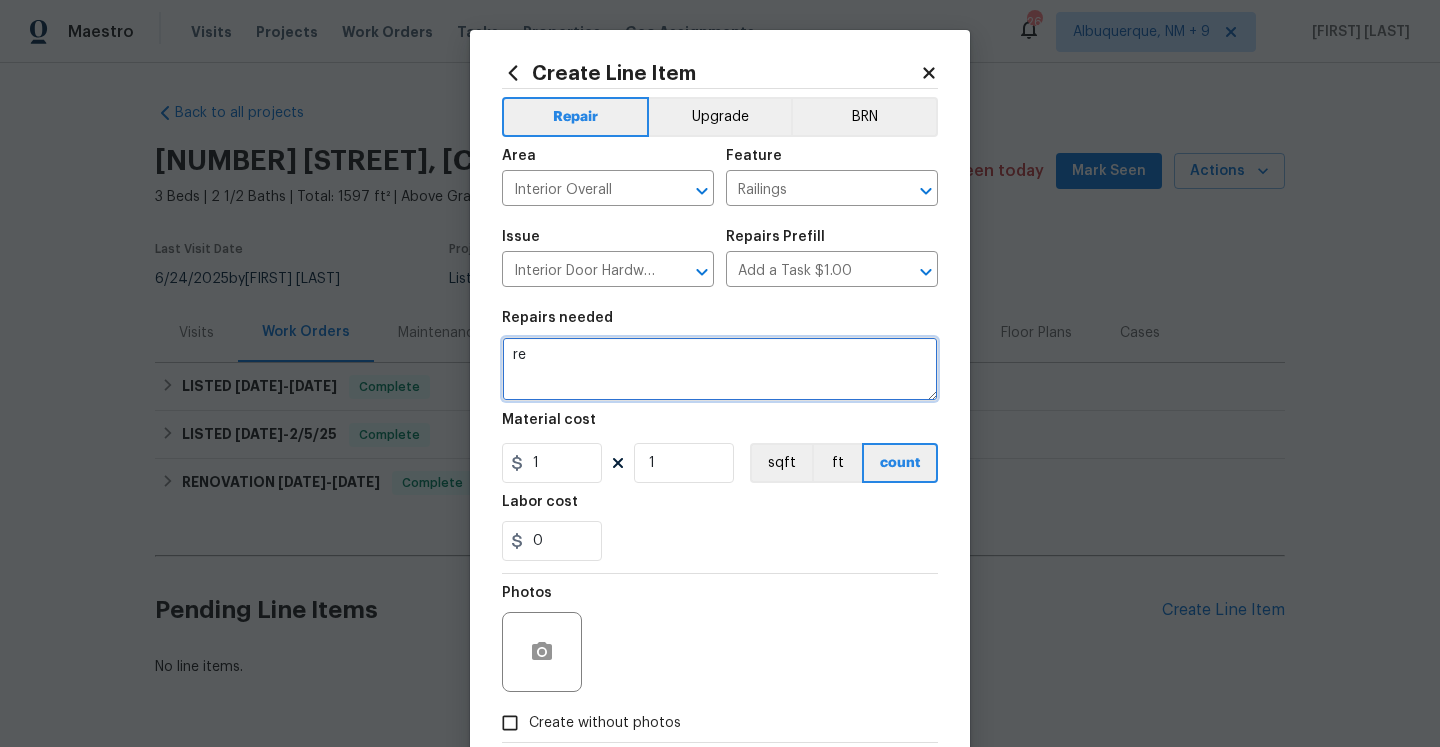 type on "r" 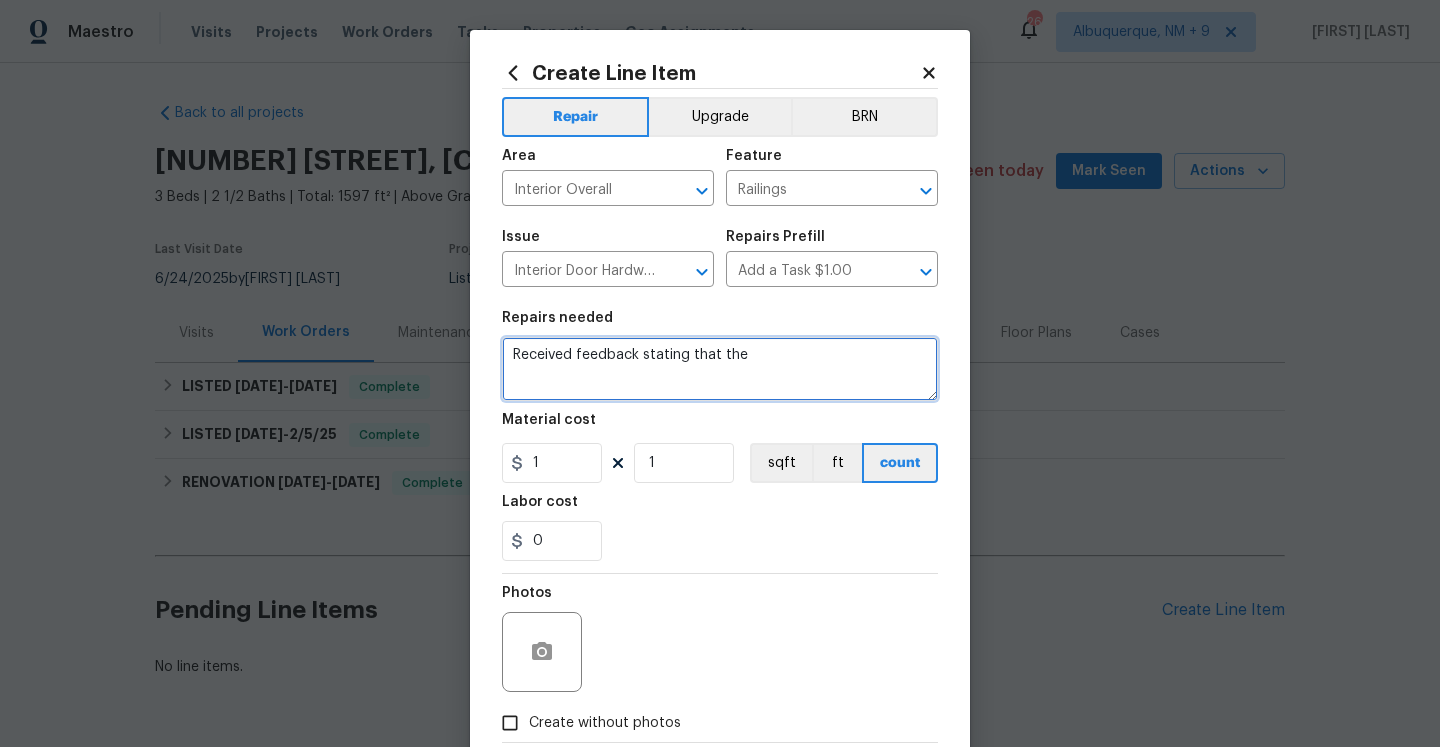 paste on "there is a broken handrail when going up the stairs." 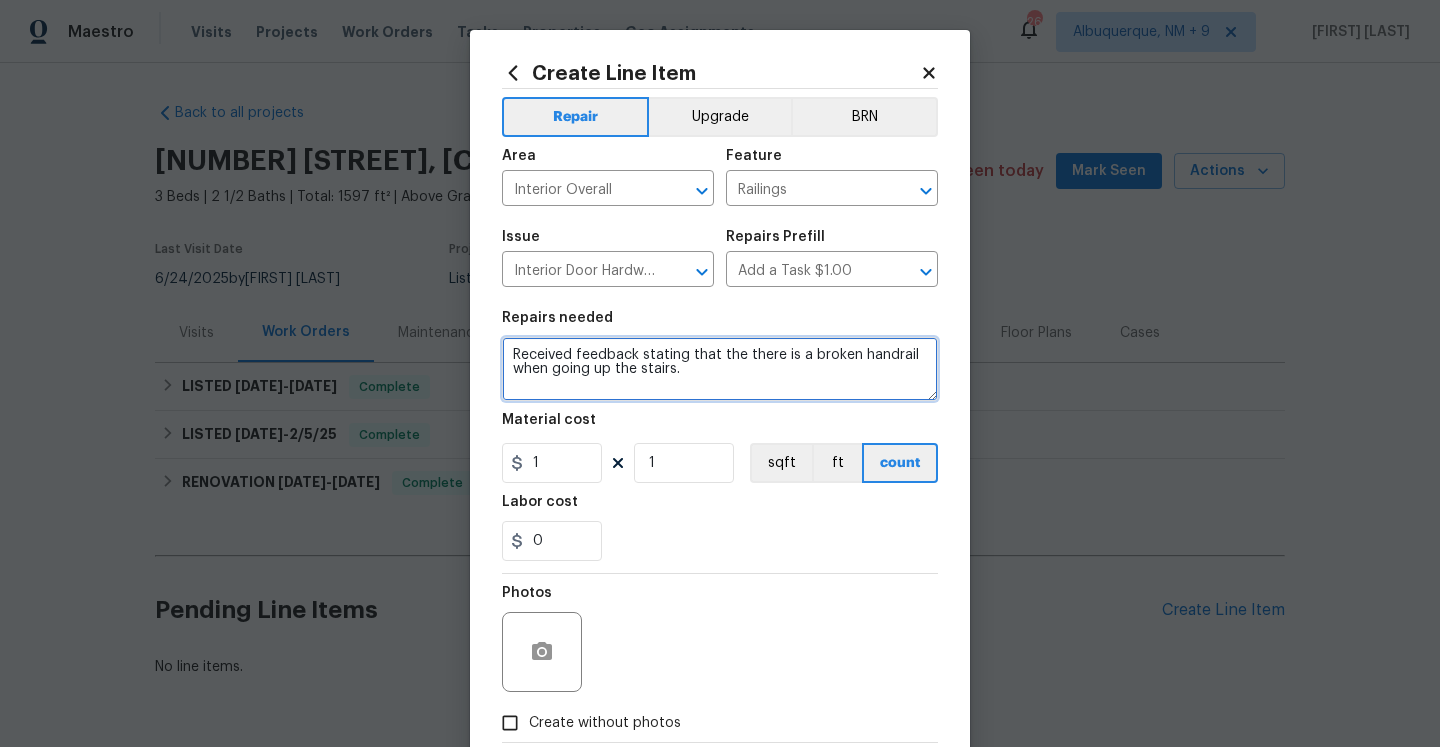 click on "Correct the article the" 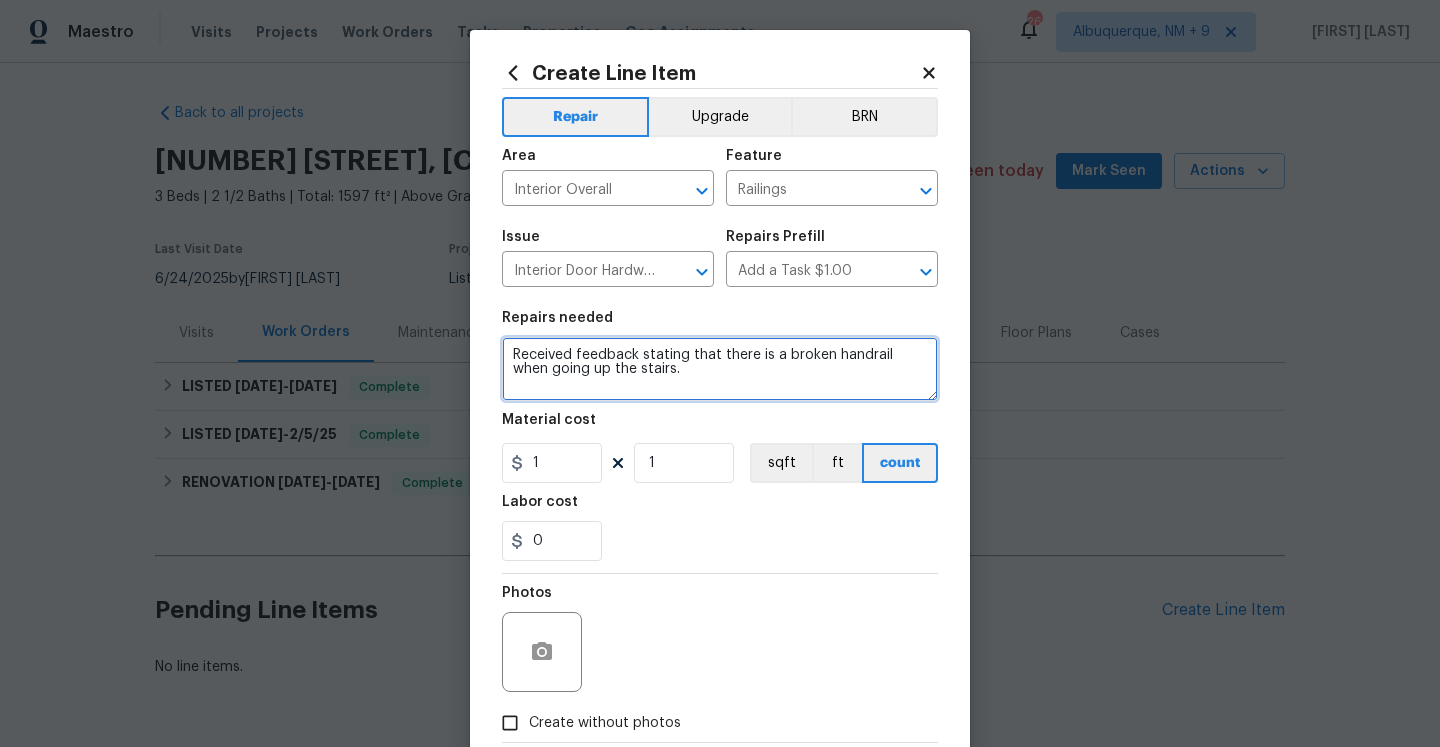 click on "Received feedback stating that there is a broken handrail when going up the stairs." at bounding box center (720, 369) 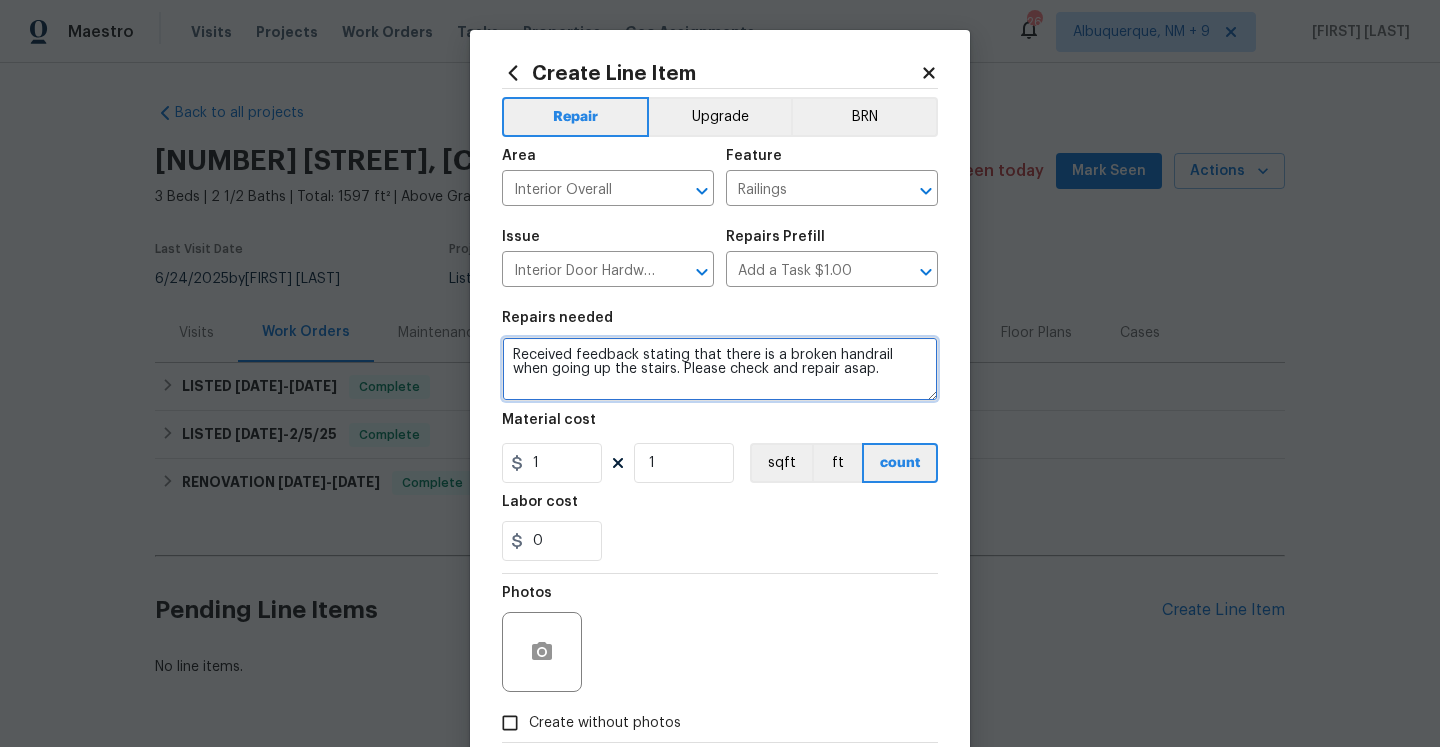 type on "Received feedback stating that there is a broken handrail when going up the stairs. Please check and repair asap." 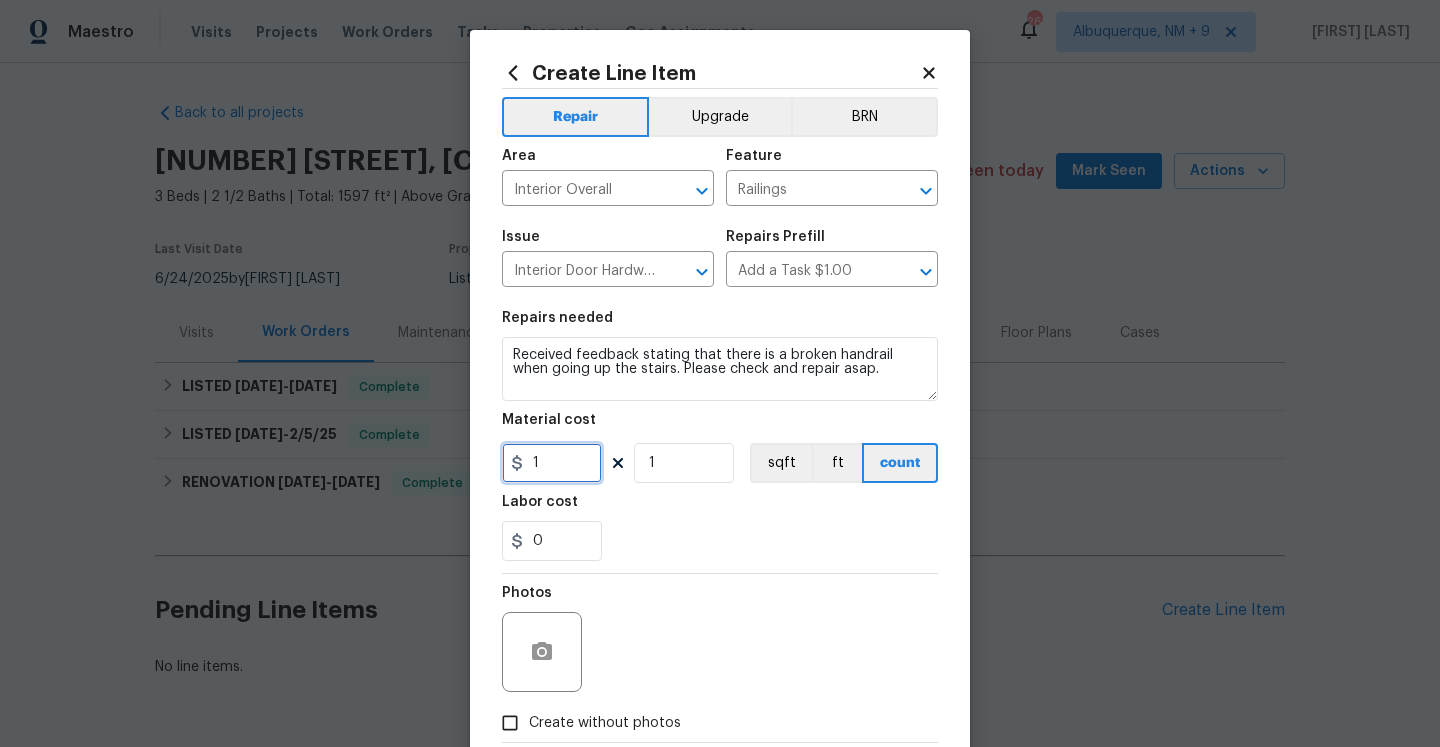 click on "1" at bounding box center [552, 463] 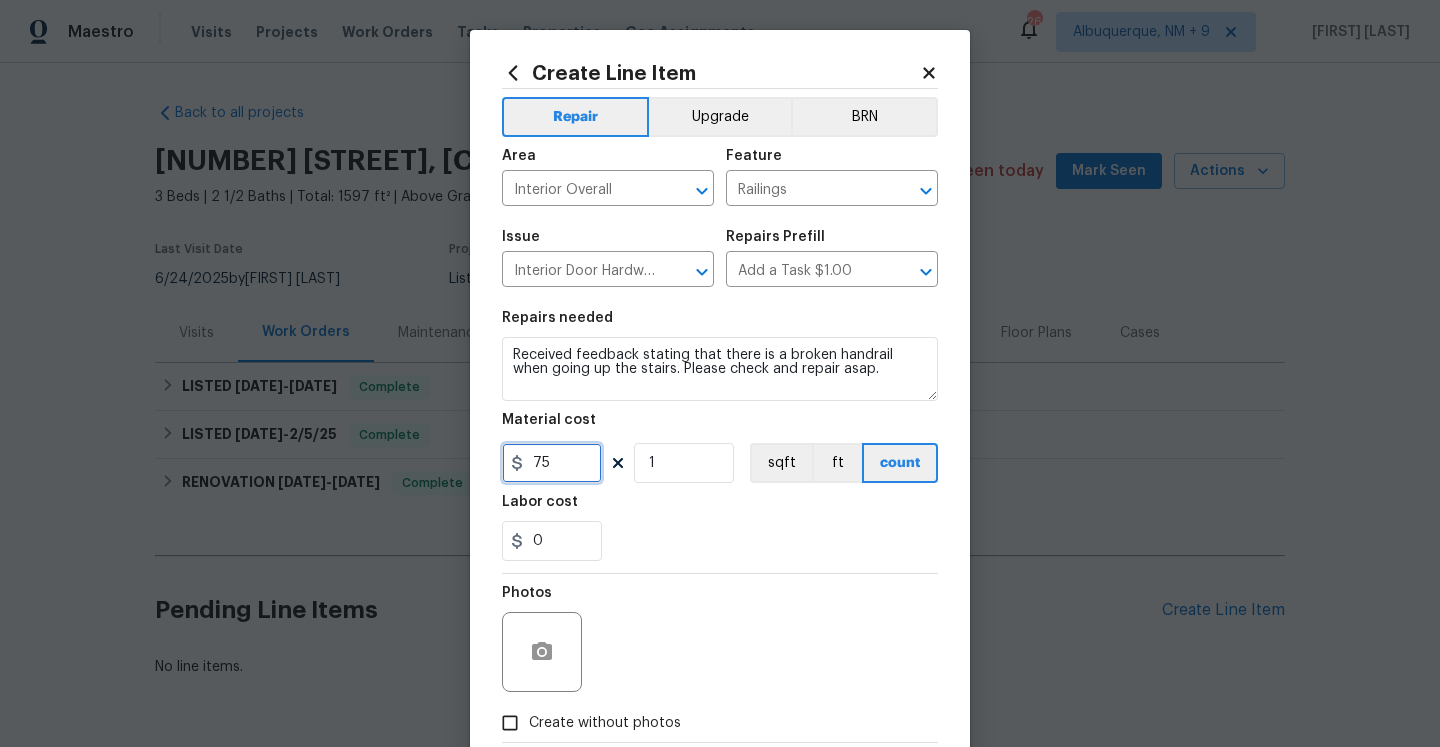 type on "75" 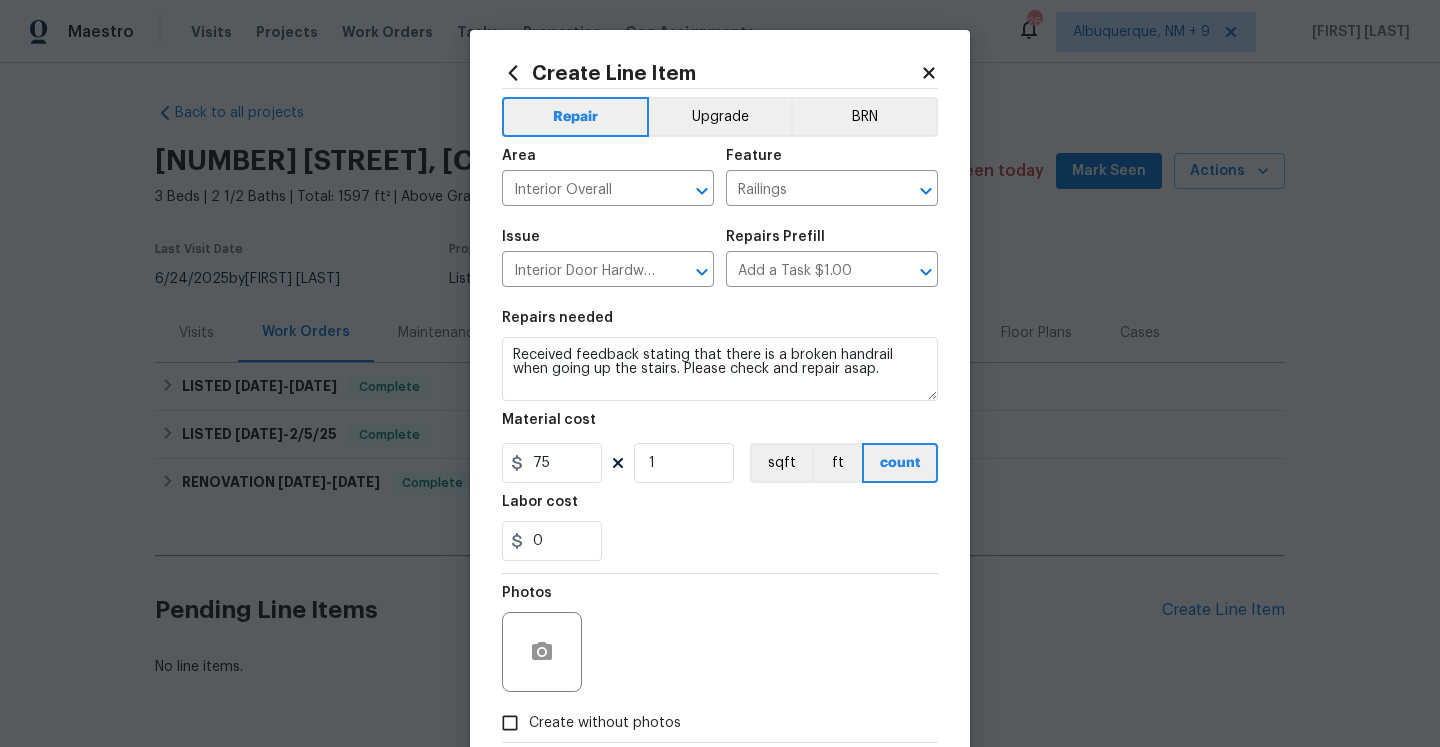 click on "Create without photos" at bounding box center (605, 723) 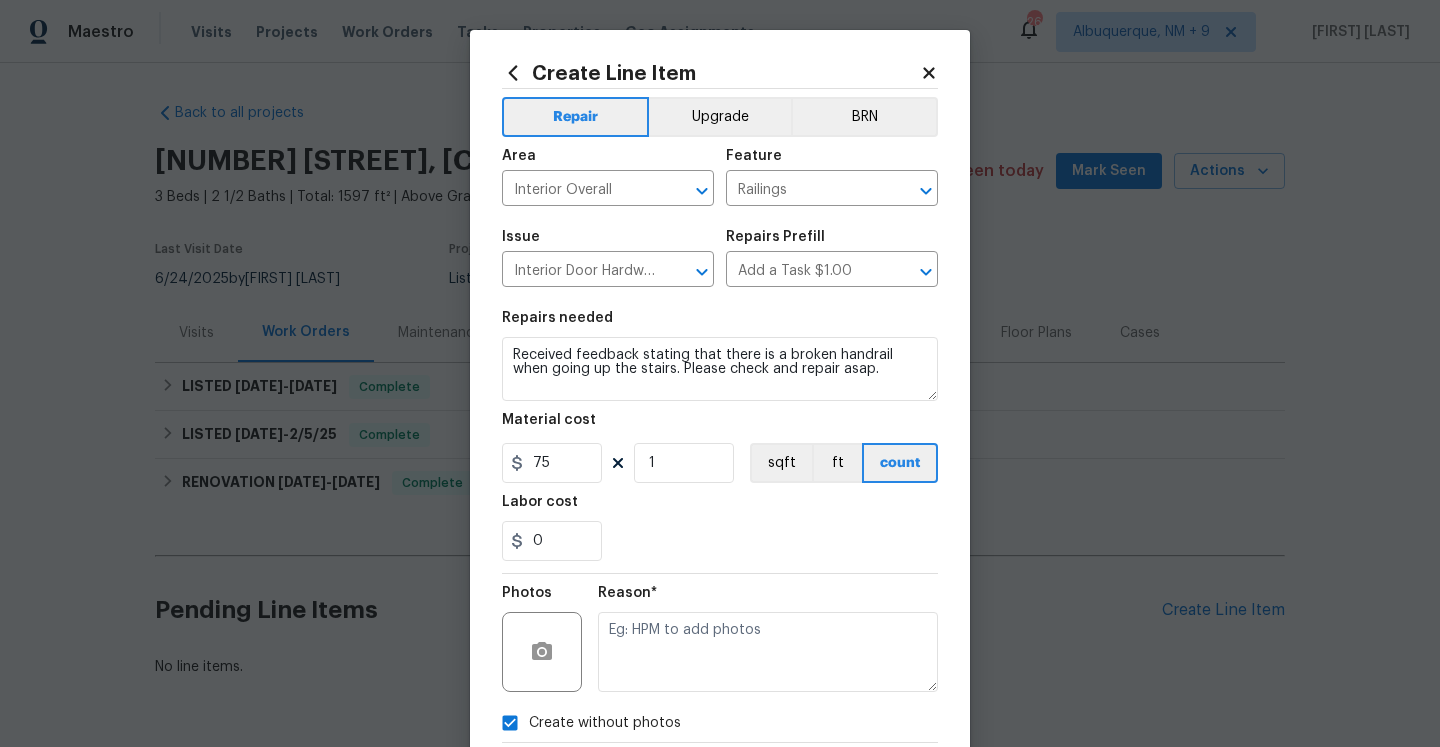 click on "Reason*" at bounding box center [768, 639] 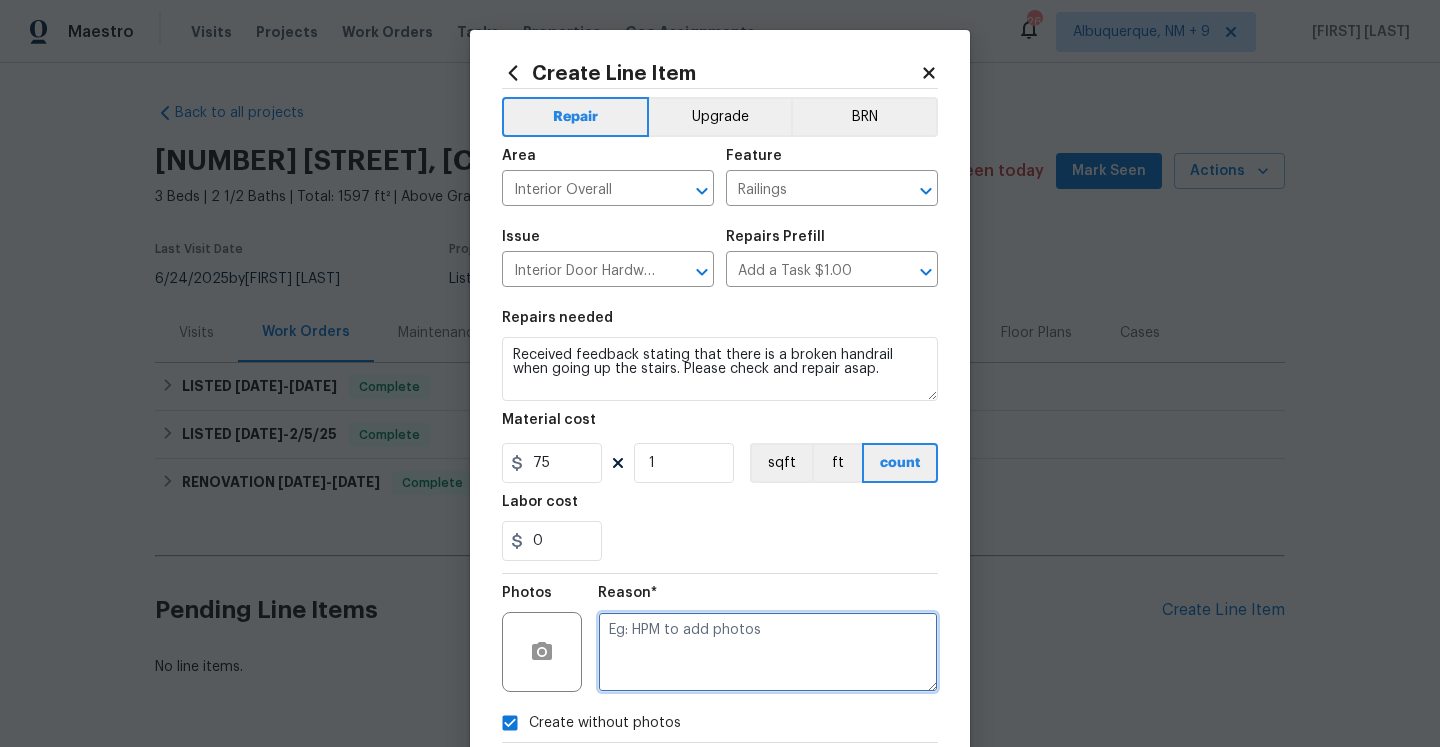 click at bounding box center [768, 652] 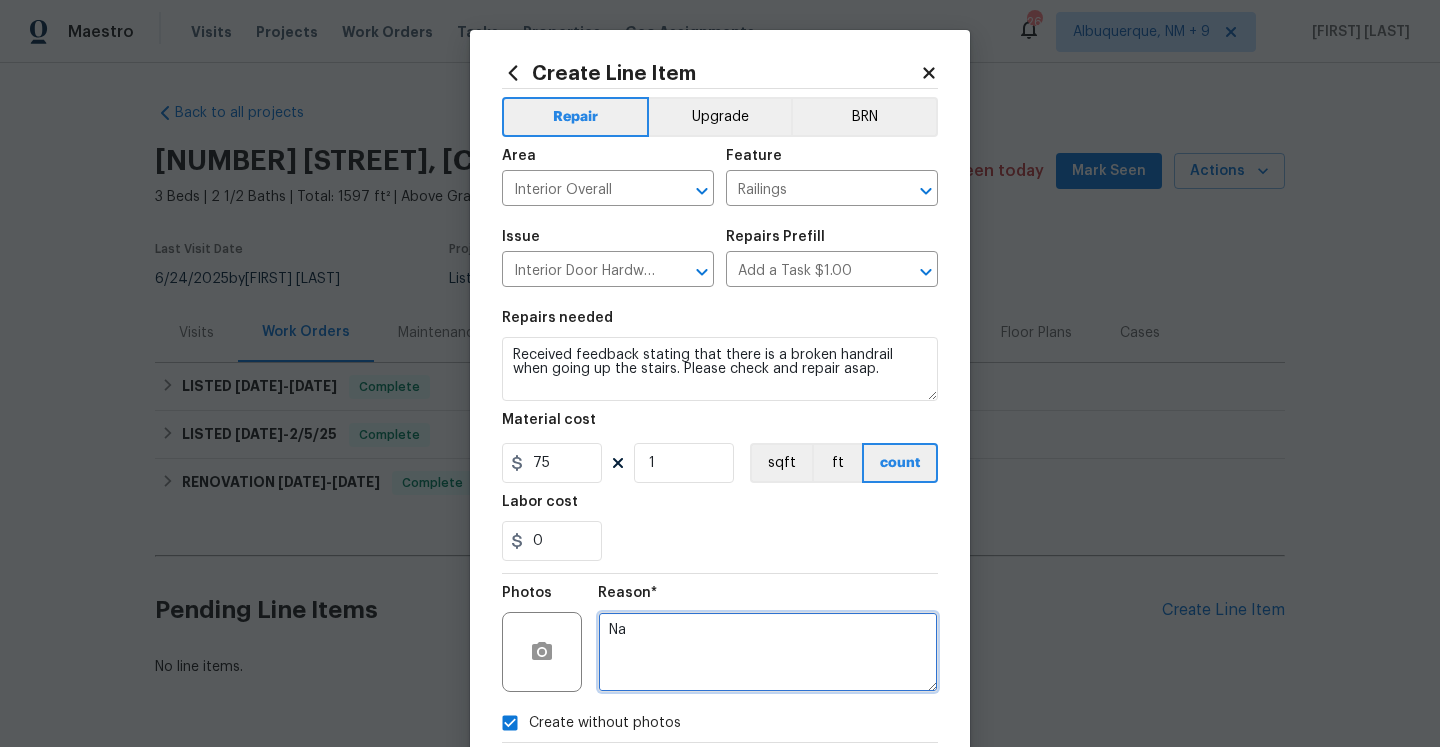 scroll, scrollTop: 115, scrollLeft: 0, axis: vertical 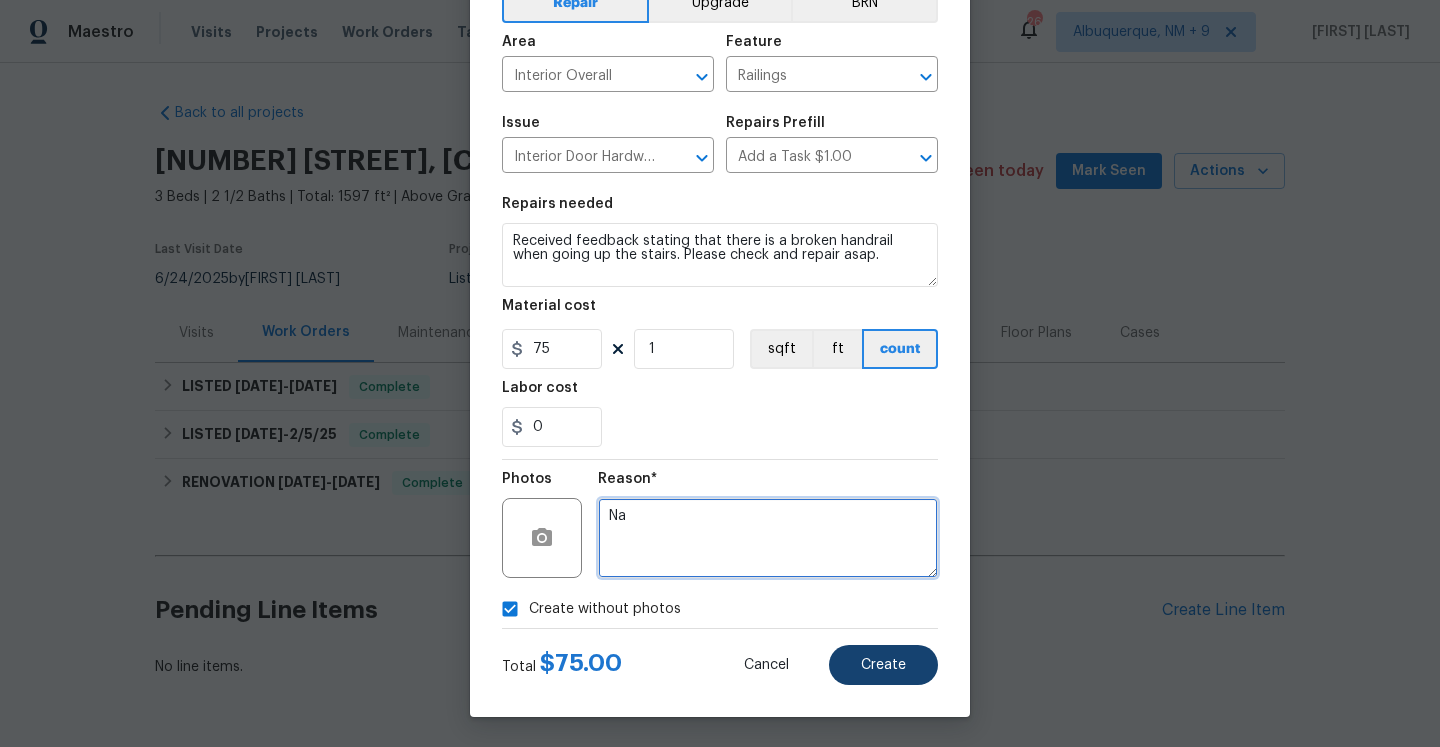 type on "Na" 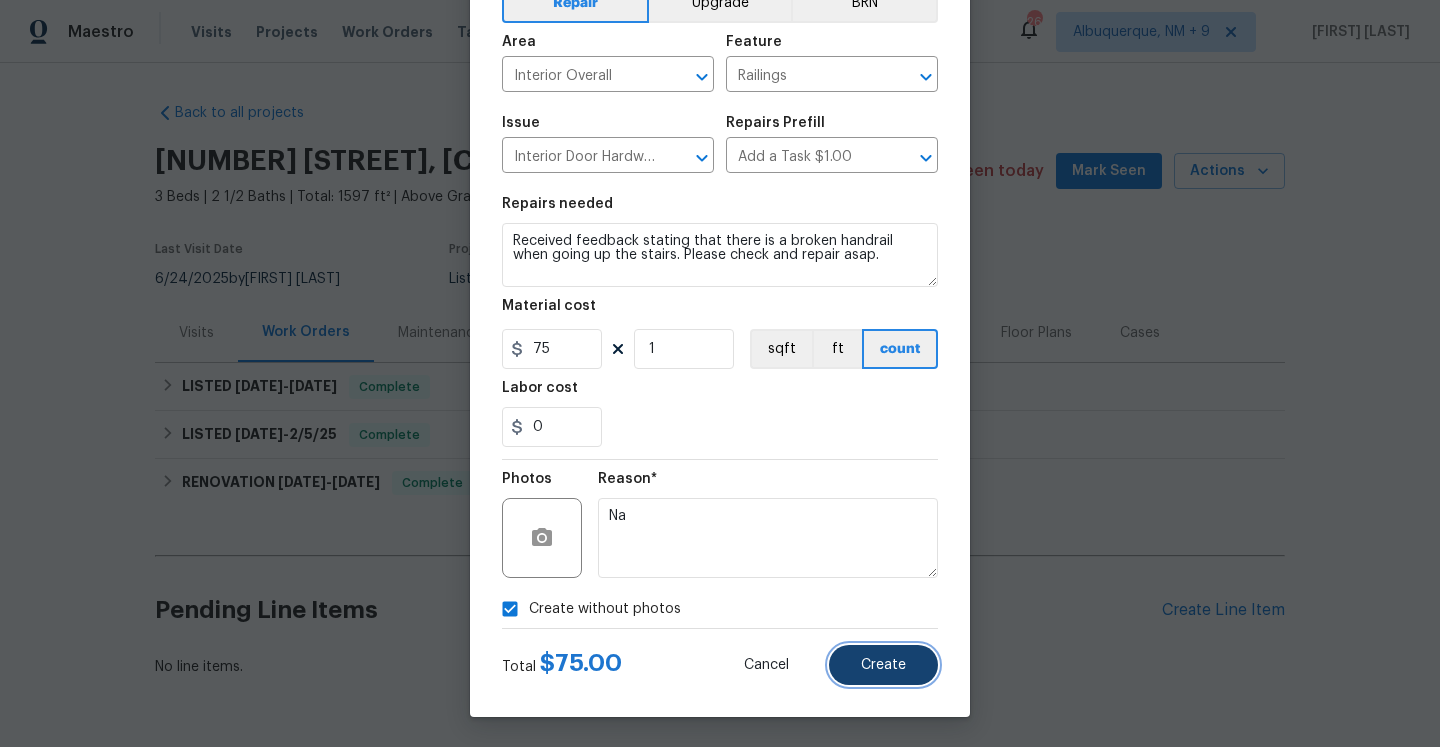 click on "Create" at bounding box center [883, 665] 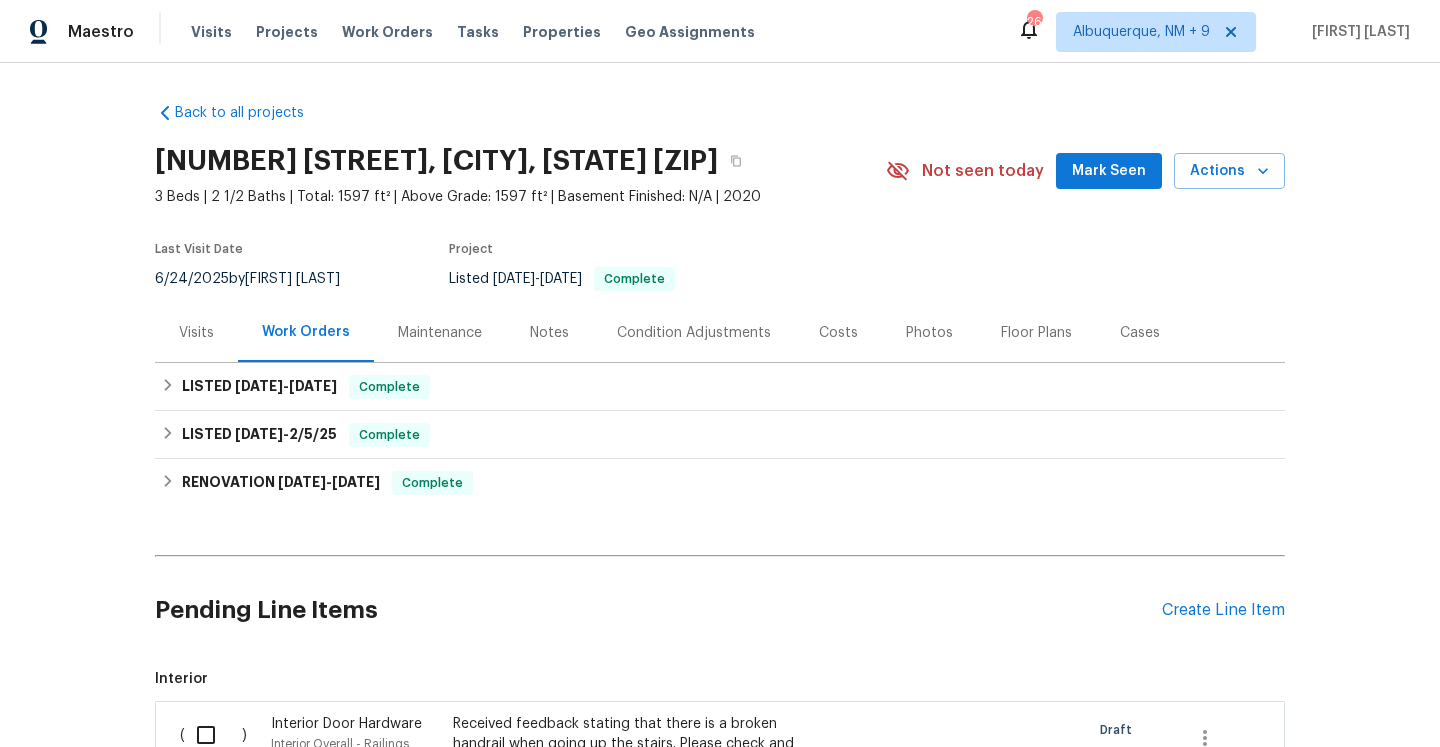 scroll, scrollTop: 314, scrollLeft: 0, axis: vertical 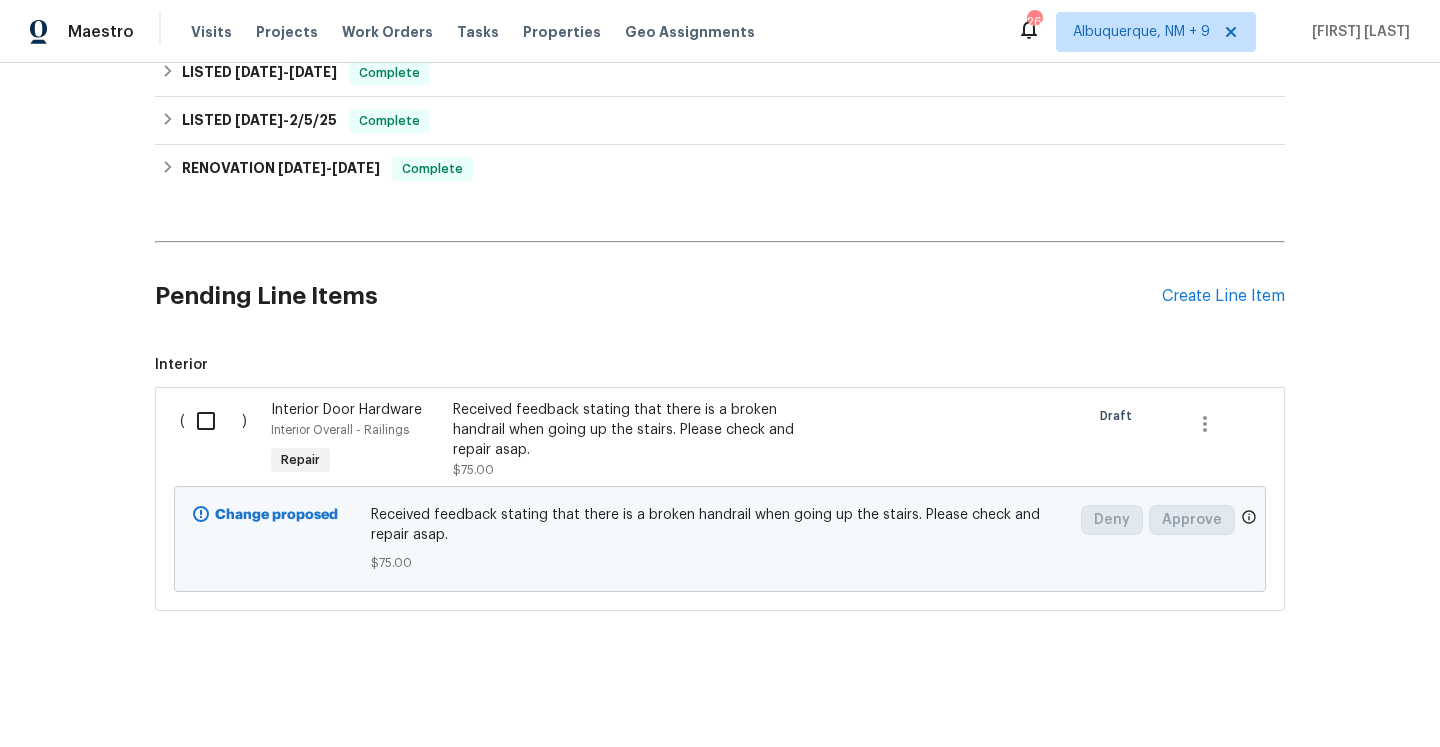 click at bounding box center [213, 421] 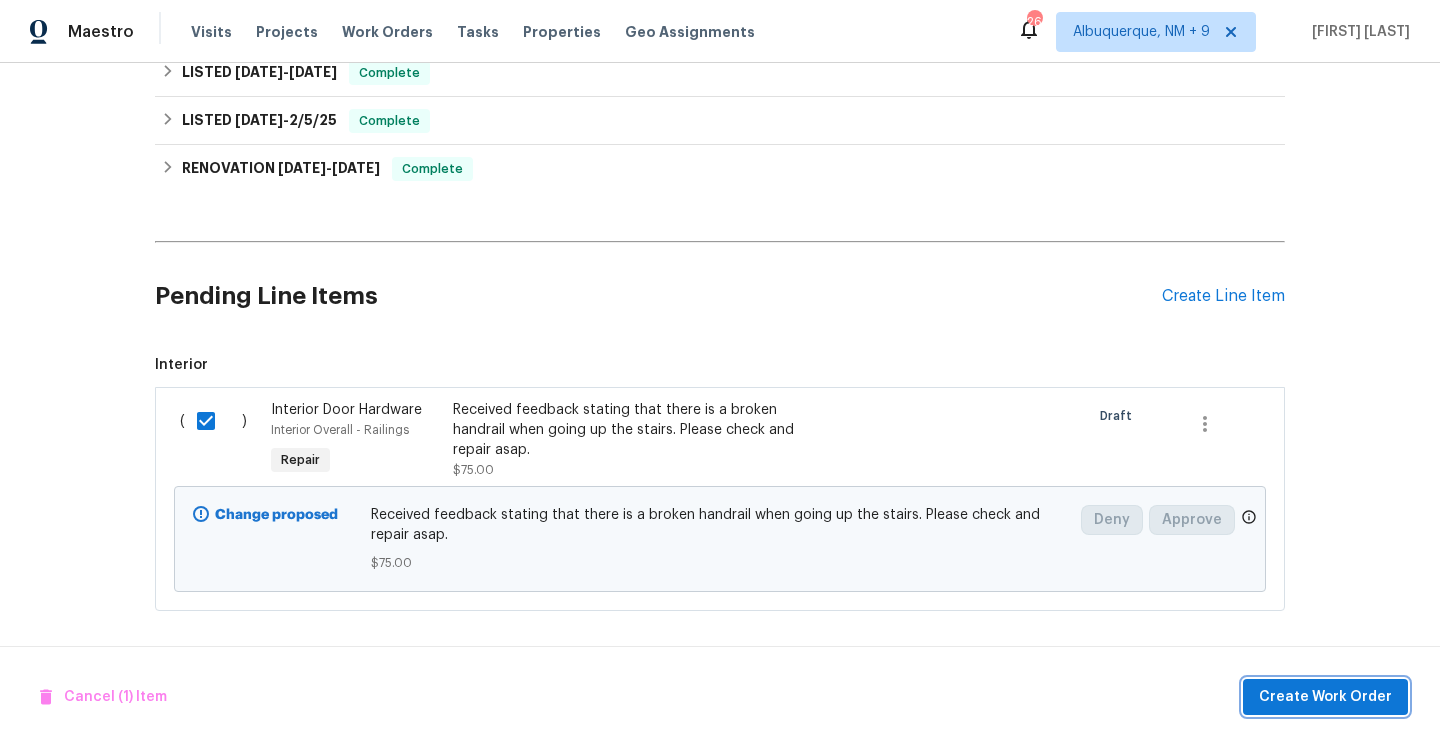 click on "Create Work Order" at bounding box center [1325, 697] 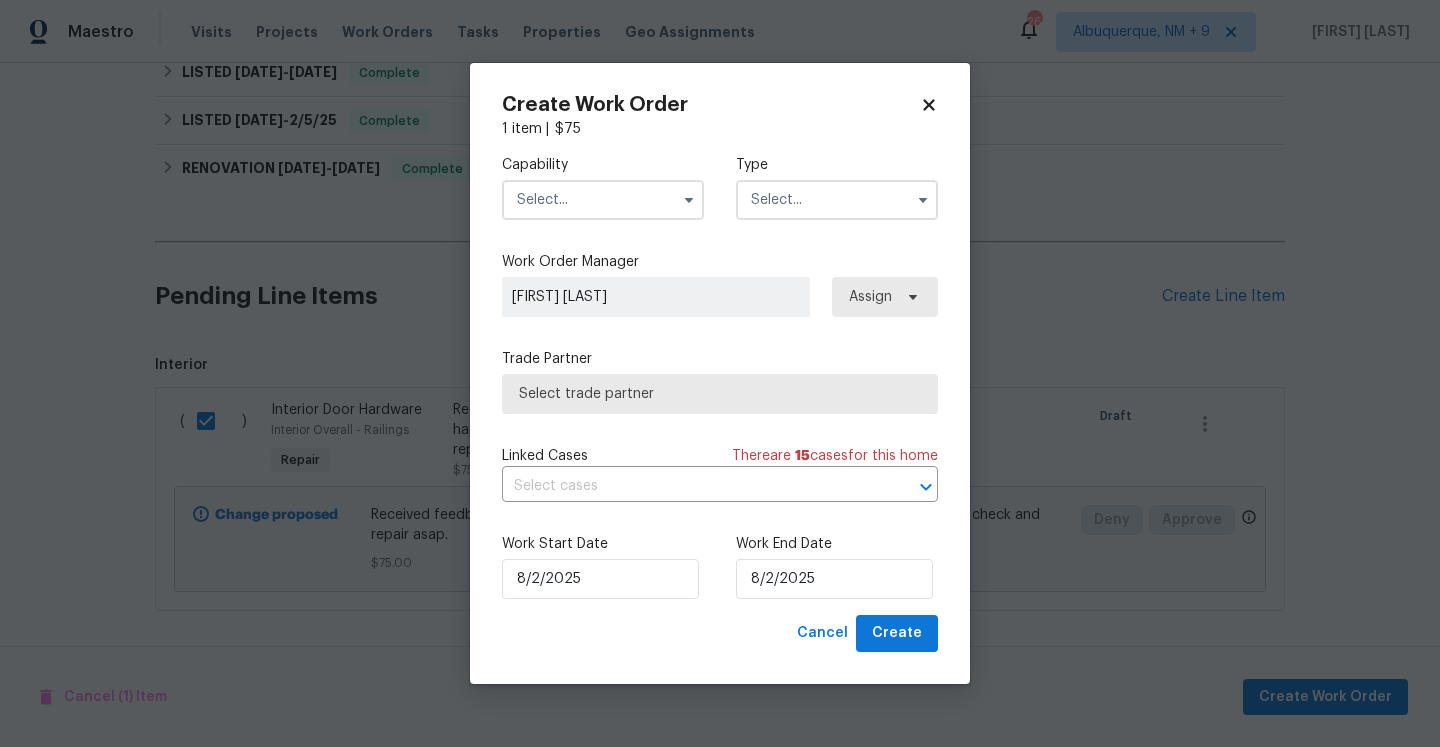 click at bounding box center [603, 200] 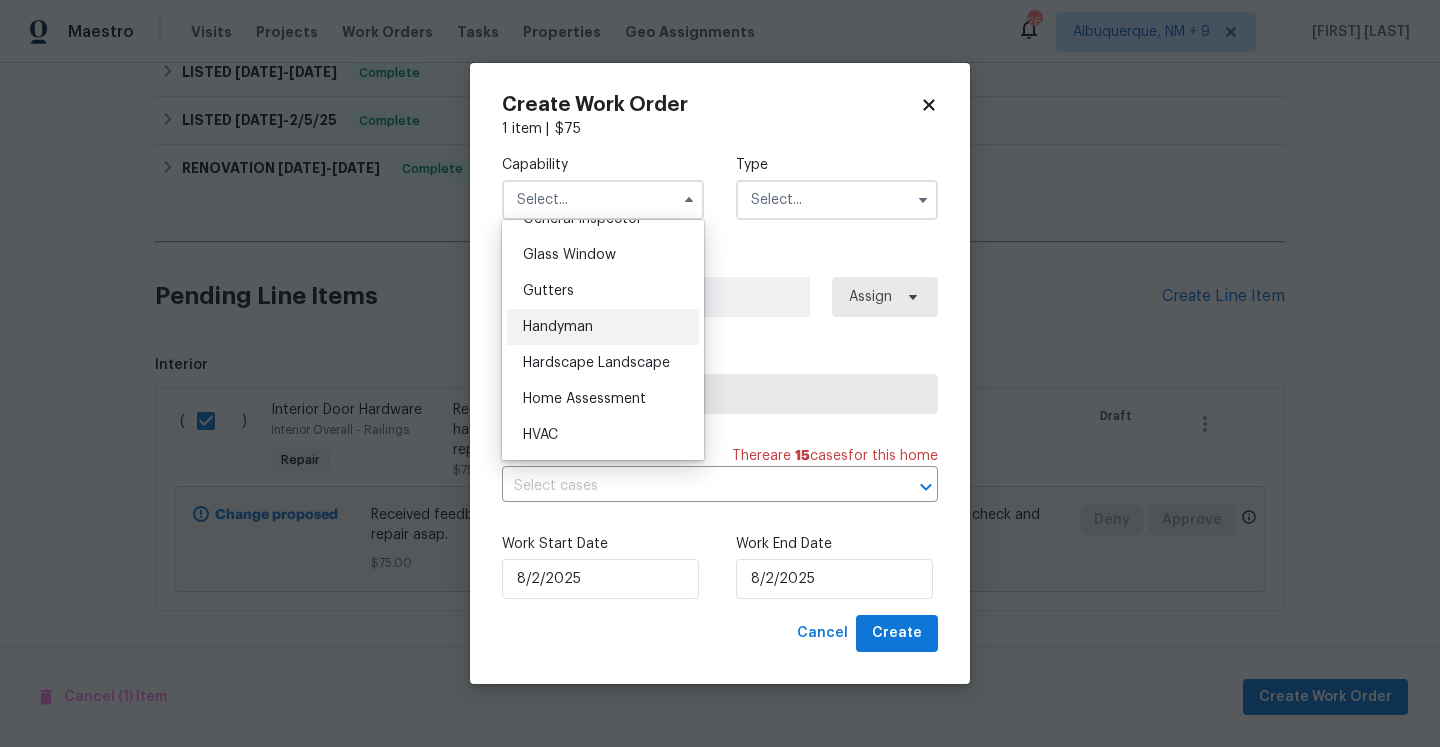 scroll, scrollTop: 954, scrollLeft: 0, axis: vertical 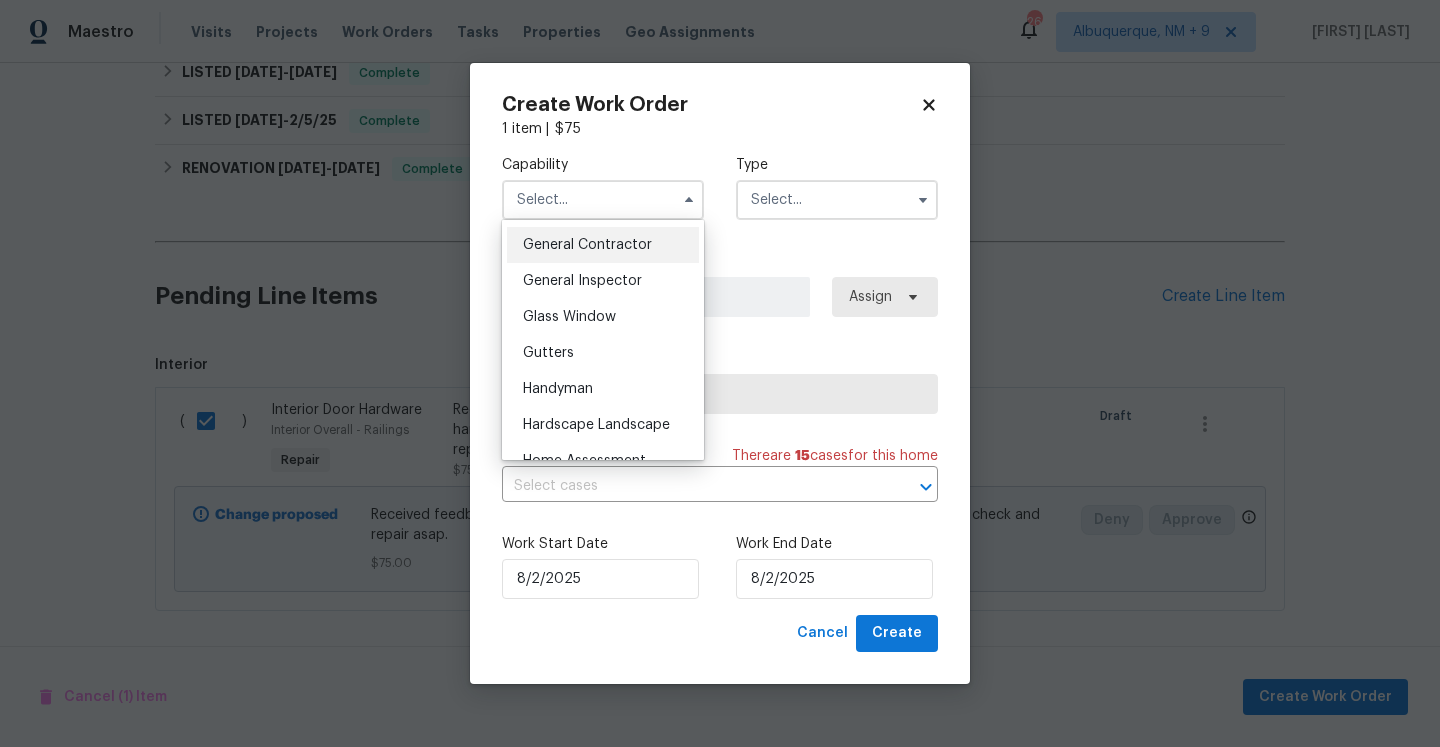click on "General Contractor" at bounding box center (603, 245) 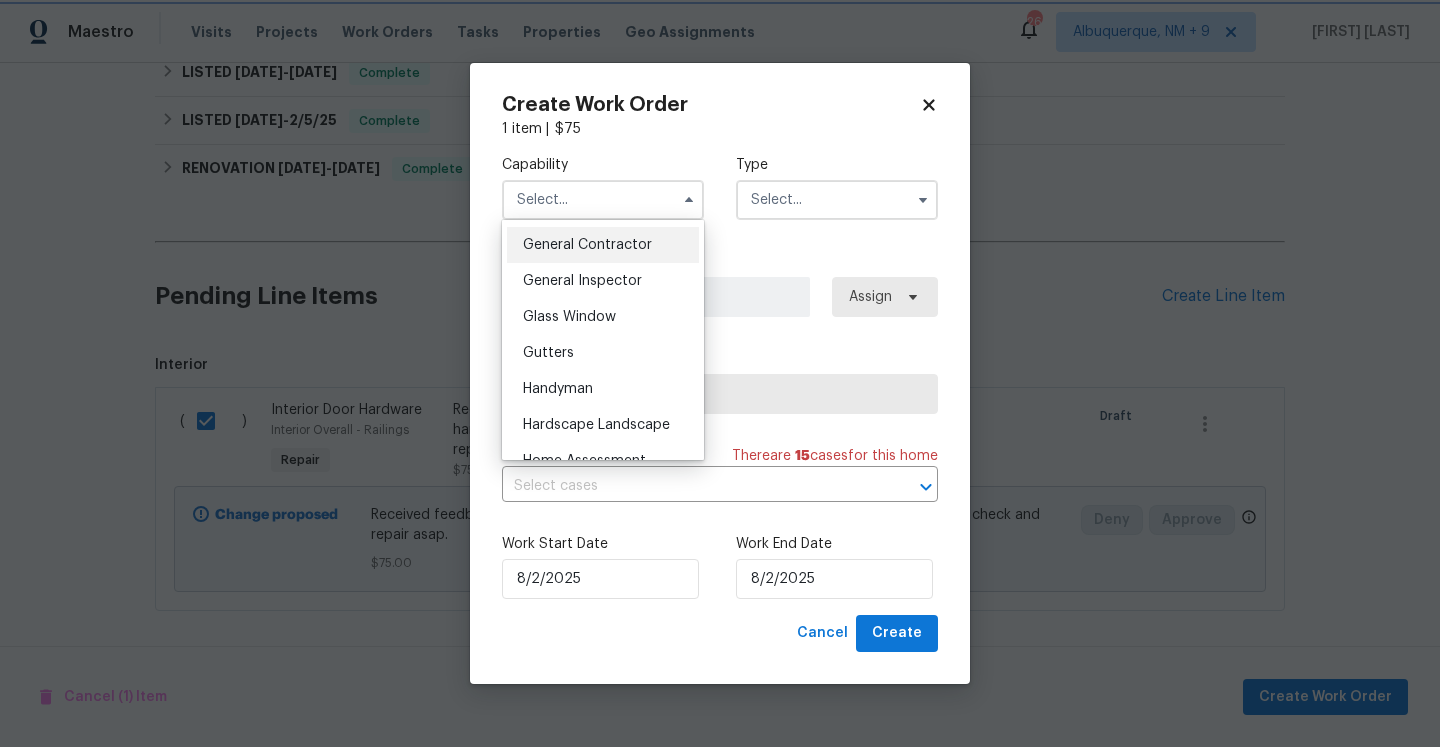 type on "General Contractor" 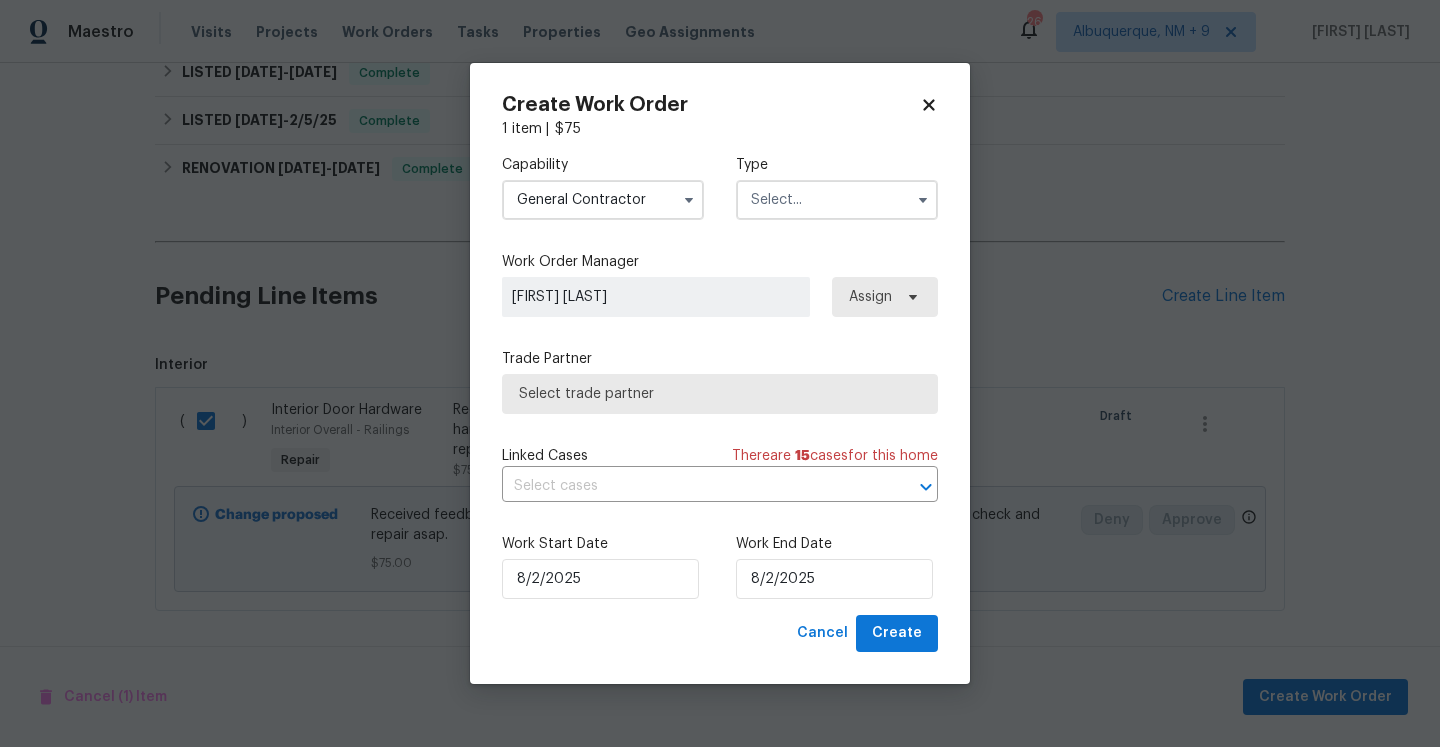 click at bounding box center (837, 200) 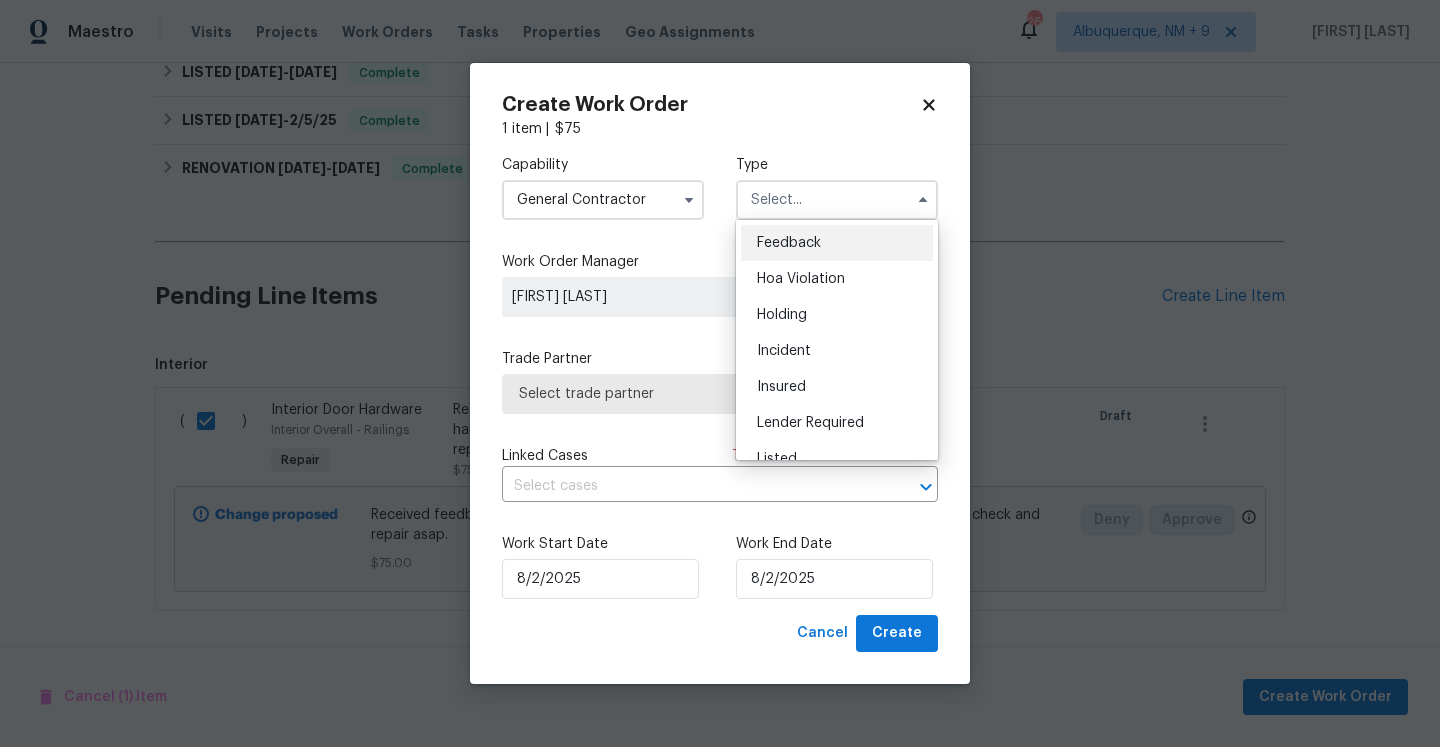 click on "Feedback" at bounding box center [789, 243] 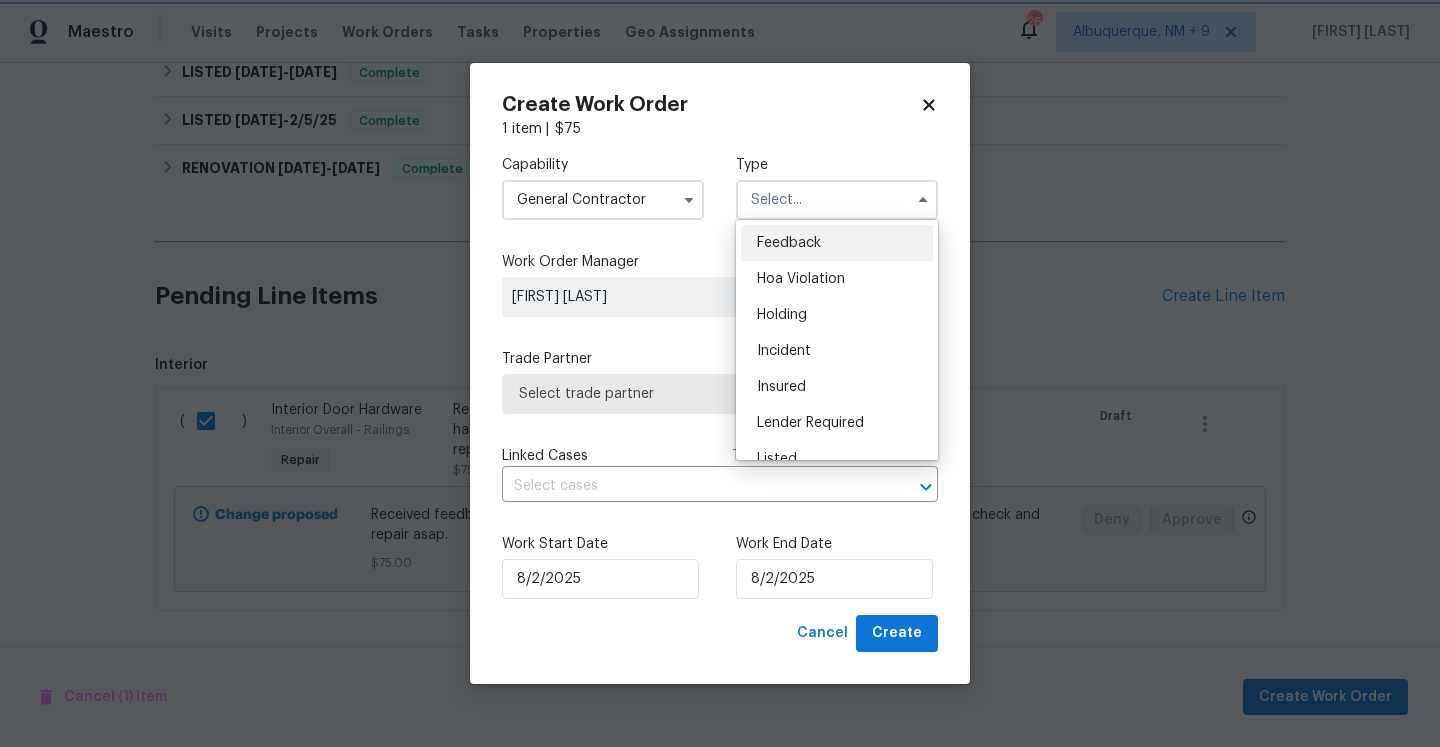 type on "Feedback" 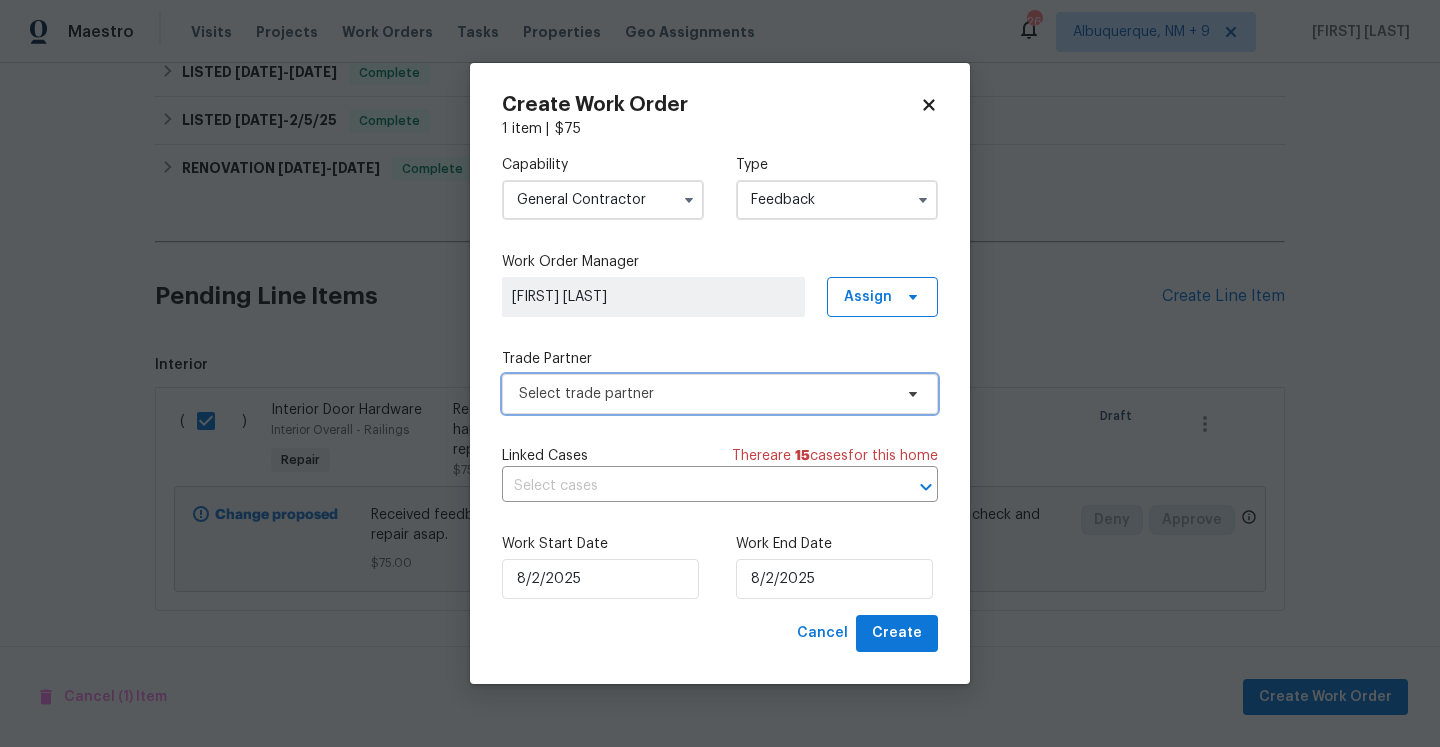 click on "Select trade partner" at bounding box center [705, 394] 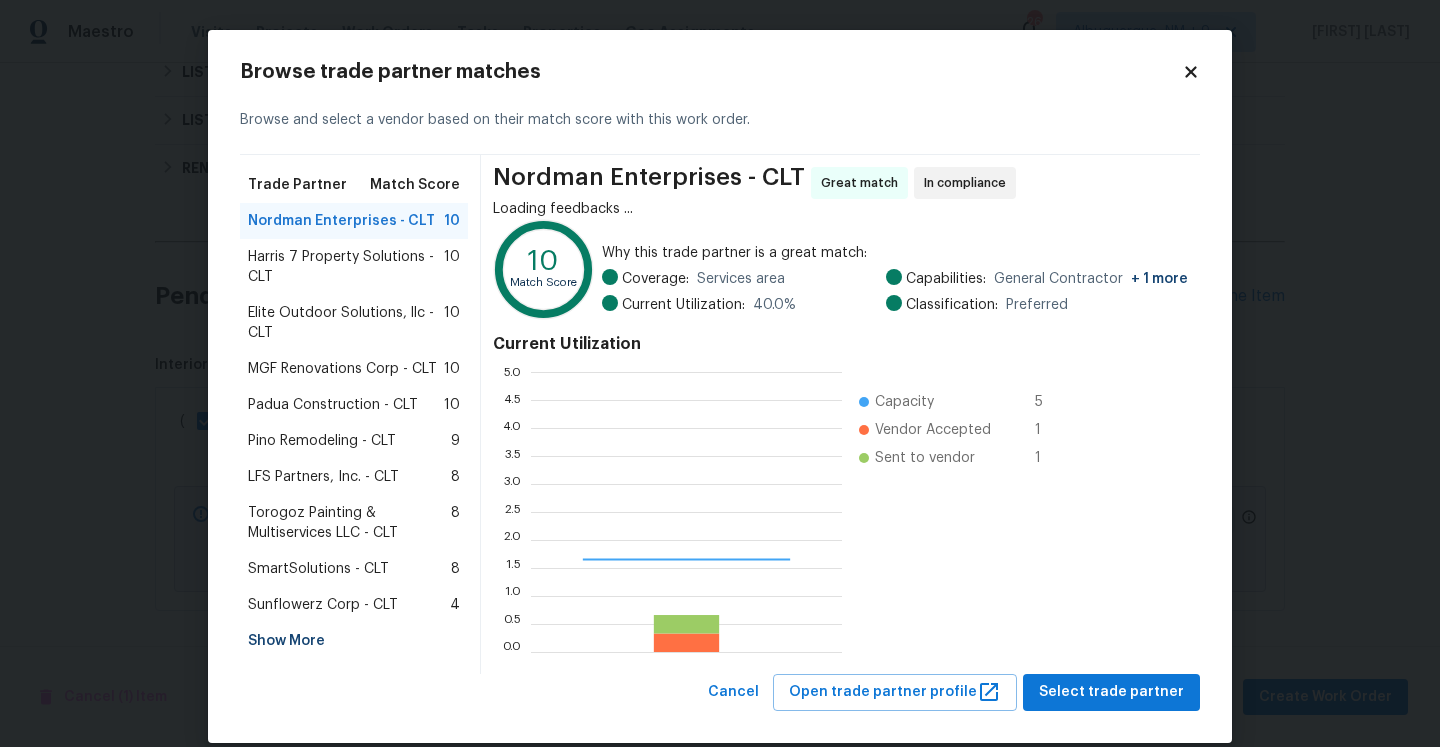 scroll, scrollTop: 2, scrollLeft: 1, axis: both 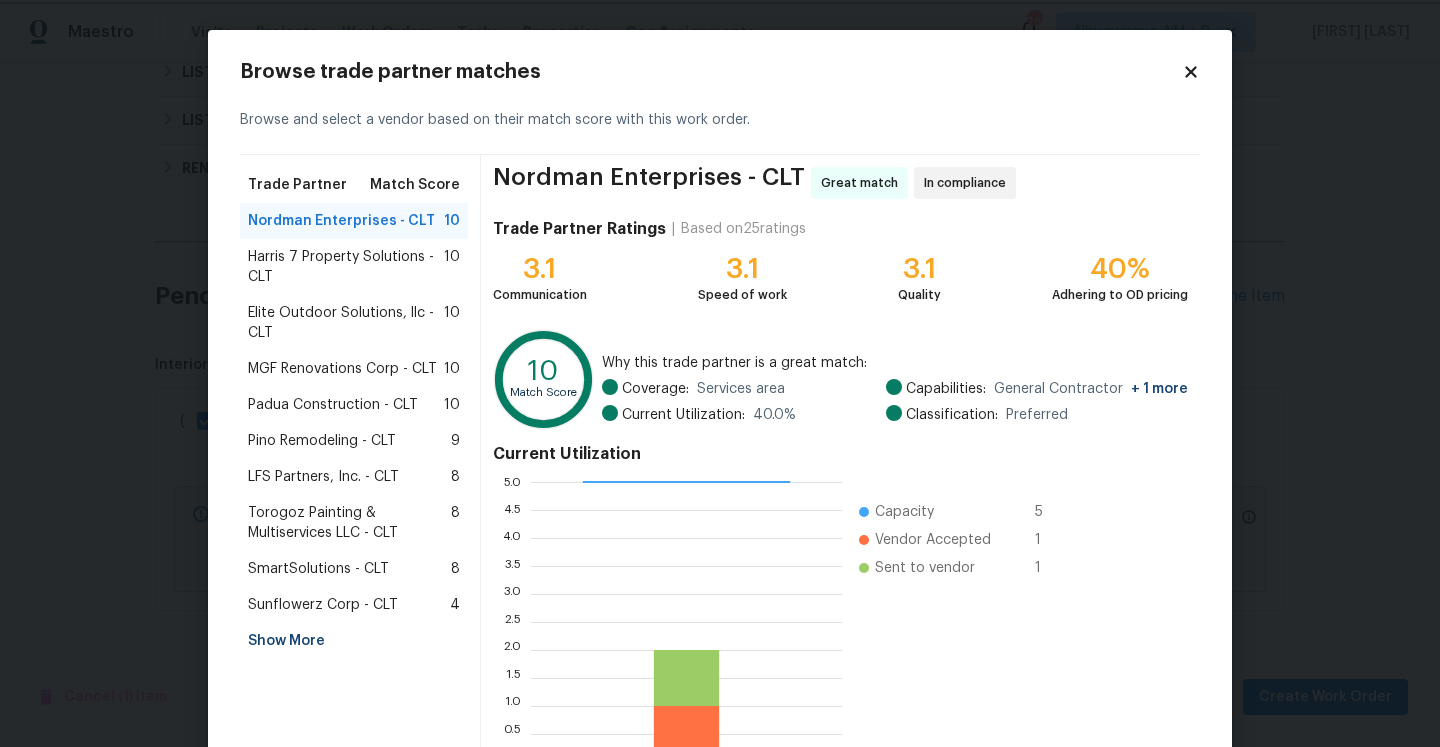 click on "Maestro Visits Projects Work Orders Tasks Properties Geo Assignments 268 Albuquerque, NM + 9 Afredi A Back to all projects 271 Wendover Dr, Salisbury, NC 28147 3 Beds | 2 1/2 Baths | Total: 1597 ft² | Above Grade: 1597 ft² | Basement Finished: N/A | 2020 Not seen today Mark Seen Actions Last Visit Date 6/24/2025  by  Chip Hunter   Project Listed   4/23/2025  -  4/23/2025 Complete Visits Work Orders Maintenance Notes Condition Adjustments Costs Photos Floor Plans Cases LISTED   4/23/25  -  4/23/25 Complete Surface Experts NE Charlotte COUNTERTOP_RESURFACING, BATHTUB_RESURFACING, FLOOR_REFINISHING $268.13 1 Repair 4/23/2025  -  4/23/2025 Paid LISTED   2/4/25  -  2/5/25 Complete VRX Photography PHOTOGRAPHY $120.00 1 Repair 2/4/2025  -  2/5/2025 Paid RENOVATION   1/27/25  -  1/31/25 Complete Brighter Cleaning, LLC 3 CLEANING, CLEANING_MAINTENANCE $250.00 1 Repair 1/27/2025  -  1/31/2025 Paid SmartSolutions 1 GENERAL_CONTRACTOR, ROOF $2,455.80 10 Repairs 1/27/2025  -  1/29/2025 Paid Centralized Purchasing  -  1" at bounding box center (720, 373) 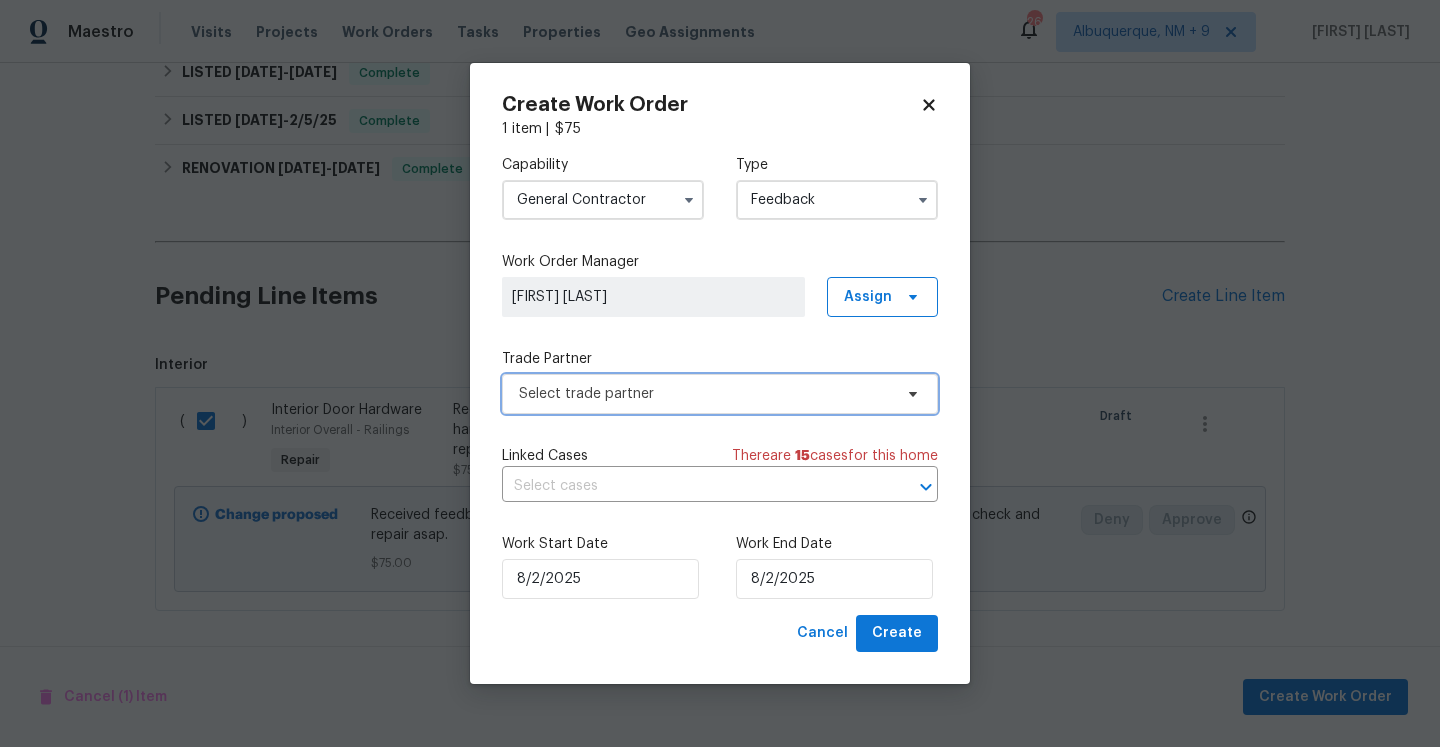 click on "Select trade partner" at bounding box center (720, 394) 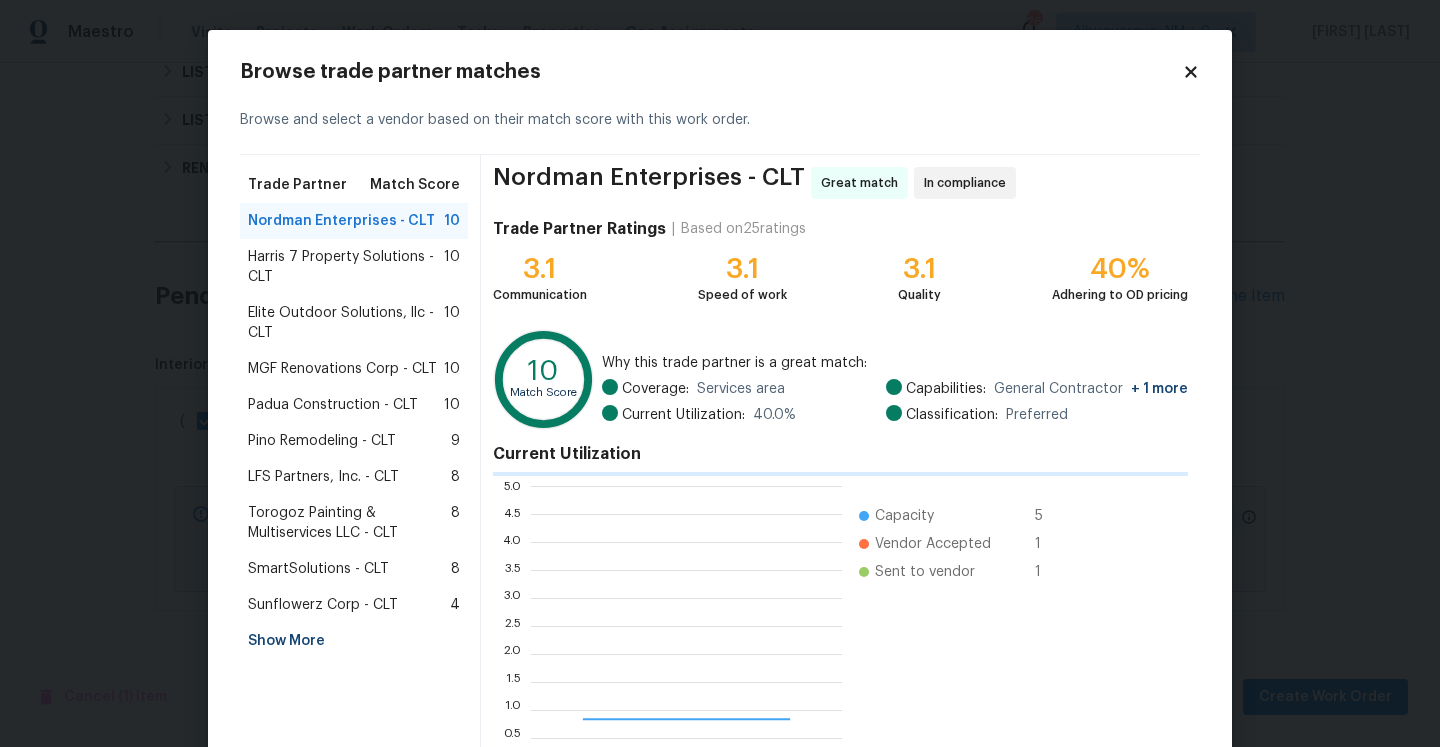 scroll, scrollTop: 2, scrollLeft: 1, axis: both 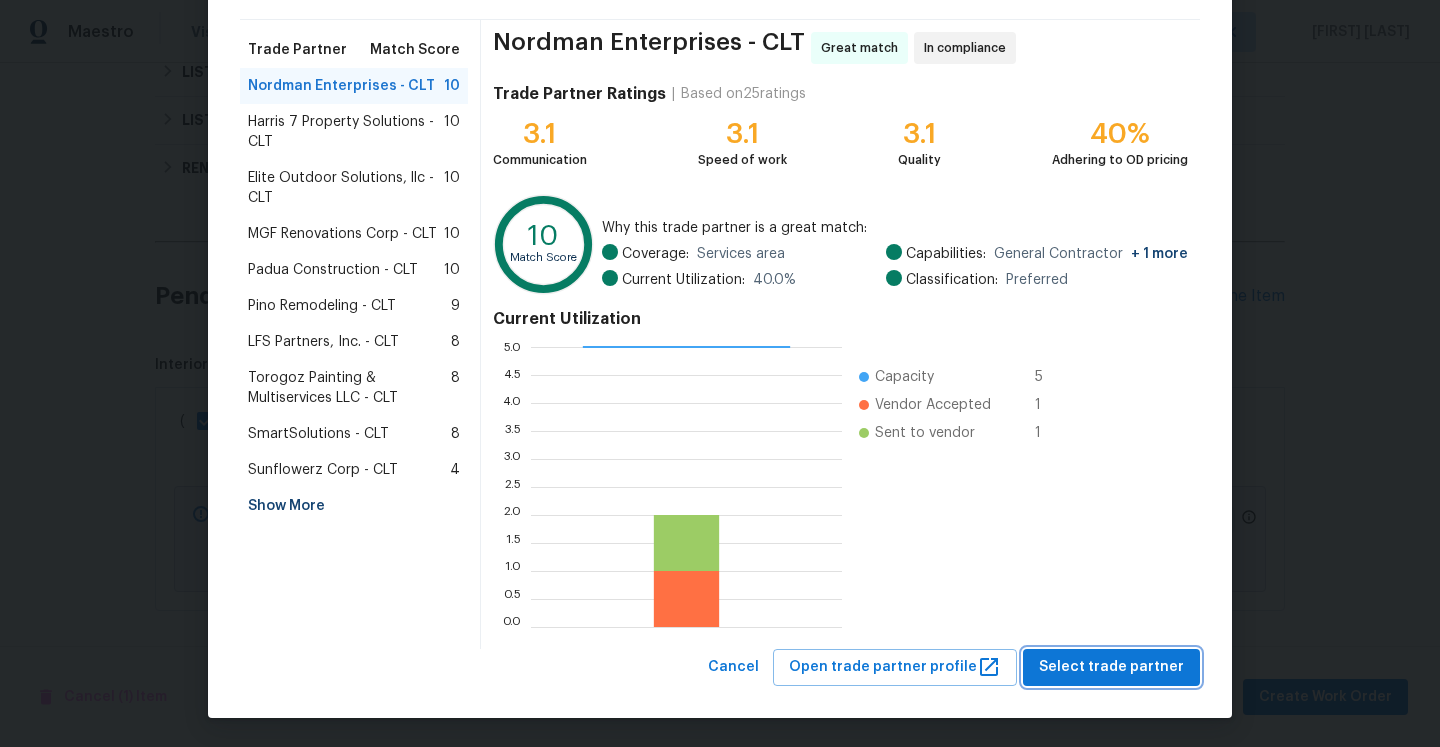 click on "Select trade partner" at bounding box center [1111, 667] 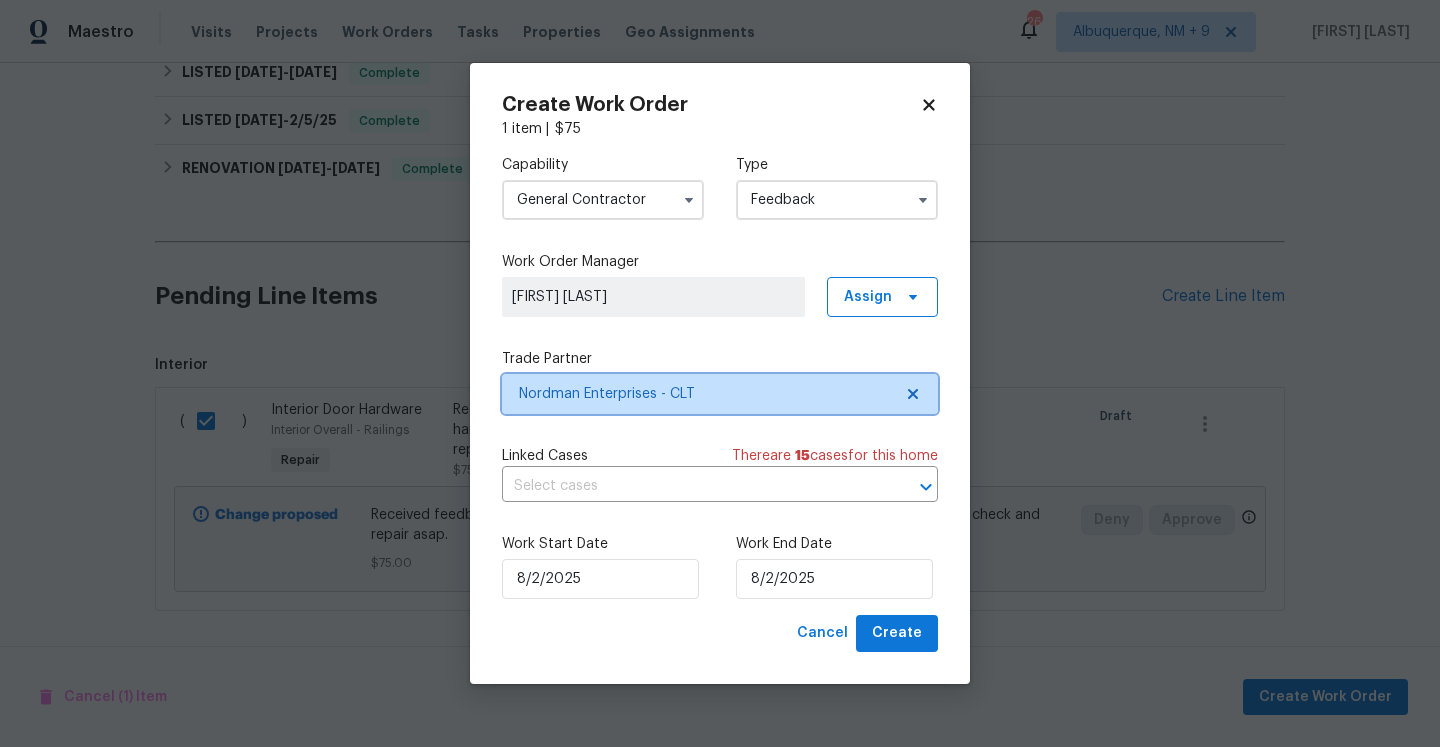 scroll, scrollTop: 0, scrollLeft: 0, axis: both 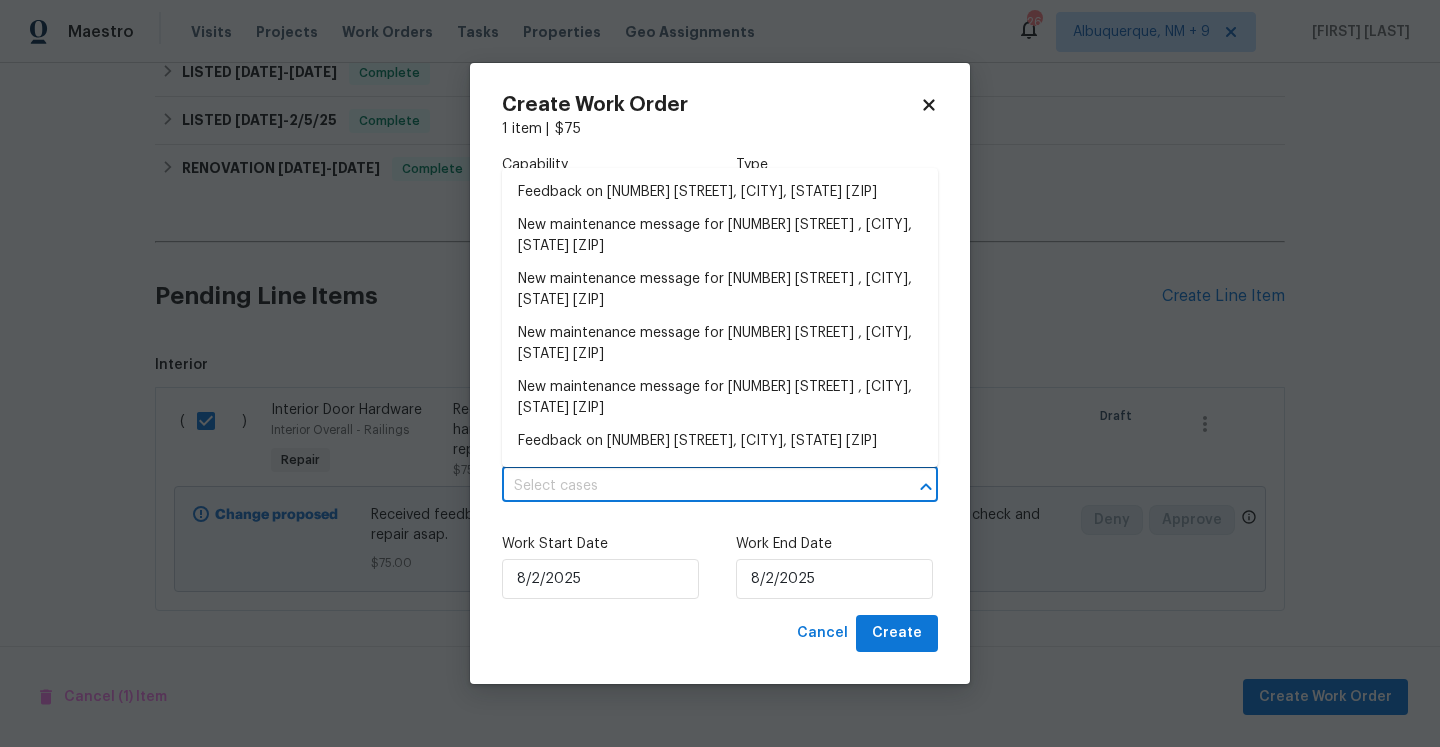 click at bounding box center (692, 486) 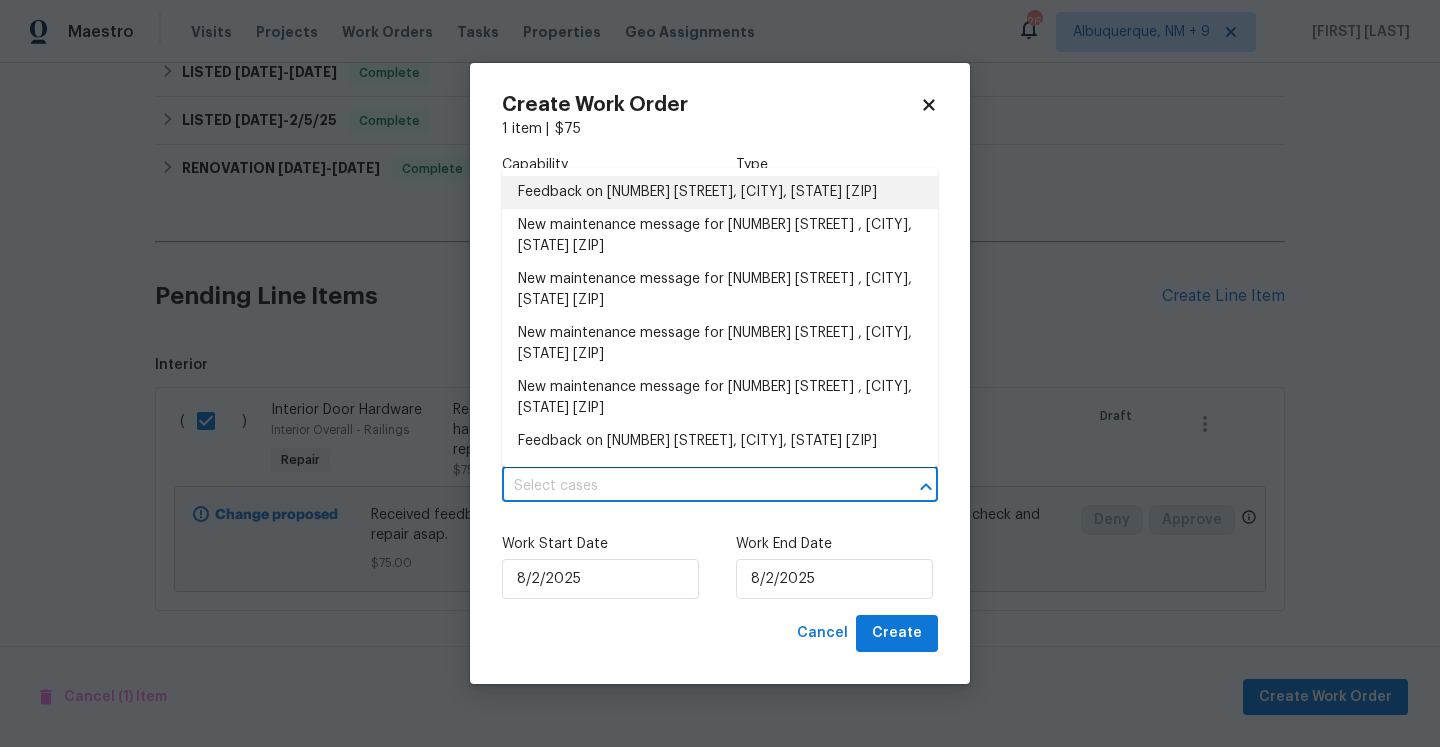 click on "Feedback on 271 Wendover Dr, Salisbury, NC 28147" at bounding box center (720, 192) 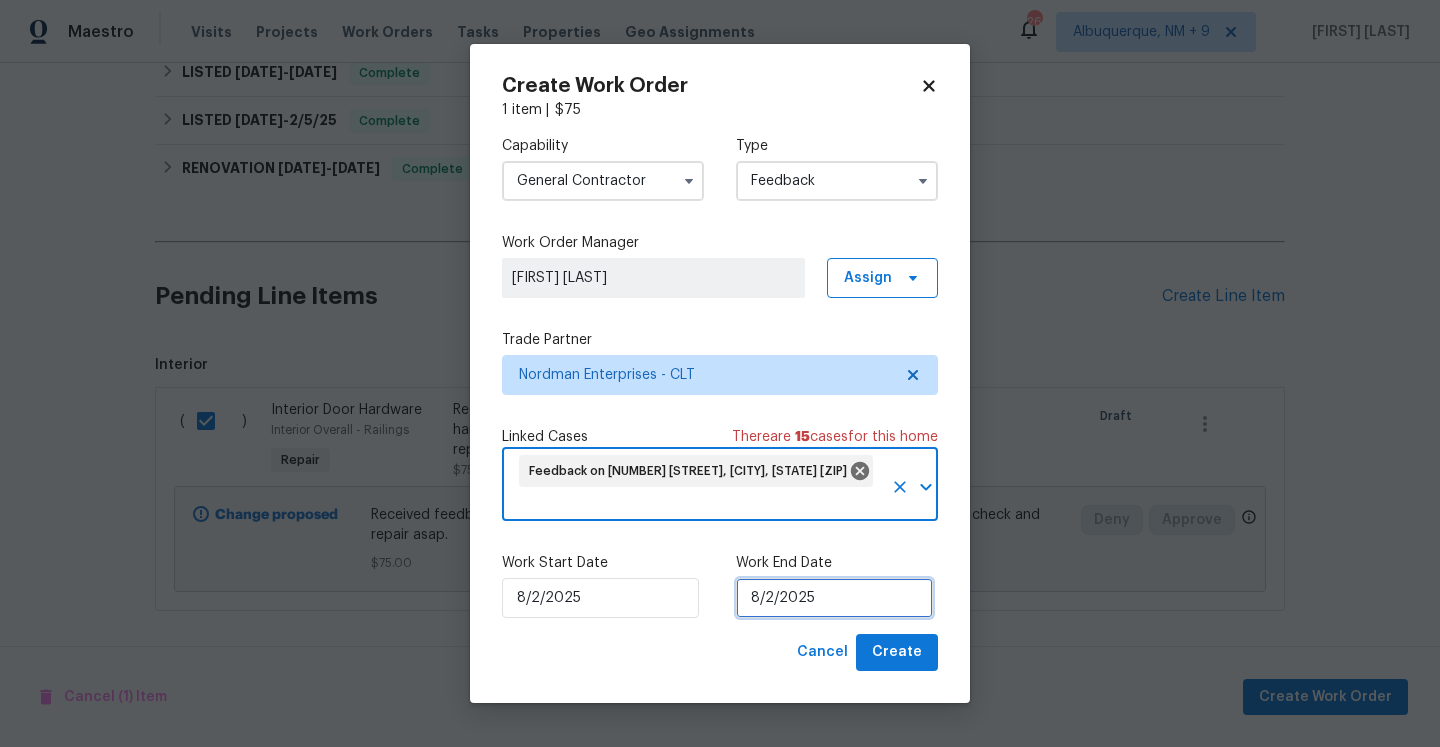 click on "8/2/2025" at bounding box center (834, 598) 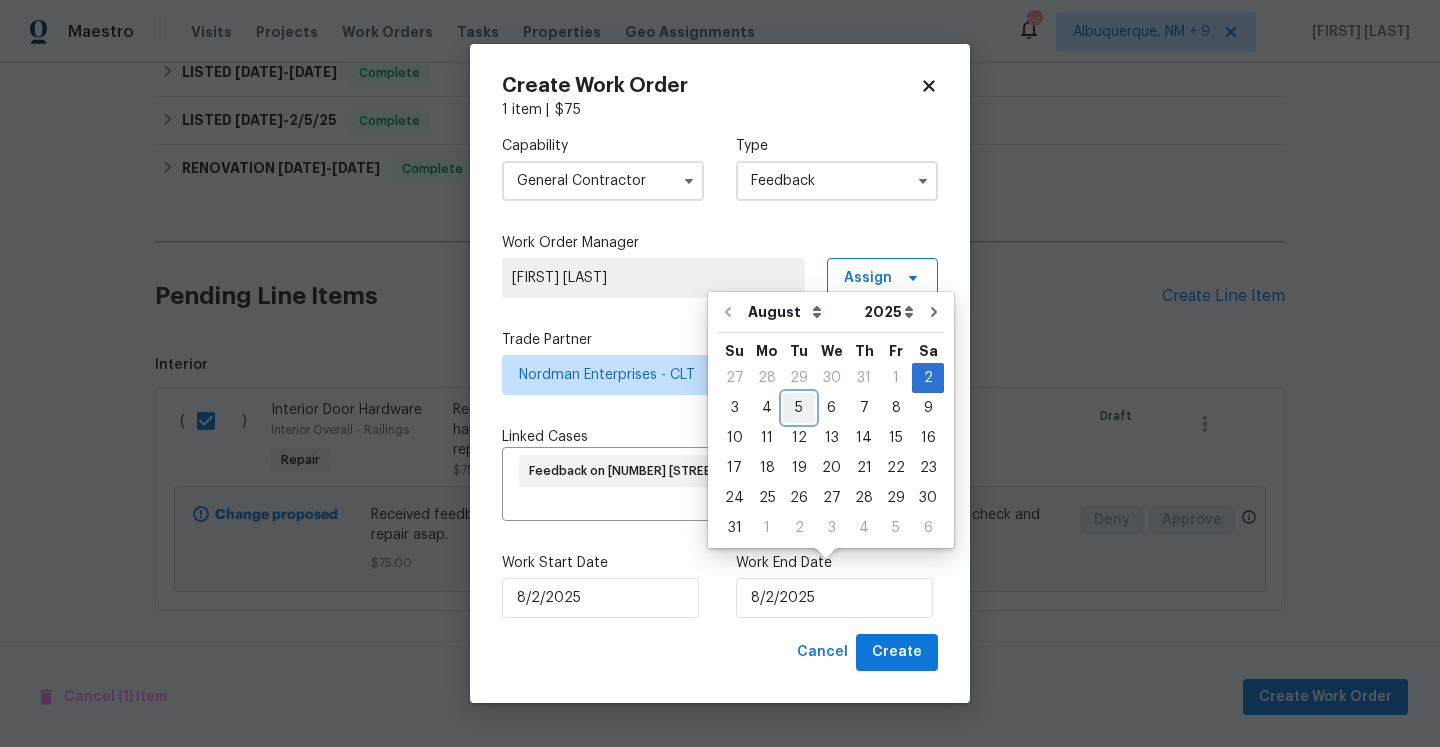 click on "5" at bounding box center [799, 408] 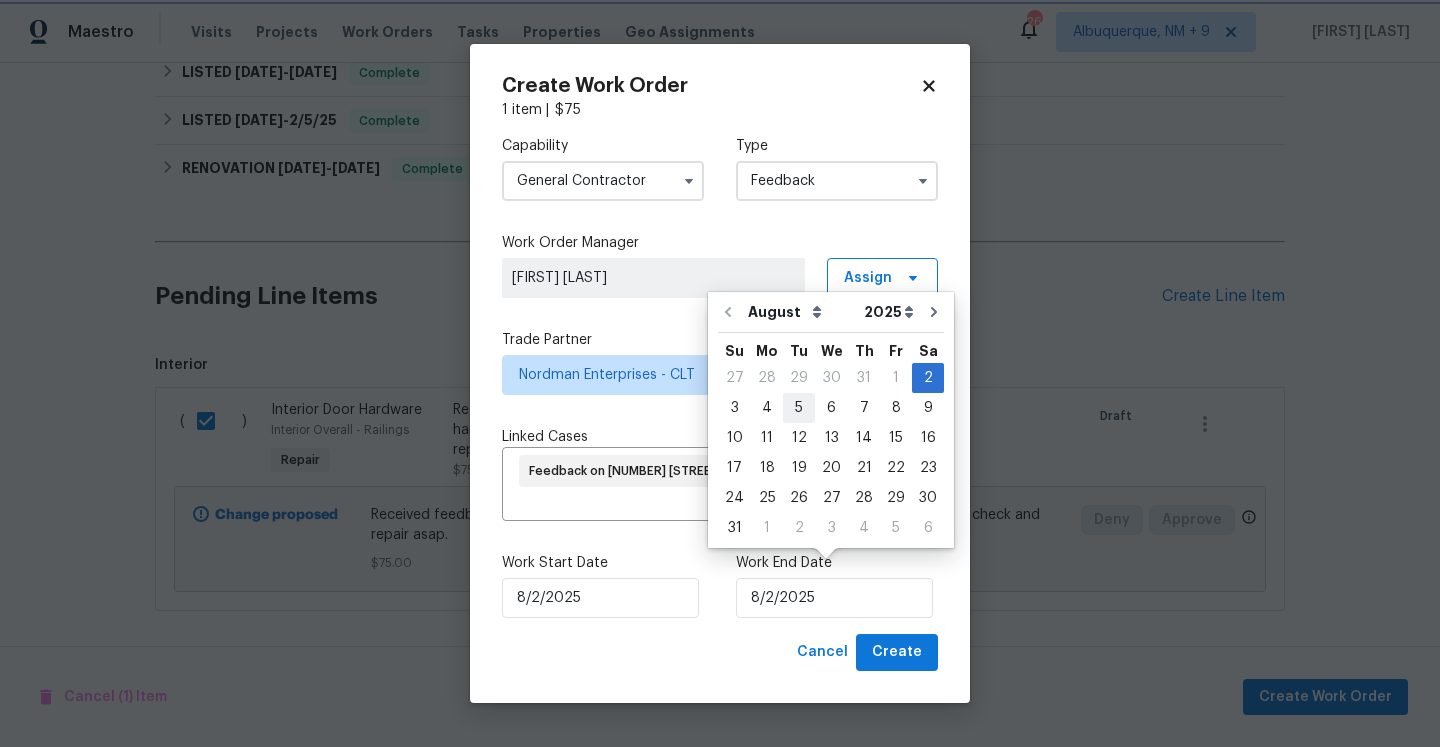 type on "8/5/2025" 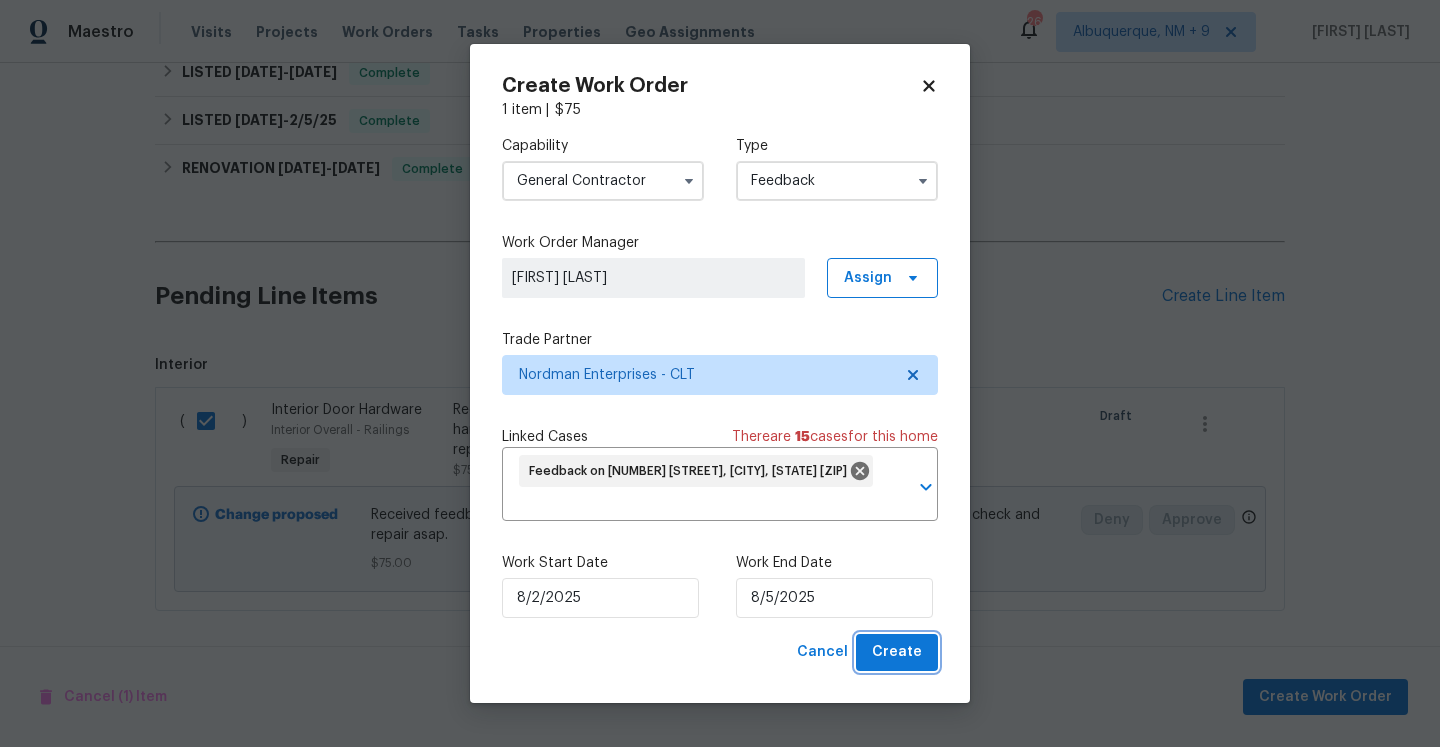 click on "Create" at bounding box center (897, 652) 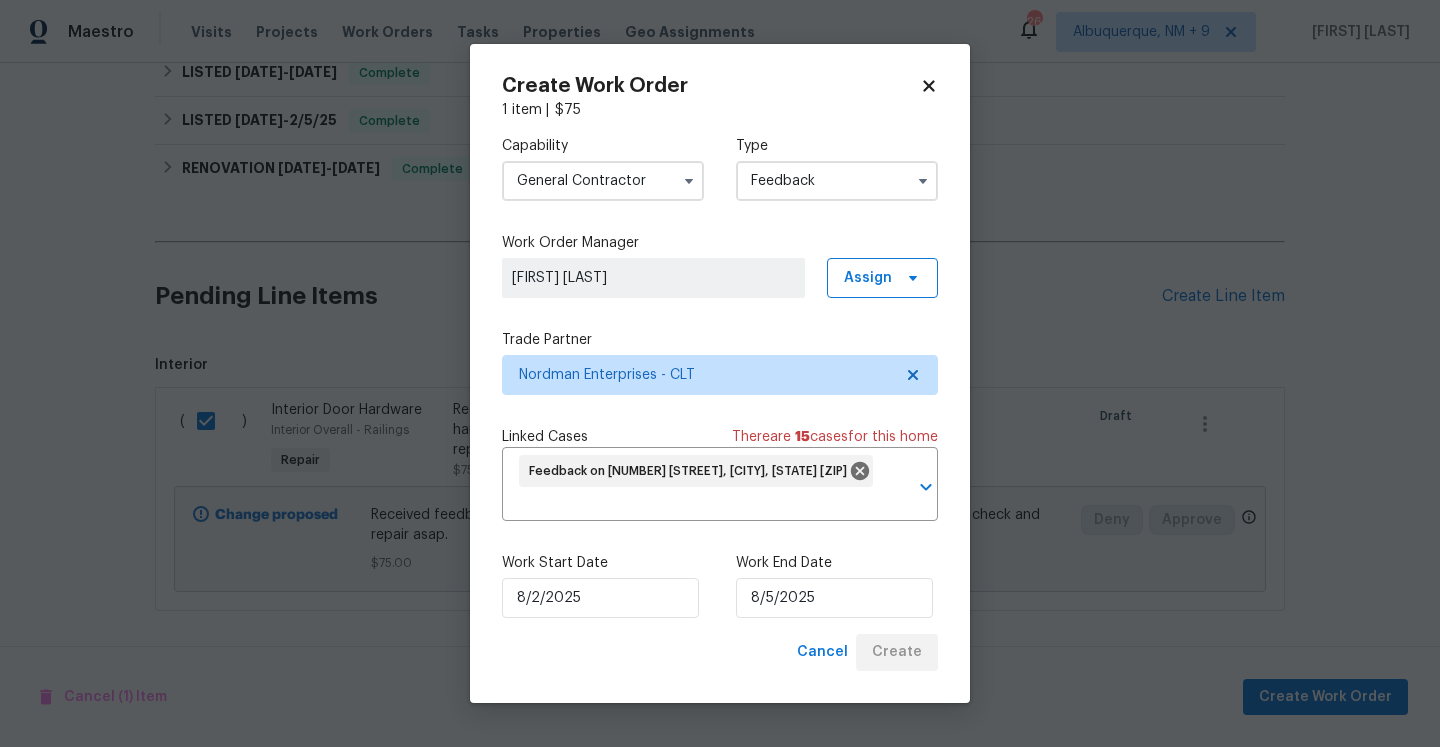 checkbox on "false" 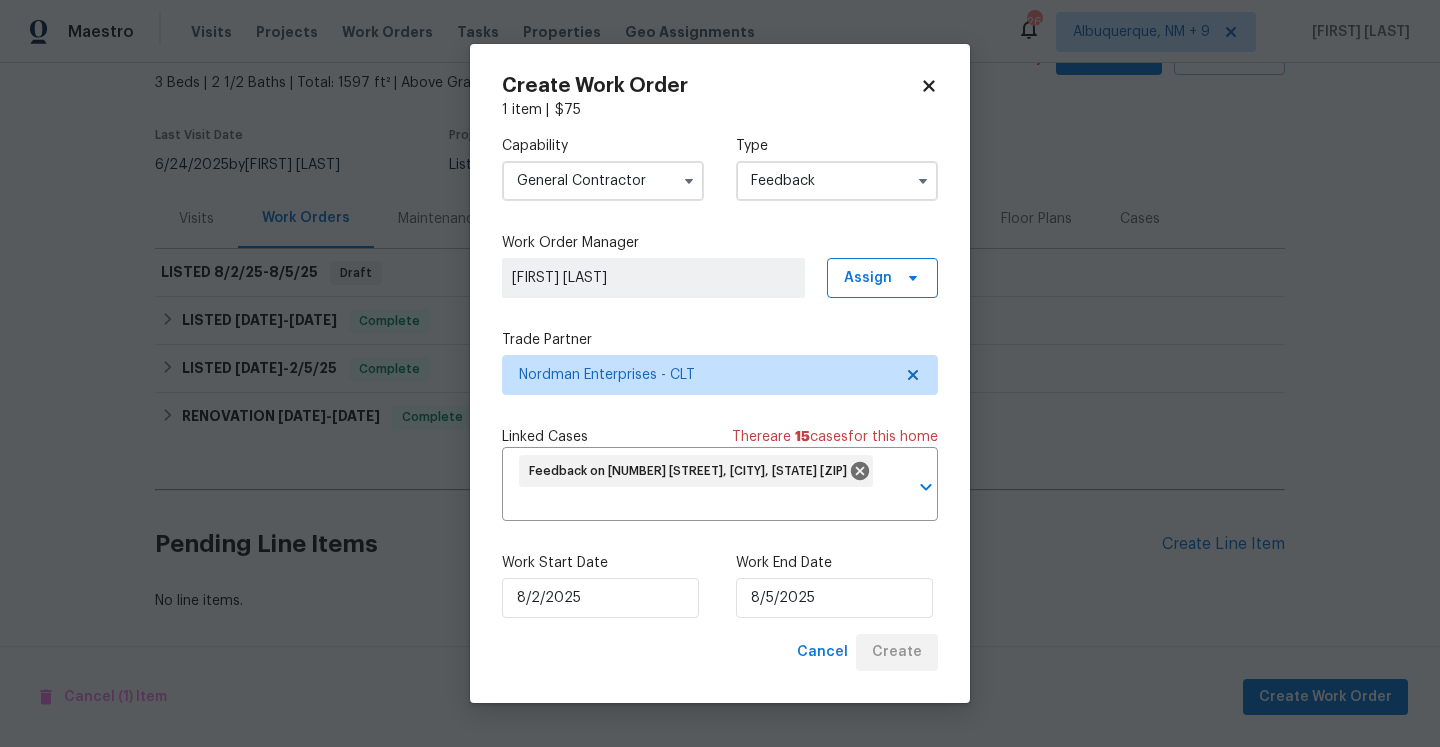 scroll, scrollTop: 114, scrollLeft: 0, axis: vertical 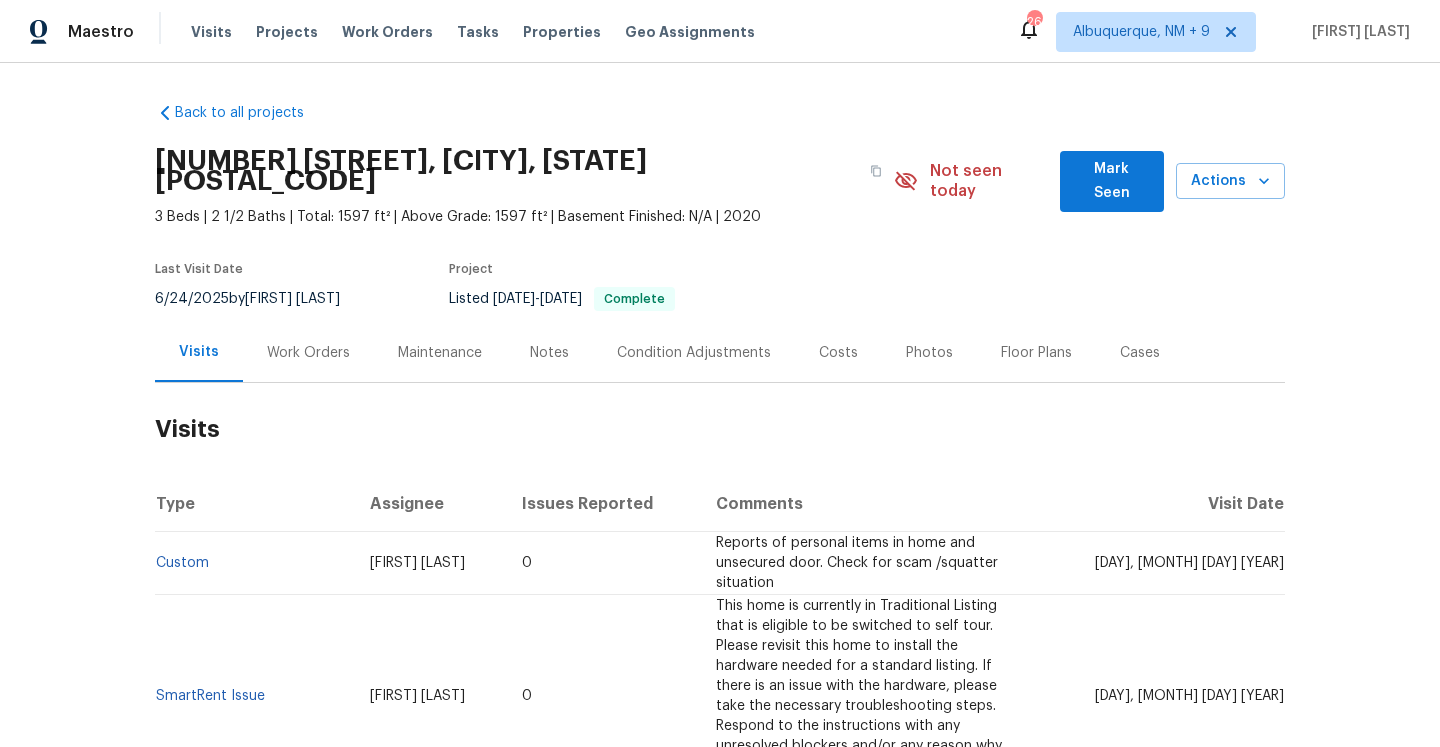 click on "Work Orders" at bounding box center [308, 353] 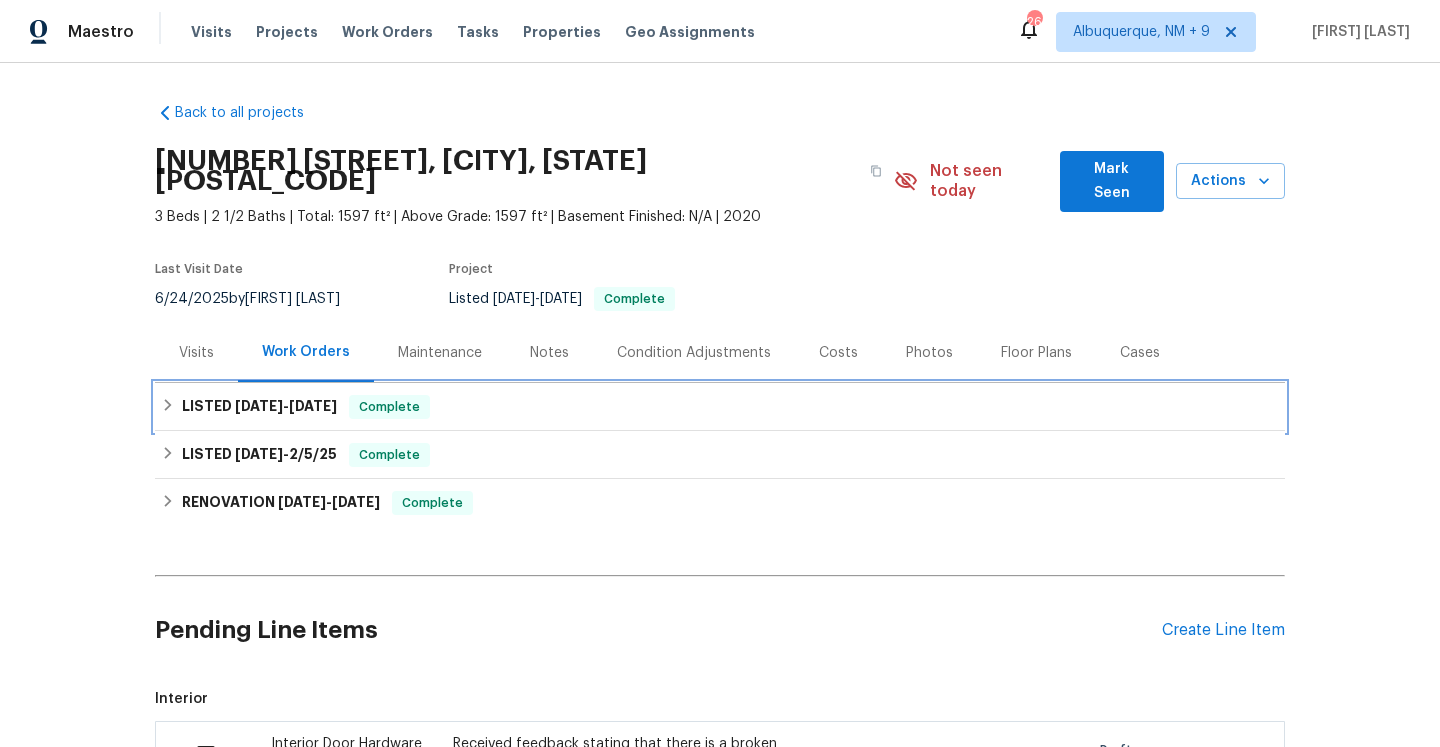 click on "Complete" at bounding box center [389, 407] 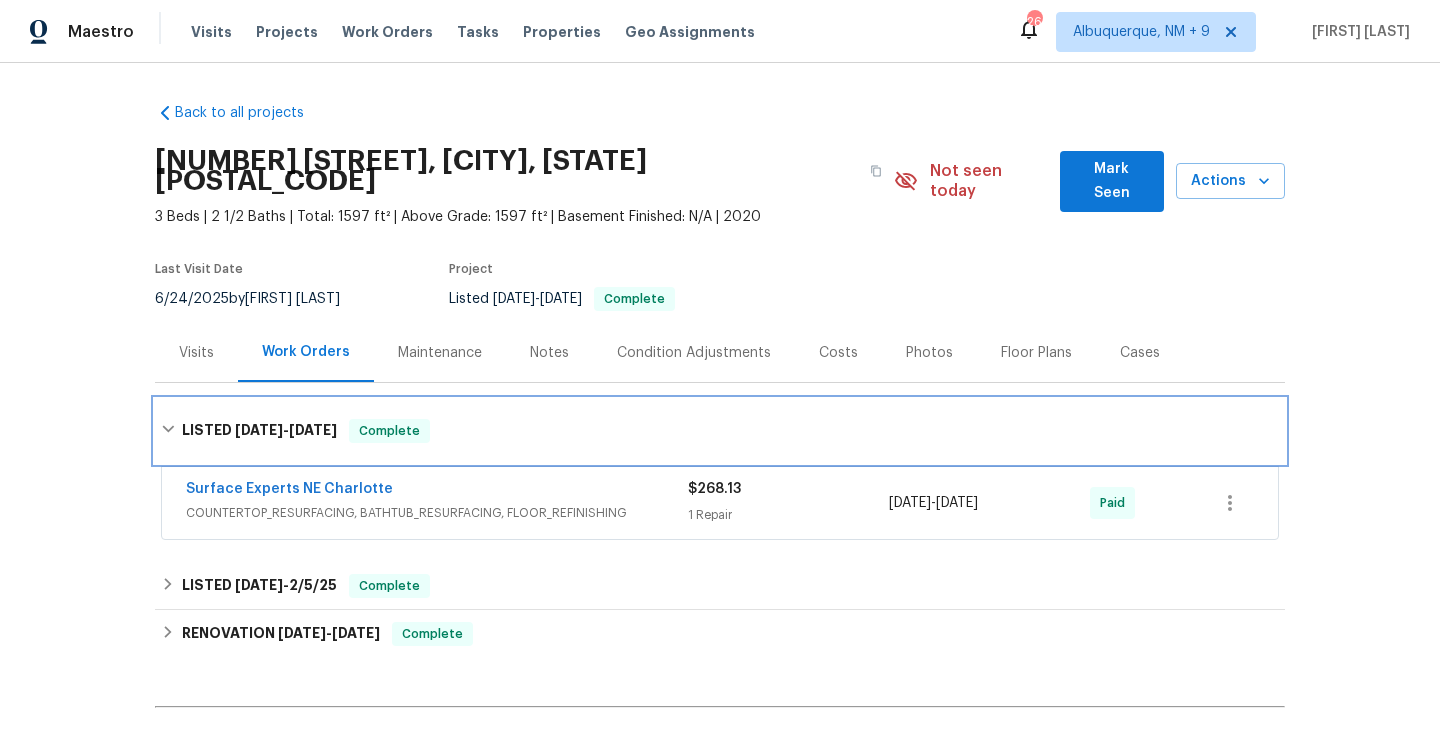 click on "Complete" at bounding box center [389, 431] 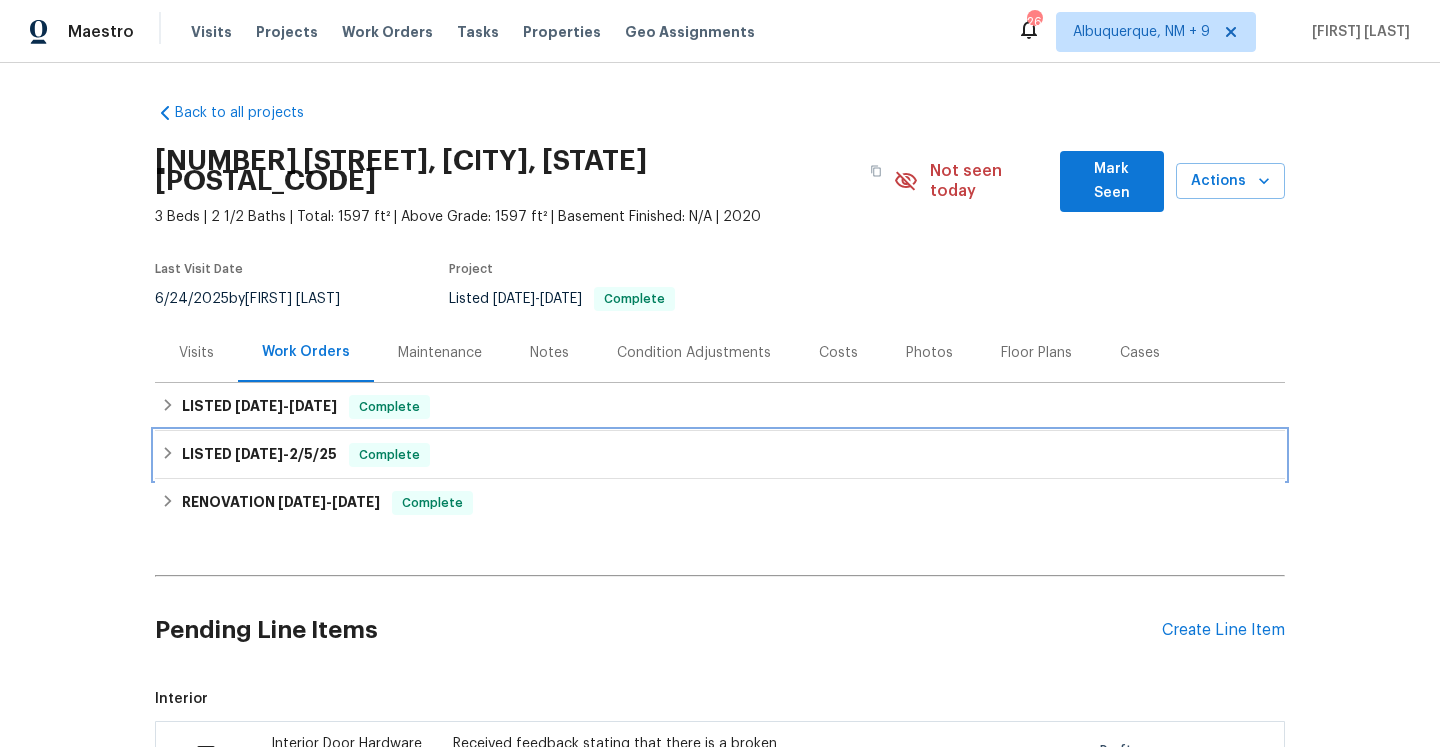 click on "LISTED   2/4/25  -  2/5/25 Complete" at bounding box center (720, 455) 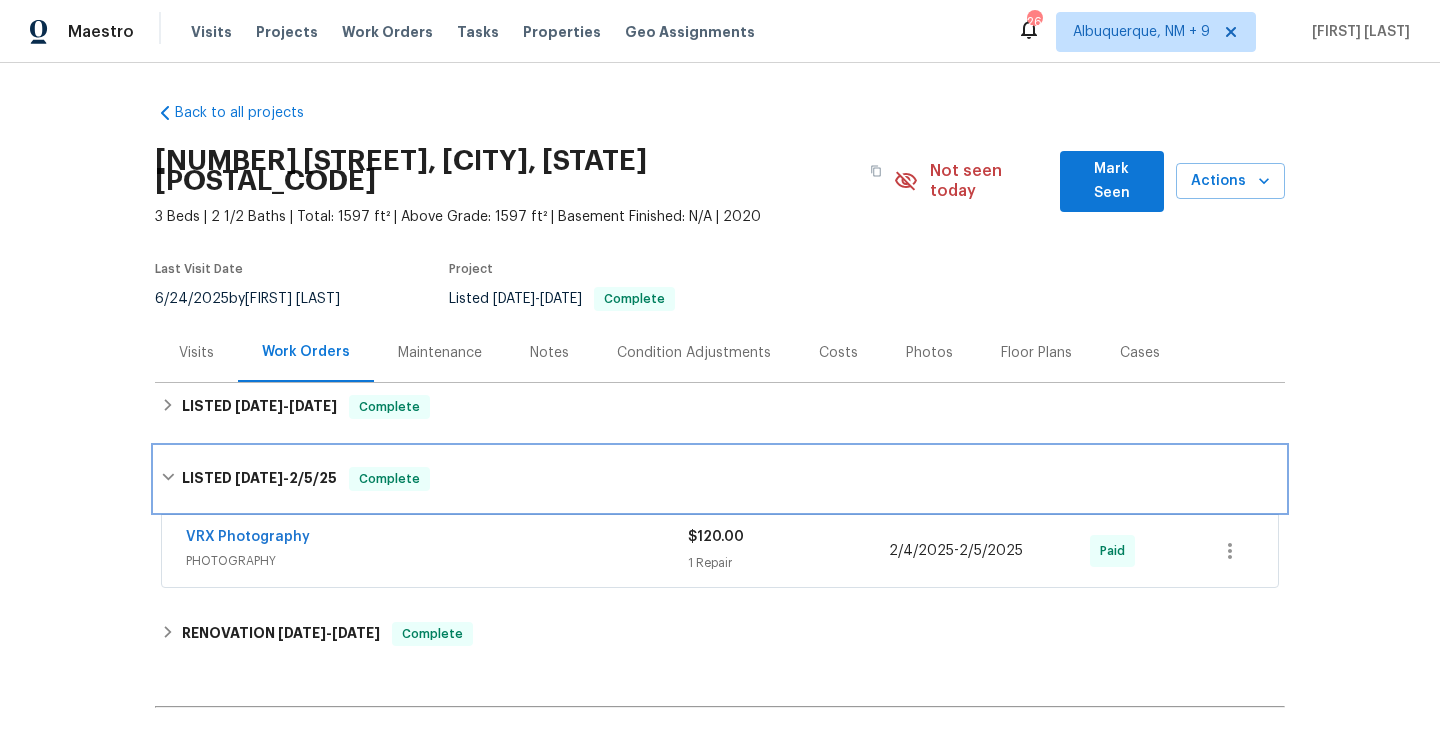 click on "LISTED   2/4/25  -  2/5/25 Complete" at bounding box center (720, 479) 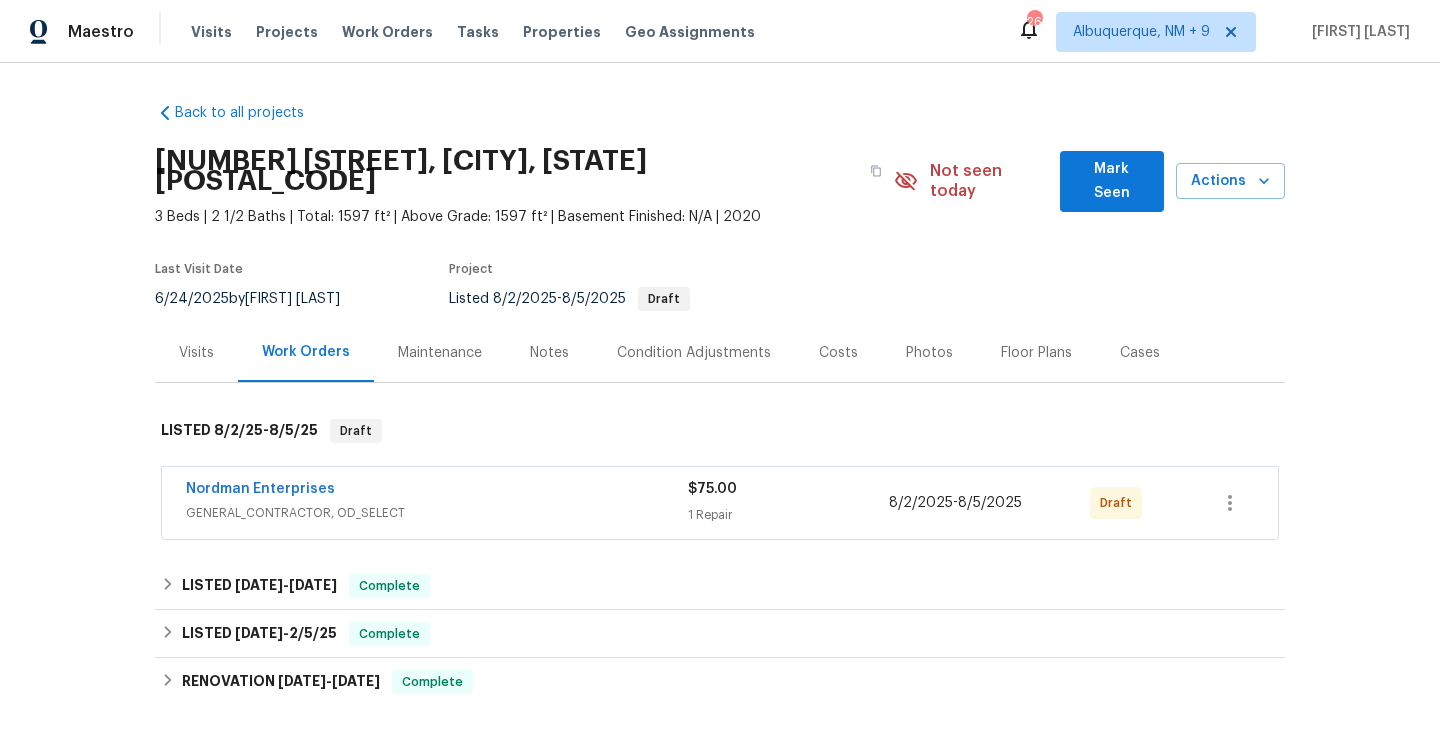 scroll, scrollTop: 0, scrollLeft: 0, axis: both 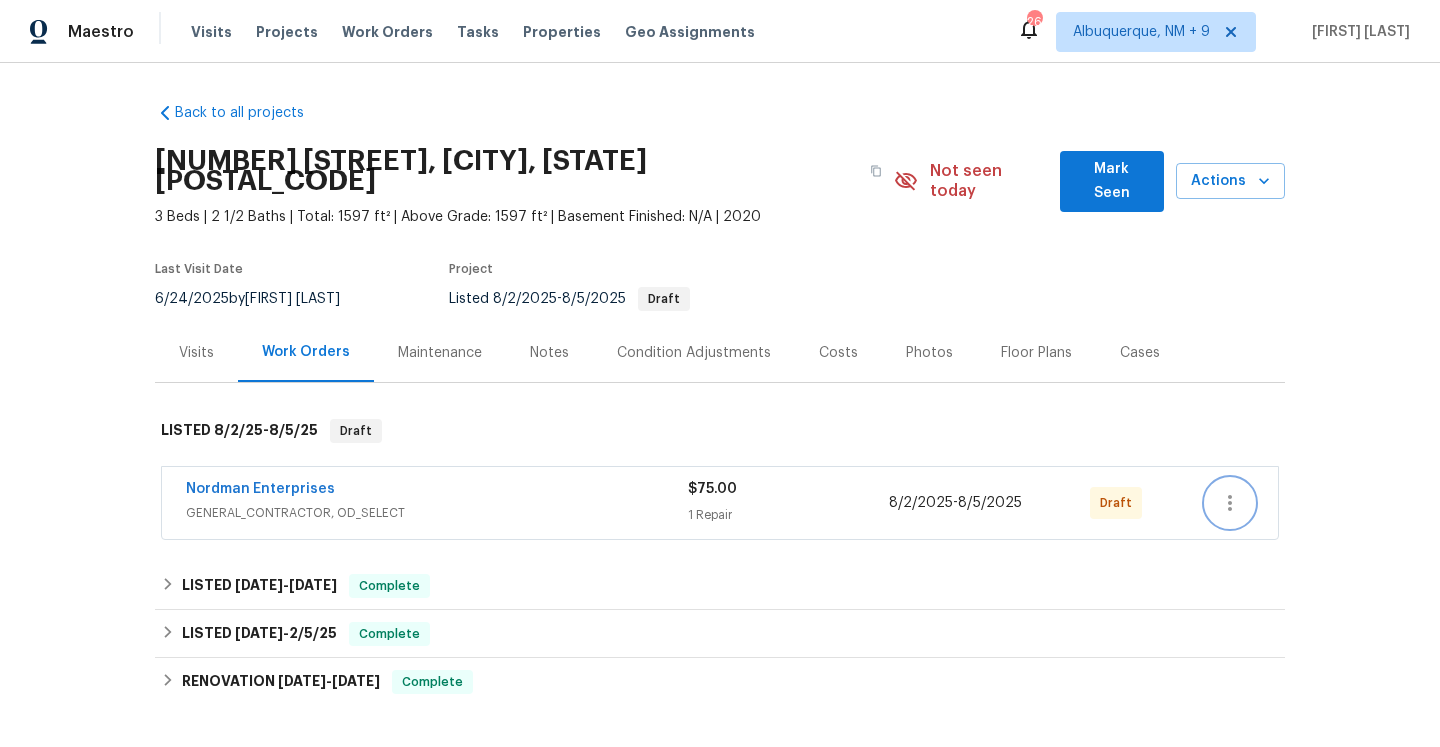 click at bounding box center (1230, 503) 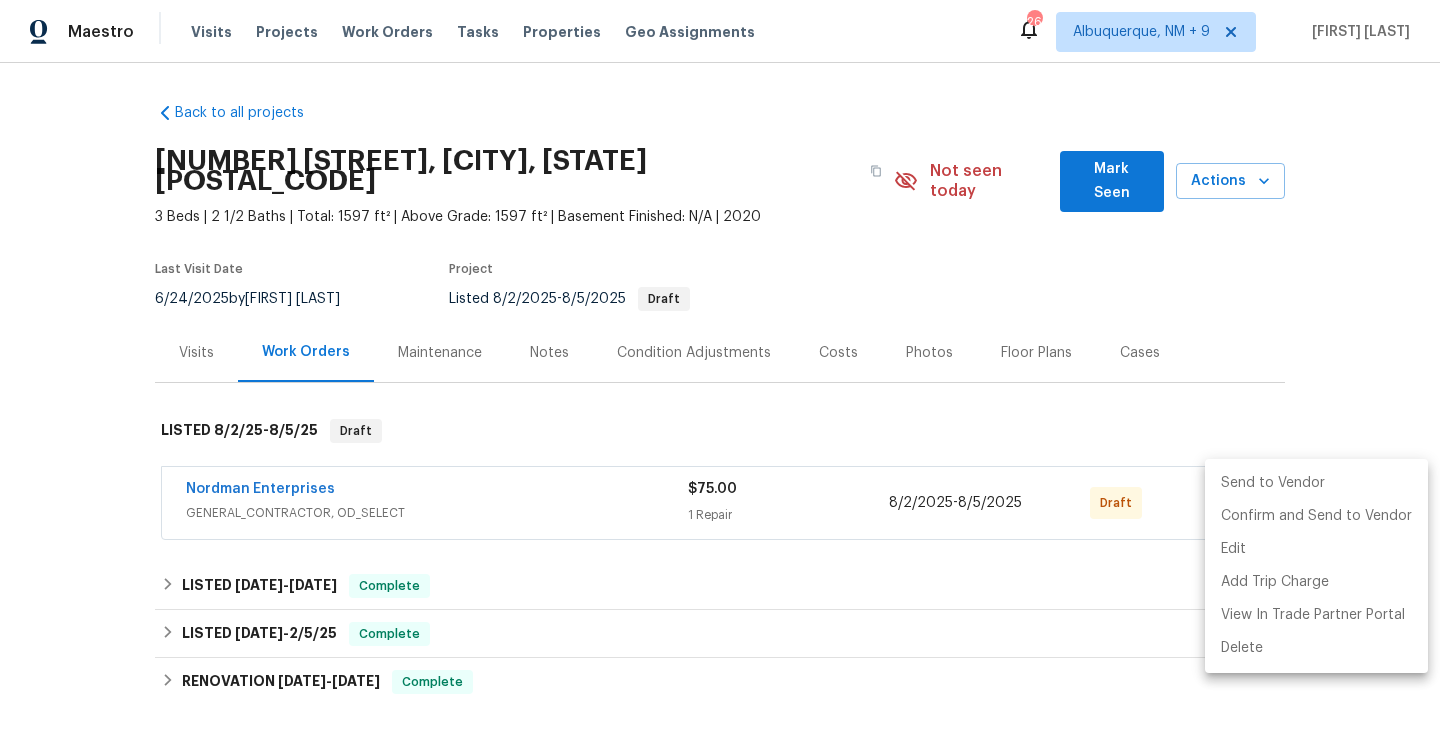 click on "Send to Vendor" at bounding box center (1316, 483) 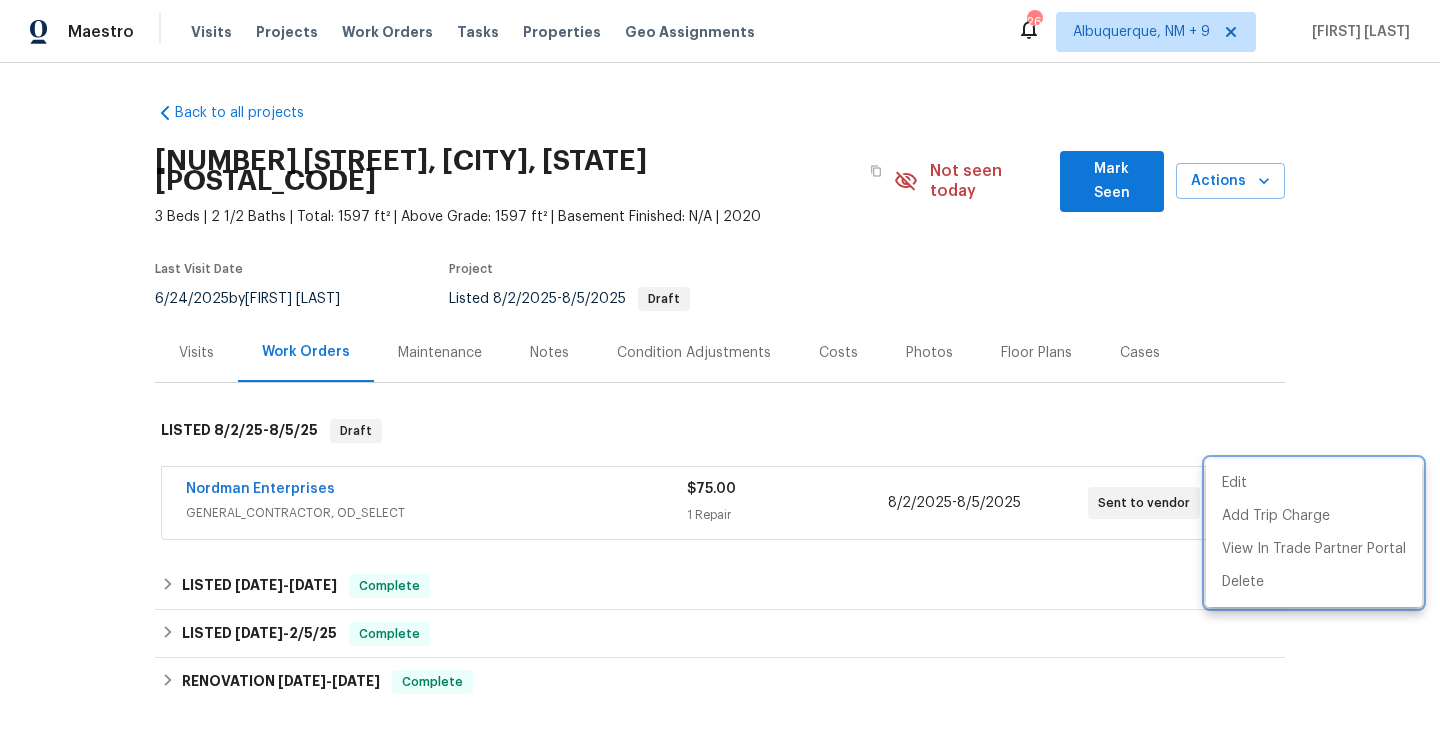 click at bounding box center [720, 373] 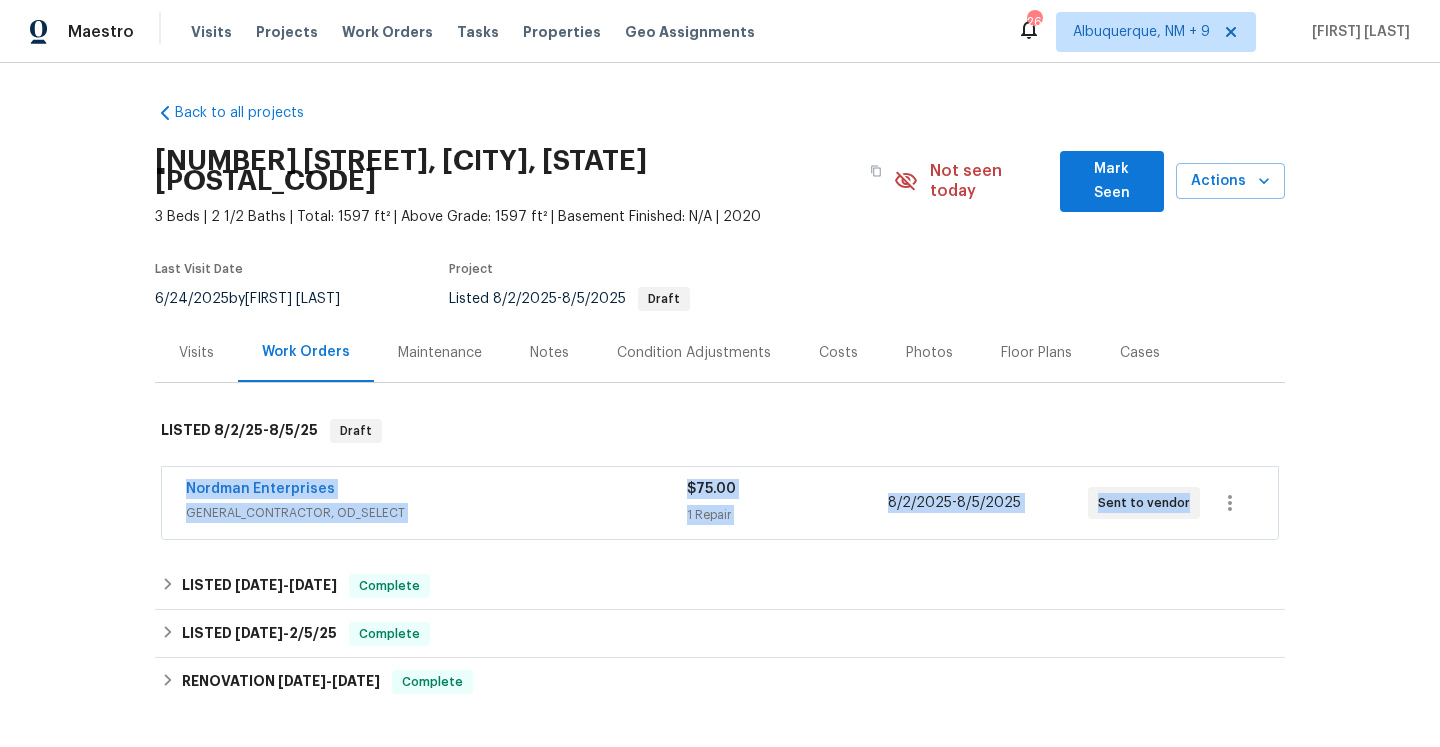 drag, startPoint x: 177, startPoint y: 468, endPoint x: 1180, endPoint y: 483, distance: 1003.1122 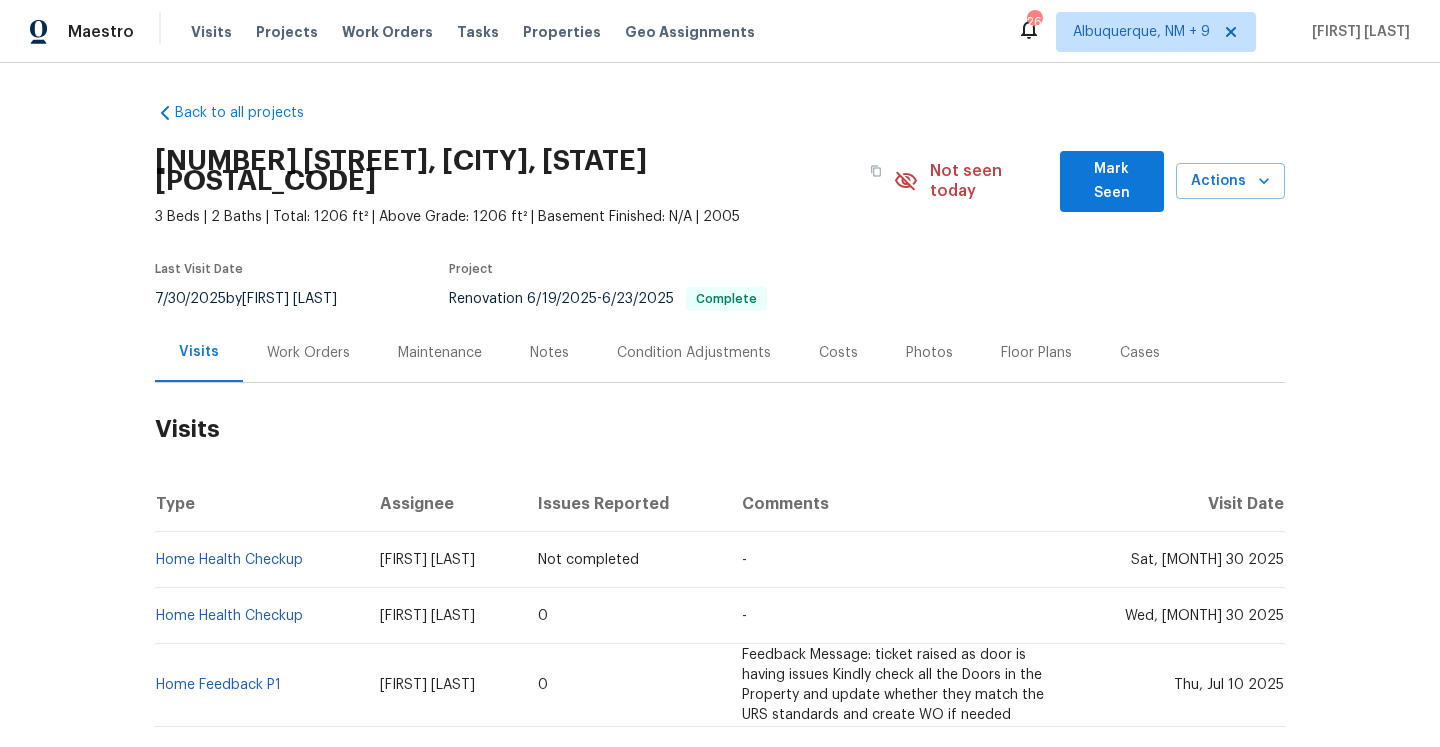 scroll, scrollTop: 0, scrollLeft: 0, axis: both 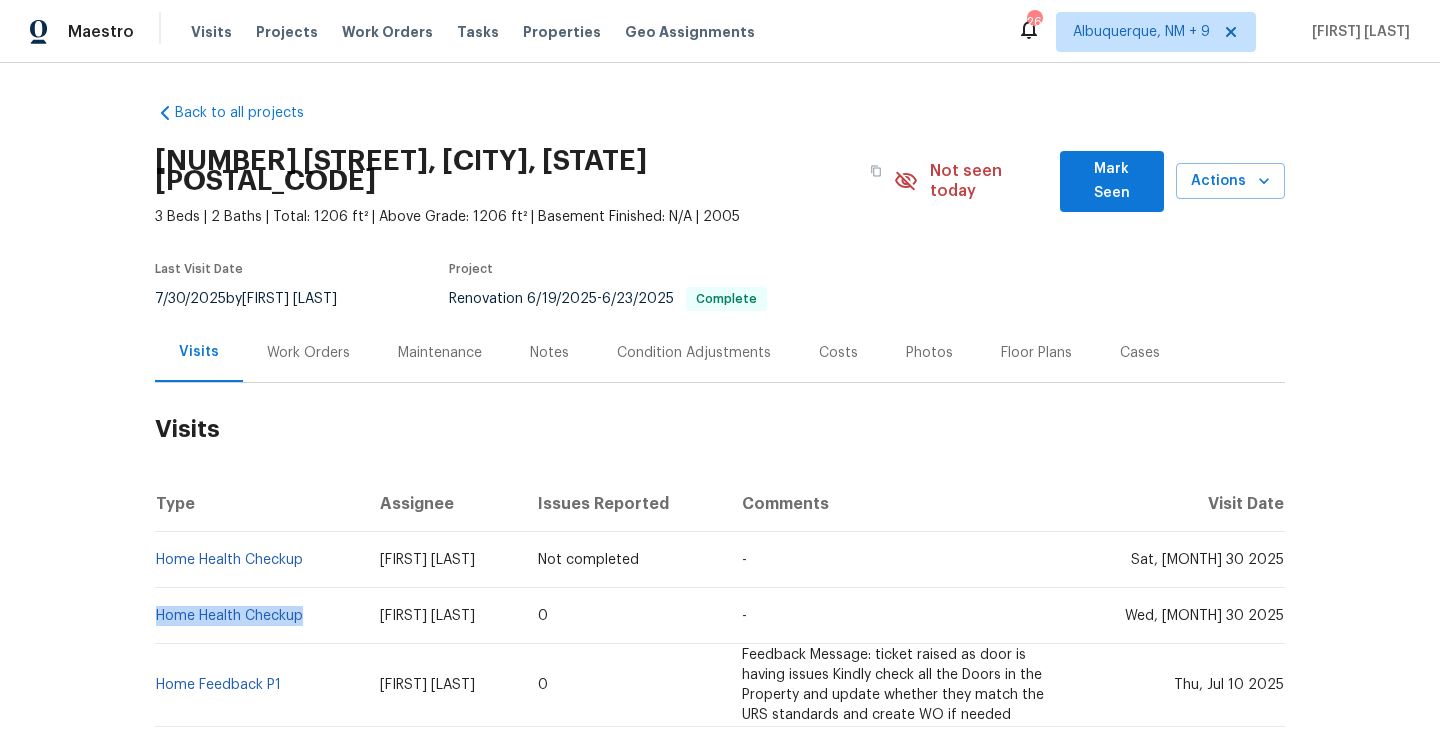 drag, startPoint x: 321, startPoint y: 596, endPoint x: 159, endPoint y: 587, distance: 162.2498 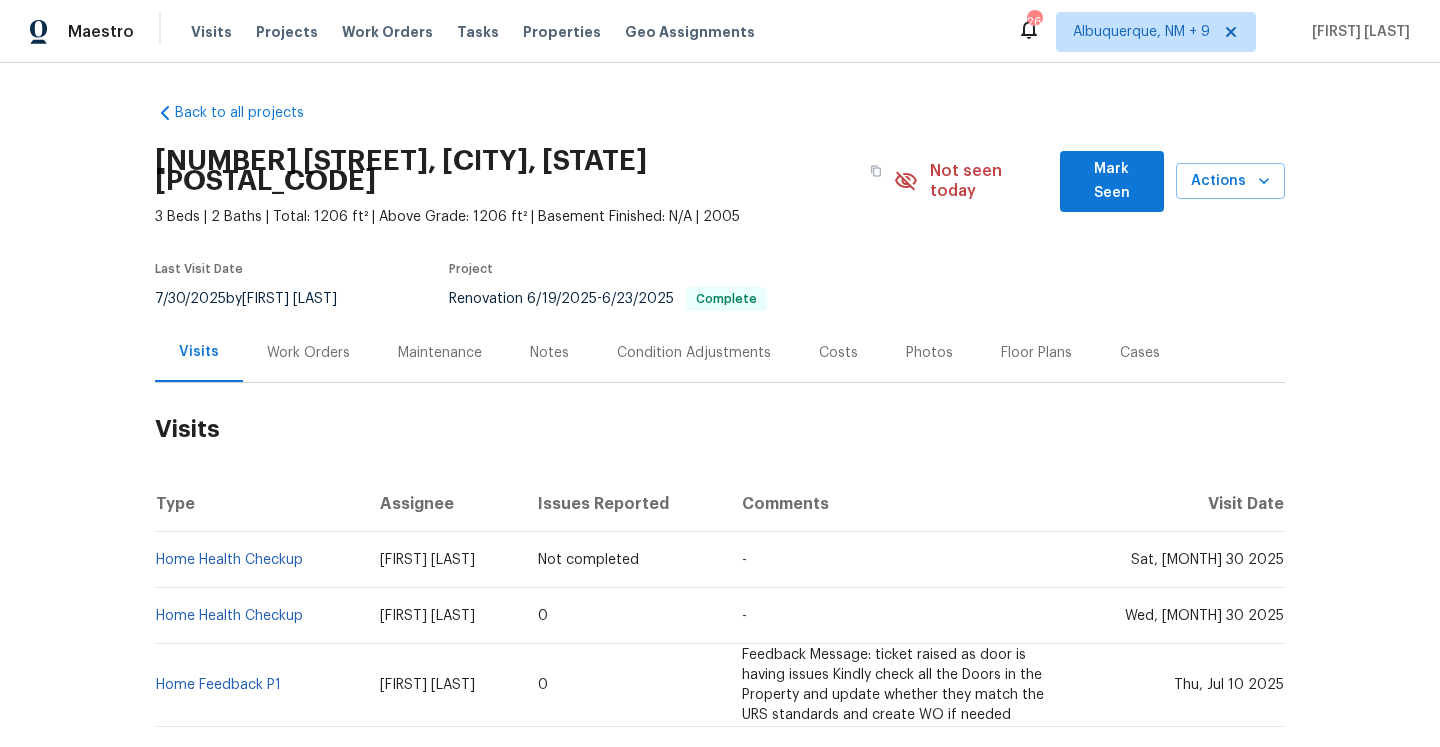 click on "Work Orders" at bounding box center [308, 352] 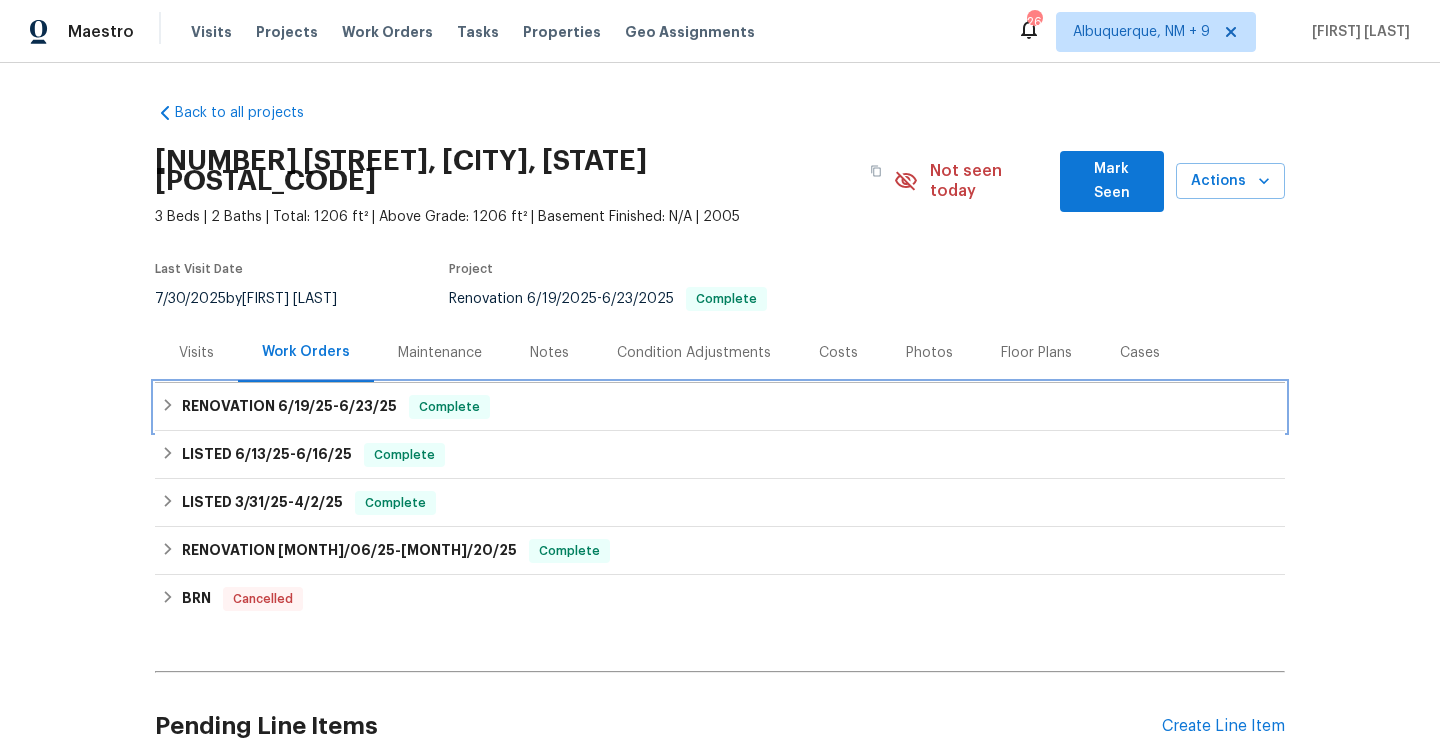 click on "6/19/25" at bounding box center (305, 406) 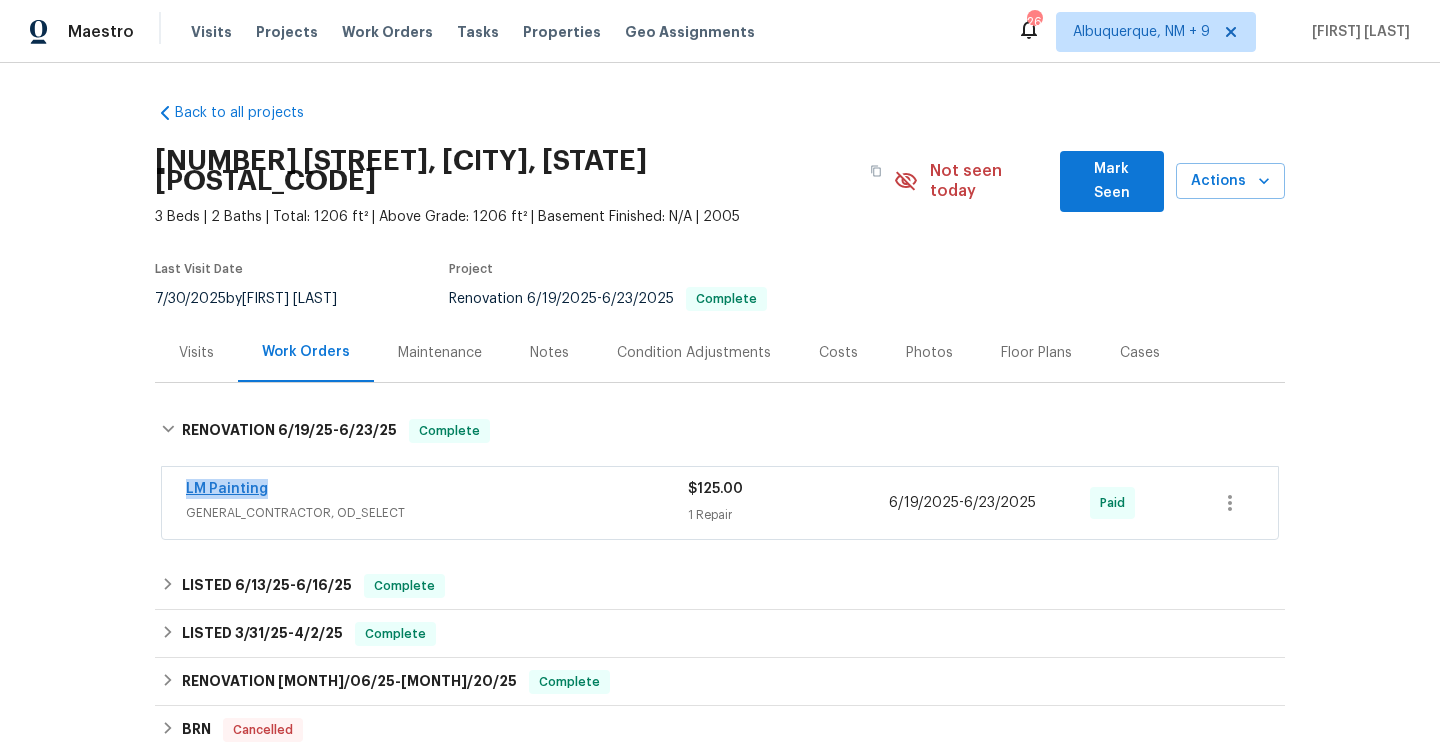 drag, startPoint x: 296, startPoint y: 475, endPoint x: 188, endPoint y: 468, distance: 108.226616 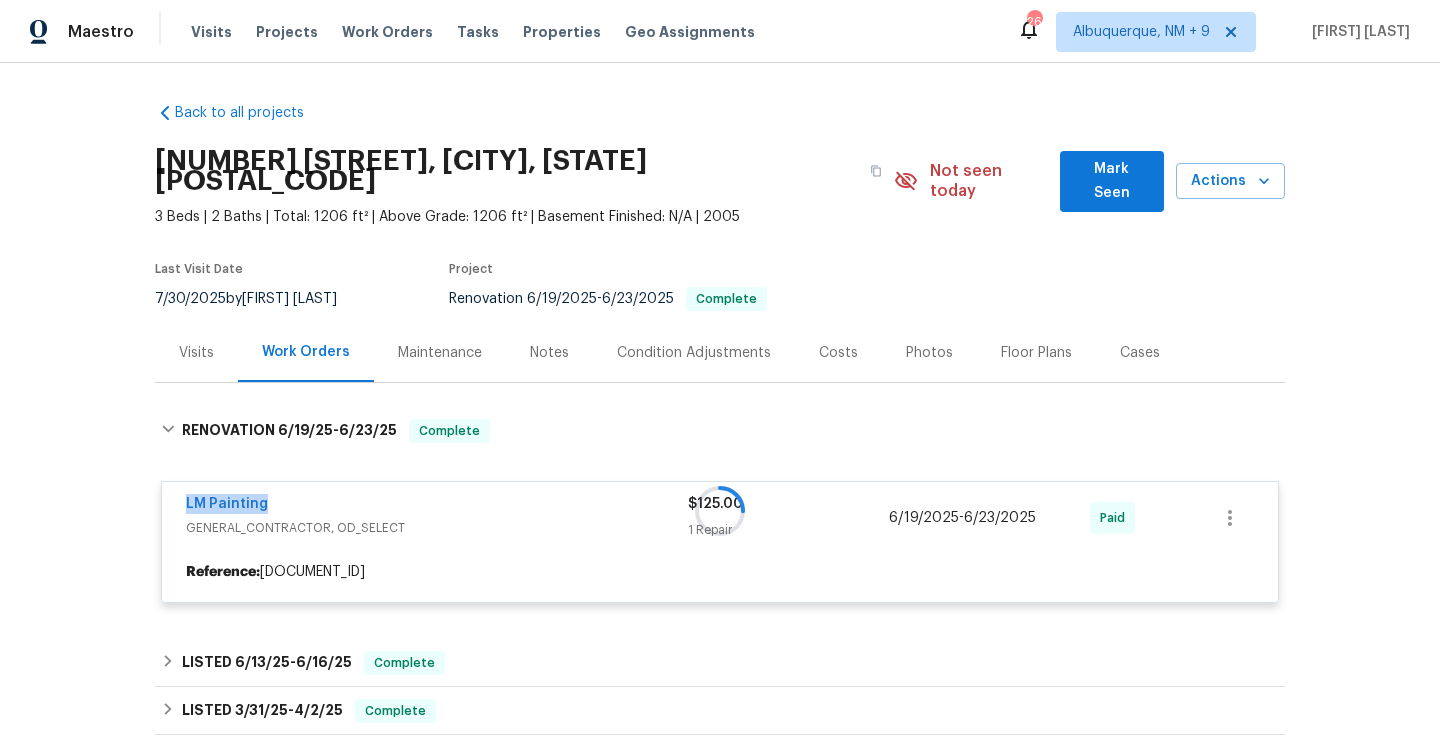 copy on "LM Painting" 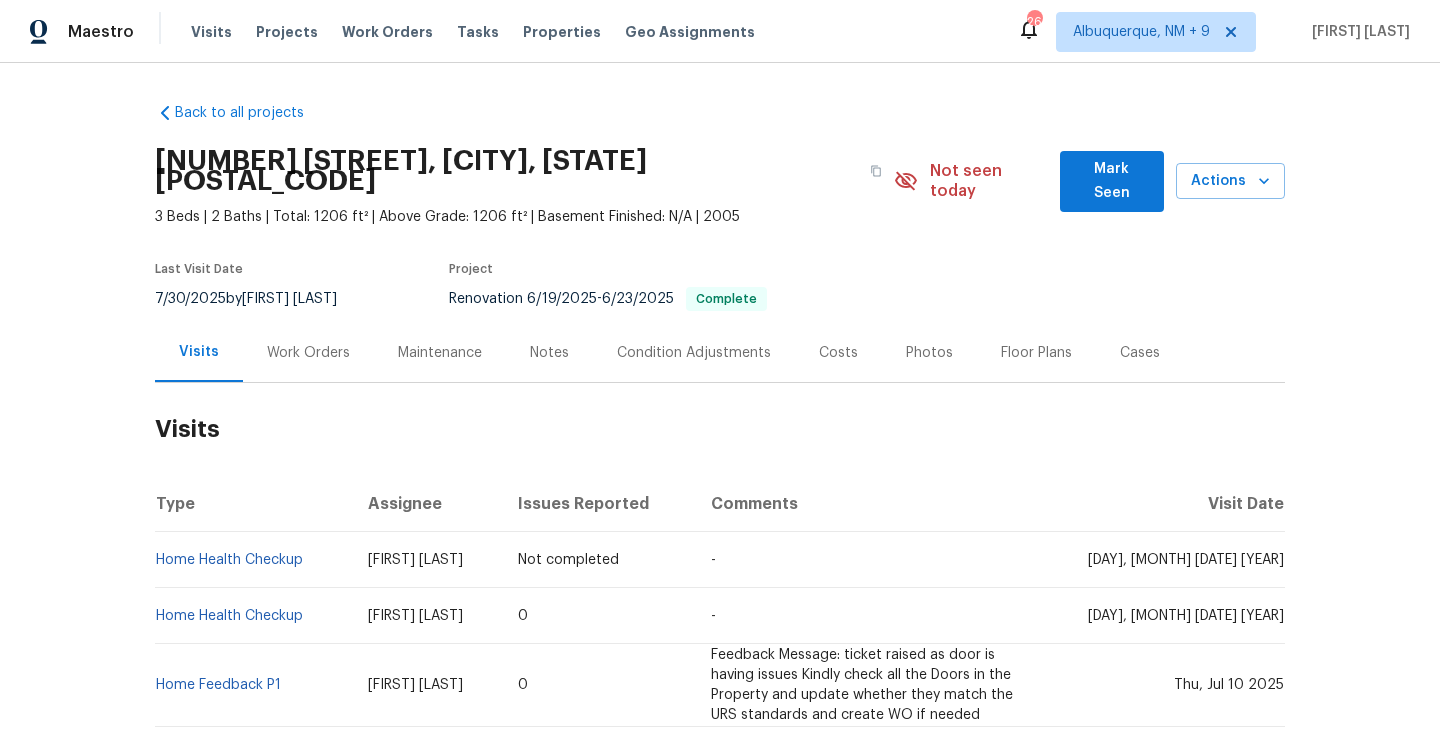scroll, scrollTop: 0, scrollLeft: 0, axis: both 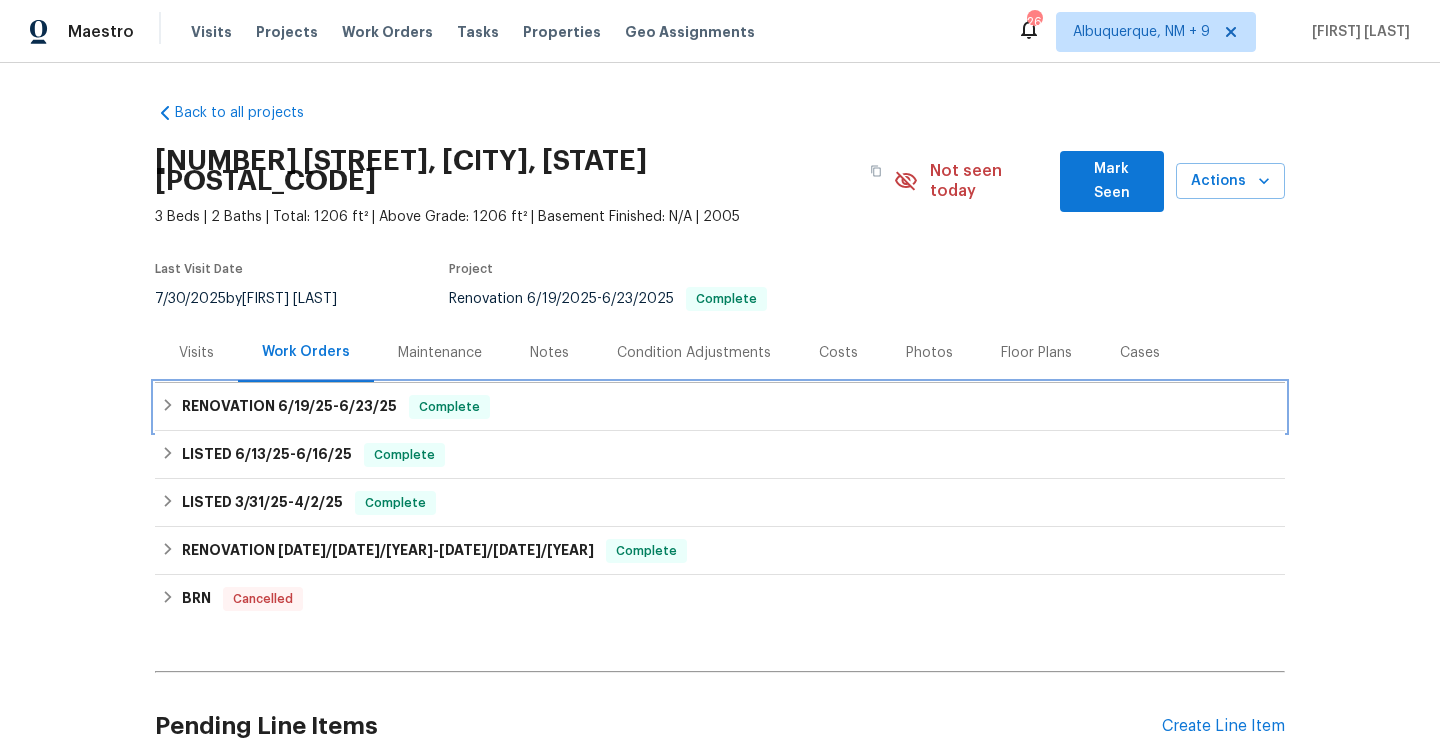 click on "RENOVATION [DATE]/[DATE]/[YEAR] - [DATE]/[DATE]/[YEAR] Complete" at bounding box center (720, 407) 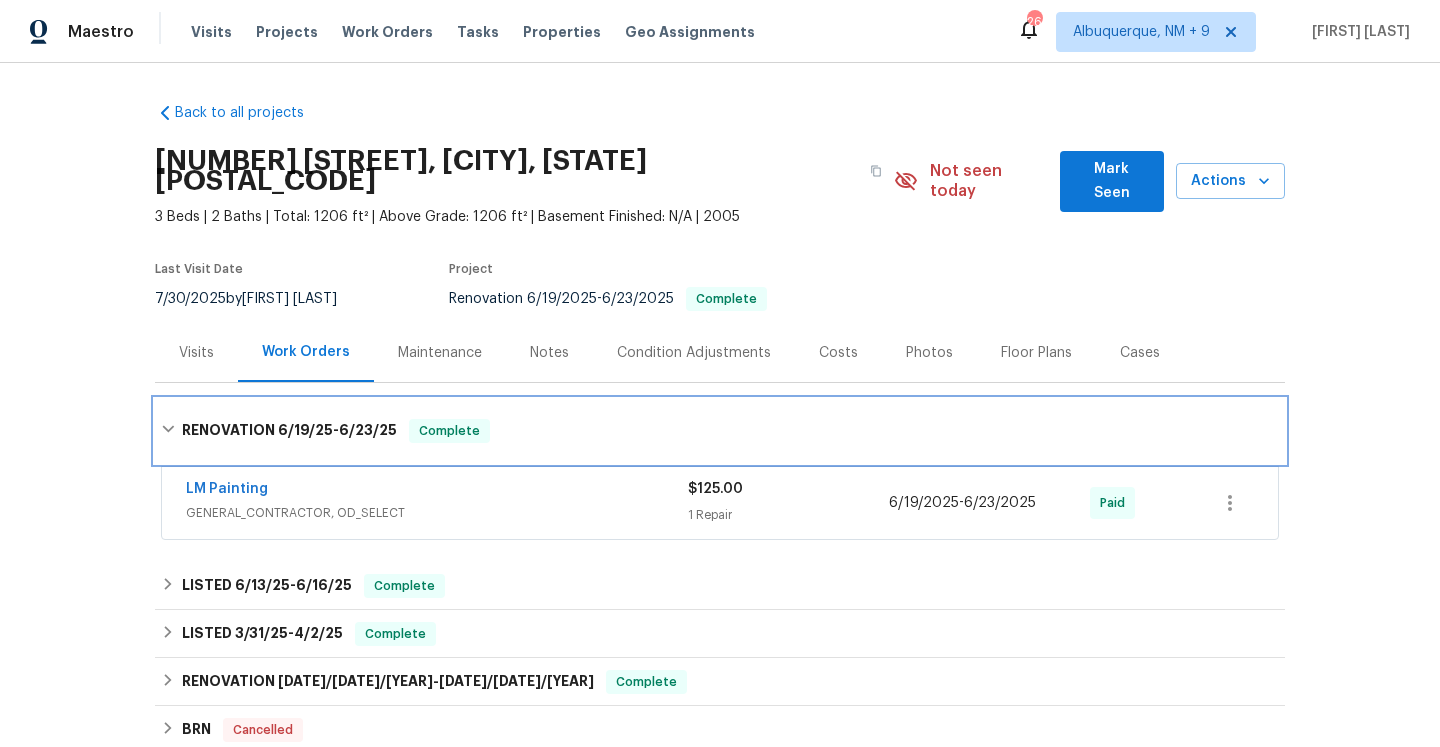 click on "6/19/25" at bounding box center [305, 430] 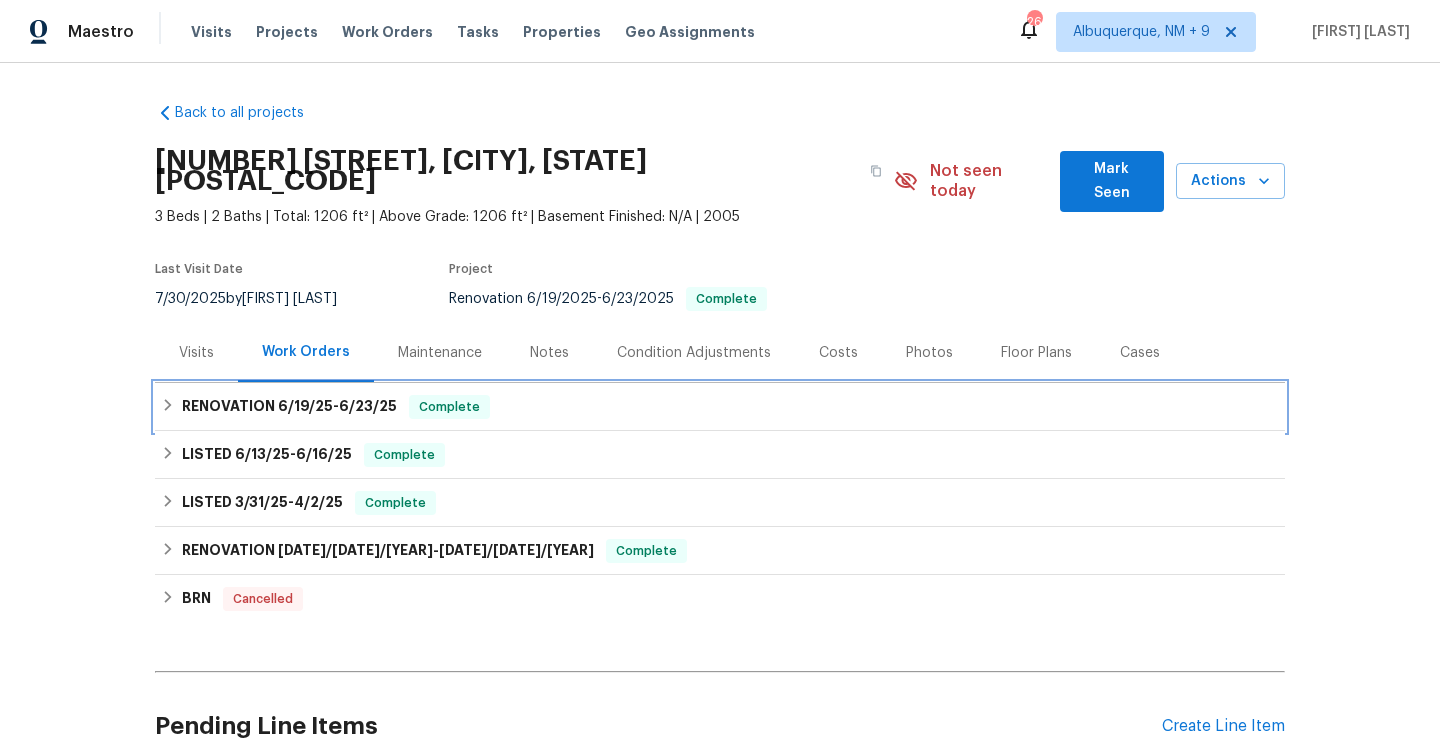 scroll, scrollTop: 162, scrollLeft: 0, axis: vertical 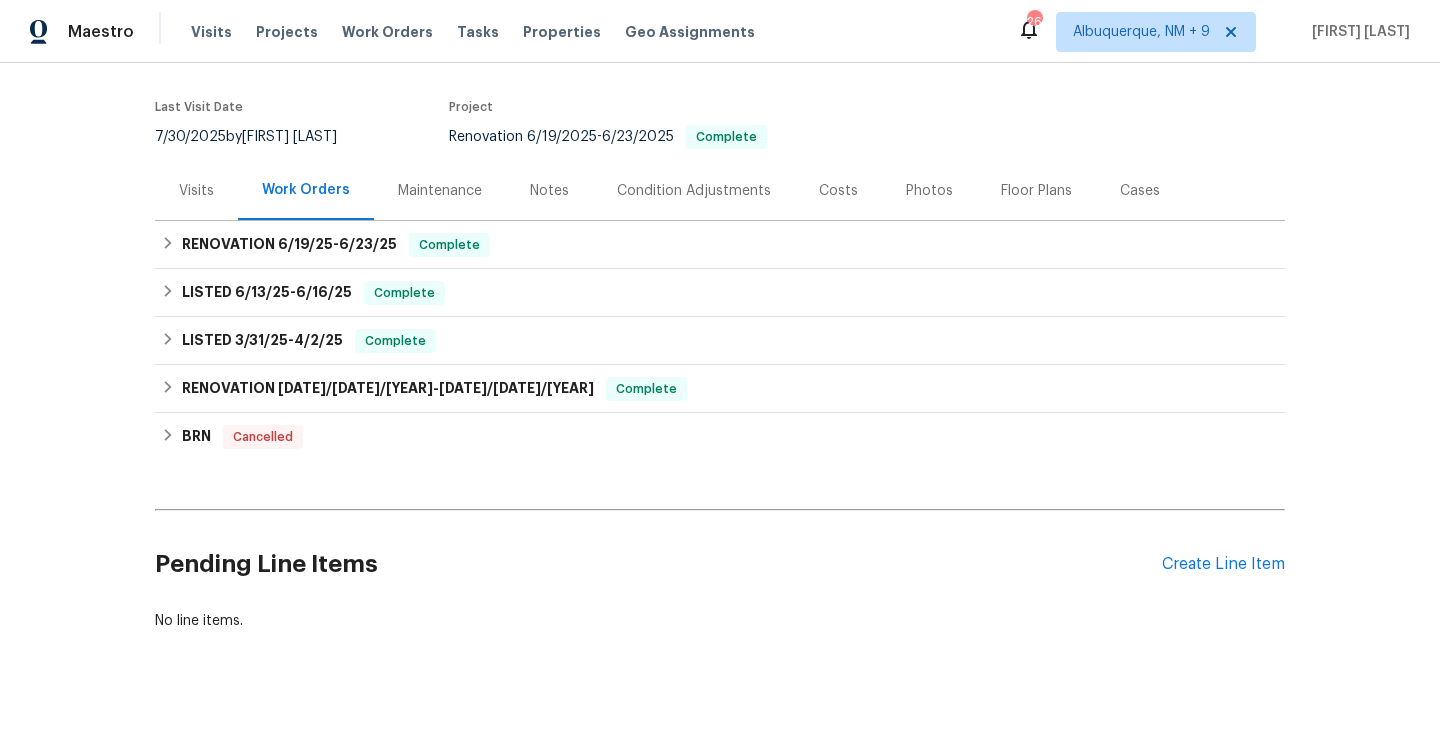 click on "Pending Line Items Create Line Item" at bounding box center [720, 564] 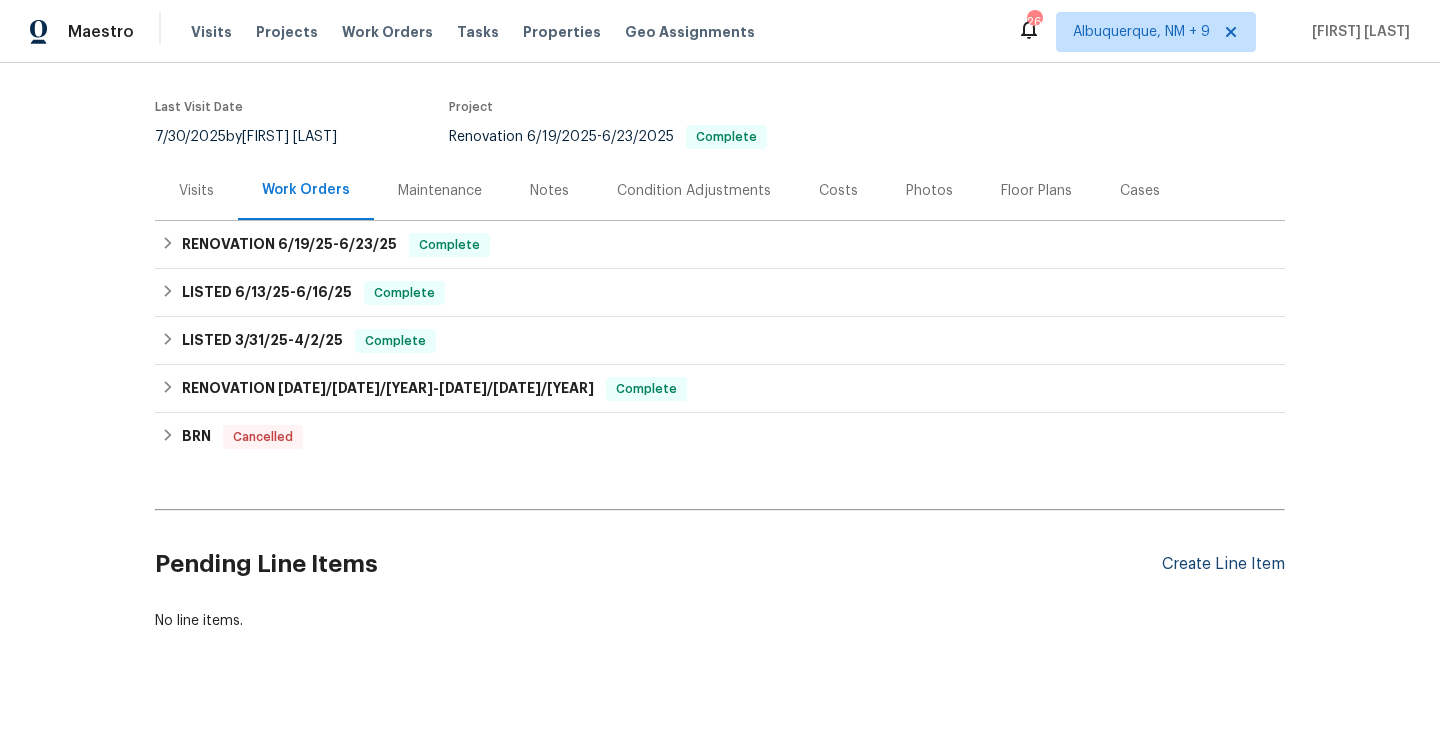 click on "Create Line Item" at bounding box center [1223, 564] 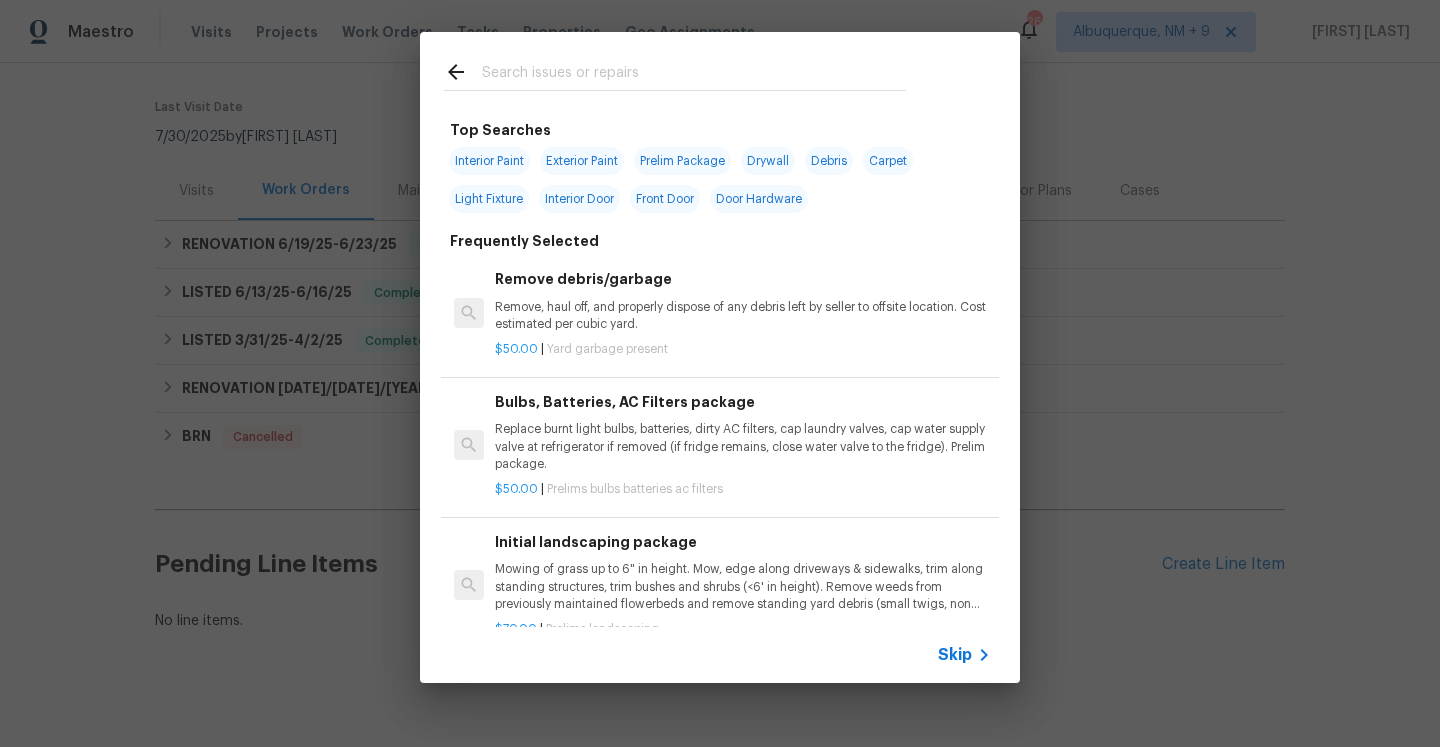 click on "Skip" at bounding box center [720, 655] 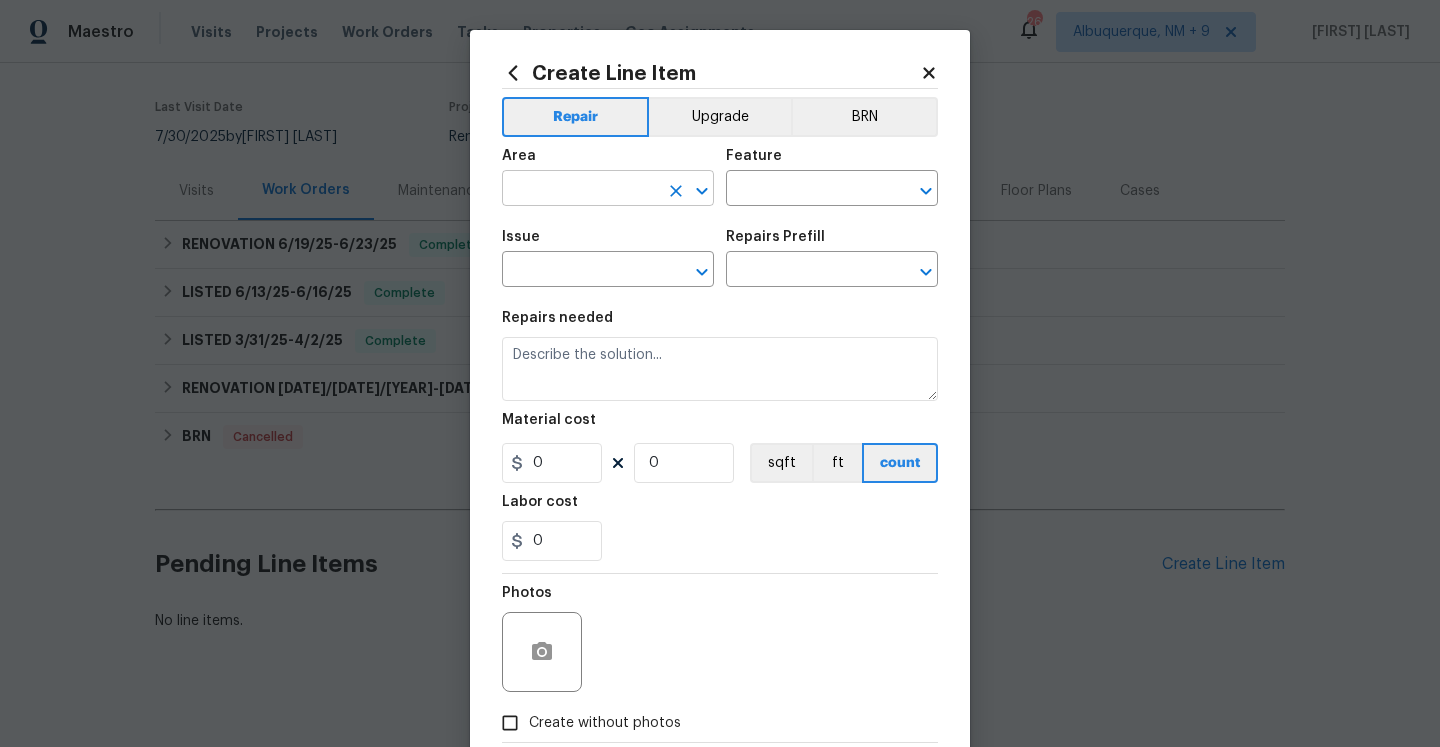 click at bounding box center (580, 190) 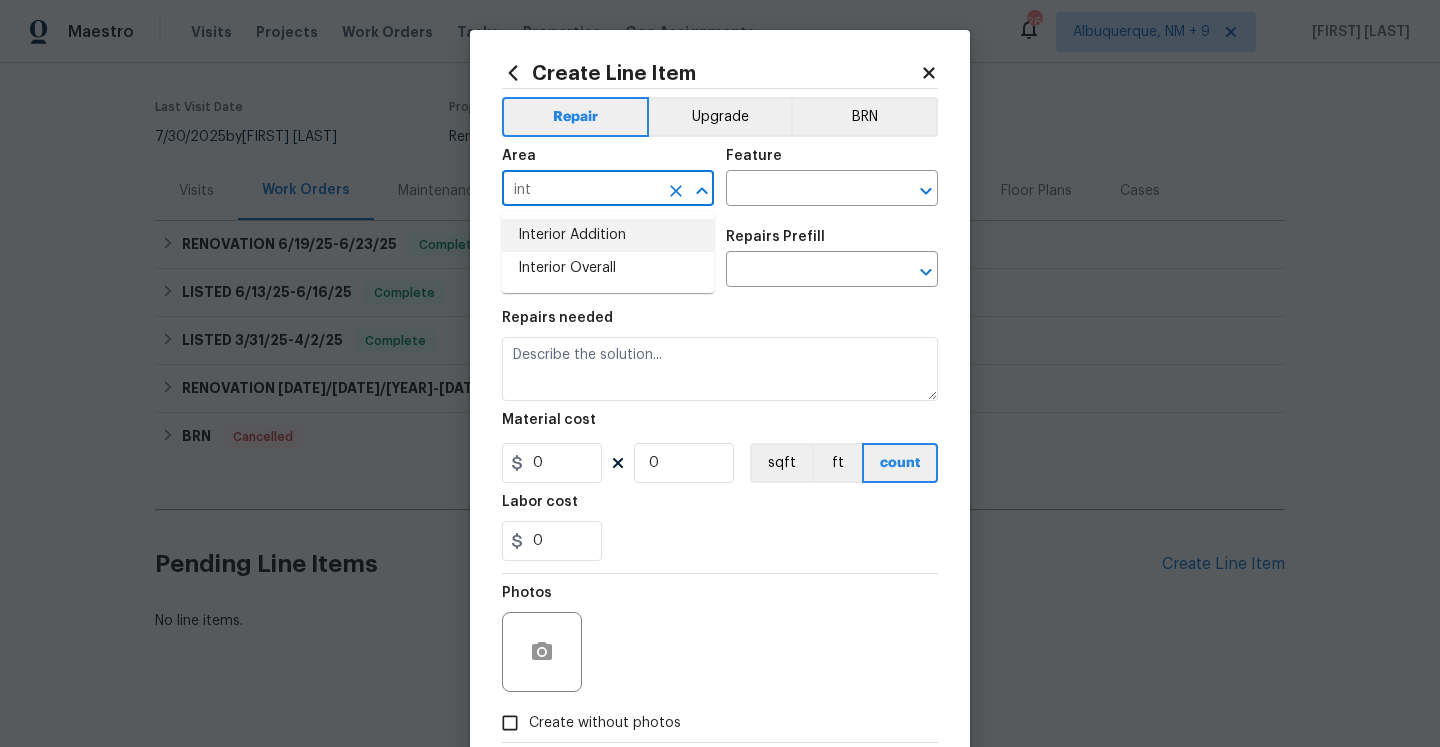 click on "Interior Addition" at bounding box center (608, 235) 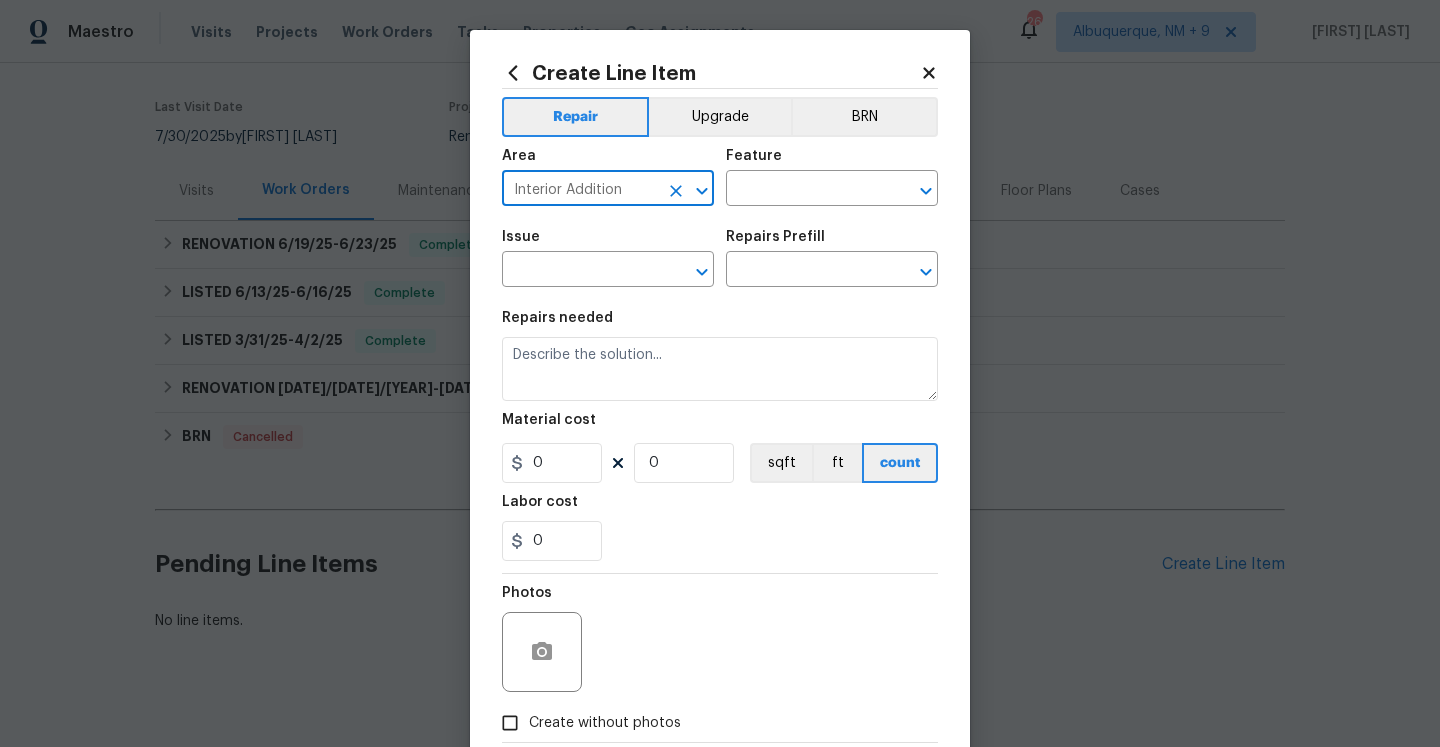 click on "Interior Addition" at bounding box center [580, 190] 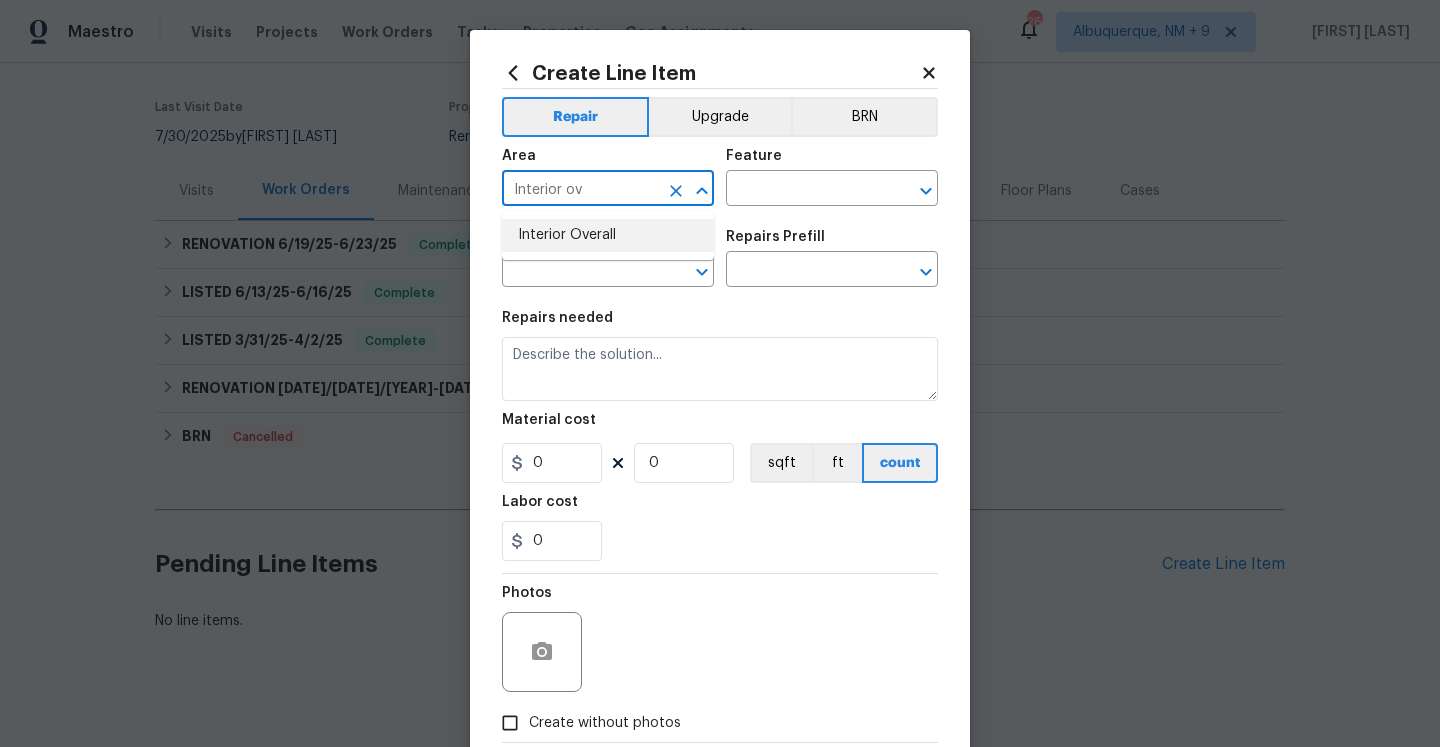 click on "Interior Overall" at bounding box center [608, 235] 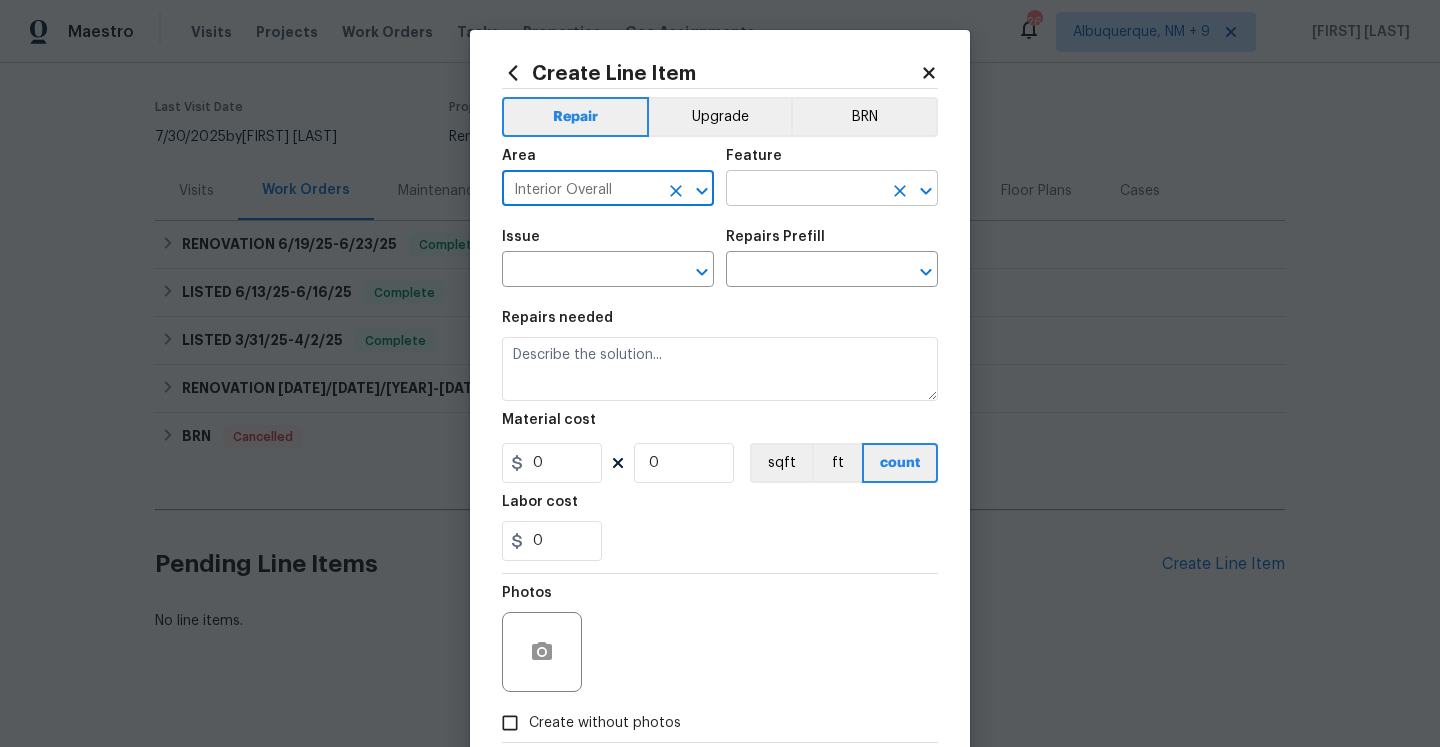 type on "Interior Overall" 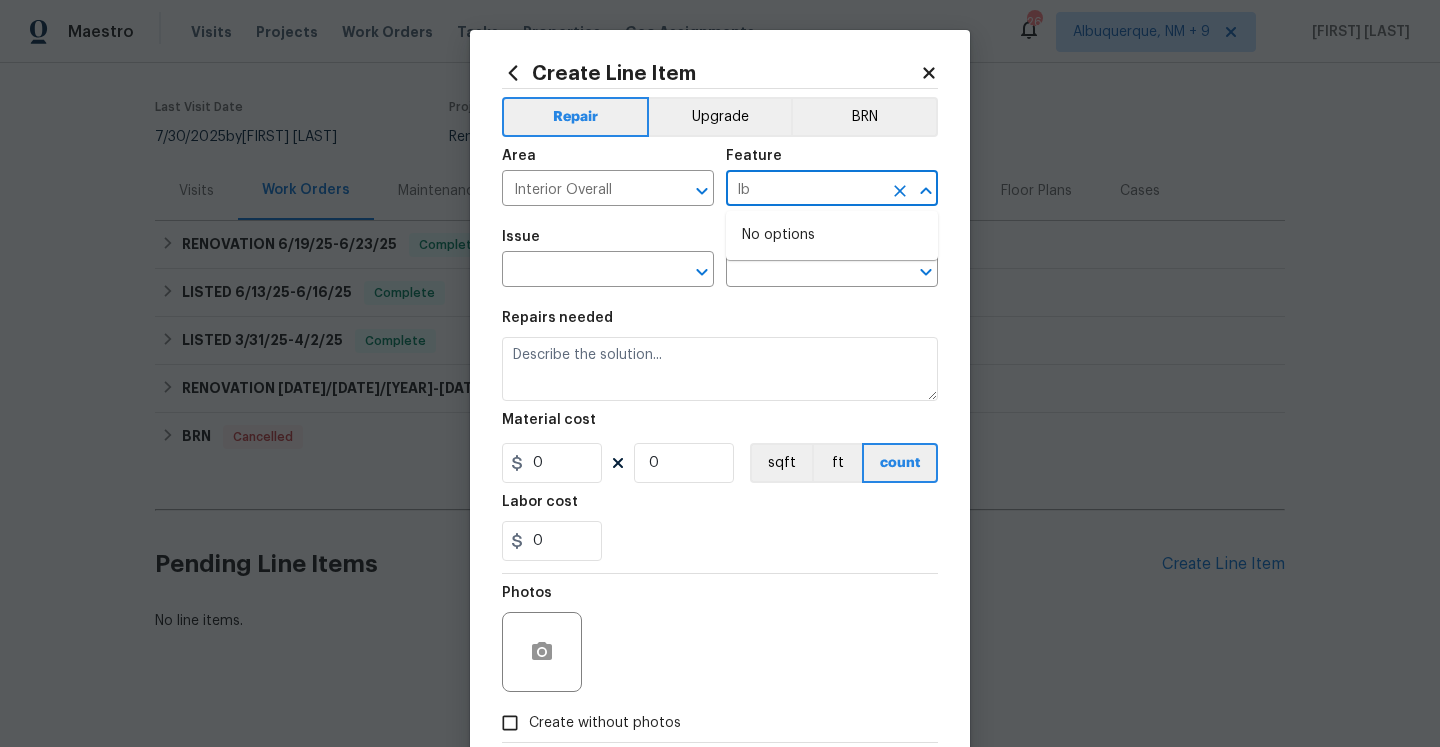 type on "l" 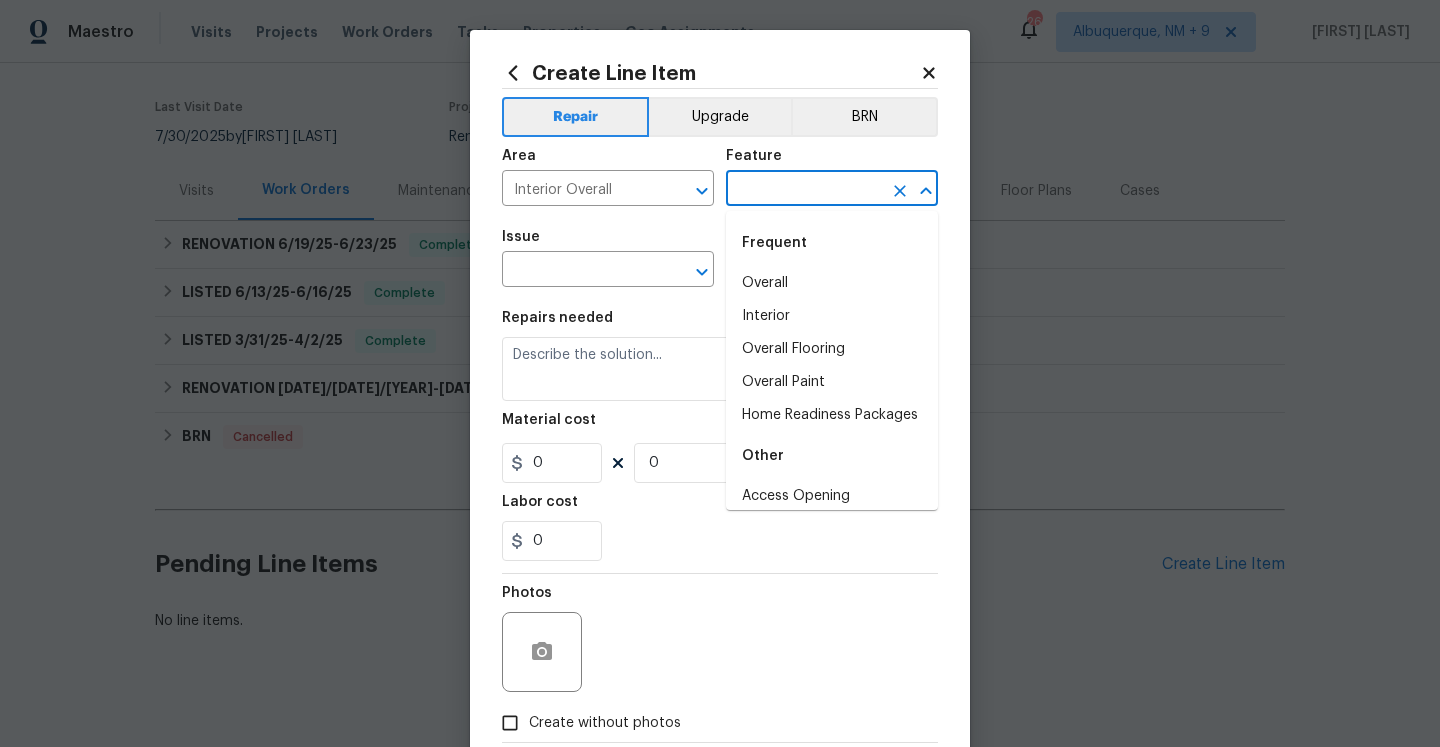 type on "o" 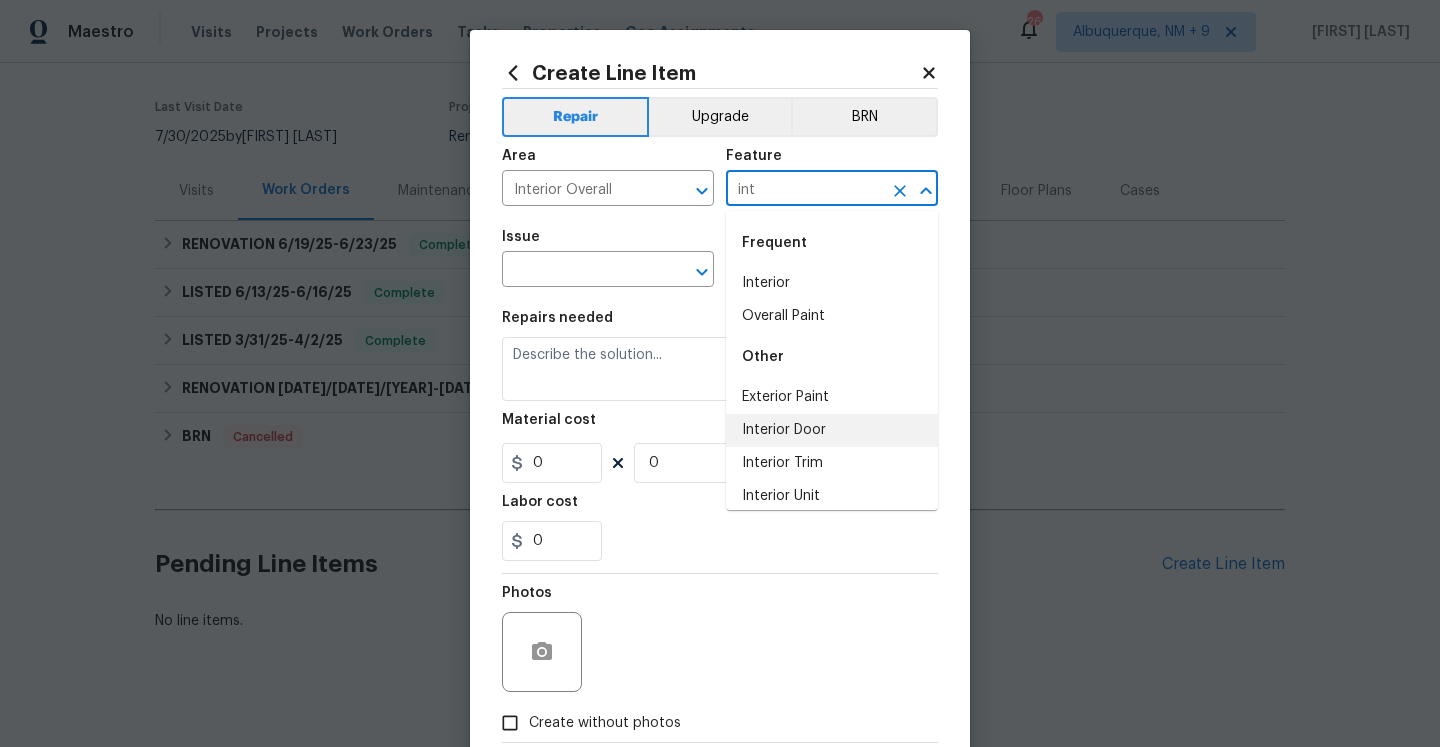 click on "Interior Door" at bounding box center (832, 430) 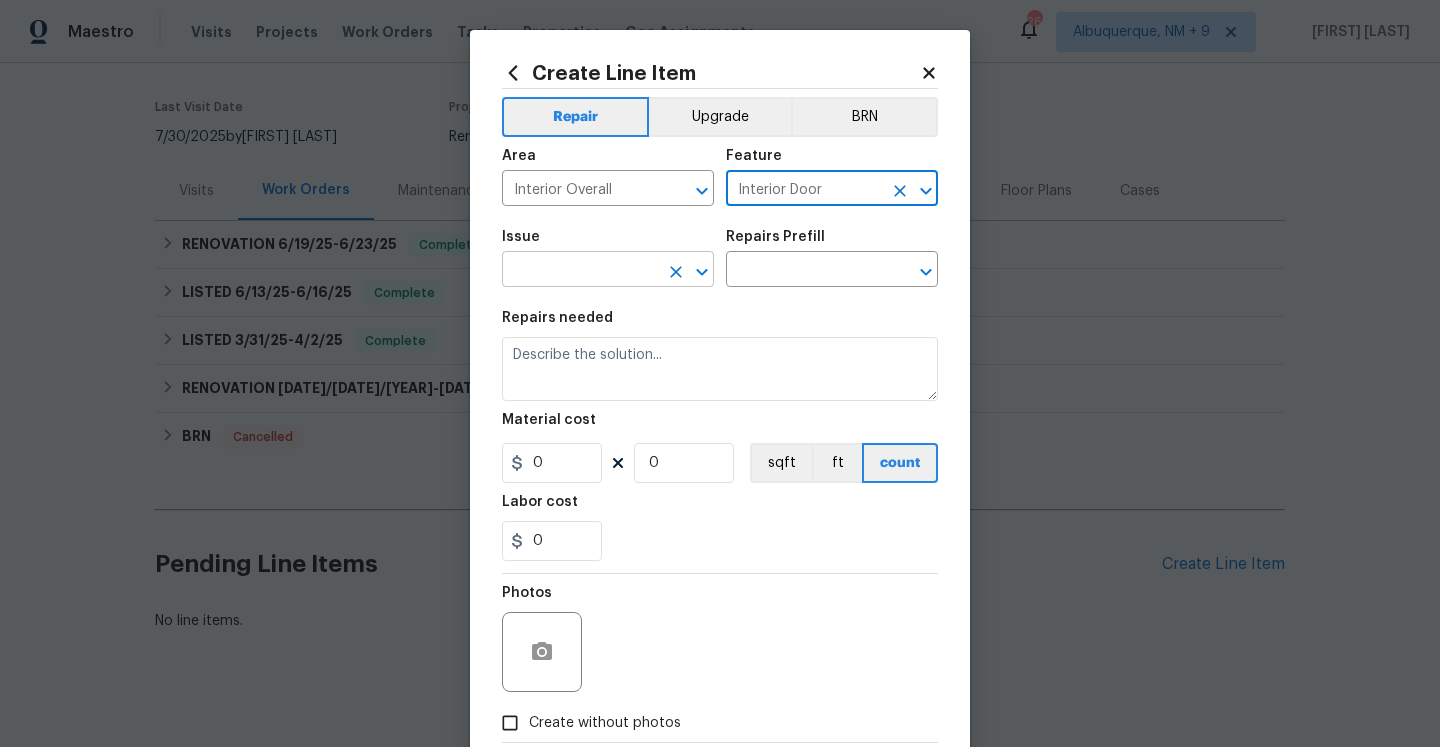 type on "Interior Door" 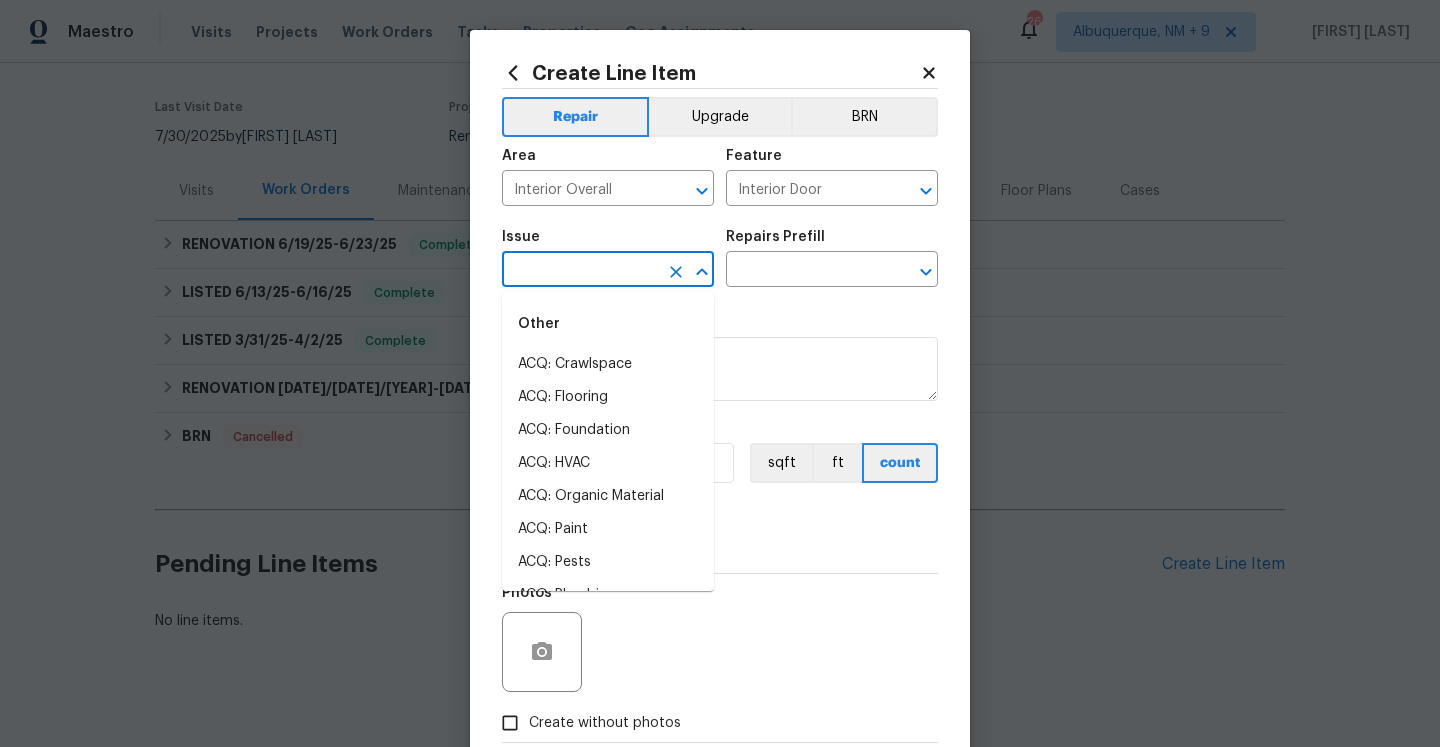 click at bounding box center (580, 271) 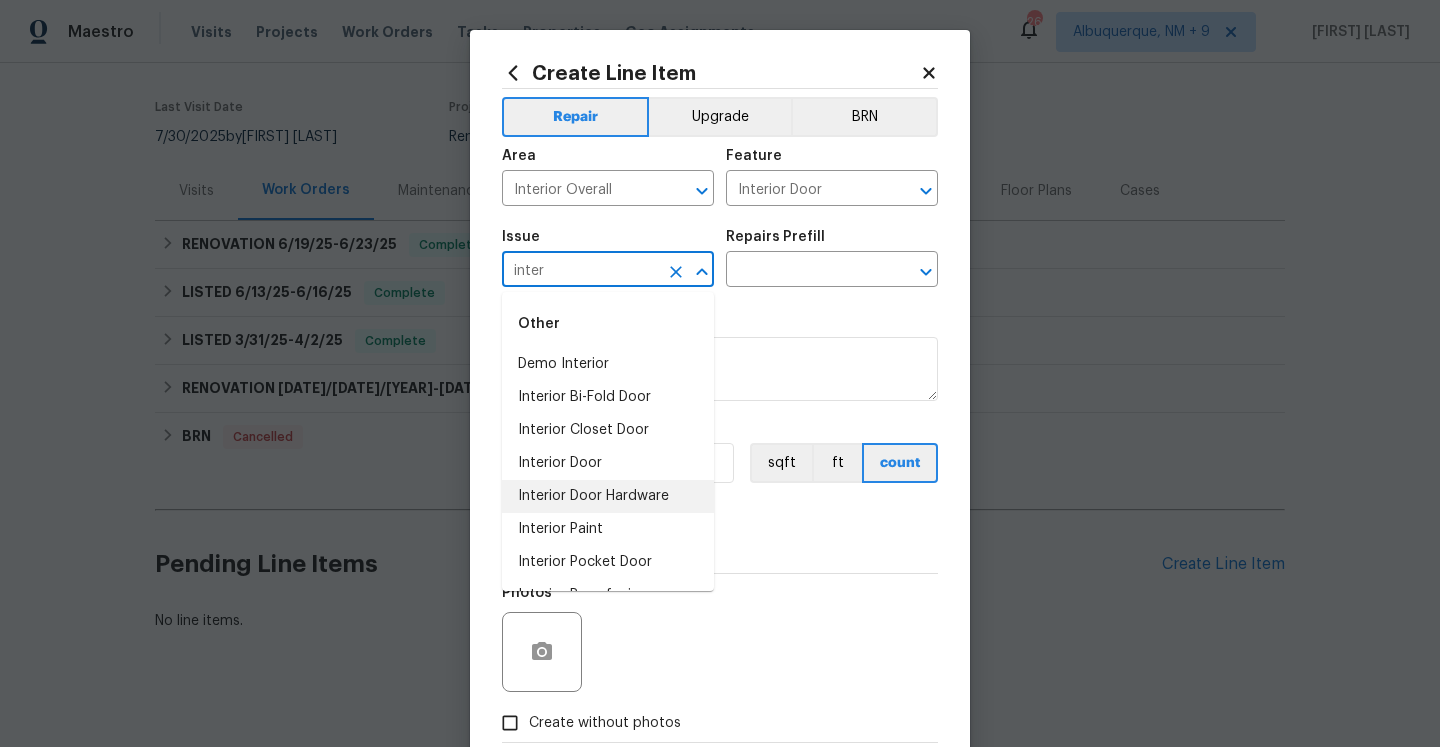 click on "Interior Door Hardware" at bounding box center (608, 496) 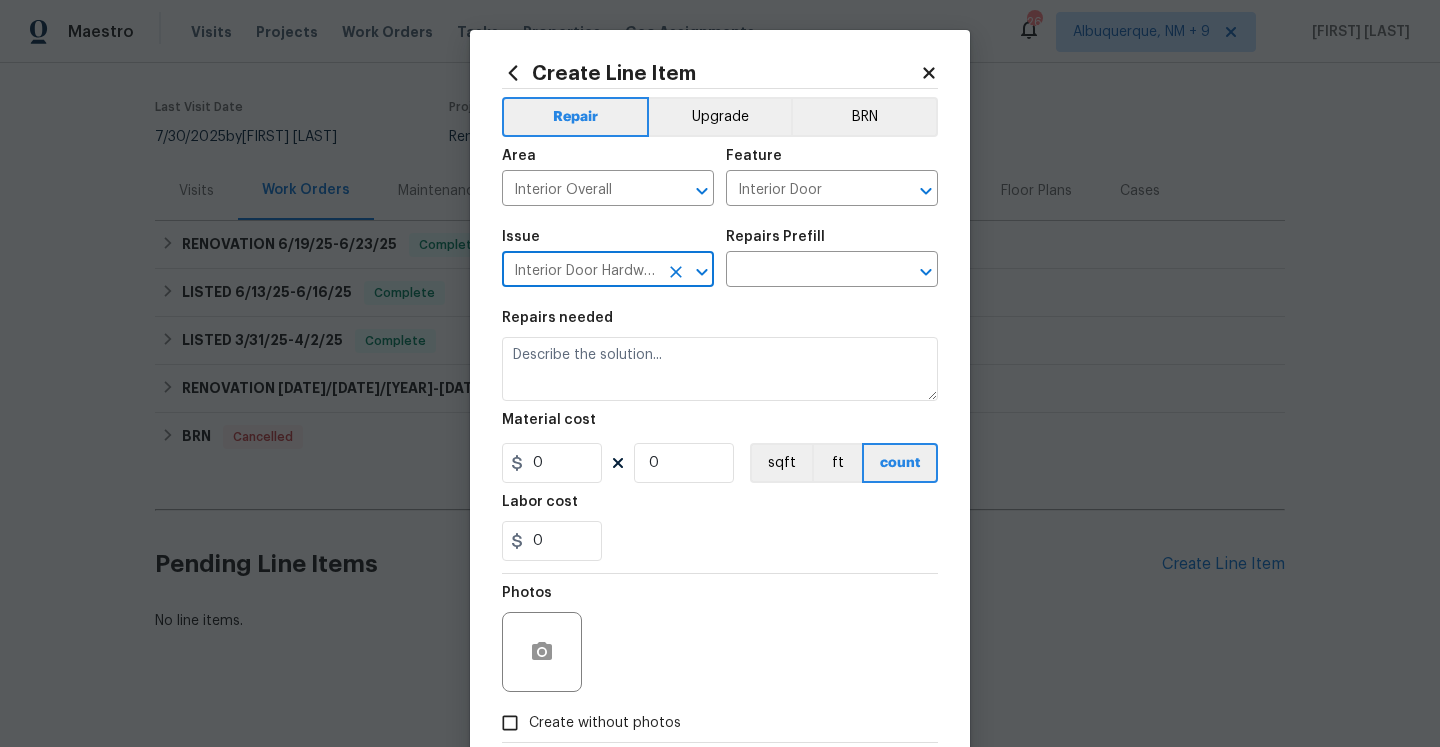 type on "Interior Door Hardware" 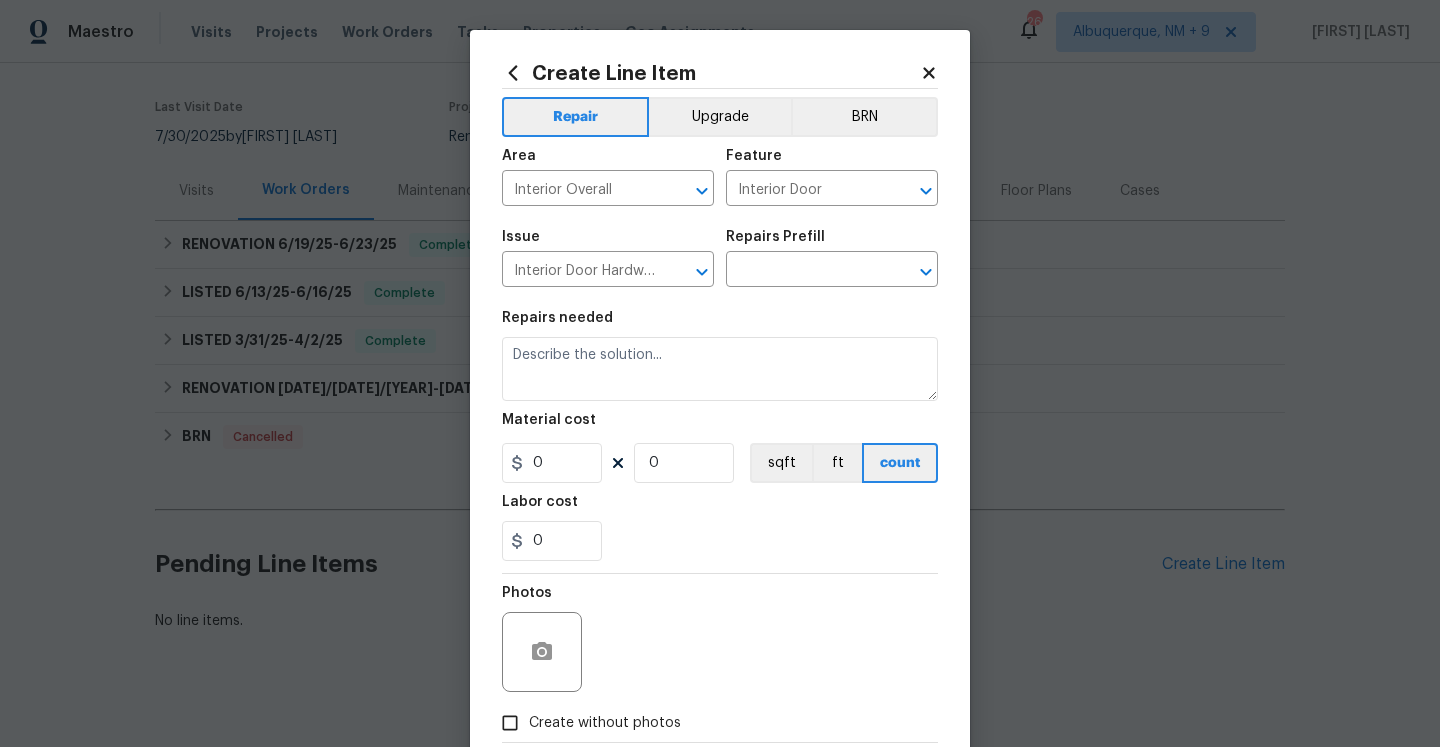 click on "Issue Interior Door Hardware ​ Repairs Prefill ​" at bounding box center [720, 258] 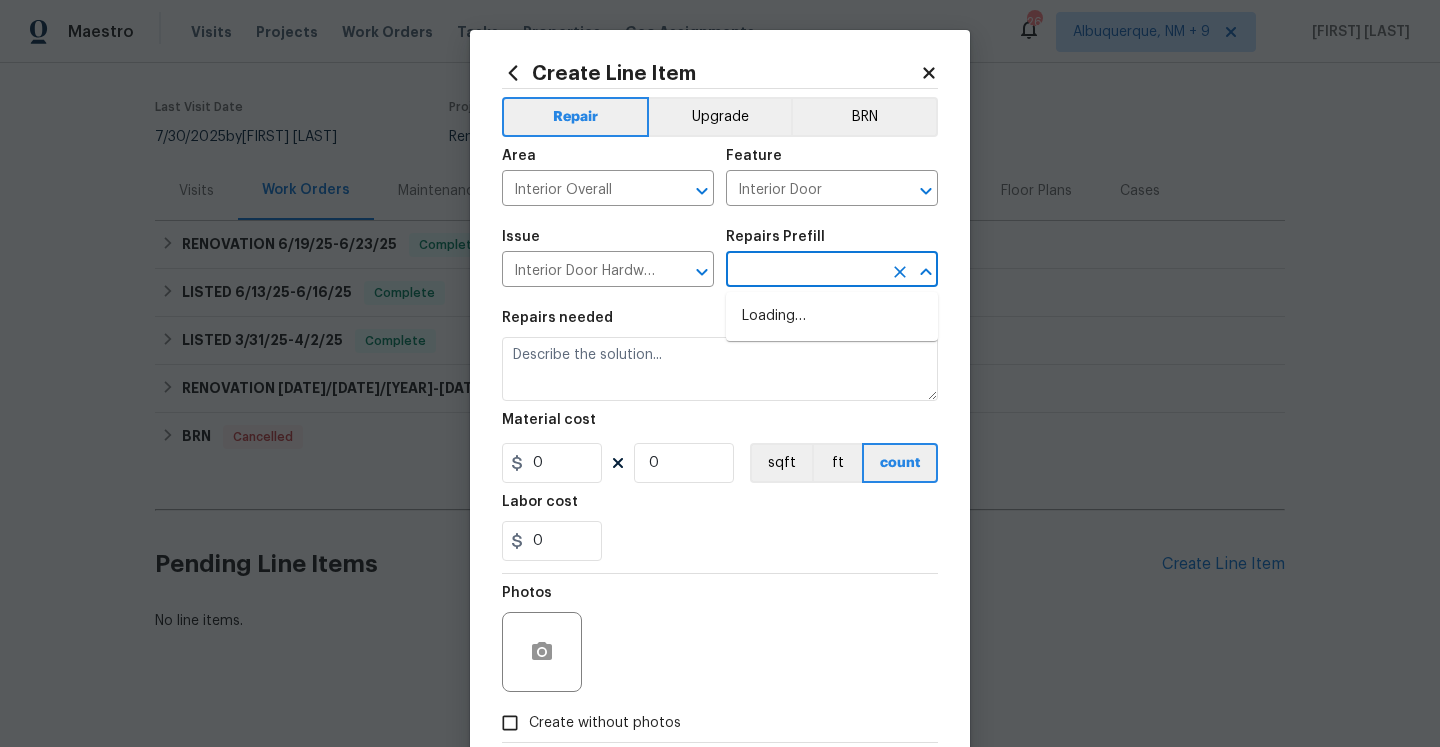 click at bounding box center (804, 271) 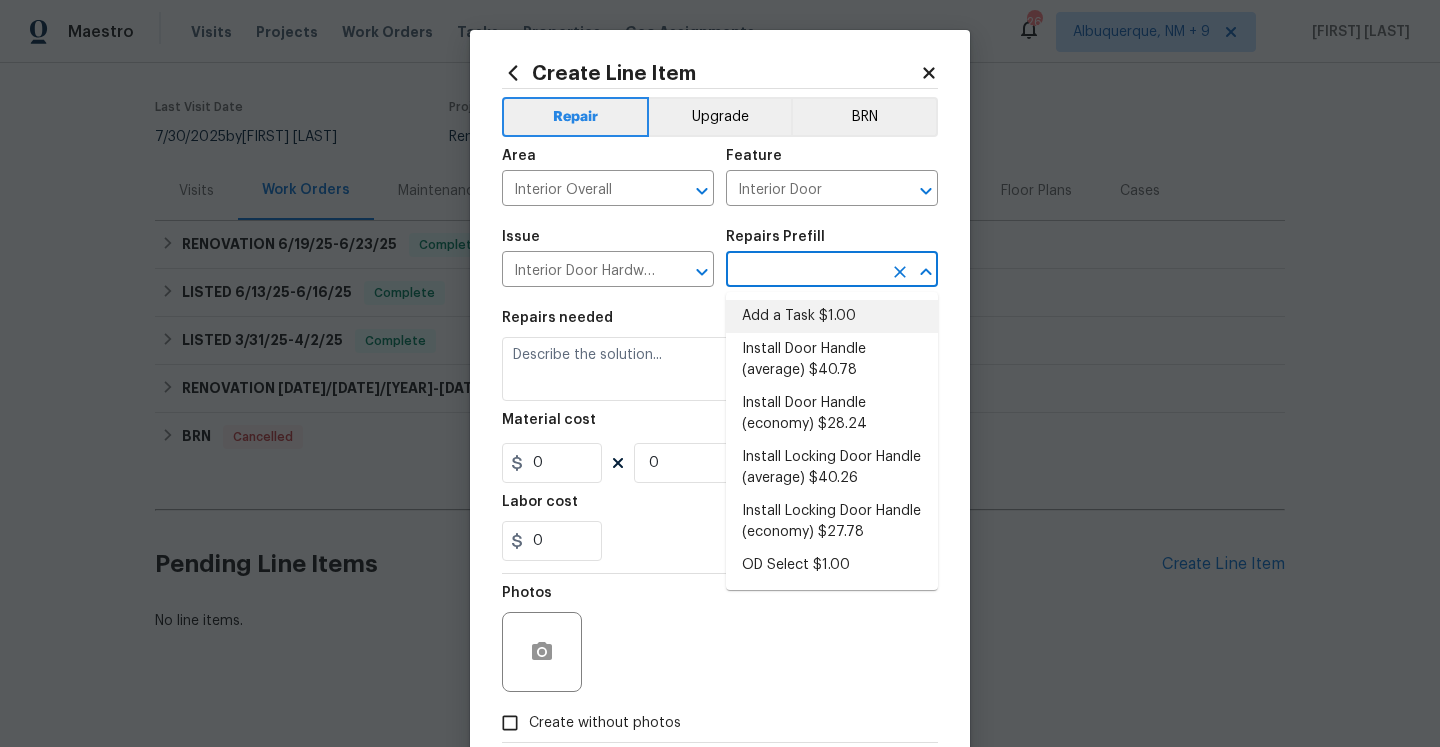 click on "Add a Task $1.00" at bounding box center (832, 316) 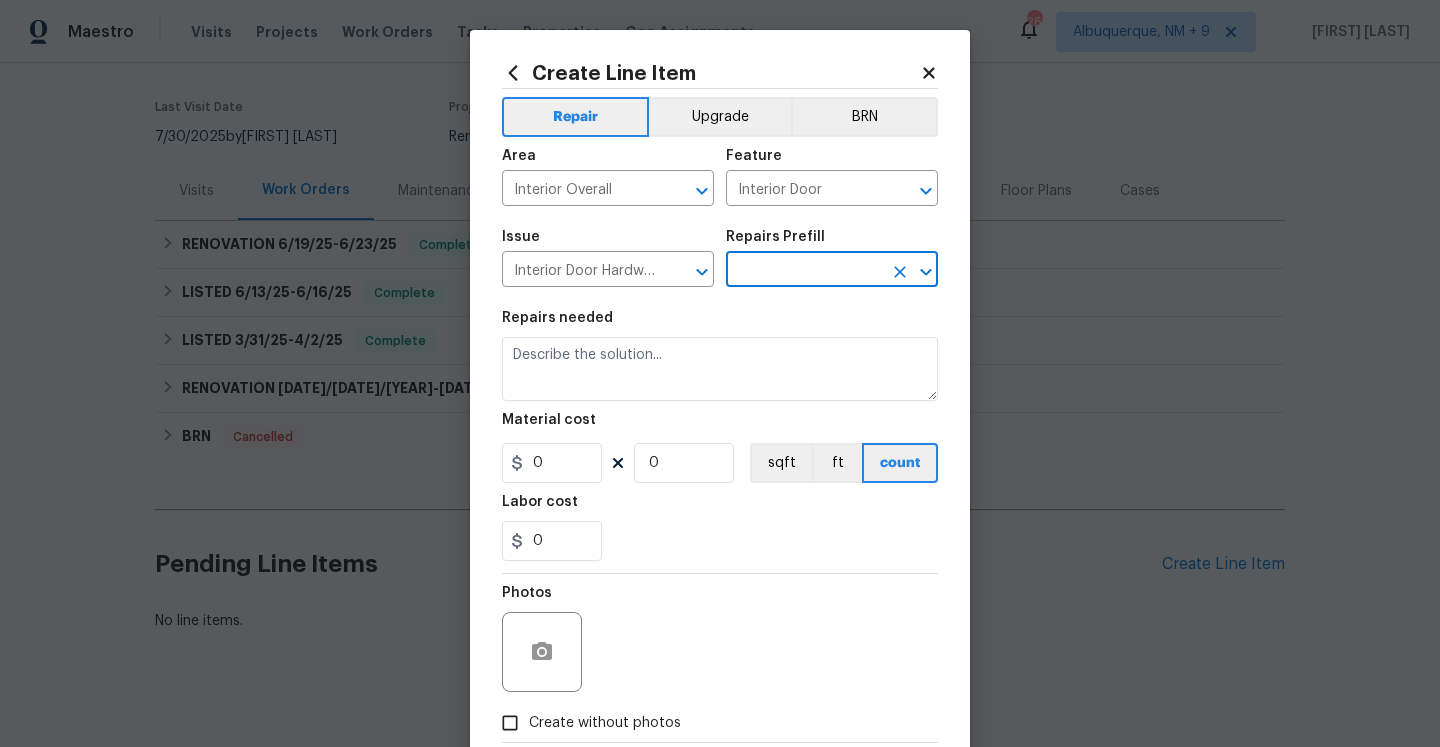 type on "Add a Task $1.00" 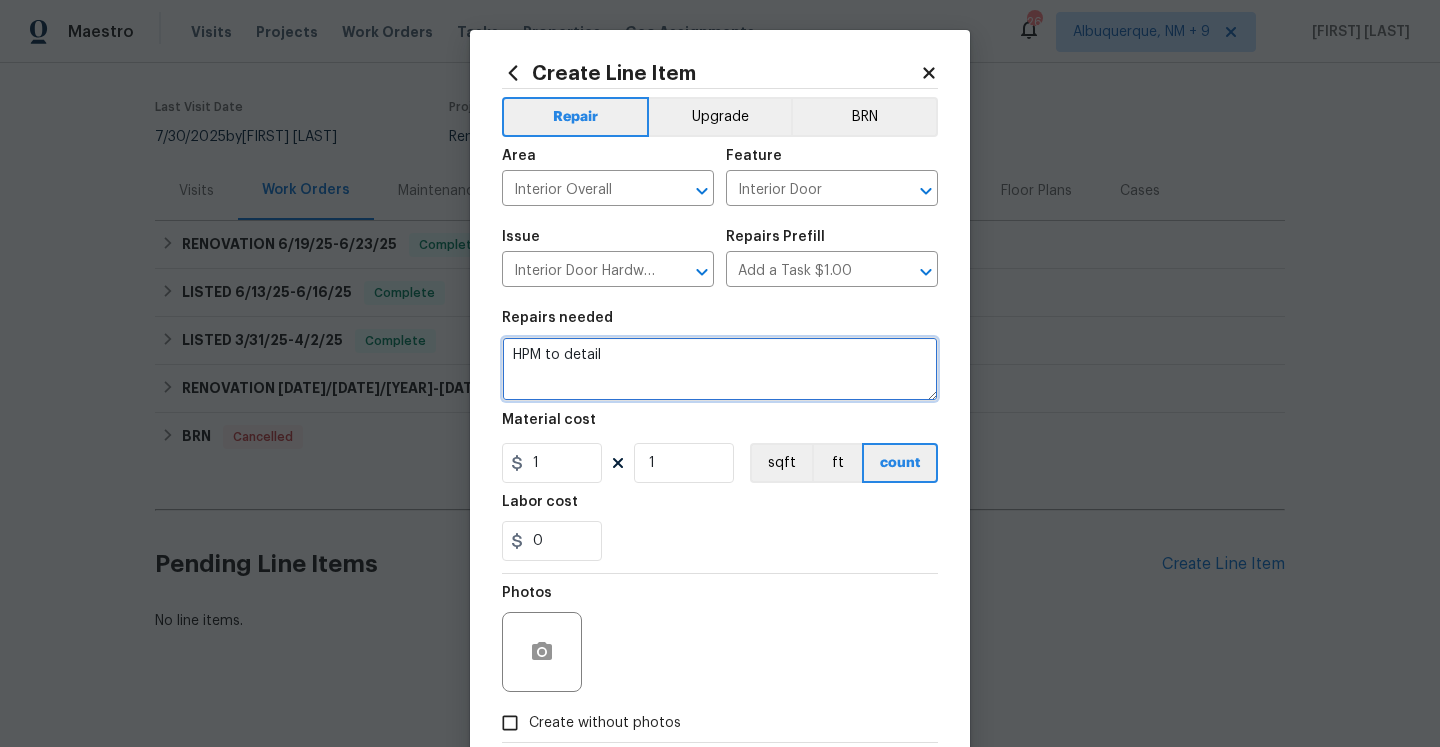 click on "HPM to detail" at bounding box center [720, 369] 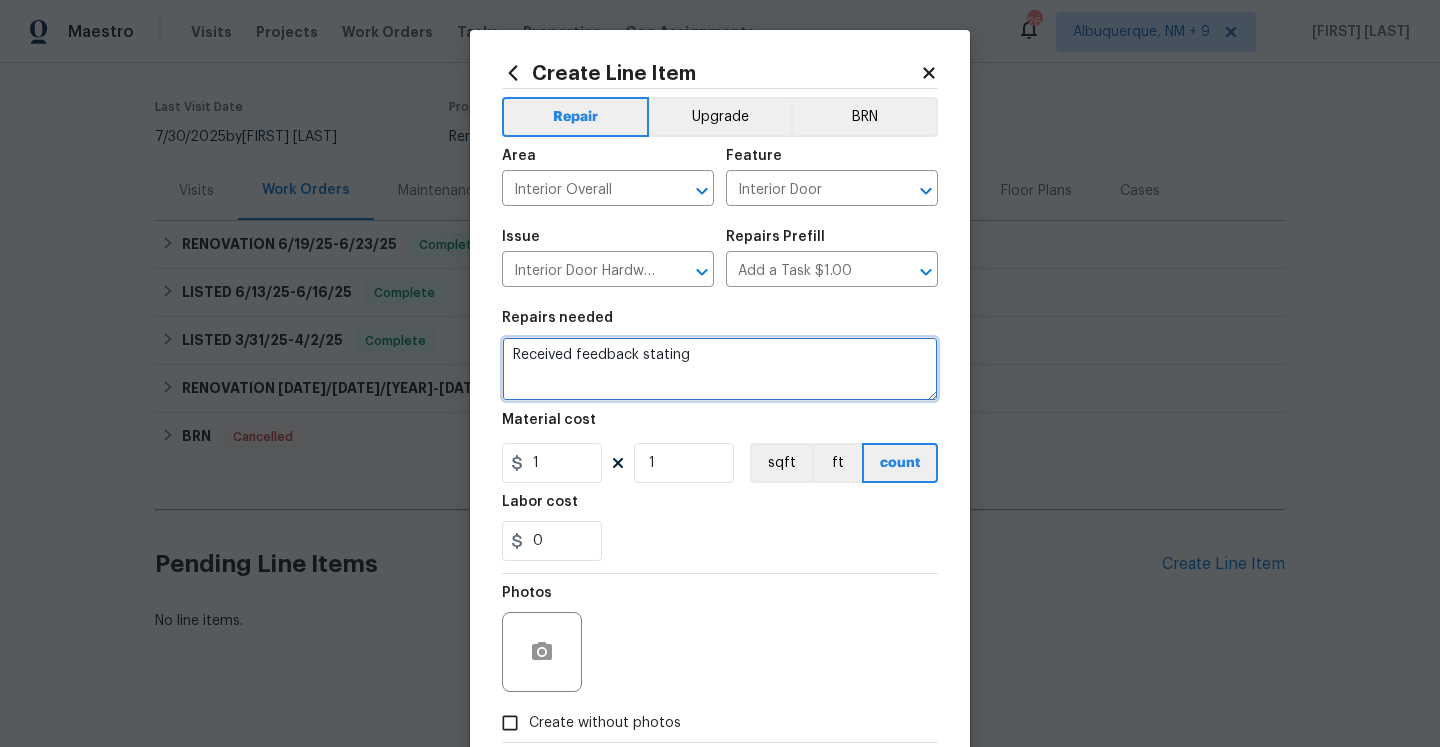 type on "Received feedback stating" 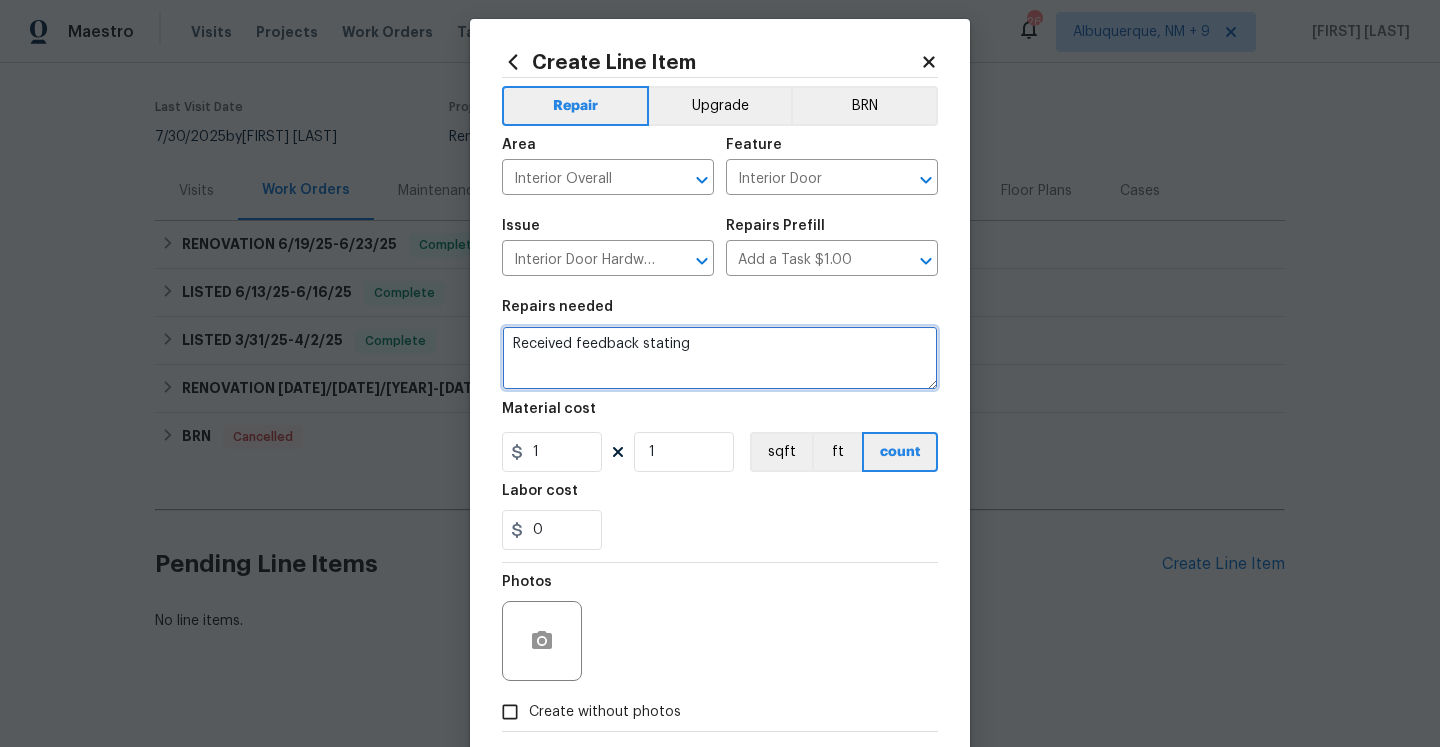 scroll, scrollTop: 0, scrollLeft: 0, axis: both 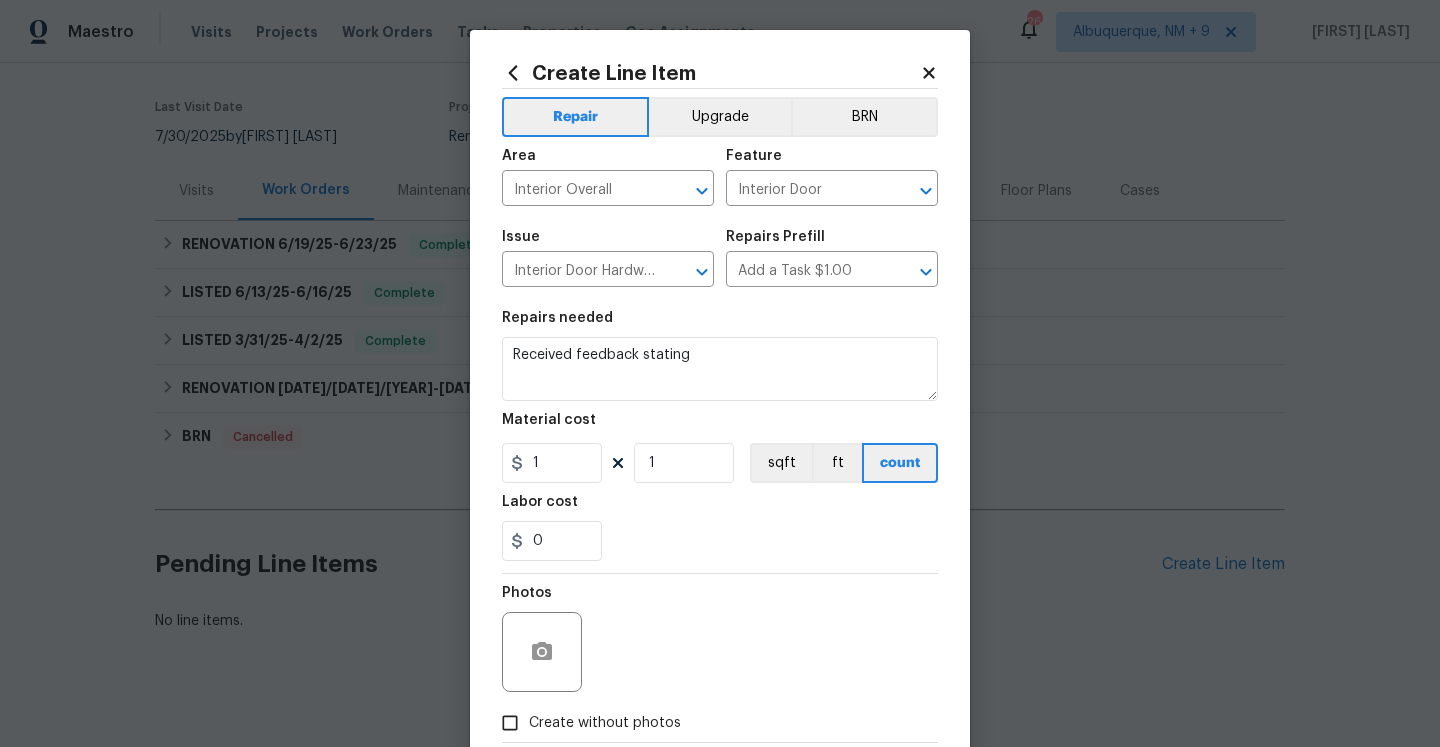 click 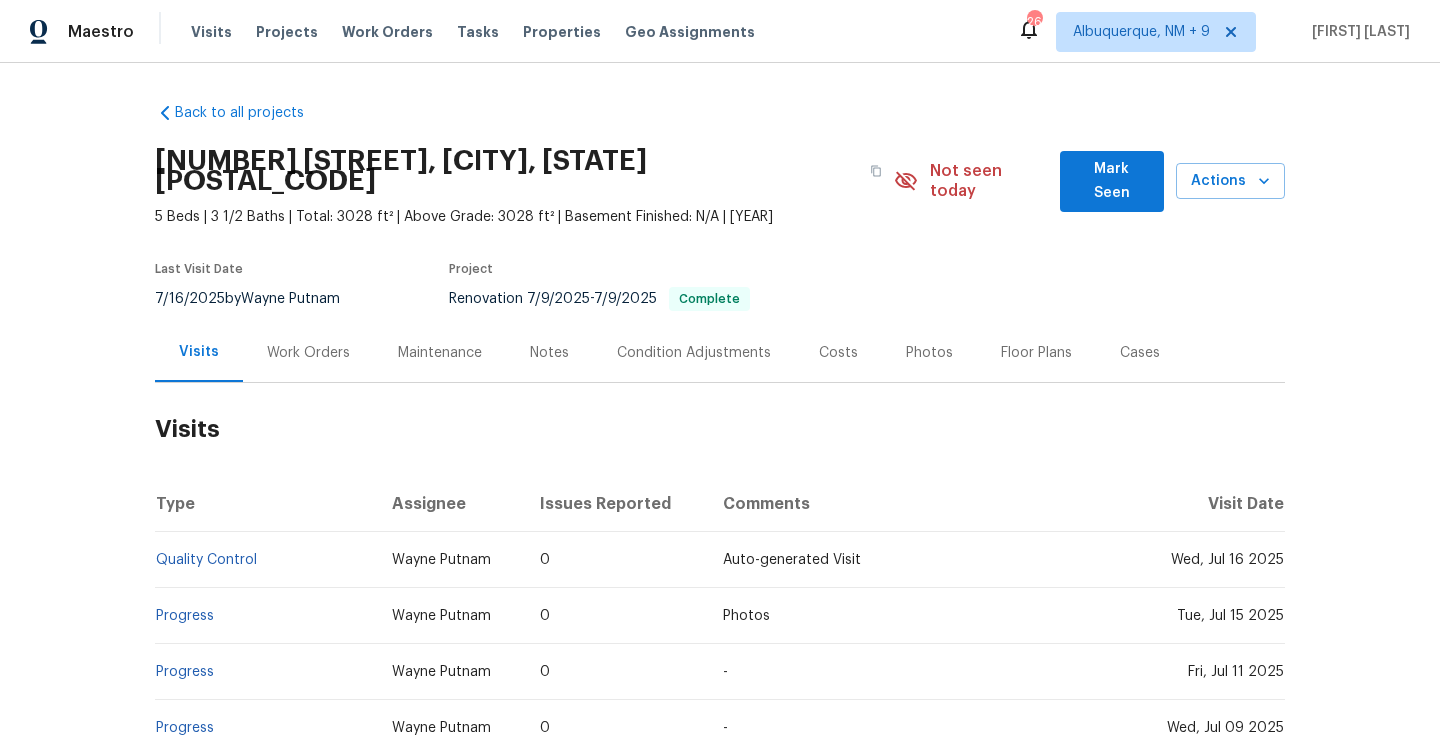 scroll, scrollTop: 0, scrollLeft: 0, axis: both 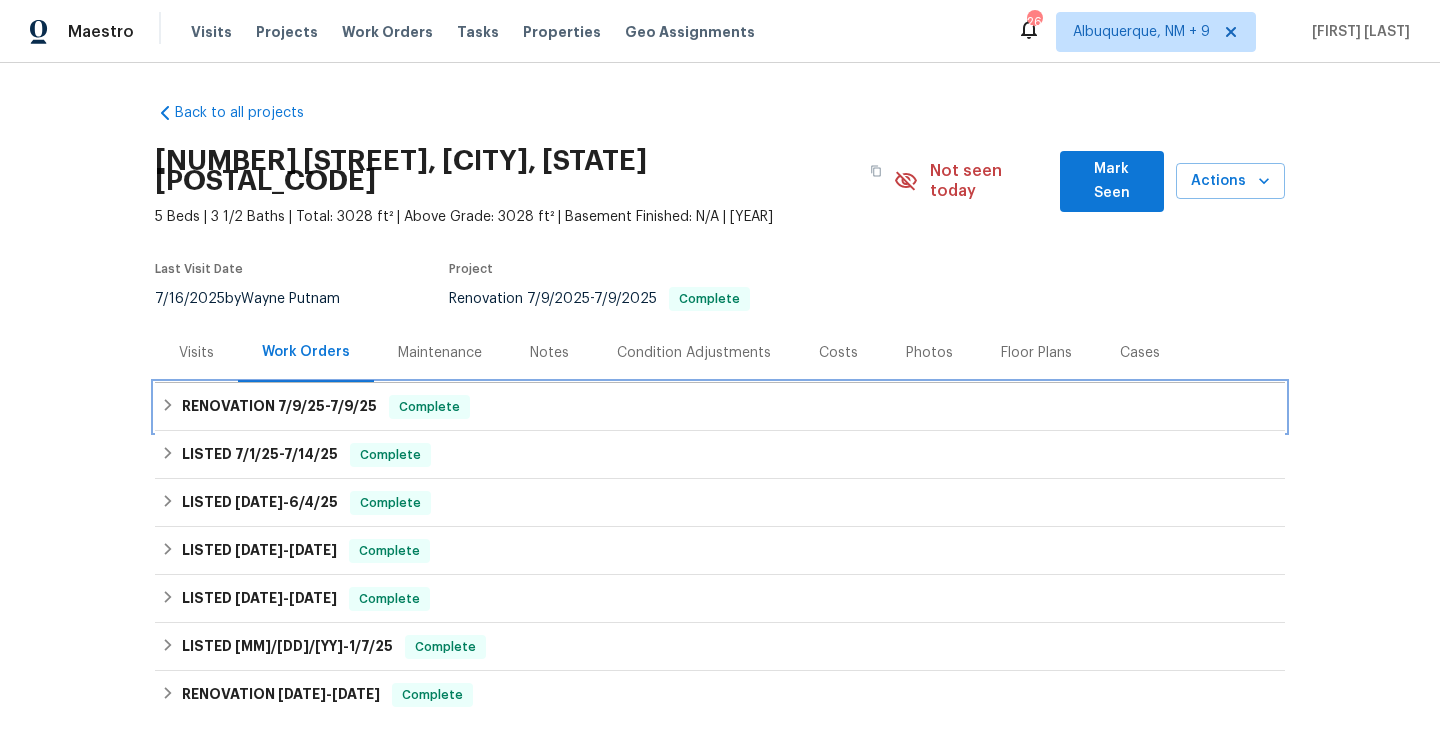 click on "RENOVATION [DATE] - [DATE] Complete" at bounding box center [720, 407] 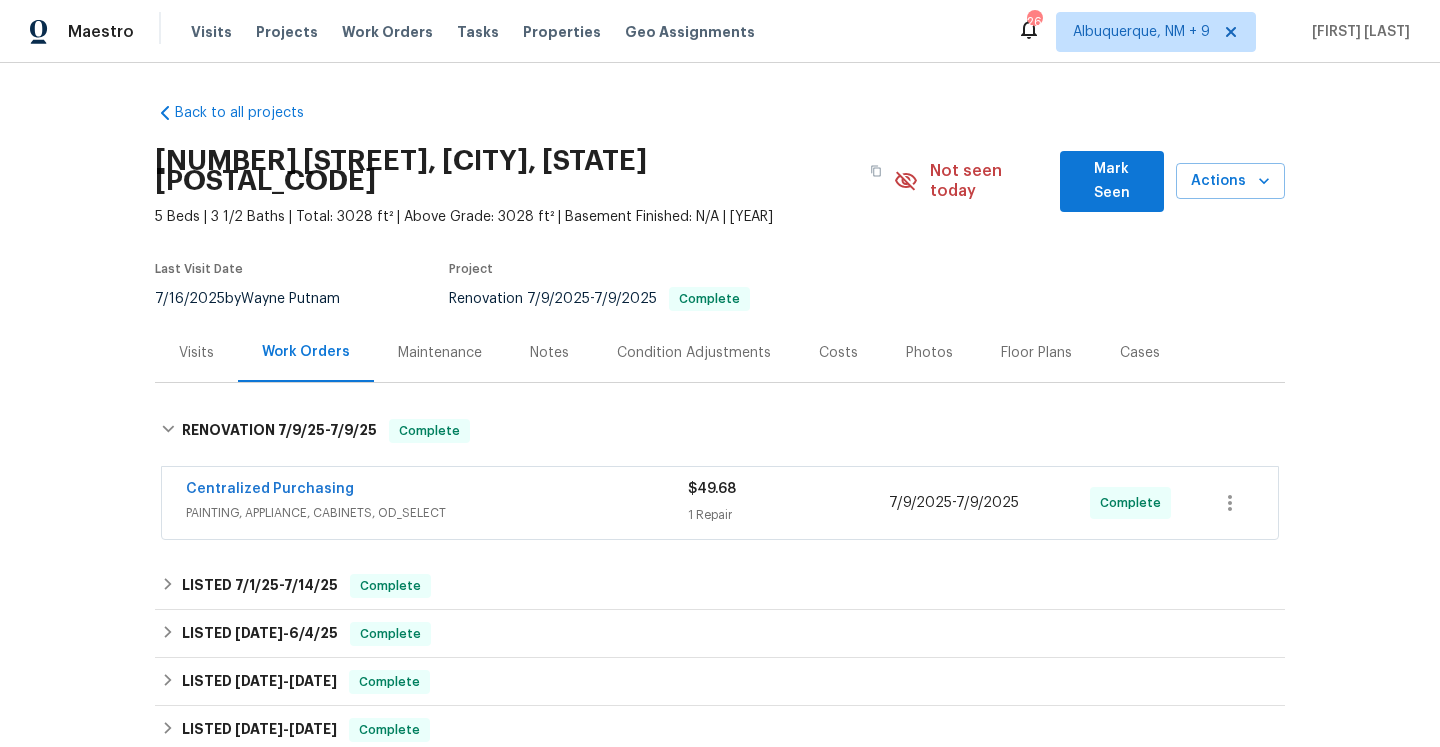 click on "Centralized Purchasing" at bounding box center (437, 491) 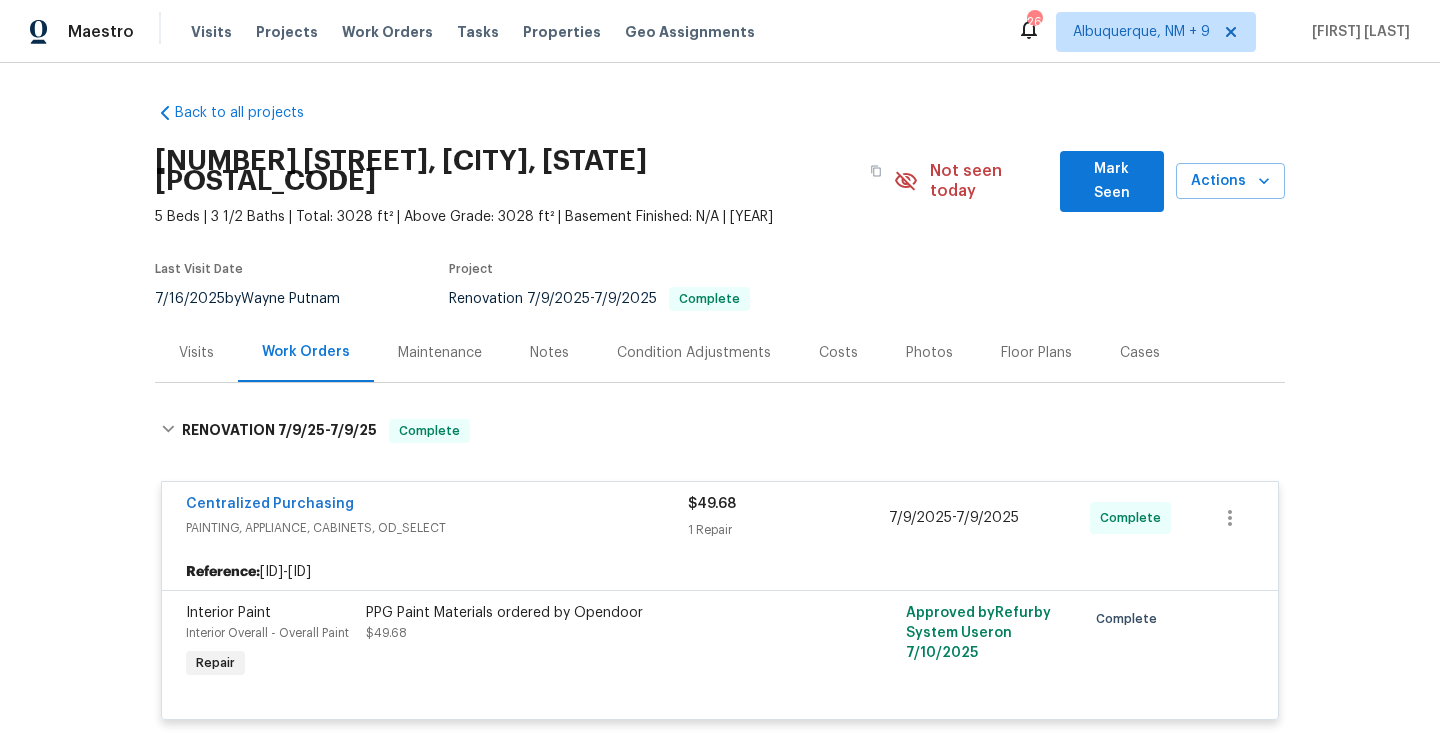 click on "PAINTING, APPLIANCE, CABINETS, OD_SELECT" at bounding box center (437, 528) 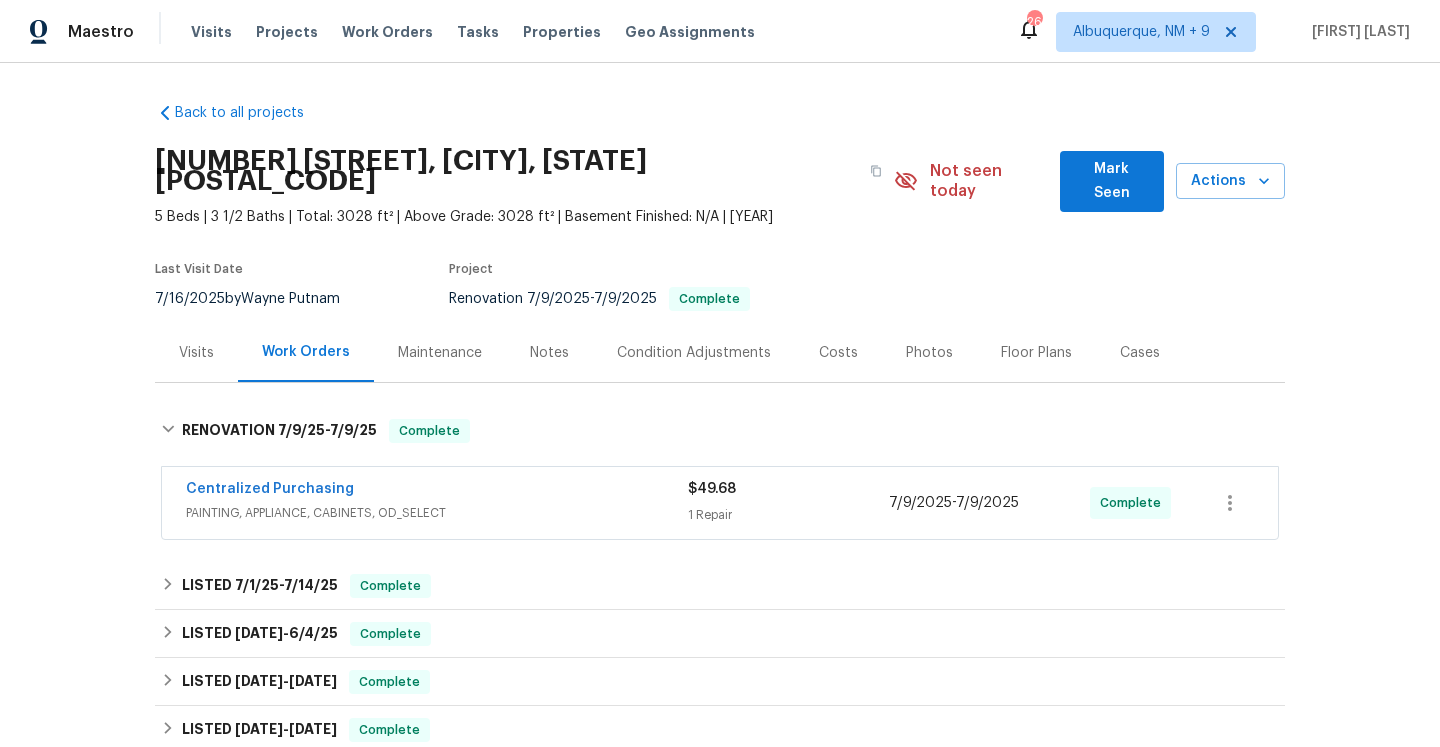 click on "Visits" at bounding box center (196, 352) 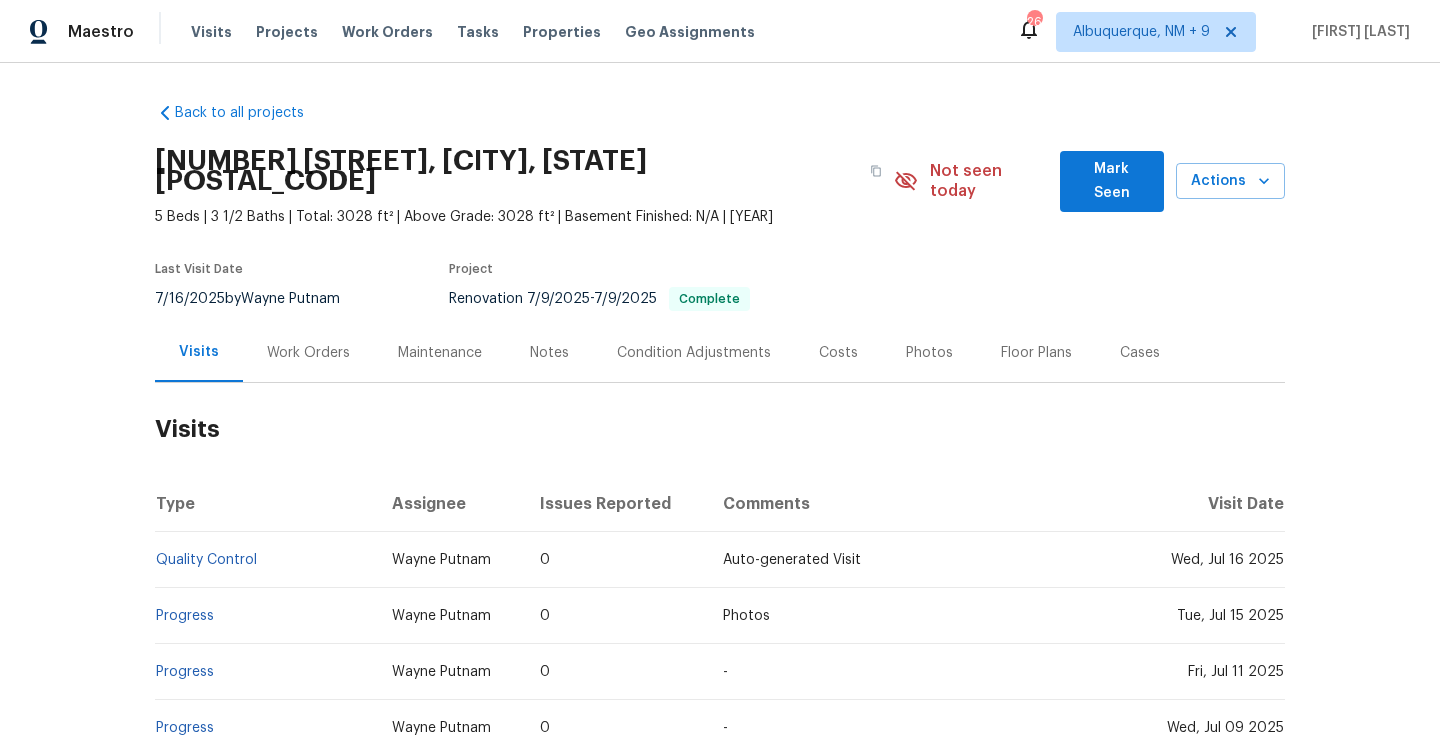 click on "Work Orders" at bounding box center [308, 352] 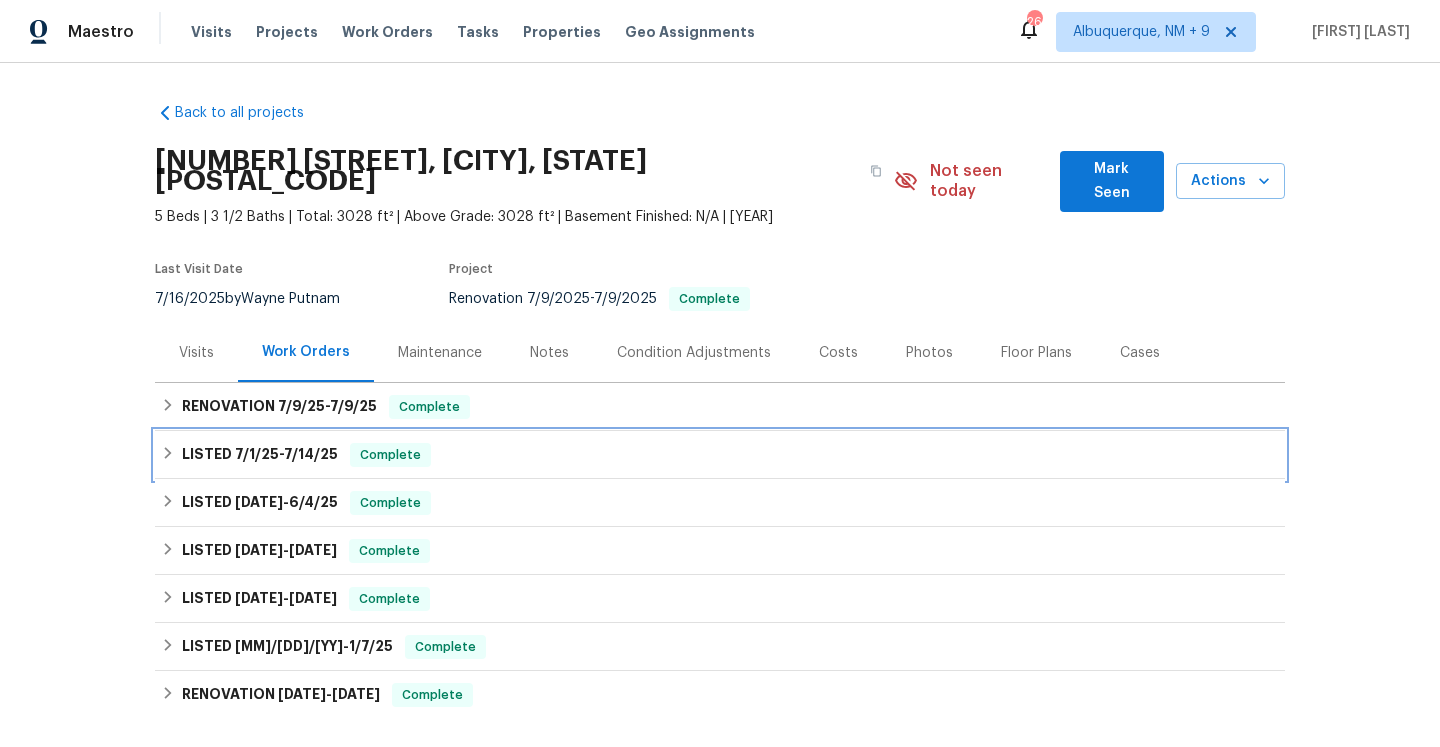 click on "Complete" at bounding box center [390, 455] 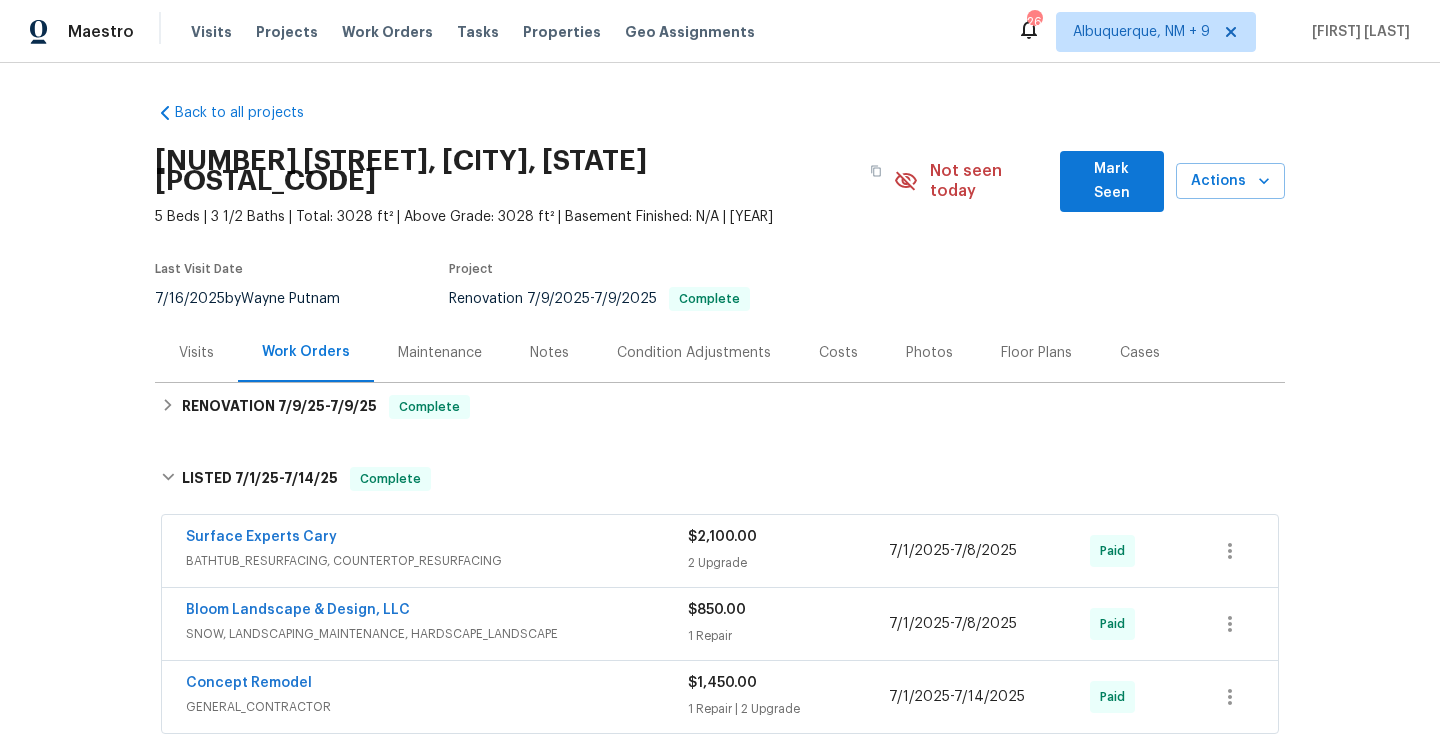 click on "GENERAL_CONTRACTOR" at bounding box center (437, 707) 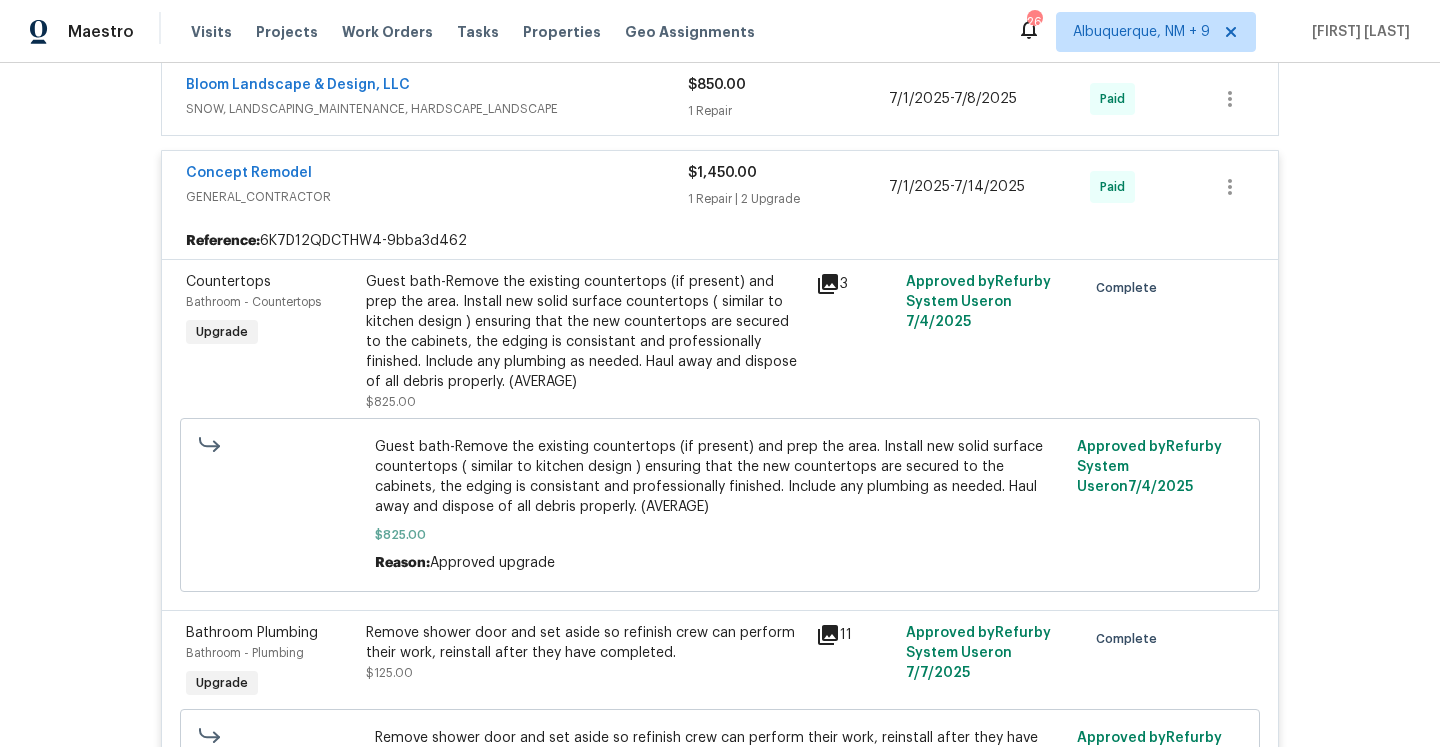 scroll, scrollTop: 490, scrollLeft: 0, axis: vertical 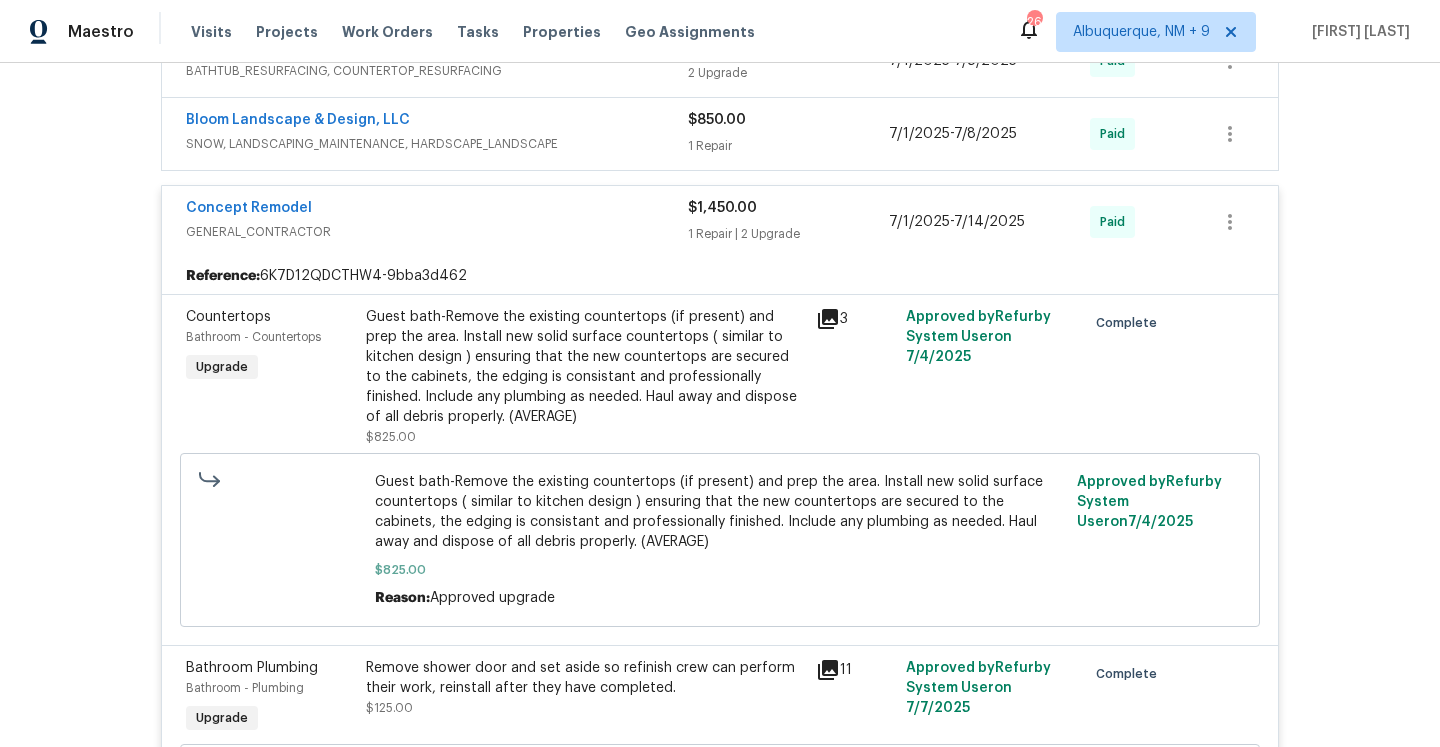 click on "GENERAL_CONTRACTOR" at bounding box center (437, 232) 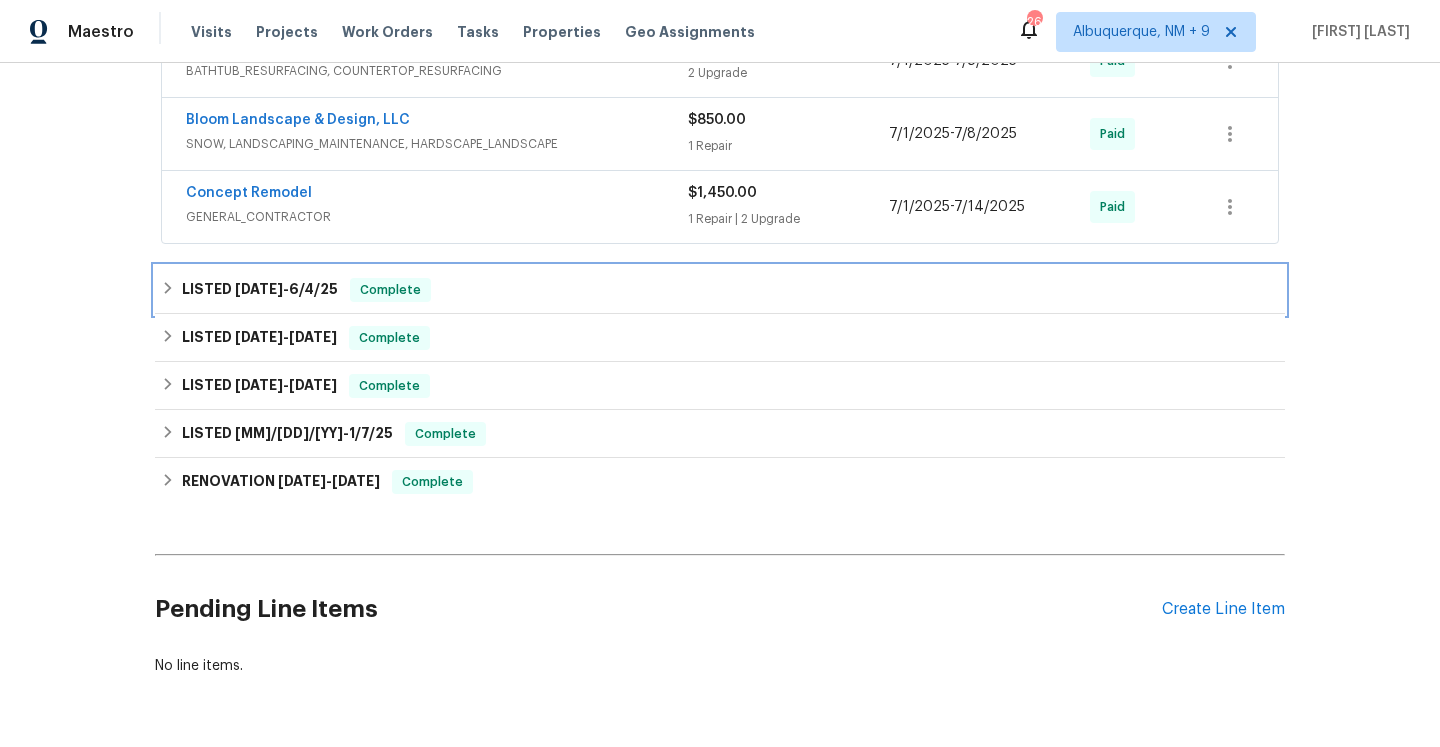 click on "LISTED [DATE] - [DATE] Complete" at bounding box center (720, 290) 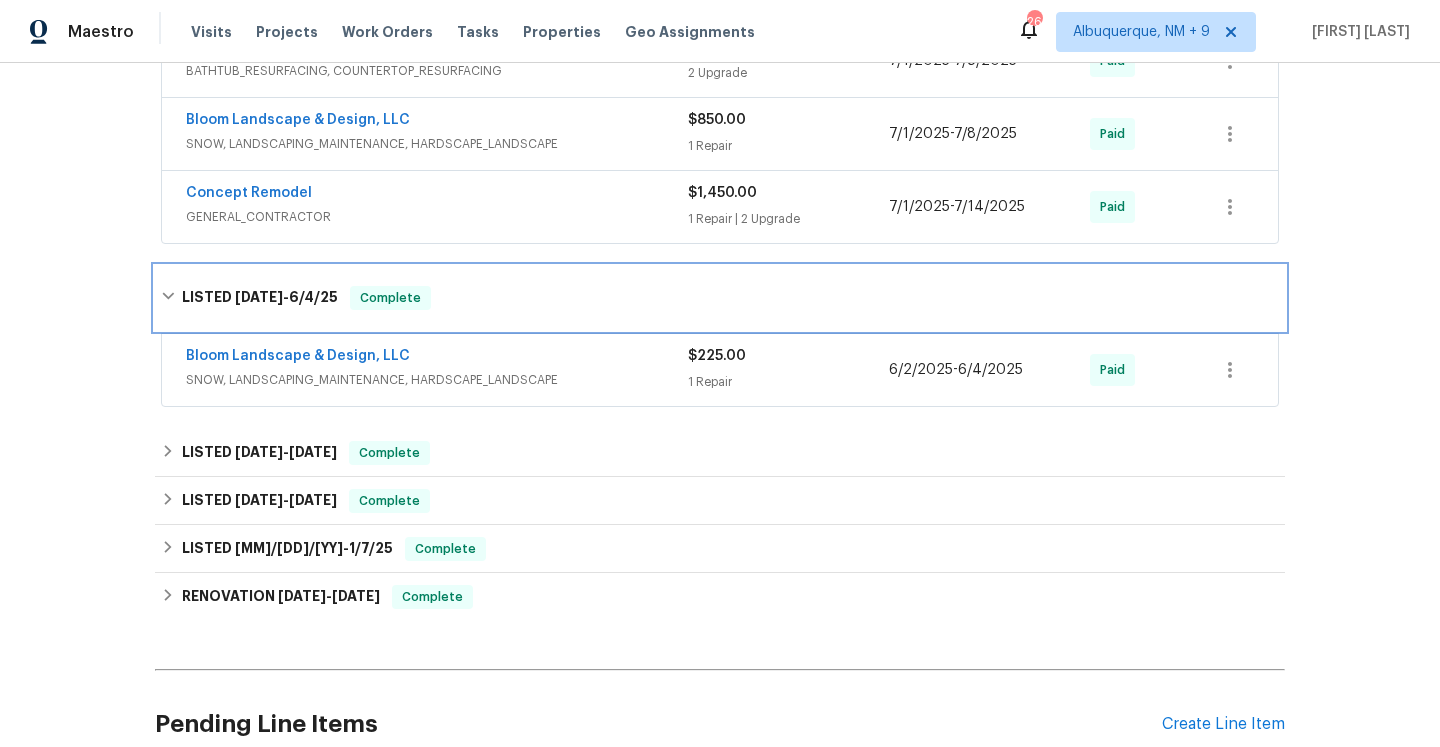 click on "LISTED [DATE] - [DATE] Complete" at bounding box center (720, 298) 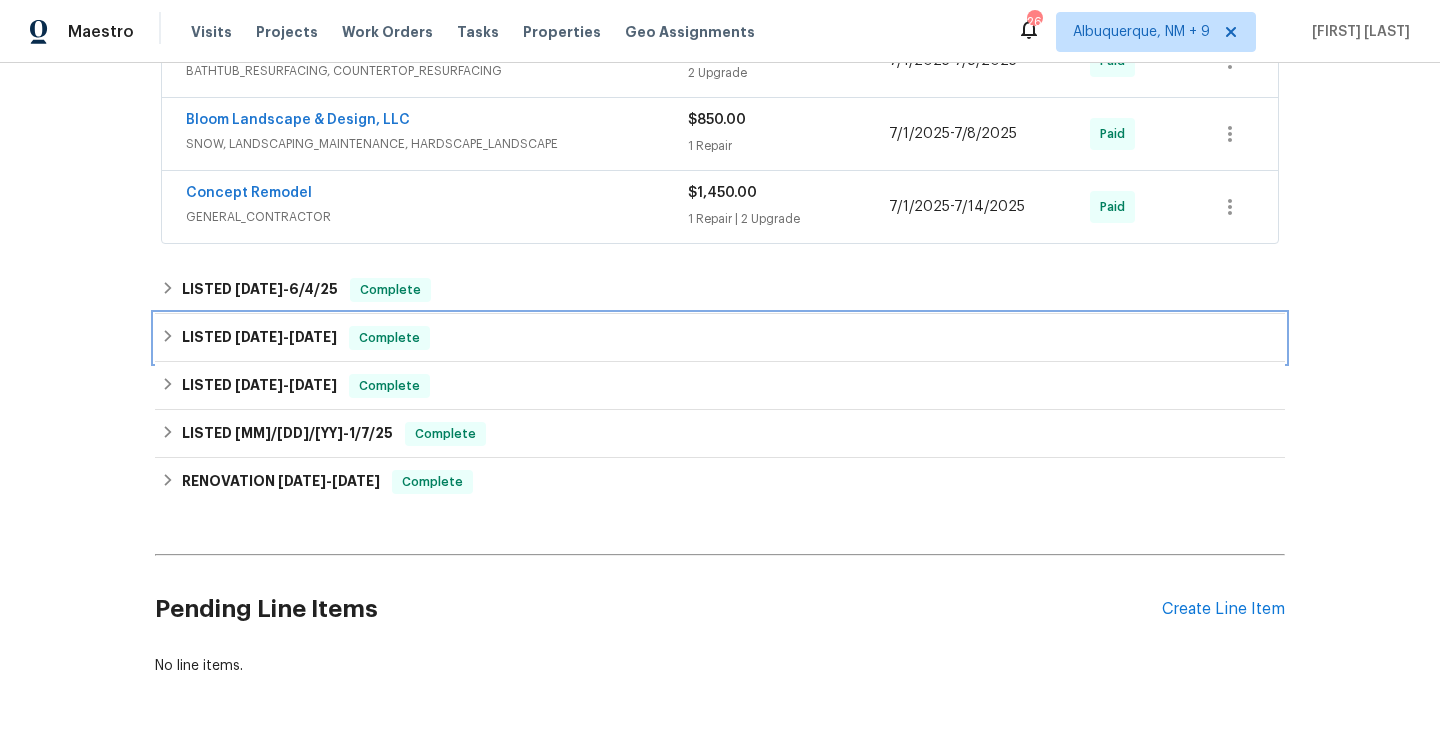 click on "LISTED [DATE] - [DATE] Complete" at bounding box center (720, 338) 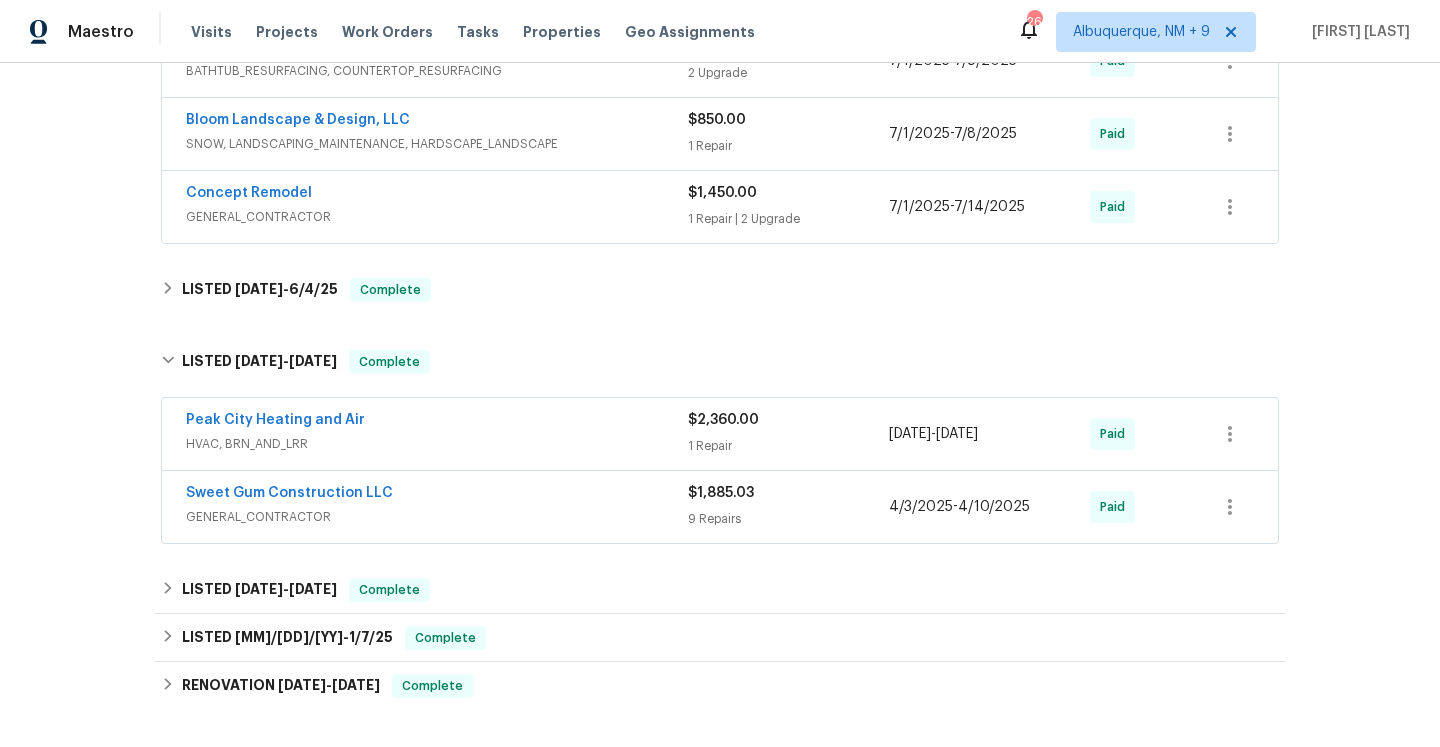 click on "Sweet Gum Construction LLC" at bounding box center (437, 495) 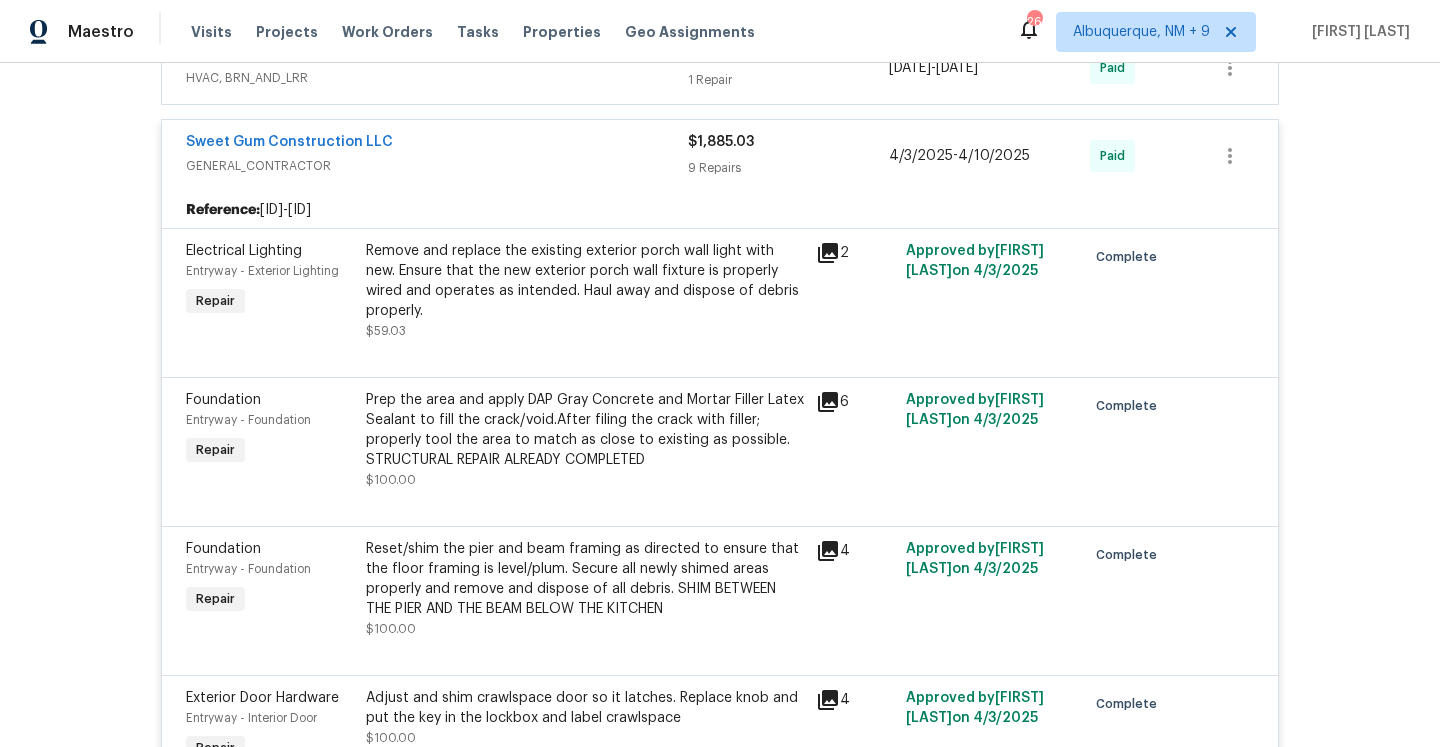 scroll, scrollTop: 429, scrollLeft: 0, axis: vertical 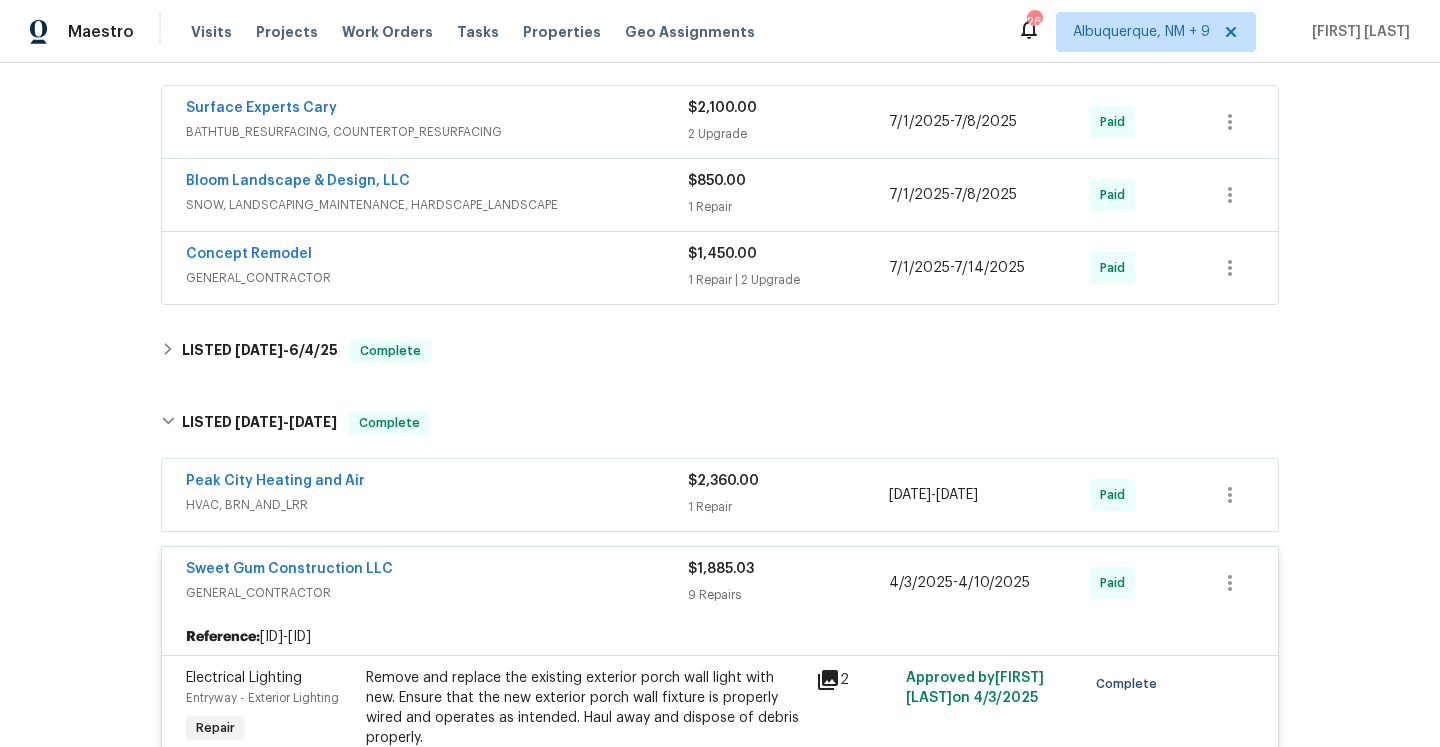 click on "Sweet Gum Construction LLC" at bounding box center (437, 571) 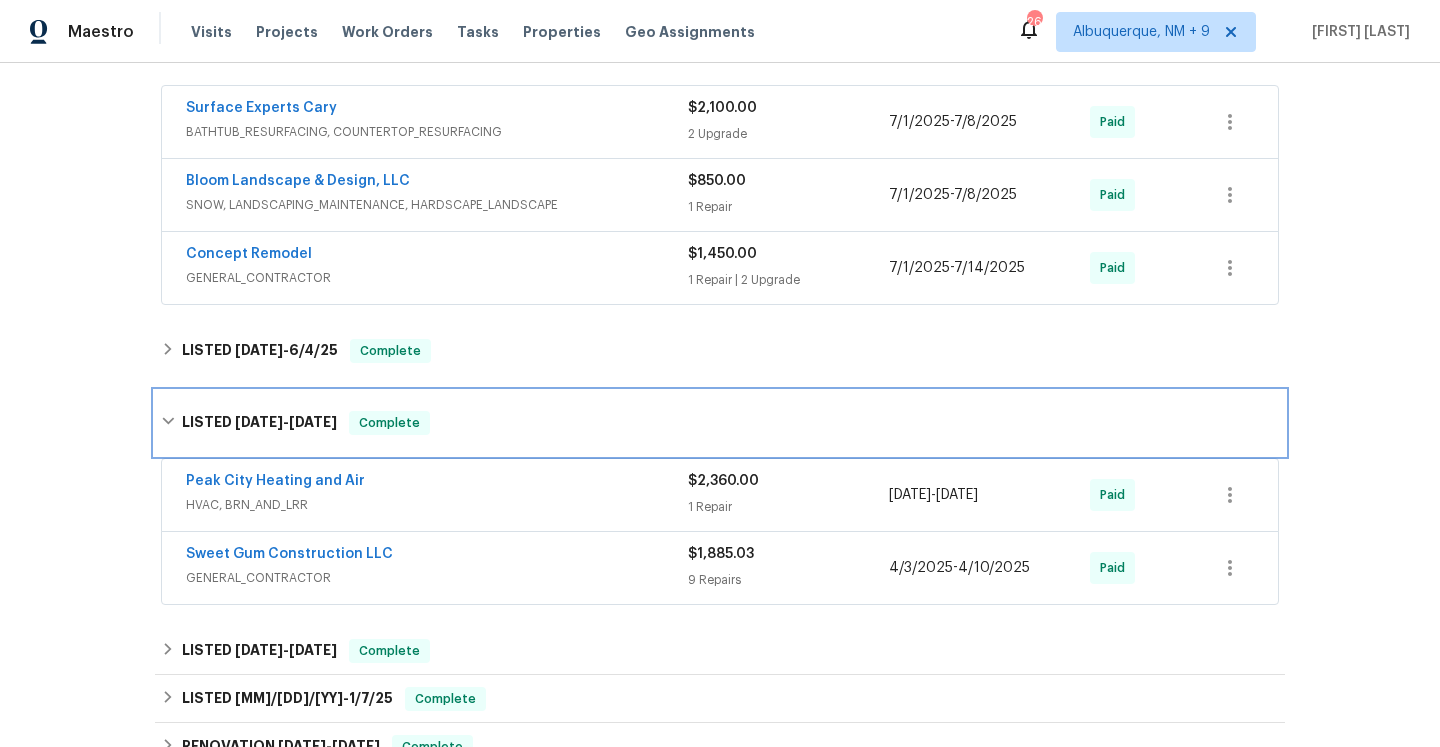 click on "LISTED [DATE] - [DATE] Complete" at bounding box center (720, 423) 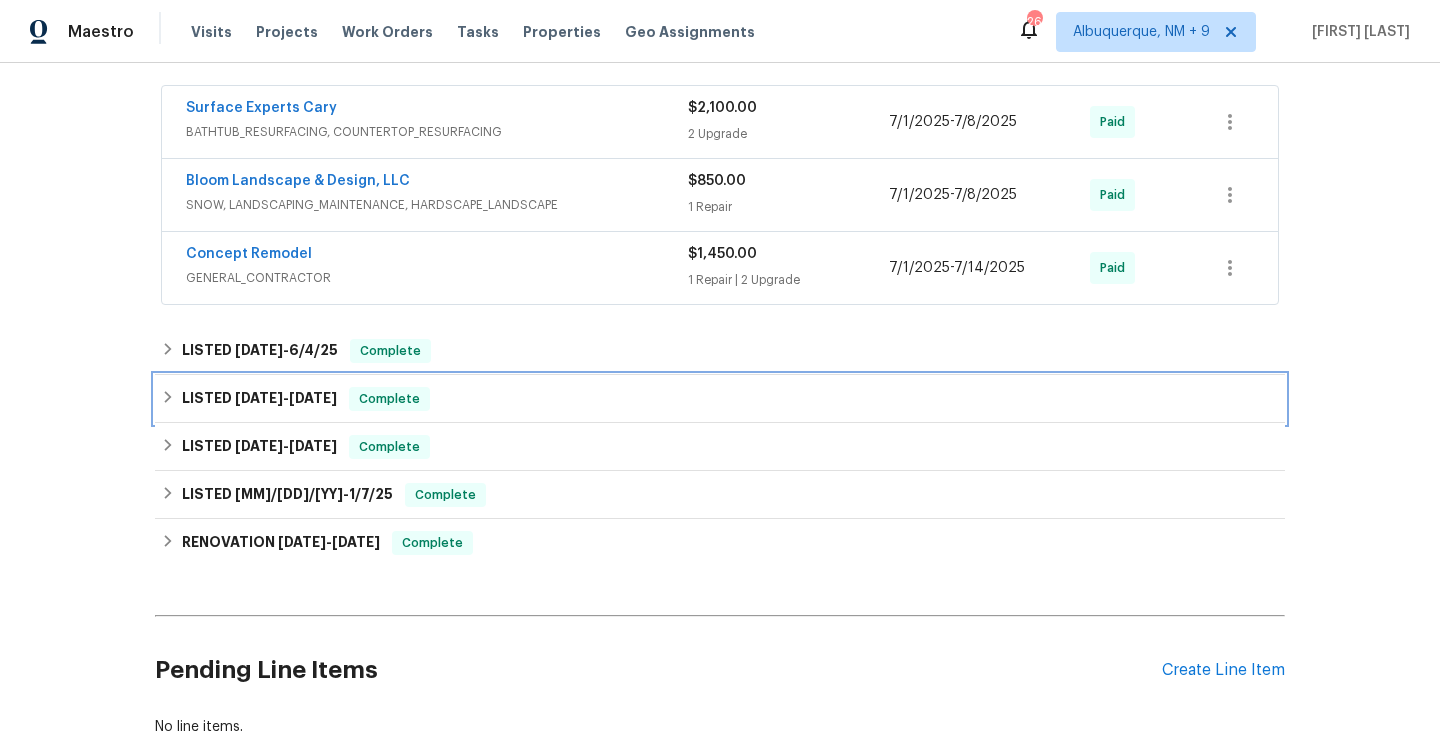 scroll, scrollTop: 44, scrollLeft: 0, axis: vertical 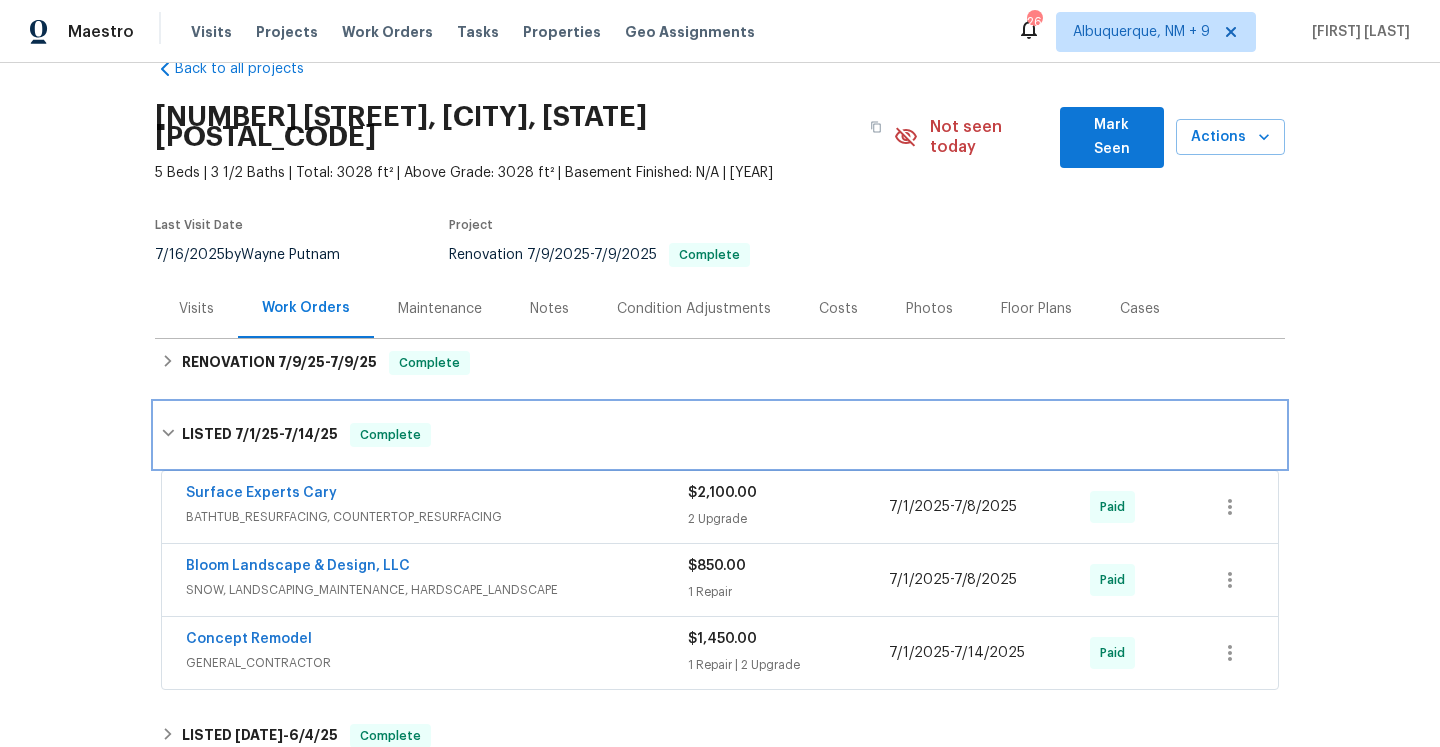 click on "LISTED [DATE] - [DATE] Complete" at bounding box center (720, 435) 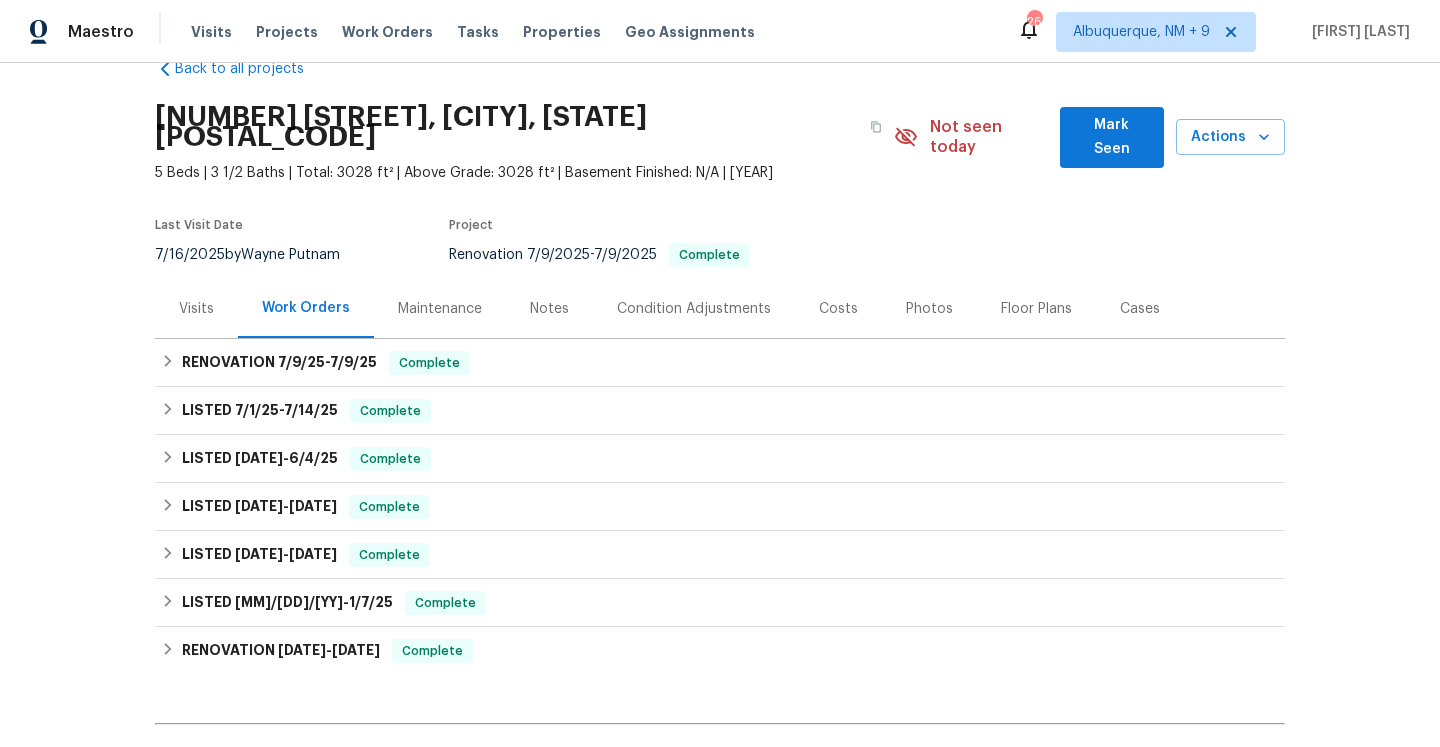 click on "Visits" at bounding box center (196, 309) 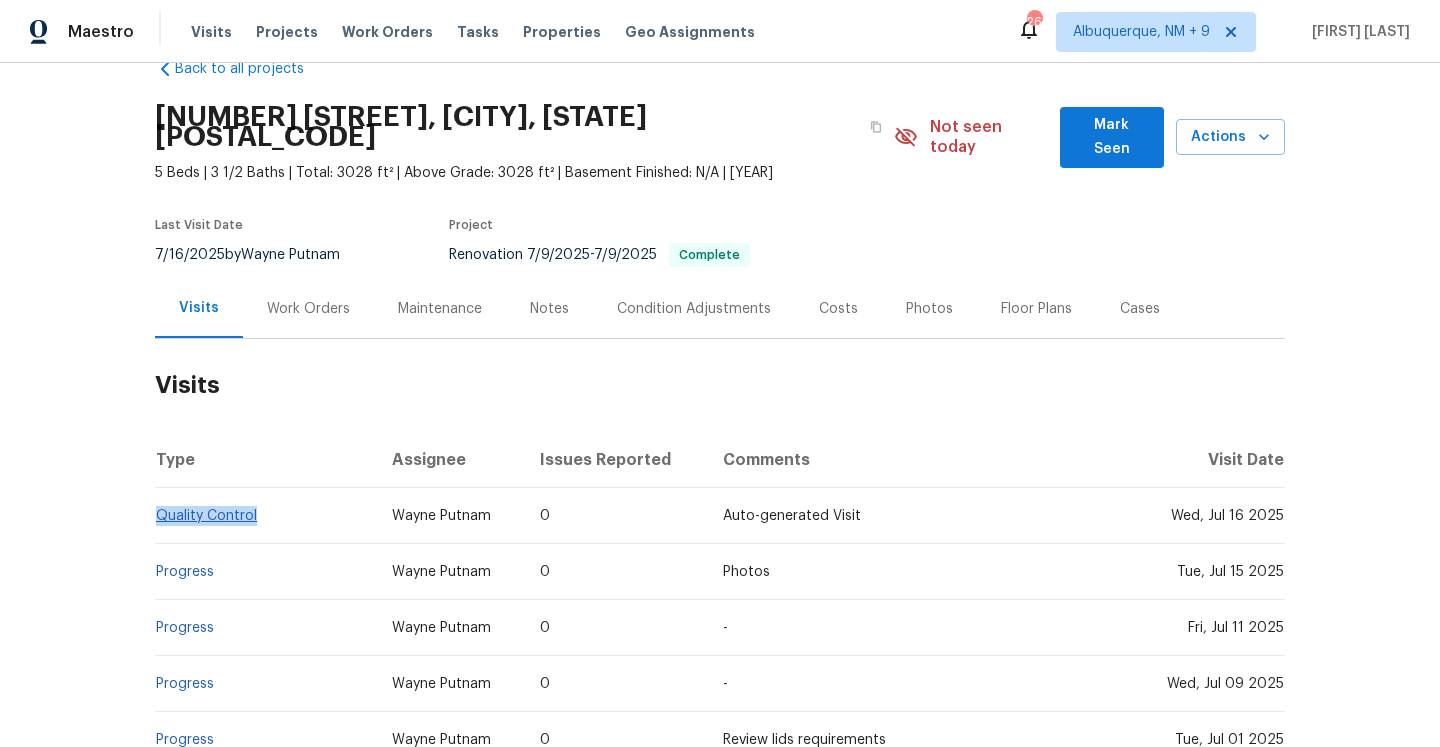 drag, startPoint x: 279, startPoint y: 498, endPoint x: 160, endPoint y: 497, distance: 119.0042 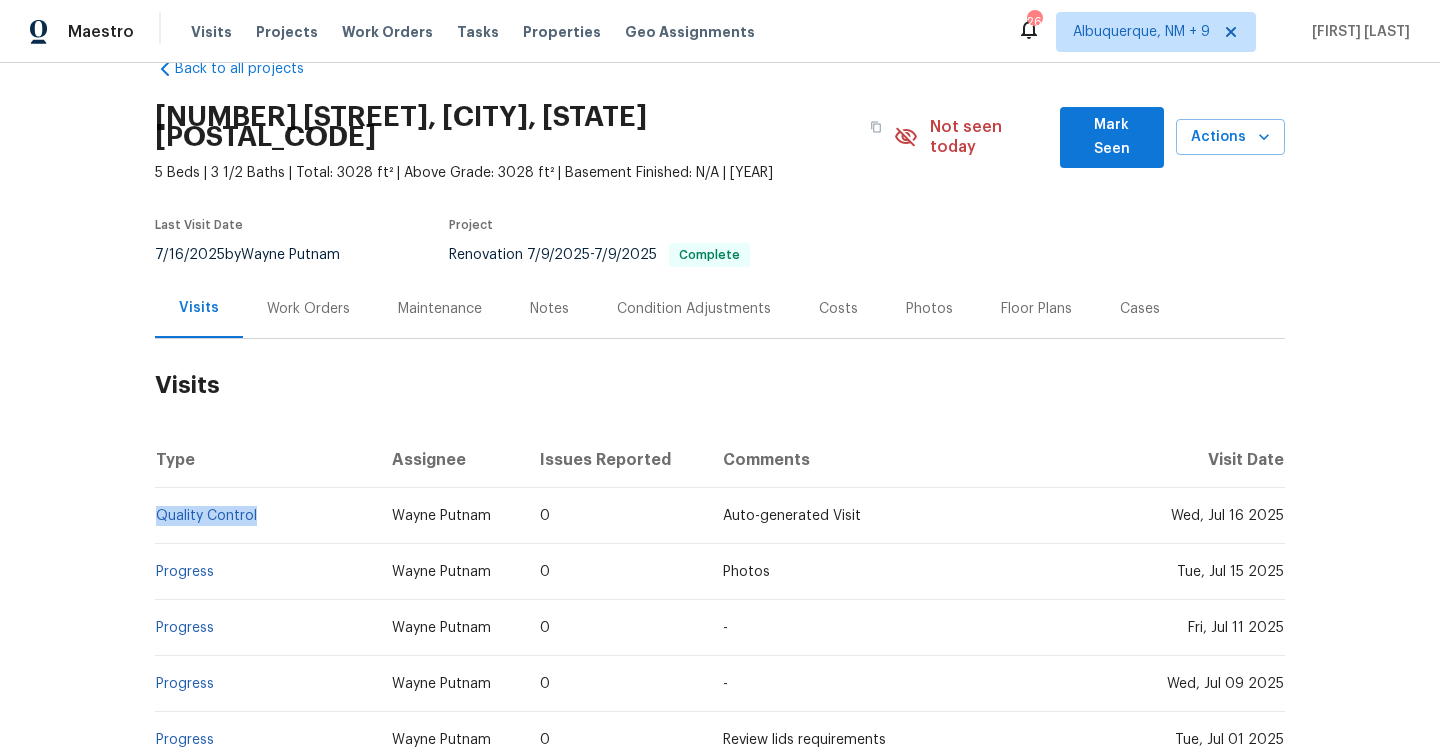 copy on "Quality Control" 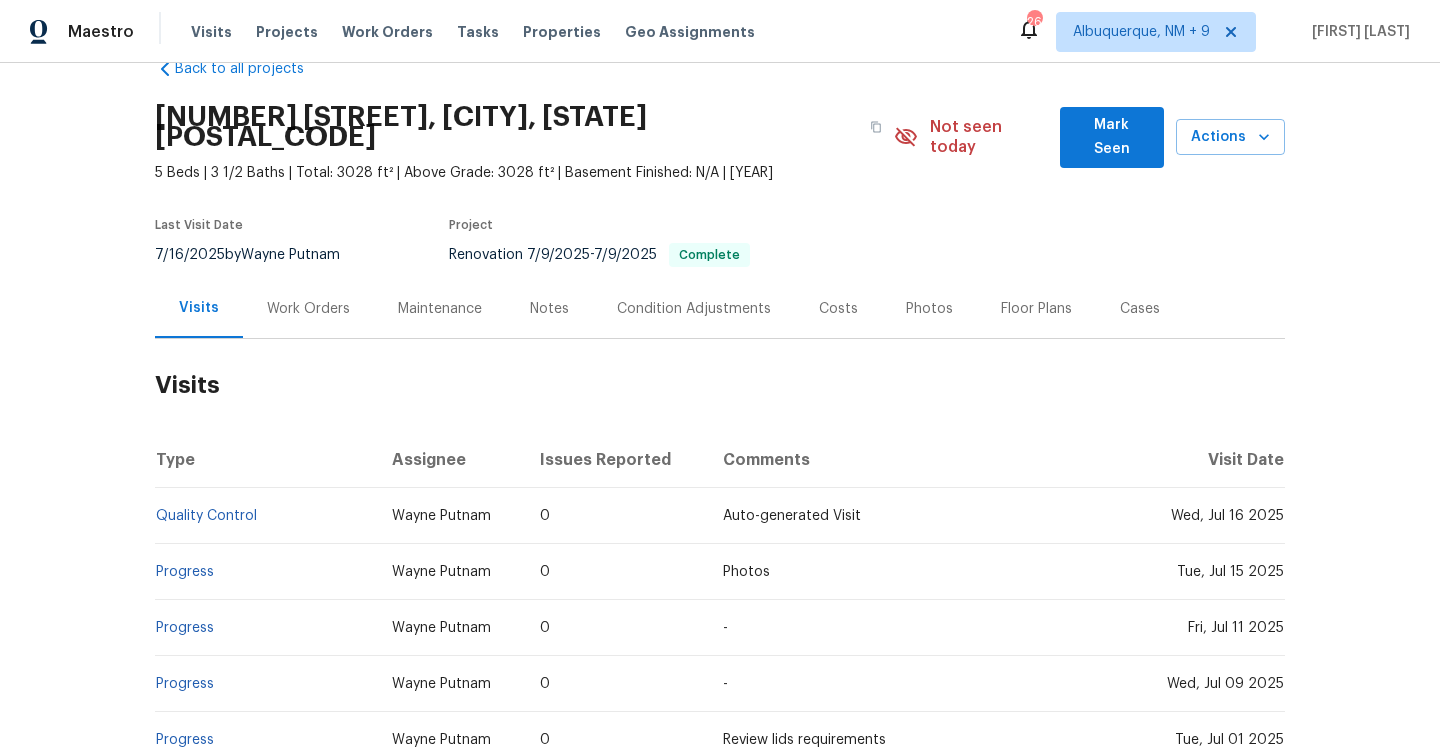 click on "Work Orders" at bounding box center [308, 309] 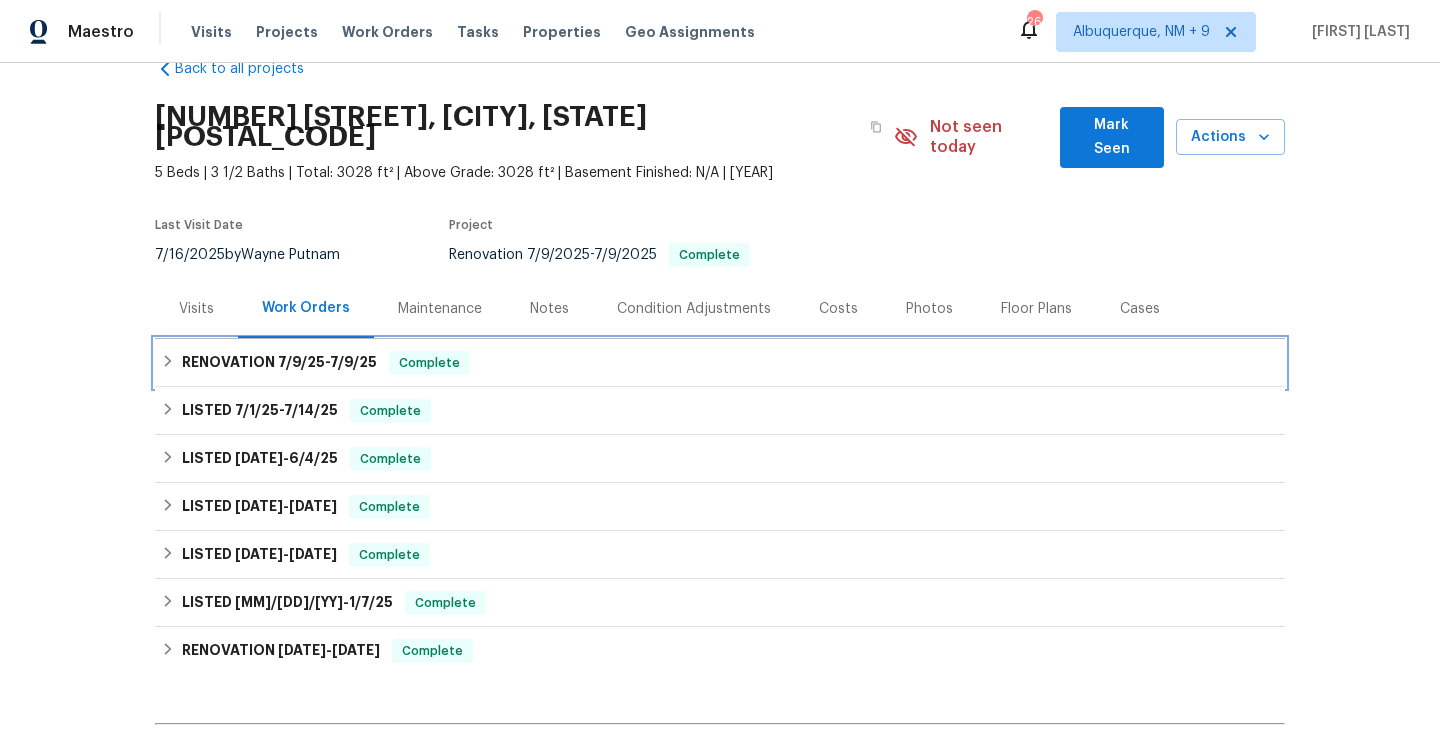 click on "RENOVATION   7/9/25  -  7/9/25" at bounding box center (279, 363) 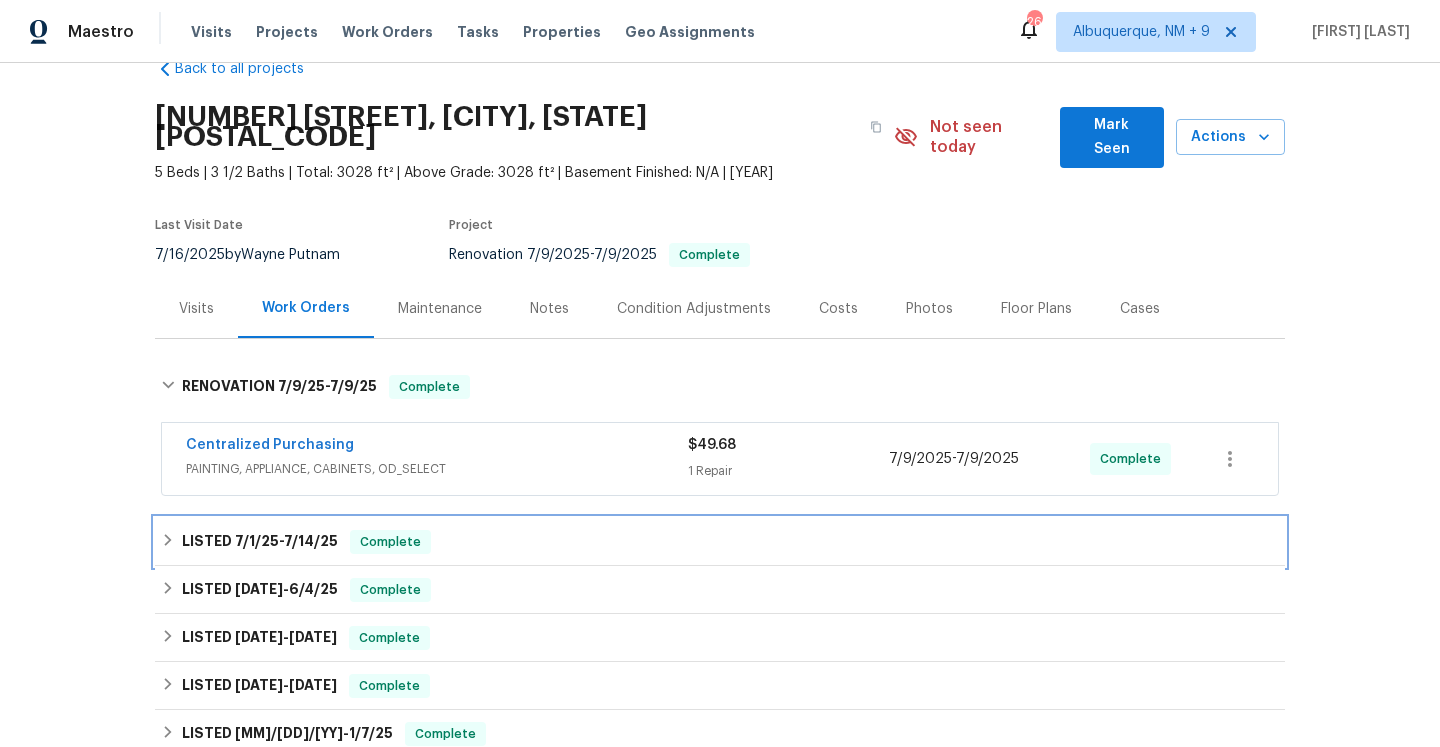 click on "Complete" at bounding box center [390, 542] 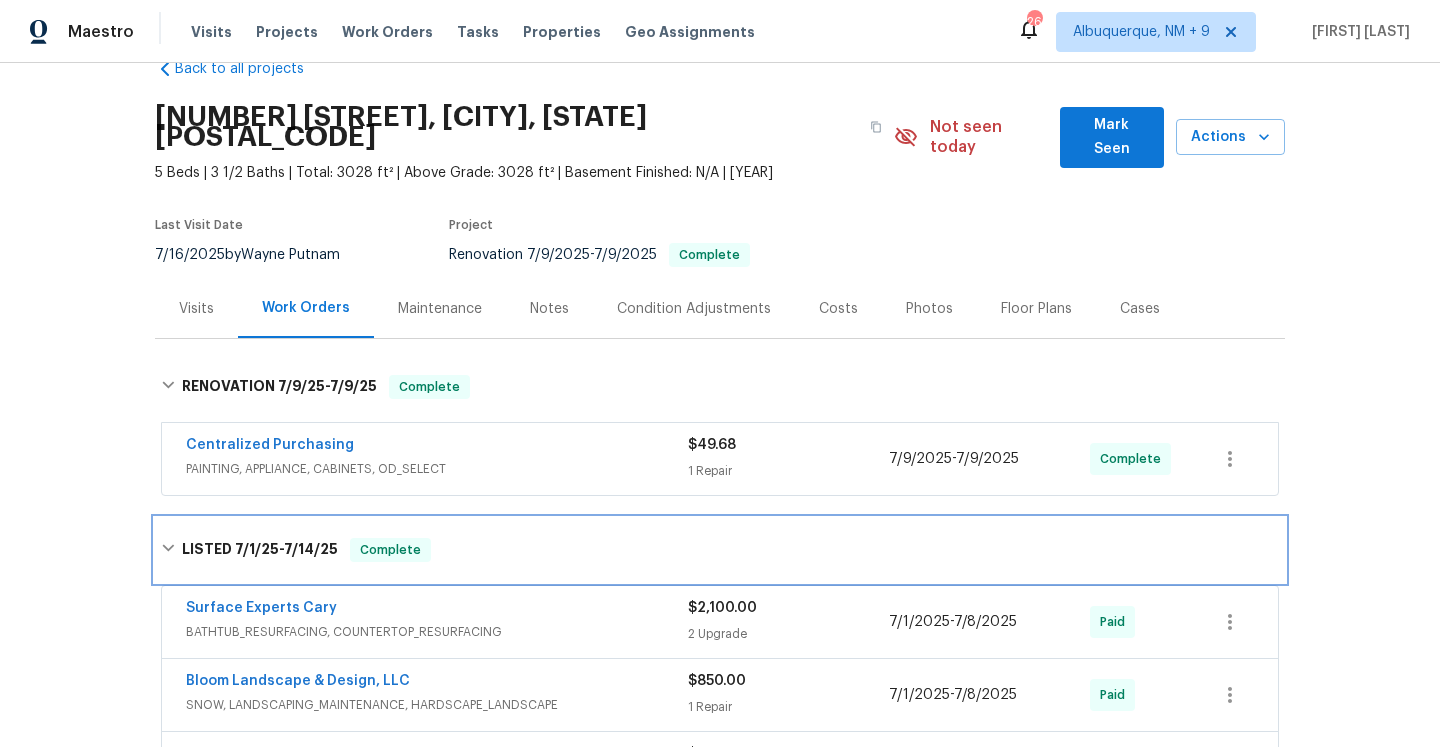 scroll, scrollTop: 334, scrollLeft: 0, axis: vertical 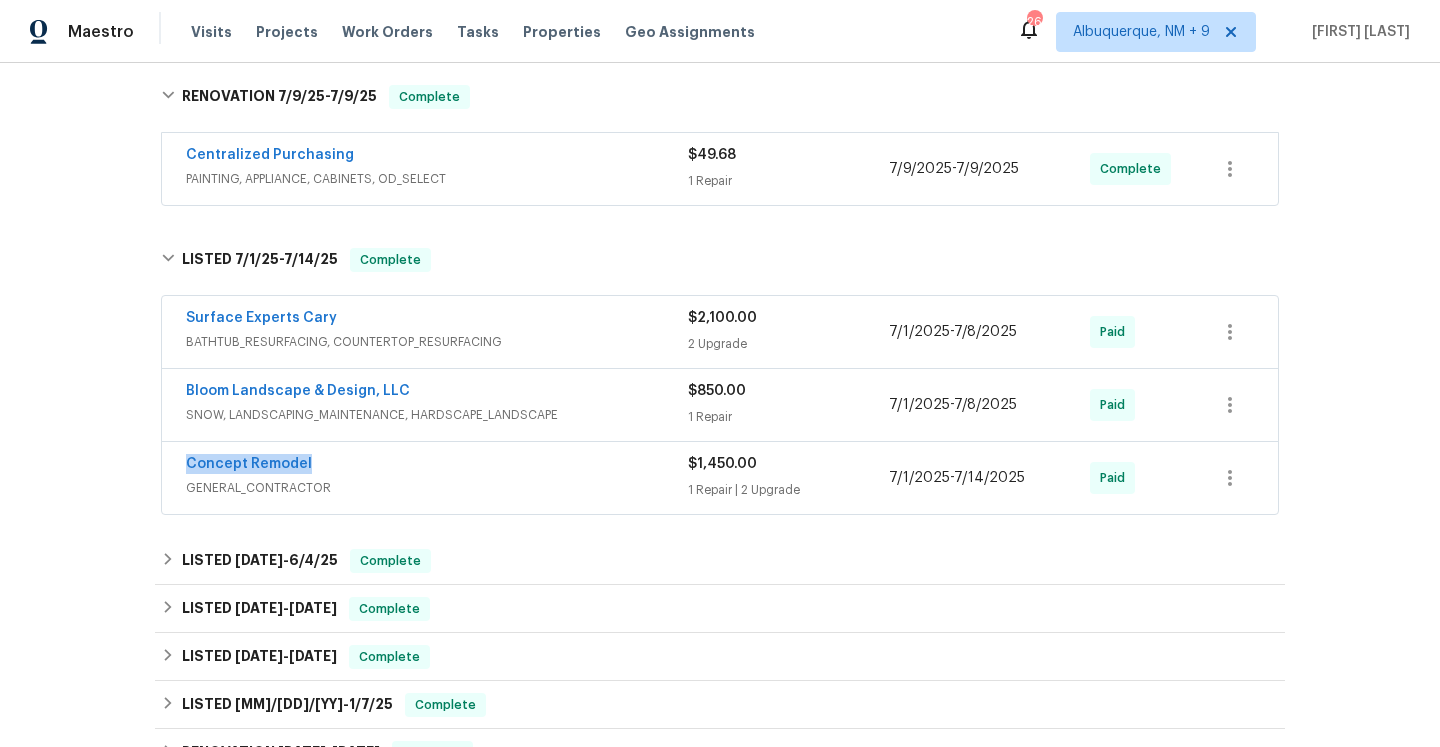 drag, startPoint x: 335, startPoint y: 447, endPoint x: 182, endPoint y: 444, distance: 153.0294 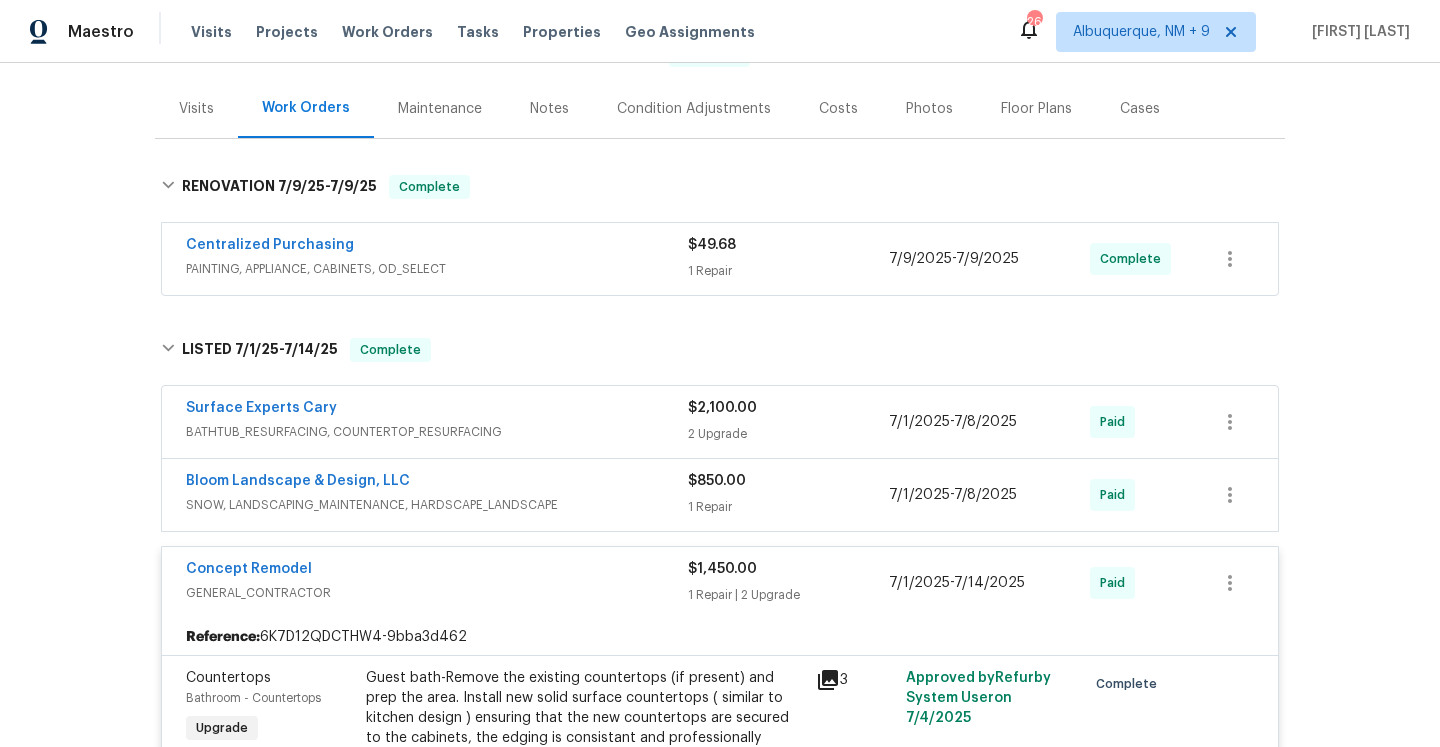 scroll, scrollTop: 0, scrollLeft: 0, axis: both 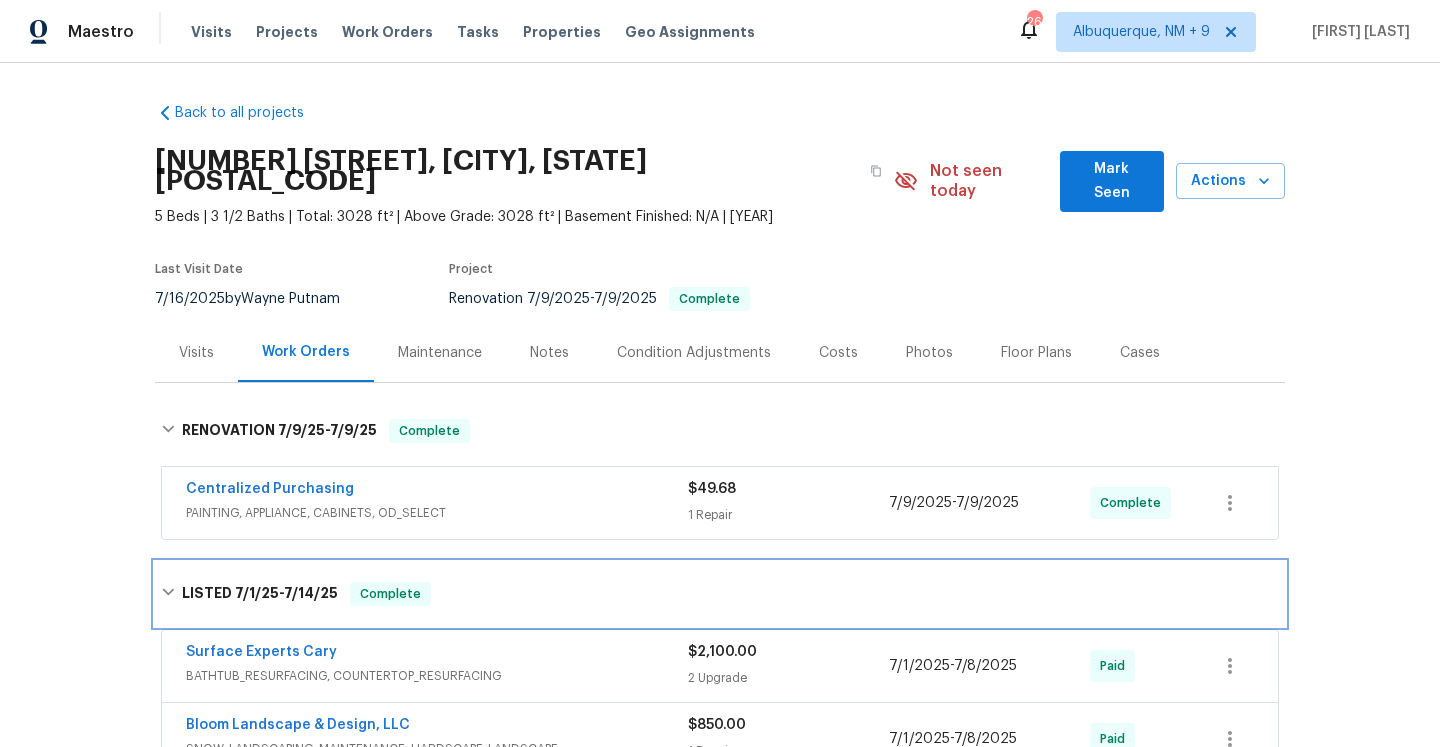 click on "LISTED   7/1/25  -  7/14/25 Complete" at bounding box center (720, 594) 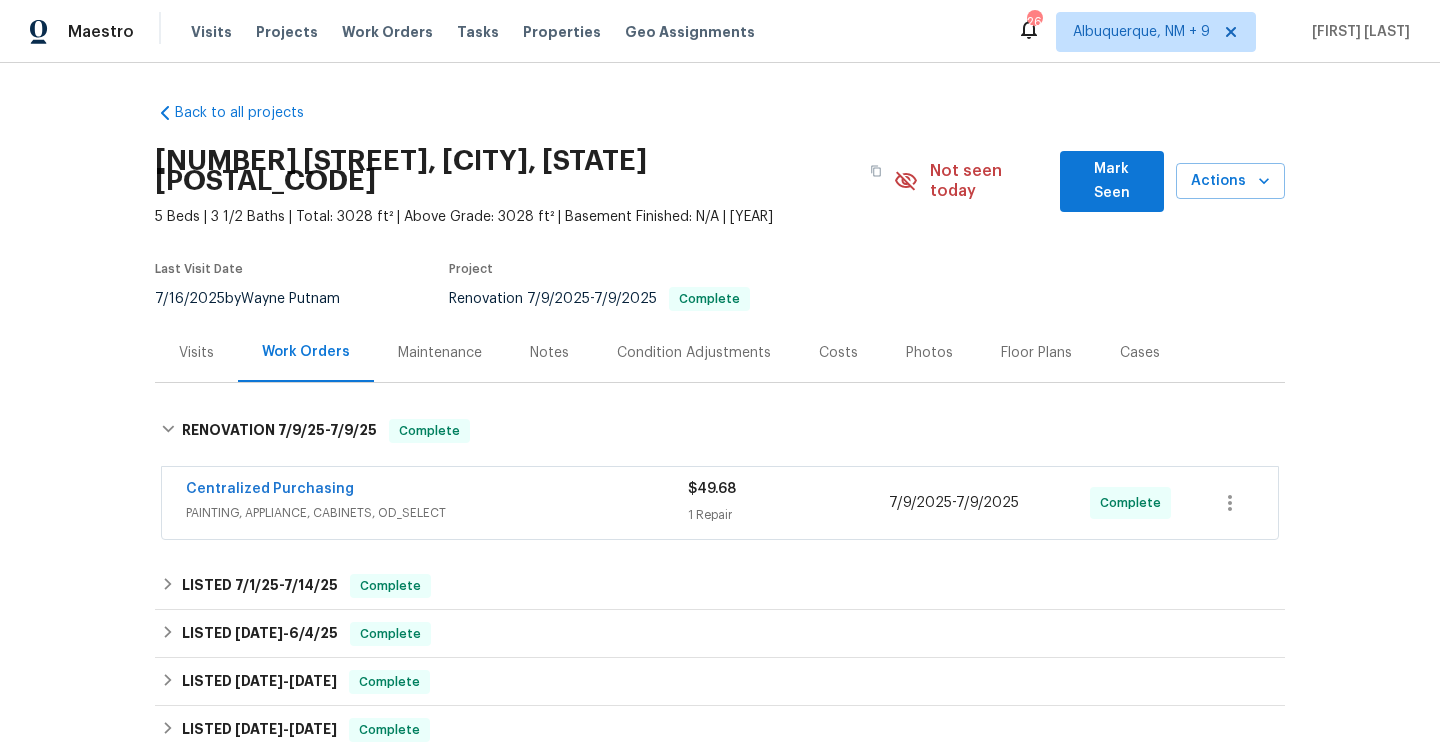 click on "Visits" at bounding box center [196, 352] 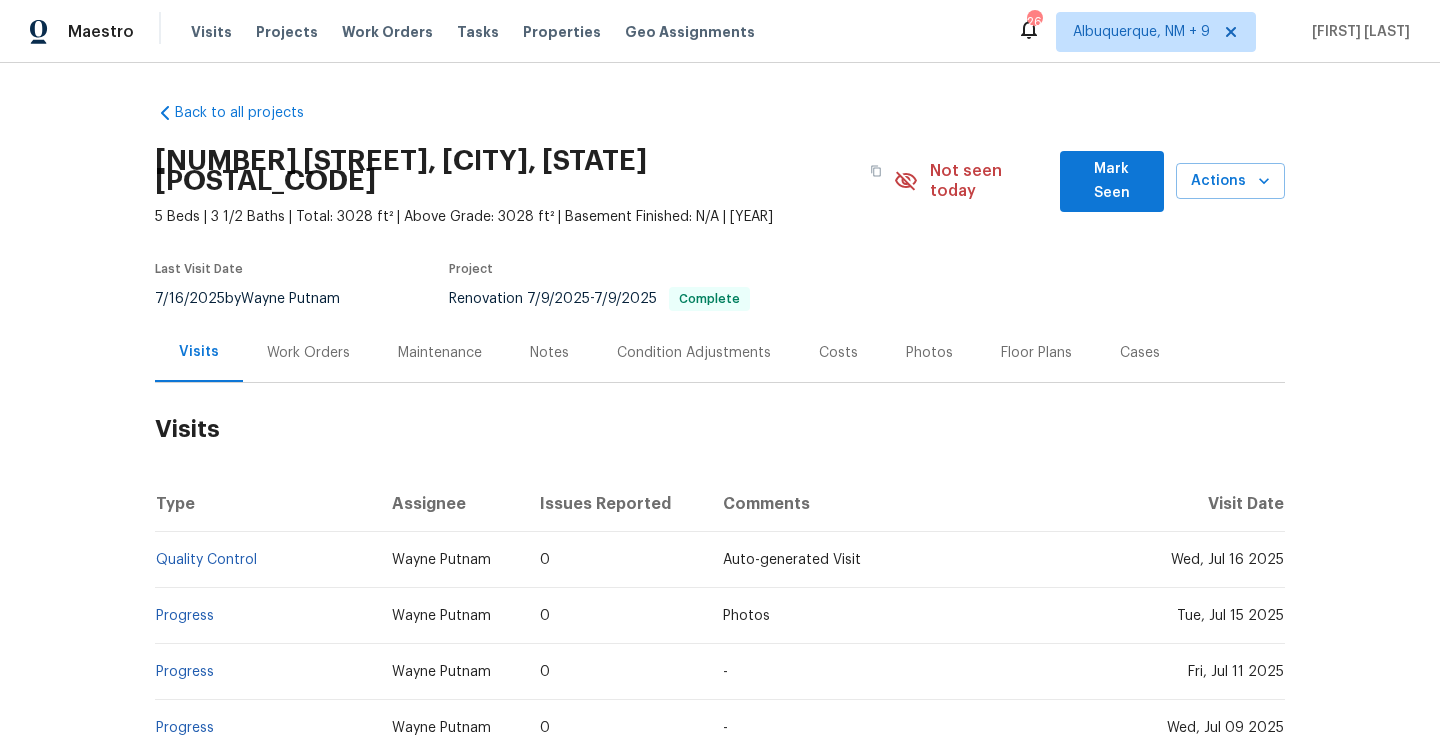 click on "Work Orders" at bounding box center (308, 352) 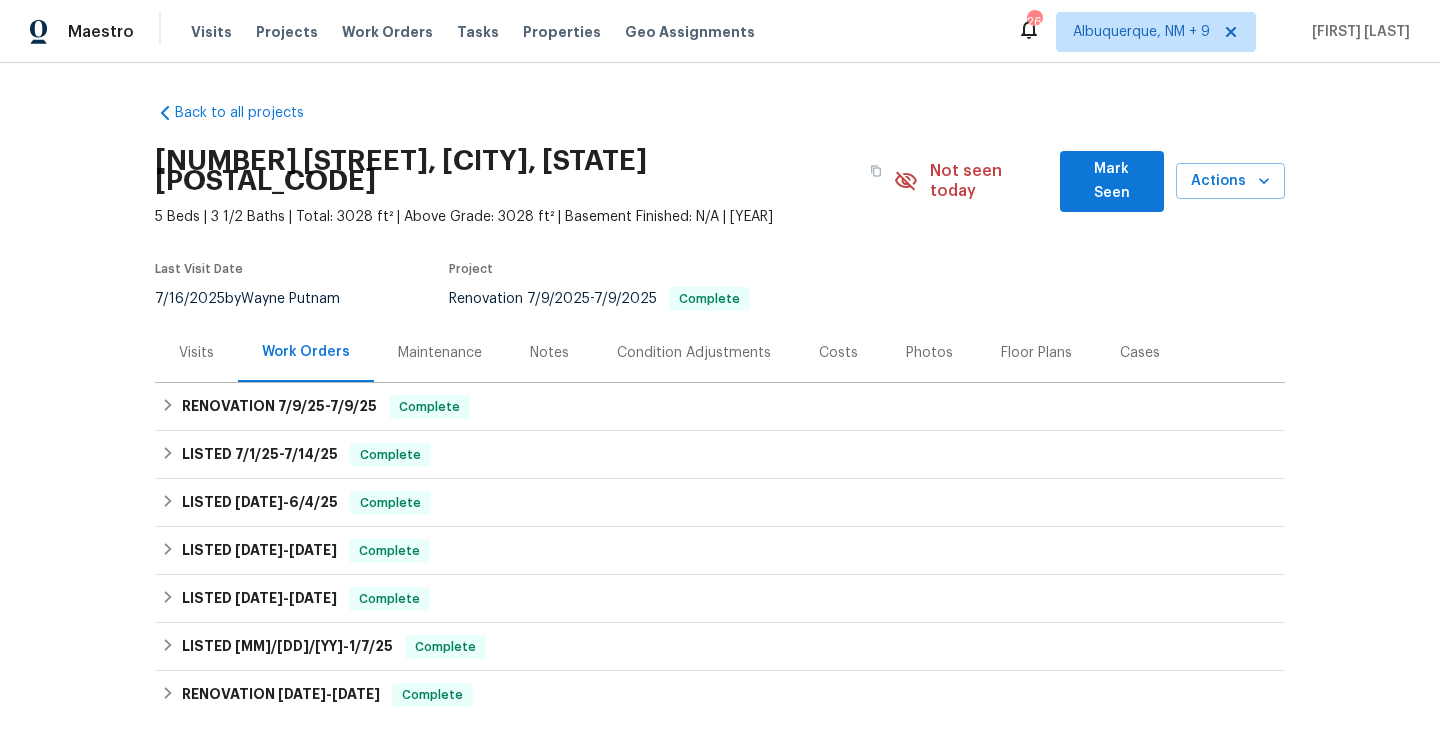scroll, scrollTop: 258, scrollLeft: 0, axis: vertical 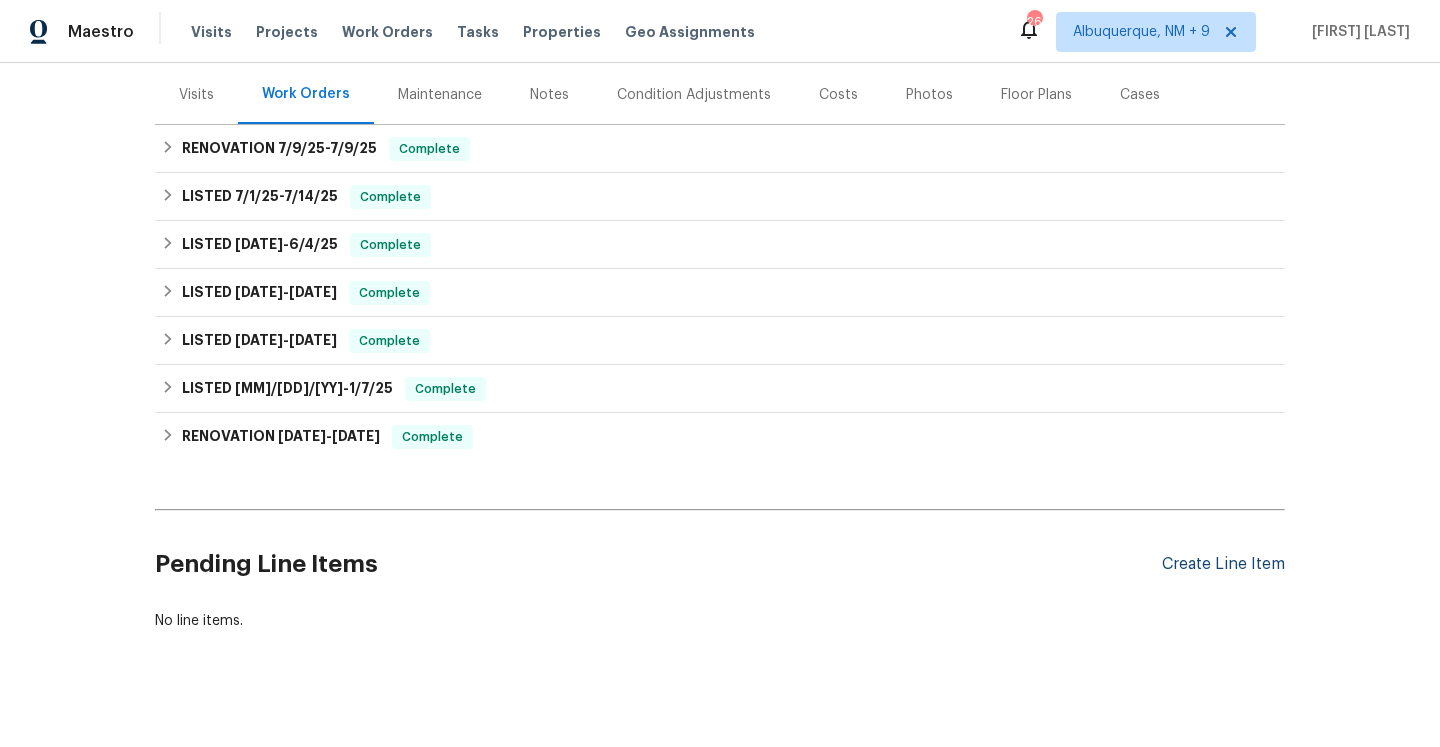 click on "Create Line Item" at bounding box center [1223, 564] 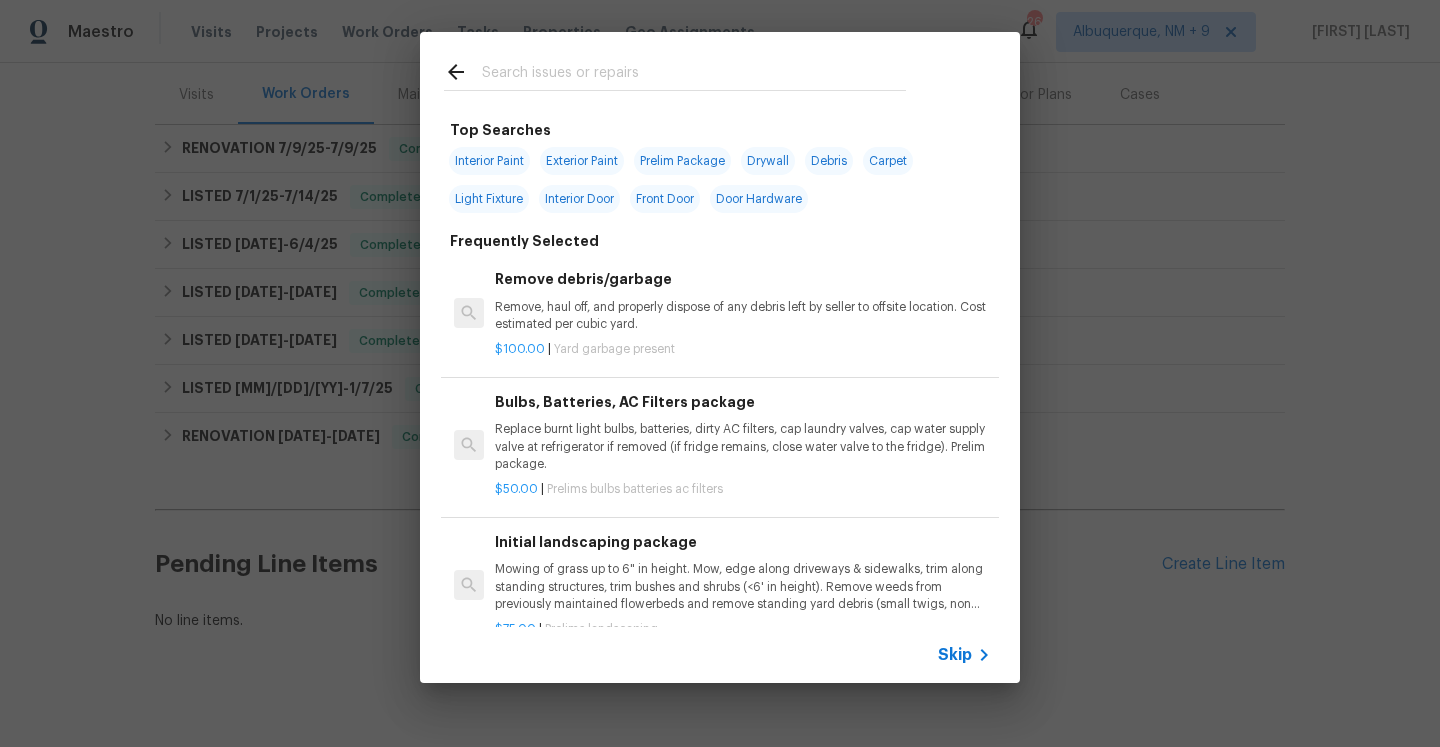click on "Skip" at bounding box center [955, 655] 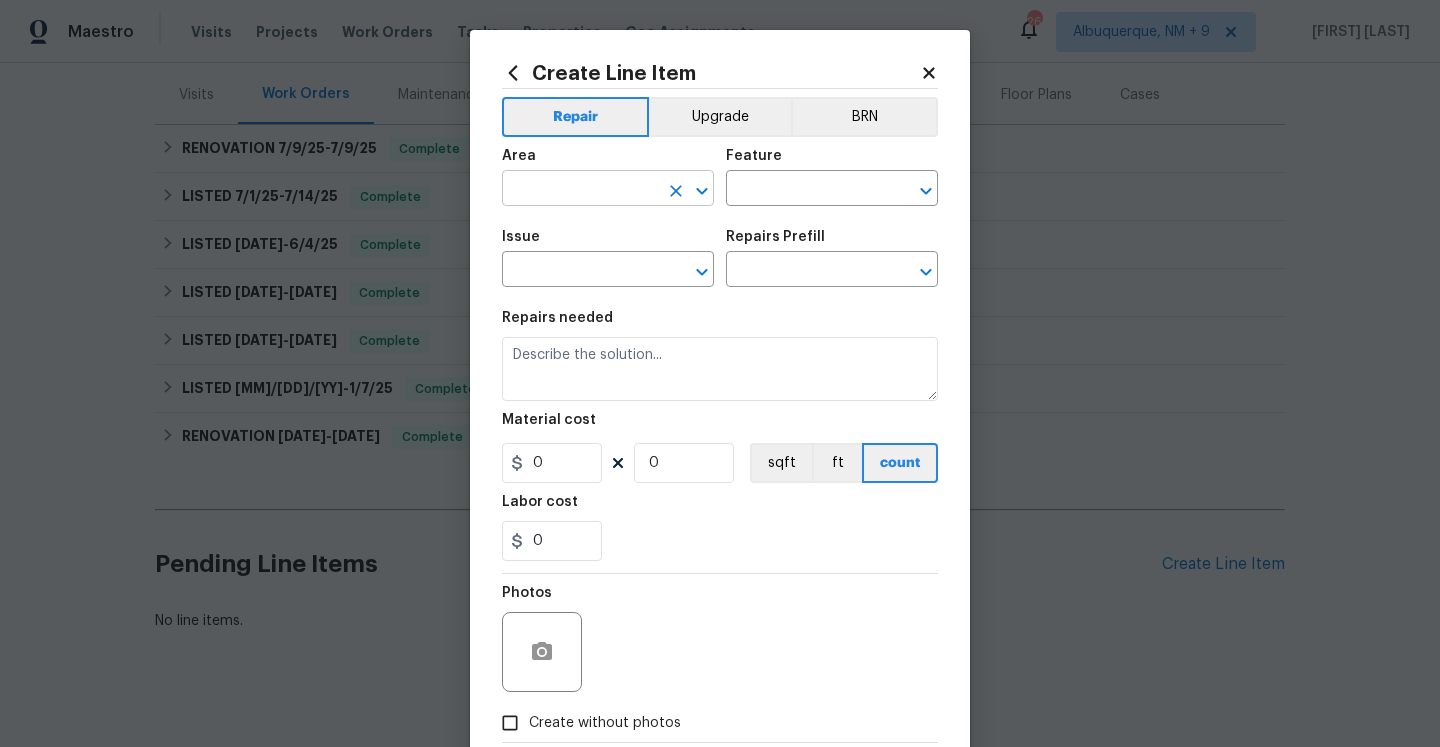 click at bounding box center (580, 190) 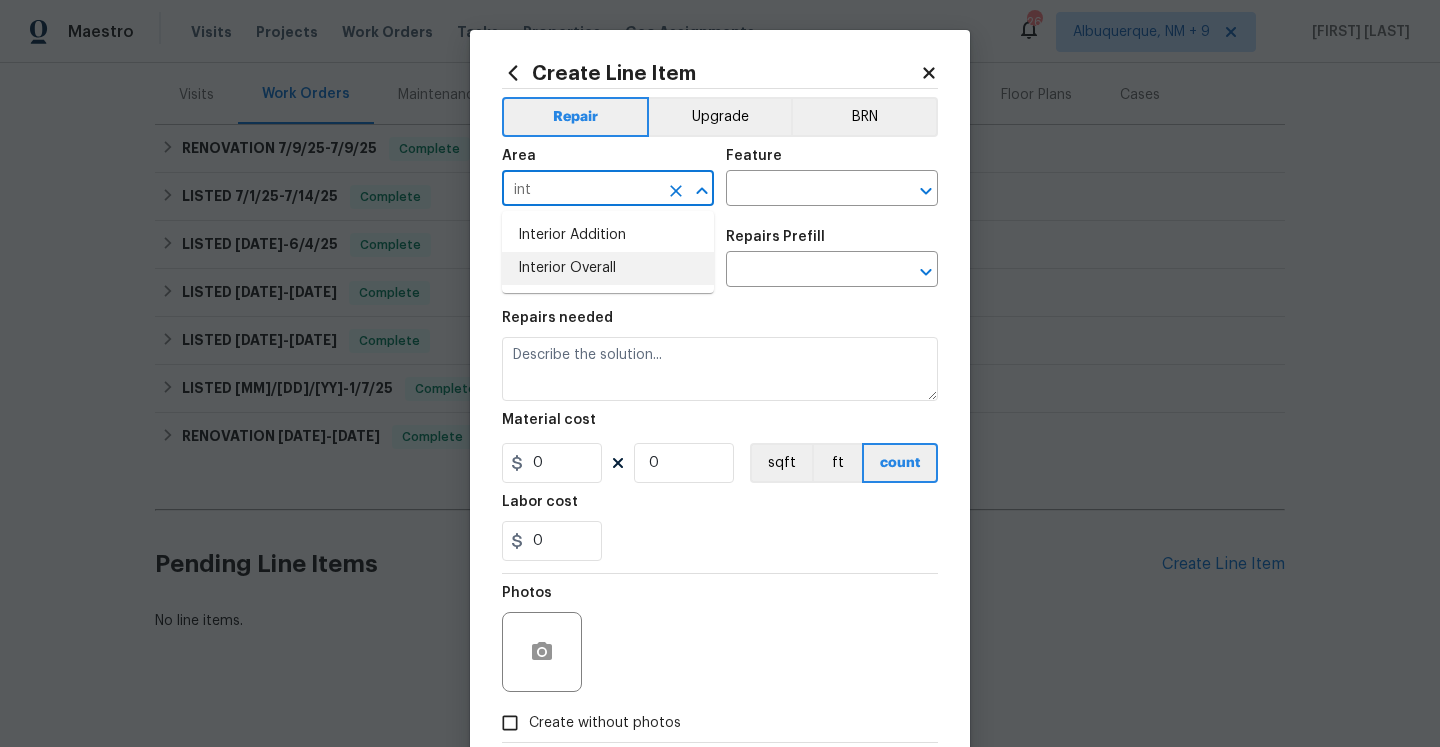 click on "Interior Overall" at bounding box center (608, 268) 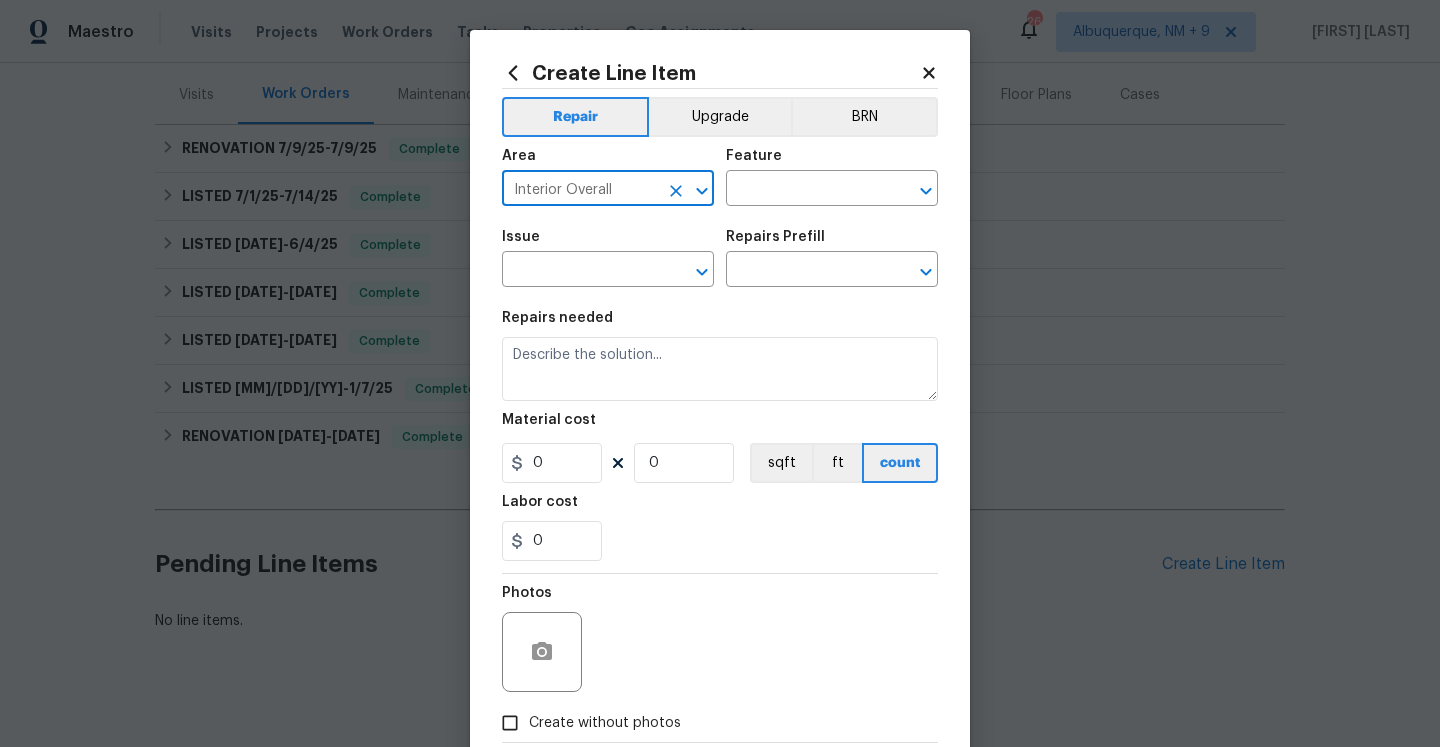 type on "Interior Overall" 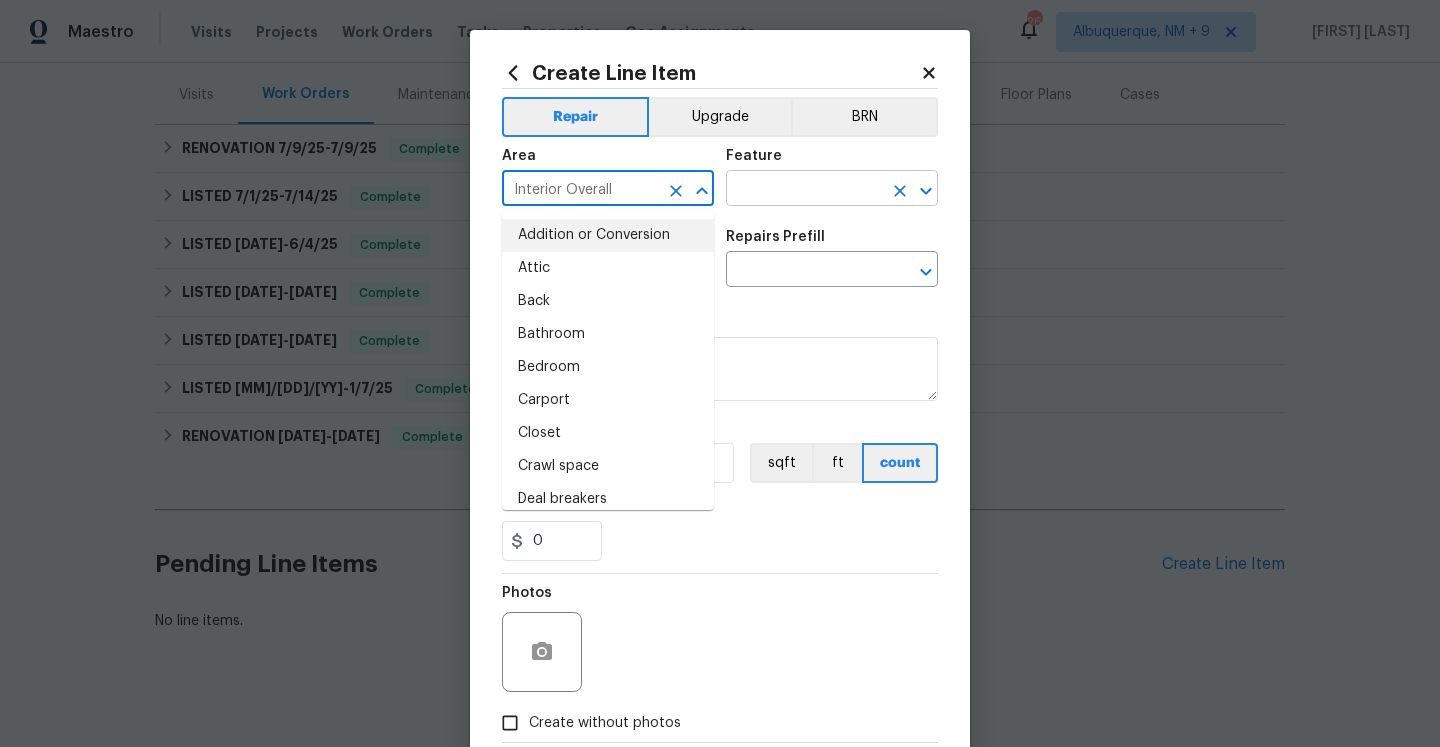 click at bounding box center [804, 190] 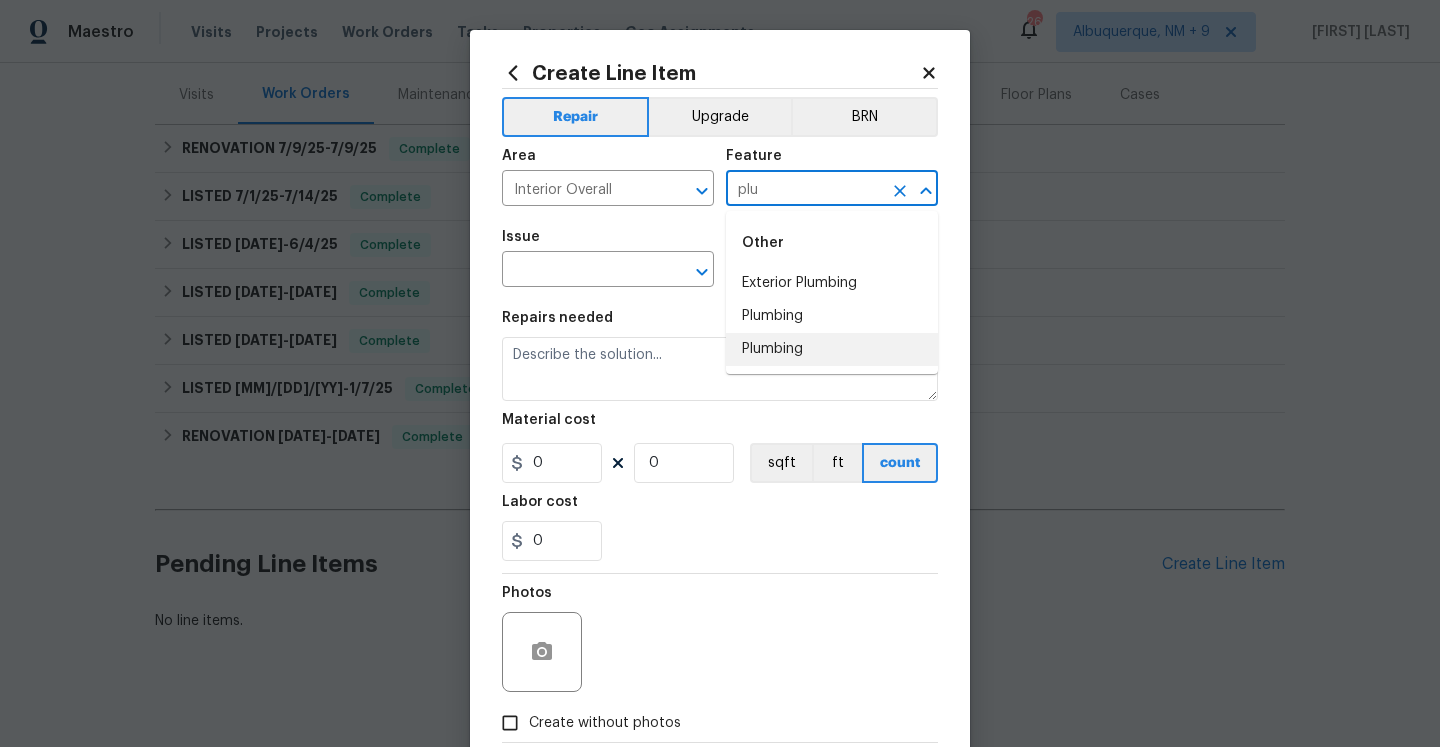 click on "Plumbing" at bounding box center (832, 349) 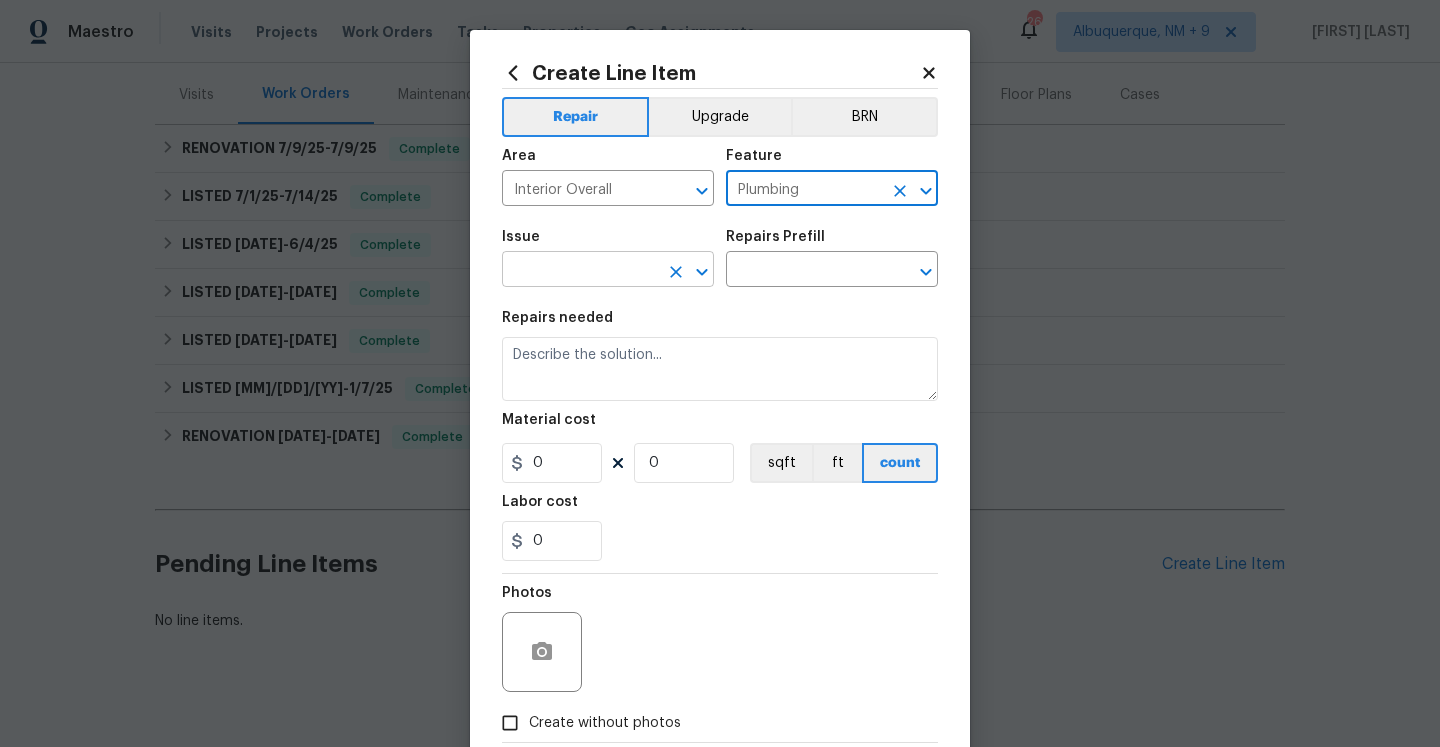 type on "Plumbing" 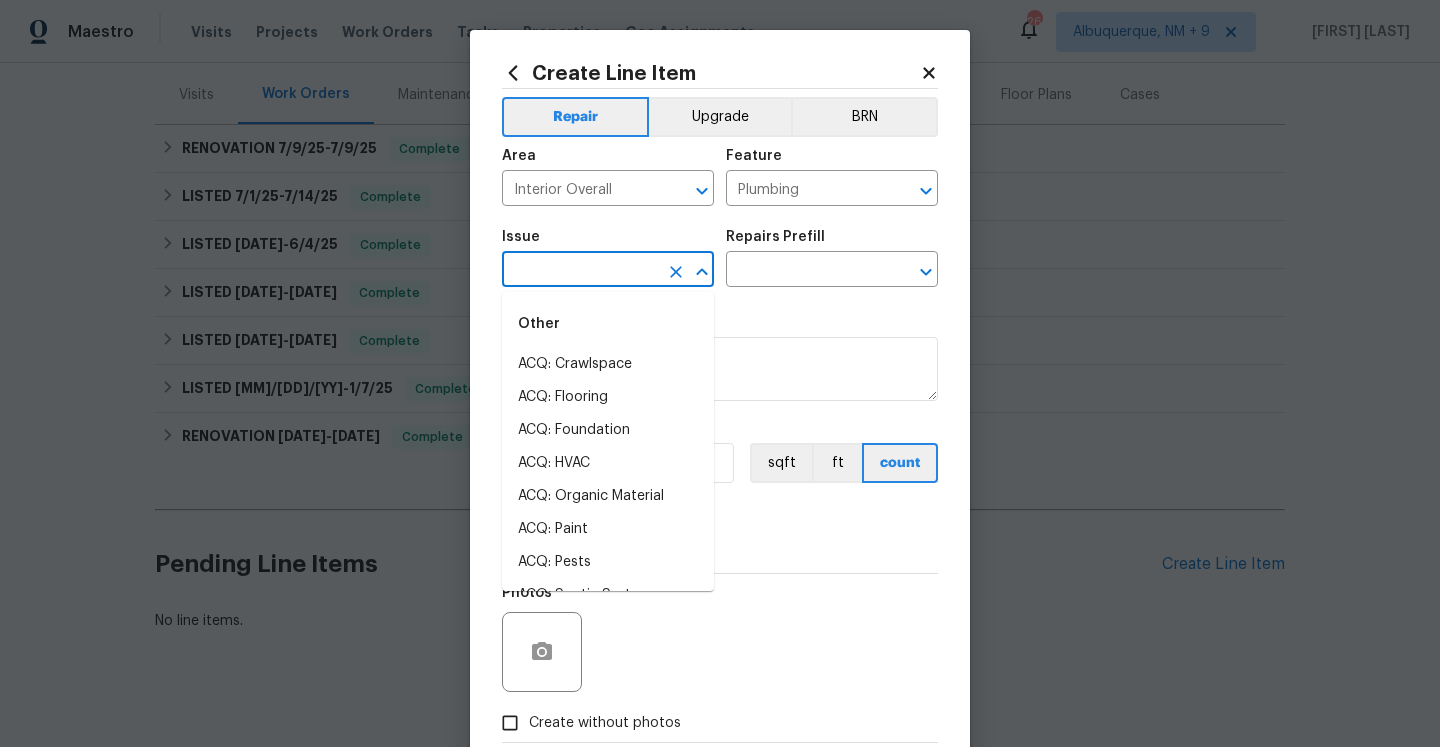 click at bounding box center (580, 271) 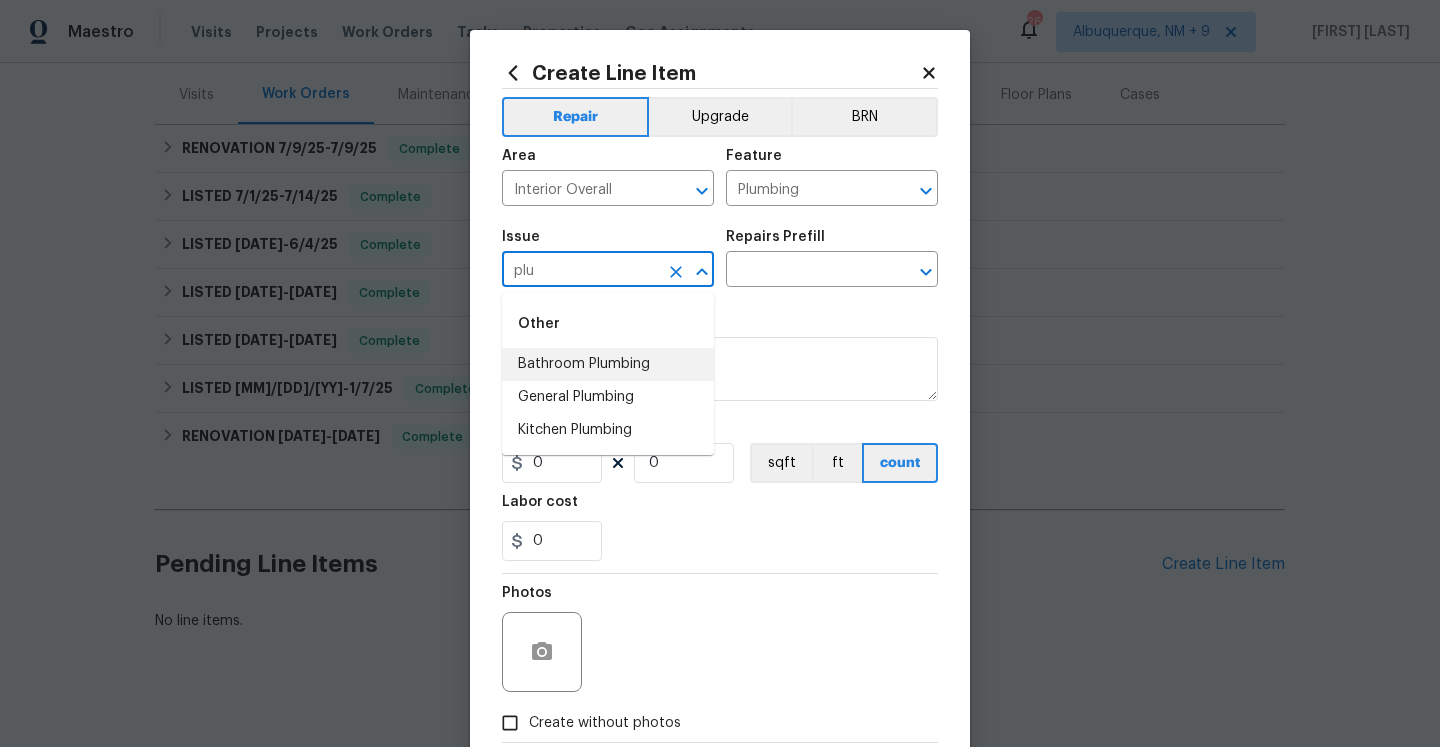 click on "Bathroom Plumbing" at bounding box center (608, 364) 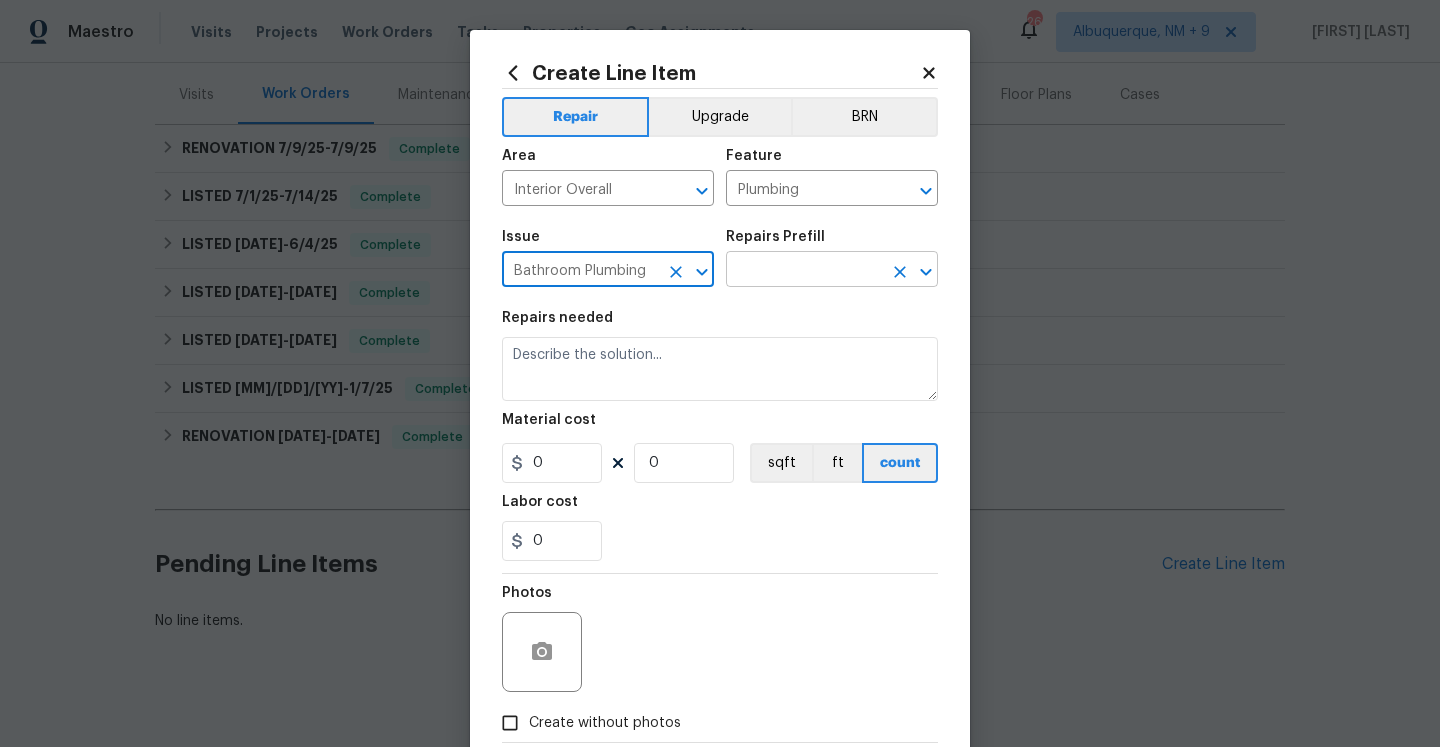 type on "Bathroom Plumbing" 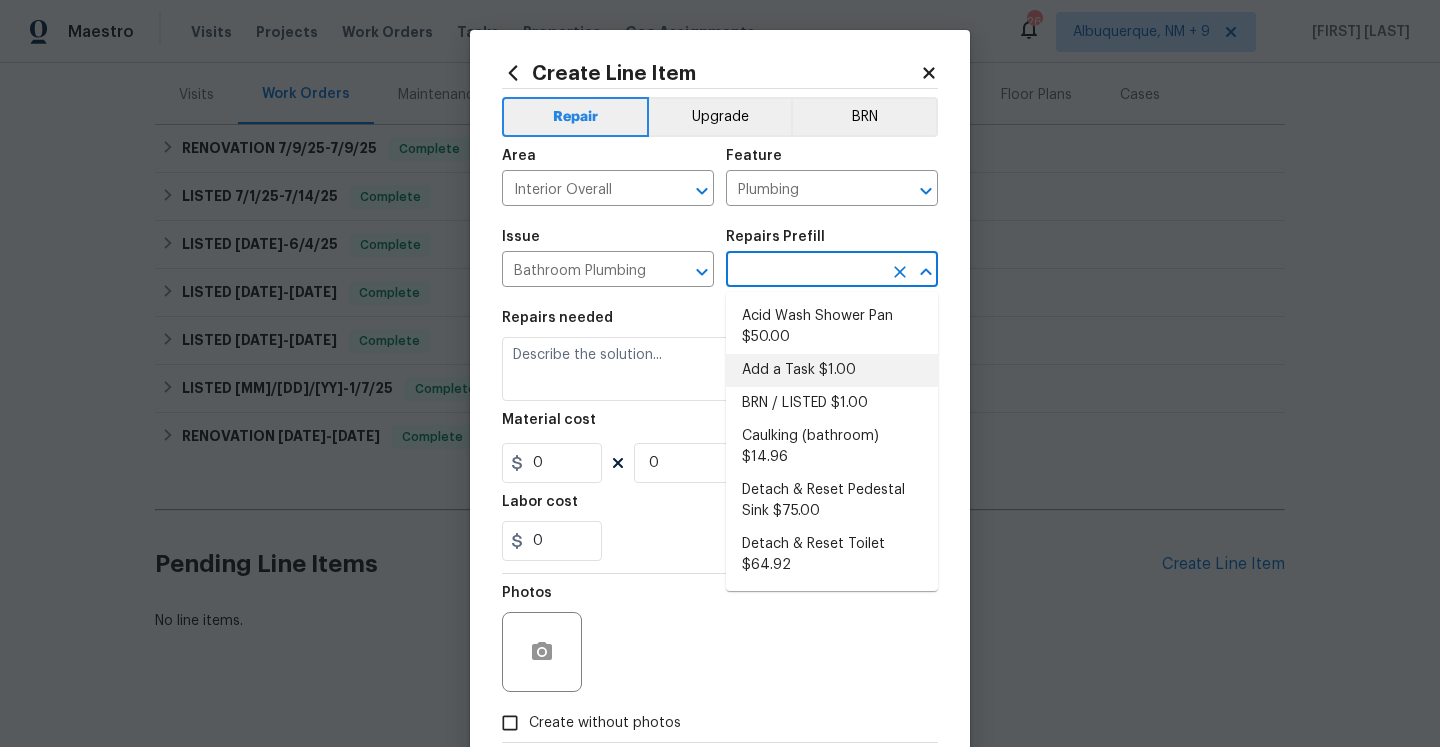 click on "Add a Task $1.00" at bounding box center (832, 370) 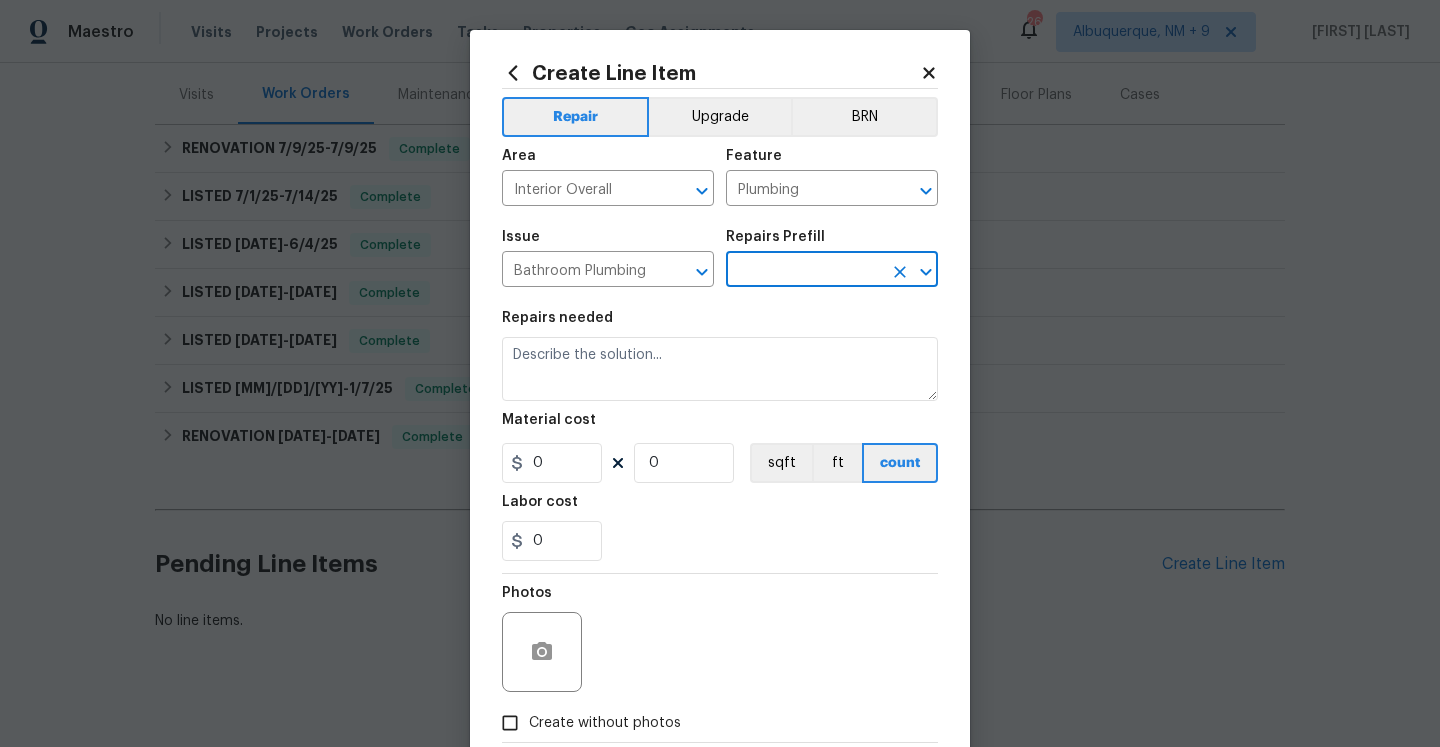 type on "Add a Task $1.00" 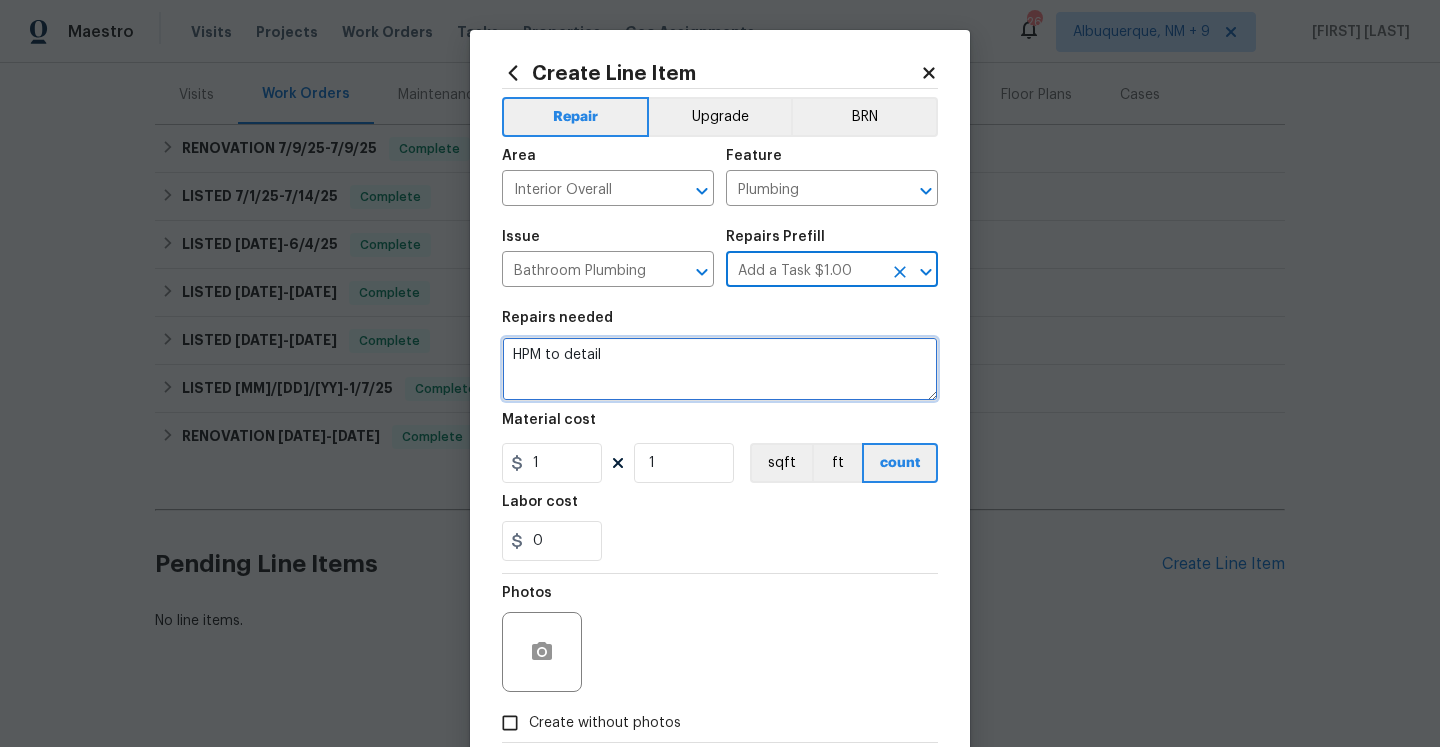 click on "HPM to detail" at bounding box center [720, 369] 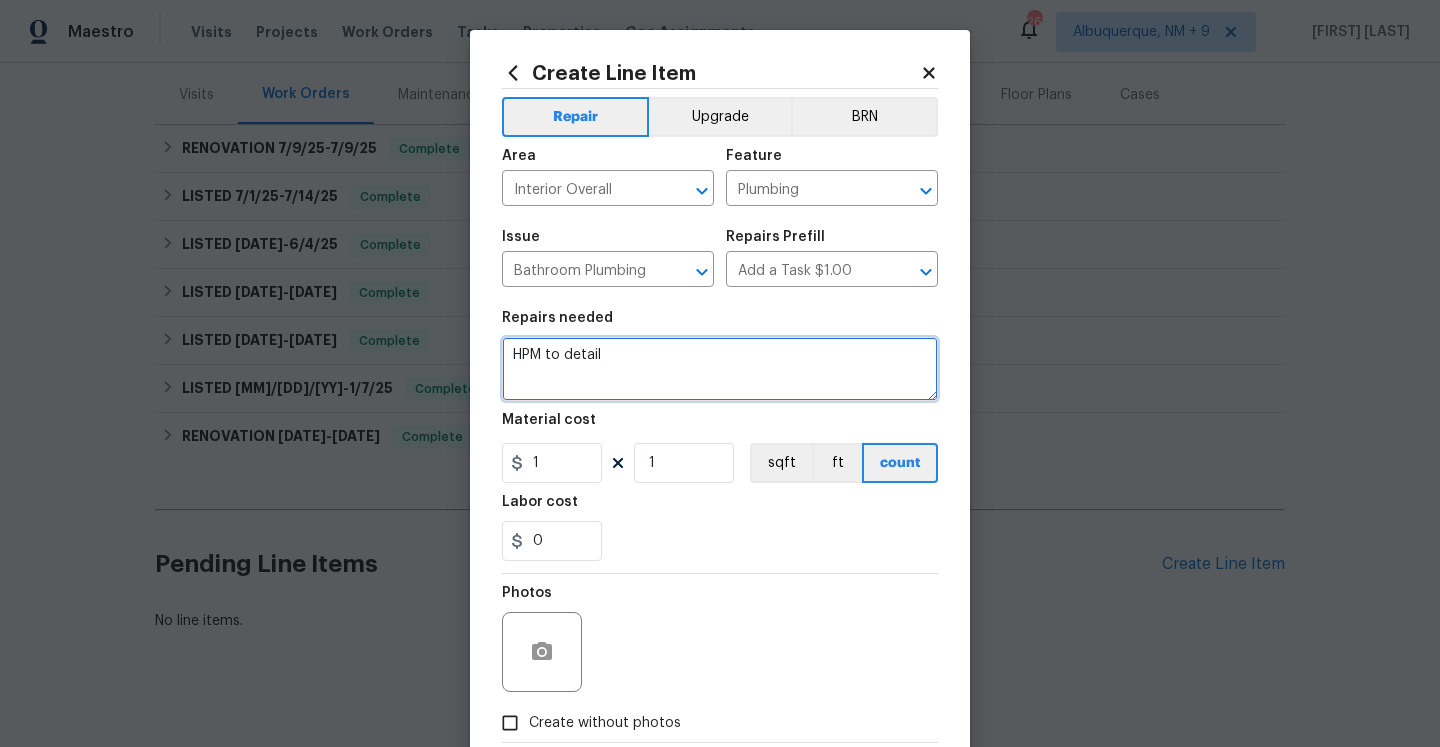 click on "HPM to detail" at bounding box center [720, 369] 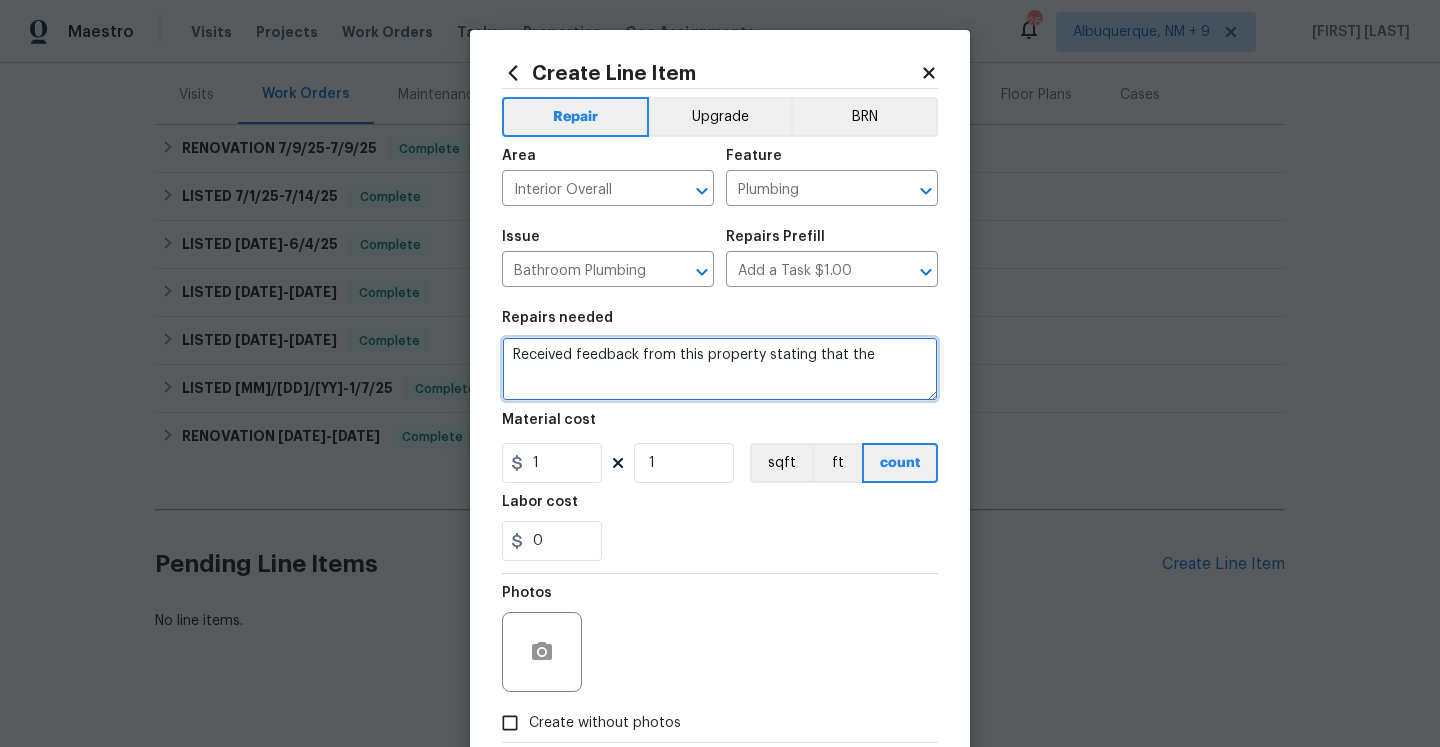 paste on "toilet is leaking in the downstairs bathroom." 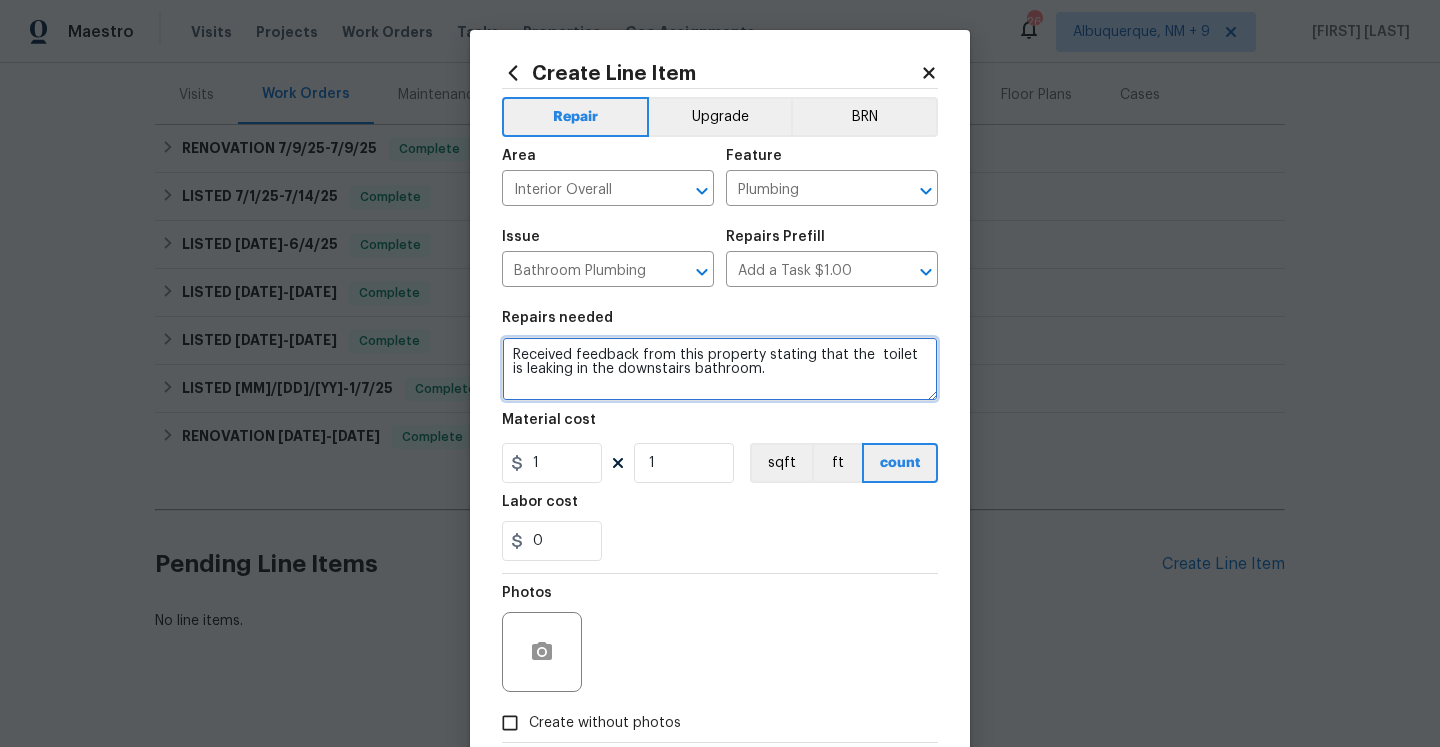 click on "Received feedback from this property stating that the  toilet is leaking in the downstairs bathroom." at bounding box center [720, 369] 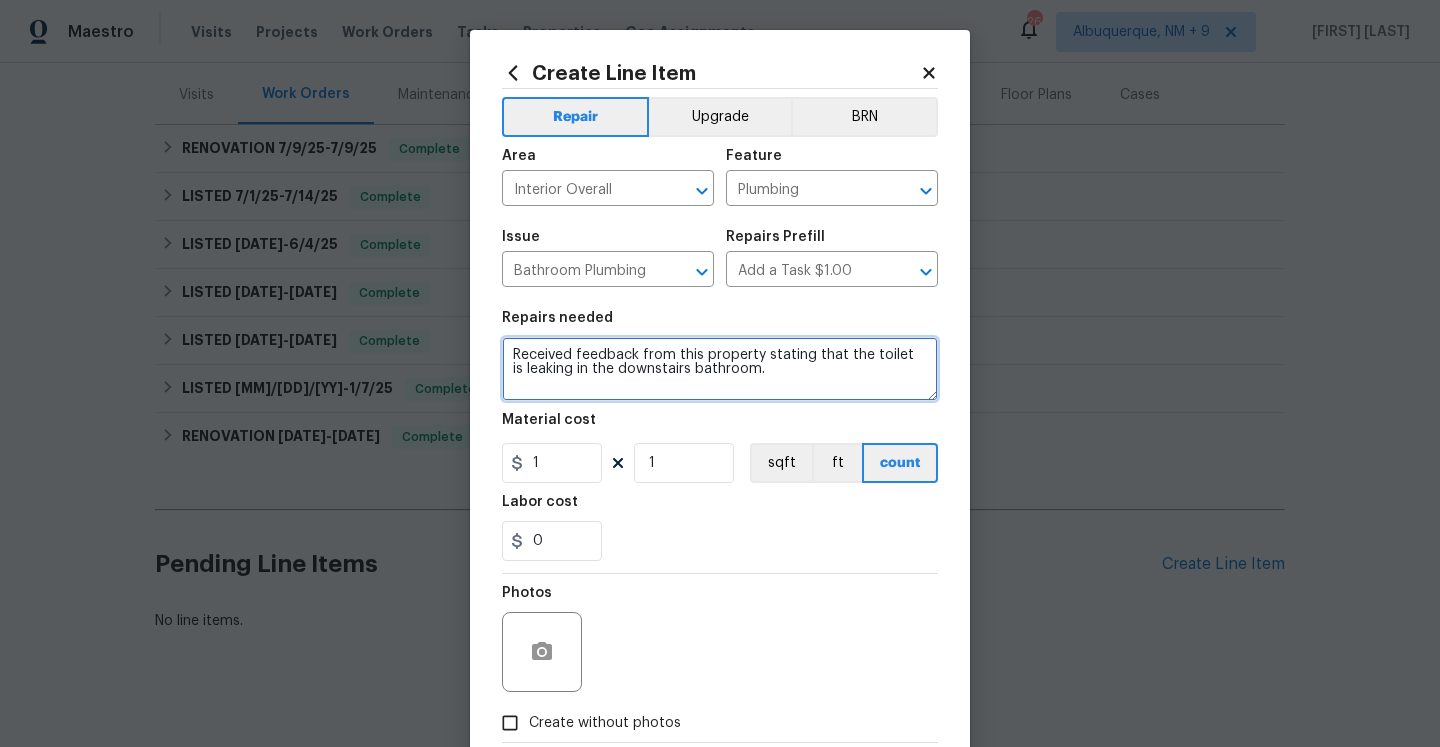 click on "Received feedback from this property stating that the toilet is leaking in the downstairs bathroom." at bounding box center (720, 369) 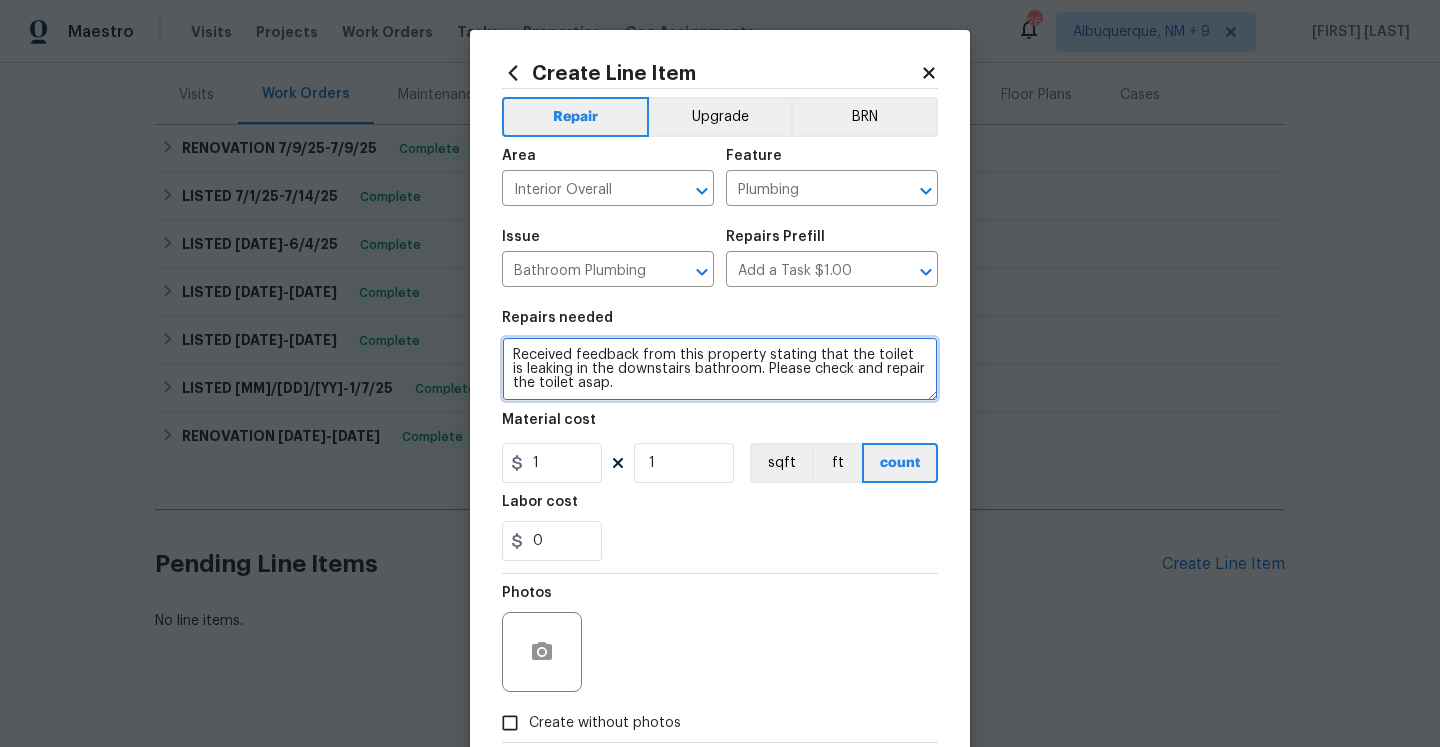 click on "Received feedback from this property stating that the toilet is leaking in the downstairs bathroom. Please check and repair the toilet asap." at bounding box center [720, 369] 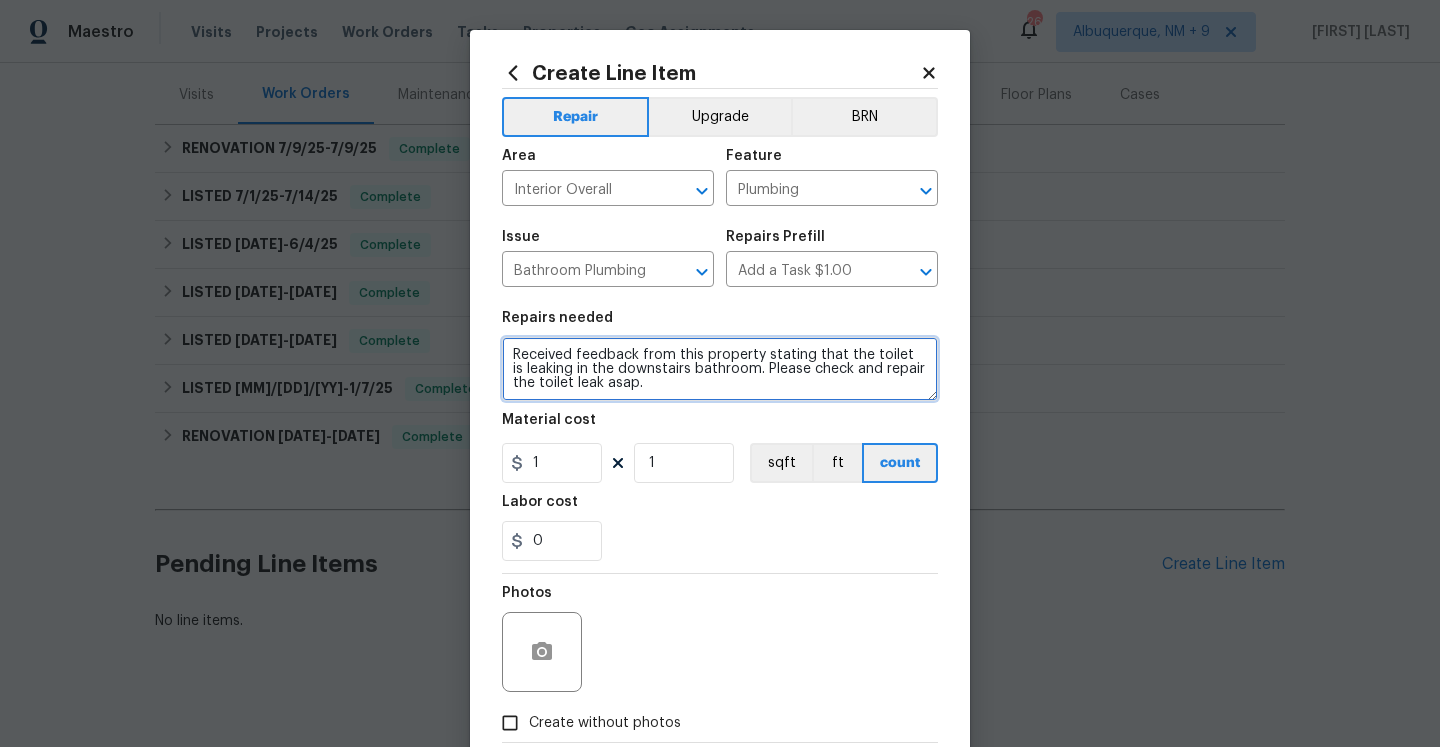 type on "Received feedback from this property stating that the toilet is leaking in the downstairs bathroom. Please check and repair the toilet leak asap." 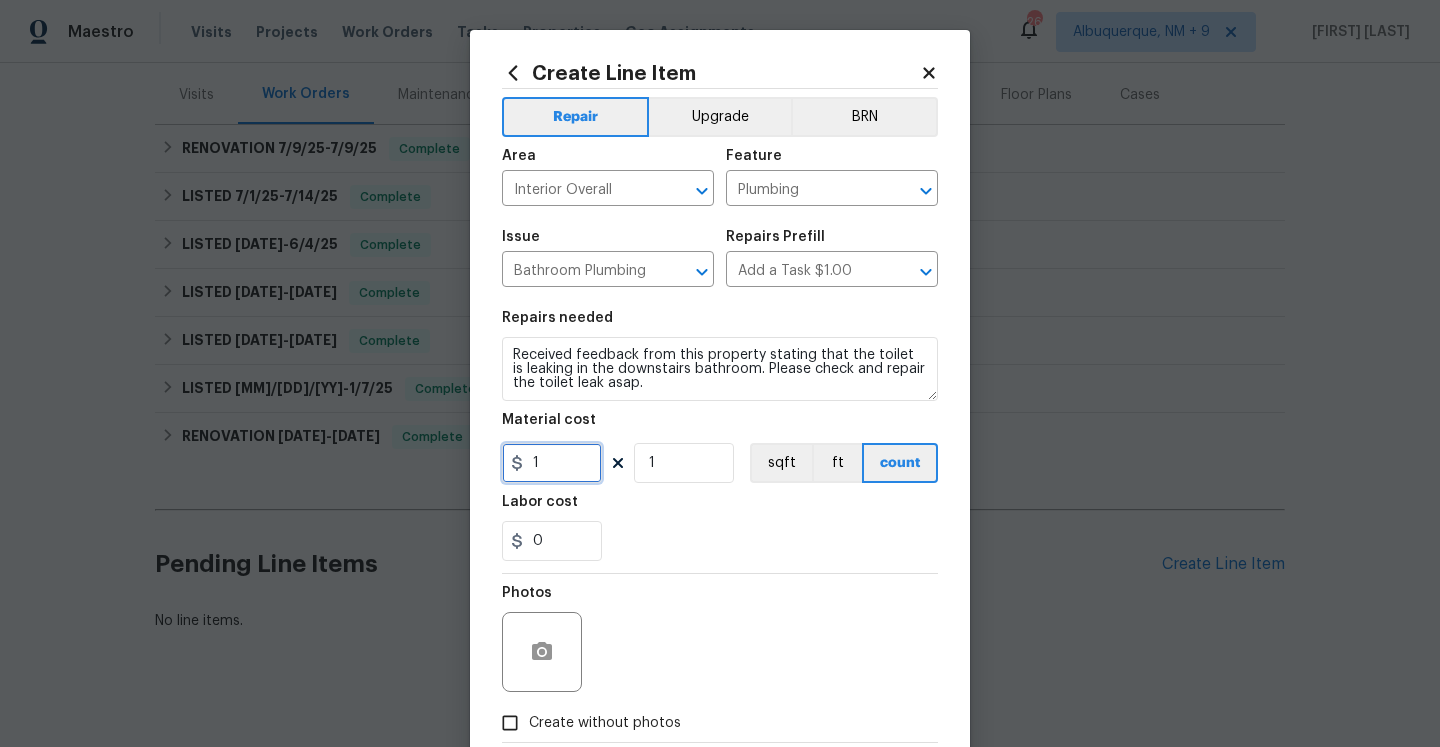 click on "1" at bounding box center (552, 463) 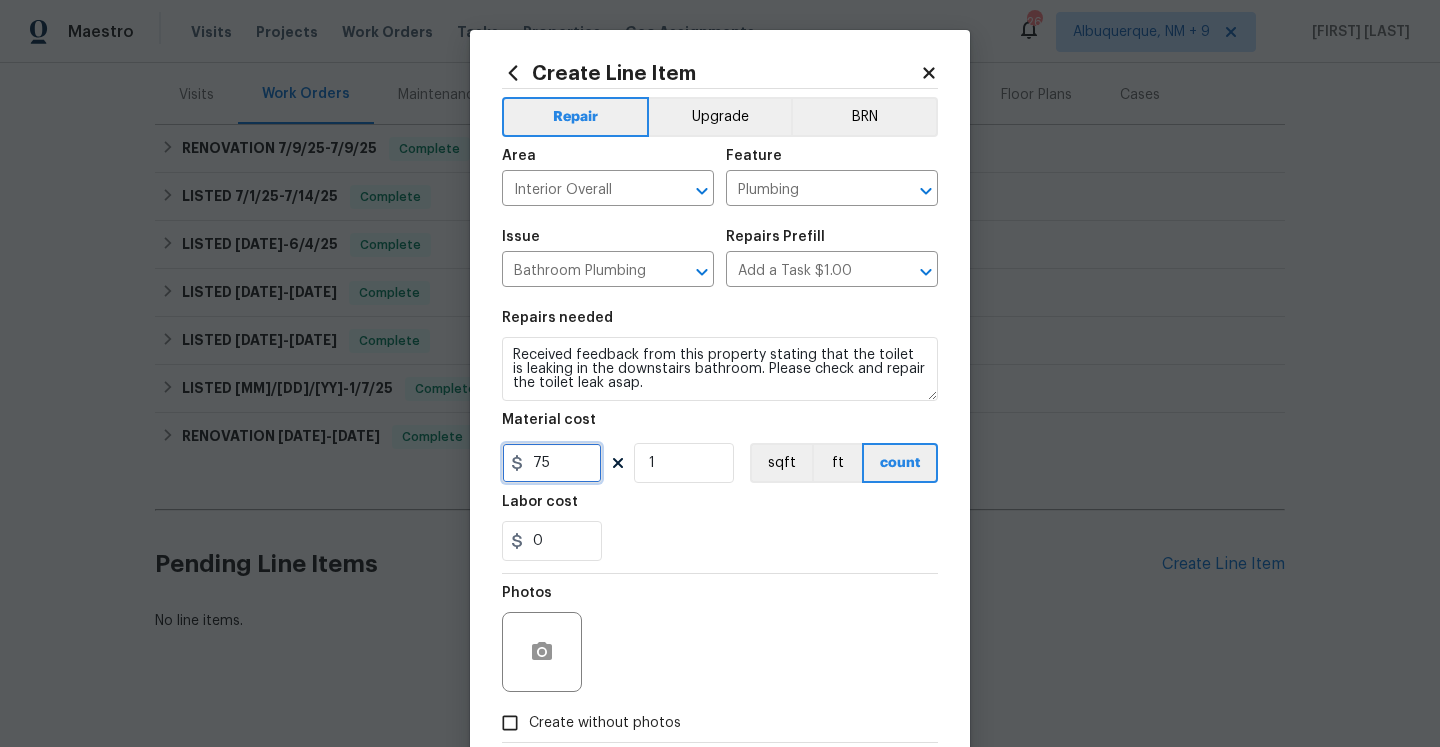 scroll, scrollTop: 115, scrollLeft: 0, axis: vertical 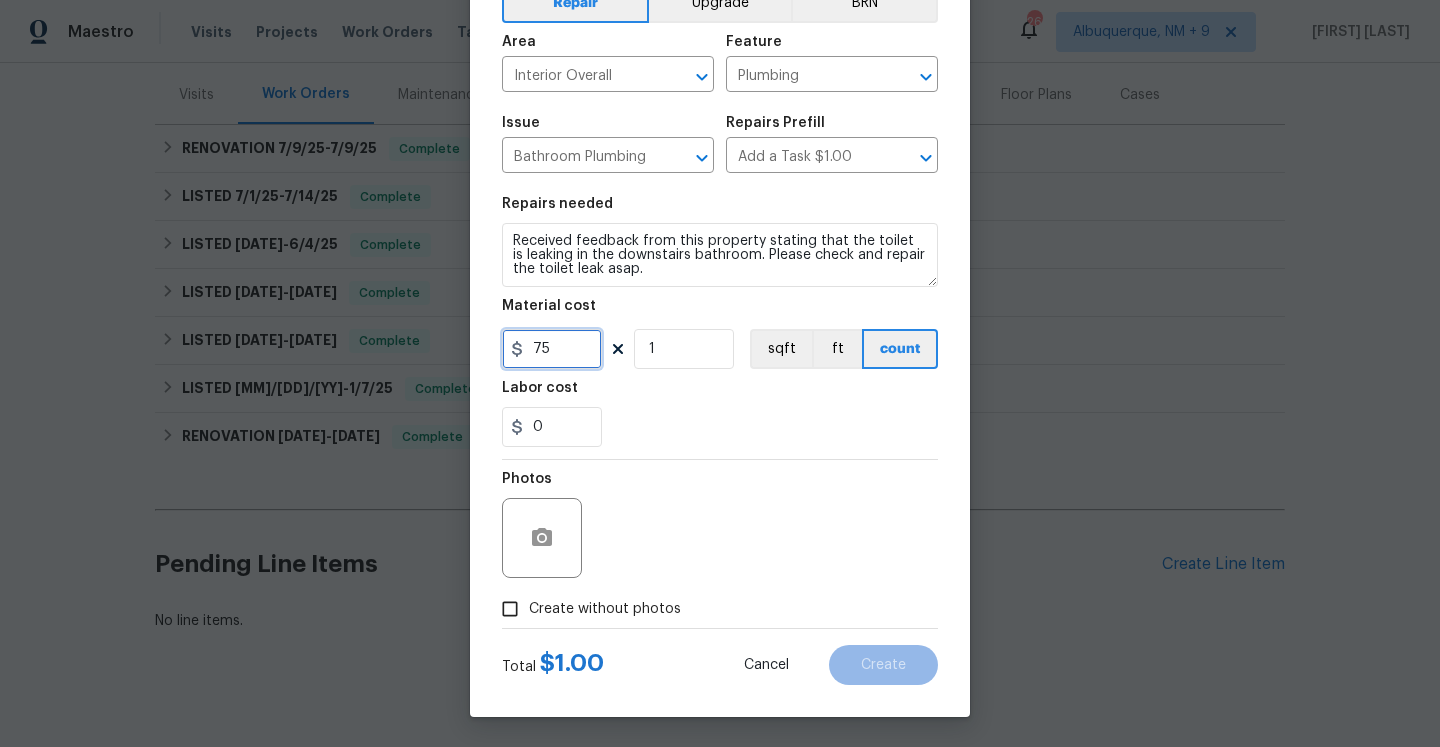 type on "75" 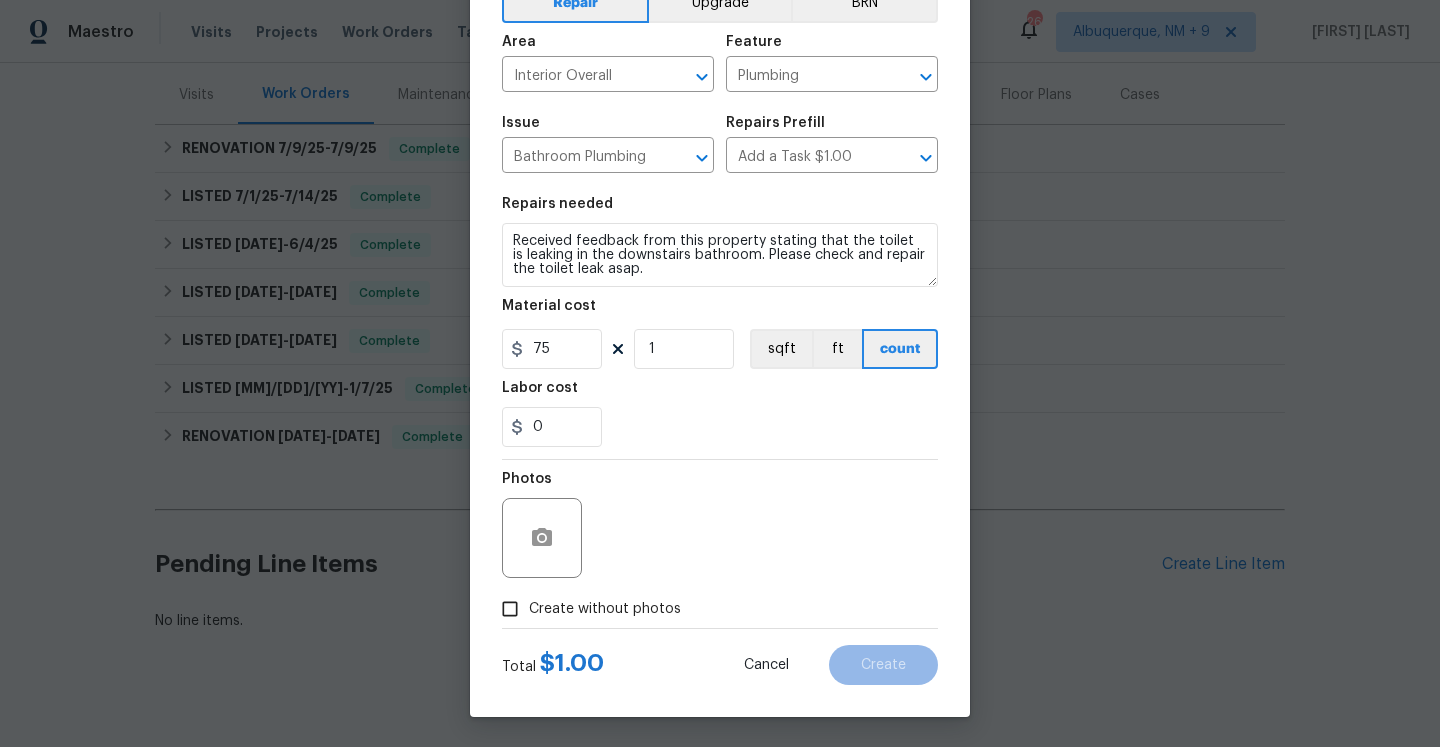 click on "Create without photos" at bounding box center (605, 609) 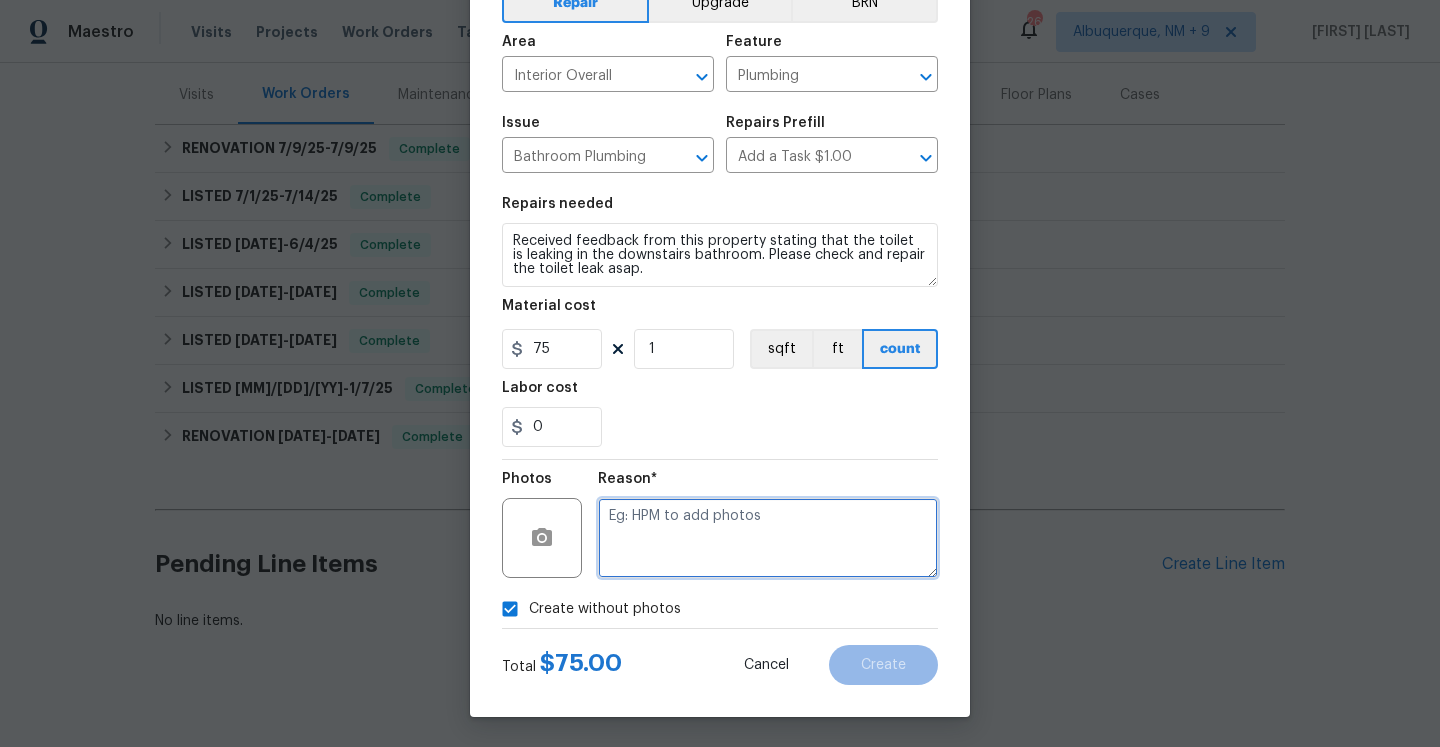 click at bounding box center [768, 538] 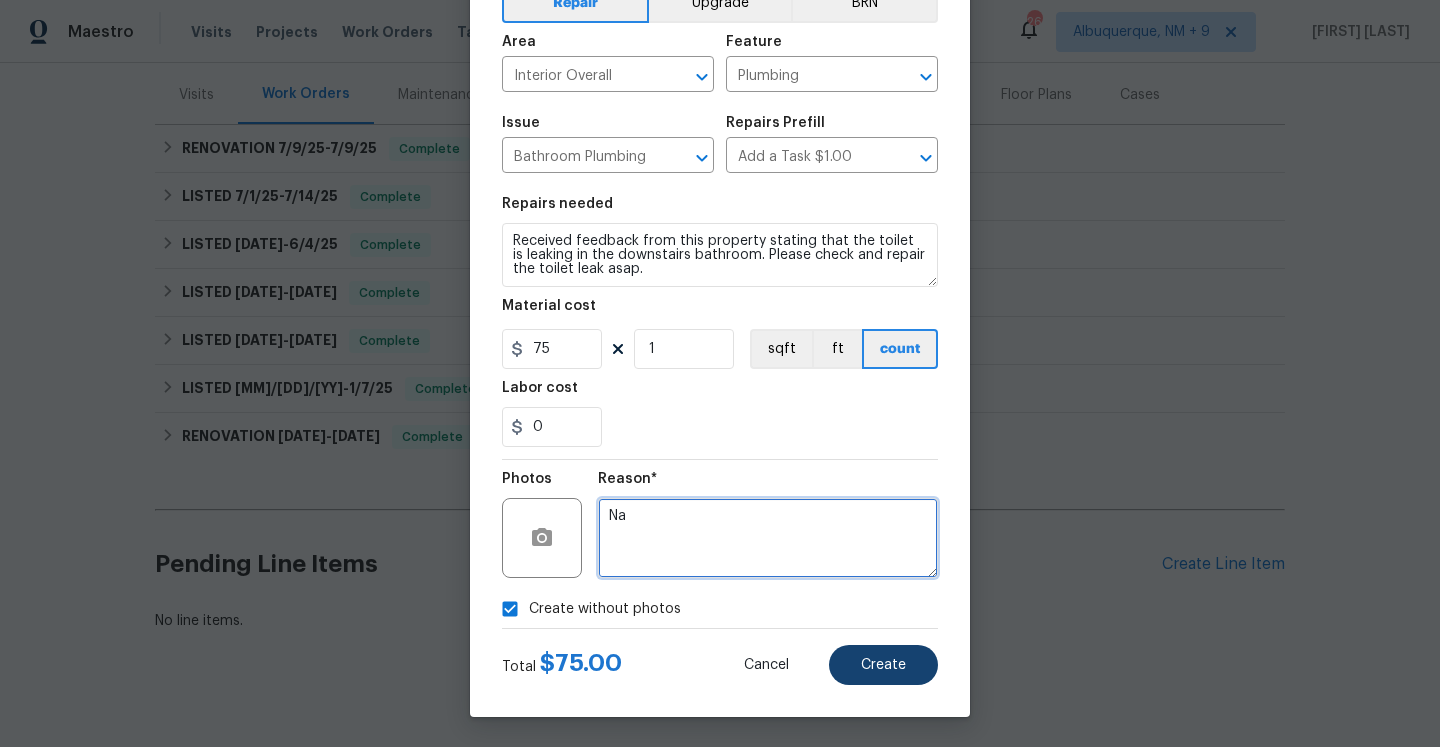 type on "Na" 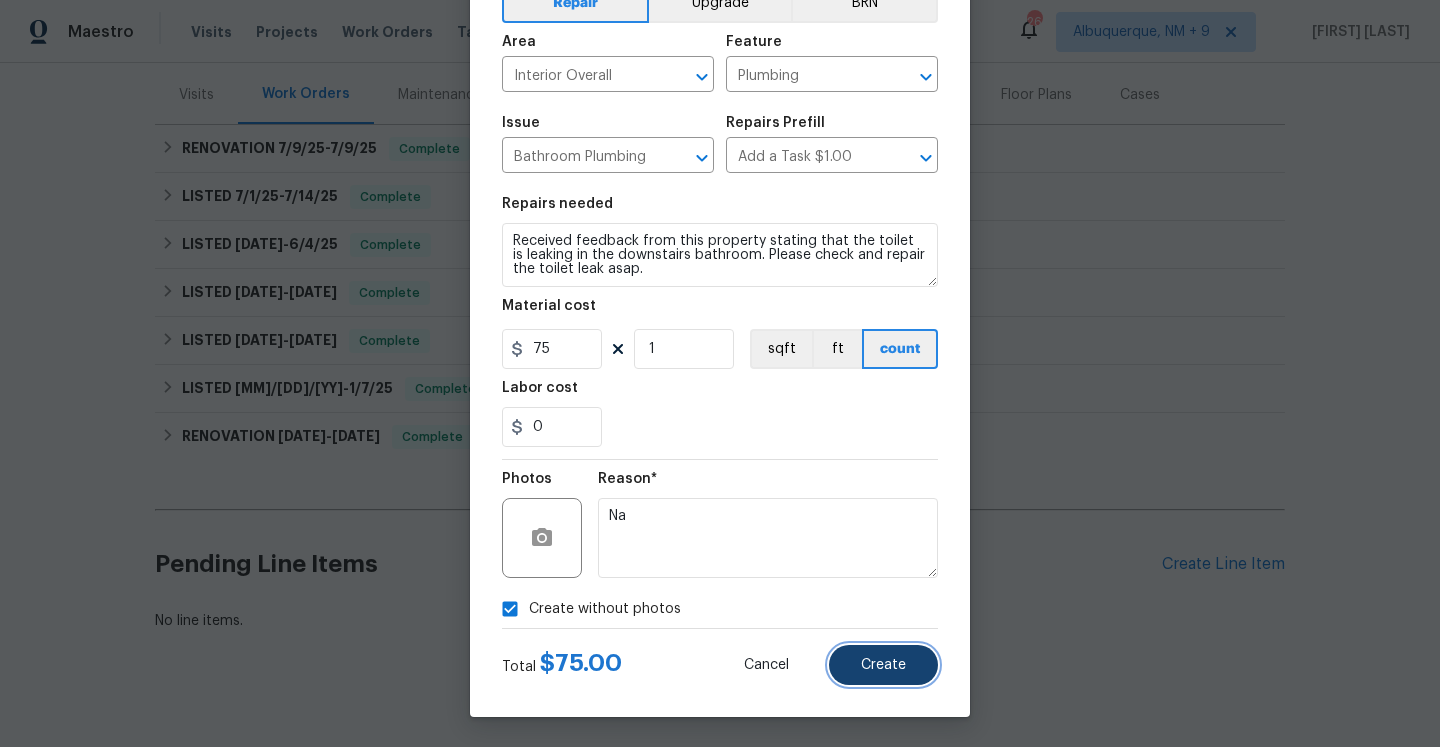 click on "Create" at bounding box center [883, 665] 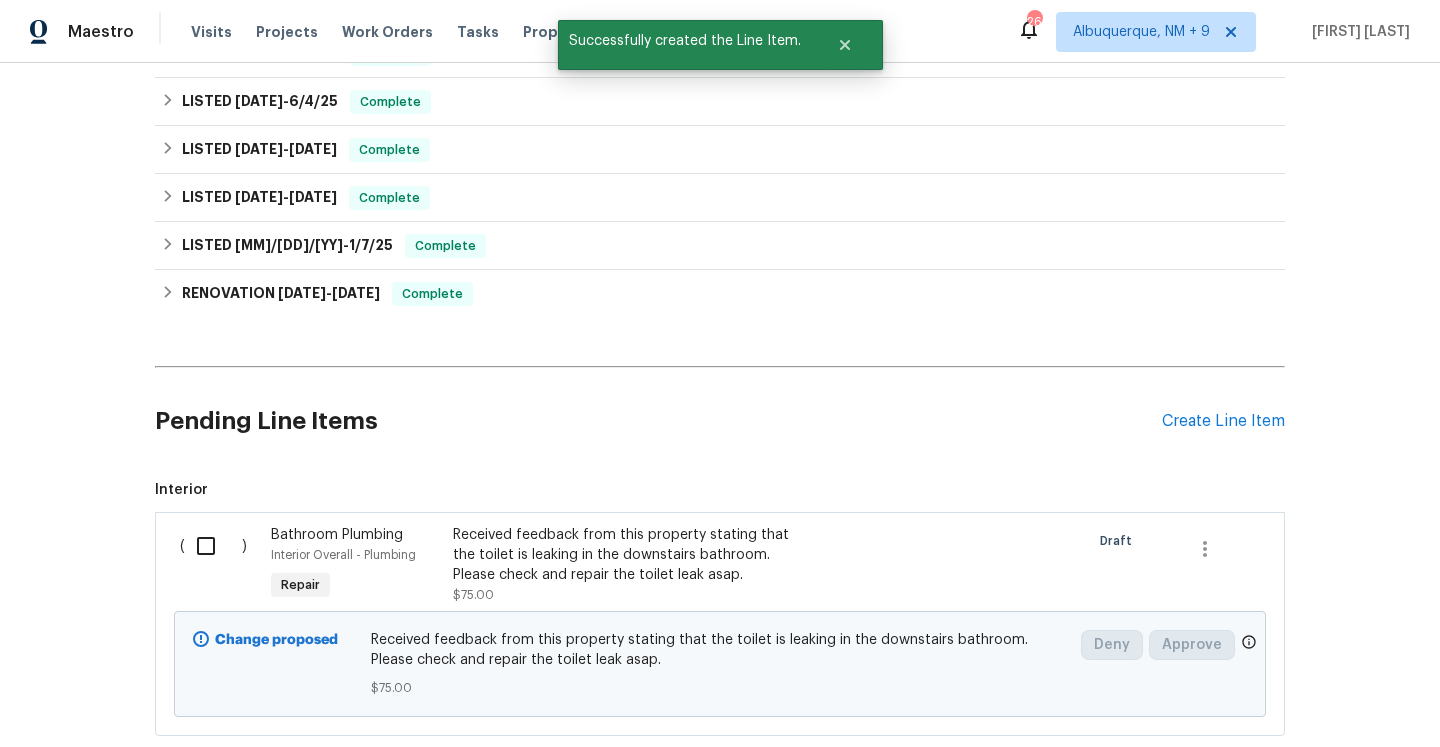 scroll, scrollTop: 506, scrollLeft: 0, axis: vertical 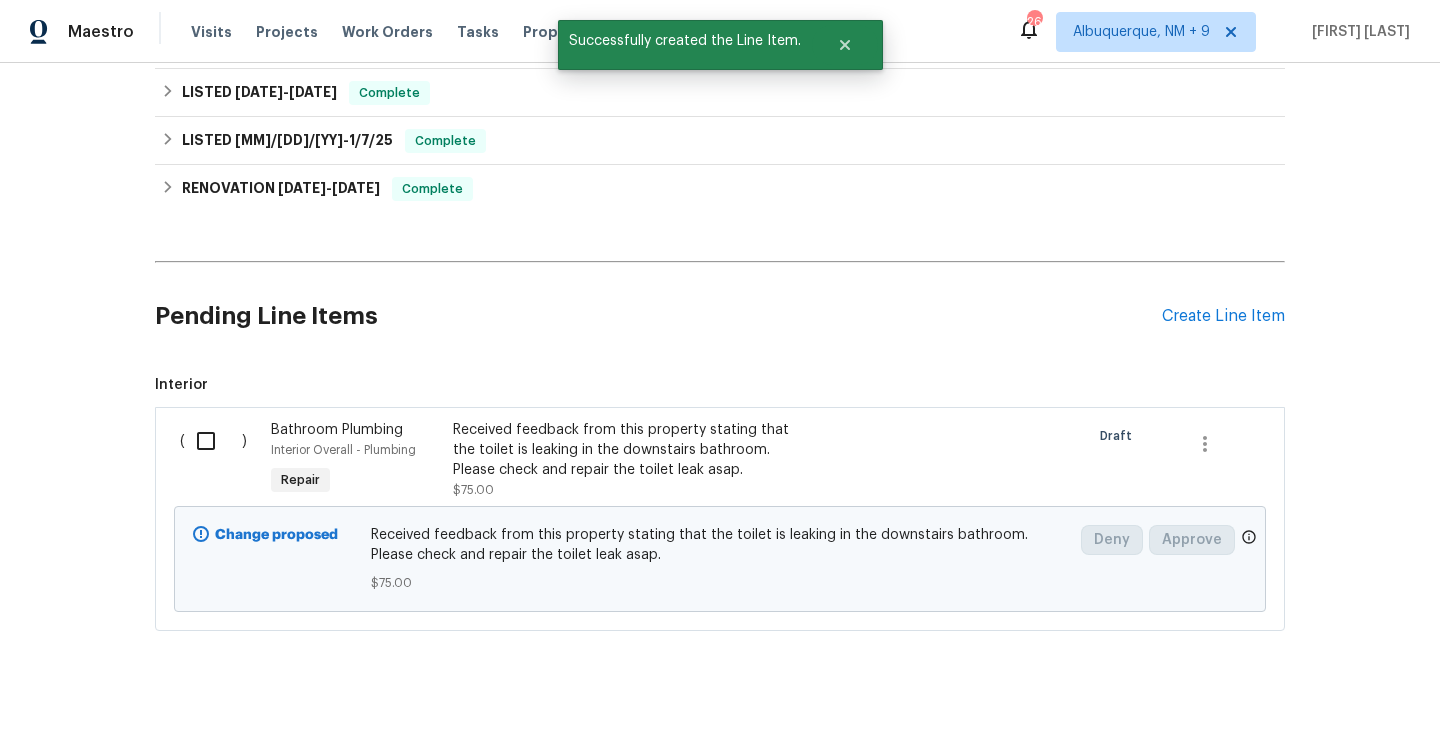 click at bounding box center (213, 441) 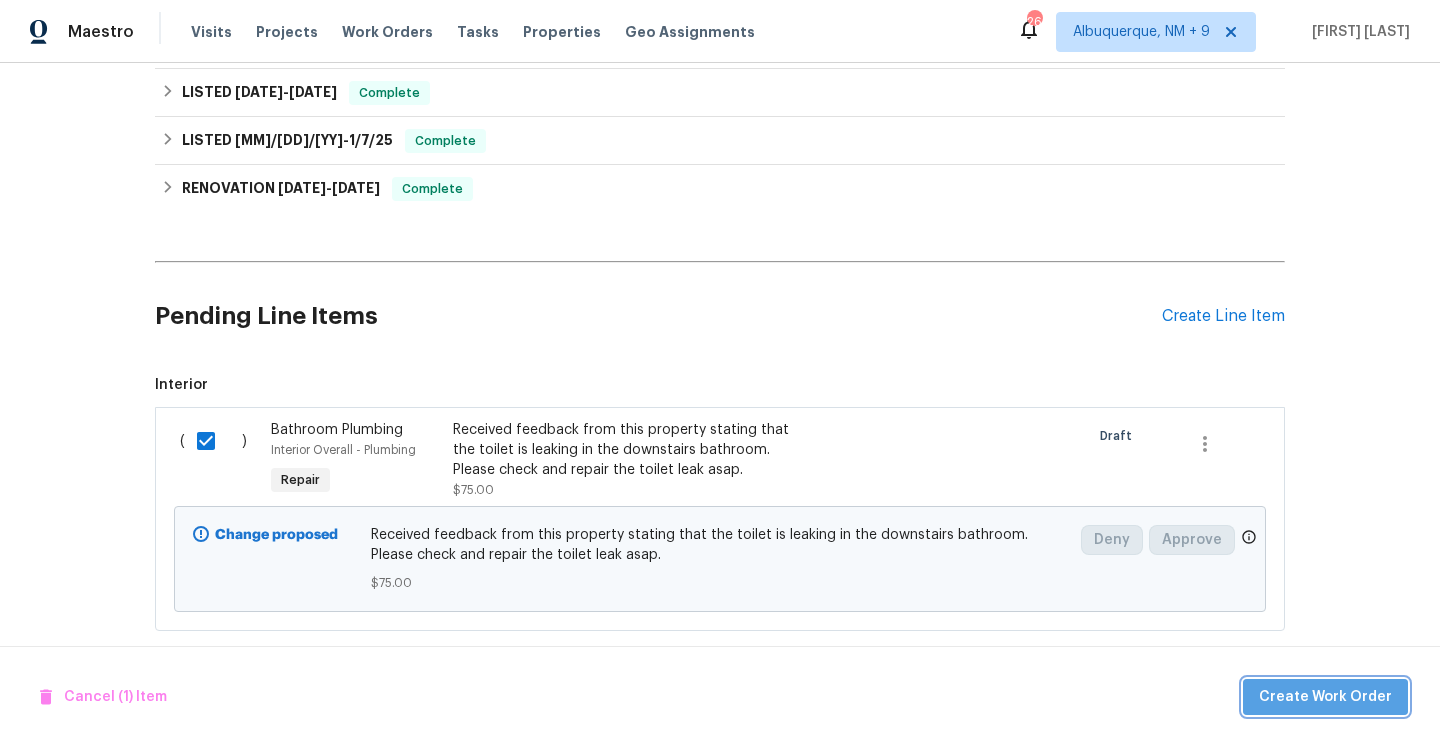 click on "Create Work Order" at bounding box center [1325, 697] 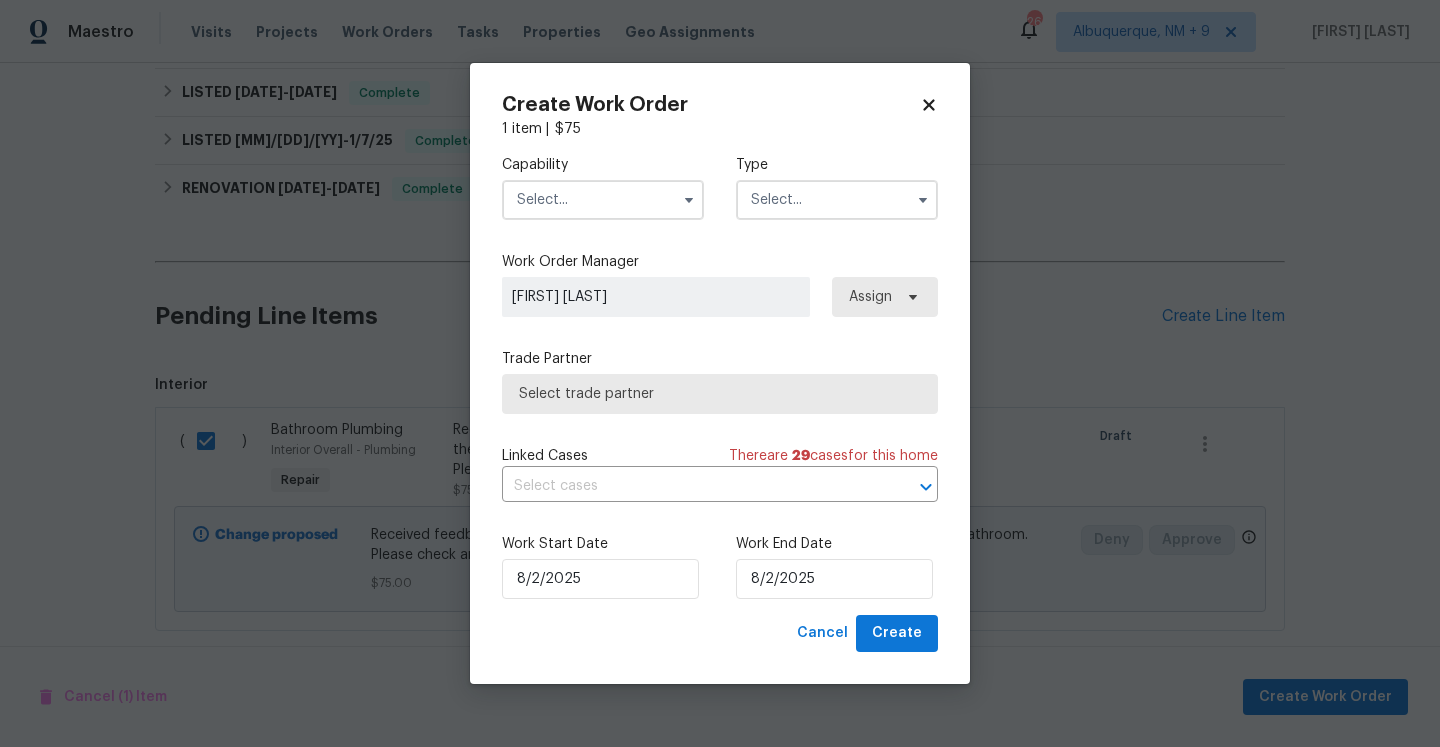 click at bounding box center [603, 200] 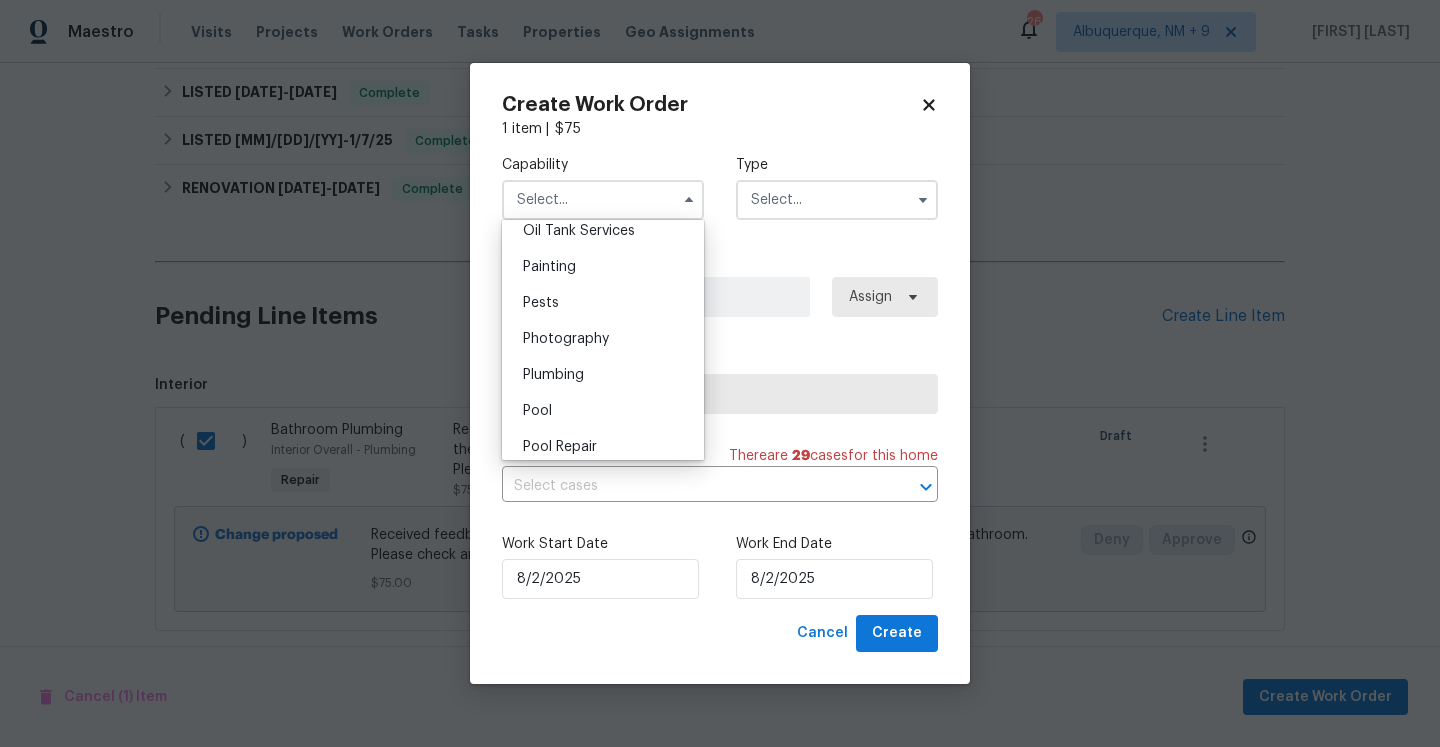 scroll, scrollTop: 1663, scrollLeft: 0, axis: vertical 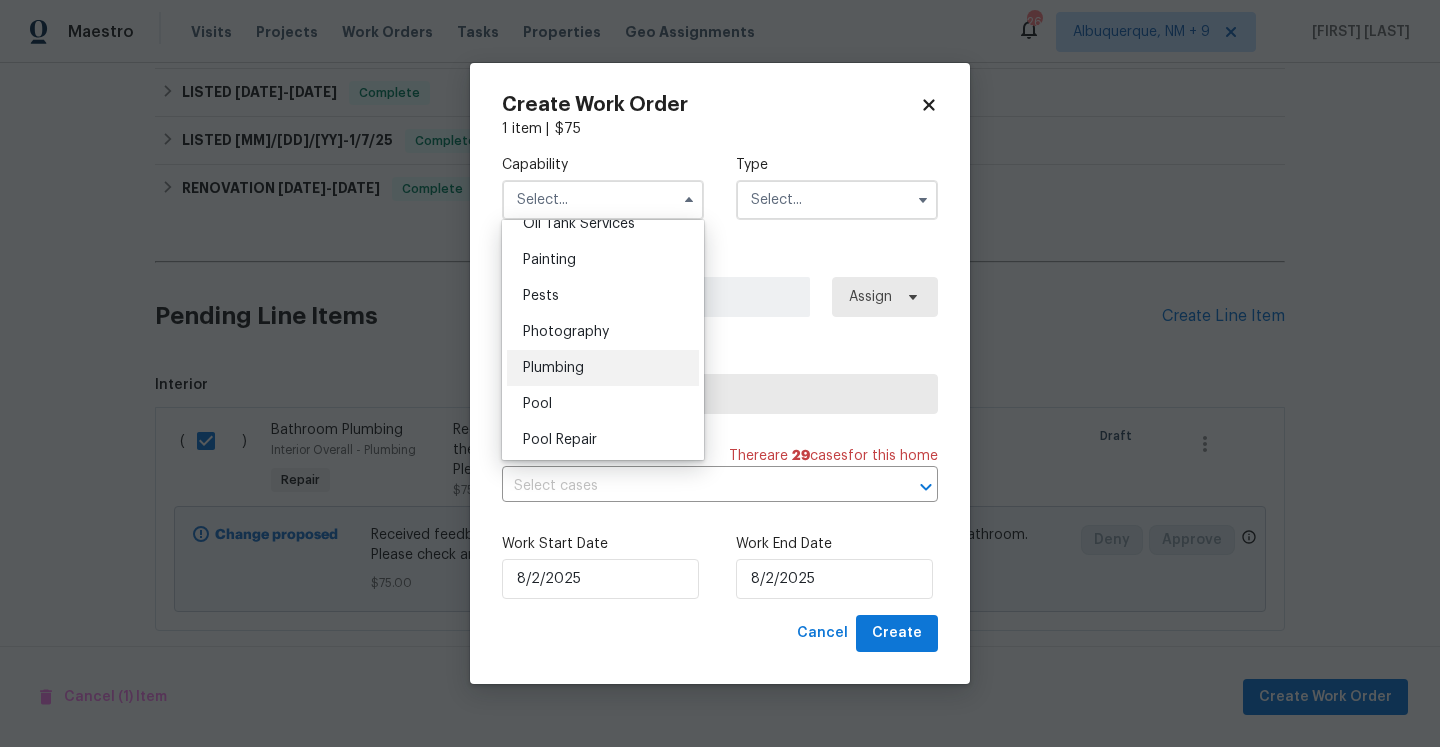 click on "Plumbing" at bounding box center (603, 368) 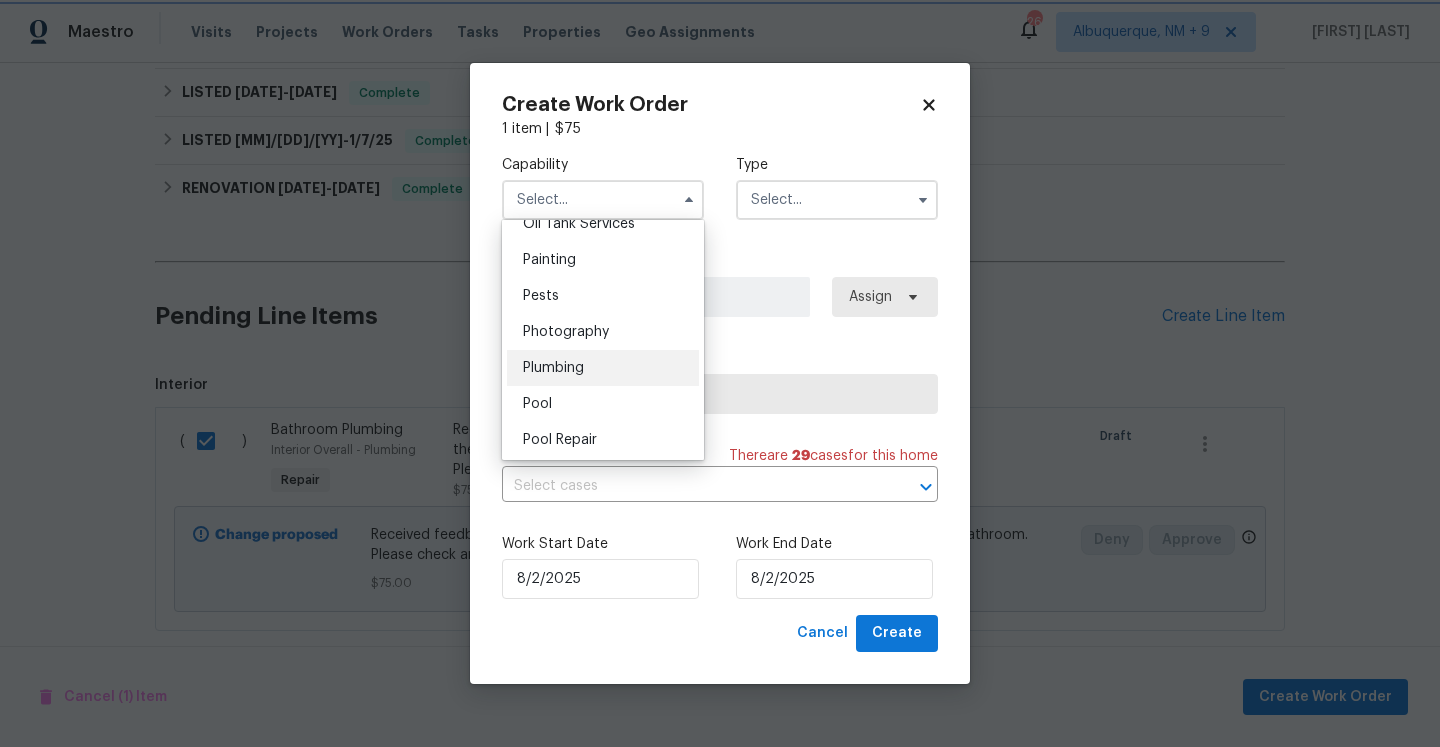 type on "Plumbing" 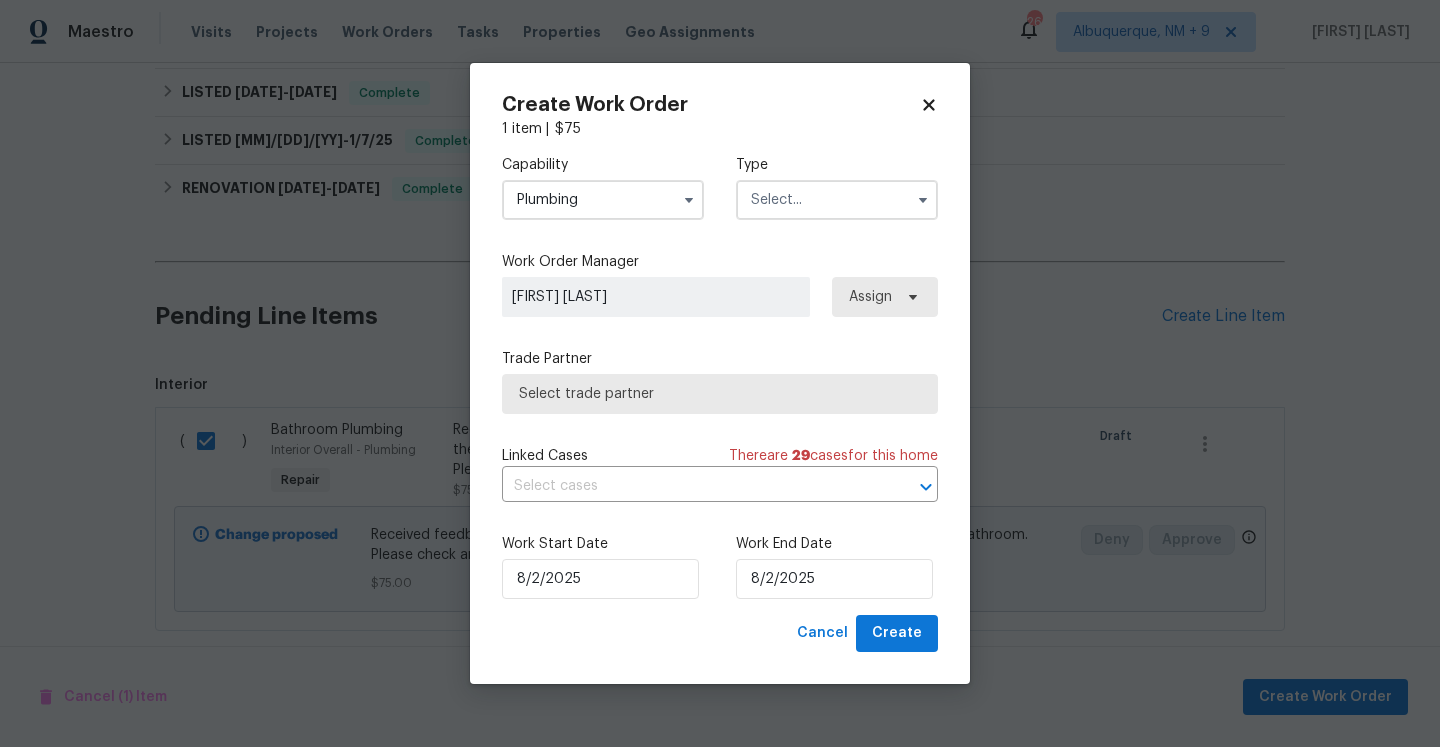 click at bounding box center [837, 200] 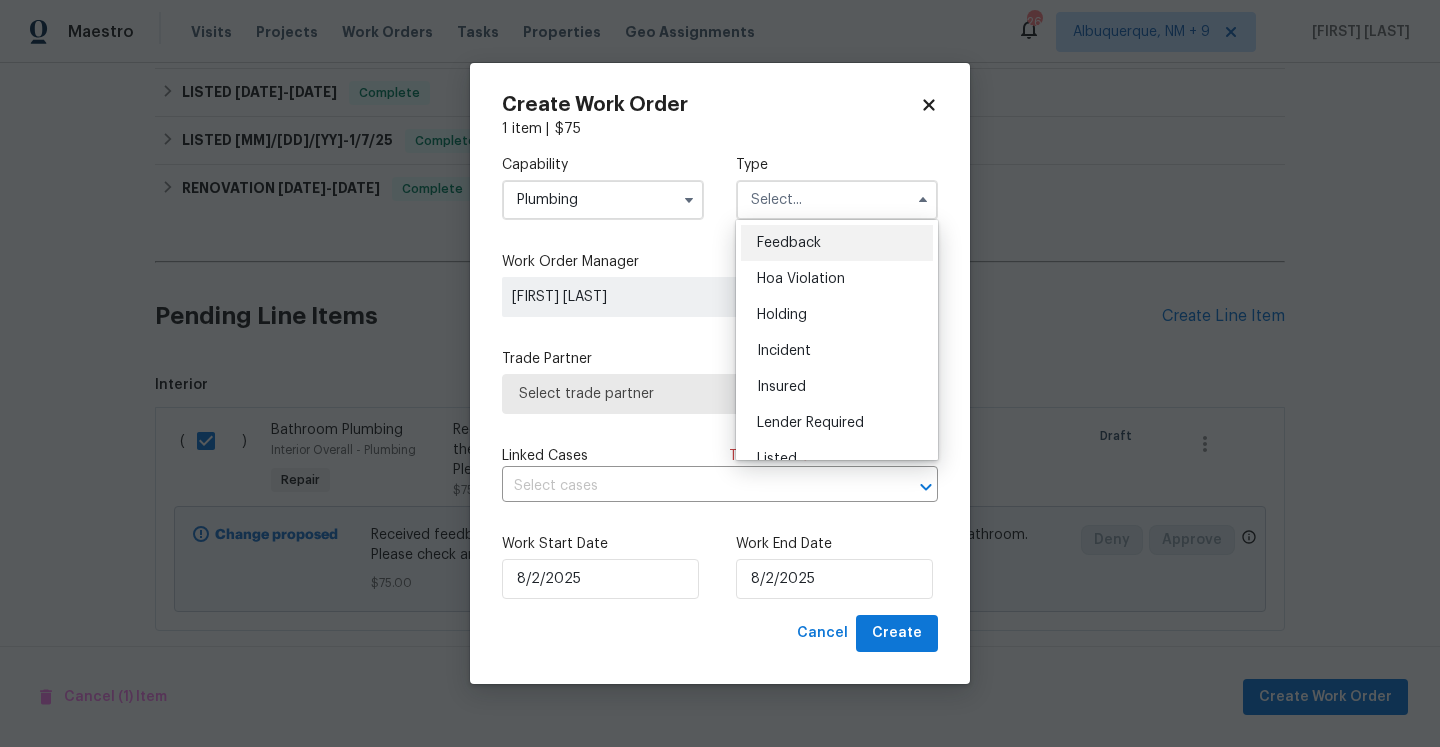 click on "Feedback" at bounding box center (789, 243) 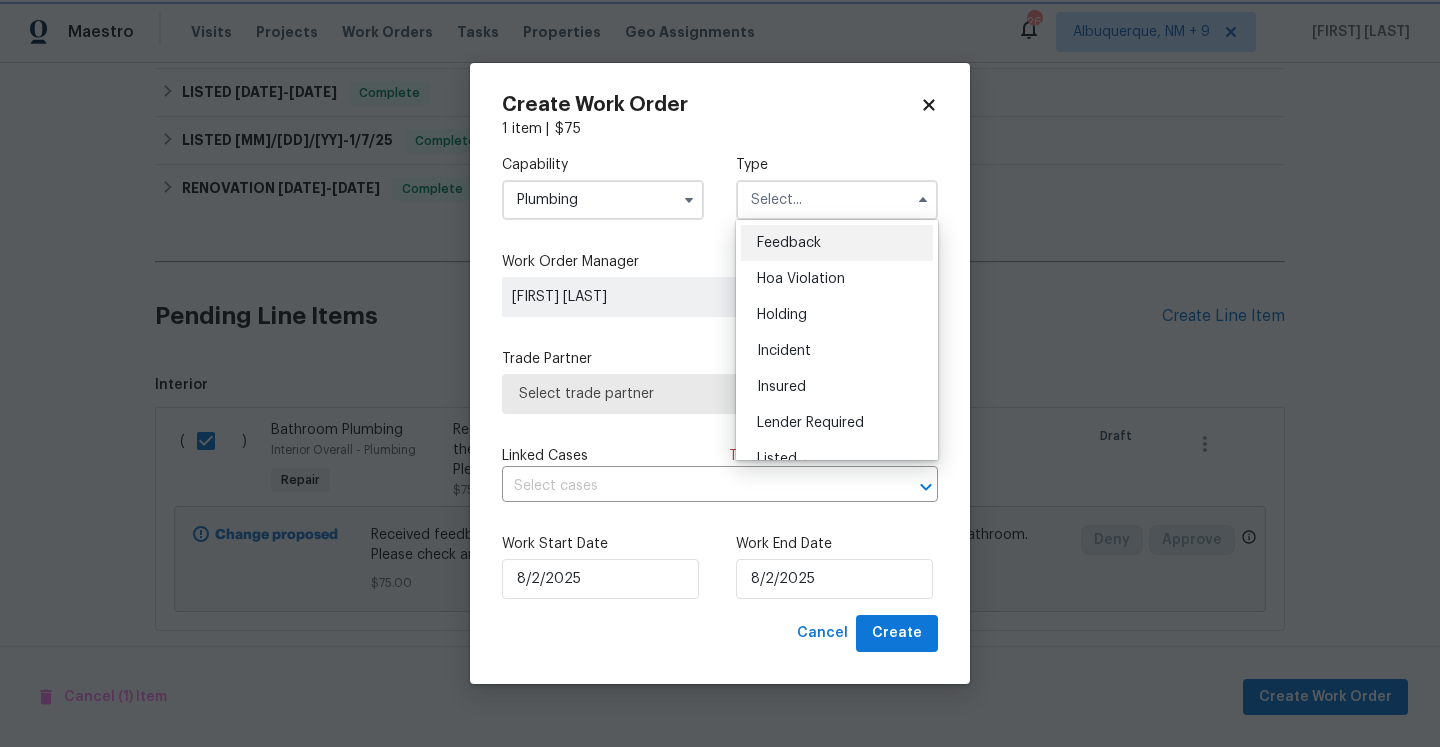 type on "Feedback" 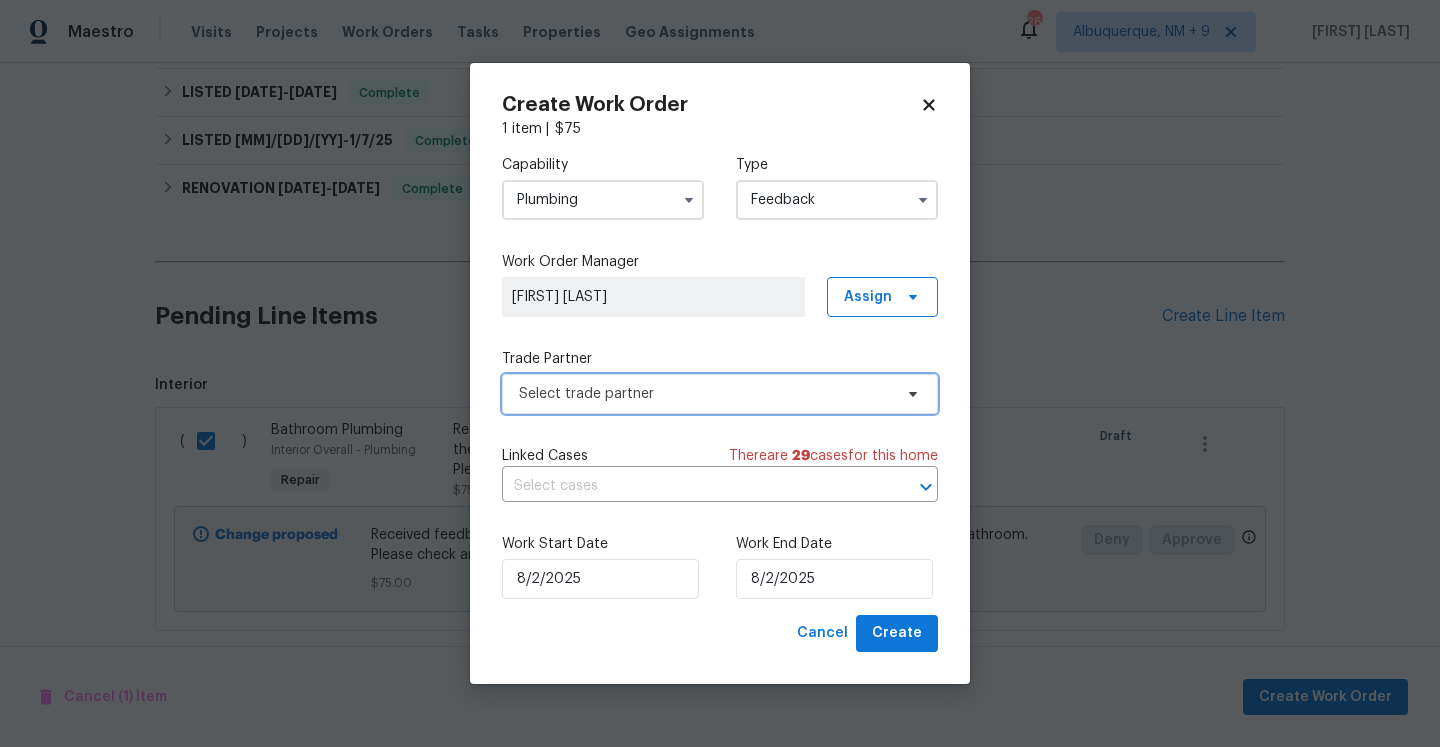 click on "Select trade partner" at bounding box center [705, 394] 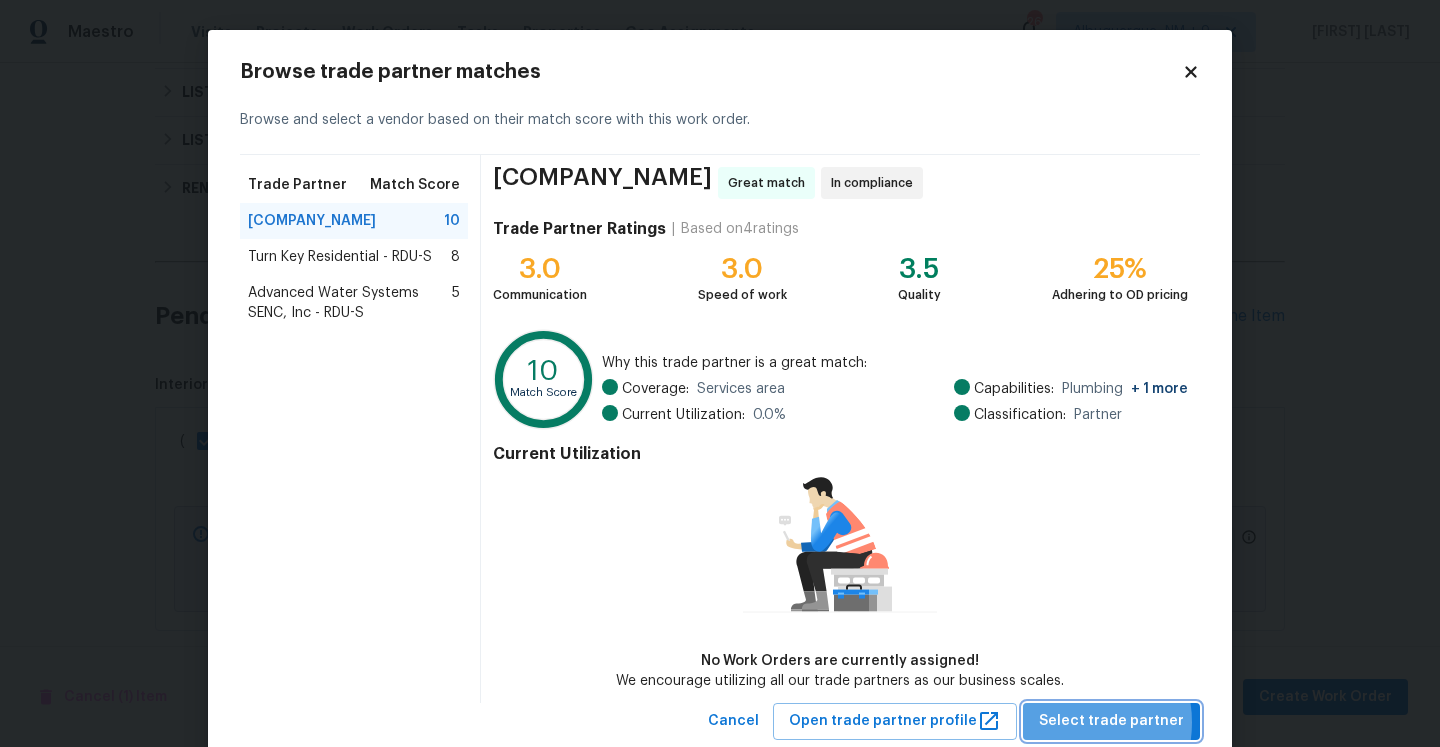 click on "Select trade partner" at bounding box center [1111, 721] 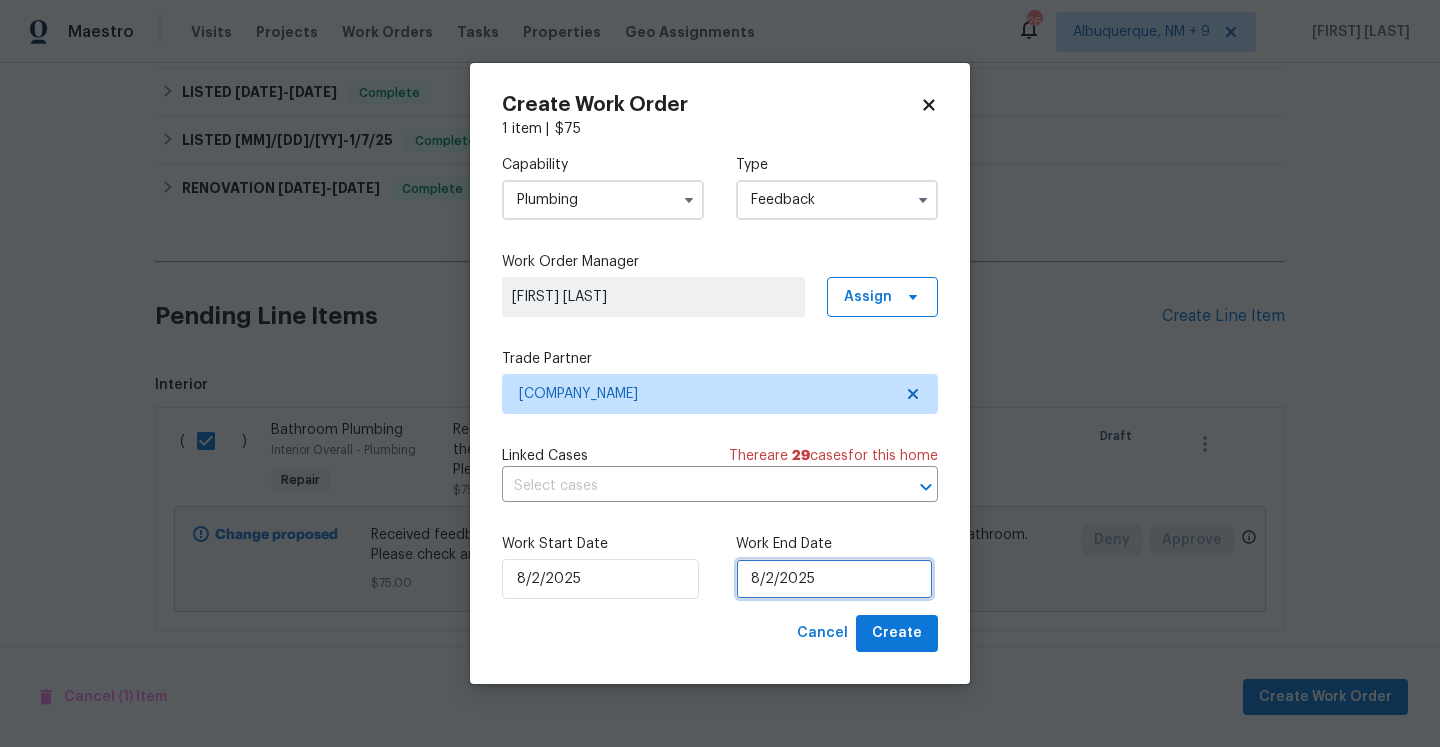 click on "8/2/2025" at bounding box center [834, 579] 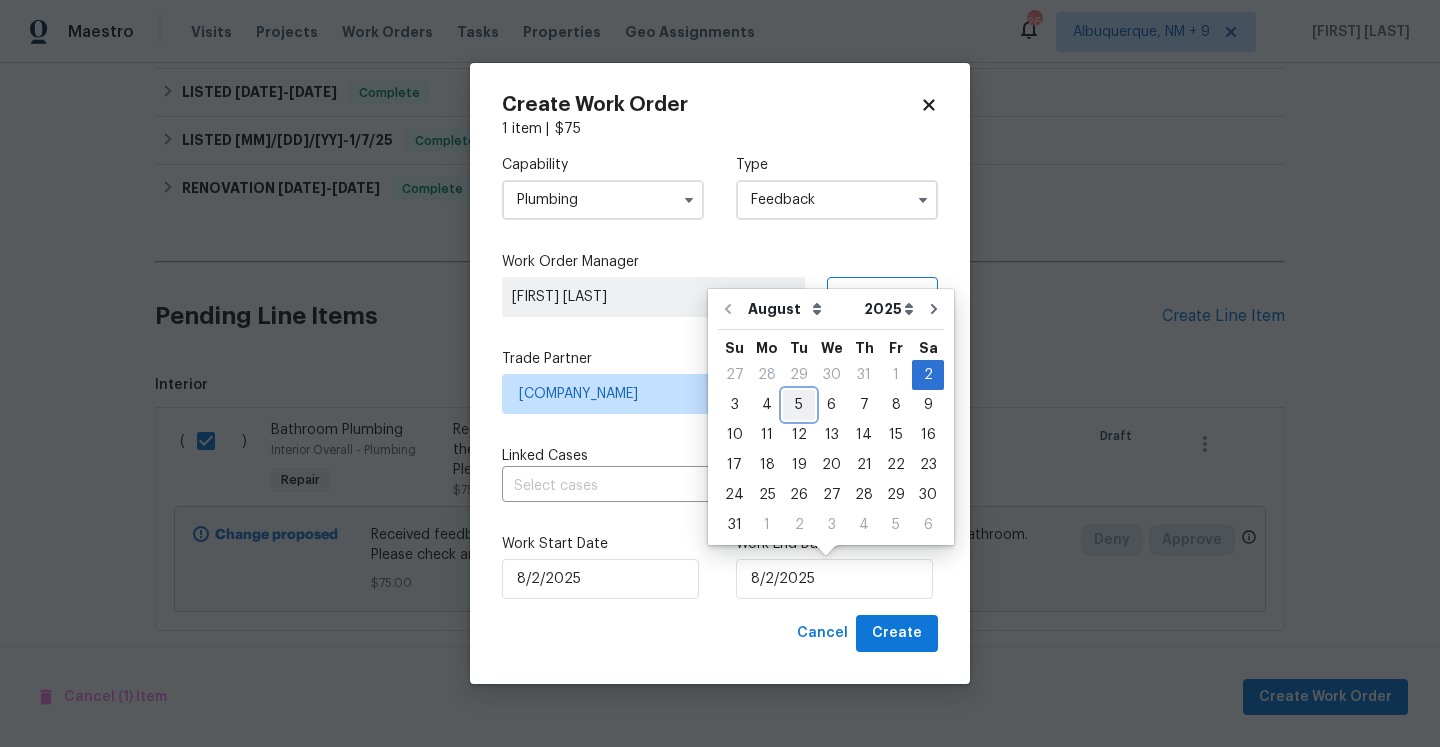 click on "5" at bounding box center [799, 405] 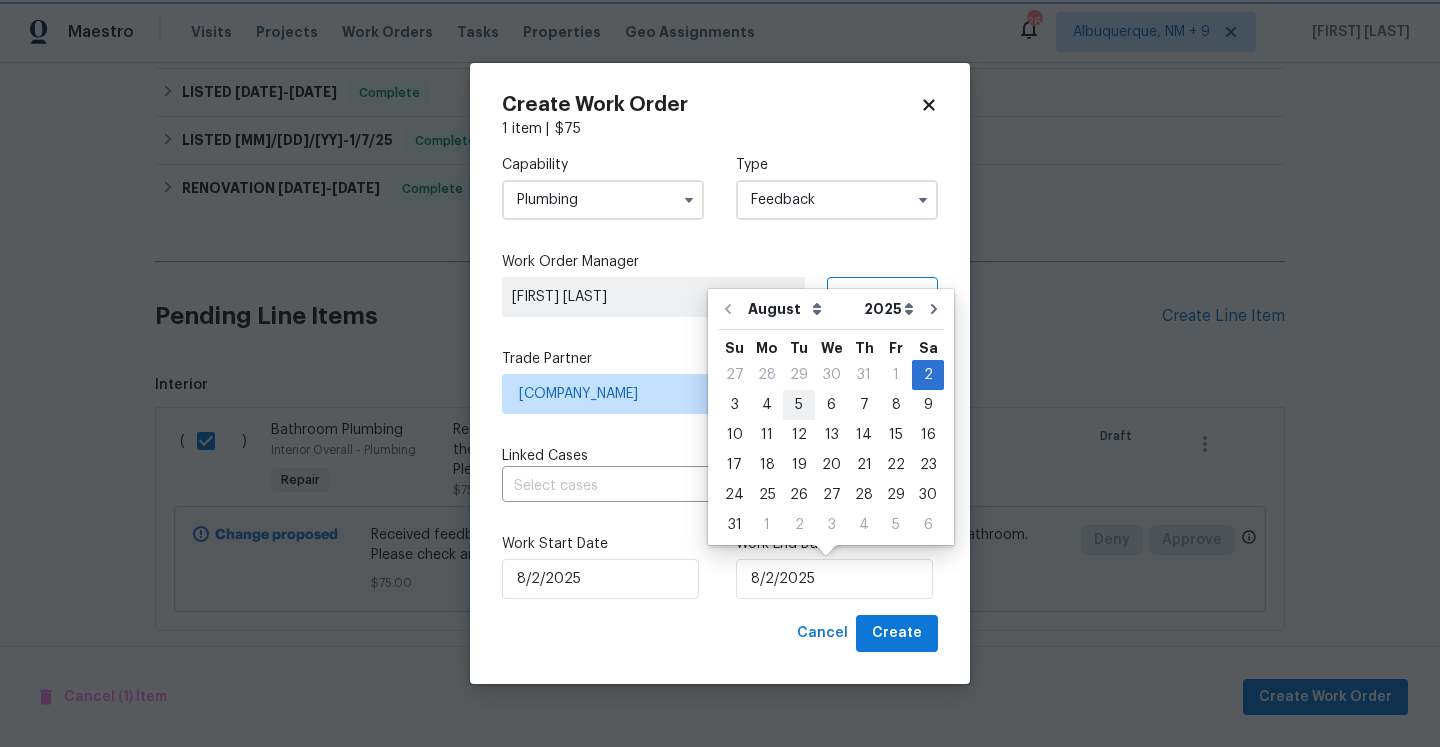 type on "8/5/2025" 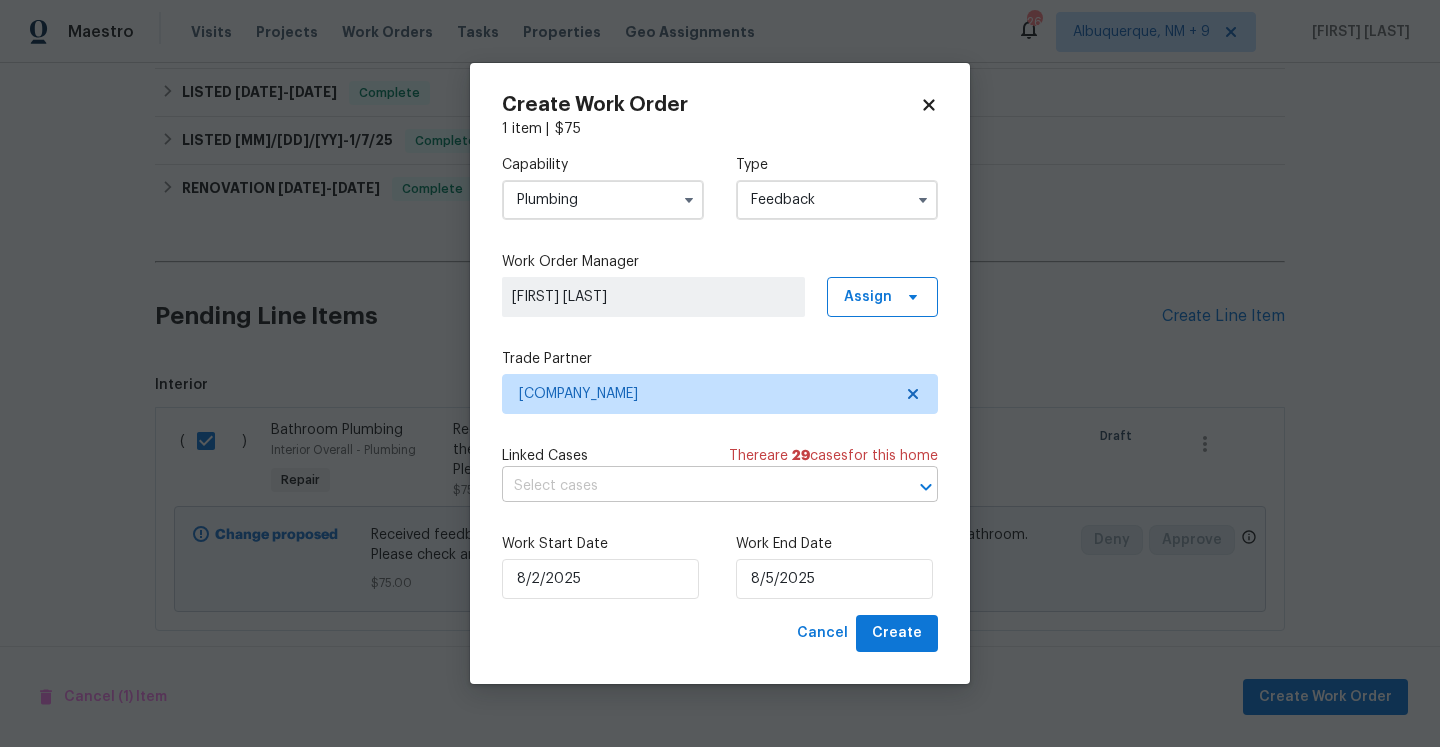 click at bounding box center (692, 486) 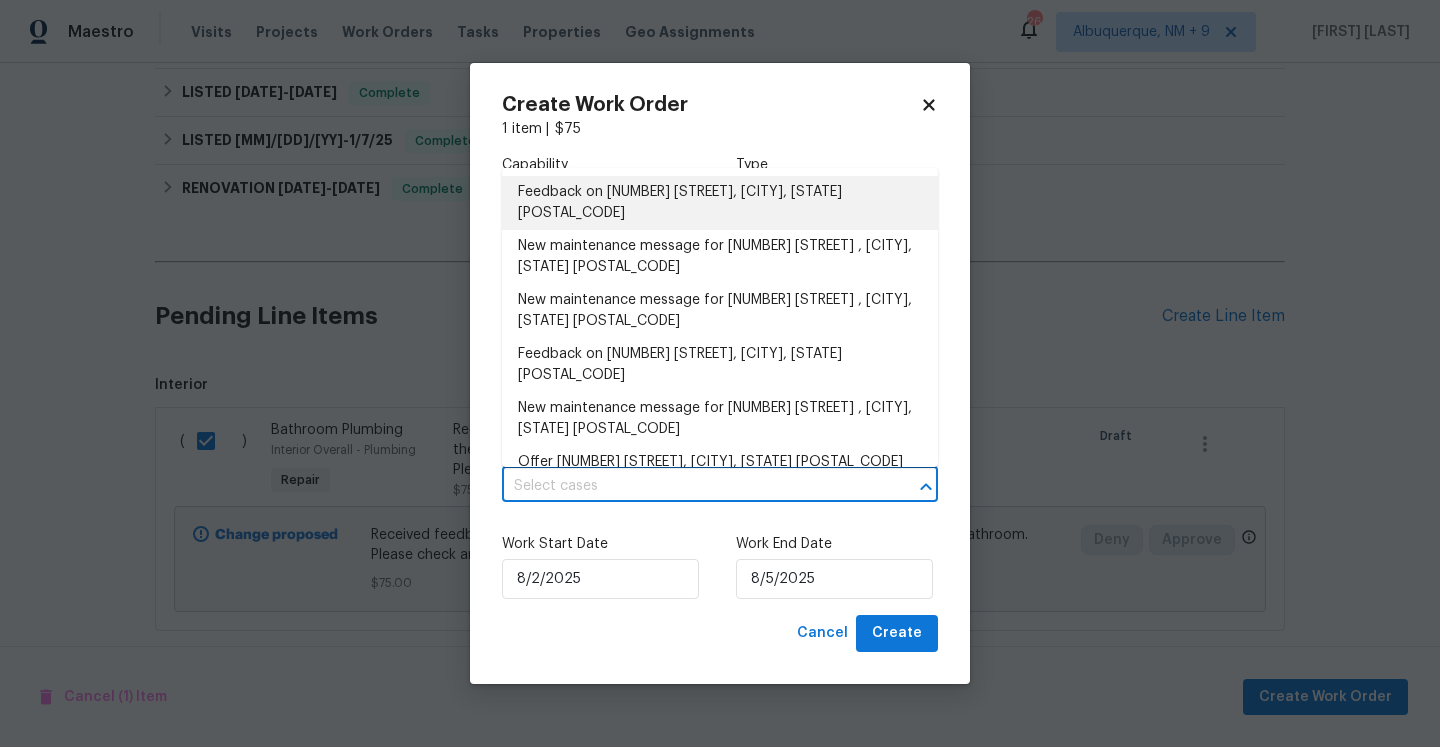 click on "Feedback on 113 Crosswind Dr, Cary, NC 27513" at bounding box center (720, 203) 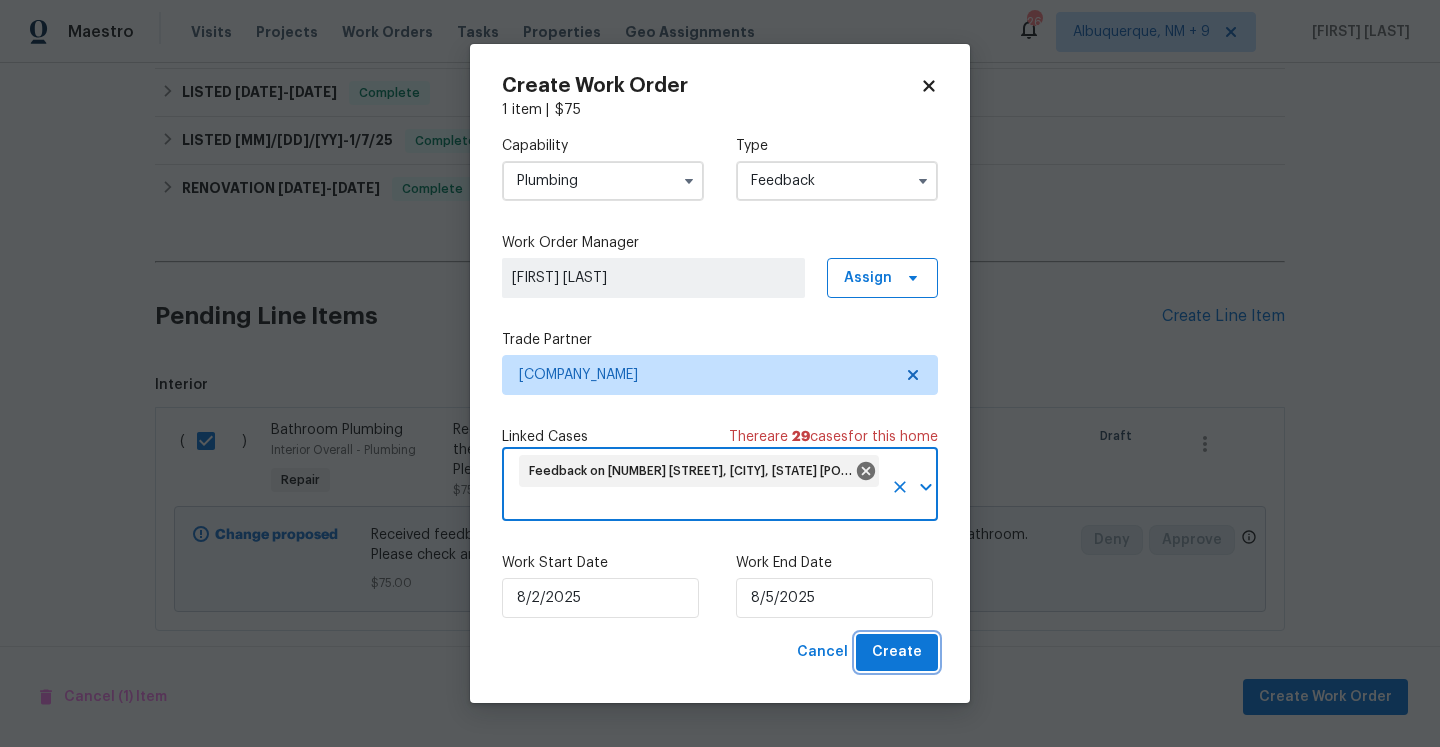 click on "Create" at bounding box center (897, 652) 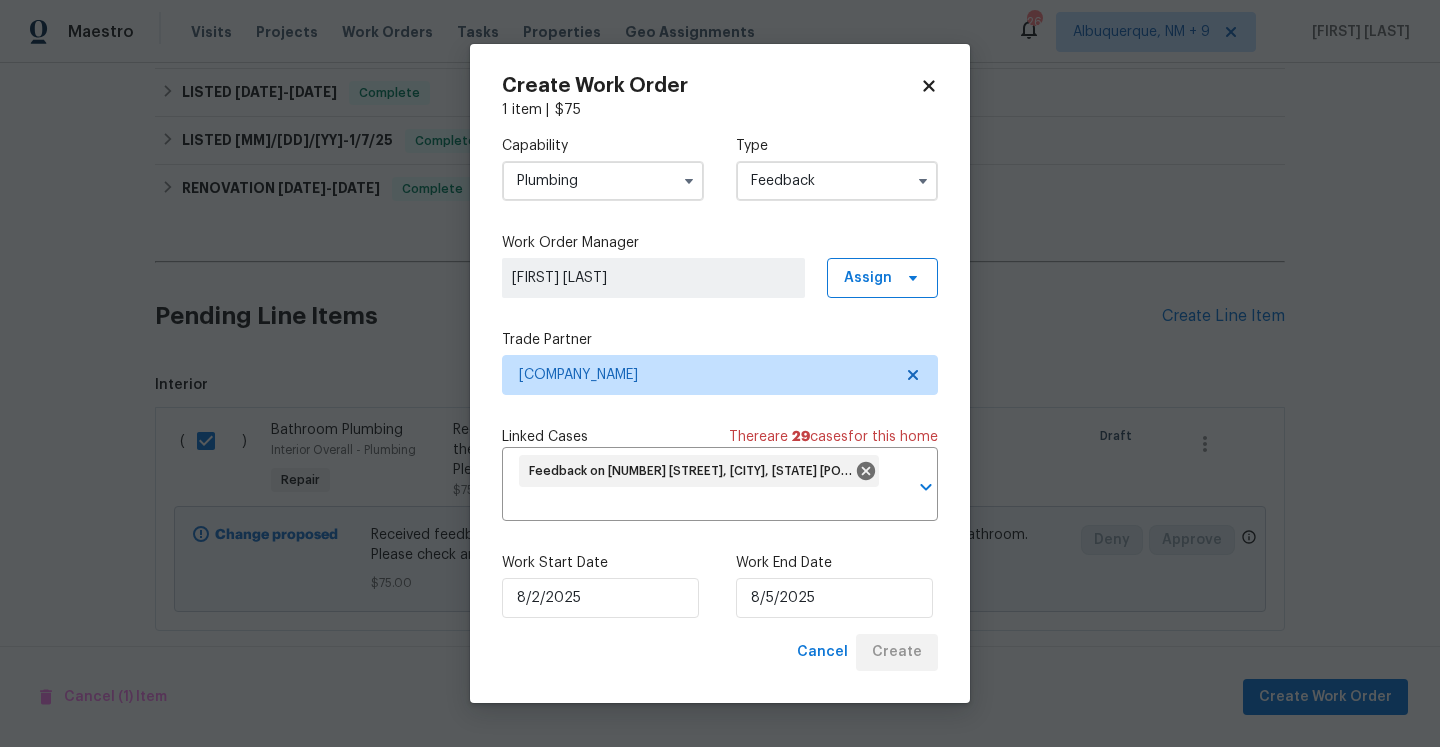 checkbox on "false" 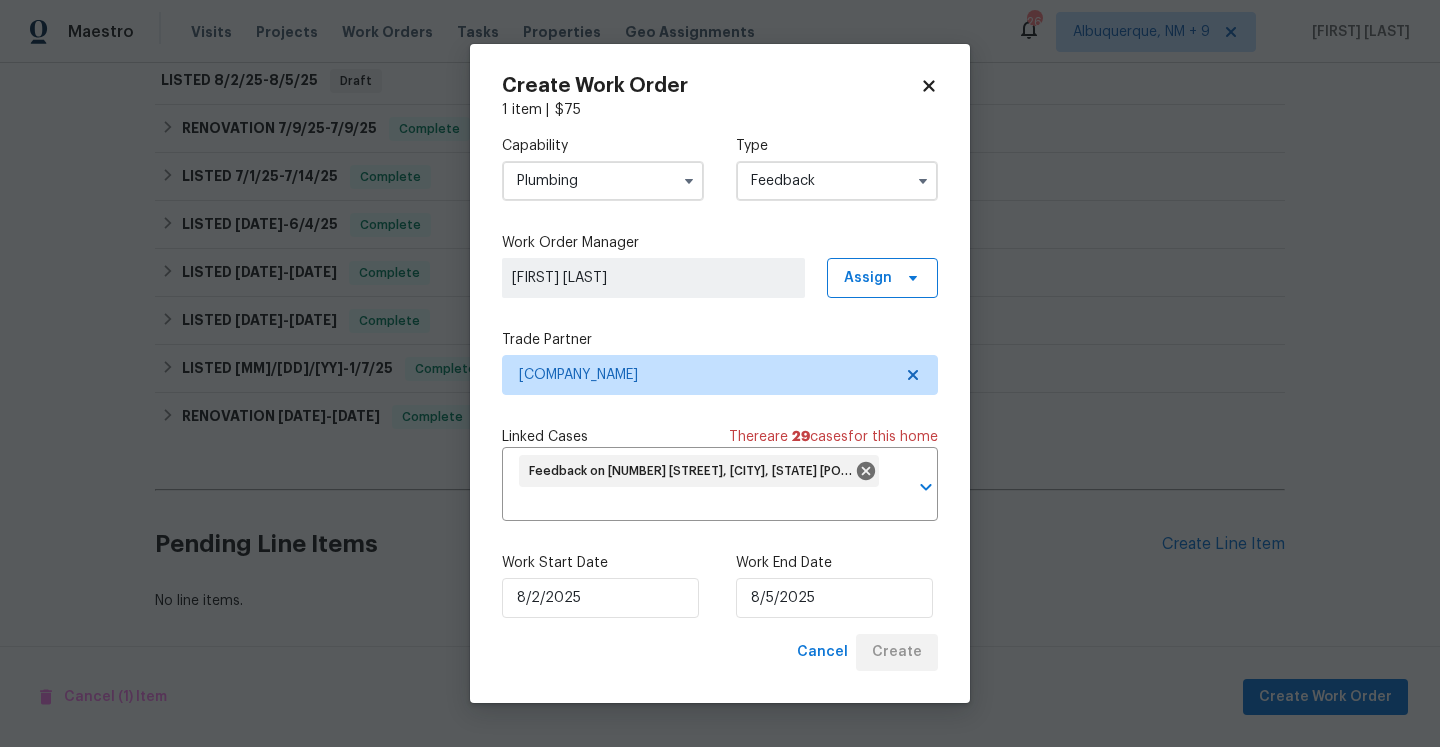 scroll, scrollTop: 306, scrollLeft: 0, axis: vertical 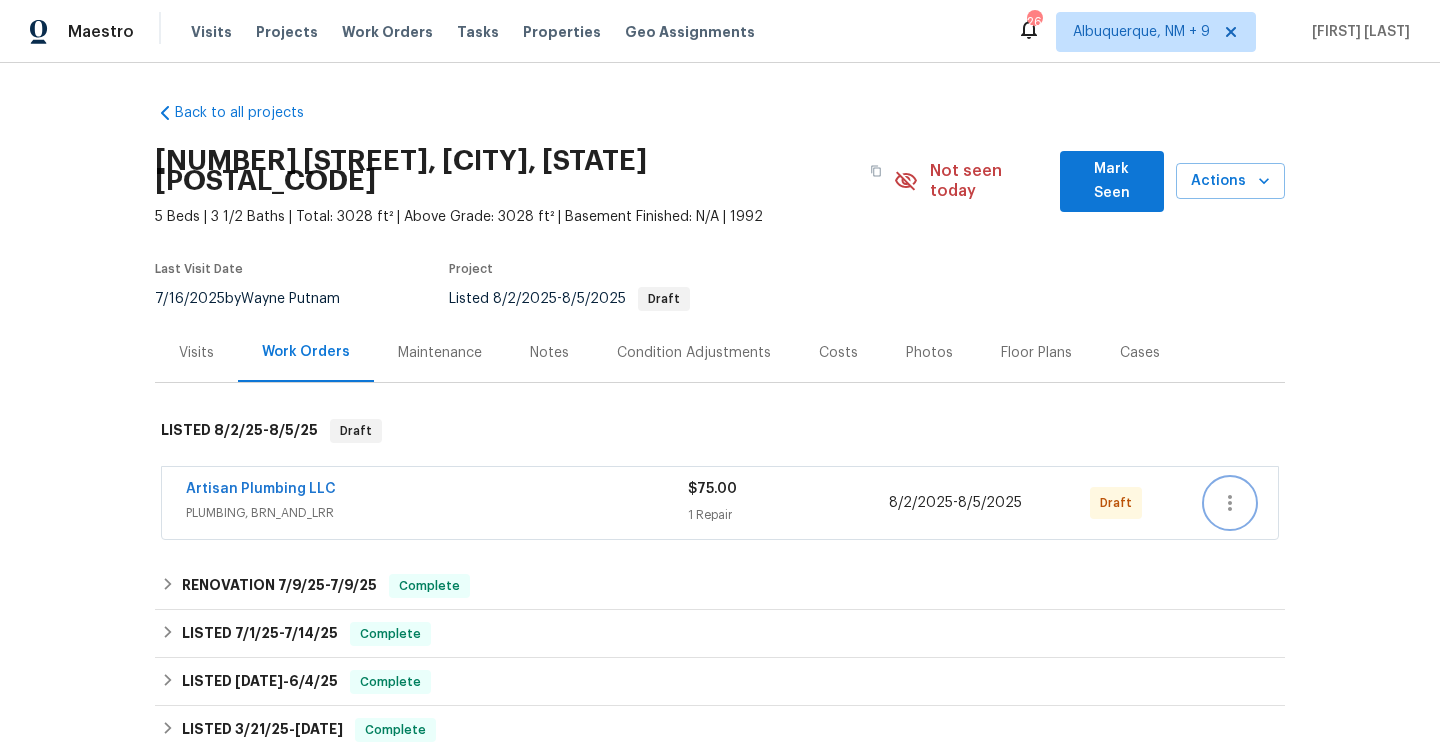 click 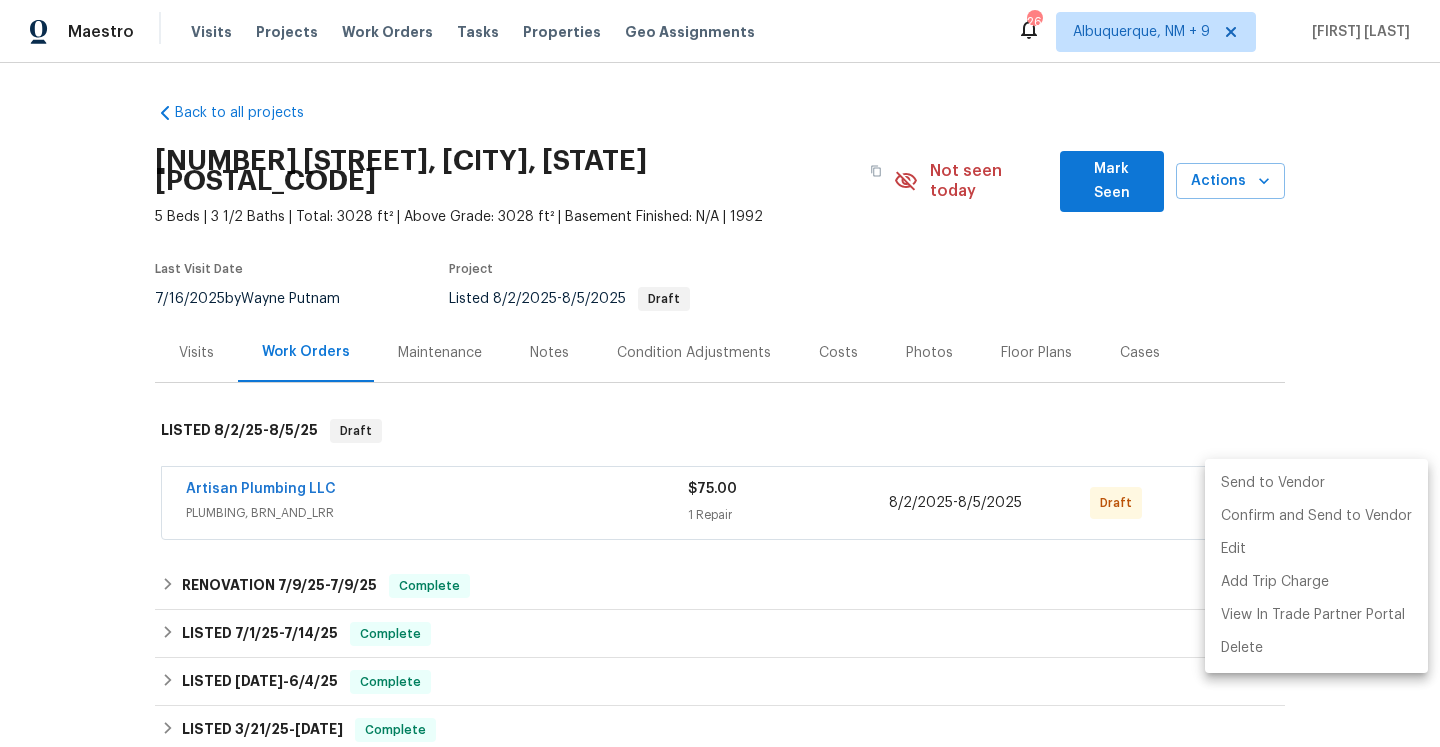 click on "Send to Vendor" at bounding box center [1316, 483] 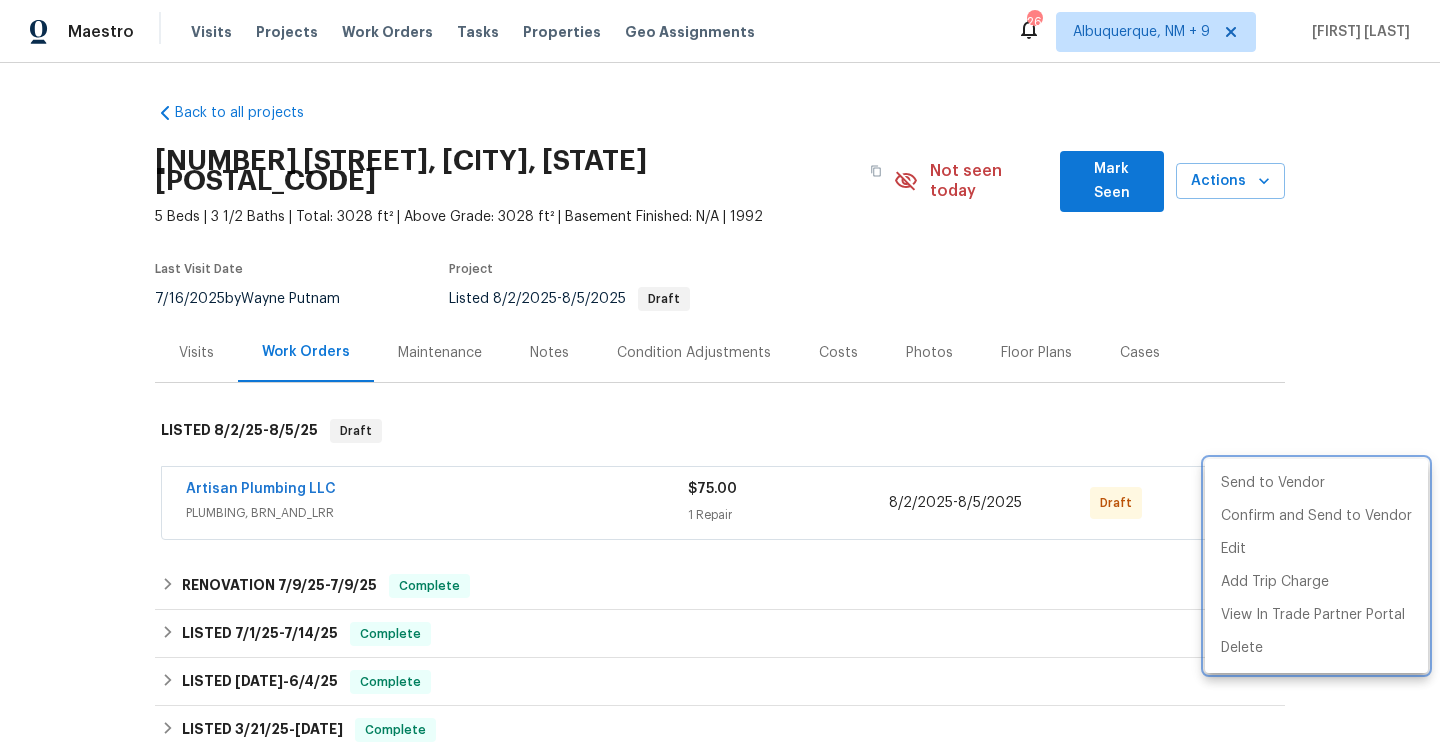 click at bounding box center [720, 373] 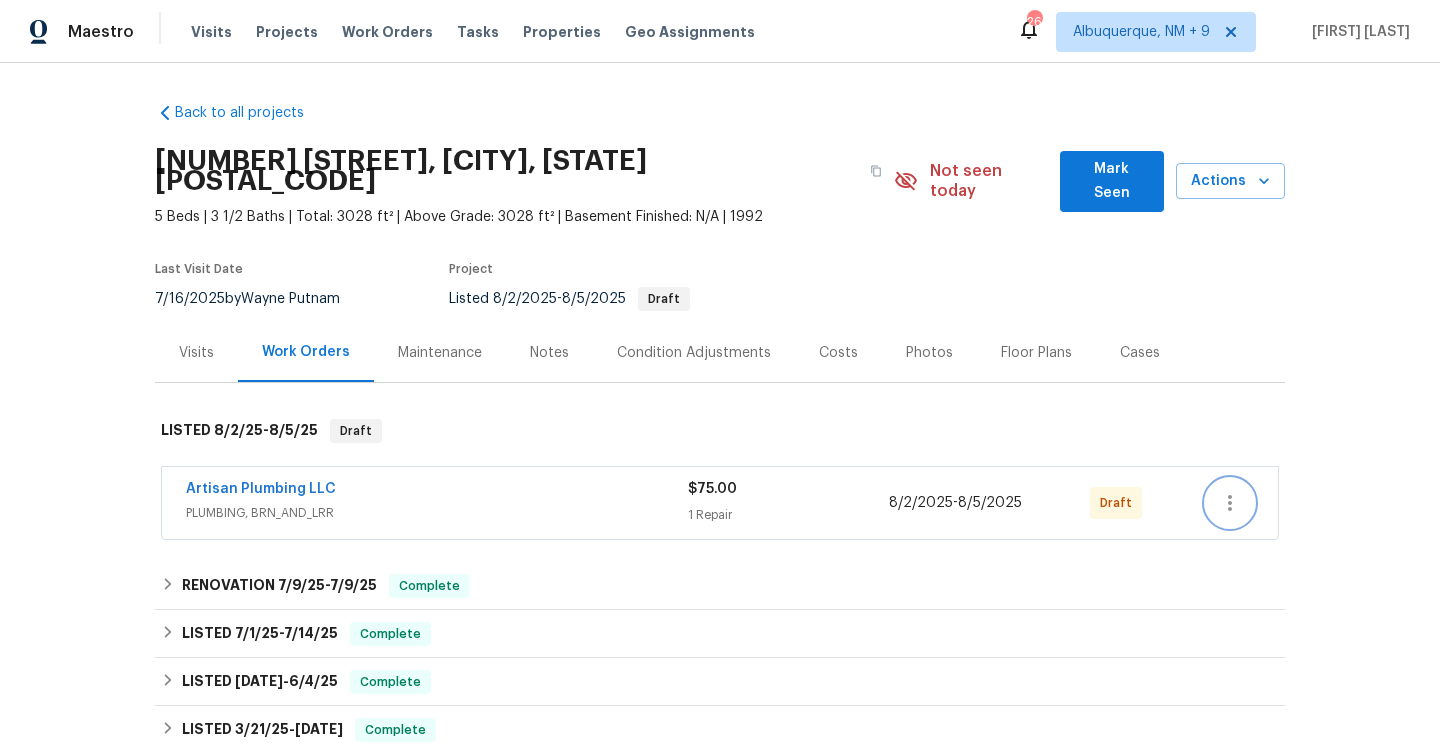 click at bounding box center (1230, 503) 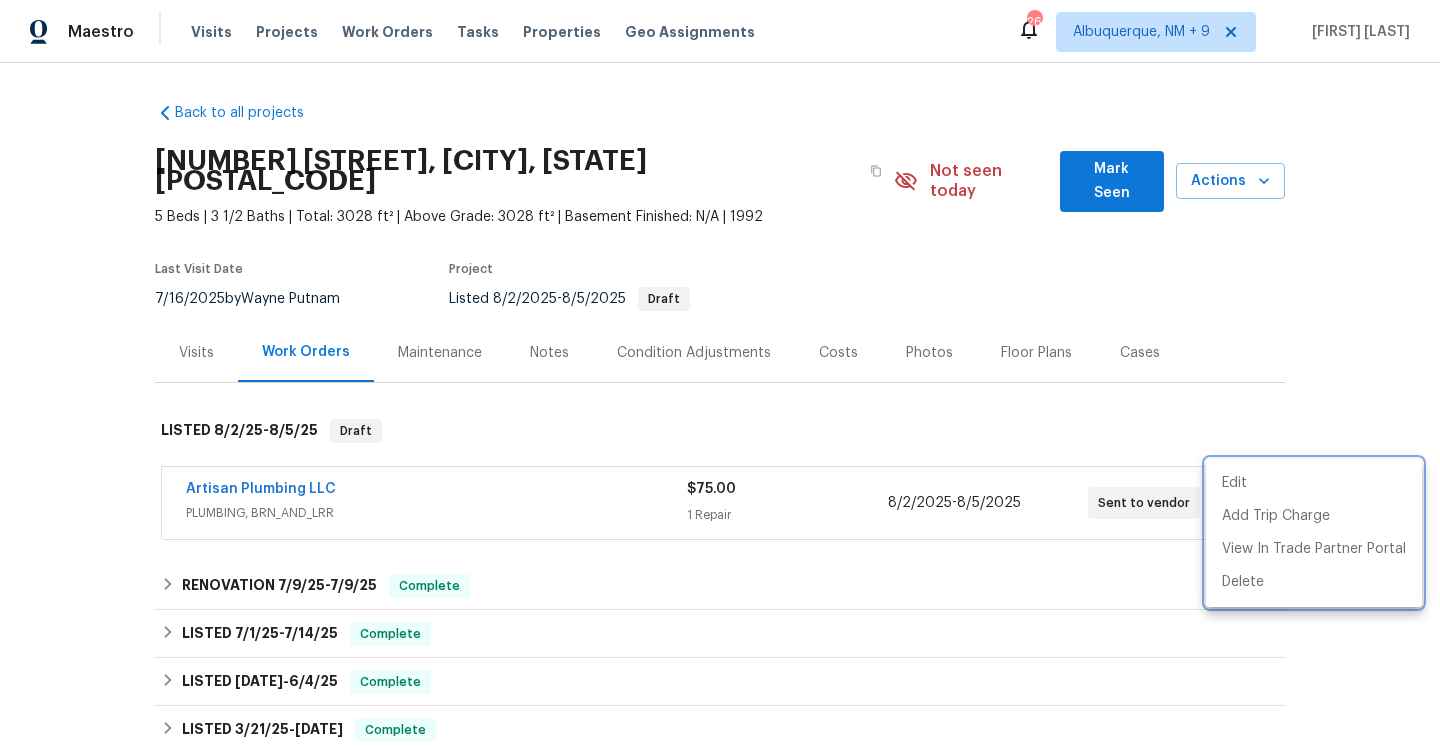 click at bounding box center (720, 373) 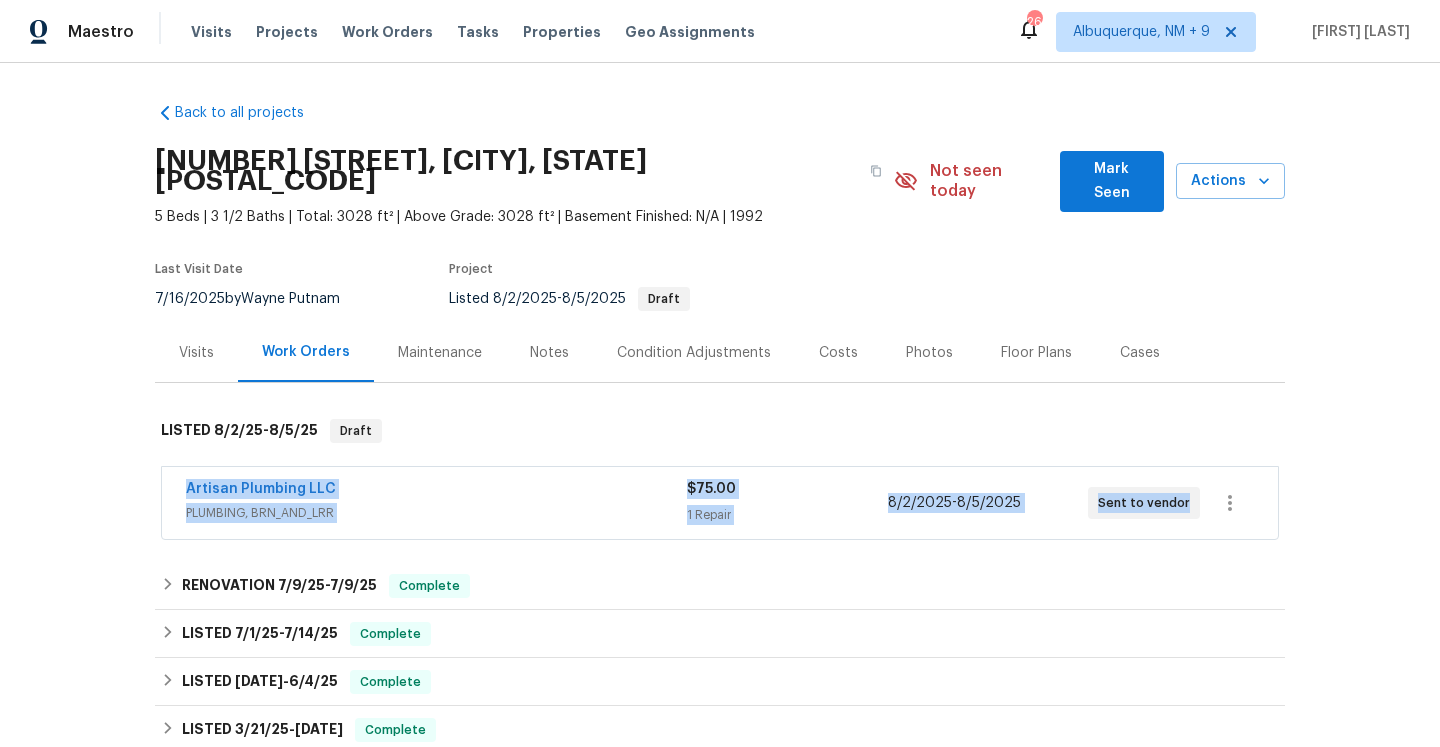 drag, startPoint x: 173, startPoint y: 472, endPoint x: 1182, endPoint y: 478, distance: 1009.0178 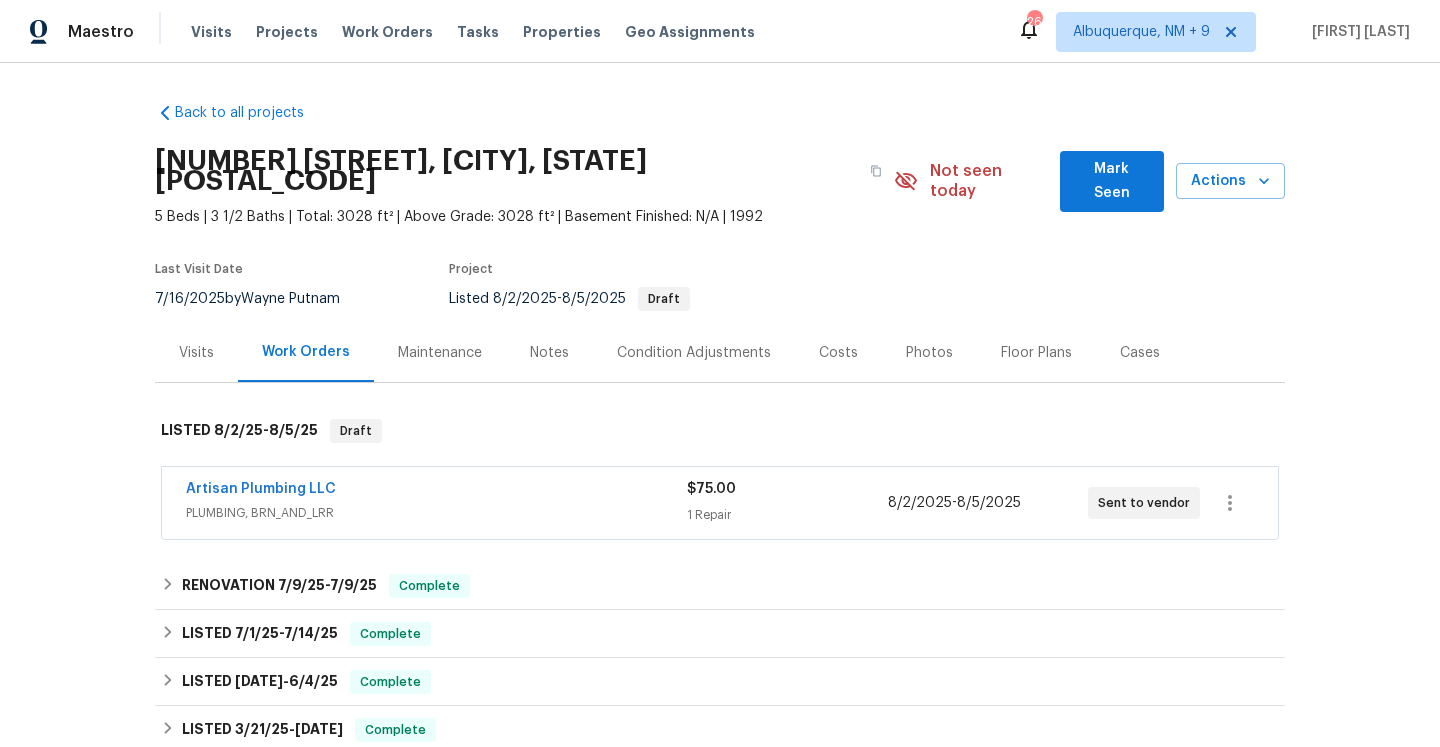 click on "1 Repair" at bounding box center [787, 515] 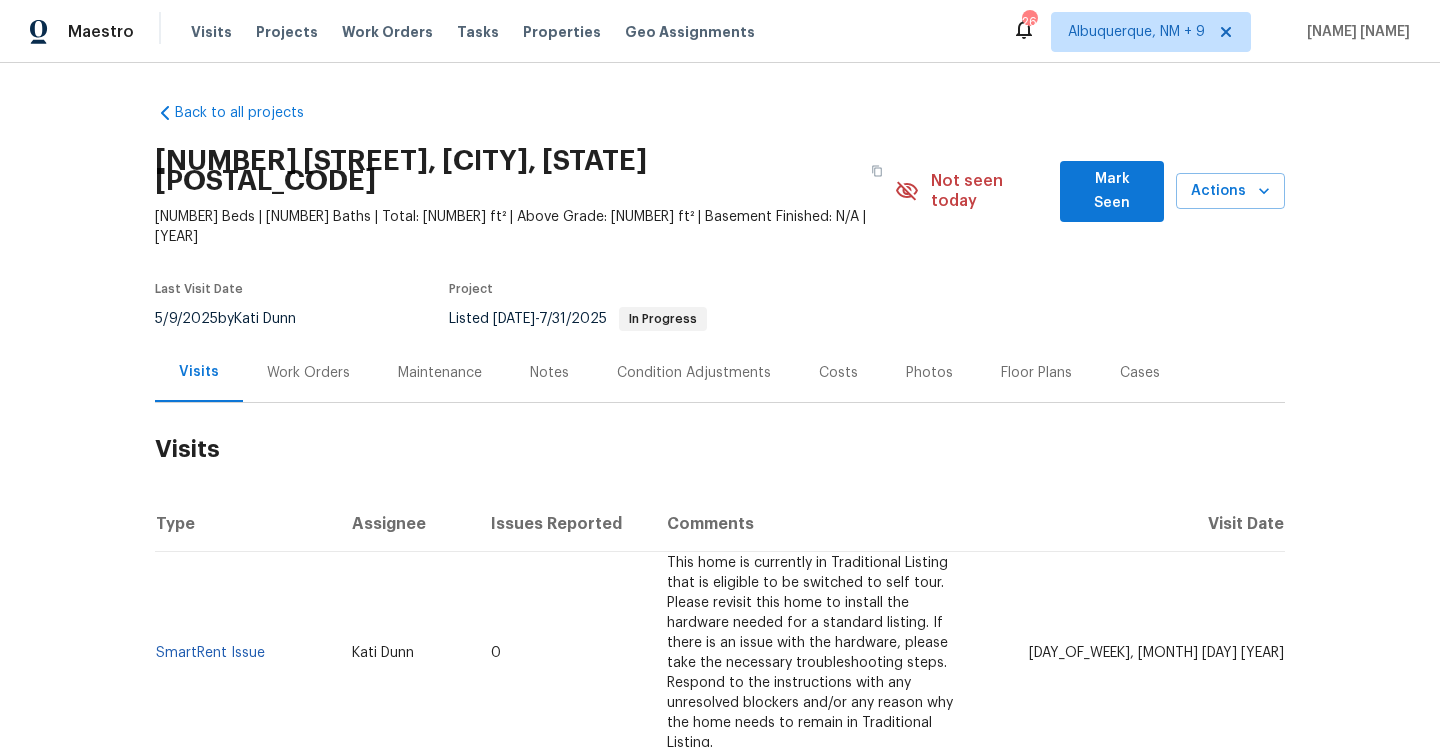 scroll, scrollTop: 0, scrollLeft: 0, axis: both 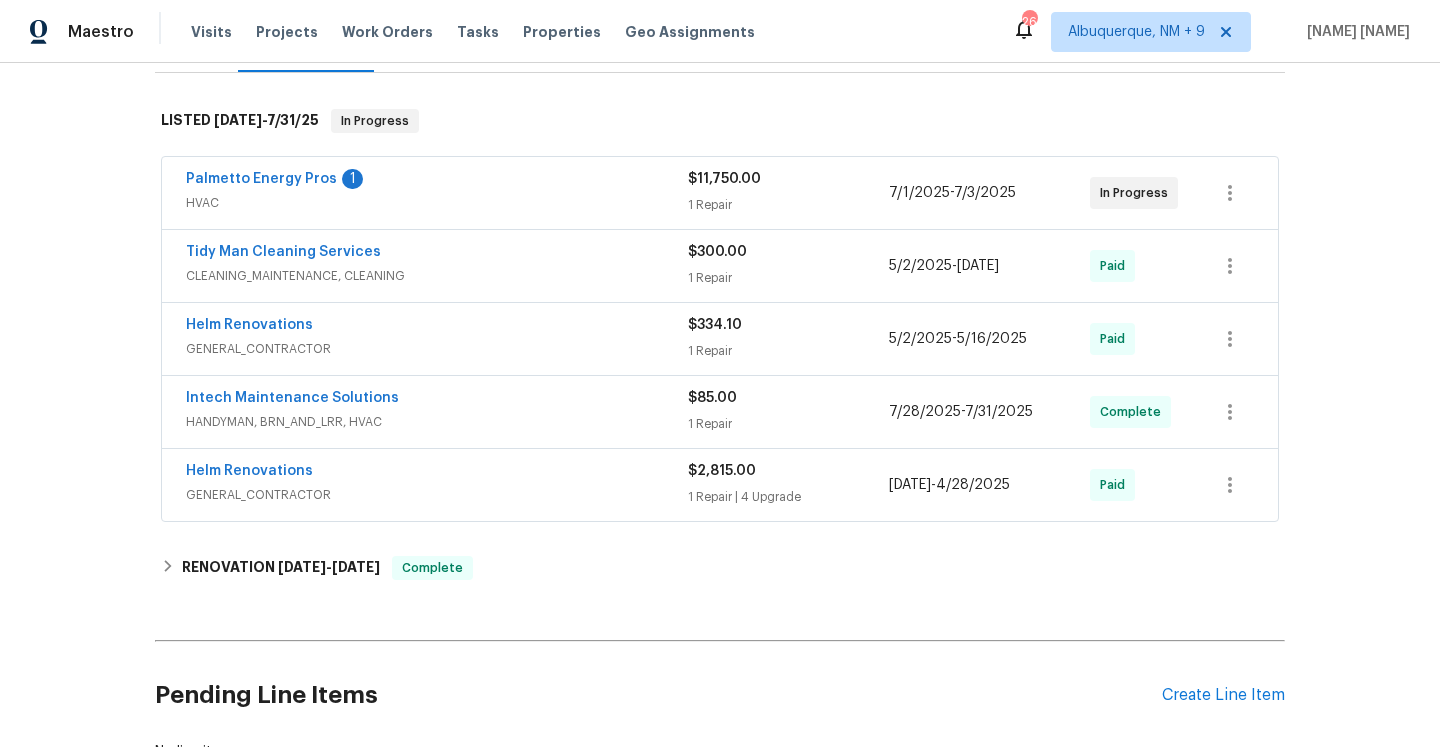 click on "HANDYMAN, BRN_AND_LRR, HVAC" at bounding box center [437, 422] 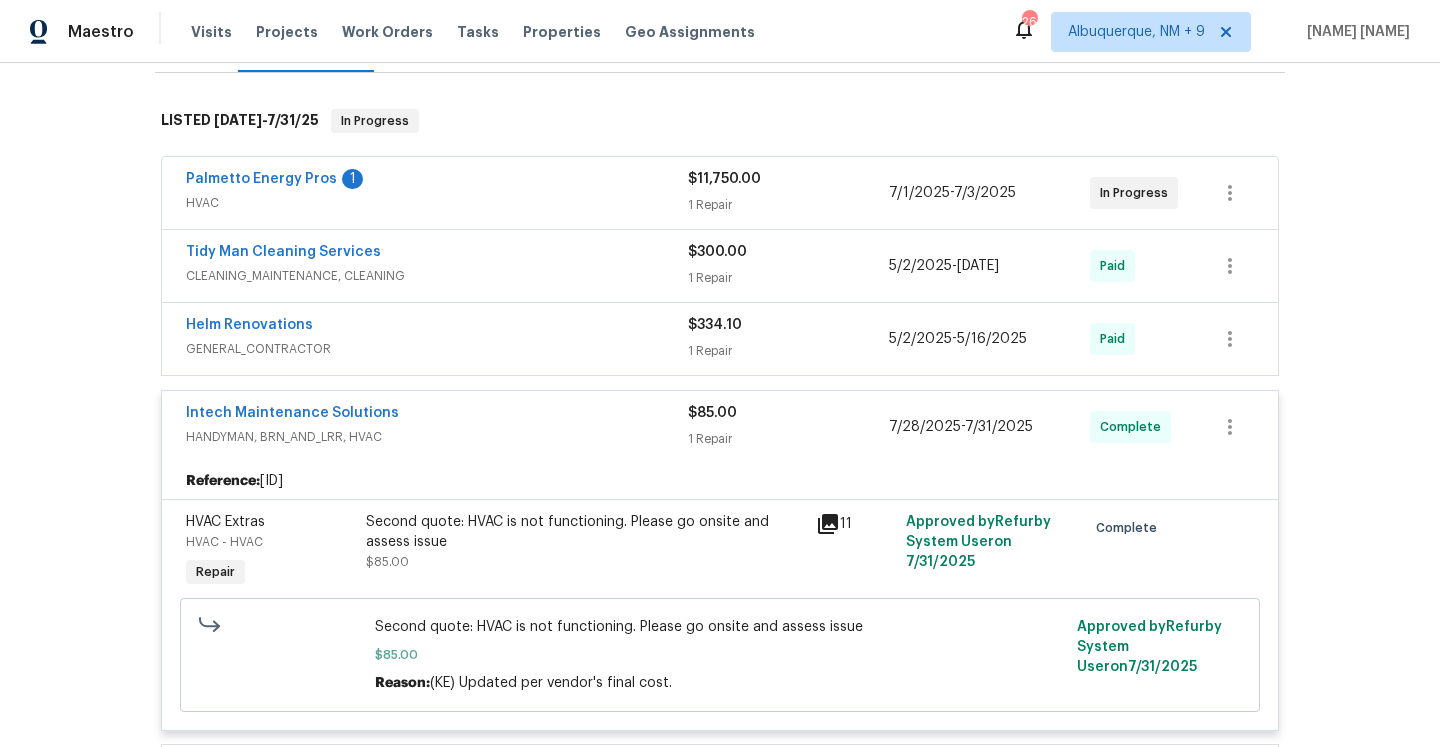 click on "Intech Maintenance Solutions" at bounding box center (437, 415) 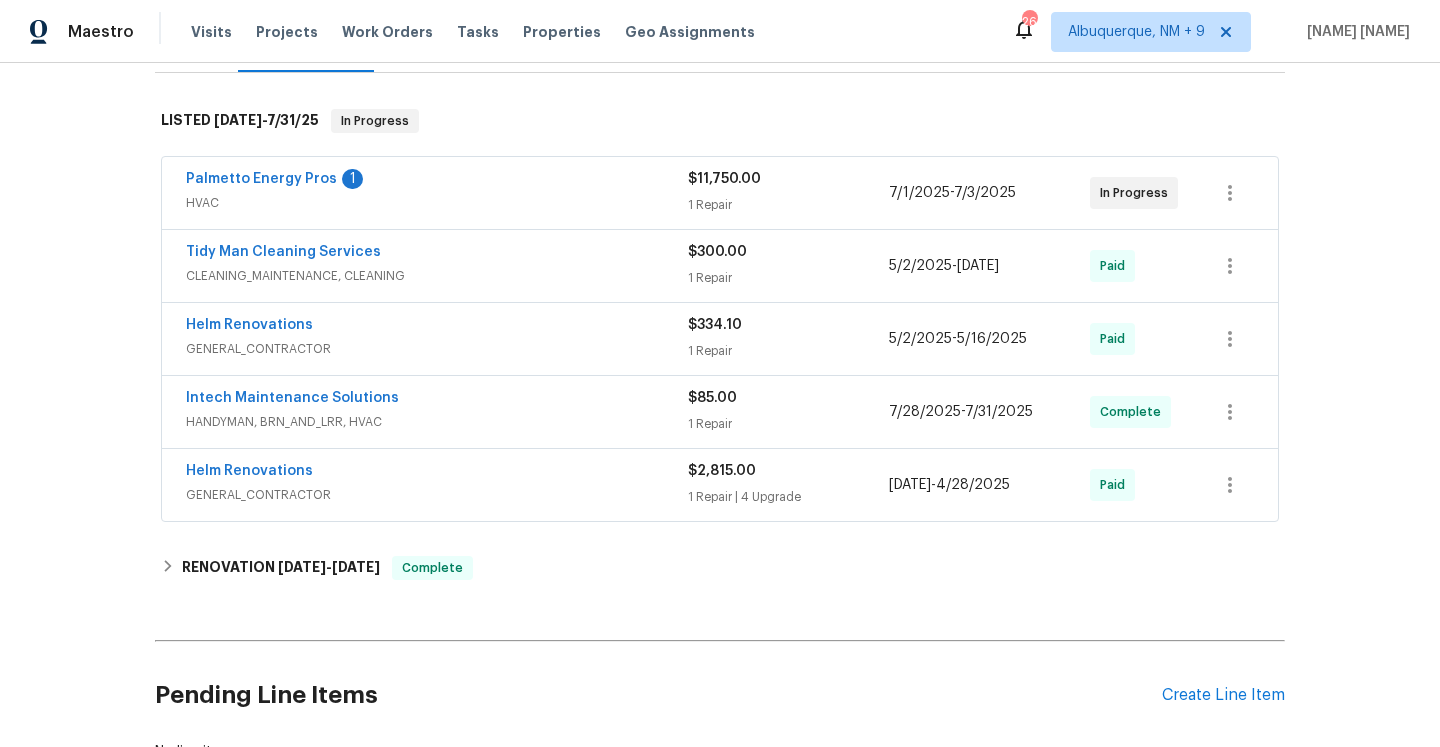 click on "GENERAL_CONTRACTOR" at bounding box center (437, 495) 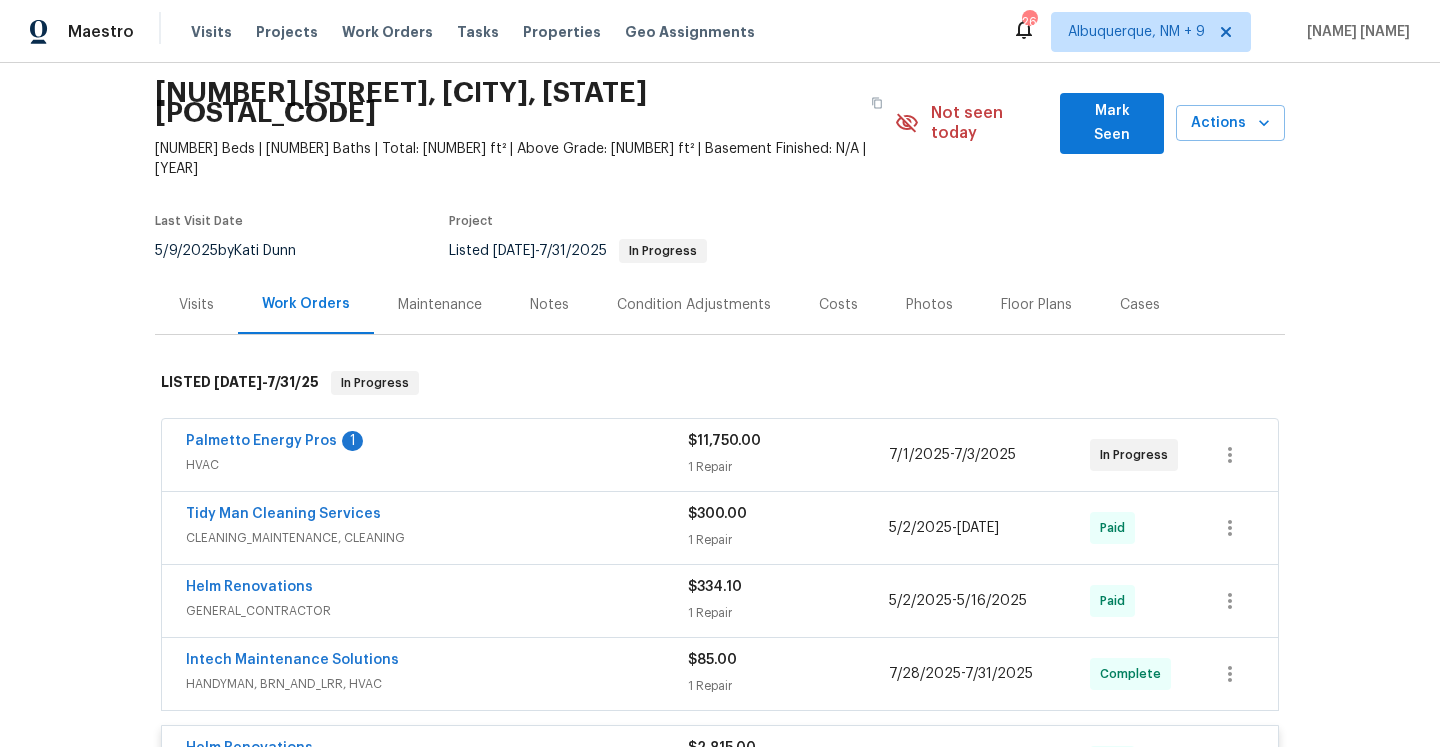 scroll, scrollTop: 269, scrollLeft: 0, axis: vertical 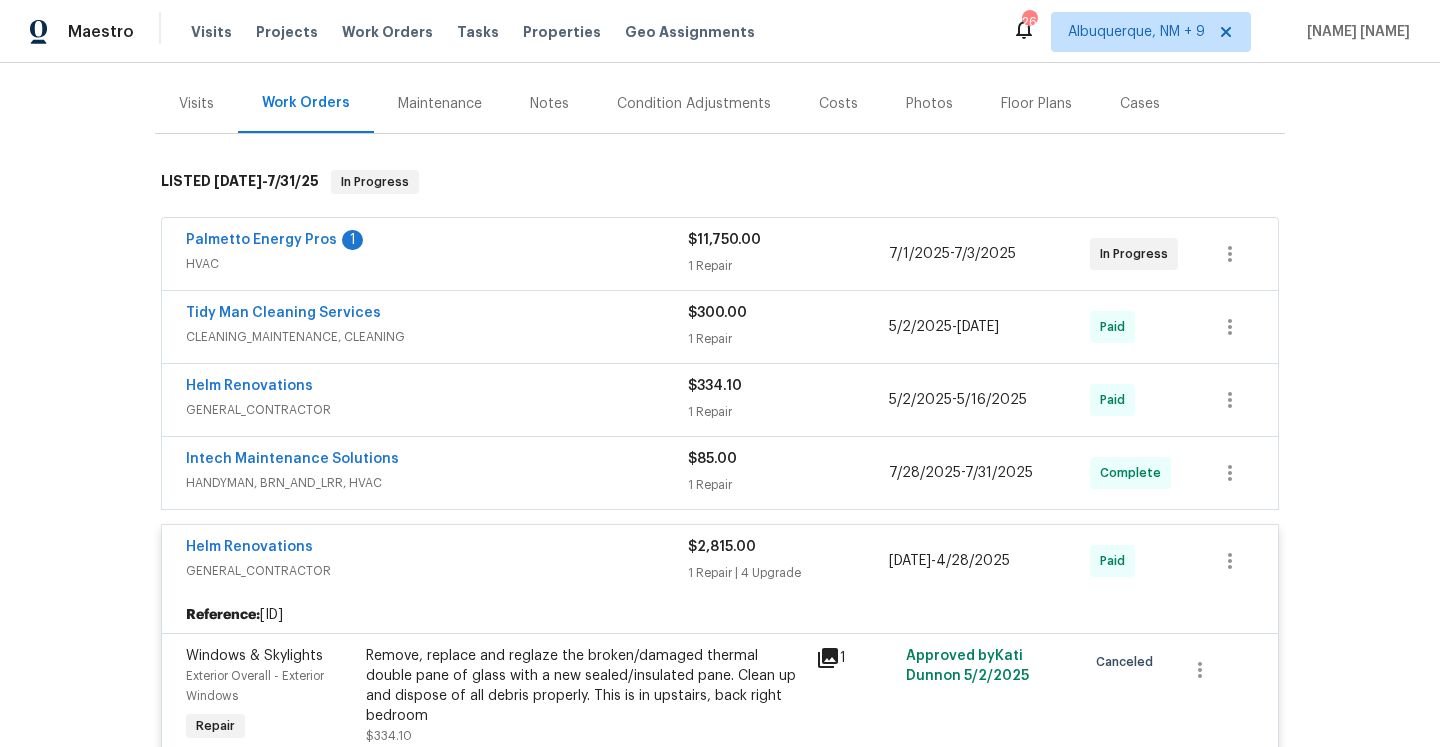click on "GENERAL_CONTRACTOR" at bounding box center (437, 571) 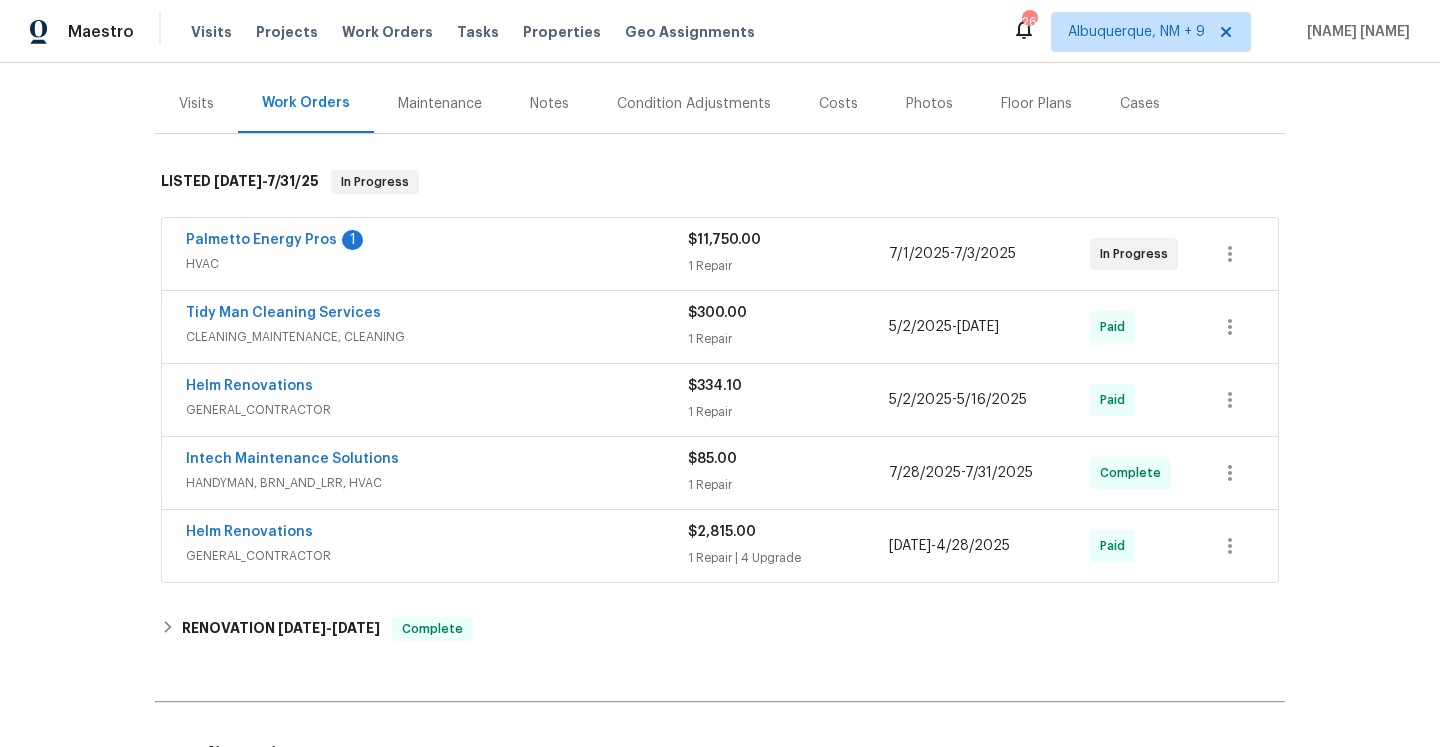 click on "GENERAL_CONTRACTOR" at bounding box center [437, 410] 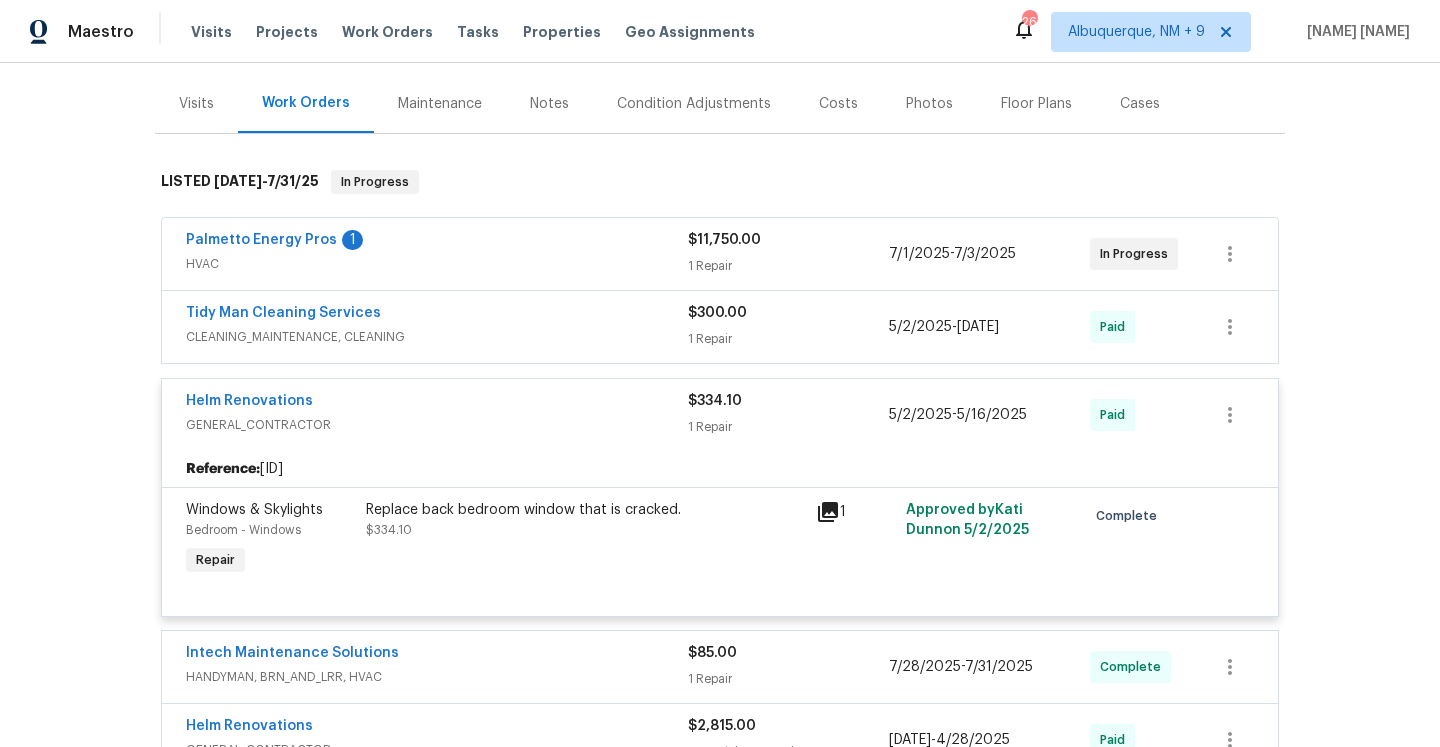 click on "Helm Renovations" at bounding box center (437, 403) 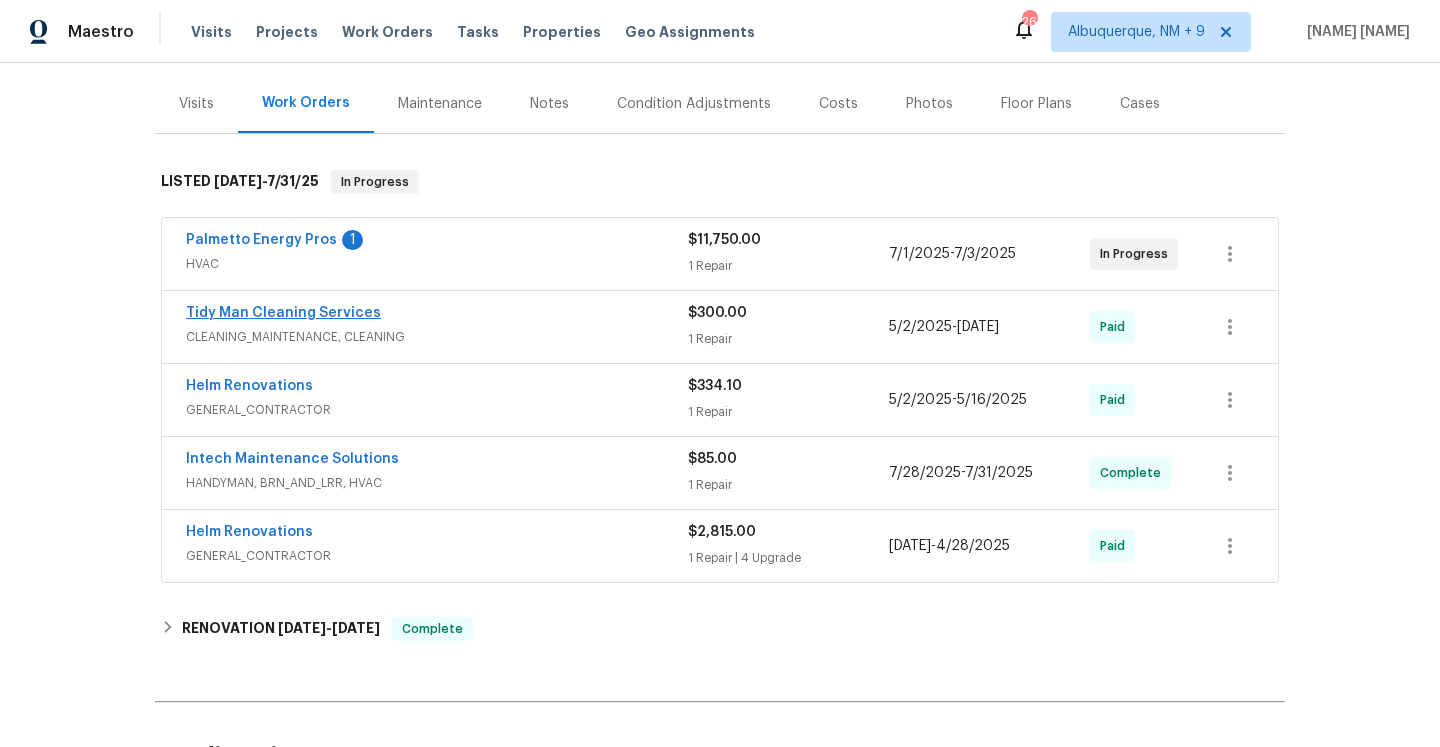 scroll, scrollTop: 126, scrollLeft: 0, axis: vertical 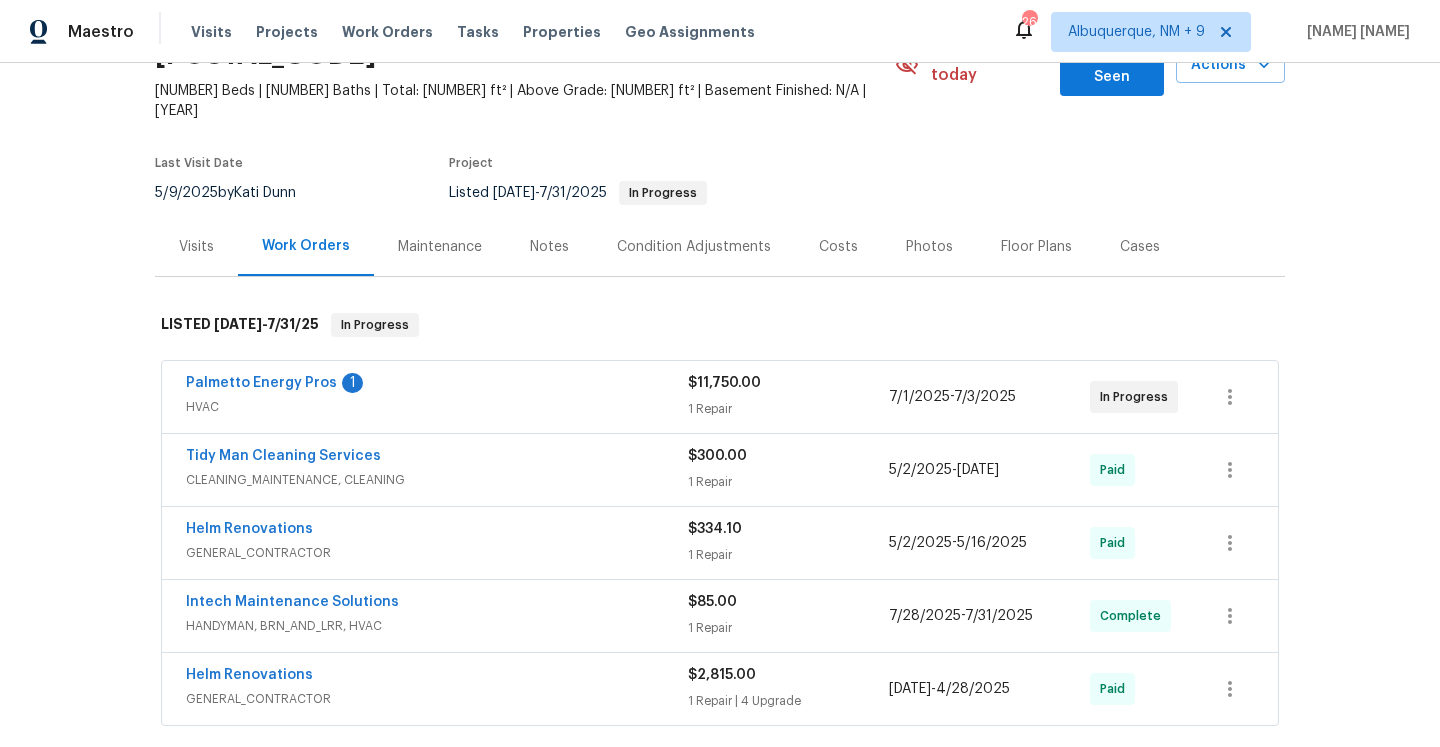 click on "Back to all projects [NUMBER] [STREET], [CITY], [STATE] [POSTAL_CODE] [NUMBER] Beds | [NUMBER] Baths | Total: [NUMBER] ft² | Above Grade: [NUMBER] ft² | Basement Finished: N/A | [YEAR] Not seen today Mark Seen Actions Last Visit Date [DATE]  by  [NAME]   Project Listed   [DATE]  -  [DATE] In Progress Visits Work Orders Maintenance Notes Condition Adjustments Costs Photos Floor Plans Cases LISTED   [DATE]  -  [DATE] In Progress Palmetto Energy Pros 1 HVAC $[PRICE] 1 Repair [DATE]  -  [DATE] In Progress Tidy Man Cleaning Services CLEANING_MAINTENANCE, CLEANING $[PRICE] 1 Repair [DATE]  -  [DATE] Paid Helm Renovations GENERAL_CONTRACTOR $[PRICE] 1 Repair [DATE]  -  [DATE] Paid Intech Maintenance Solutions HANDYMAN, BRN_AND_LRR, HVAC $[PRICE] 1 Repair [DATE]  -  [DATE] Complete Helm Renovations GENERAL_CONTRACTOR $[PRICE] 1 Repair | [NUMBER] Upgrade [DATE]  -  [DATE] Paid RENOVATION   [DATE]  -  [DATE] Complete Tidy Man Cleaning Services $[PRICE] [NUMBER] Repairs [DATE]  -  [DATE] Paid HARDSCAPE_LANDSCAPE  -" at bounding box center [720, 471] 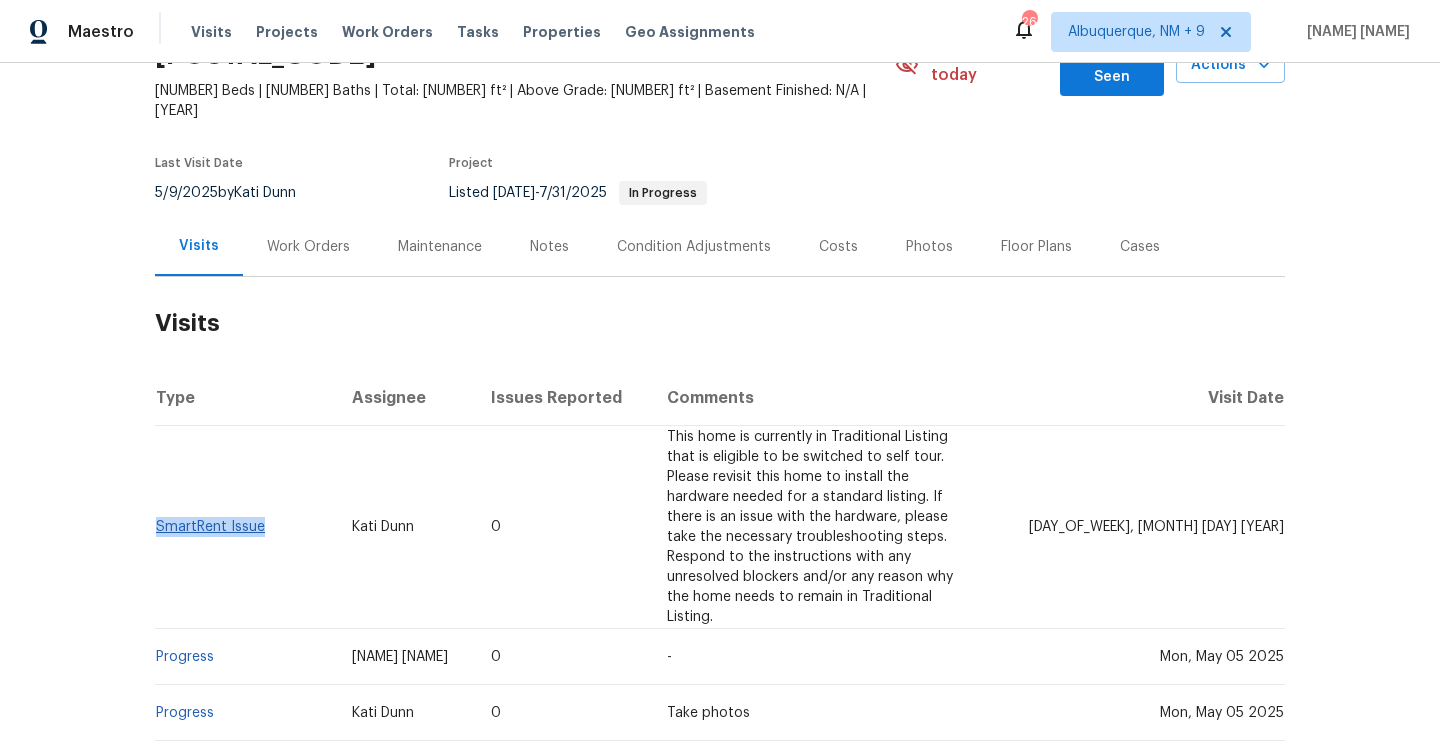 drag, startPoint x: 281, startPoint y: 480, endPoint x: 159, endPoint y: 480, distance: 122 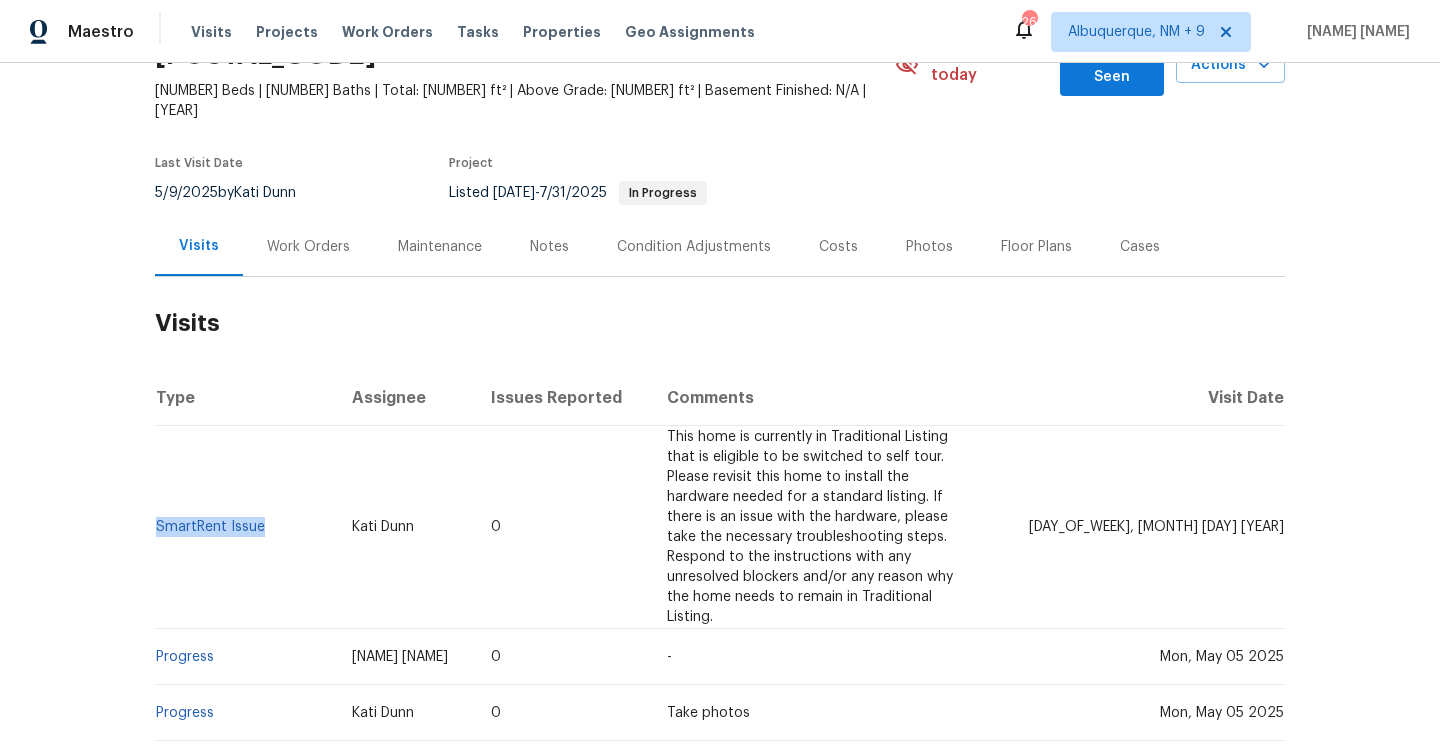 copy on "SmartRent Issue" 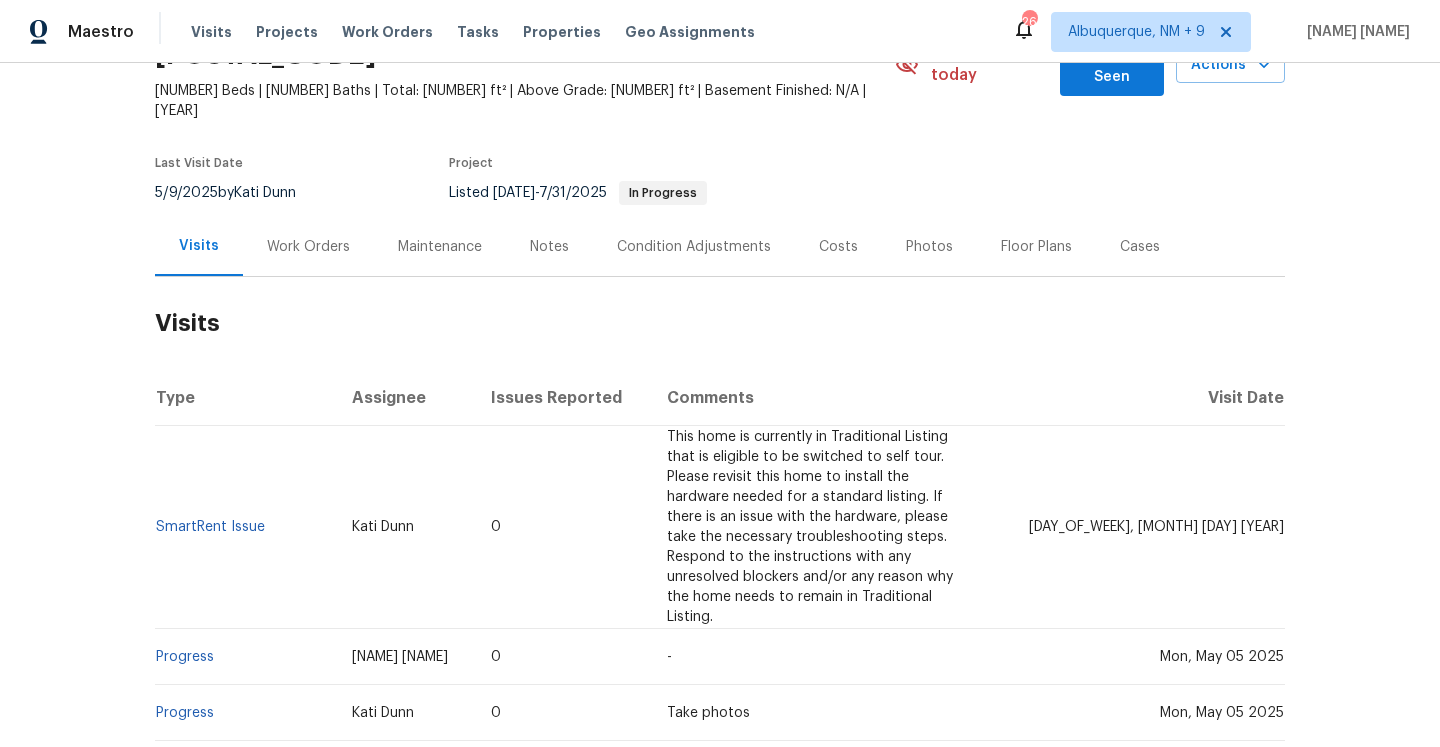 click on "Work Orders" at bounding box center [308, 246] 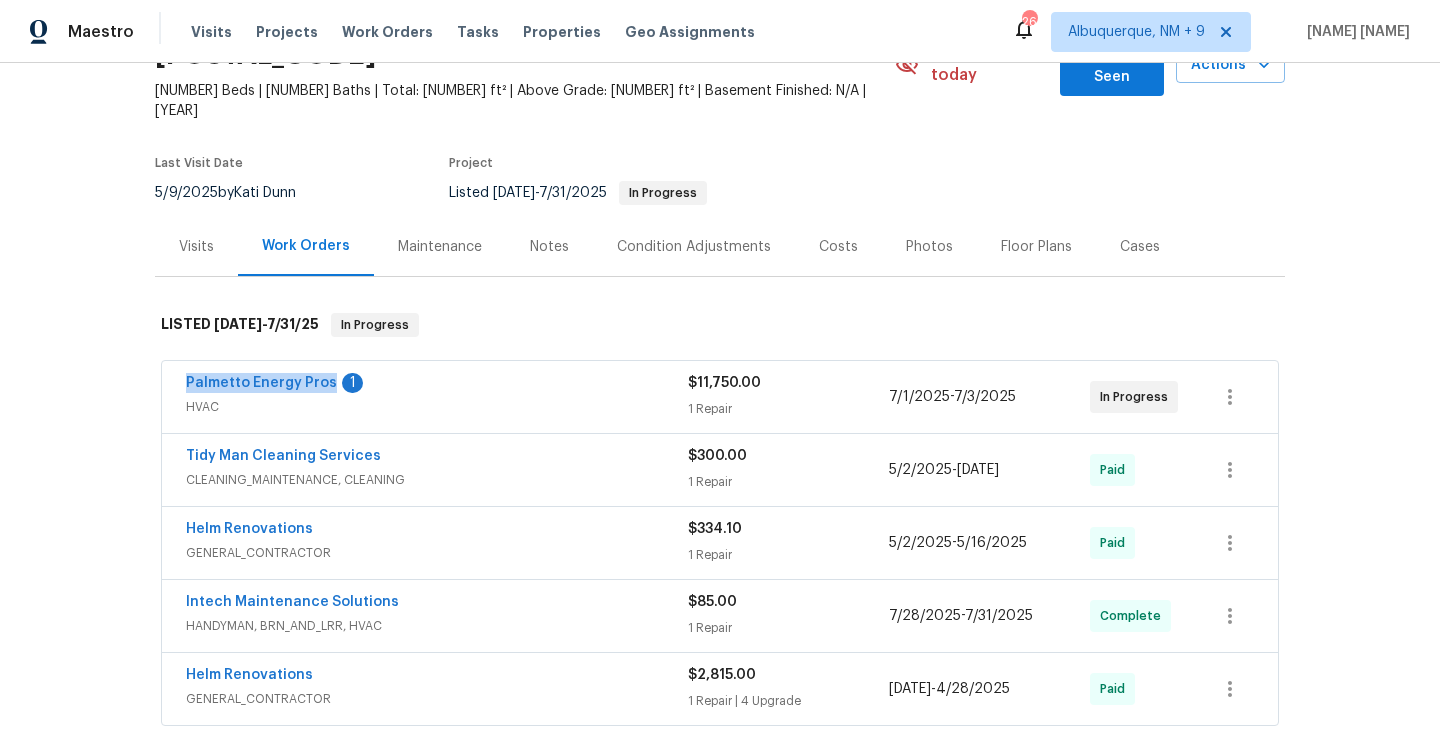 drag, startPoint x: 176, startPoint y: 344, endPoint x: 330, endPoint y: 343, distance: 154.00325 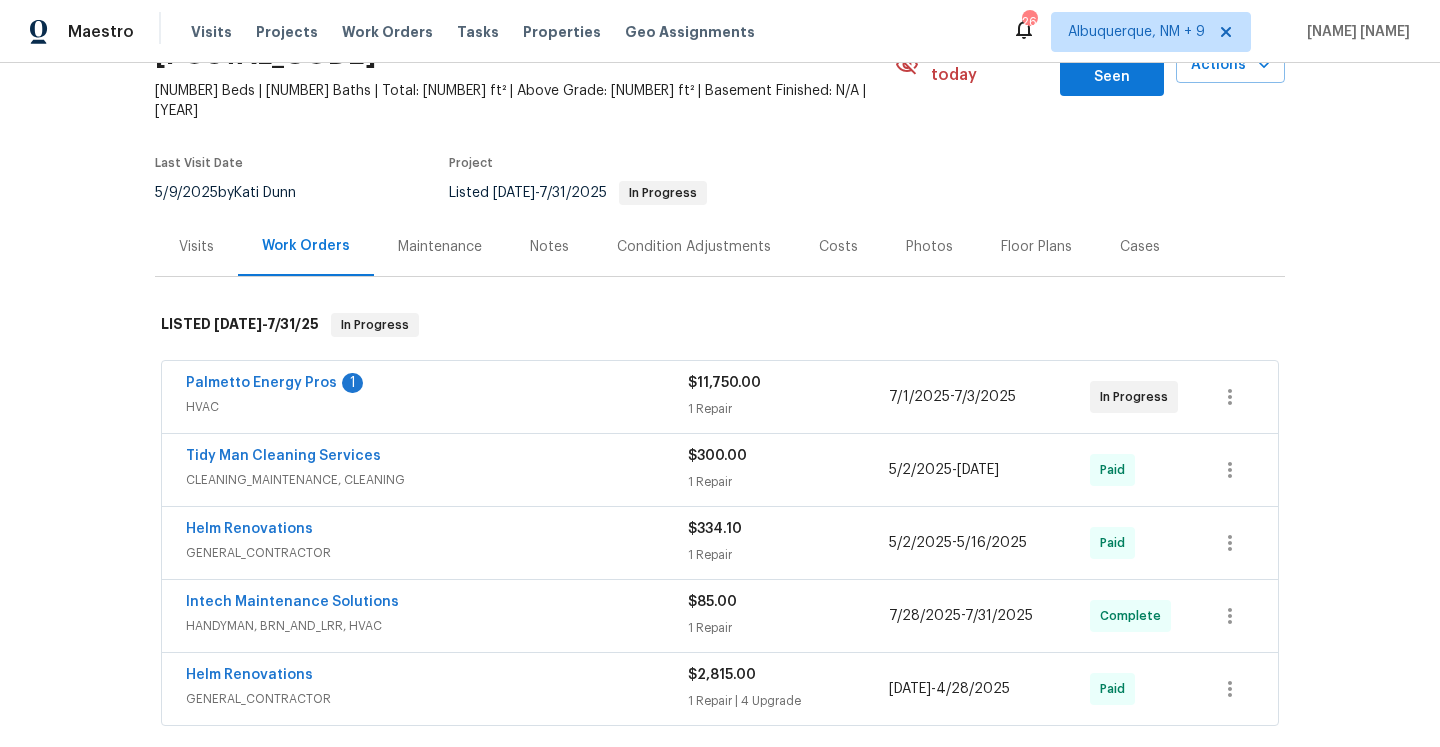 click on "HVAC" at bounding box center [437, 407] 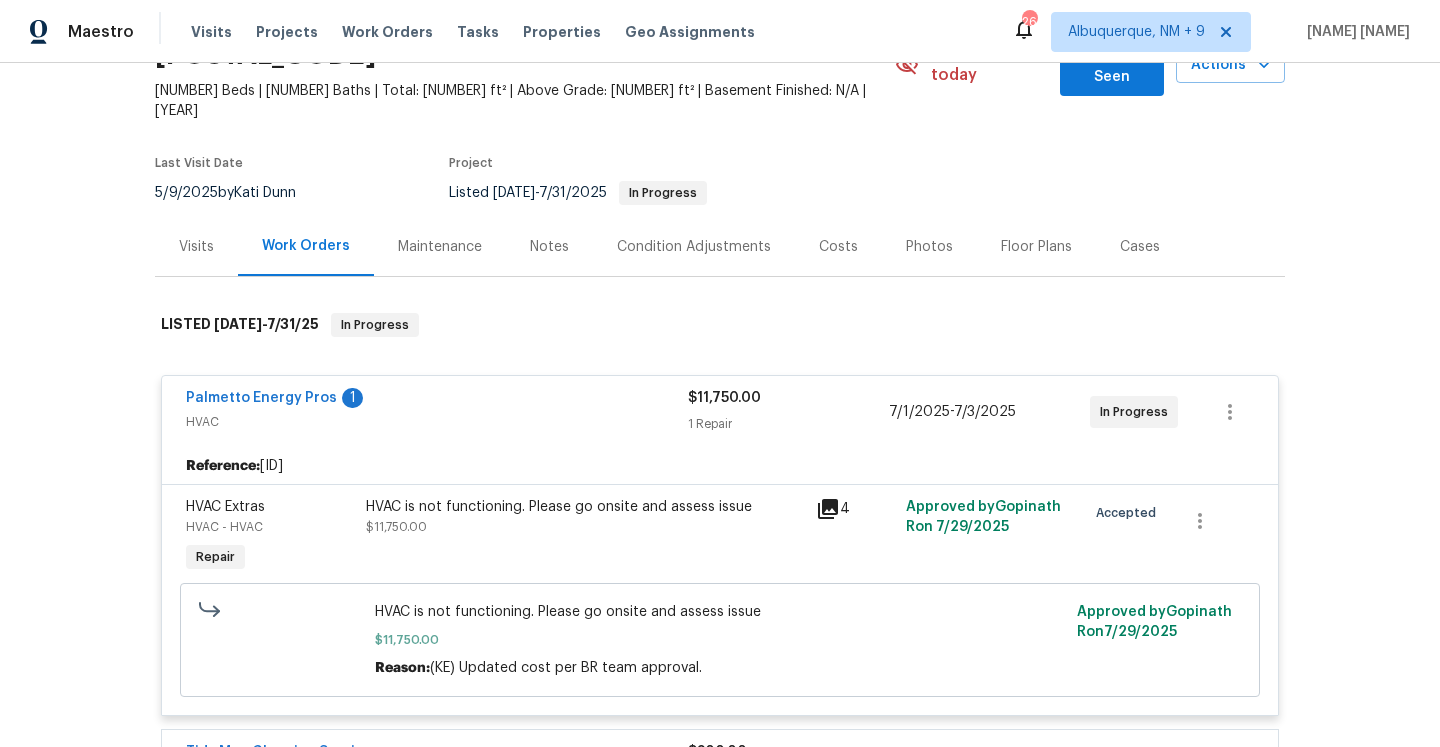 click on "Visits" at bounding box center [196, 247] 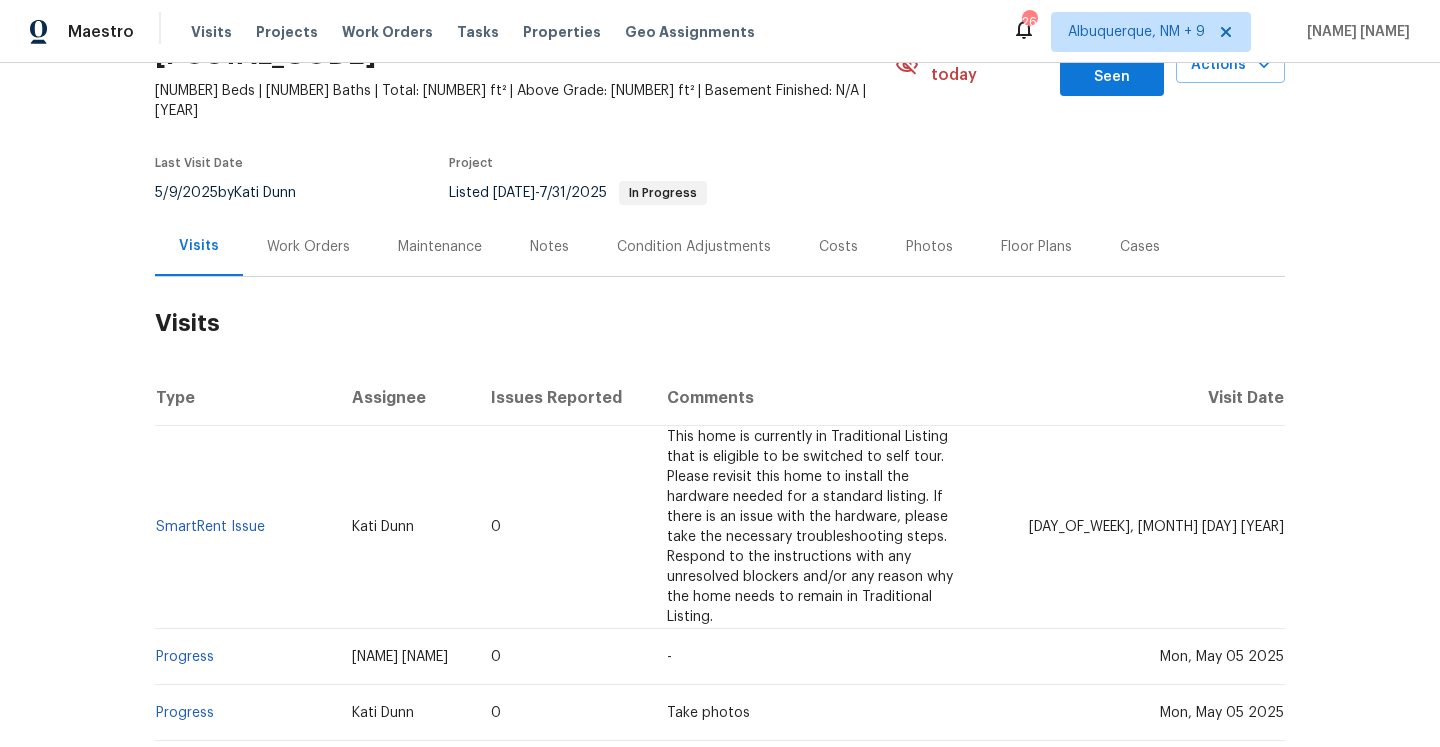 click on "Work Orders" at bounding box center (308, 247) 